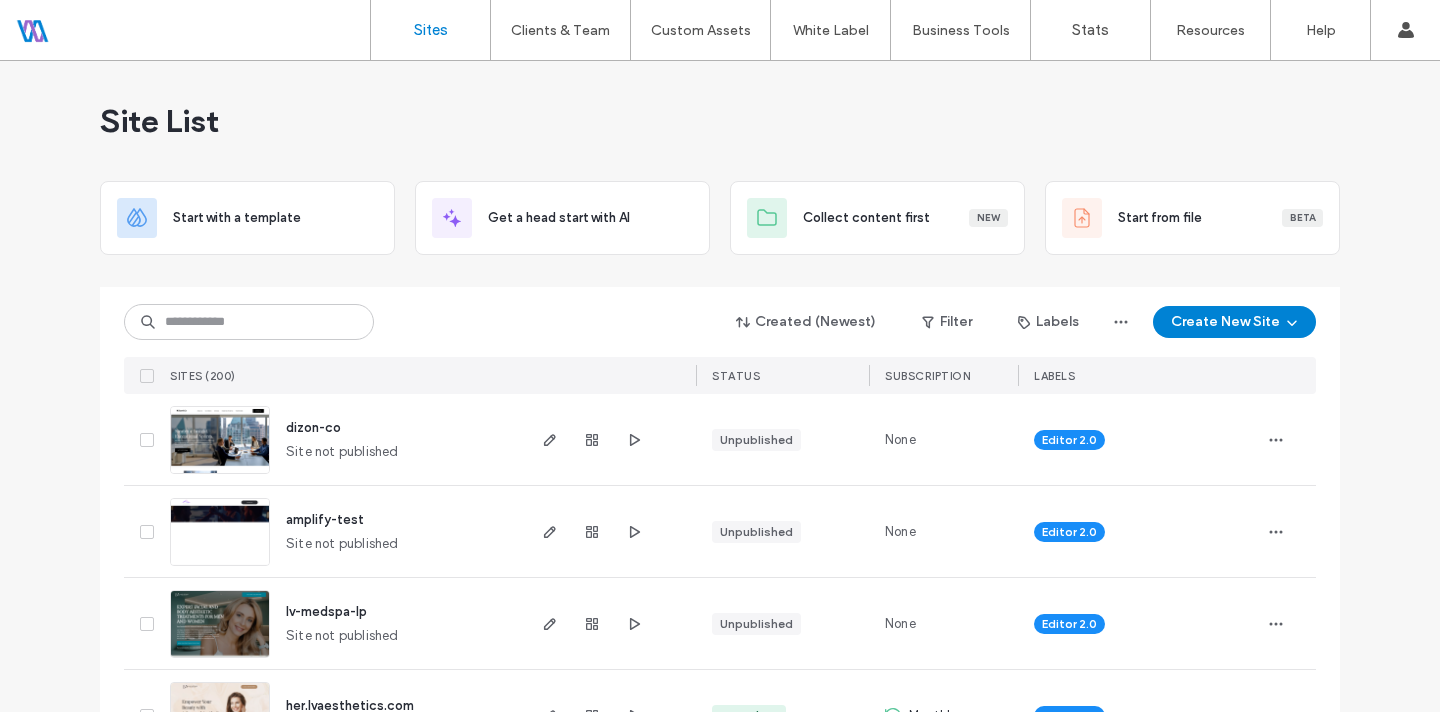 scroll, scrollTop: 0, scrollLeft: 0, axis: both 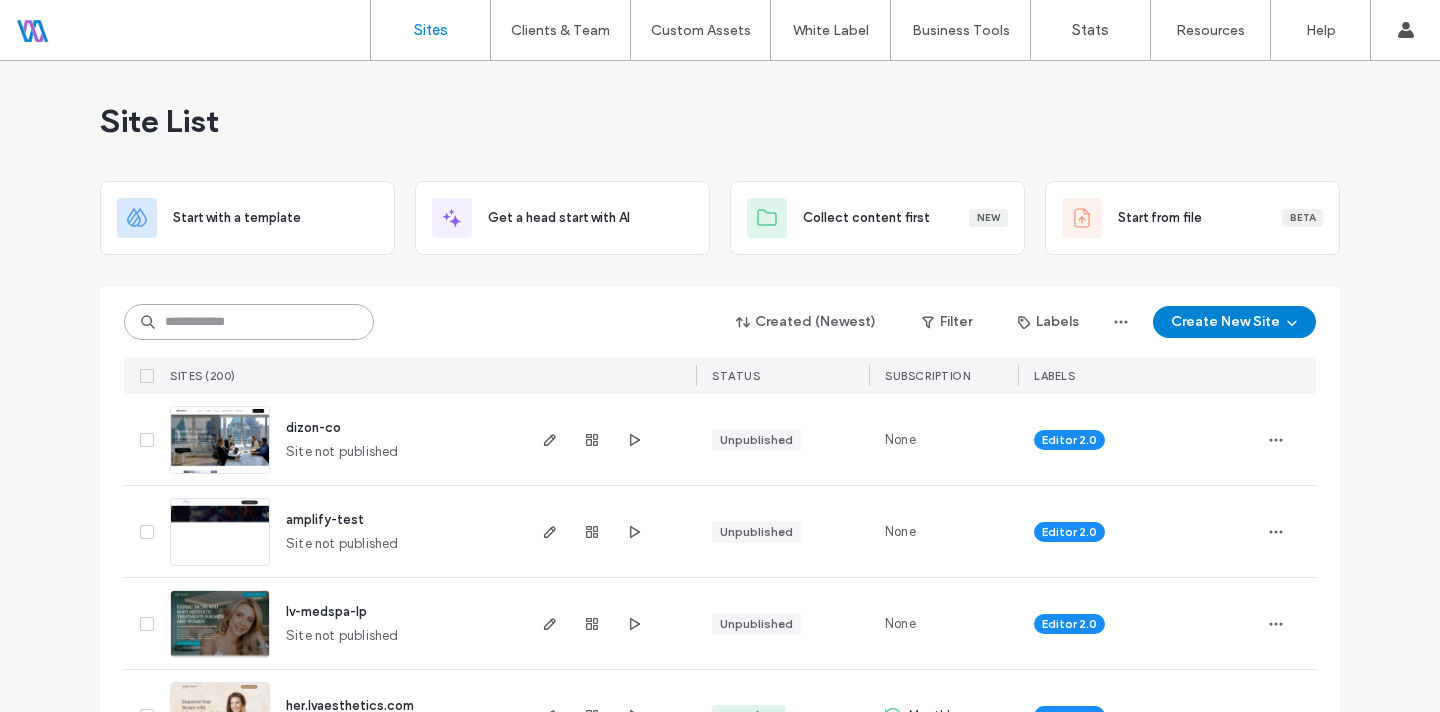 click at bounding box center [249, 322] 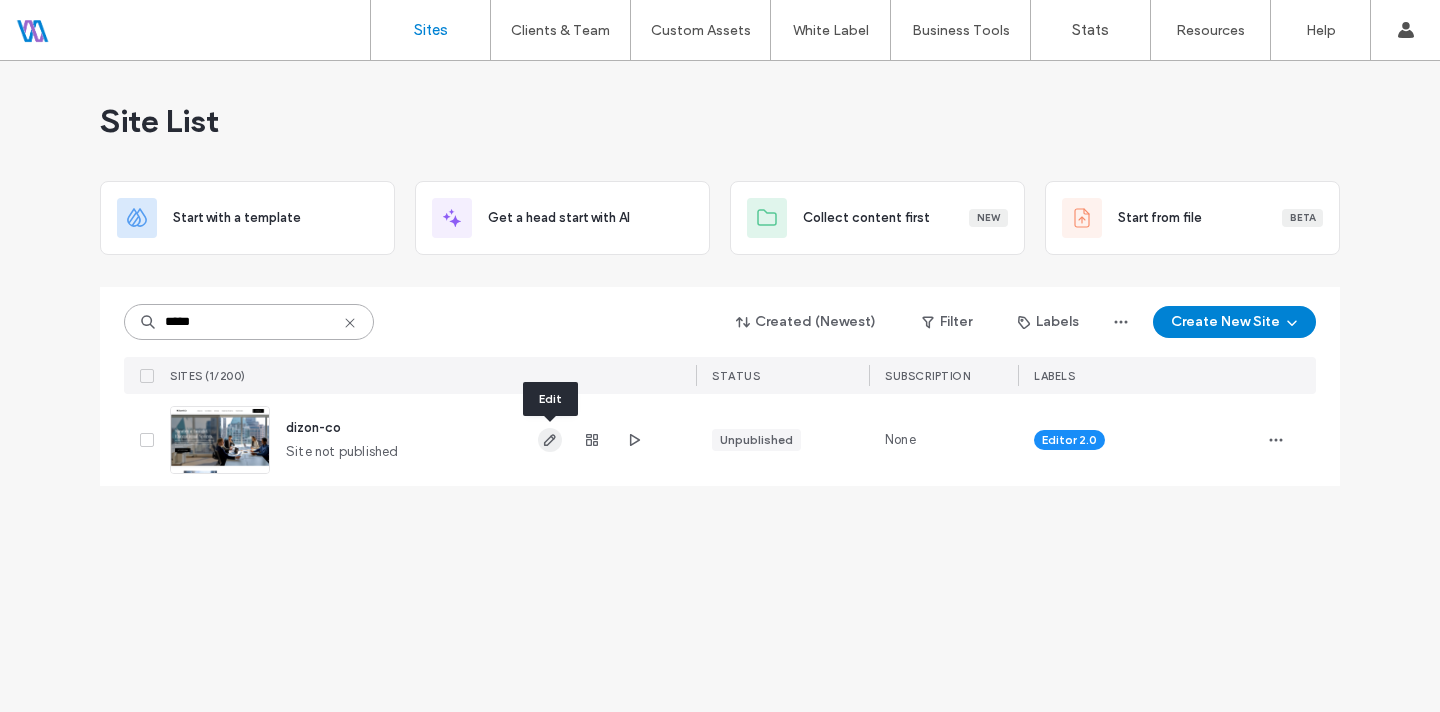 type on "*****" 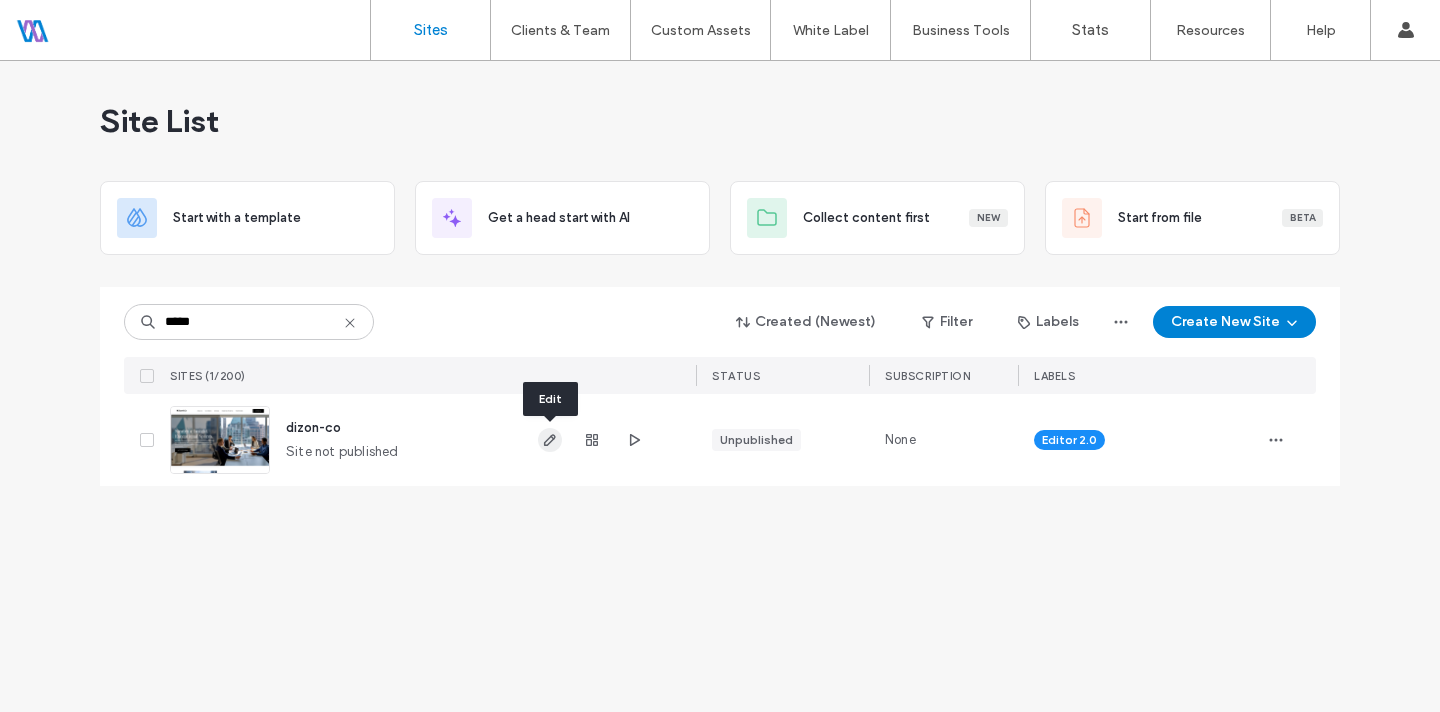 click 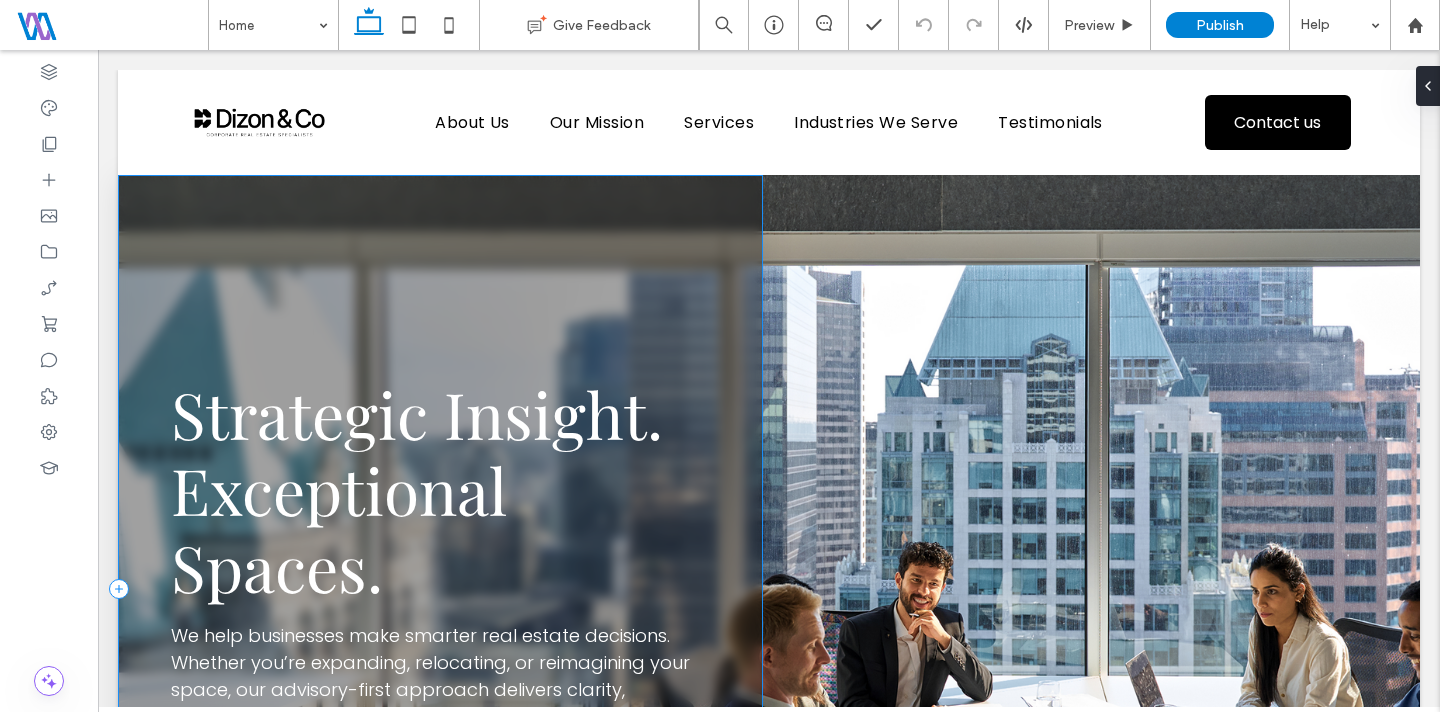 scroll, scrollTop: 602, scrollLeft: 0, axis: vertical 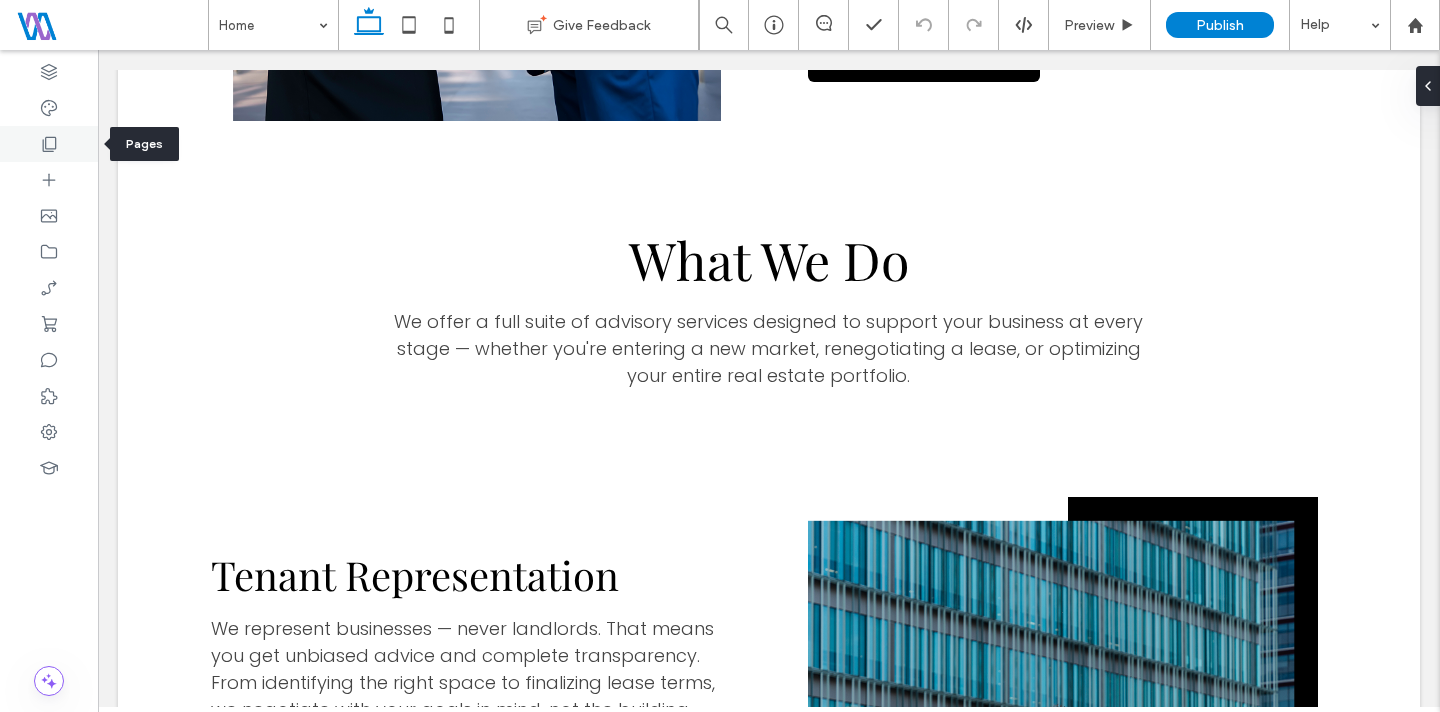 click at bounding box center [49, 144] 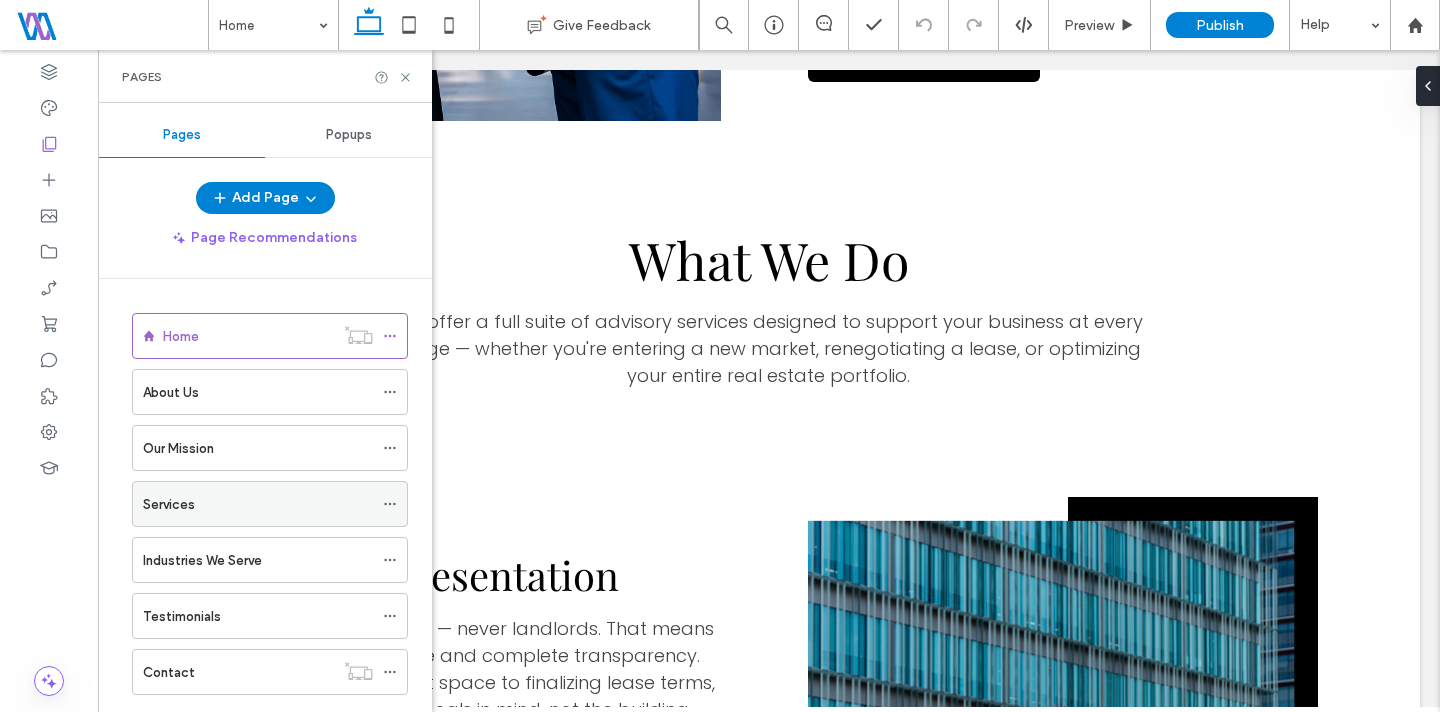 click on "Services" at bounding box center [258, 504] 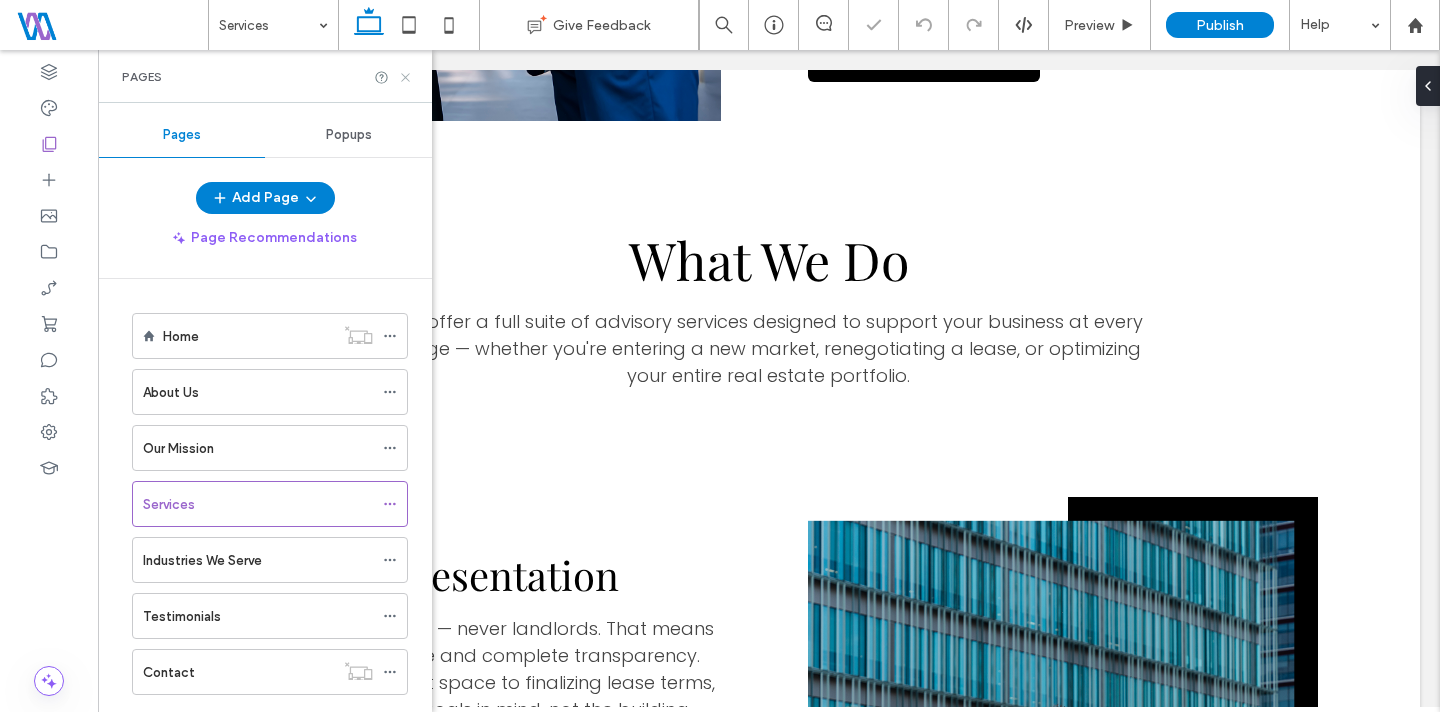click 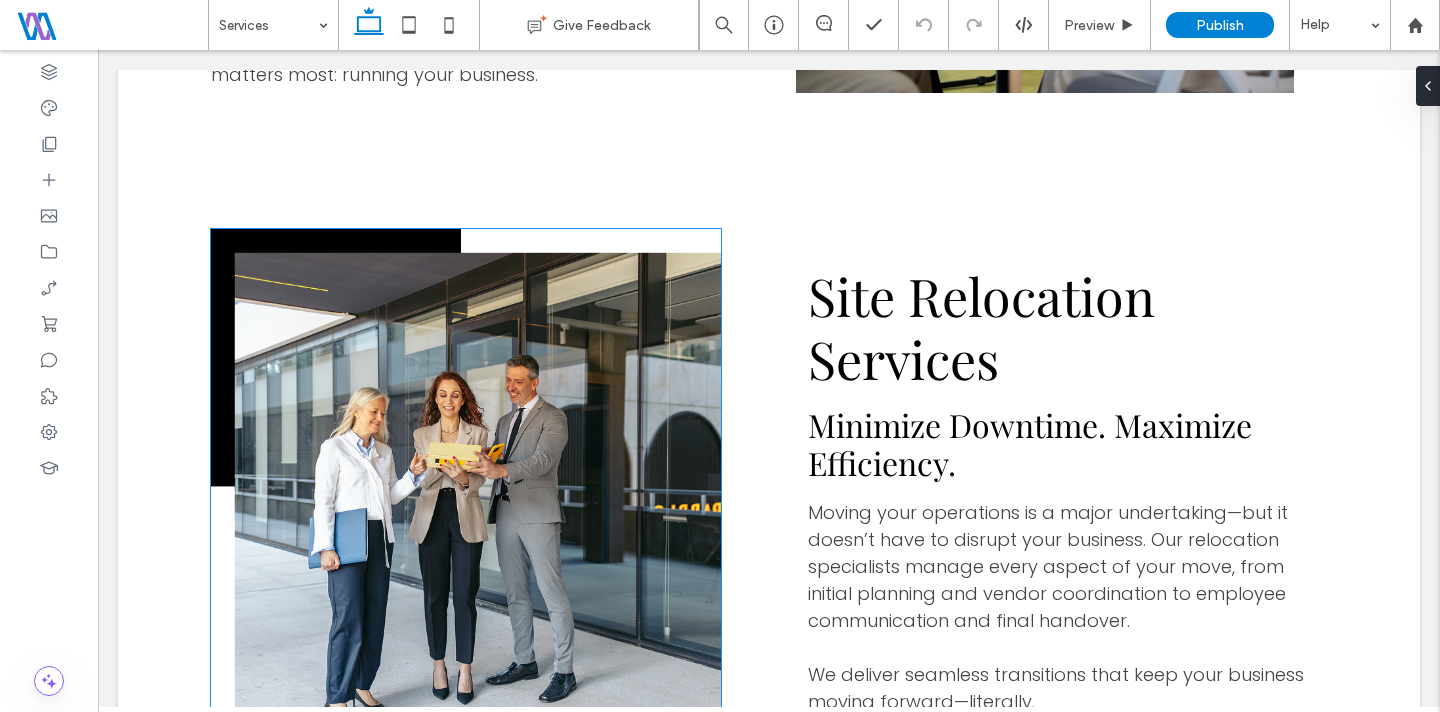 scroll, scrollTop: 4807, scrollLeft: 0, axis: vertical 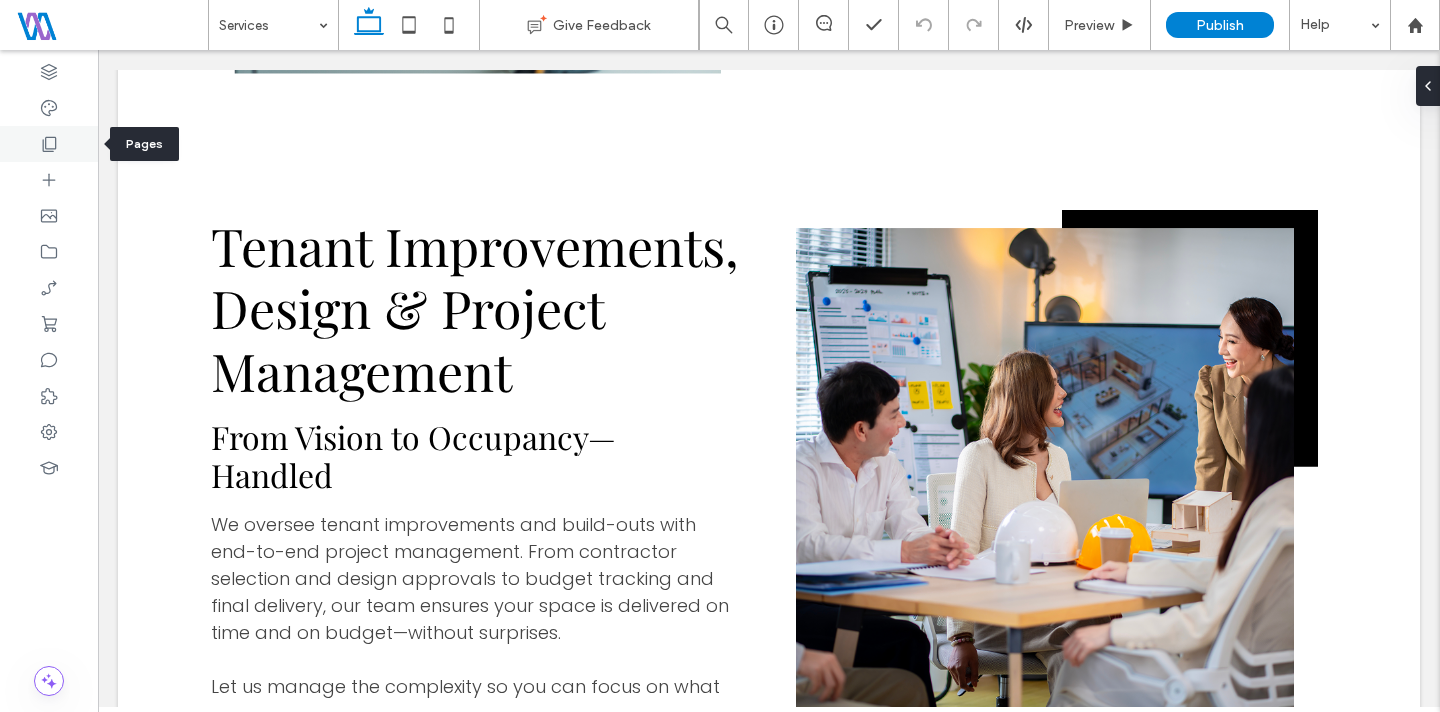 click at bounding box center [49, 144] 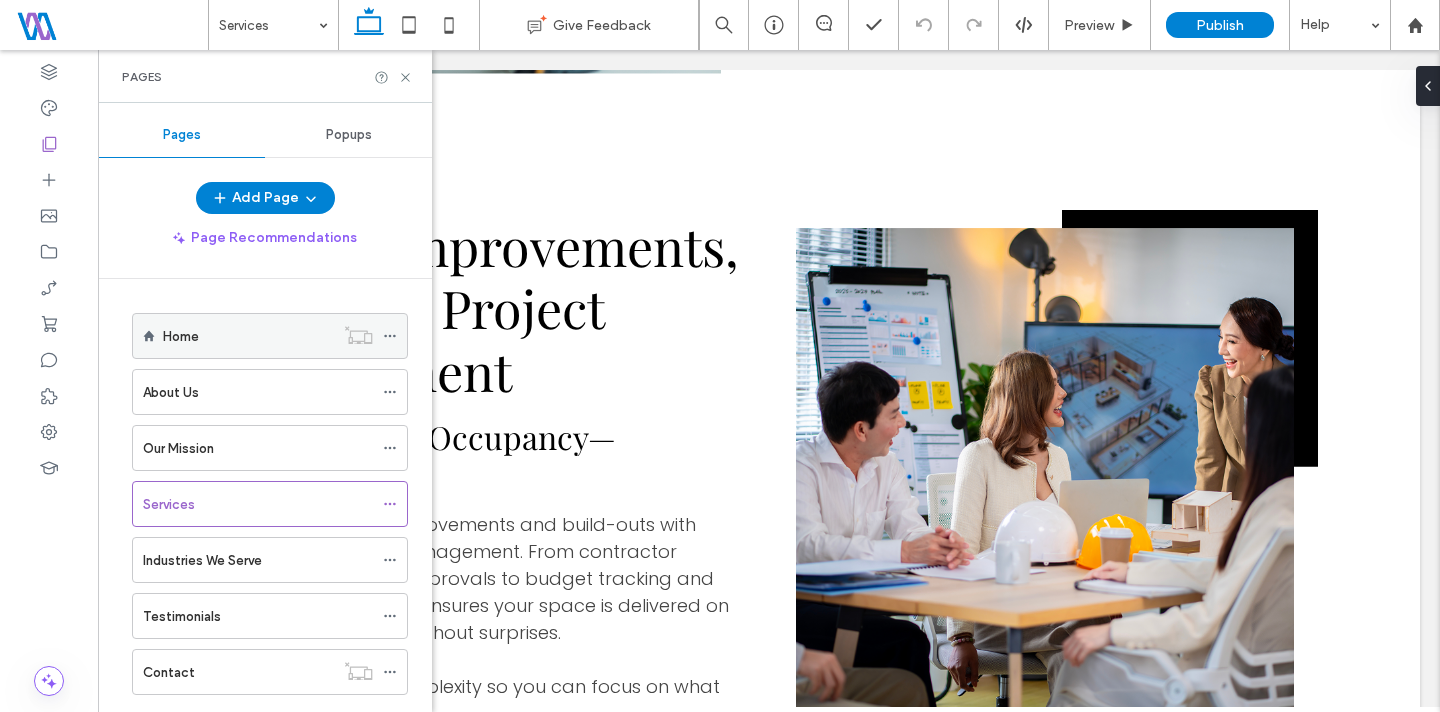 click on "Home" at bounding box center [248, 336] 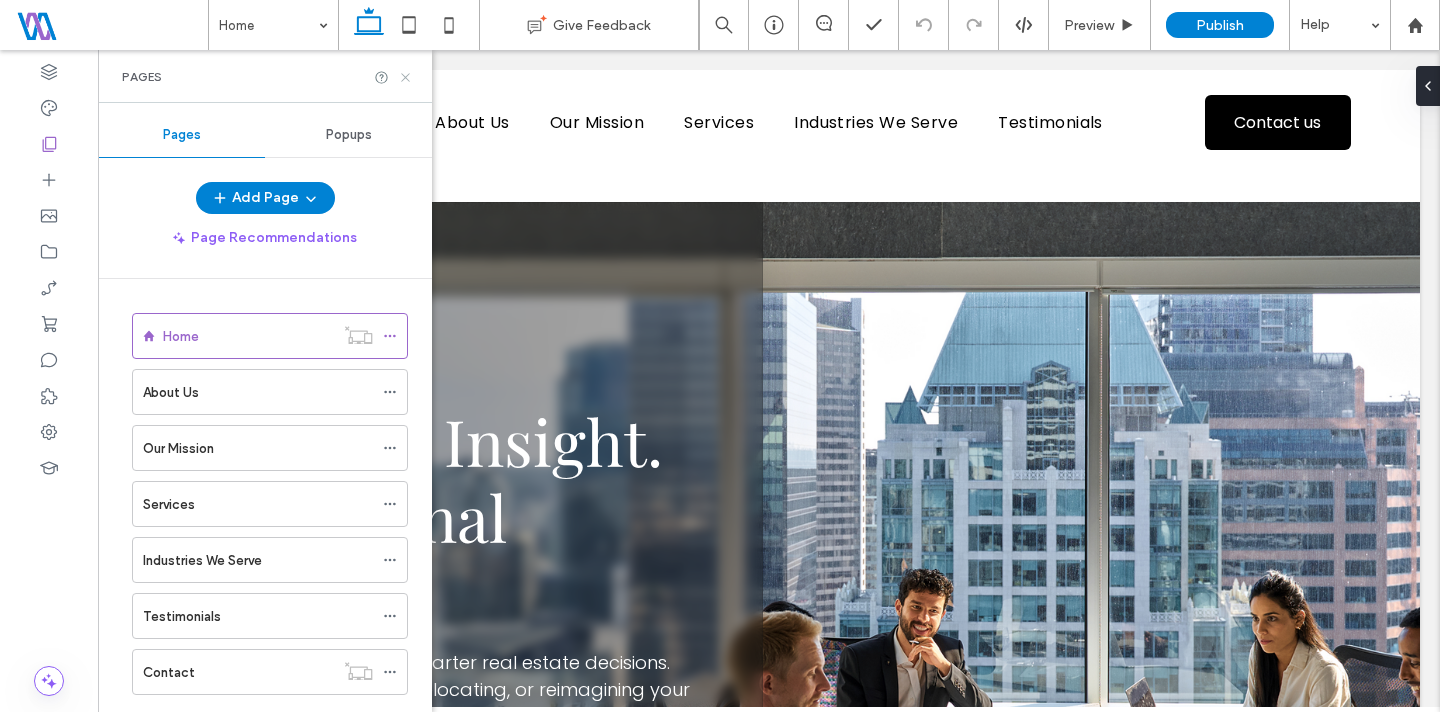 scroll, scrollTop: 0, scrollLeft: 0, axis: both 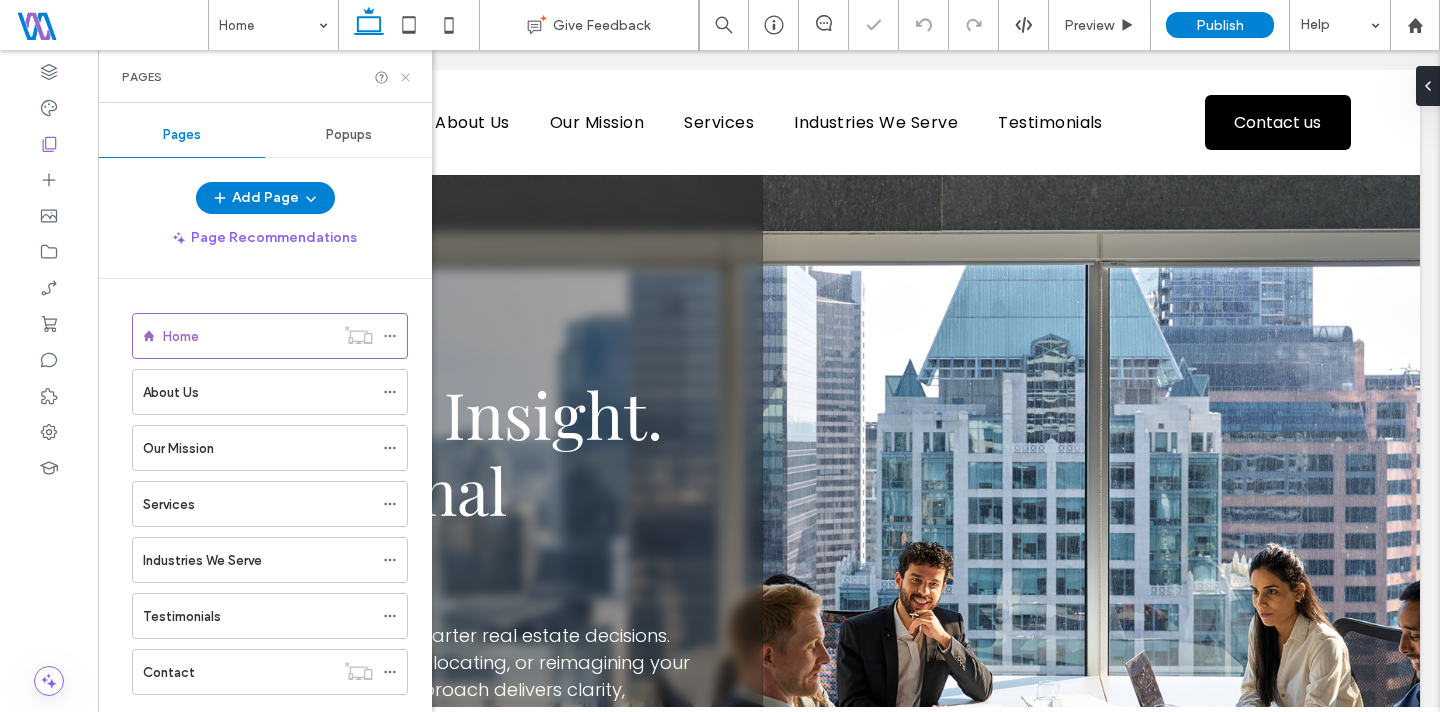 drag, startPoint x: 408, startPoint y: 77, endPoint x: 310, endPoint y: 27, distance: 110.01818 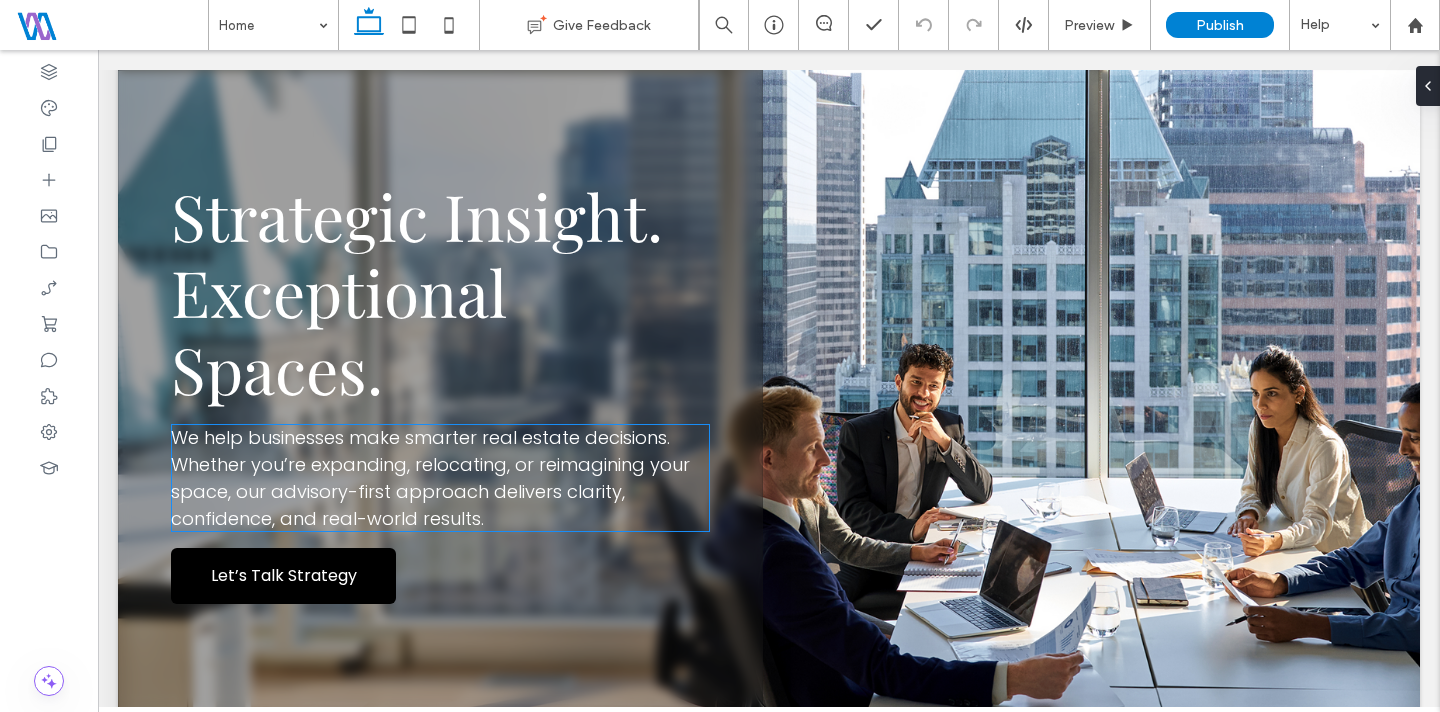 scroll, scrollTop: 198, scrollLeft: 0, axis: vertical 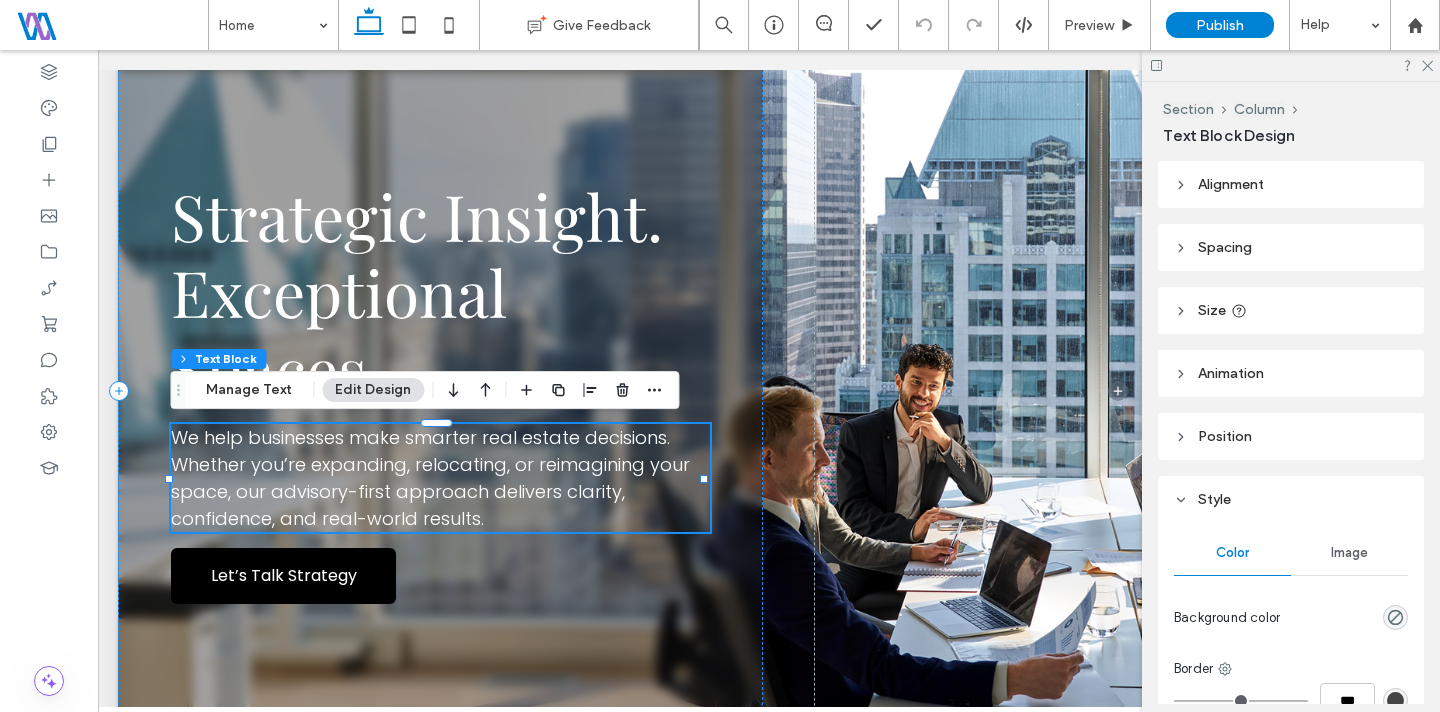 click on "We help businesses make smarter real estate decisions. Whether you’re expanding, relocating, or reimagining your space, our advisory-first approach delivers clarity, confidence, and real-world results." at bounding box center [430, 478] 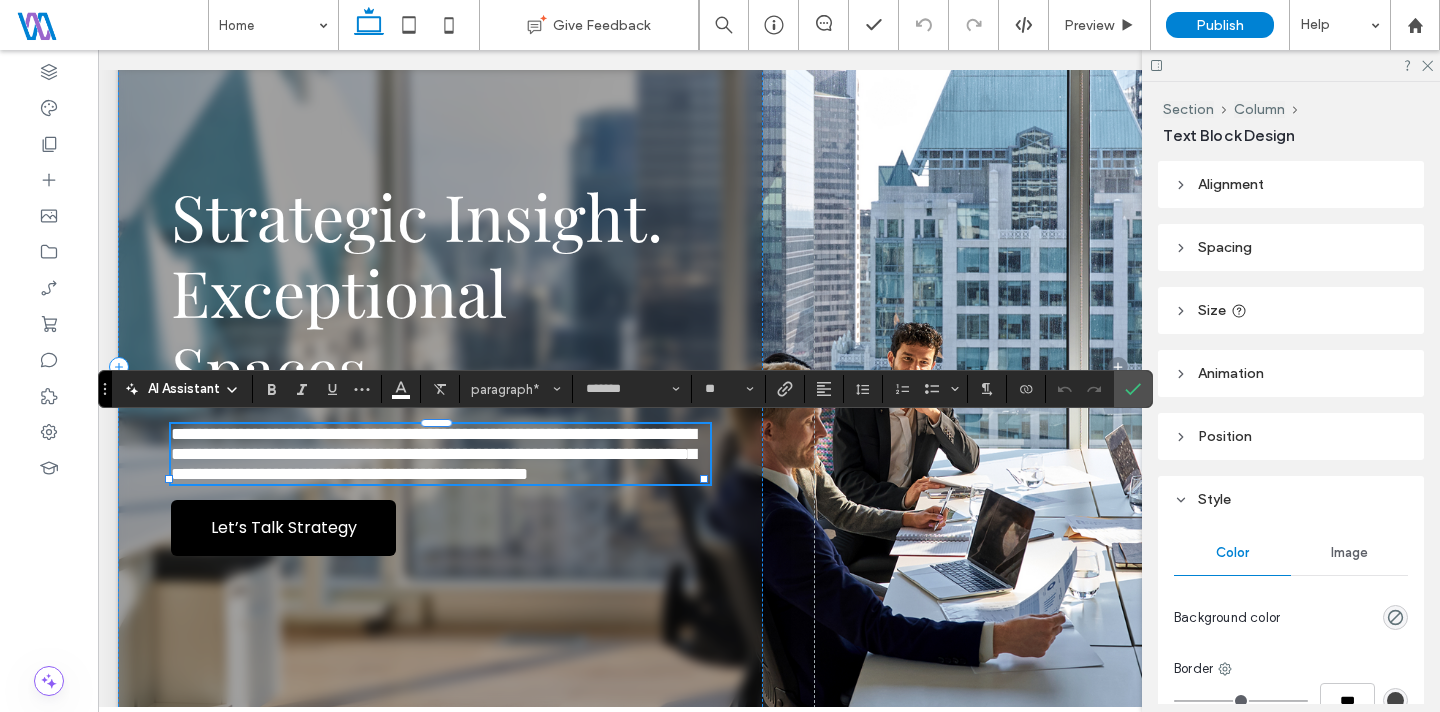 paste 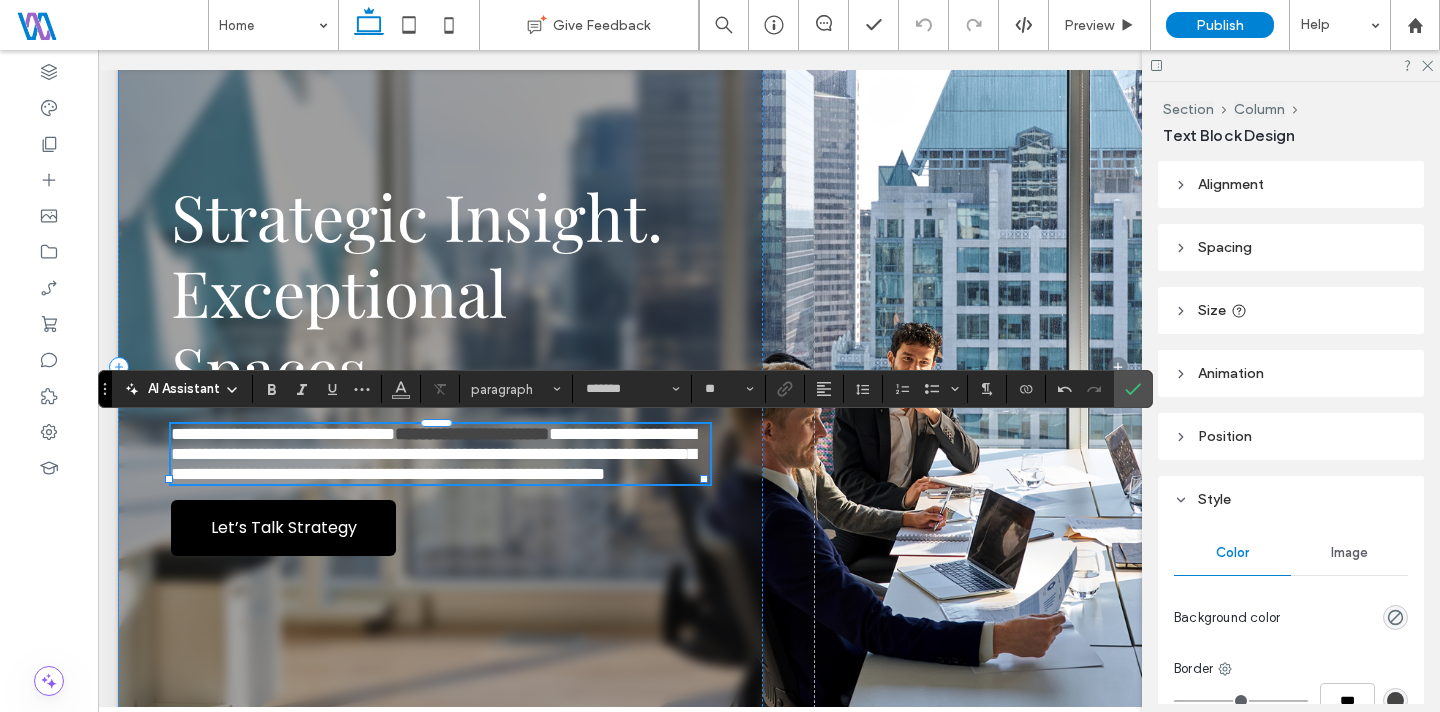 click on "**********" at bounding box center (433, 454) 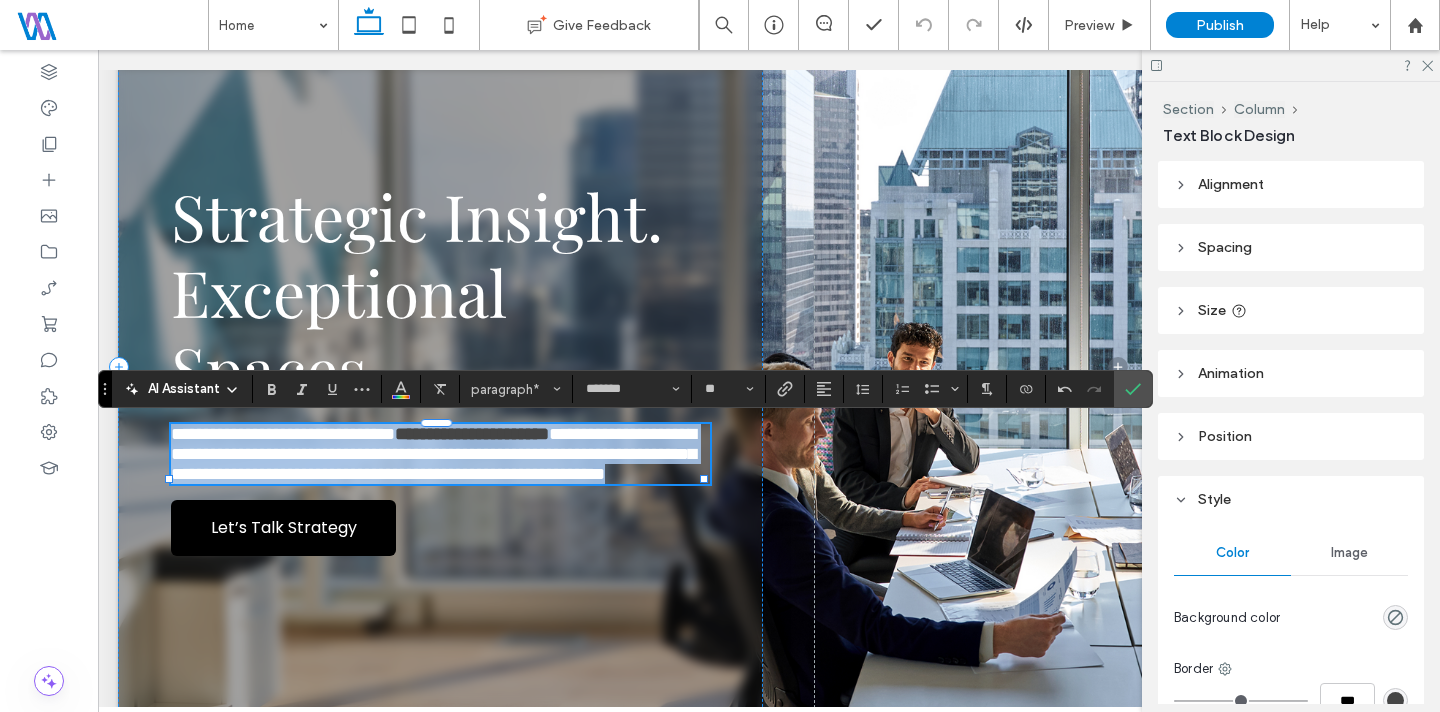 click on "**********" at bounding box center (472, 434) 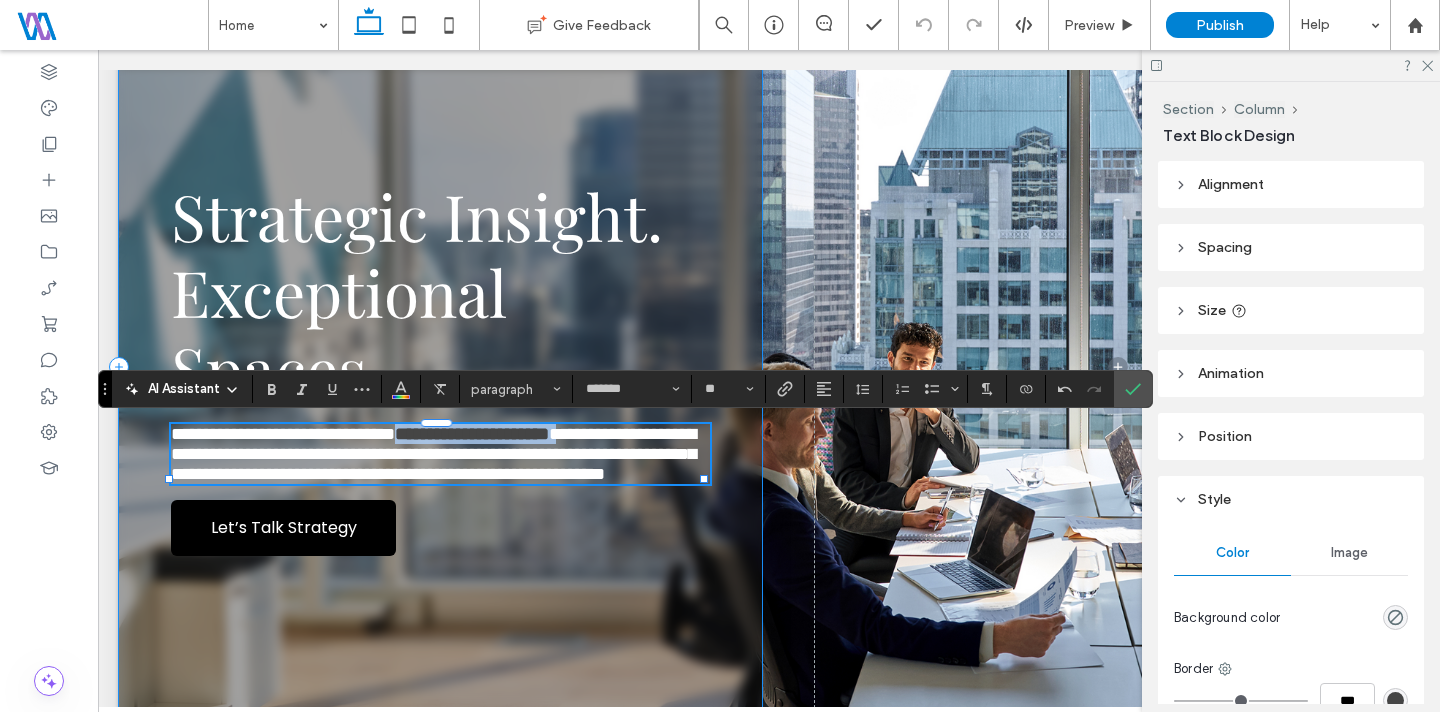 drag, startPoint x: 482, startPoint y: 441, endPoint x: 714, endPoint y: 446, distance: 232.05388 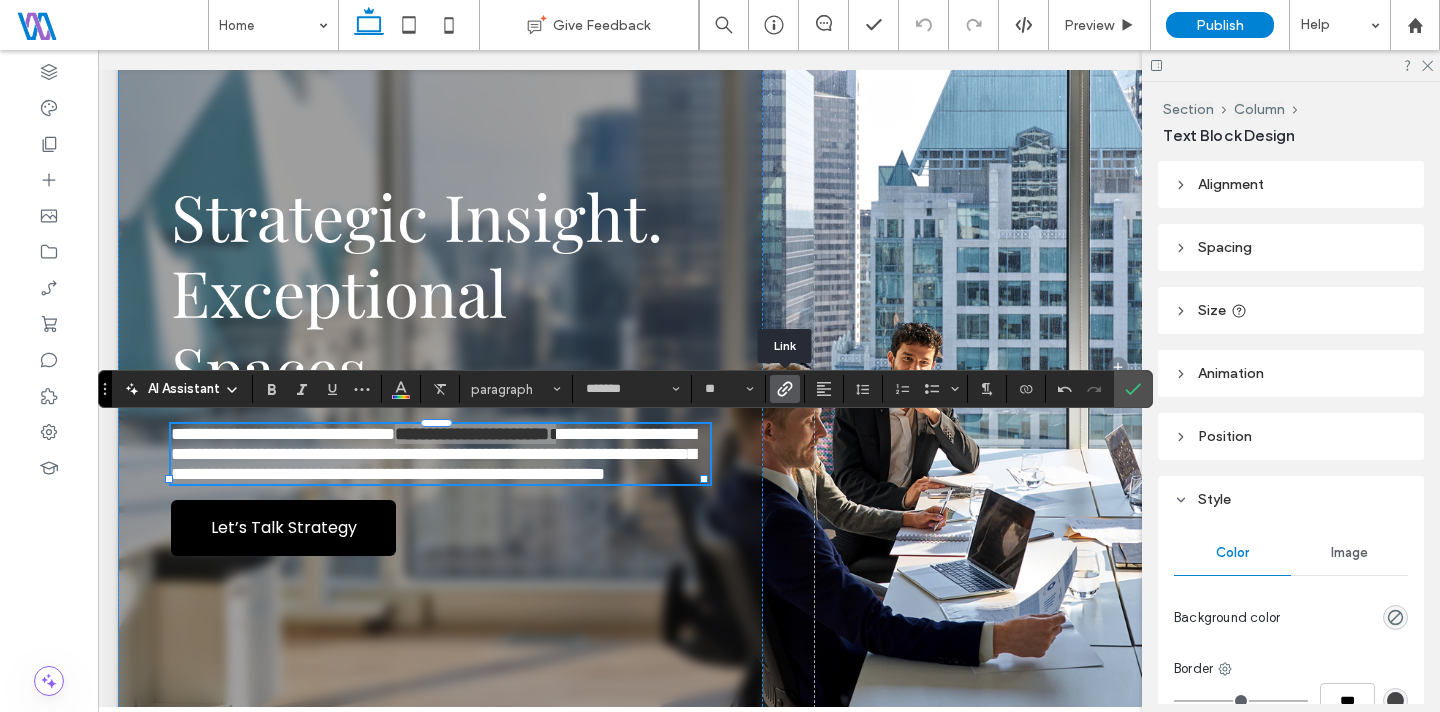click 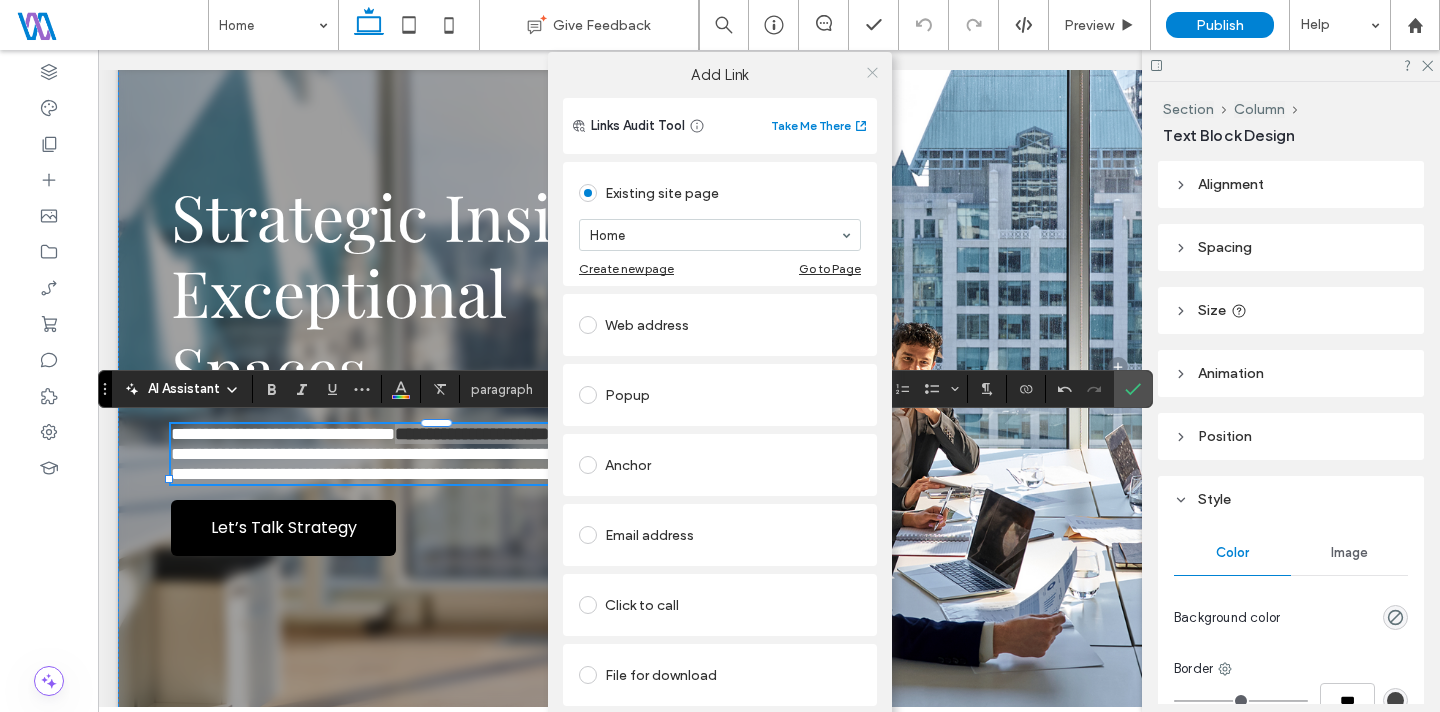 click at bounding box center (872, 72) 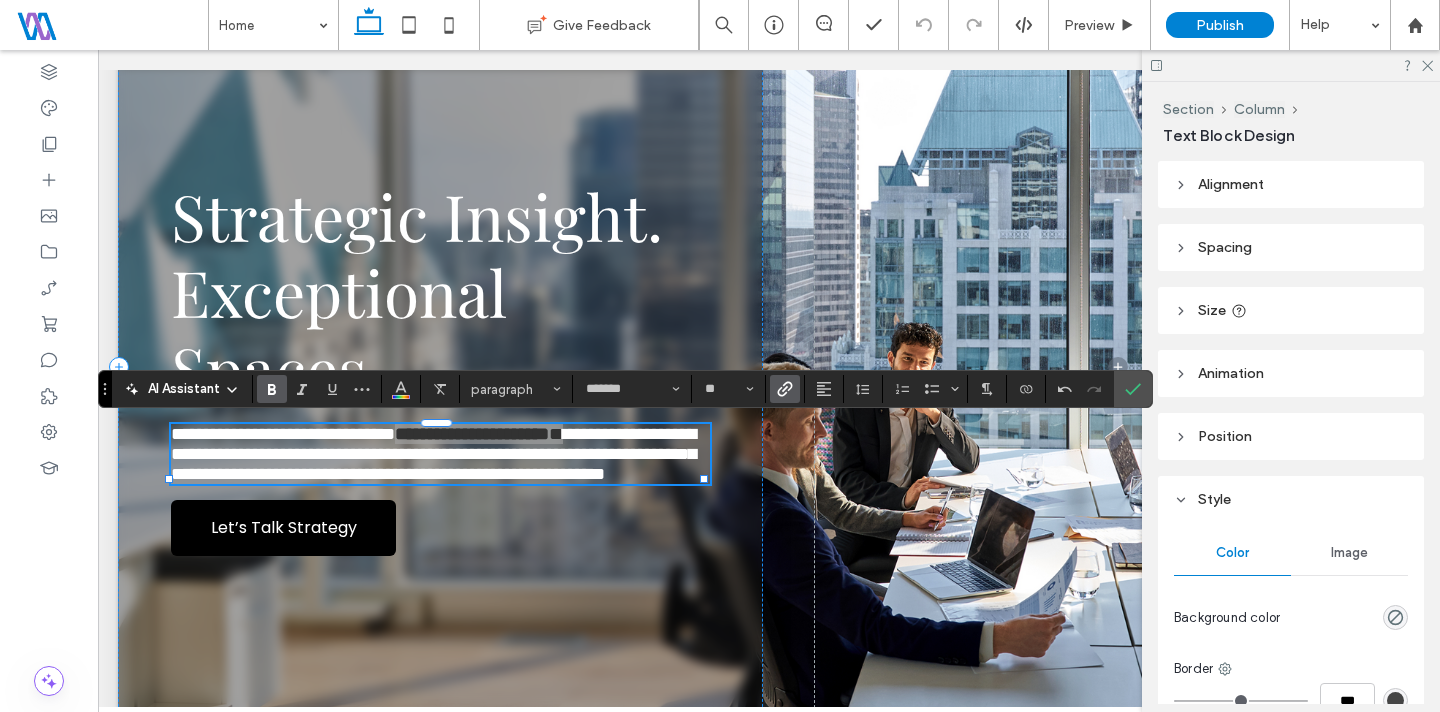 click 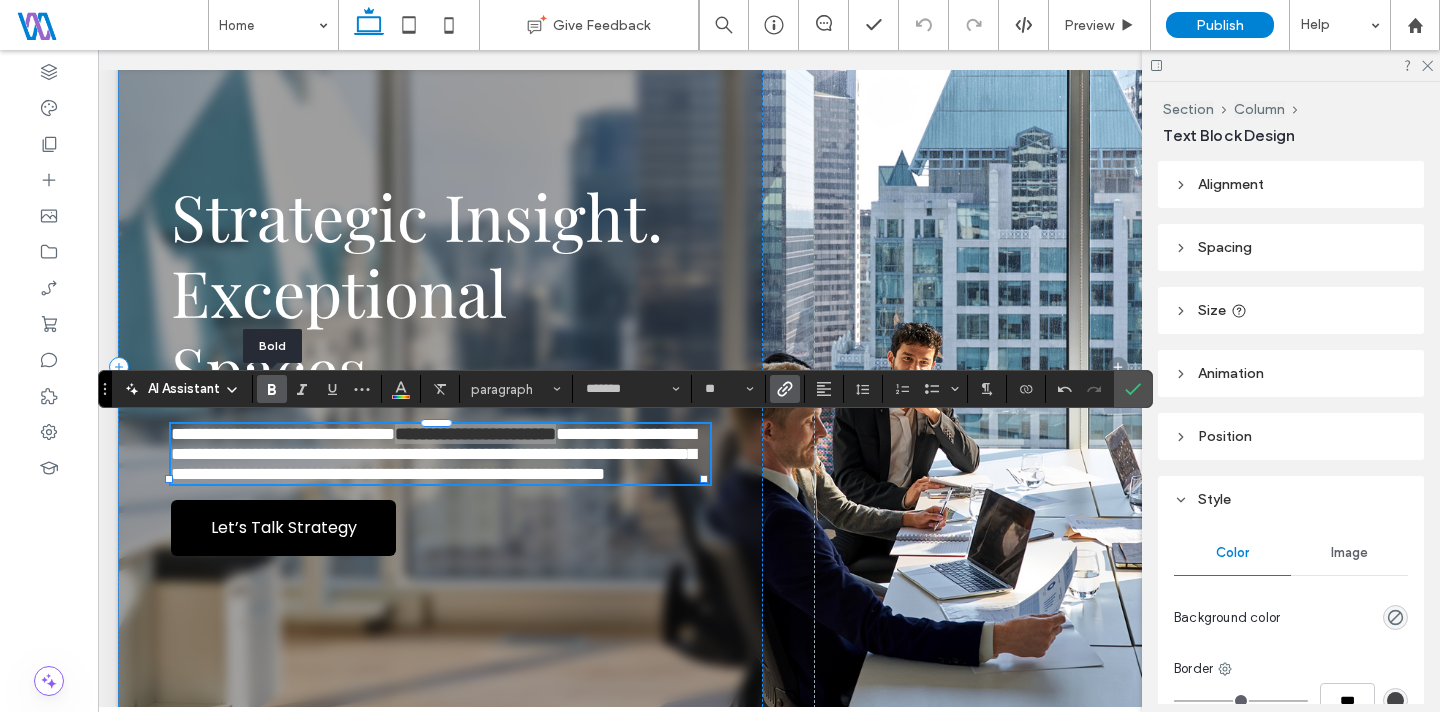 click 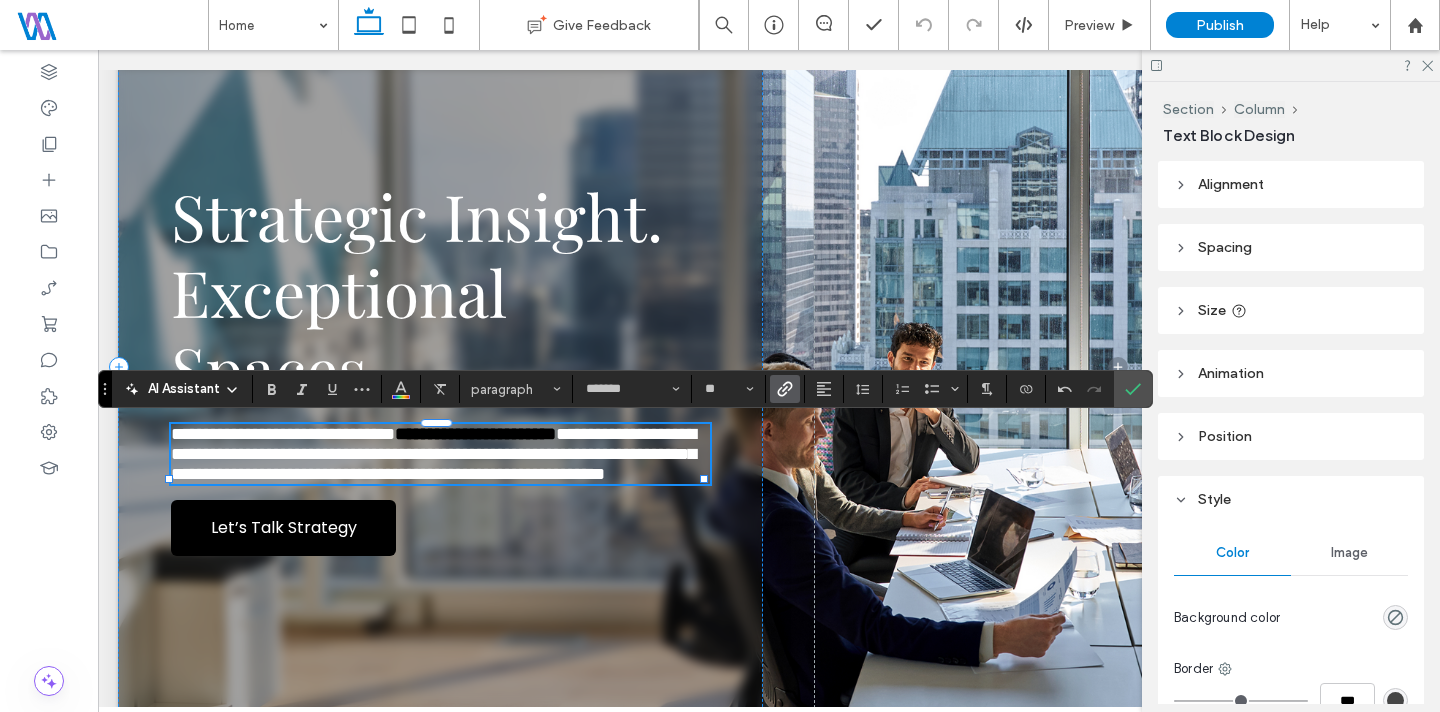 click on "**********" at bounding box center [433, 454] 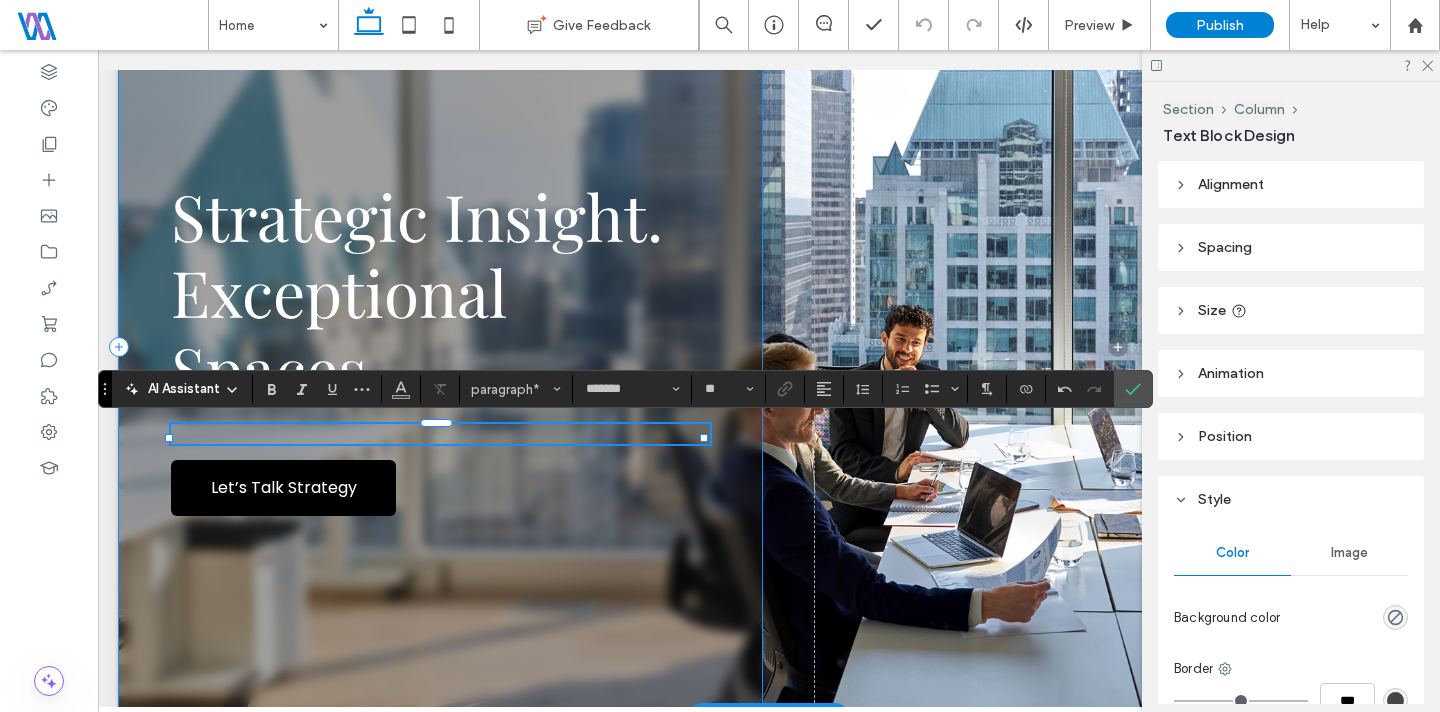 scroll, scrollTop: 0, scrollLeft: 0, axis: both 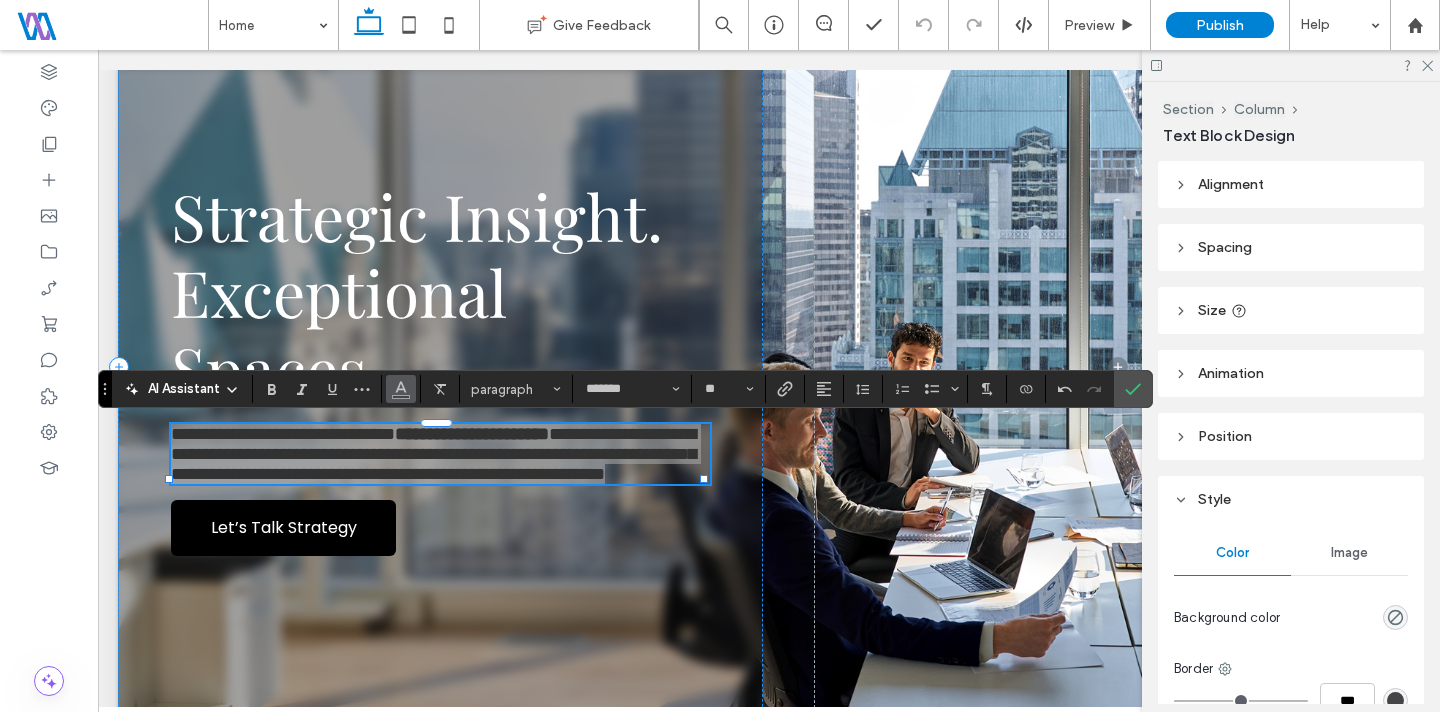 click at bounding box center [401, 387] 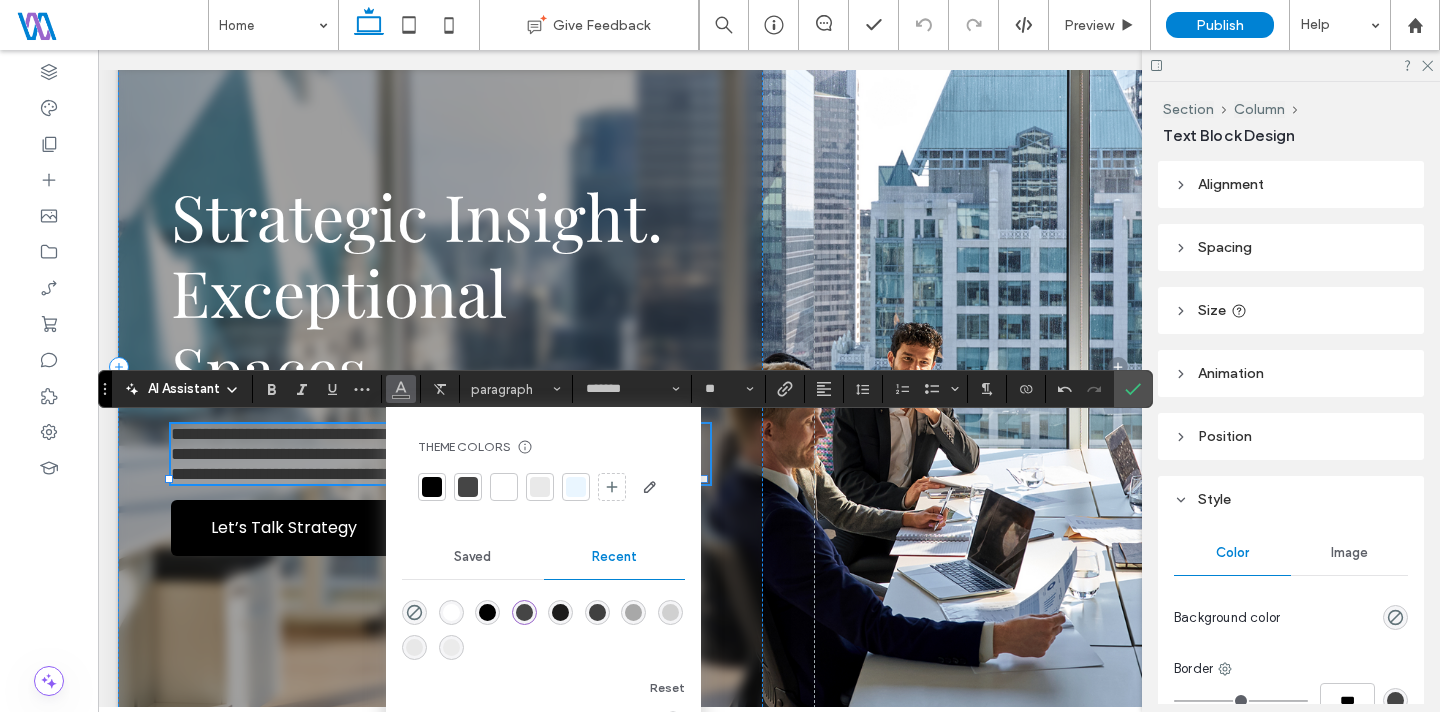 click at bounding box center [504, 487] 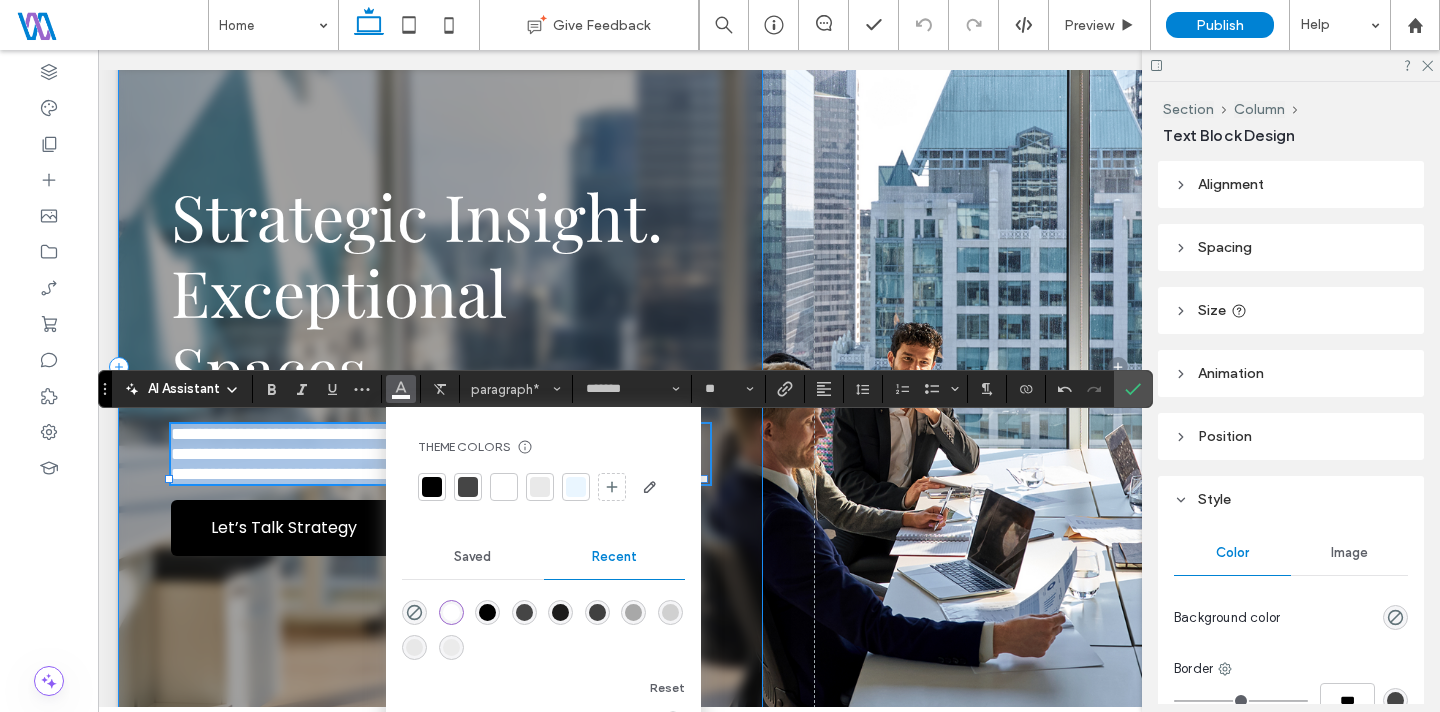 click on "**********" at bounding box center [440, 367] 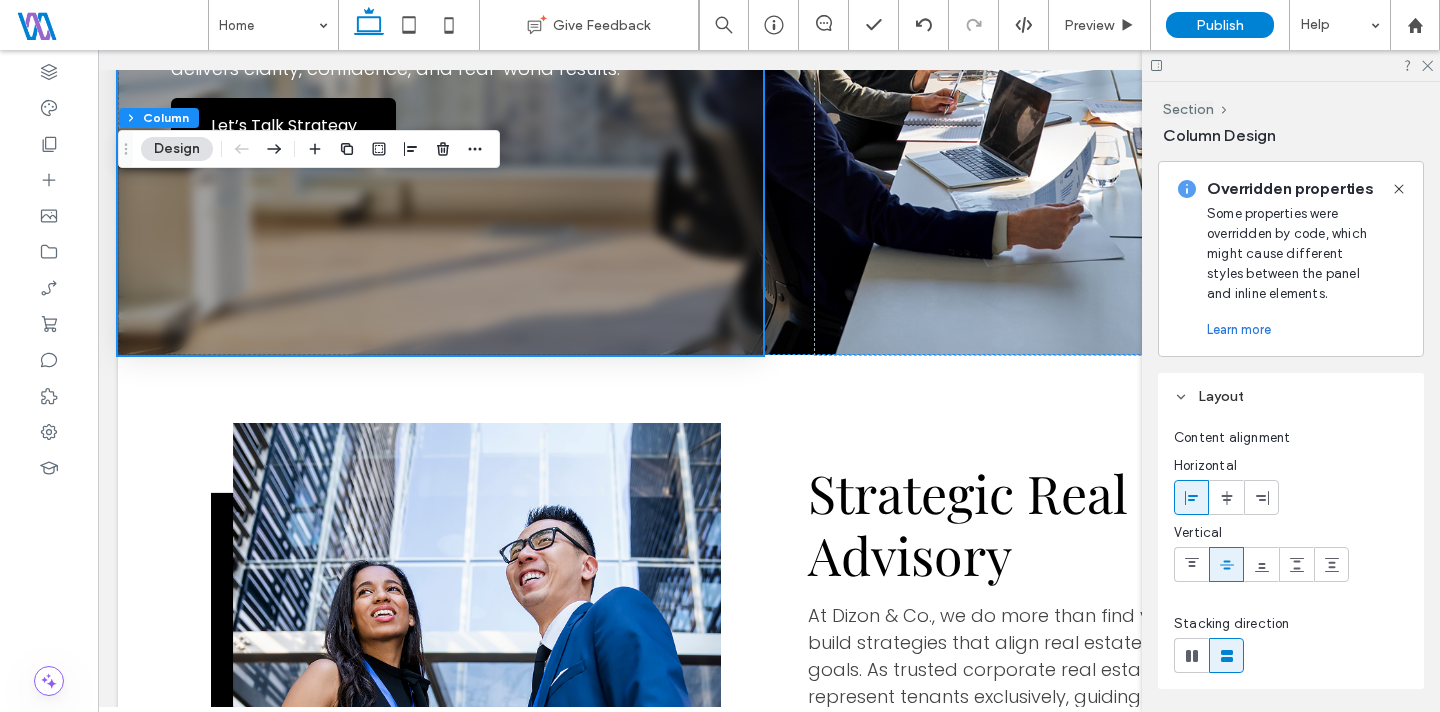 scroll, scrollTop: 650, scrollLeft: 0, axis: vertical 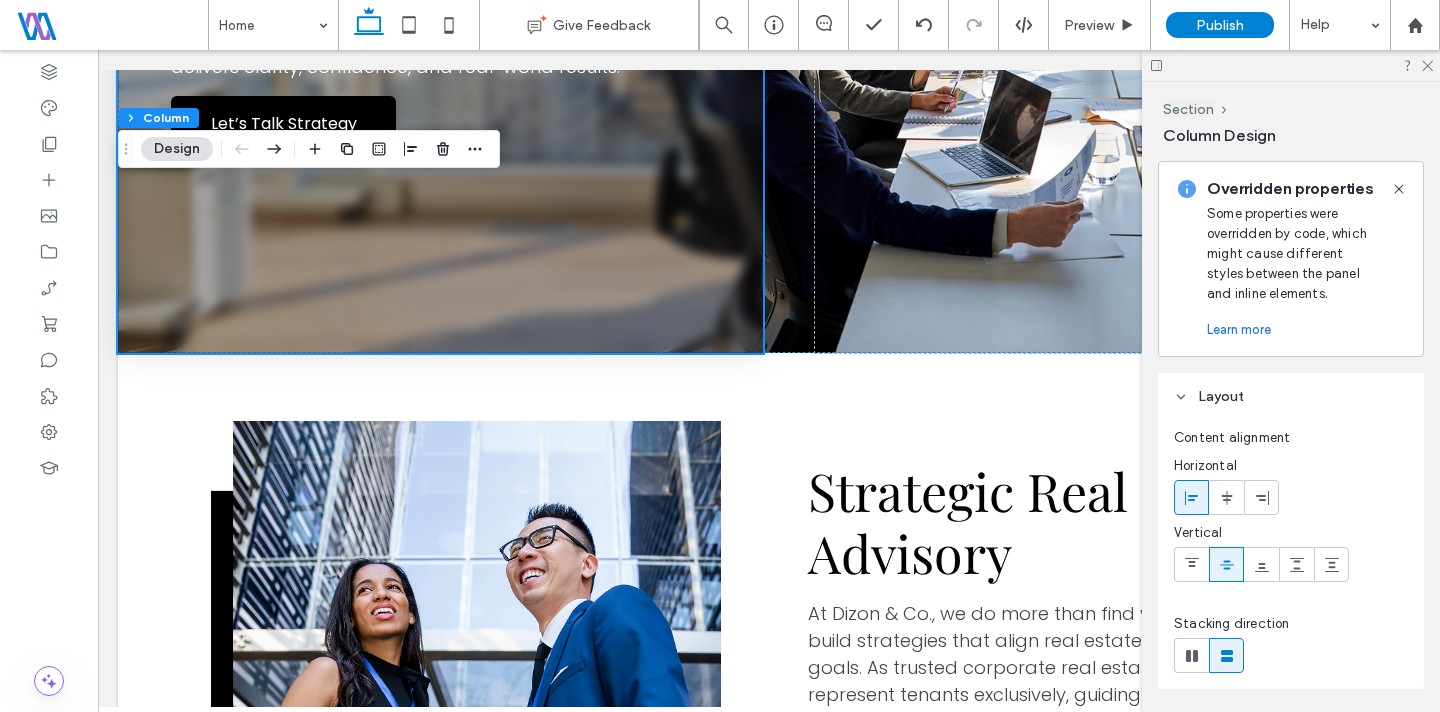 click 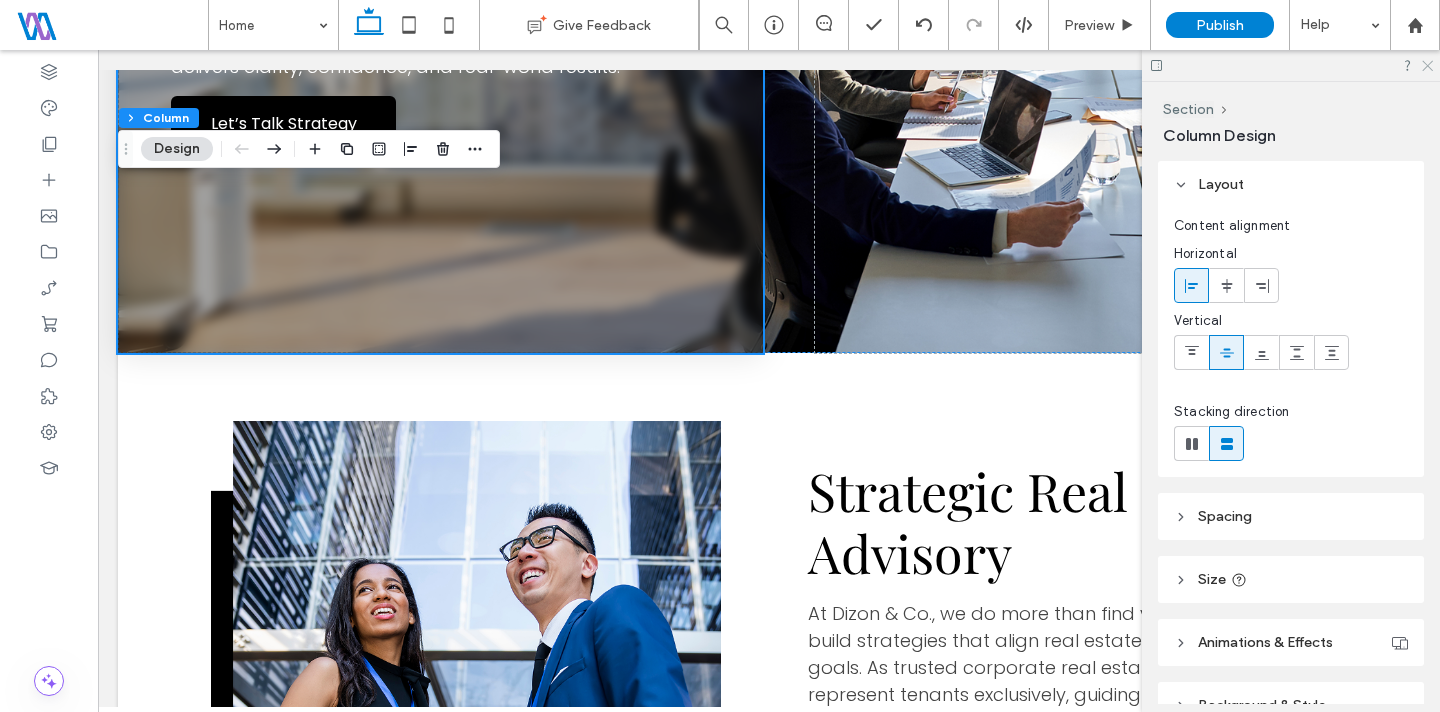 drag, startPoint x: 1430, startPoint y: 63, endPoint x: 1297, endPoint y: 63, distance: 133 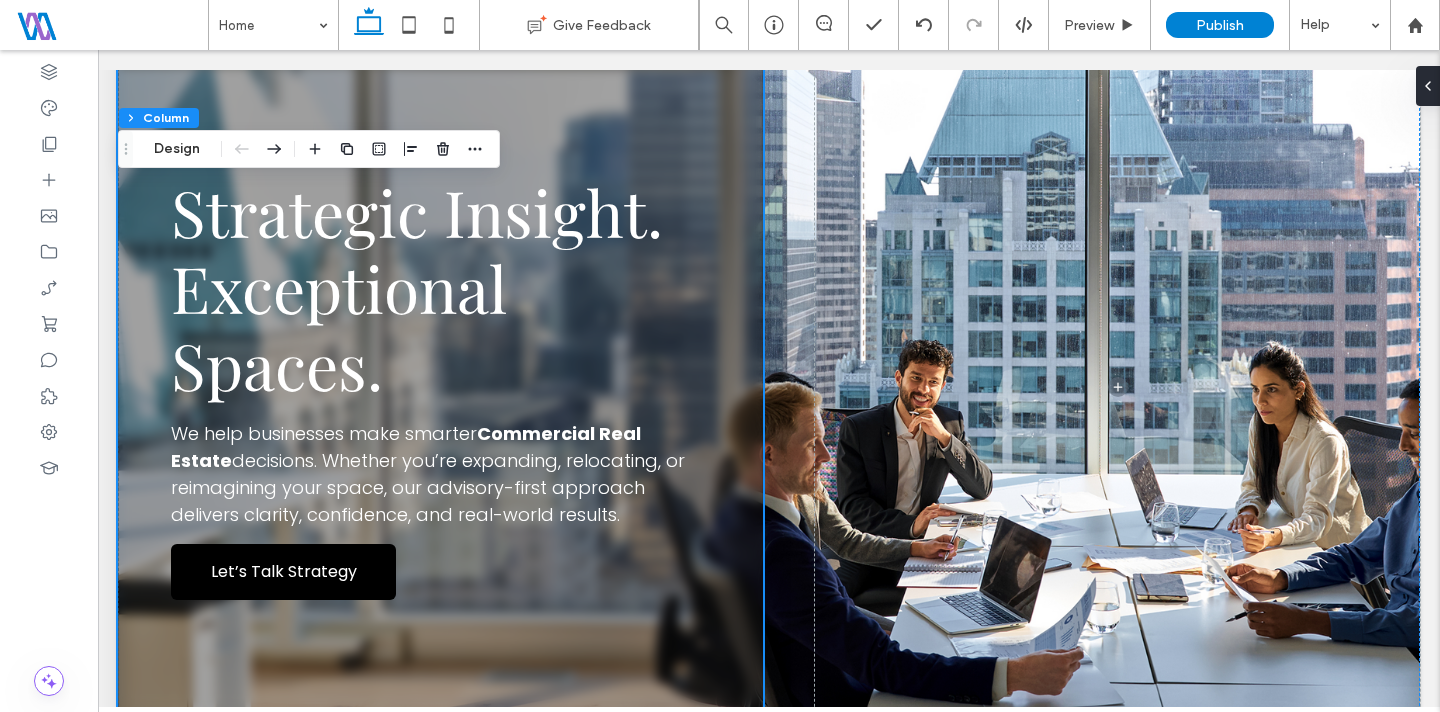 scroll, scrollTop: 198, scrollLeft: 0, axis: vertical 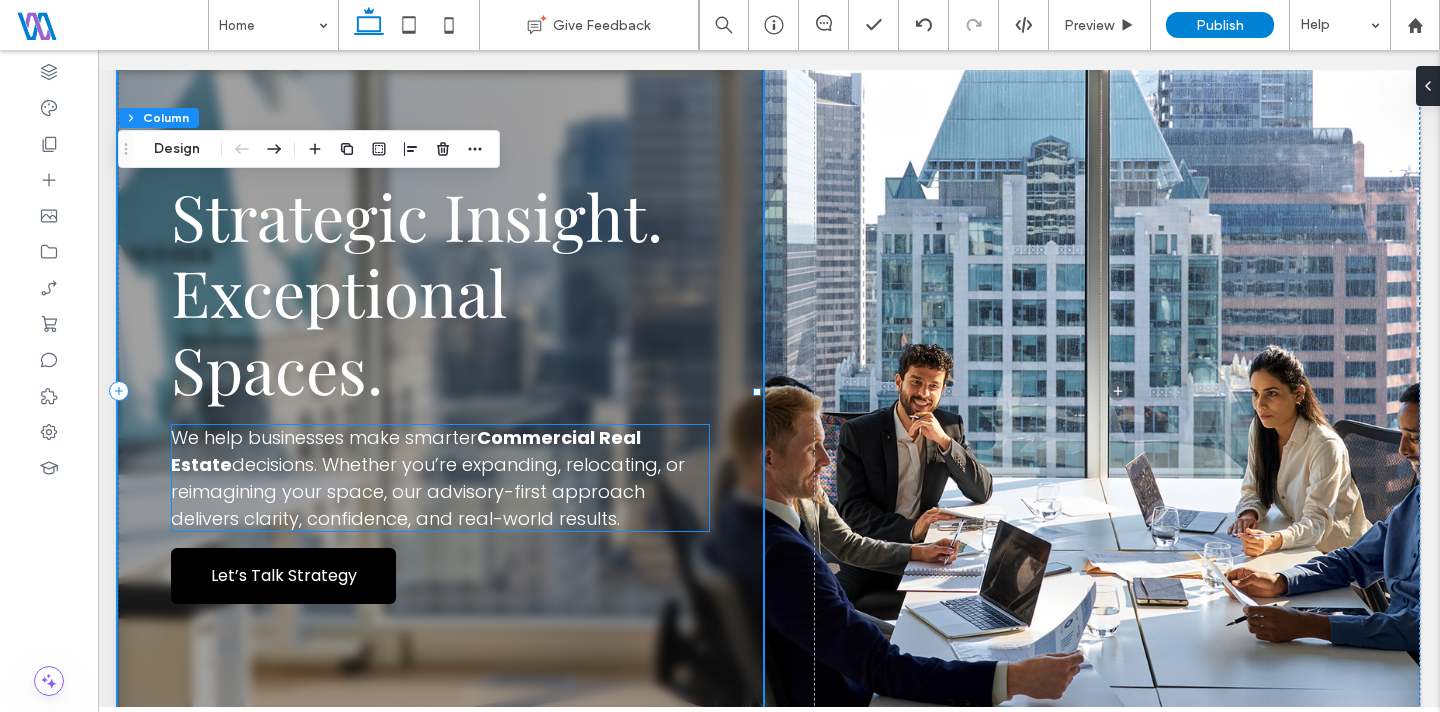 click on "decisions. Whether you’re expanding, relocating, or reimagining your space, our advisory-first approach delivers clarity, confidence, and real-world results." at bounding box center (428, 491) 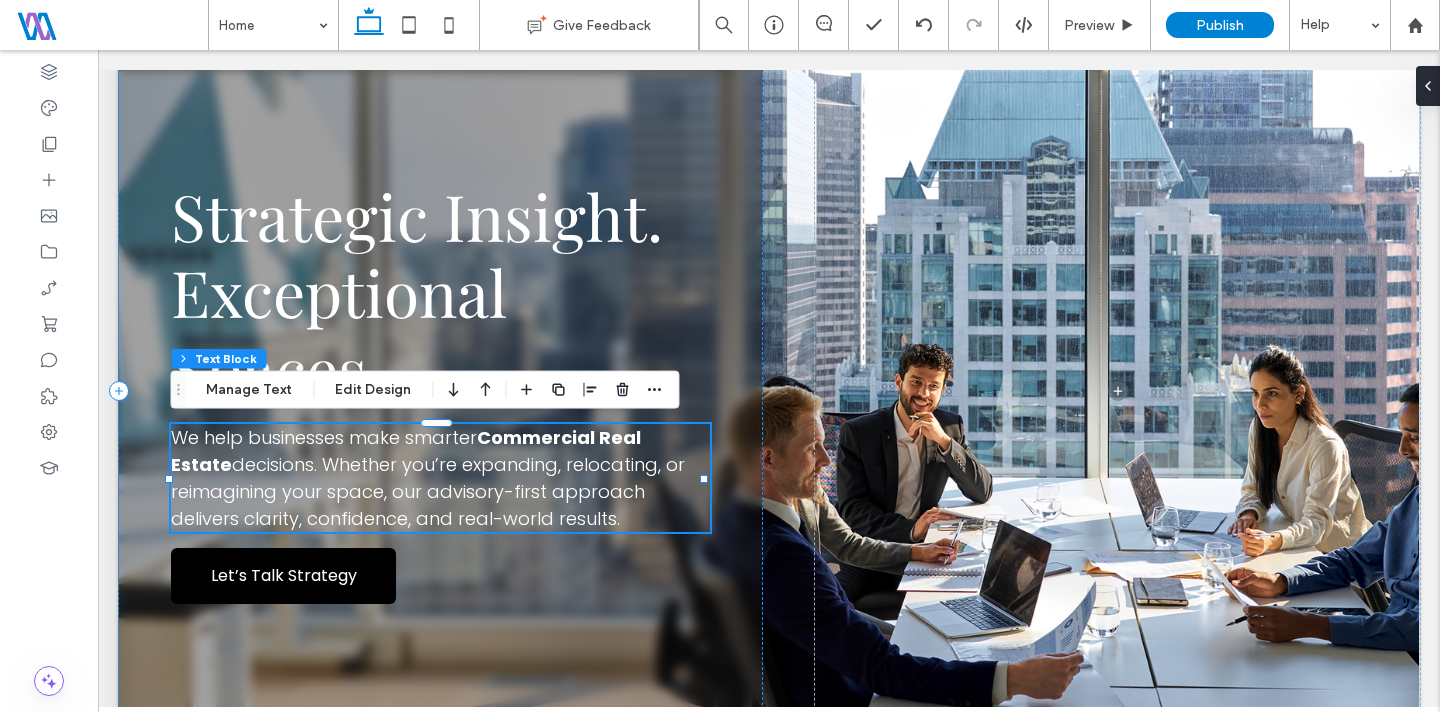 click on "decisions. Whether you’re expanding, relocating, or reimagining your space, our advisory-first approach delivers clarity, confidence, and real-world results." at bounding box center (428, 491) 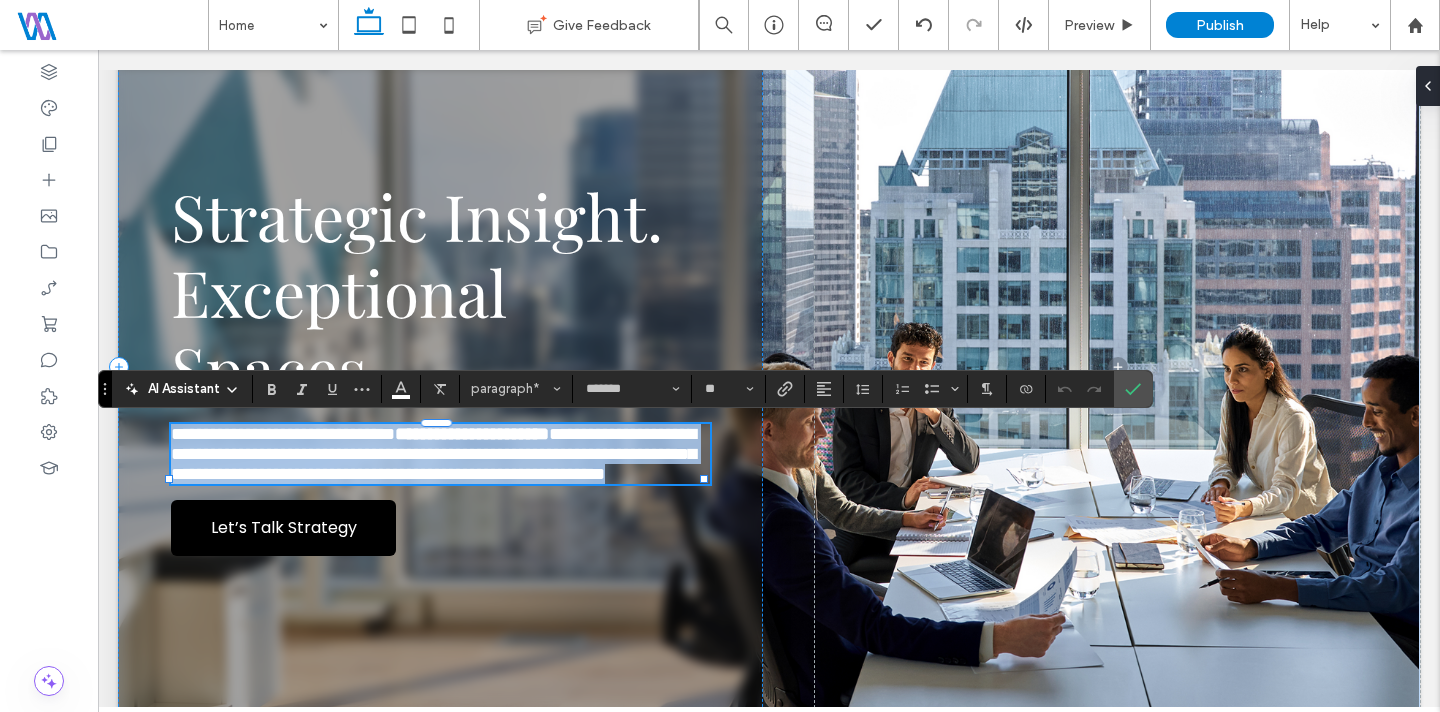 click on "**********" at bounding box center (433, 454) 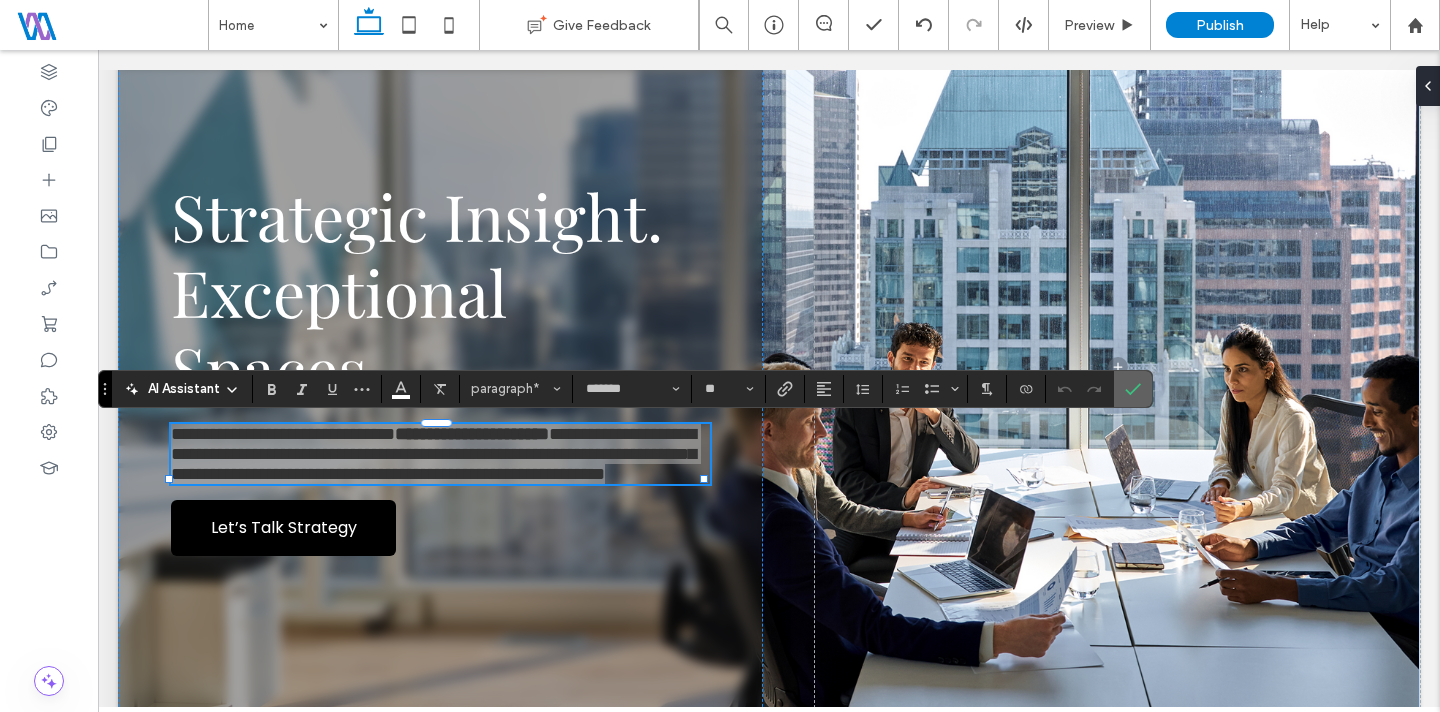 click 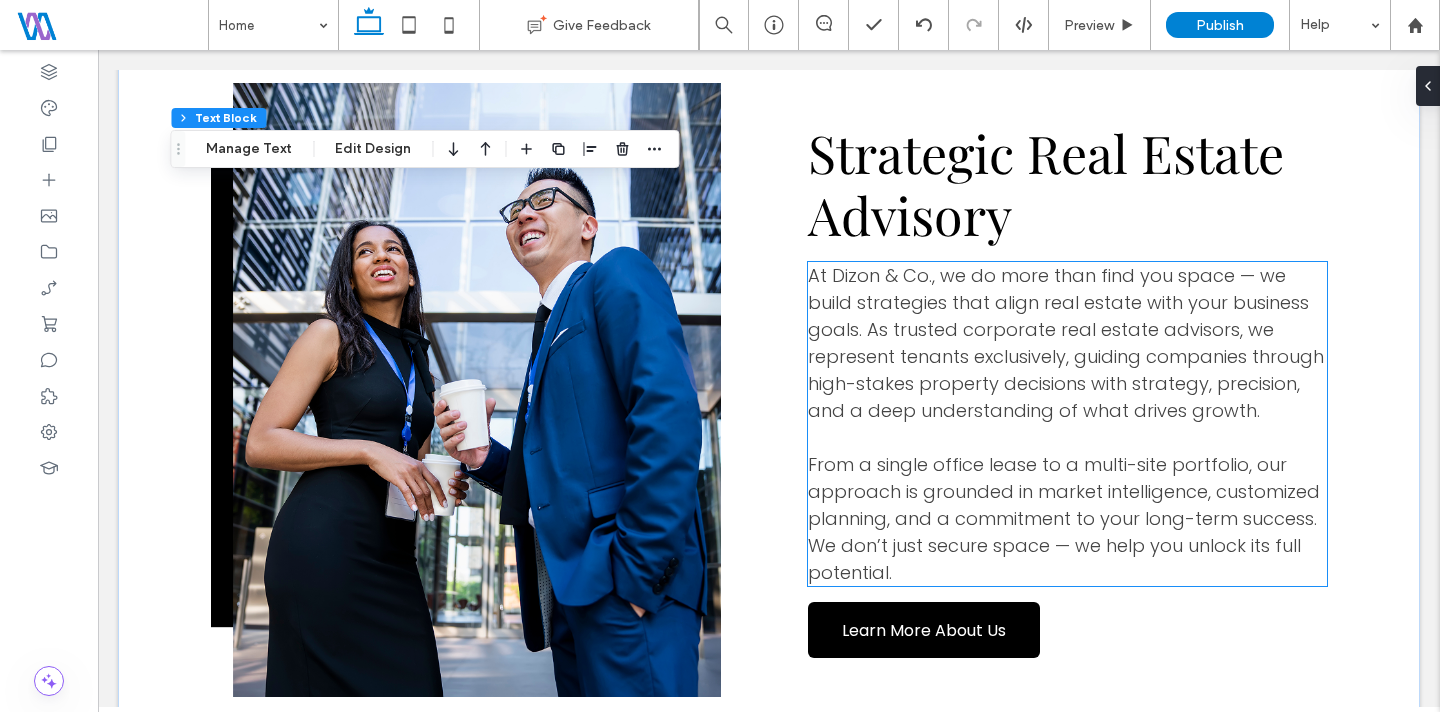 scroll, scrollTop: 958, scrollLeft: 0, axis: vertical 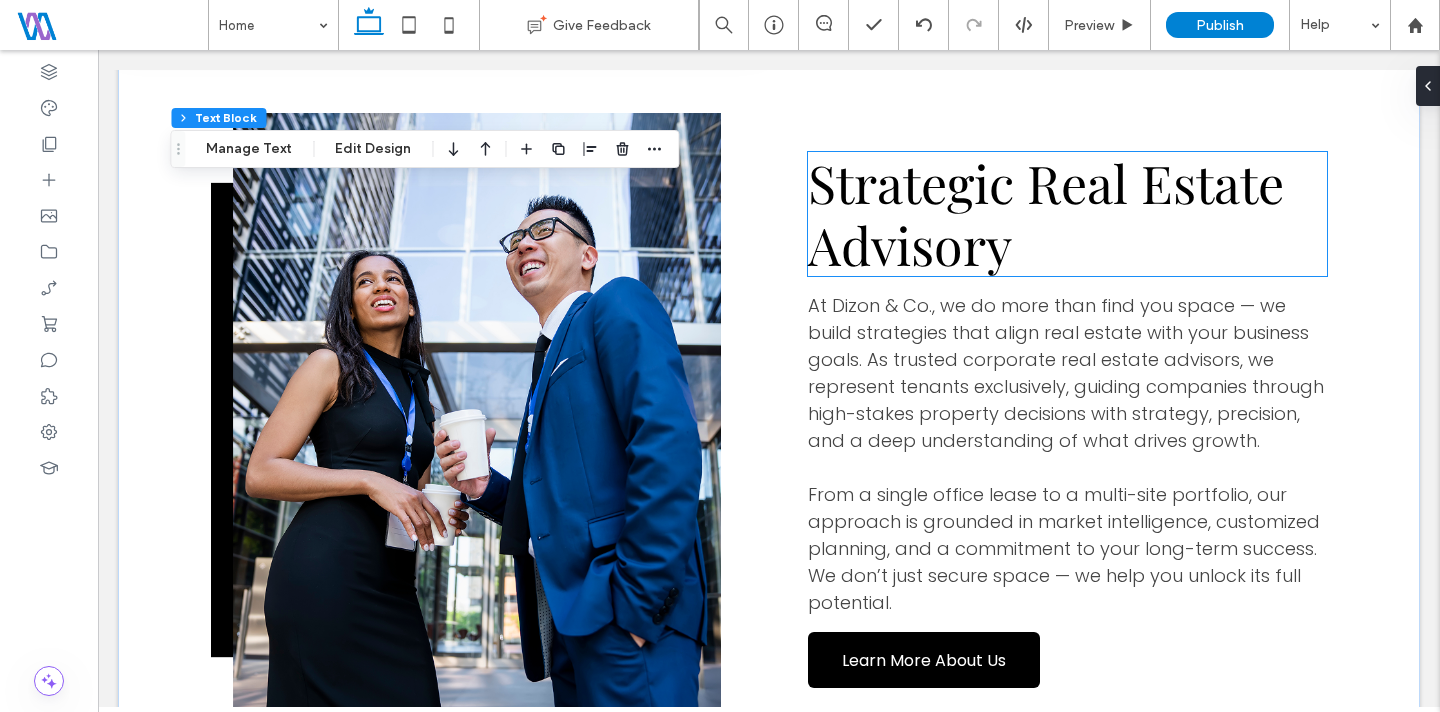 click on "Strategic Real Estate Advisory" at bounding box center [1067, 214] 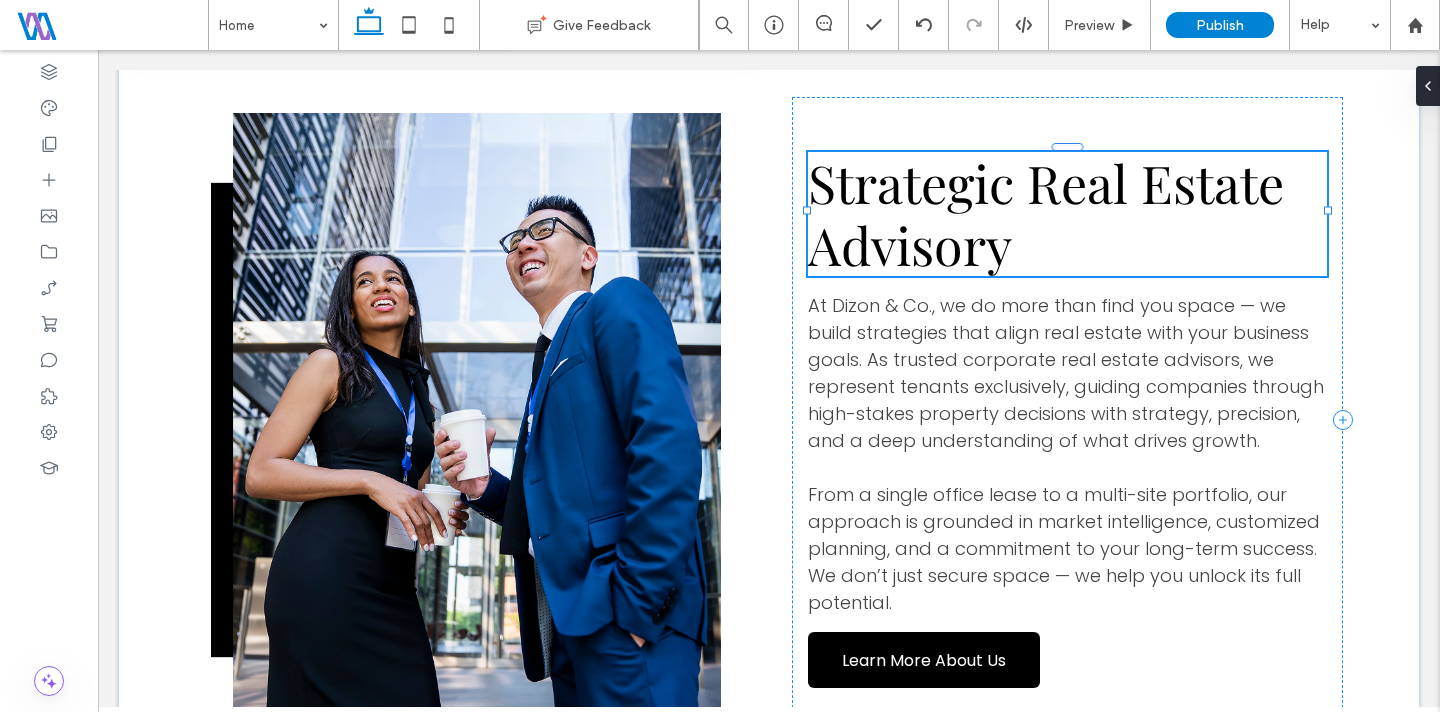 click on "Strategic Real Estate Advisory" at bounding box center [1067, 214] 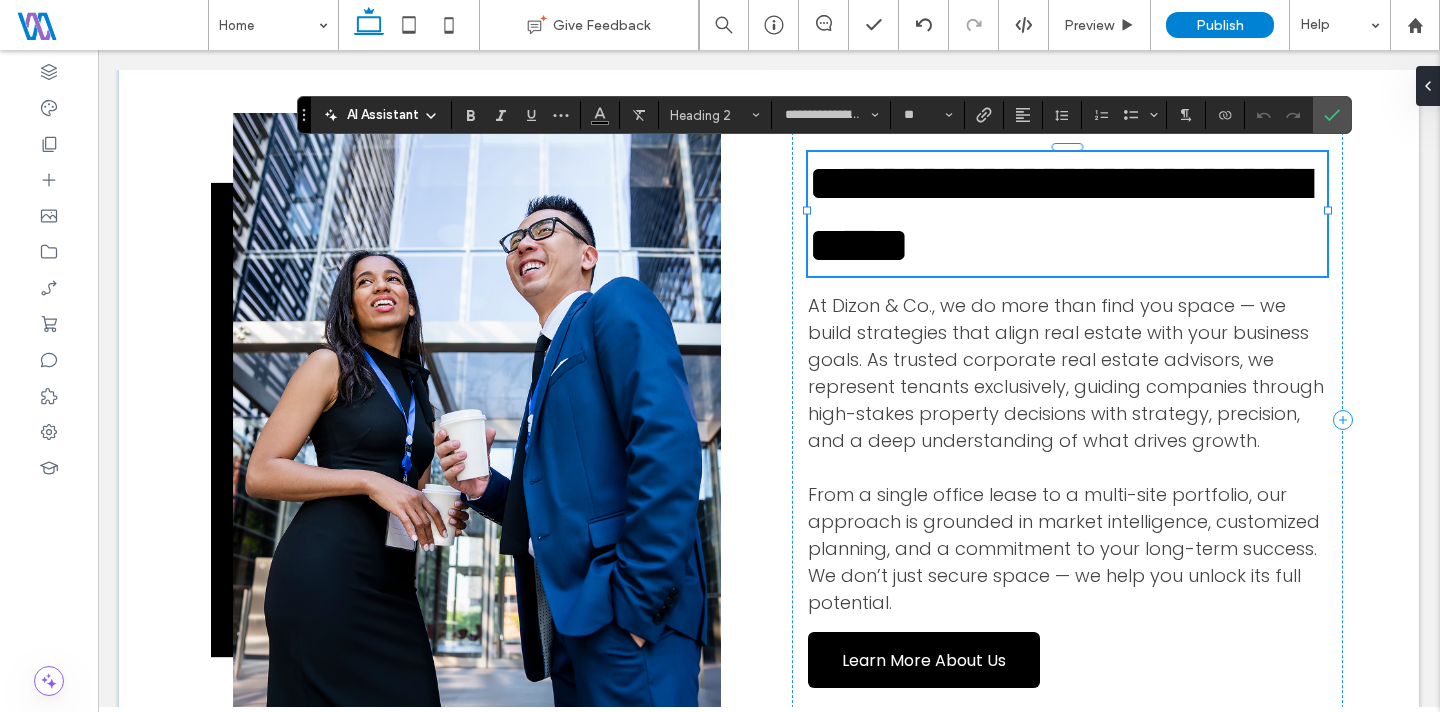 type on "*******" 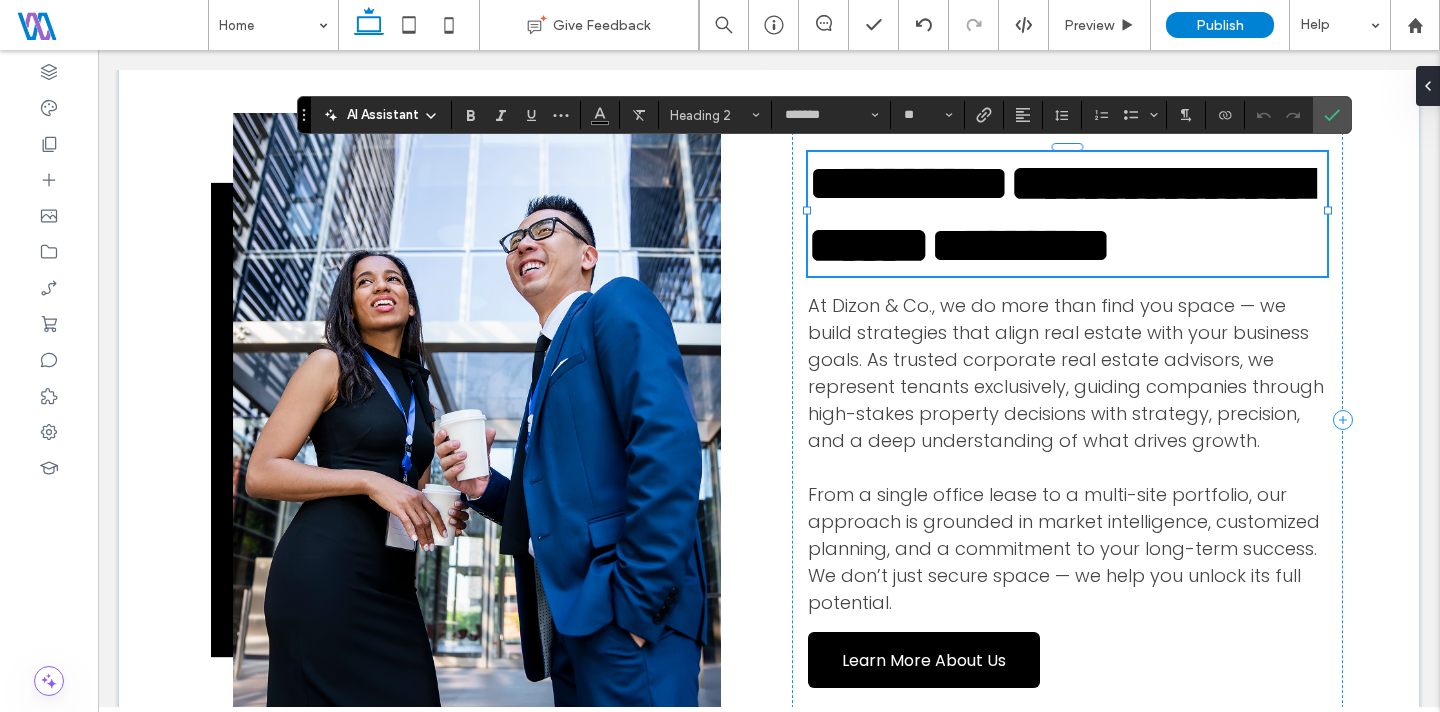 scroll, scrollTop: 0, scrollLeft: 0, axis: both 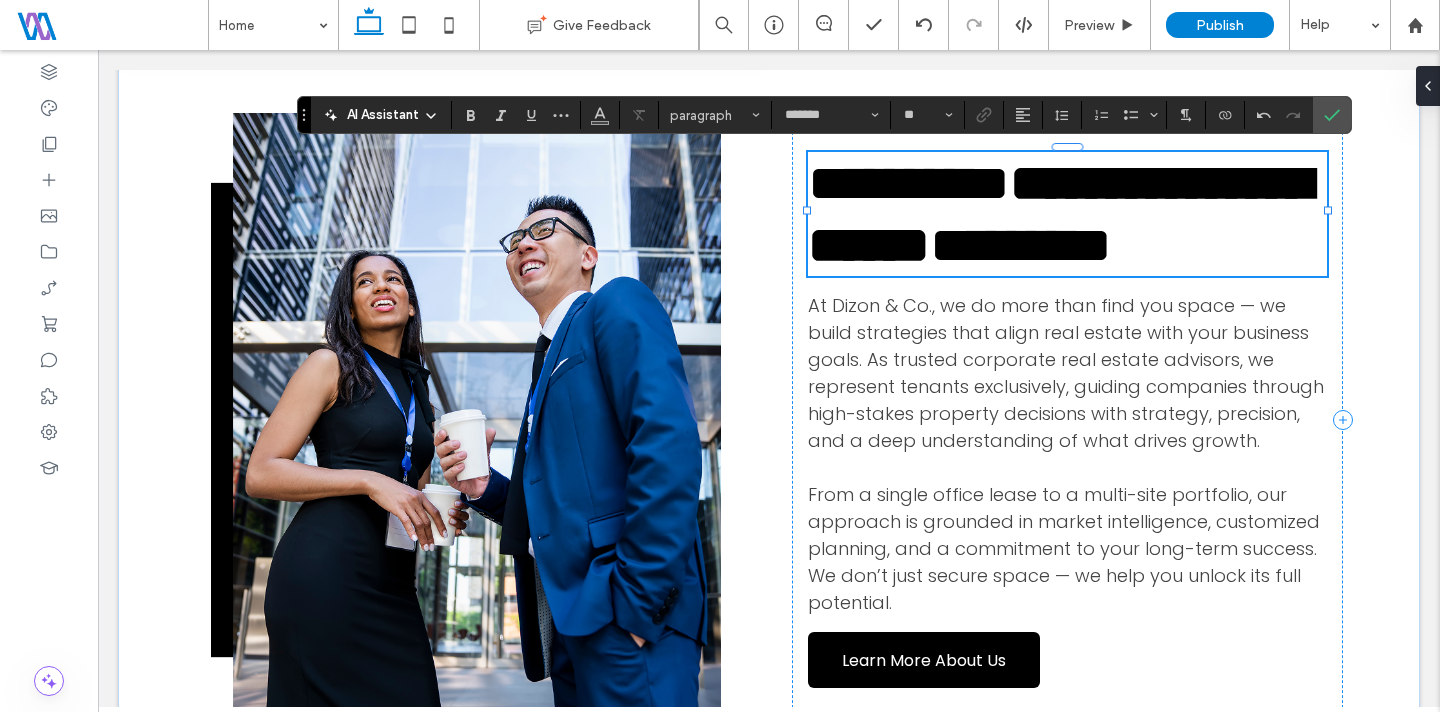 type on "**********" 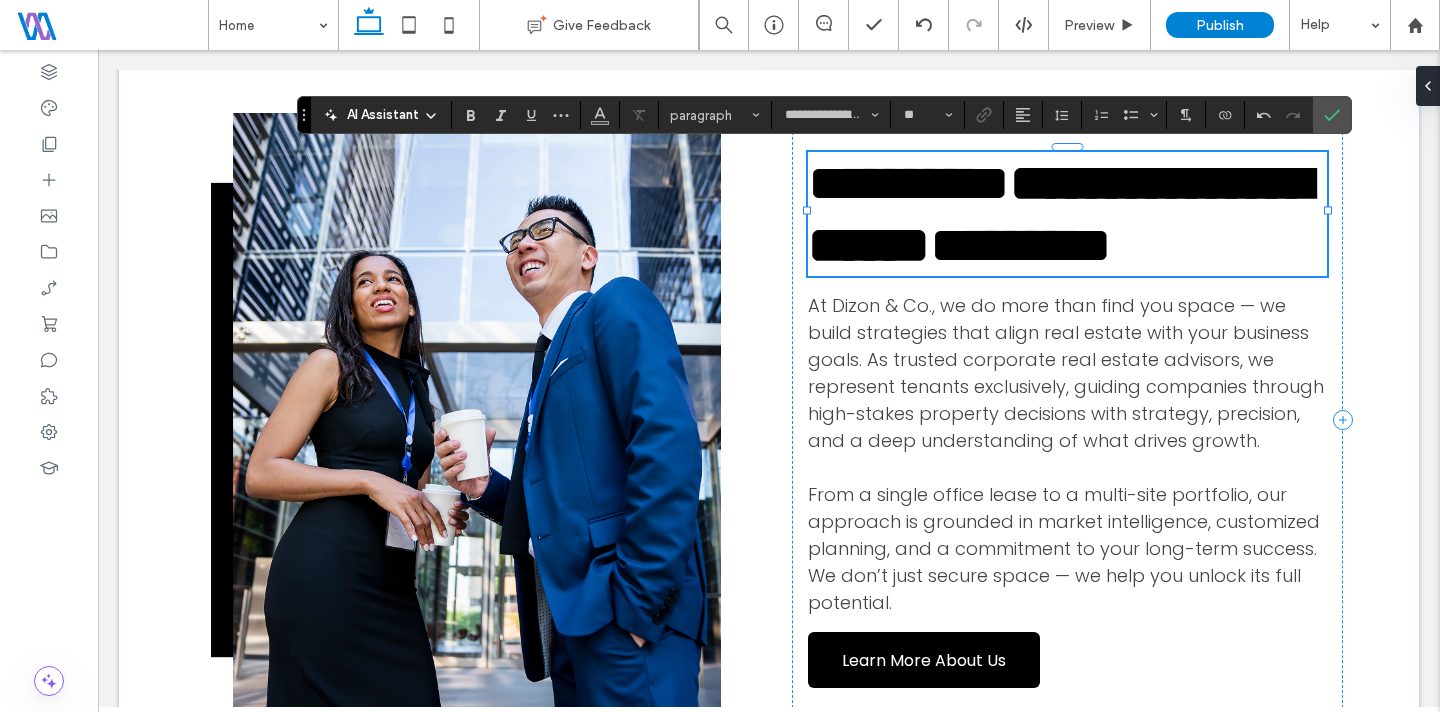 type on "**" 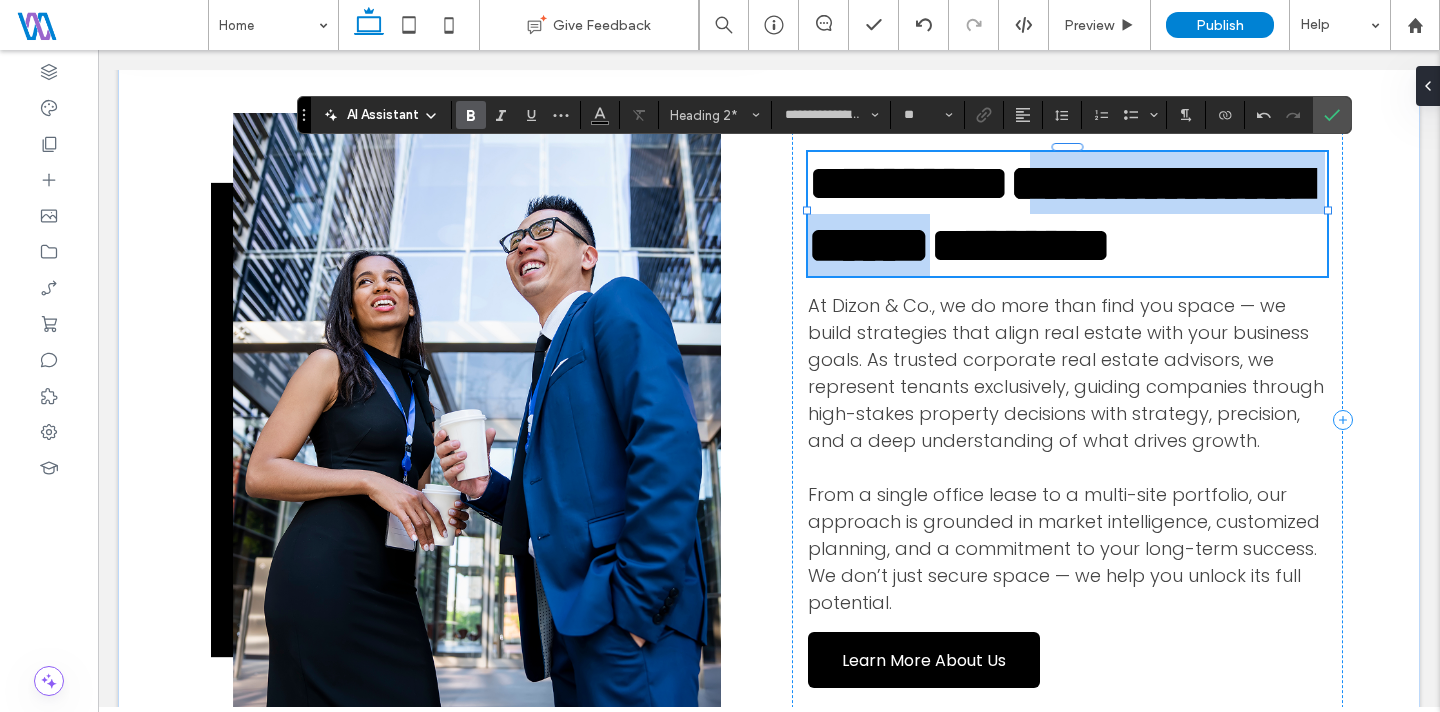 scroll, scrollTop: 0, scrollLeft: 0, axis: both 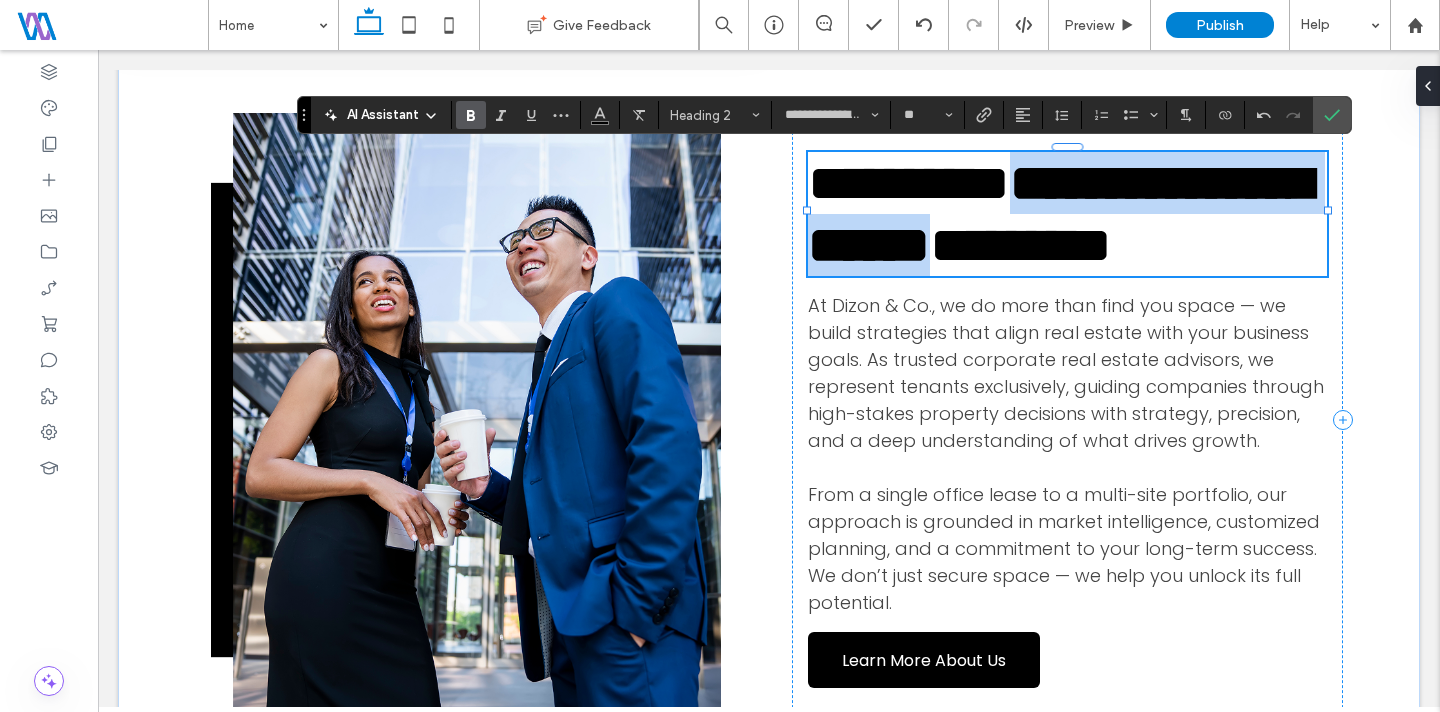 drag, startPoint x: 1067, startPoint y: 257, endPoint x: 1037, endPoint y: 191, distance: 72.498276 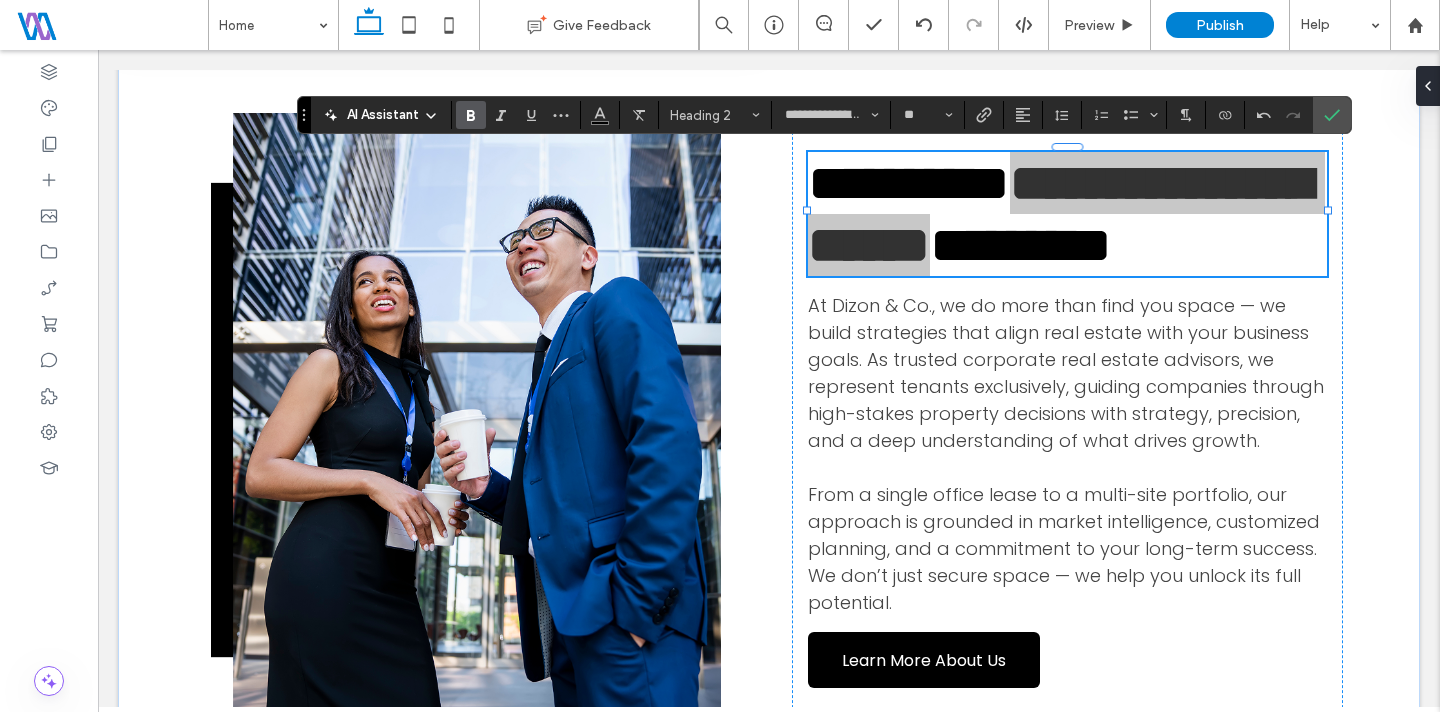 click 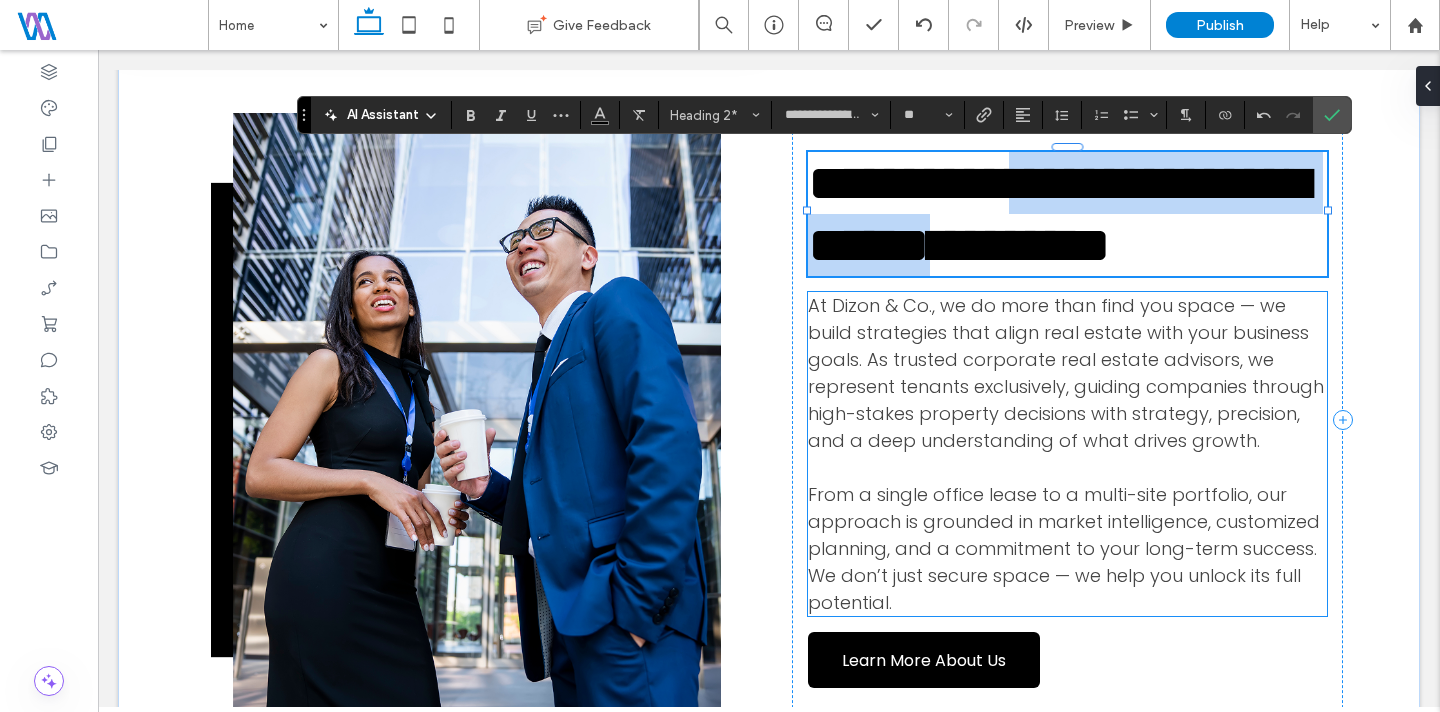 click on "At Dizon & Co., we do more than find you space — we build strategies that align real estate with your business goals. As trusted corporate real estate advisors, we represent tenants exclusively, guiding companies through high-stakes property decisions with strategy, precision, and a deep understanding of what drives growth." at bounding box center (1067, 373) 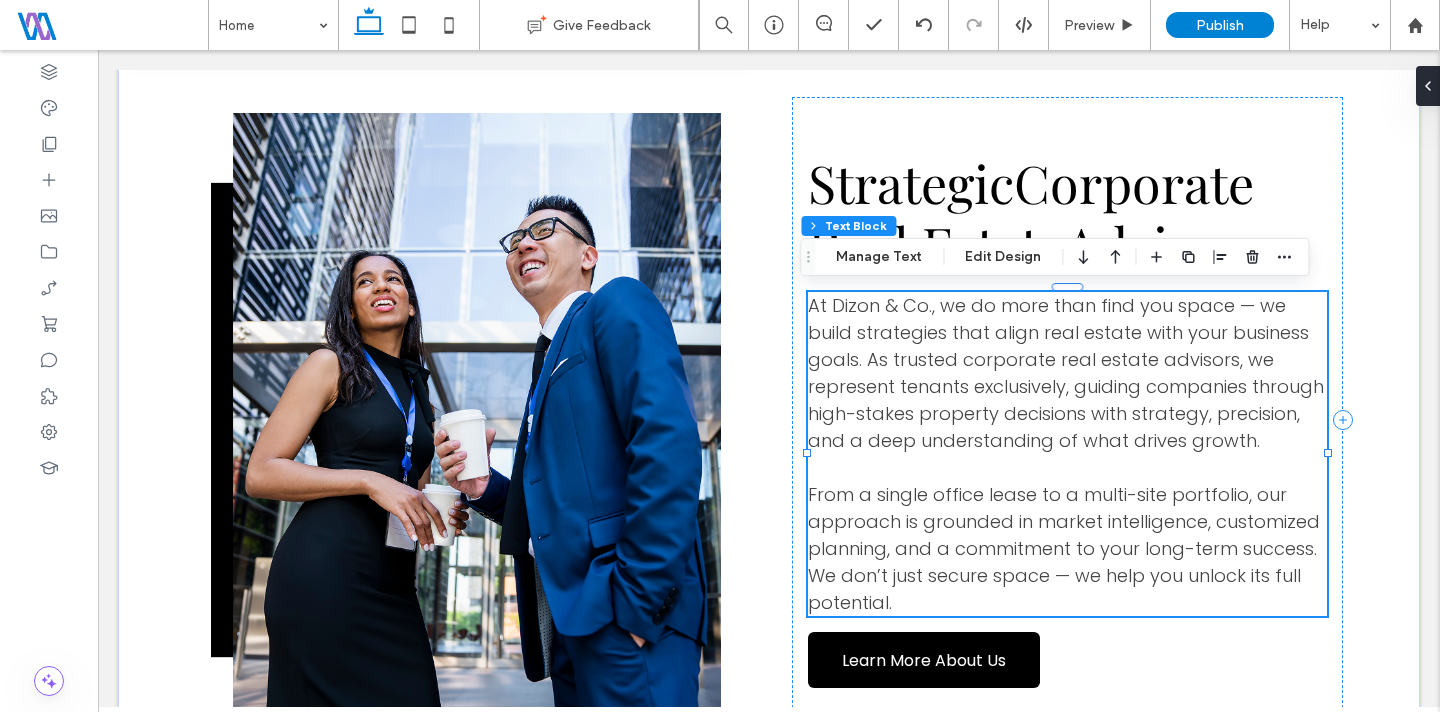 click at bounding box center [1067, 467] 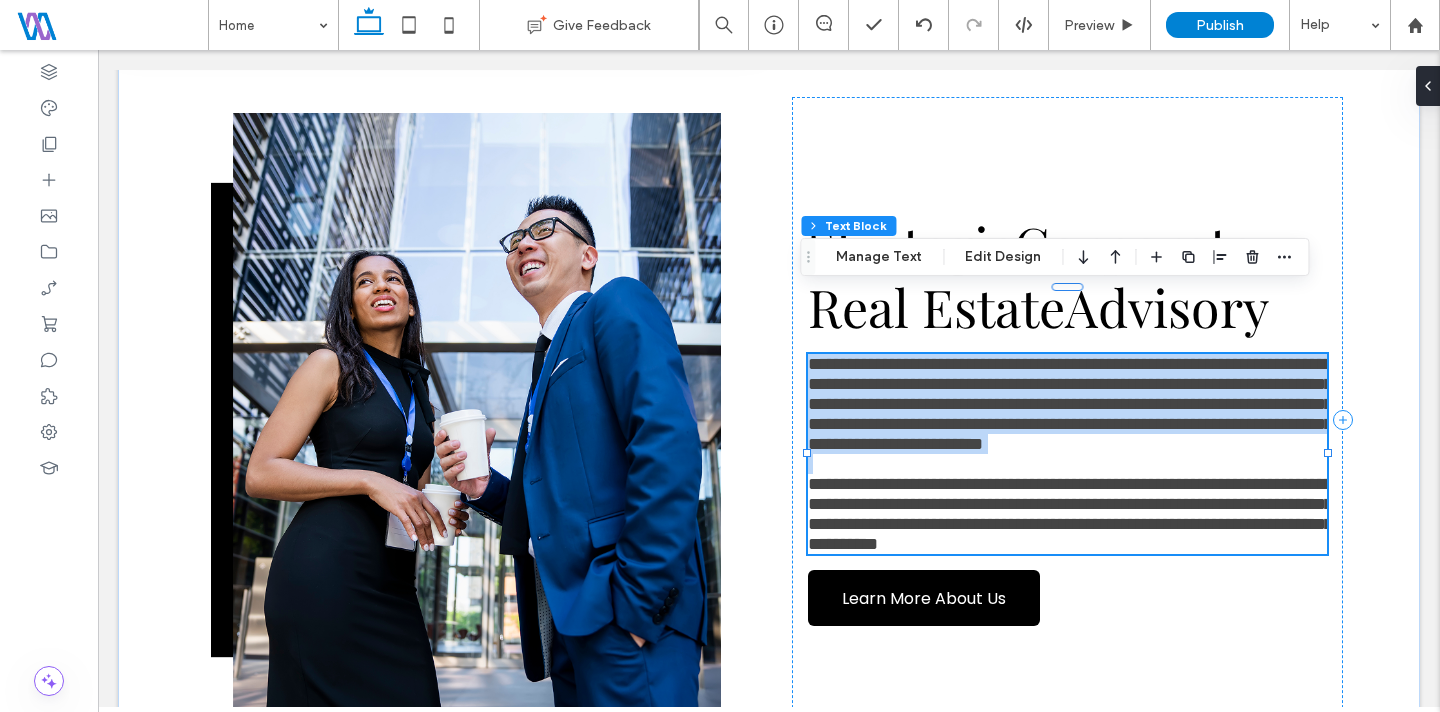 click at bounding box center [1067, 464] 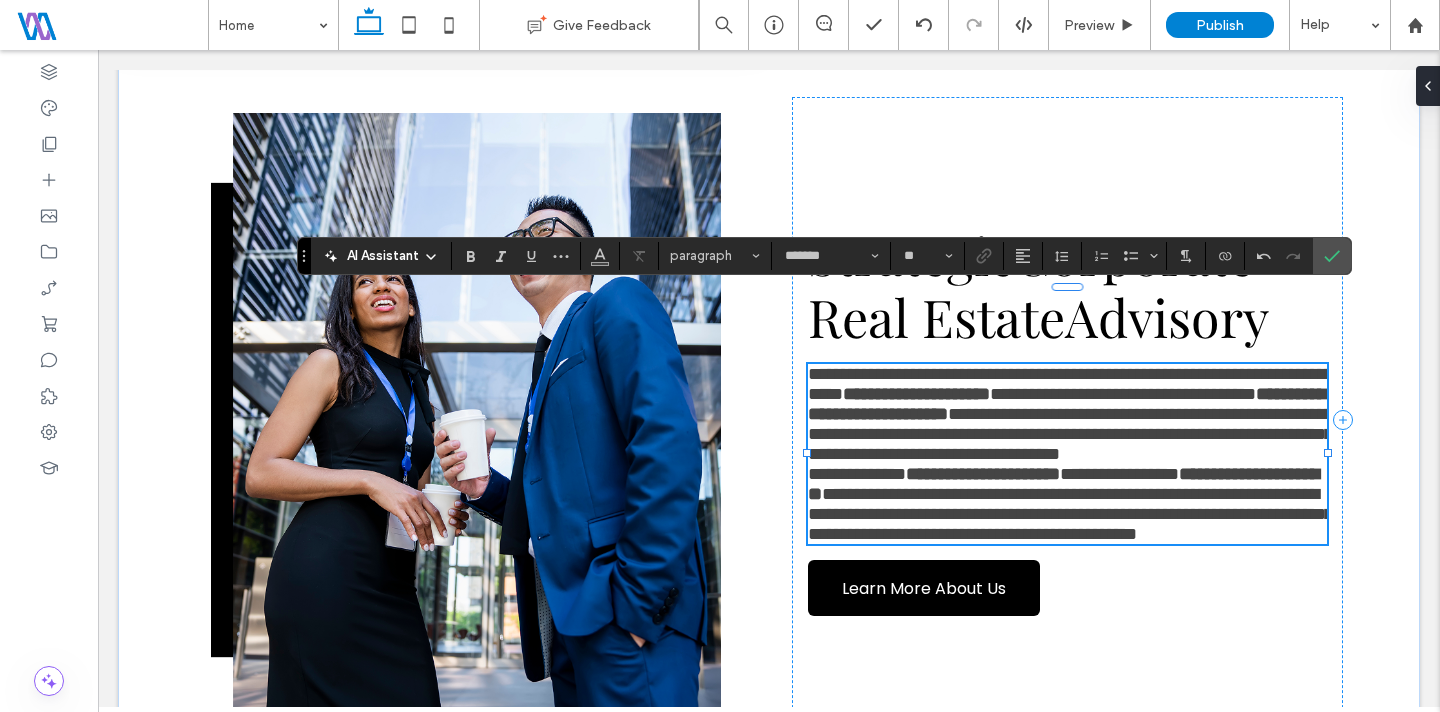 scroll, scrollTop: 0, scrollLeft: 0, axis: both 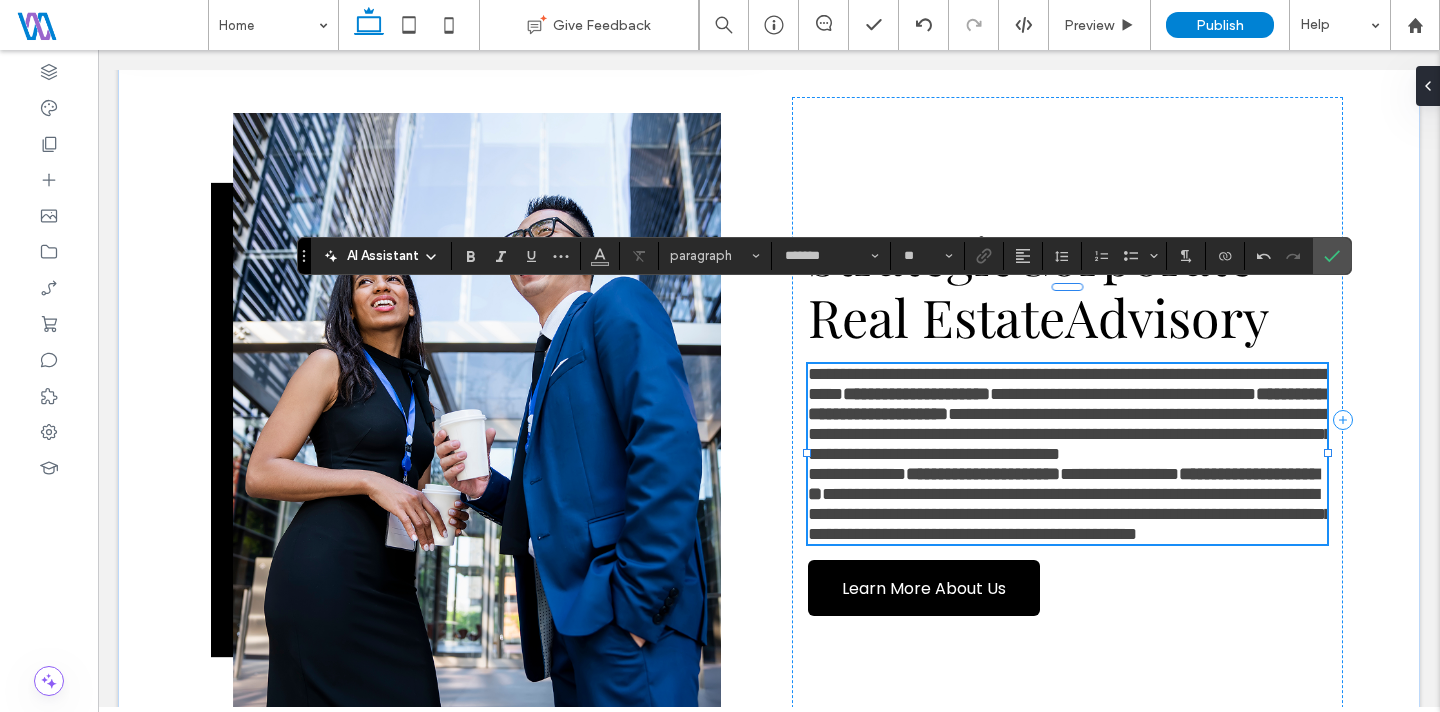 click on "**********" at bounding box center [1067, 414] 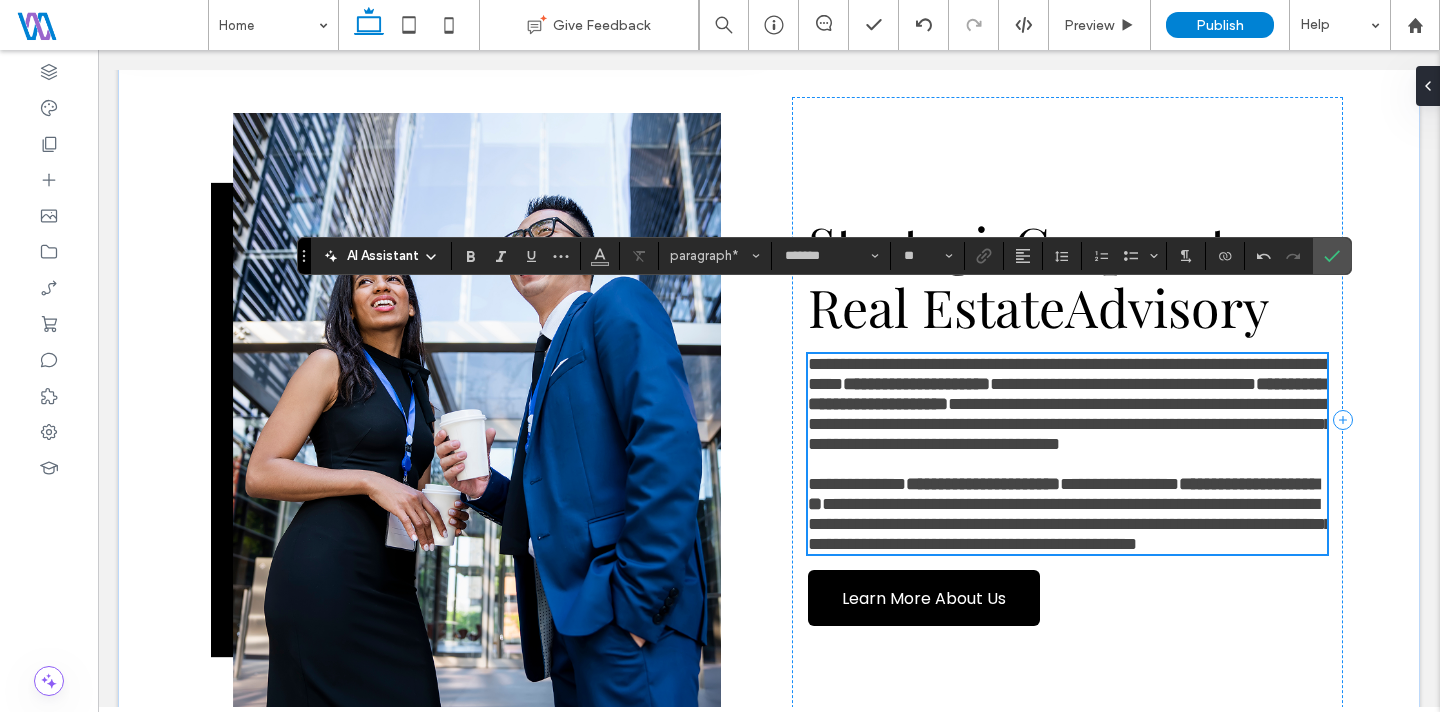 scroll, scrollTop: 944, scrollLeft: 0, axis: vertical 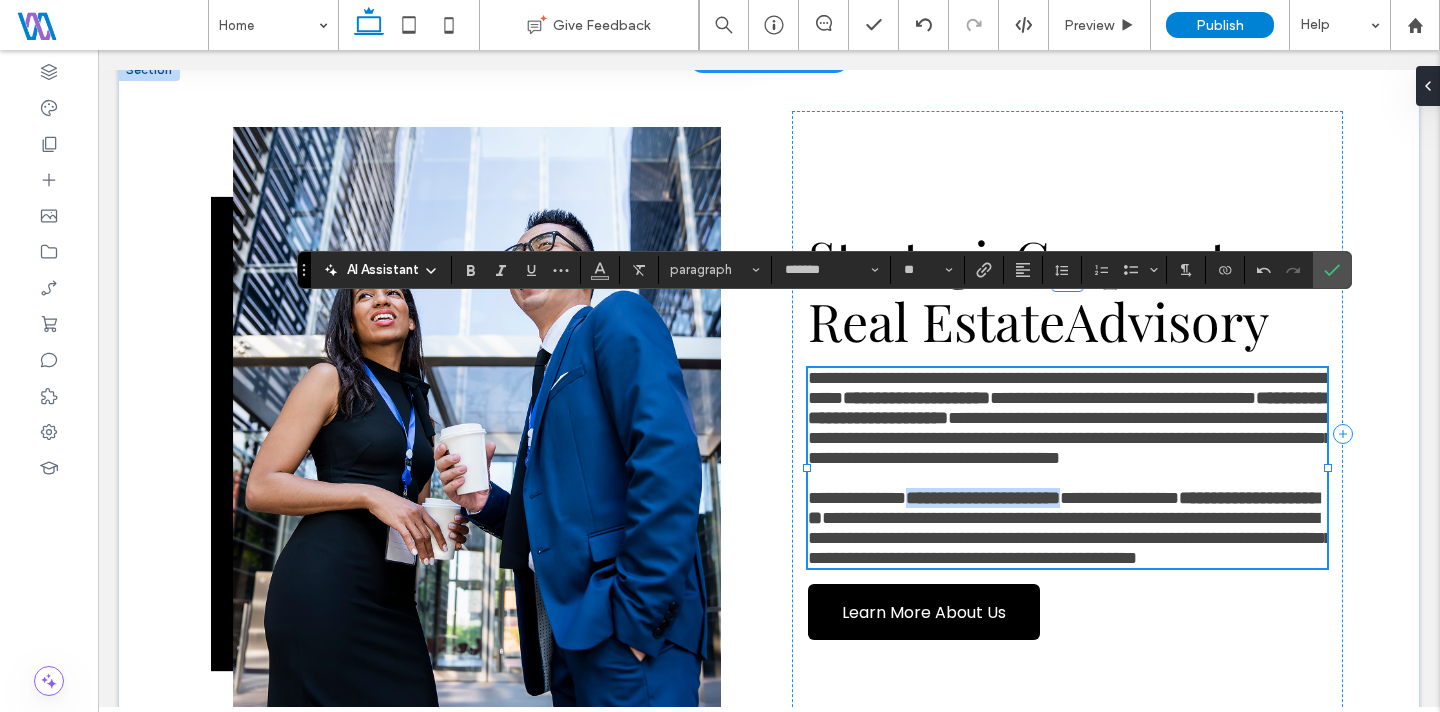 drag, startPoint x: 926, startPoint y: 524, endPoint x: 1122, endPoint y: 522, distance: 196.01021 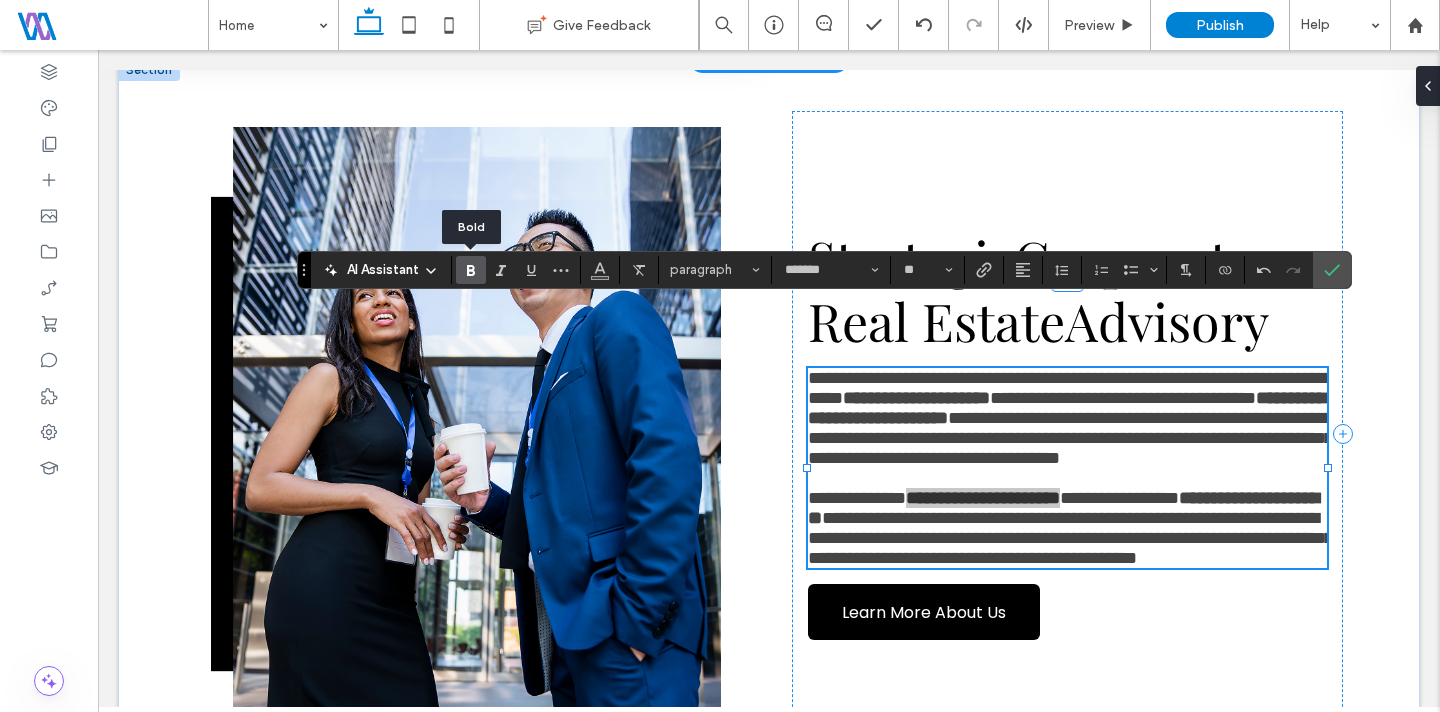 click 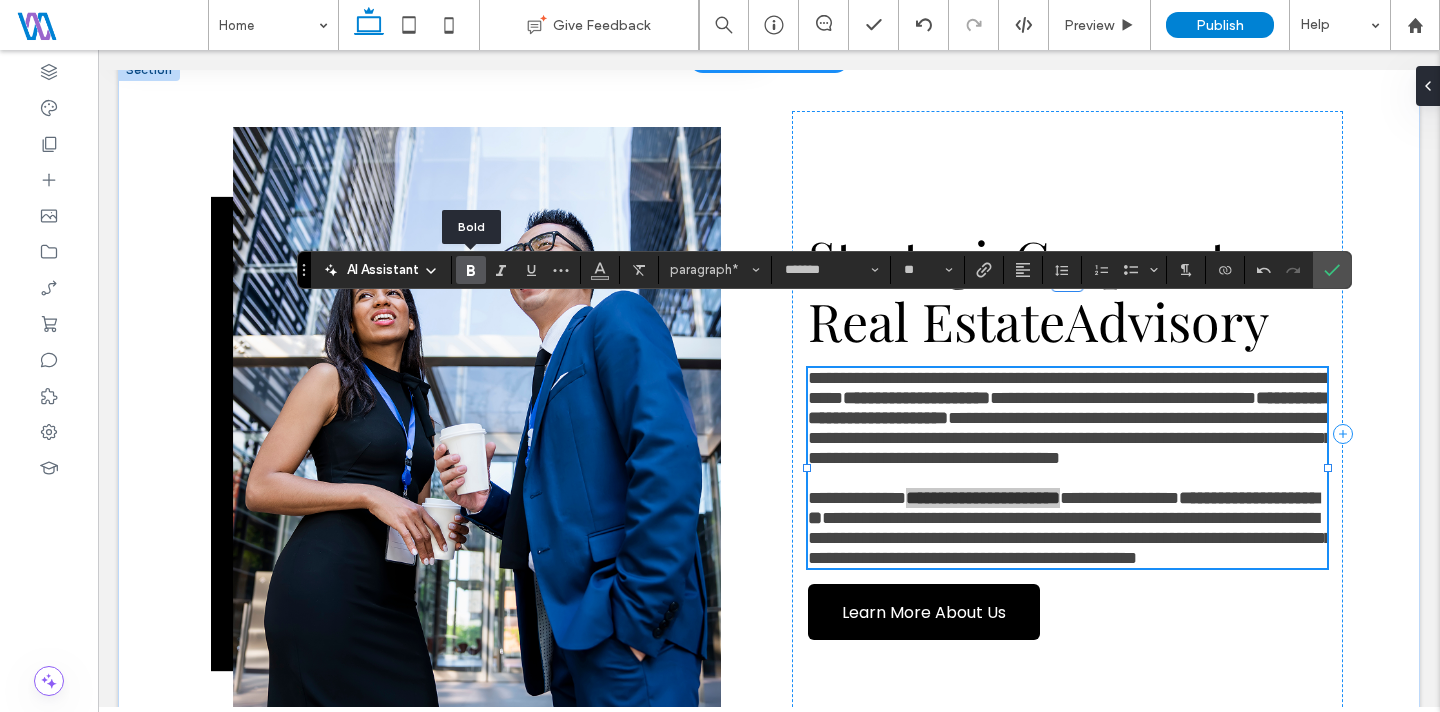 click 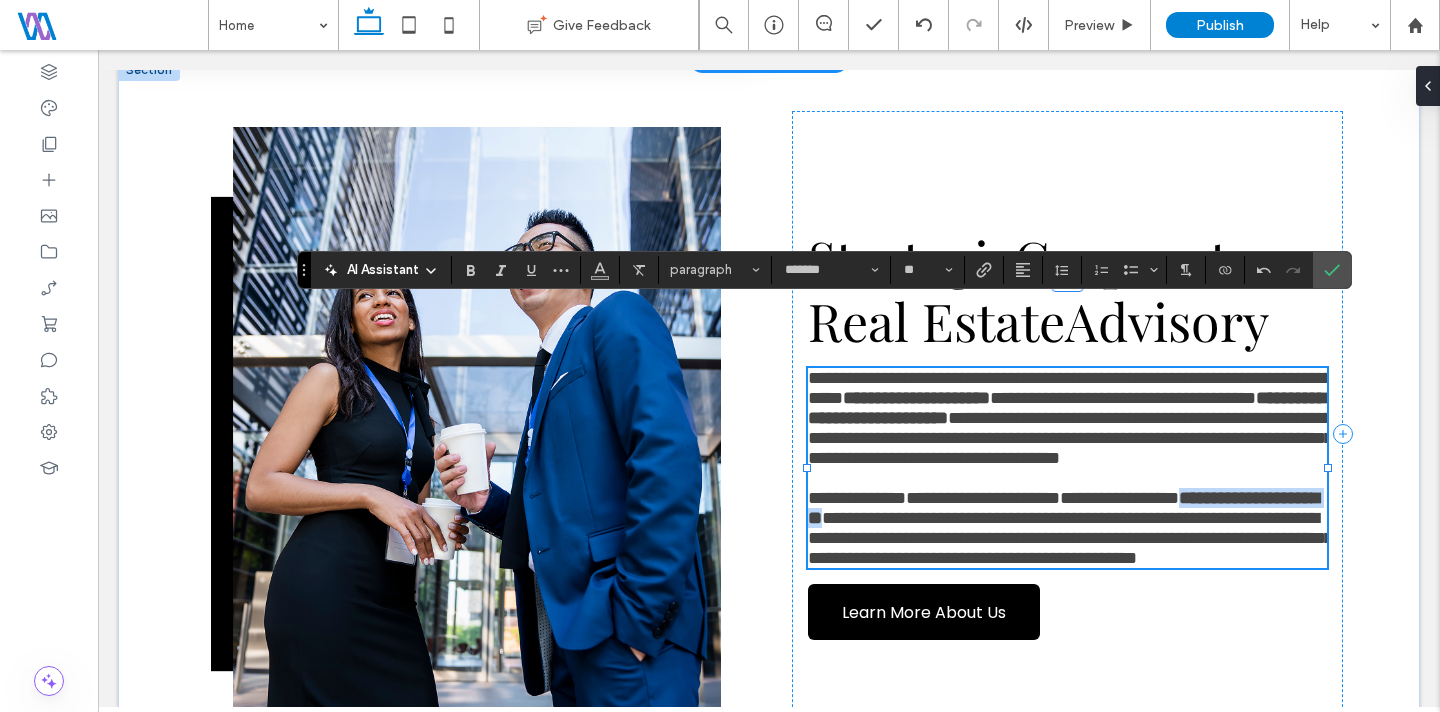 drag, startPoint x: 1016, startPoint y: 551, endPoint x: 802, endPoint y: 551, distance: 214 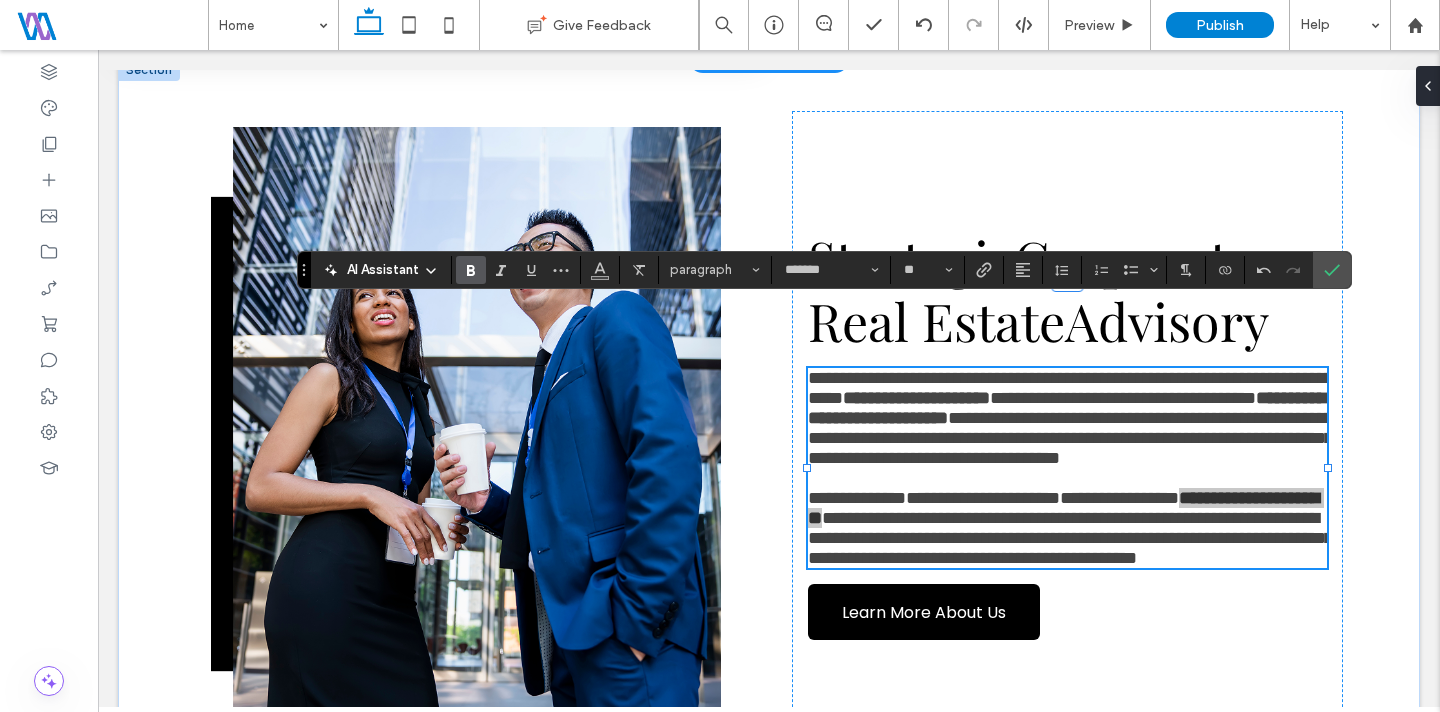 click at bounding box center [471, 270] 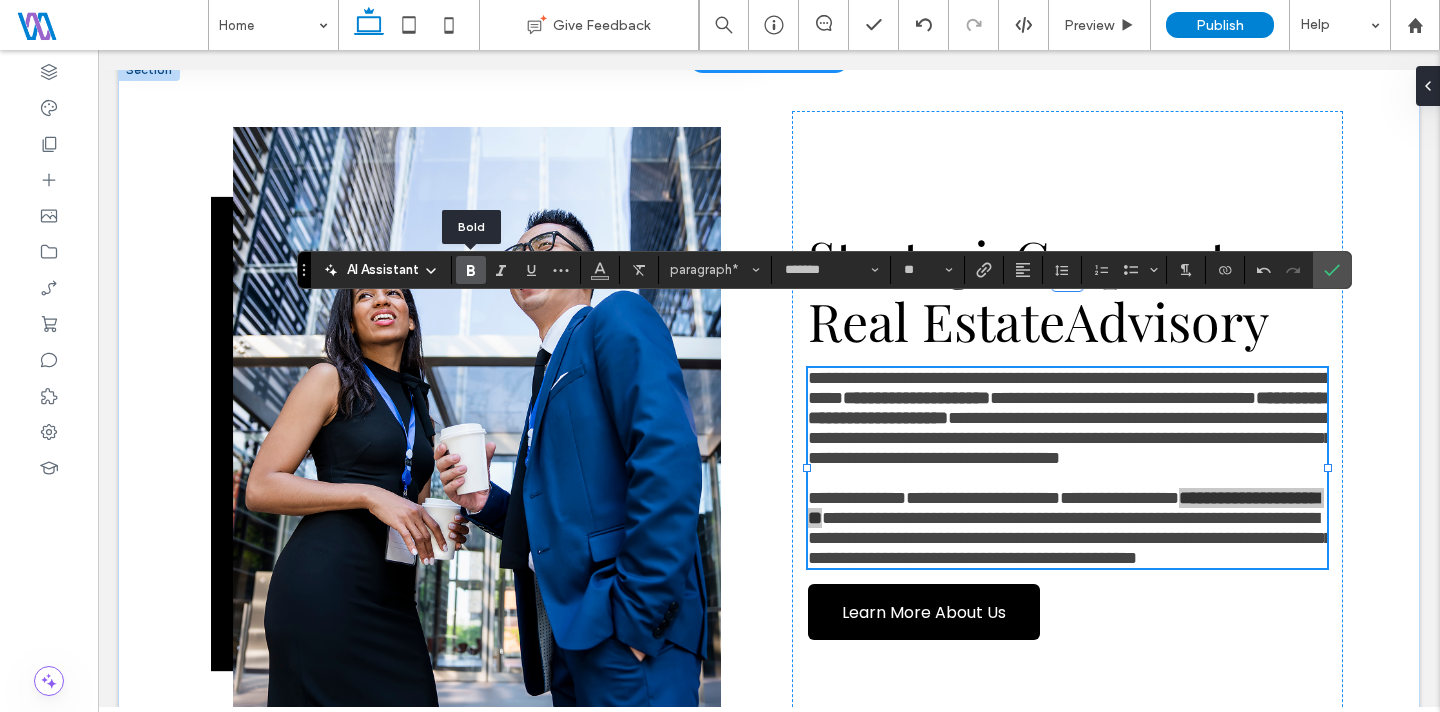 click at bounding box center [471, 270] 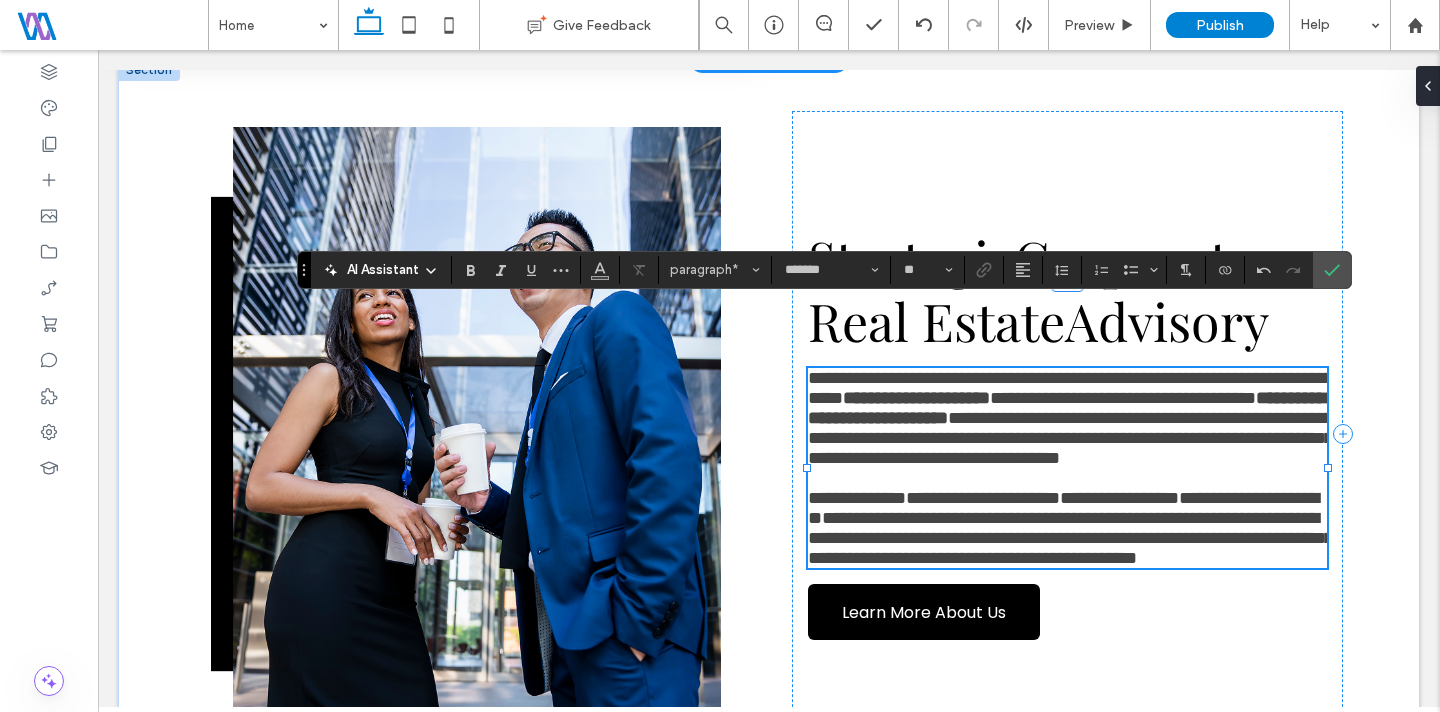 click on "**********" at bounding box center (1070, 538) 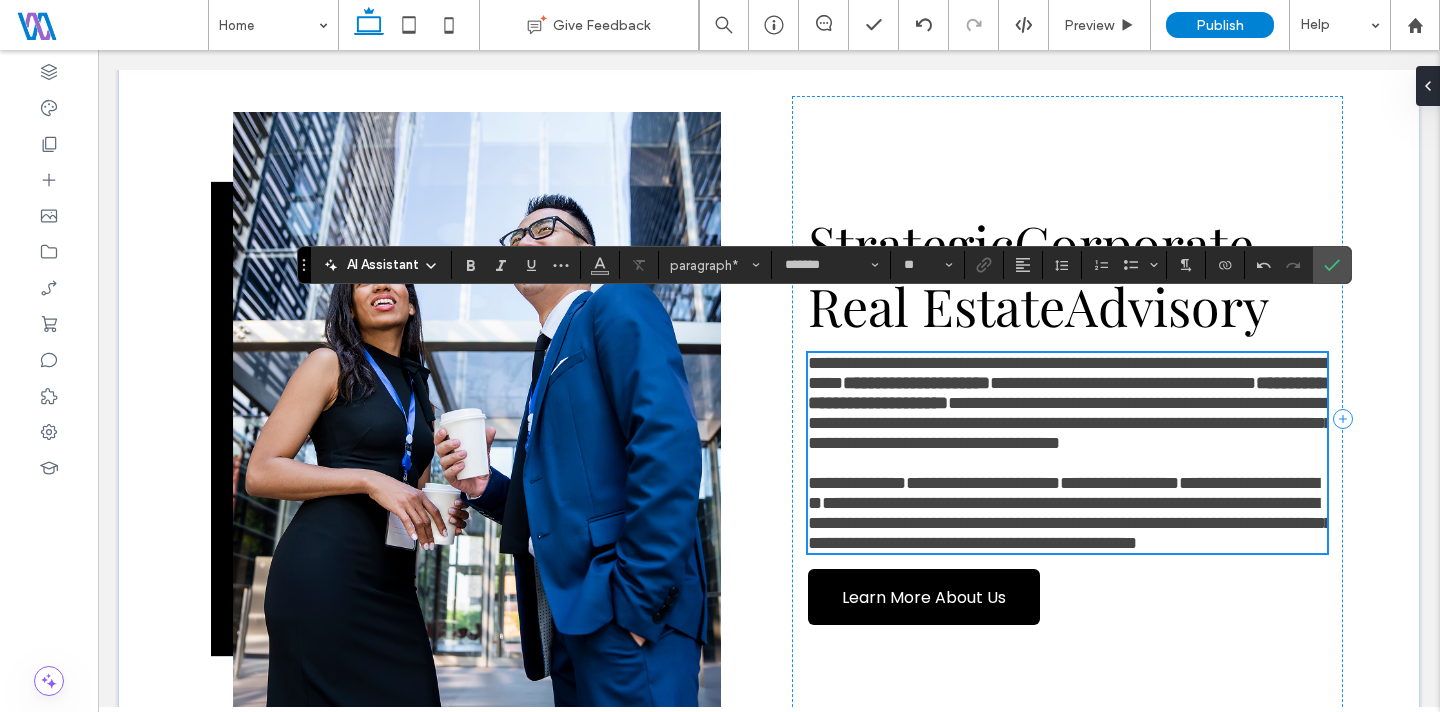 scroll, scrollTop: 962, scrollLeft: 0, axis: vertical 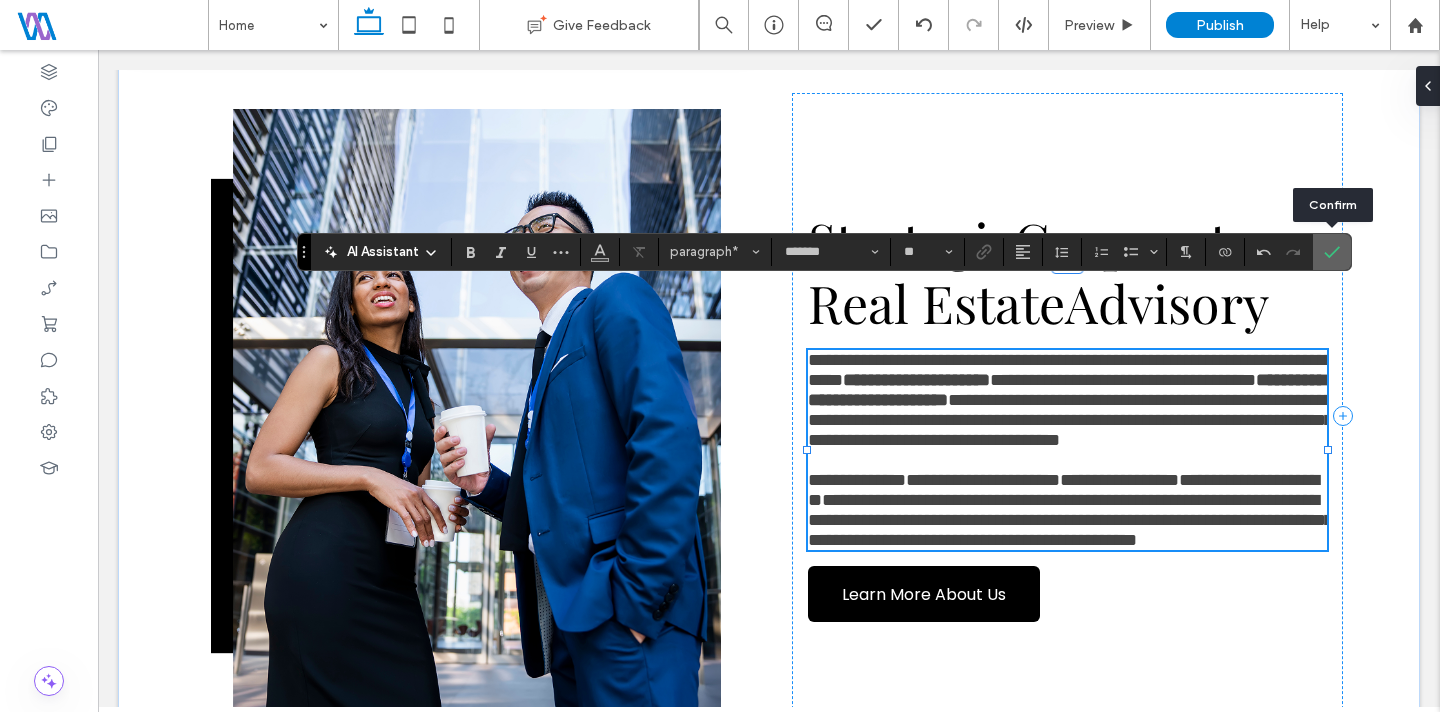 drag, startPoint x: 1325, startPoint y: 260, endPoint x: 1133, endPoint y: 297, distance: 195.53261 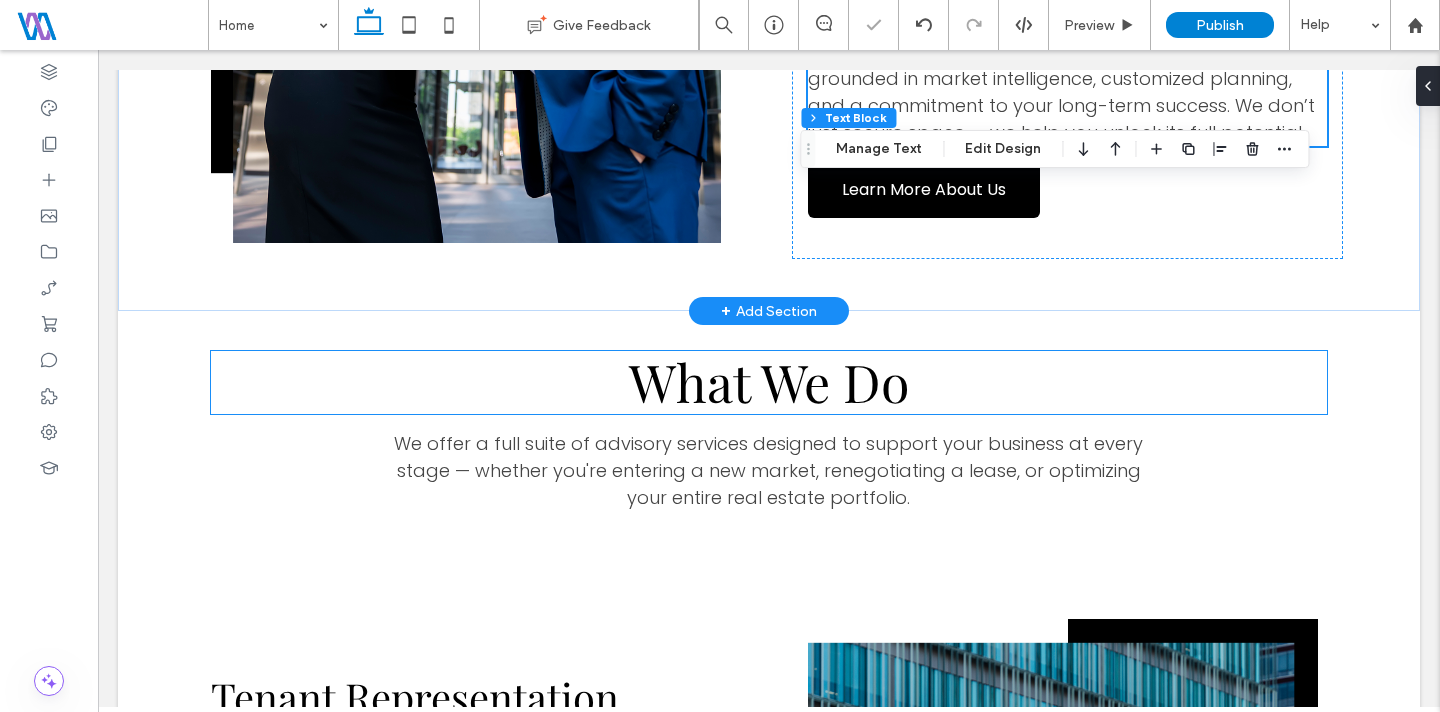 scroll, scrollTop: 1491, scrollLeft: 0, axis: vertical 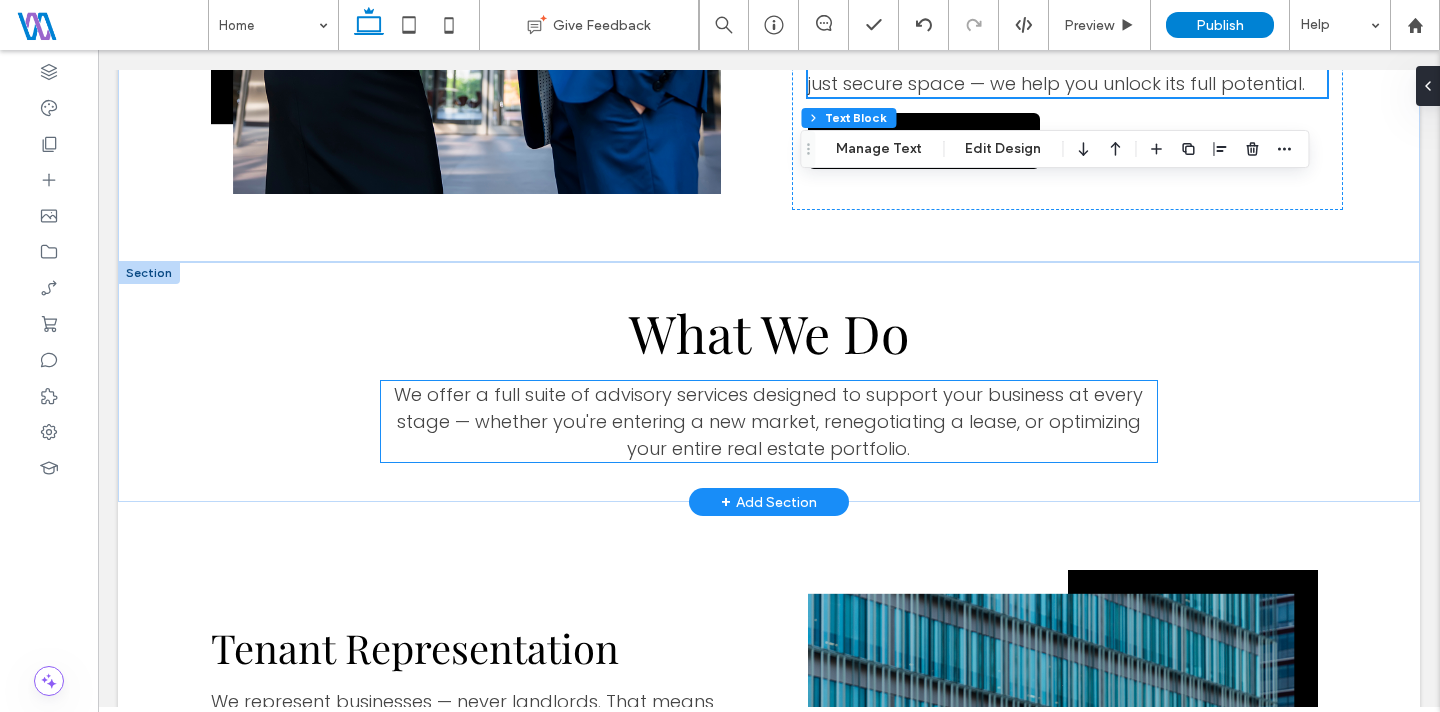 click on "We offer a full suite of advisory services designed to support your business at every stage — whether you're entering a new market, renegotiating a lease, or optimizing your entire real estate portfolio." at bounding box center [768, 421] 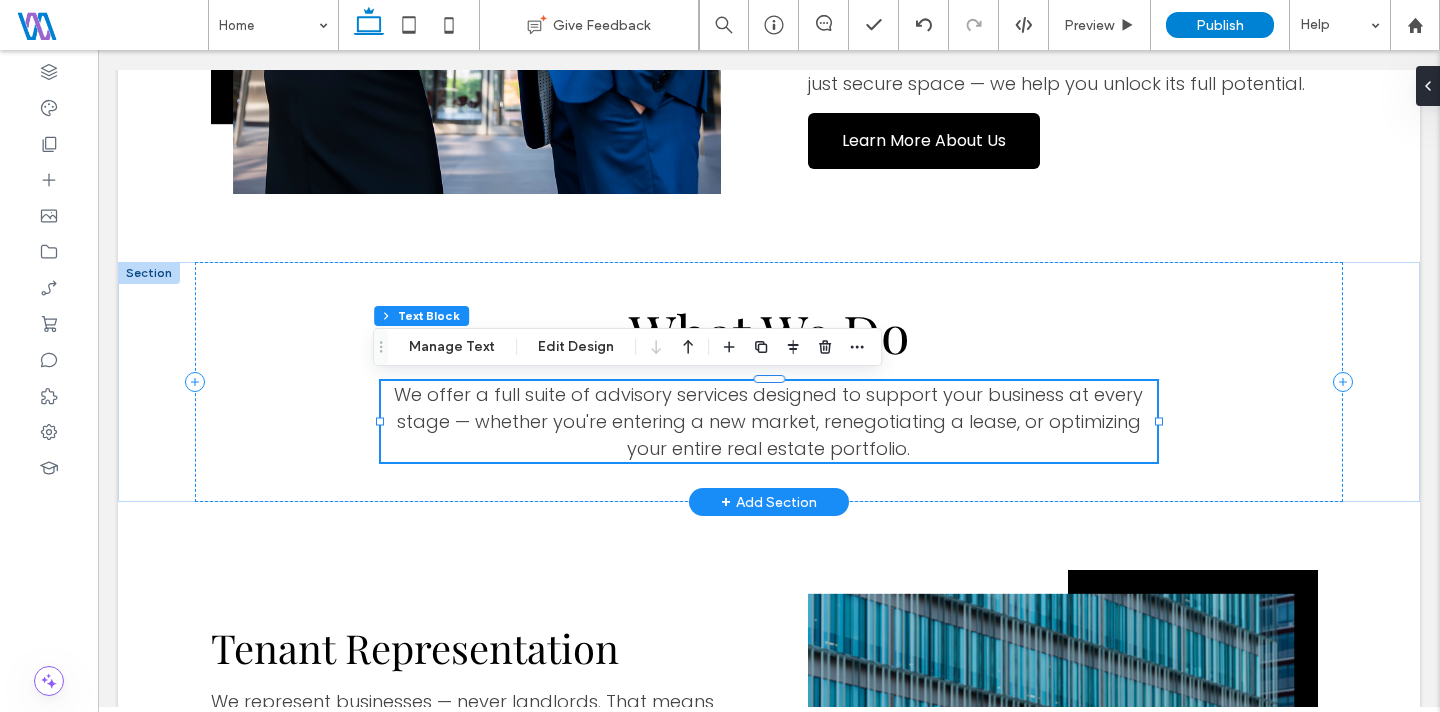 click on "We offer a full suite of advisory services designed to support your business at every stage — whether you're entering a new market, renegotiating a lease, or optimizing your entire real estate portfolio." at bounding box center (769, 421) 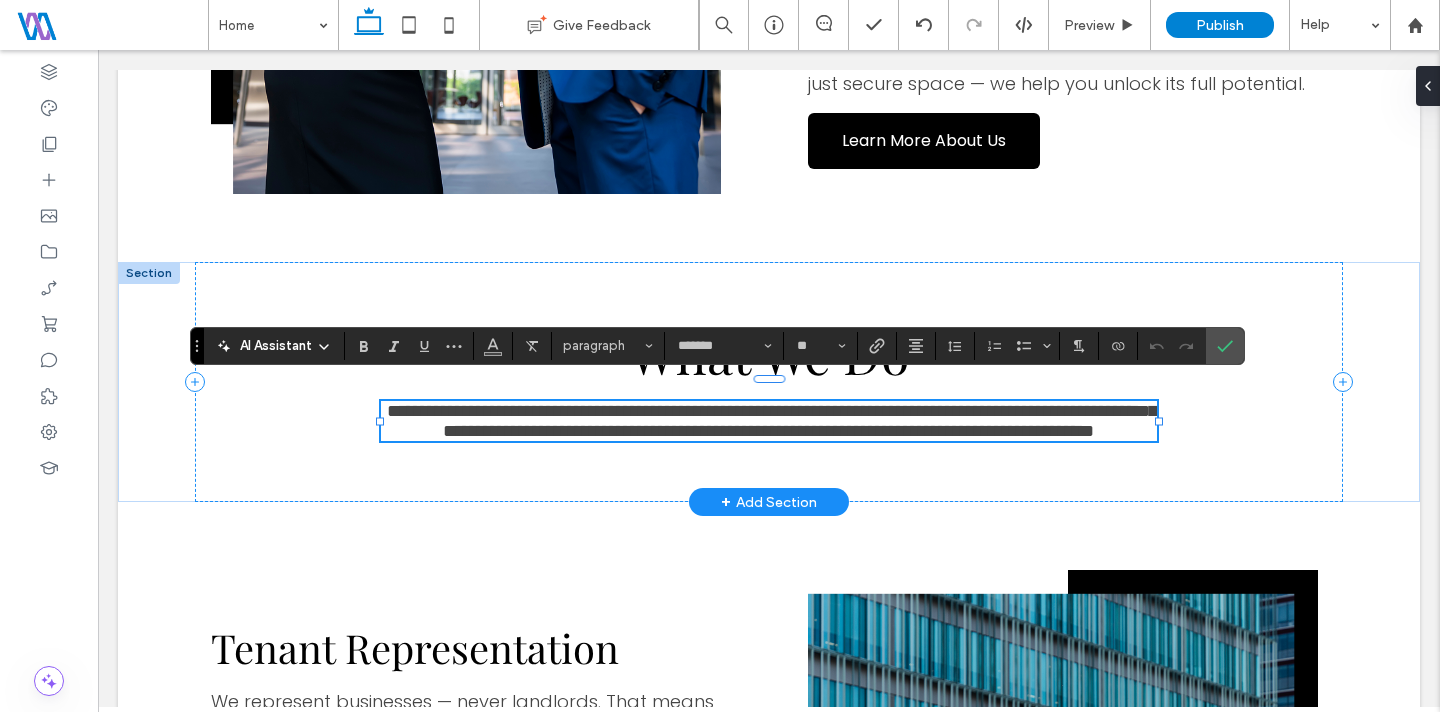 scroll, scrollTop: 1518, scrollLeft: 0, axis: vertical 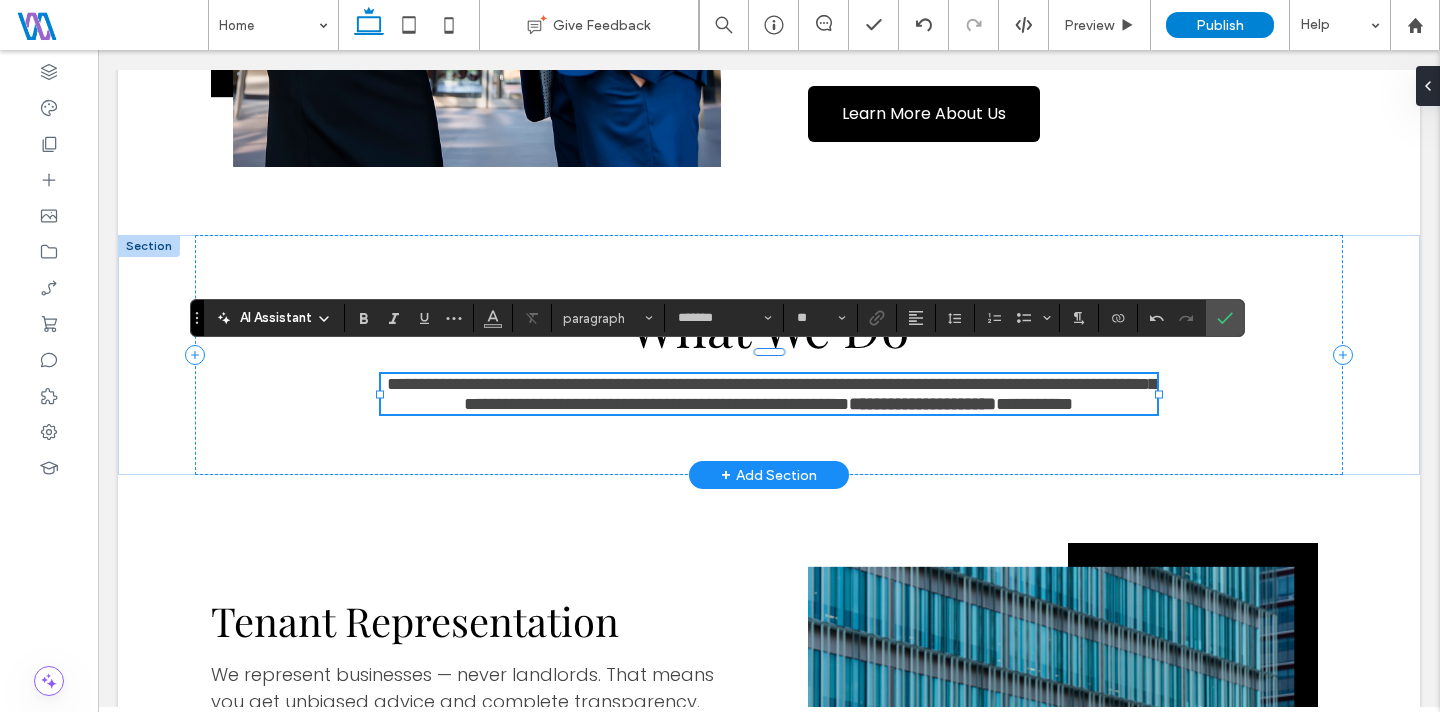 click on "**********" at bounding box center [922, 404] 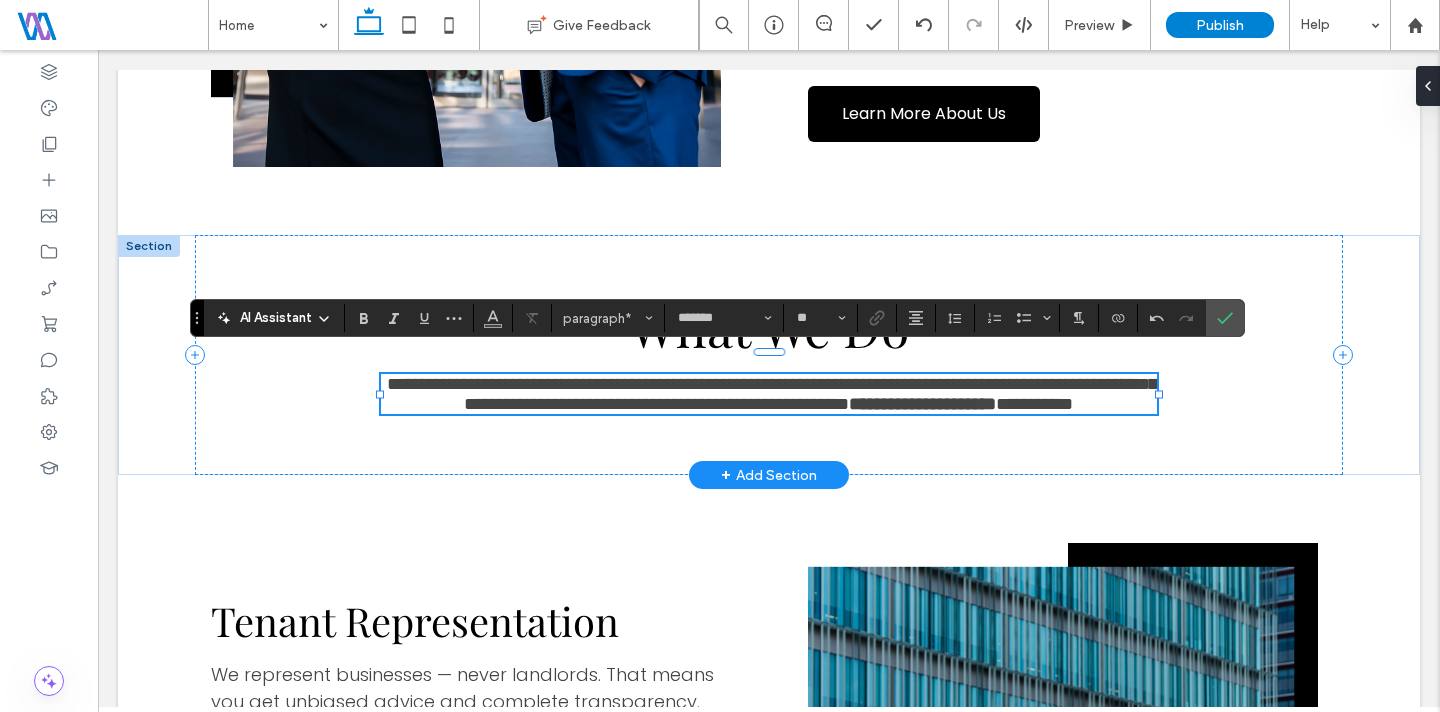click on "**********" at bounding box center [1034, 404] 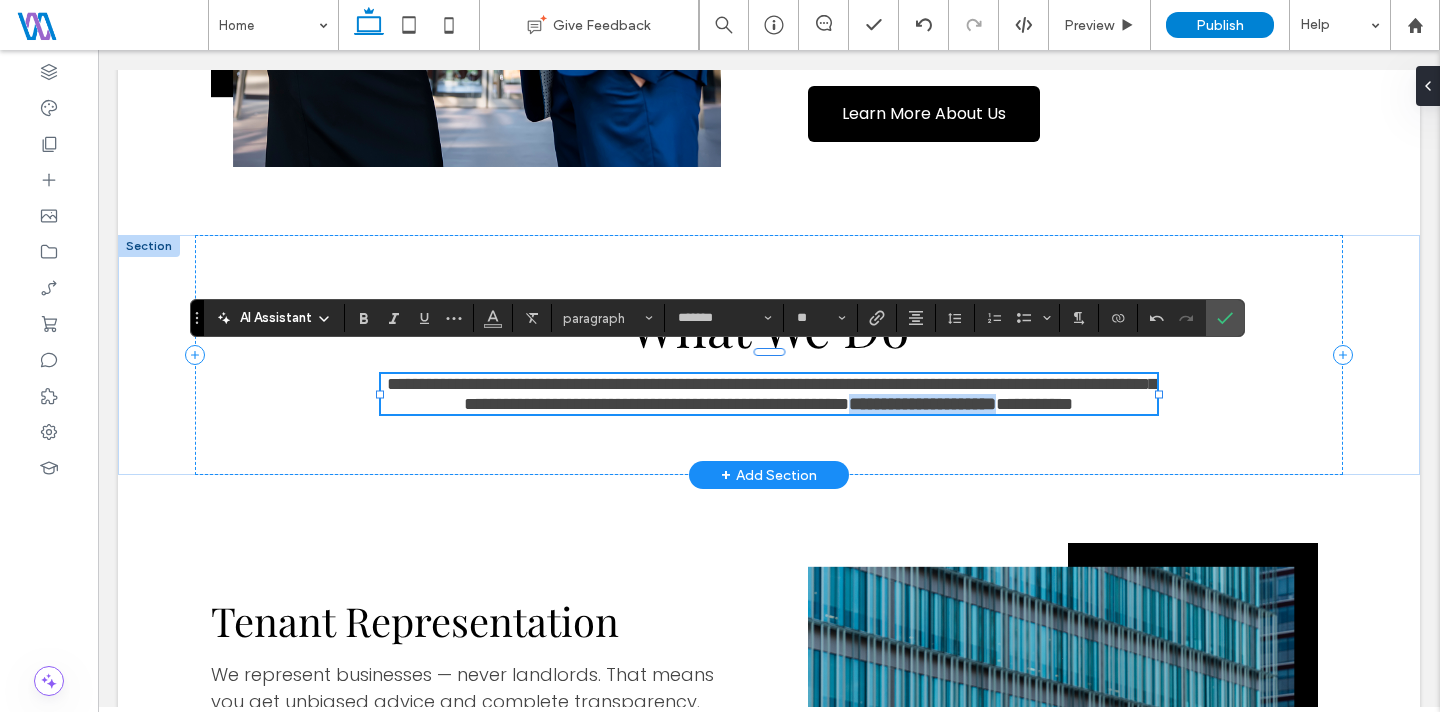 drag, startPoint x: 822, startPoint y: 423, endPoint x: 546, endPoint y: 425, distance: 276.00723 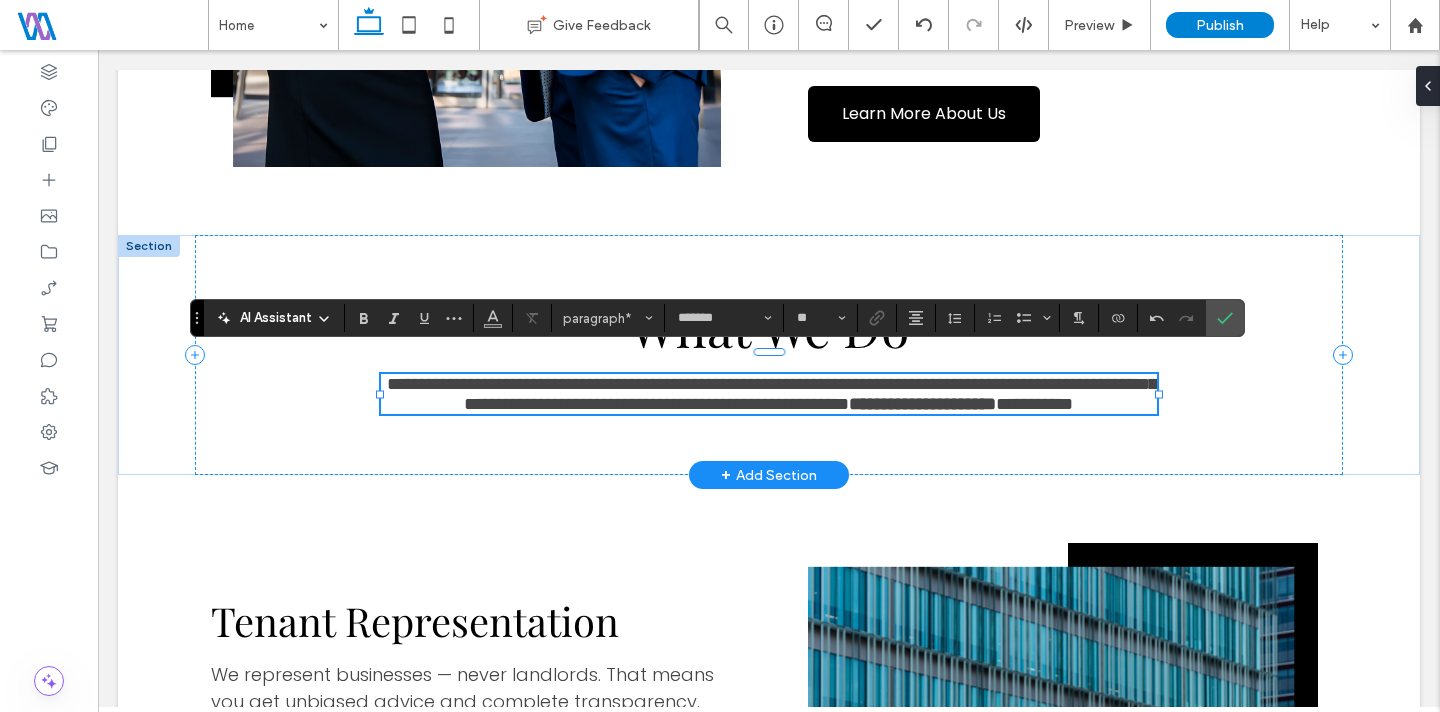 click on "**********" at bounding box center [772, 394] 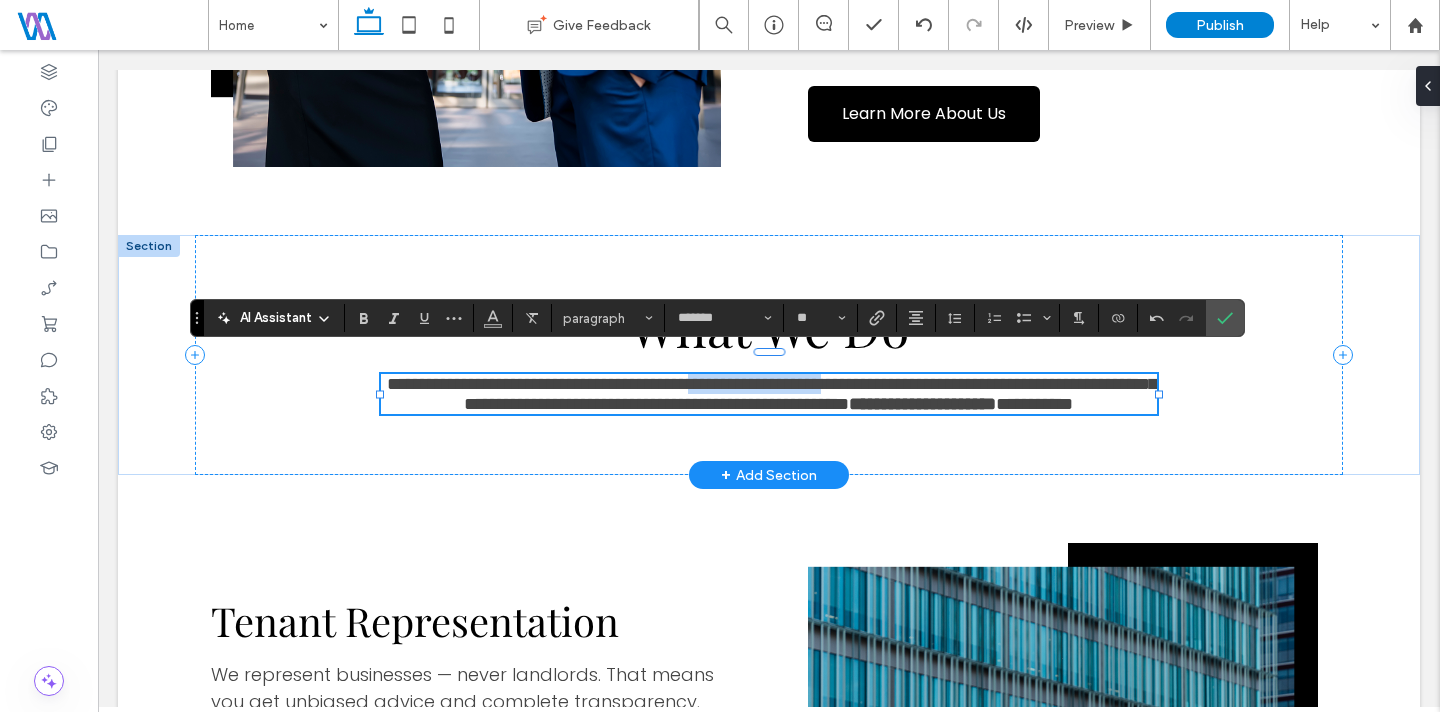 drag, startPoint x: 834, startPoint y: 373, endPoint x: 756, endPoint y: 369, distance: 78.10249 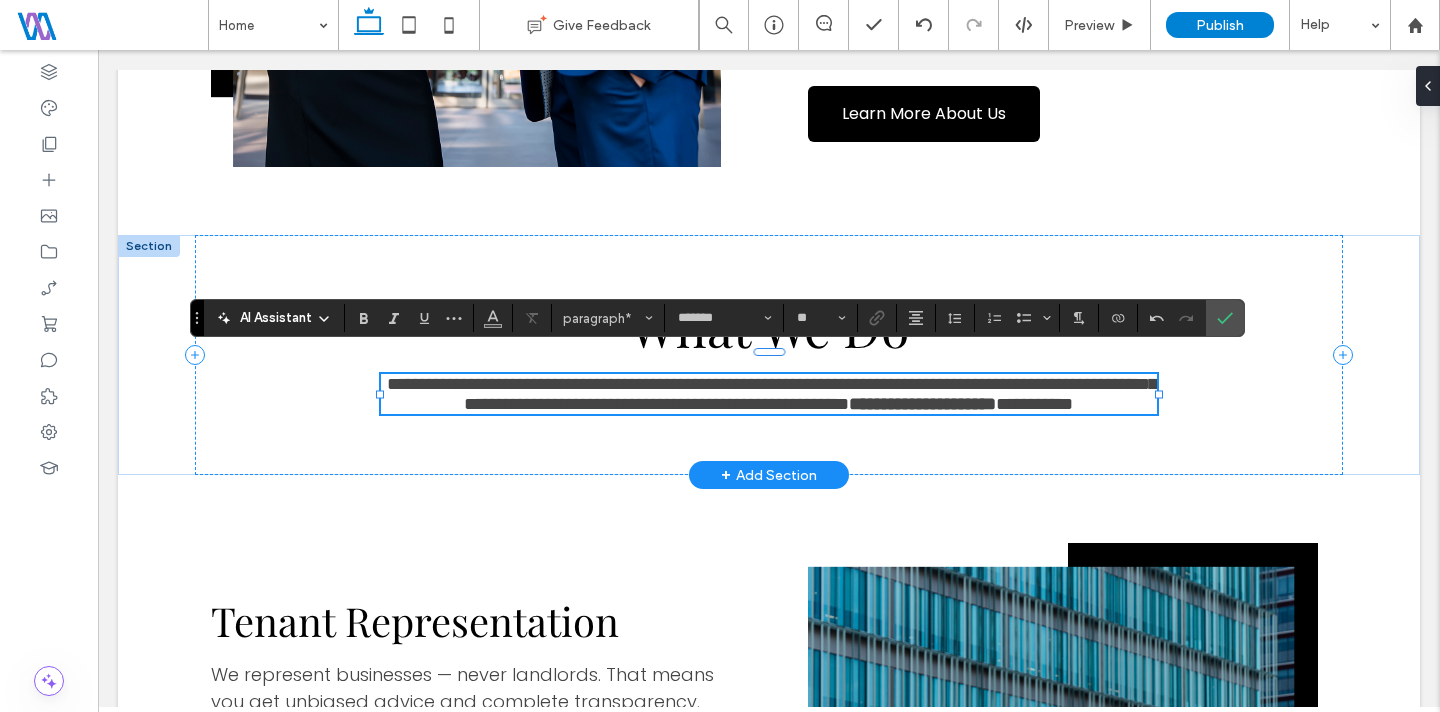 click on "**********" at bounding box center [769, 394] 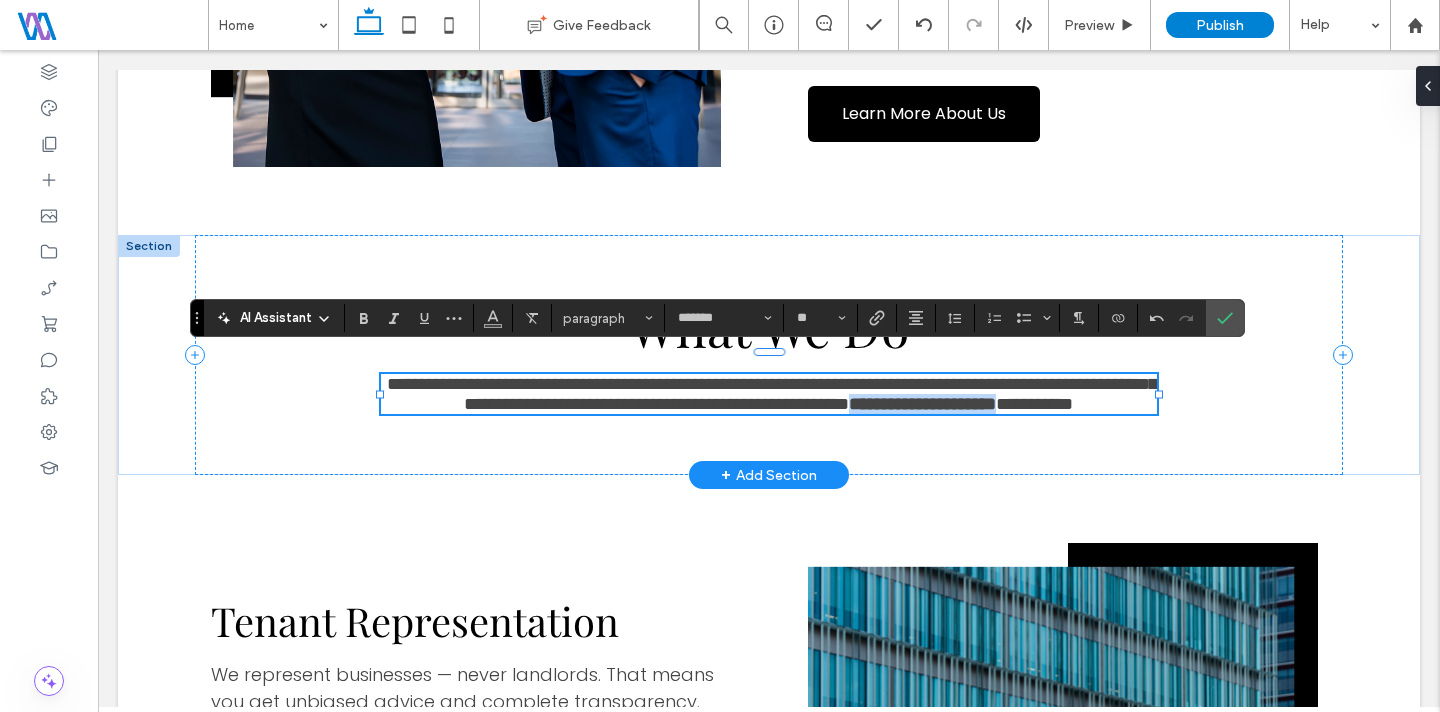 drag, startPoint x: 823, startPoint y: 420, endPoint x: 619, endPoint y: 422, distance: 204.0098 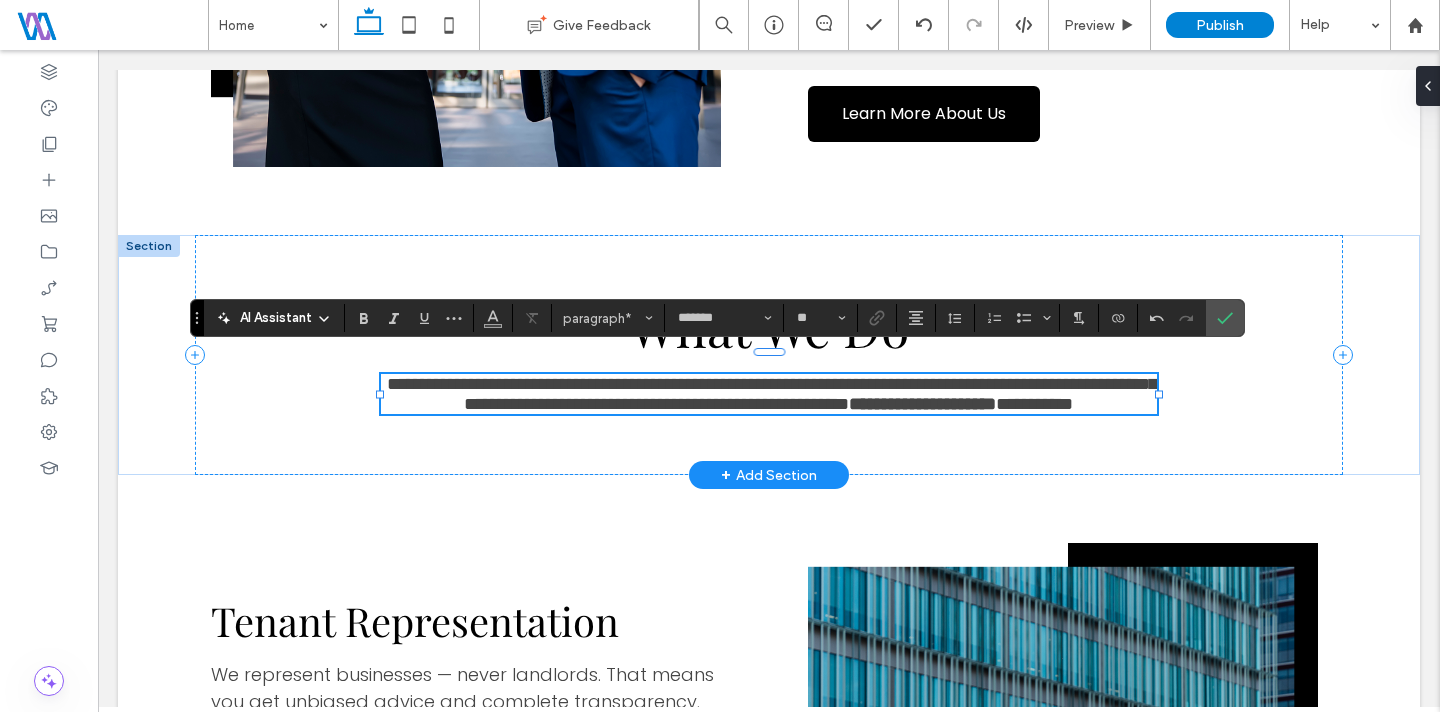 click on "**********" at bounding box center (769, 394) 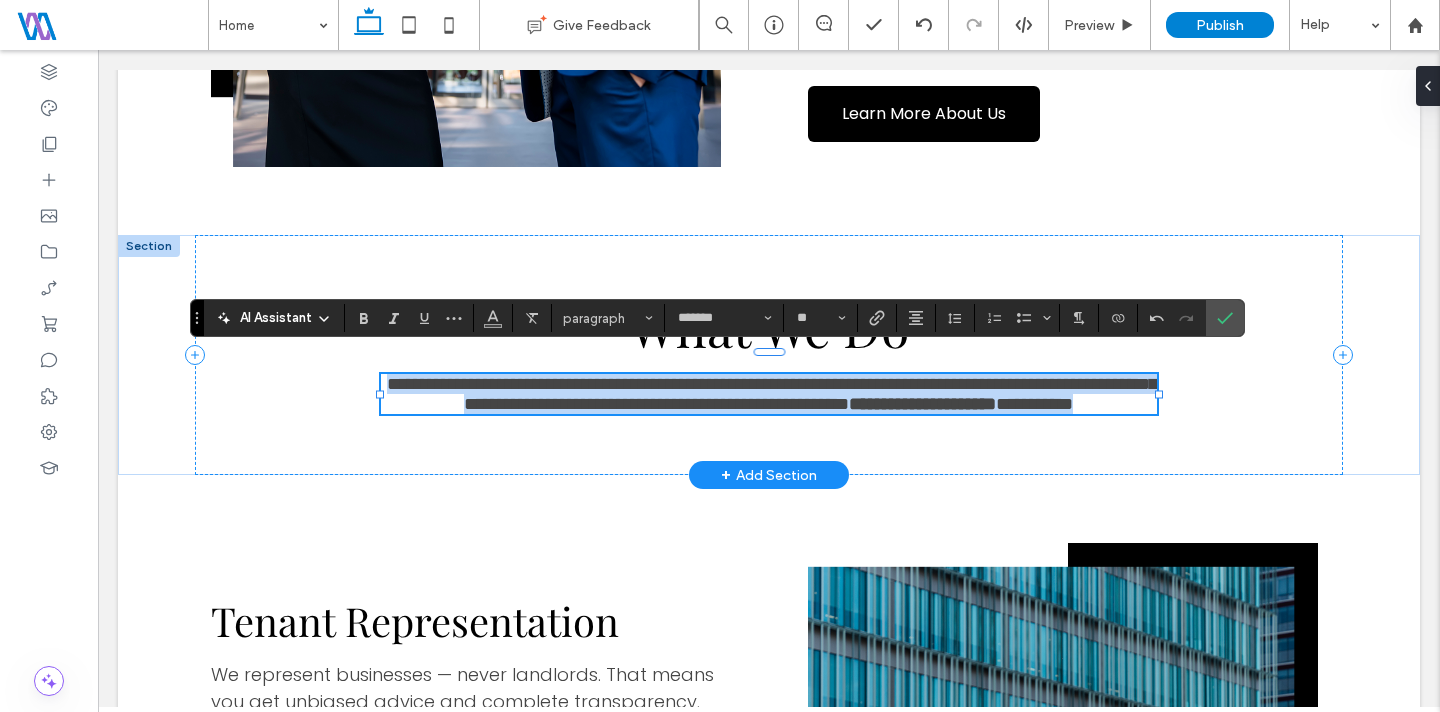 drag, startPoint x: 953, startPoint y: 419, endPoint x: 381, endPoint y: 363, distance: 574.73474 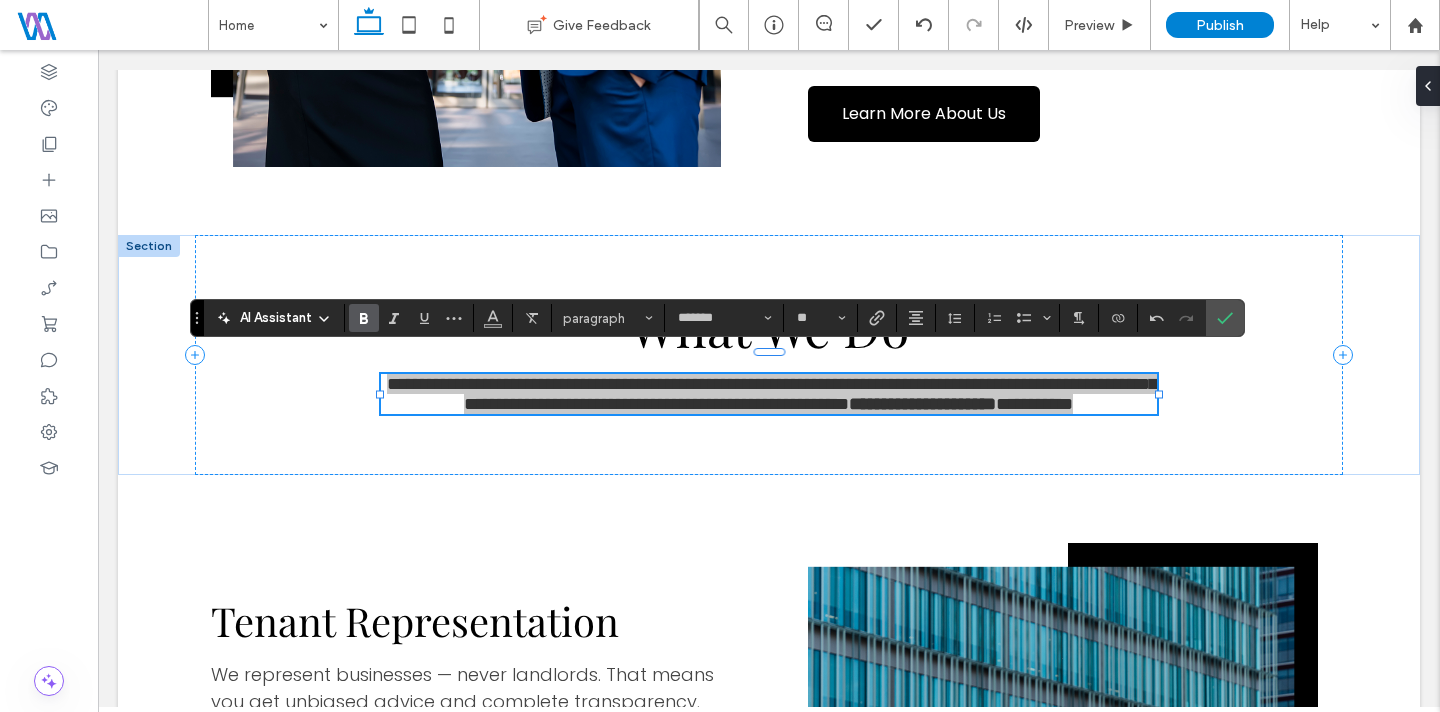 click 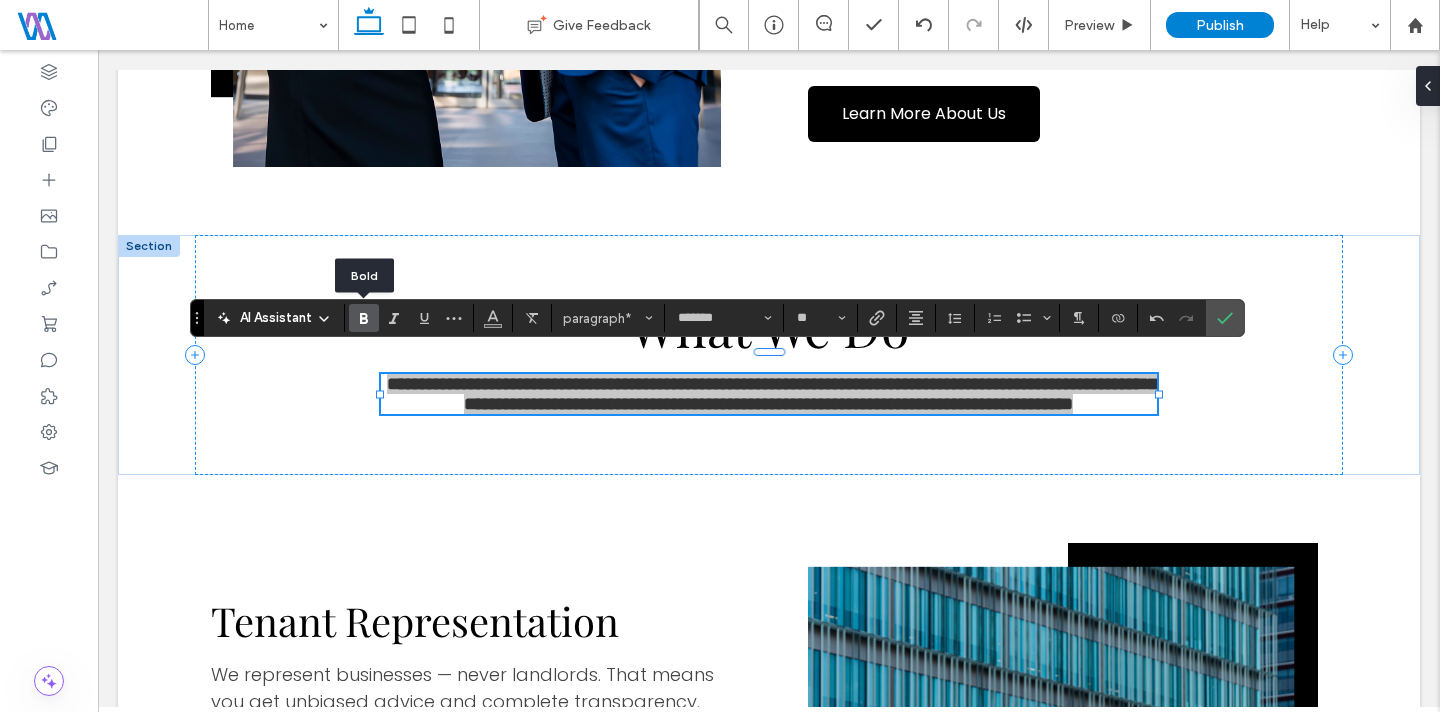 click 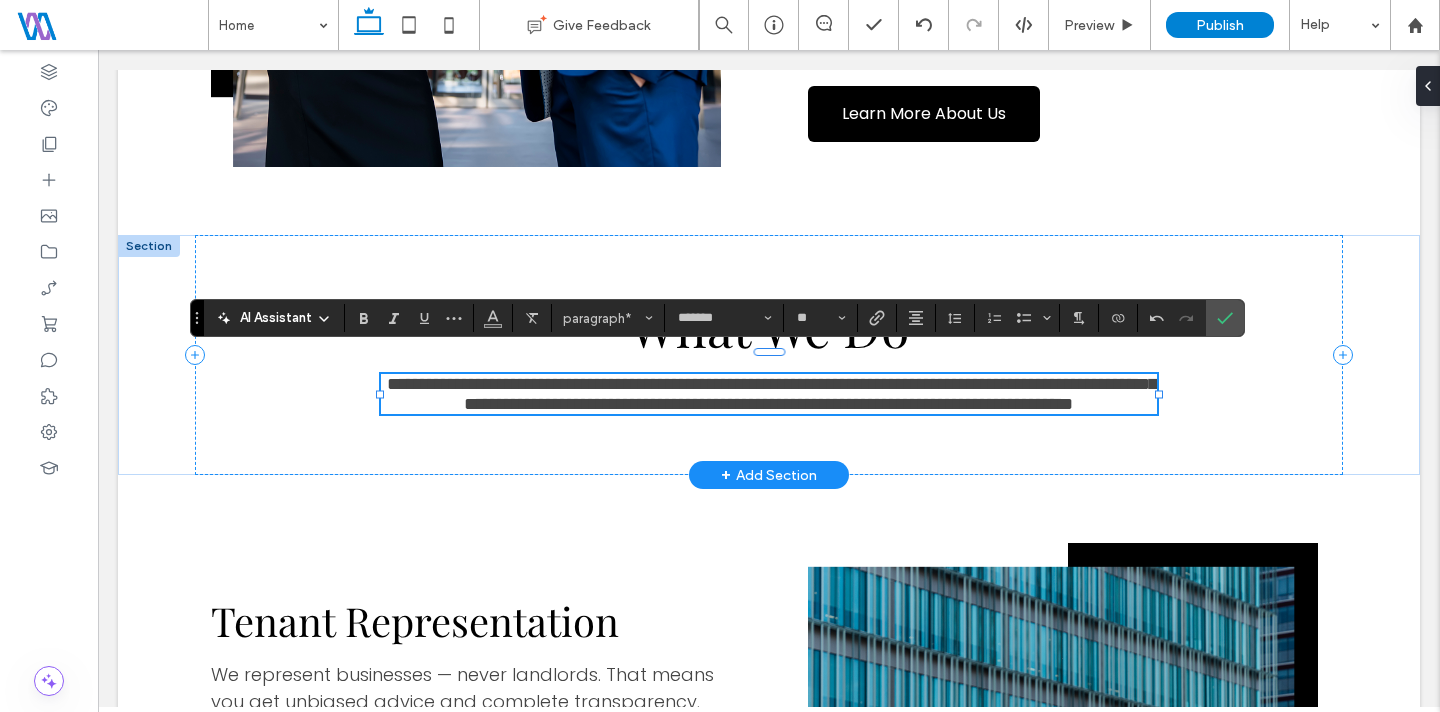 click on "**********" at bounding box center (772, 394) 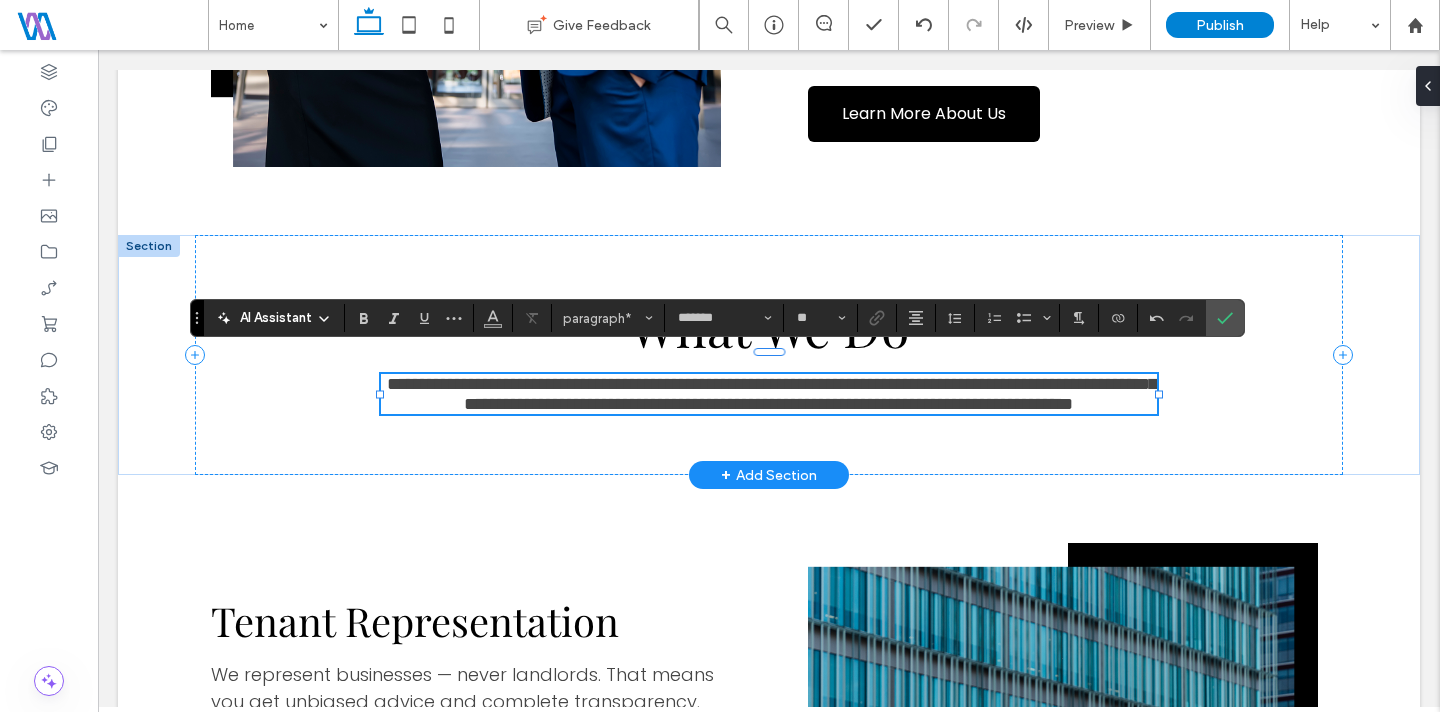 click on "**********" at bounding box center (769, 394) 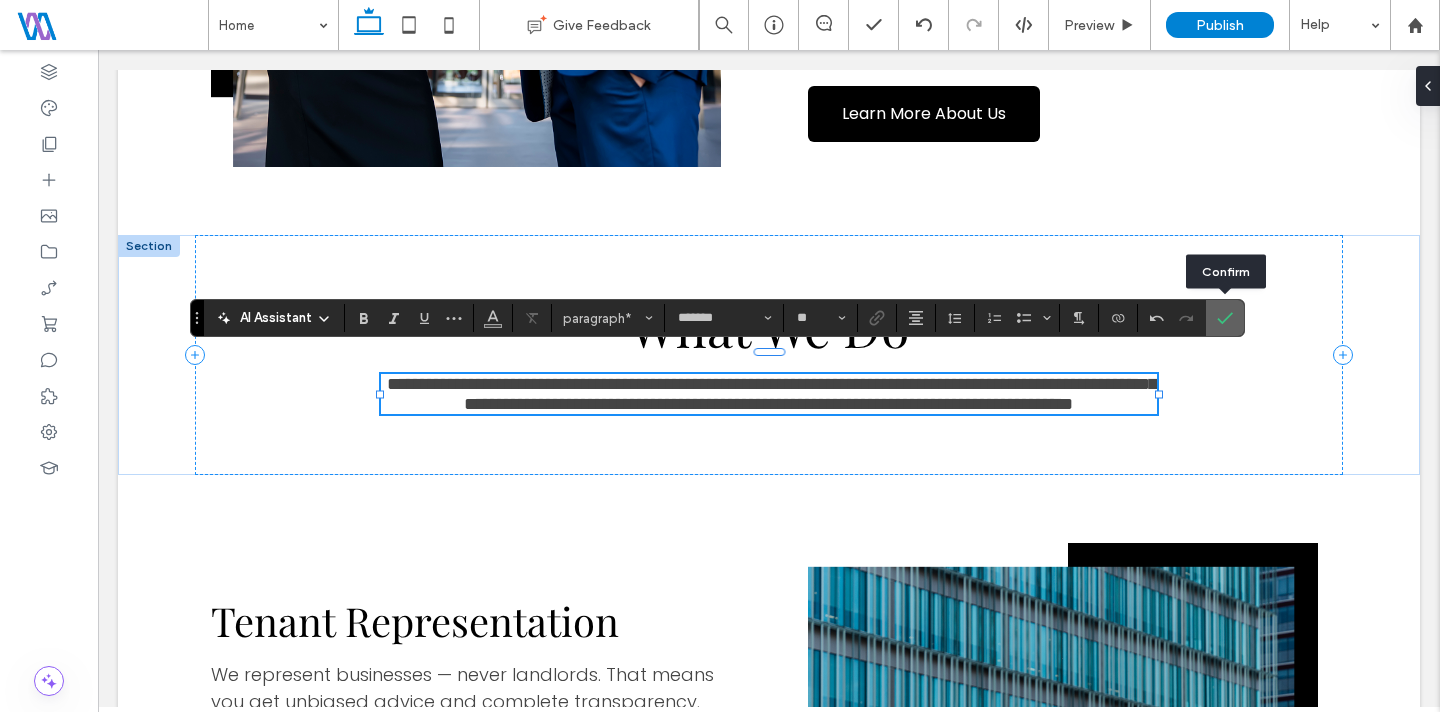 click 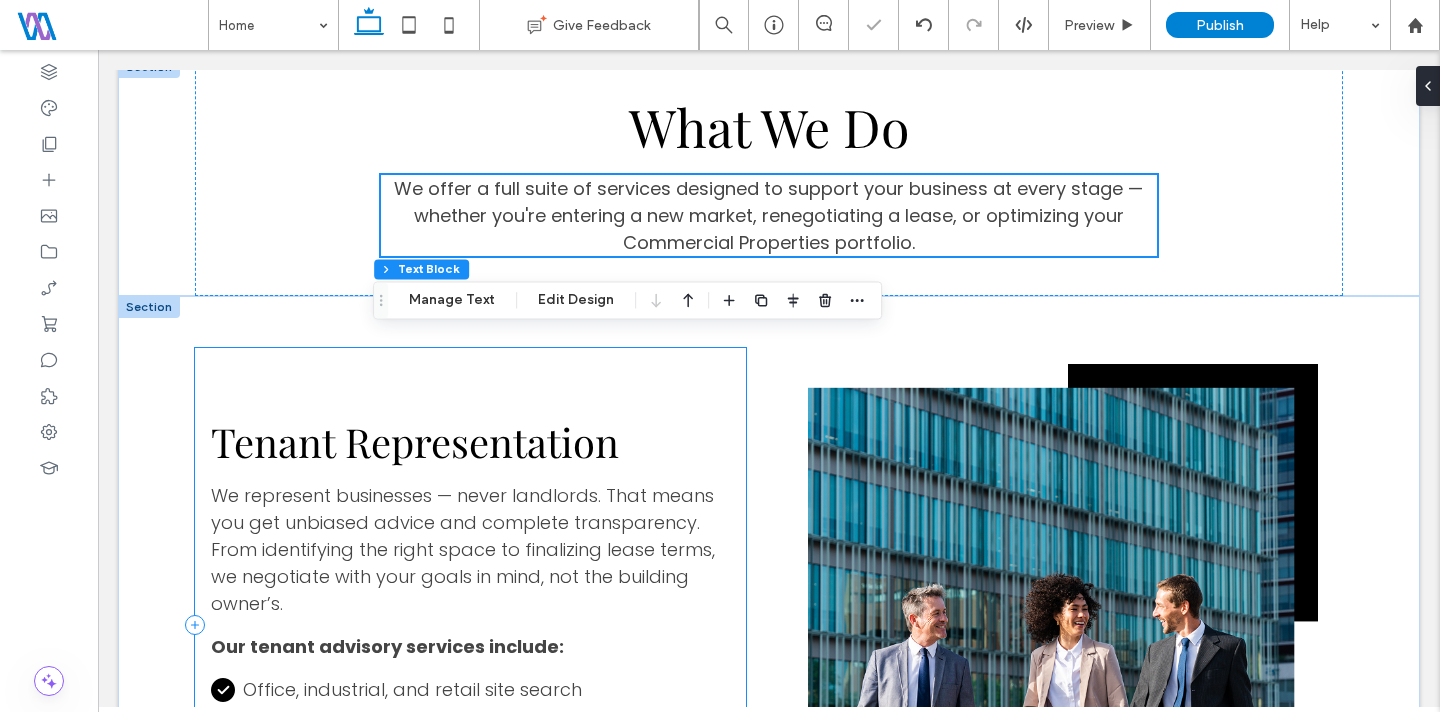 scroll, scrollTop: 1823, scrollLeft: 0, axis: vertical 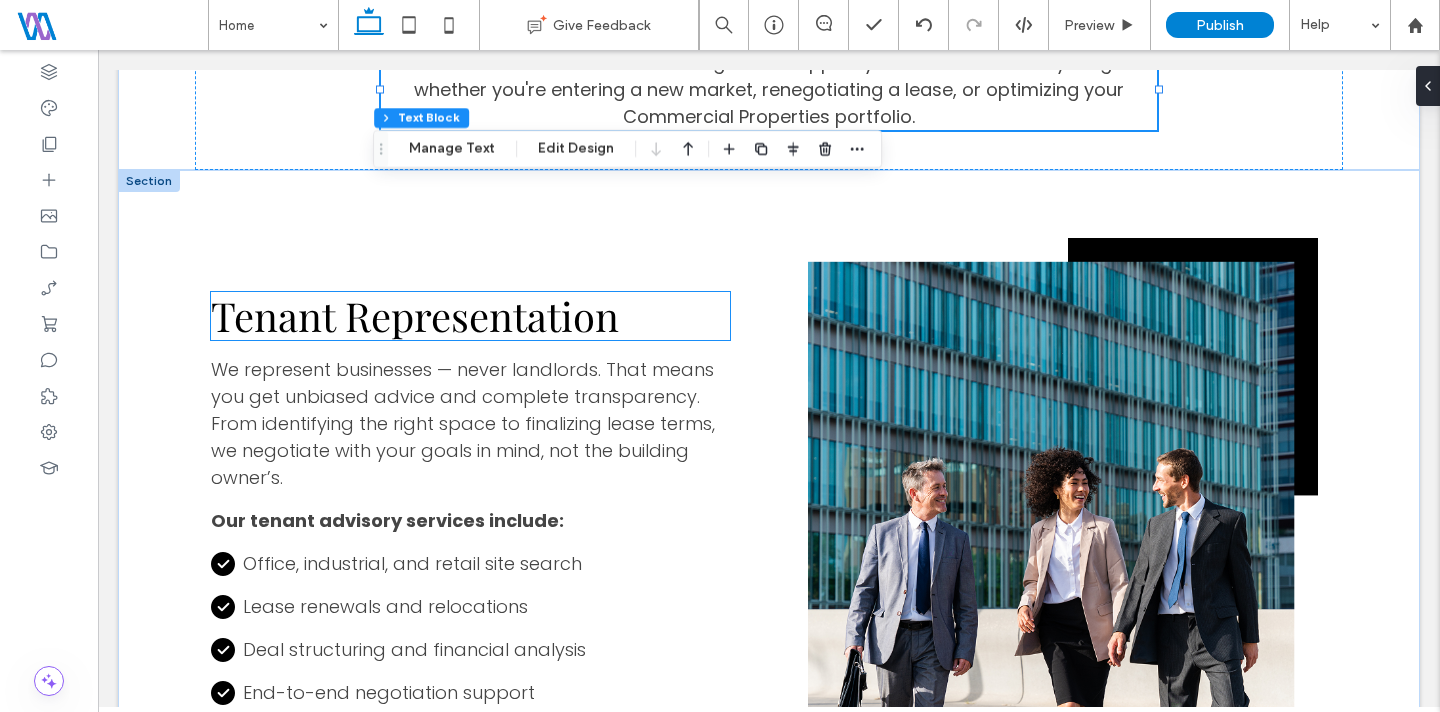 click on "Tenant Representation" at bounding box center (415, 315) 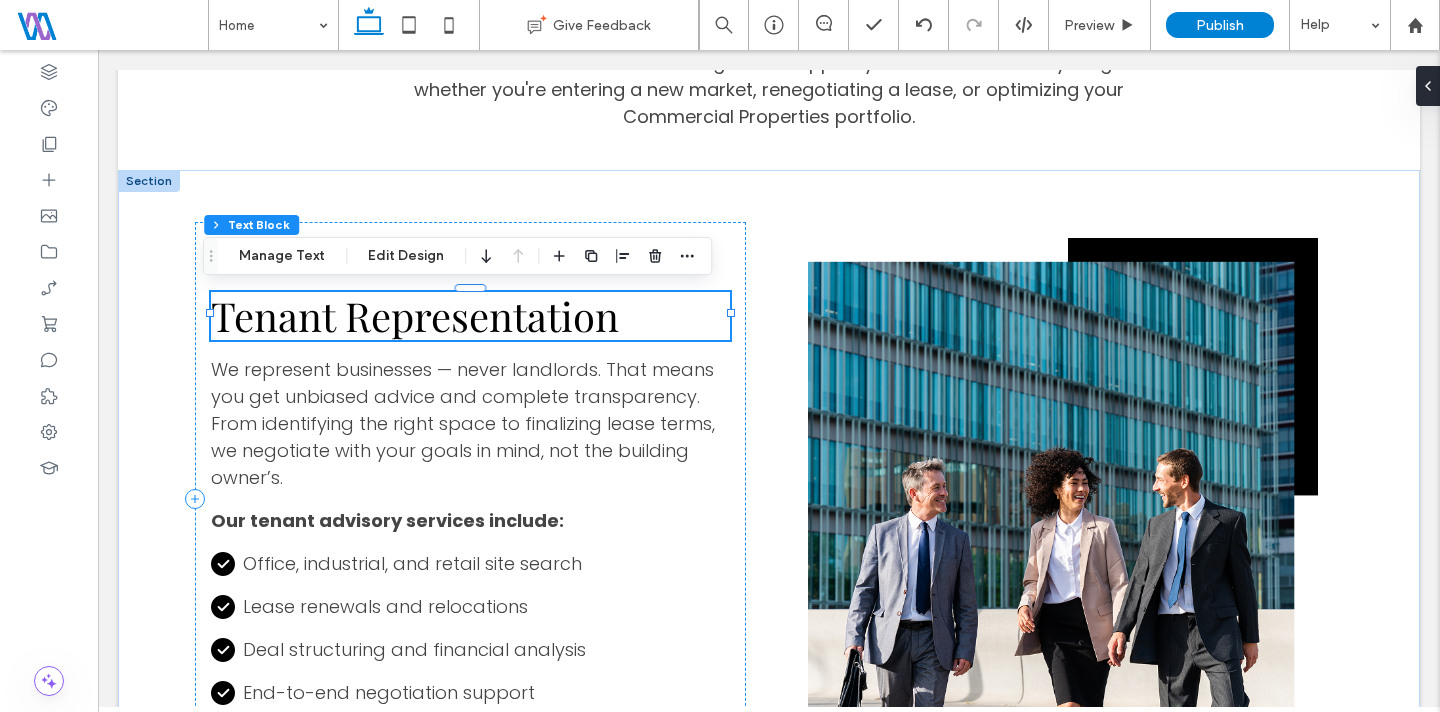 click on "Tenant Representation" at bounding box center (415, 315) 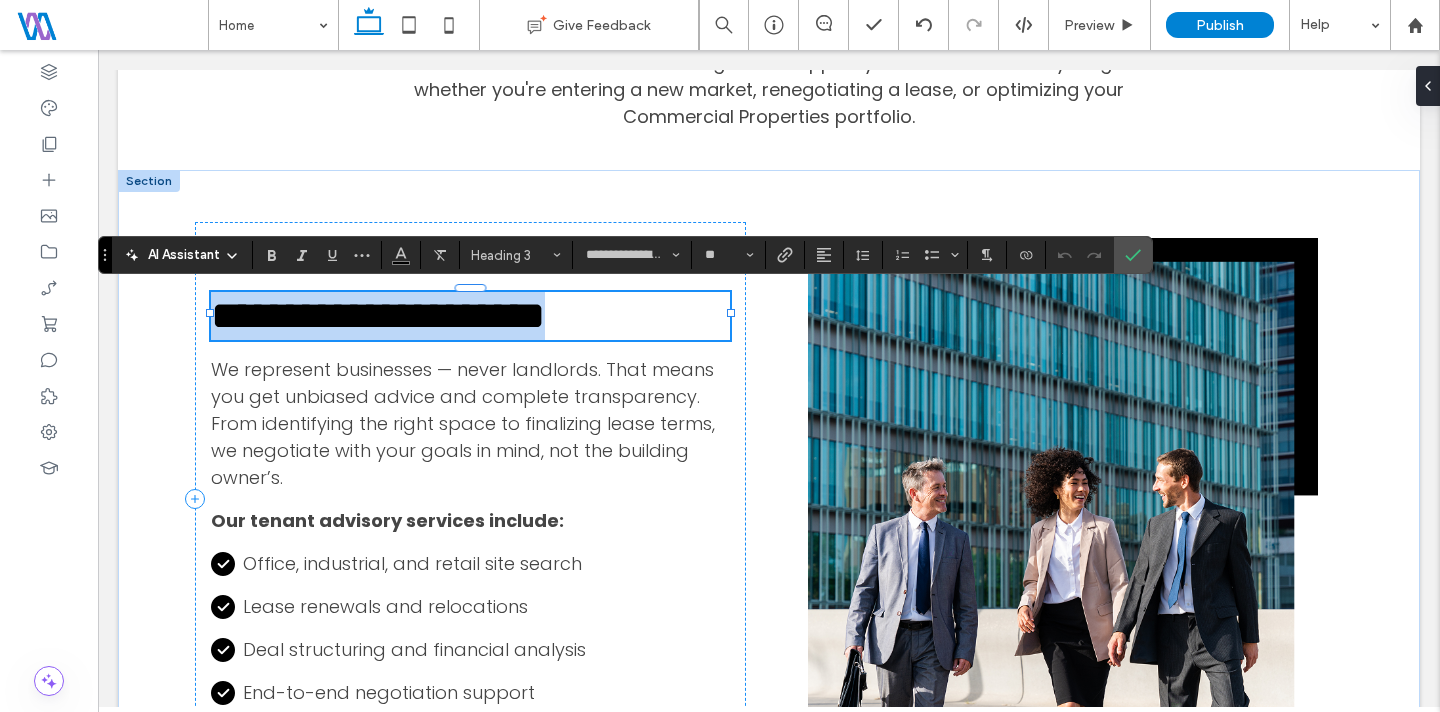 type on "*******" 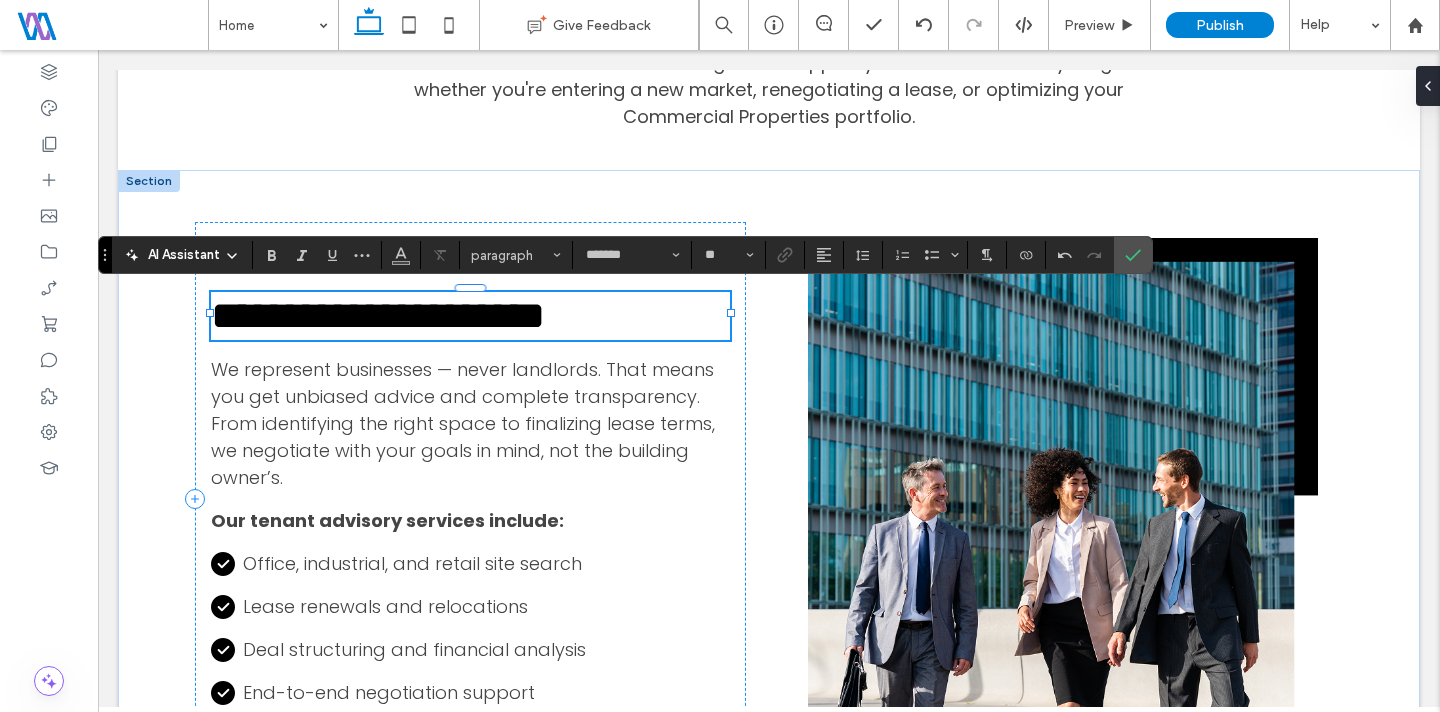 scroll, scrollTop: 0, scrollLeft: 0, axis: both 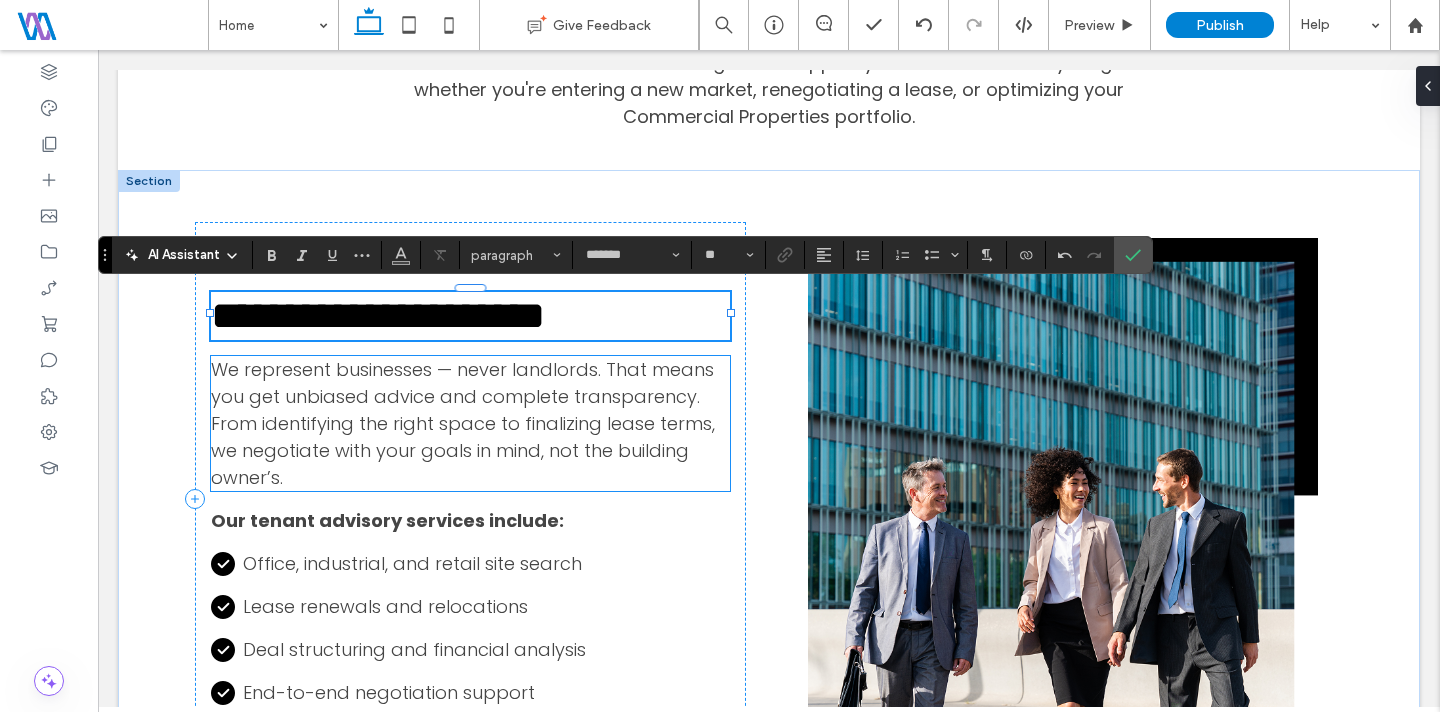 click on "We represent businesses — never landlords. That means you get unbiased advice and complete transparency. From identifying the right space to finalizing lease terms, we negotiate with your goals in mind, not the building owner’s." at bounding box center [463, 423] 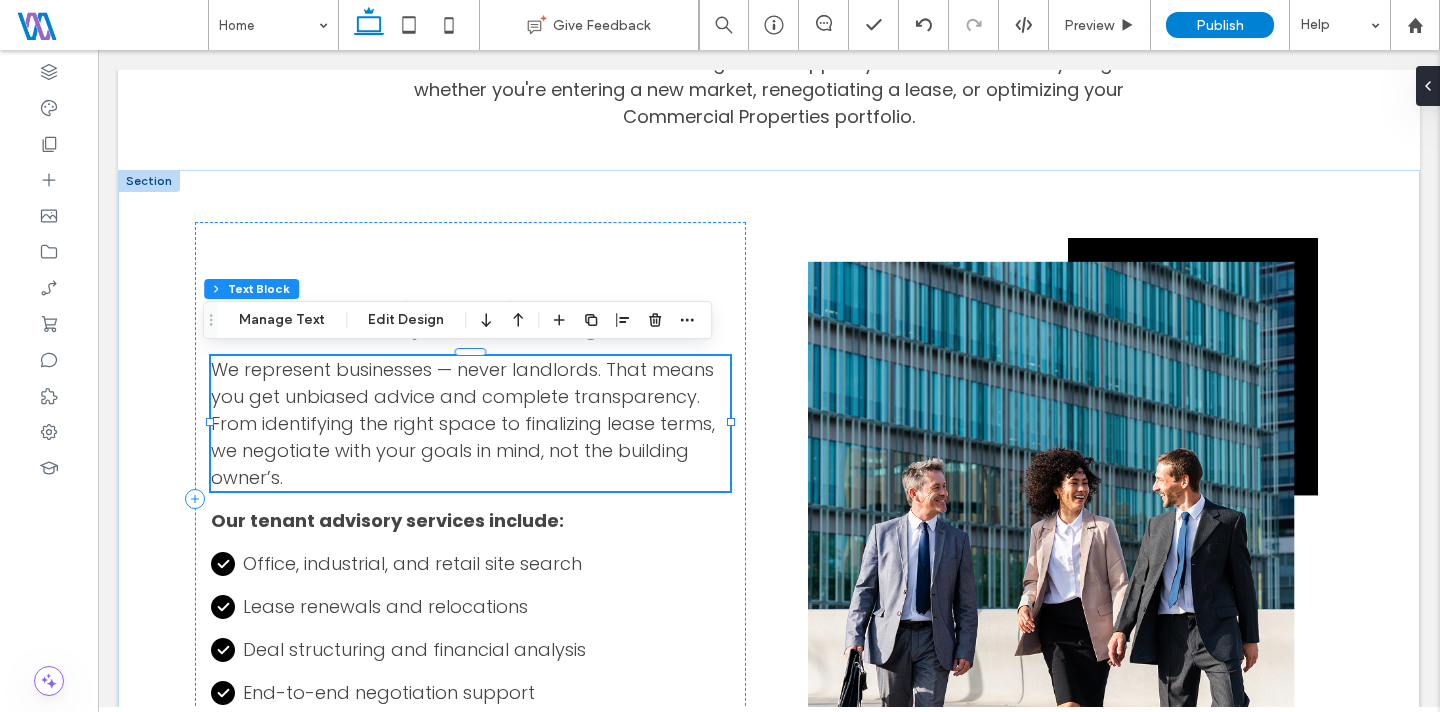 click on "We represent businesses — never landlords. That means you get unbiased advice and complete transparency. From identifying the right space to finalizing lease terms, we negotiate with your goals in mind, not the building owner’s." at bounding box center [463, 423] 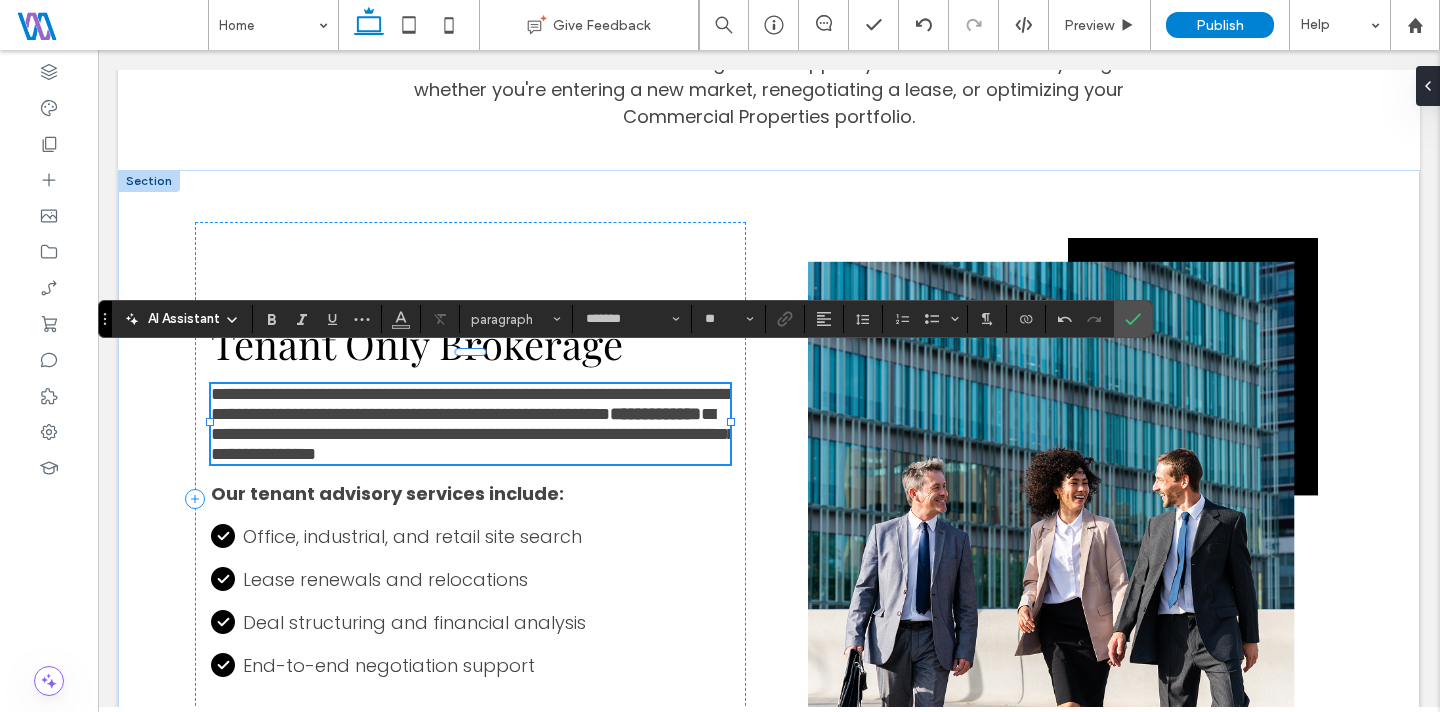 scroll, scrollTop: 0, scrollLeft: 0, axis: both 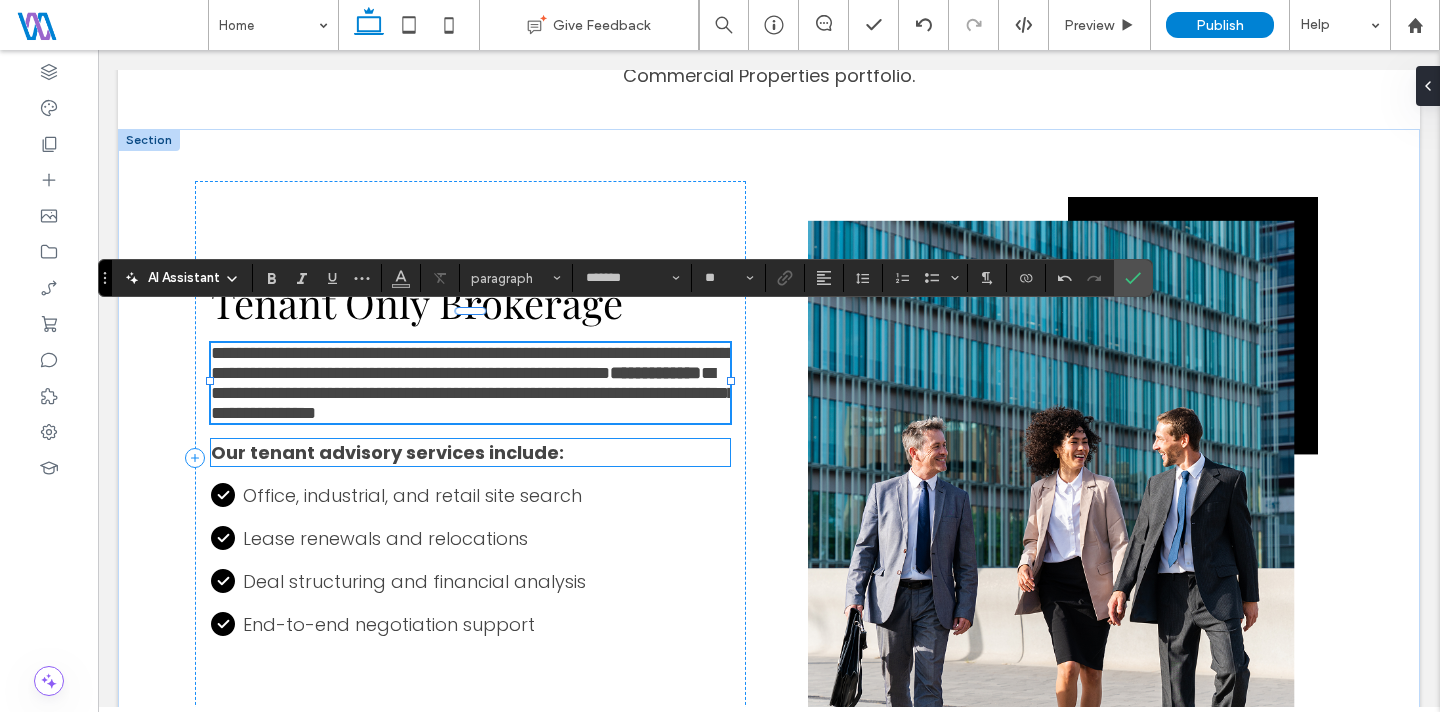 click on "Our tenant advisory services include:" at bounding box center (387, 452) 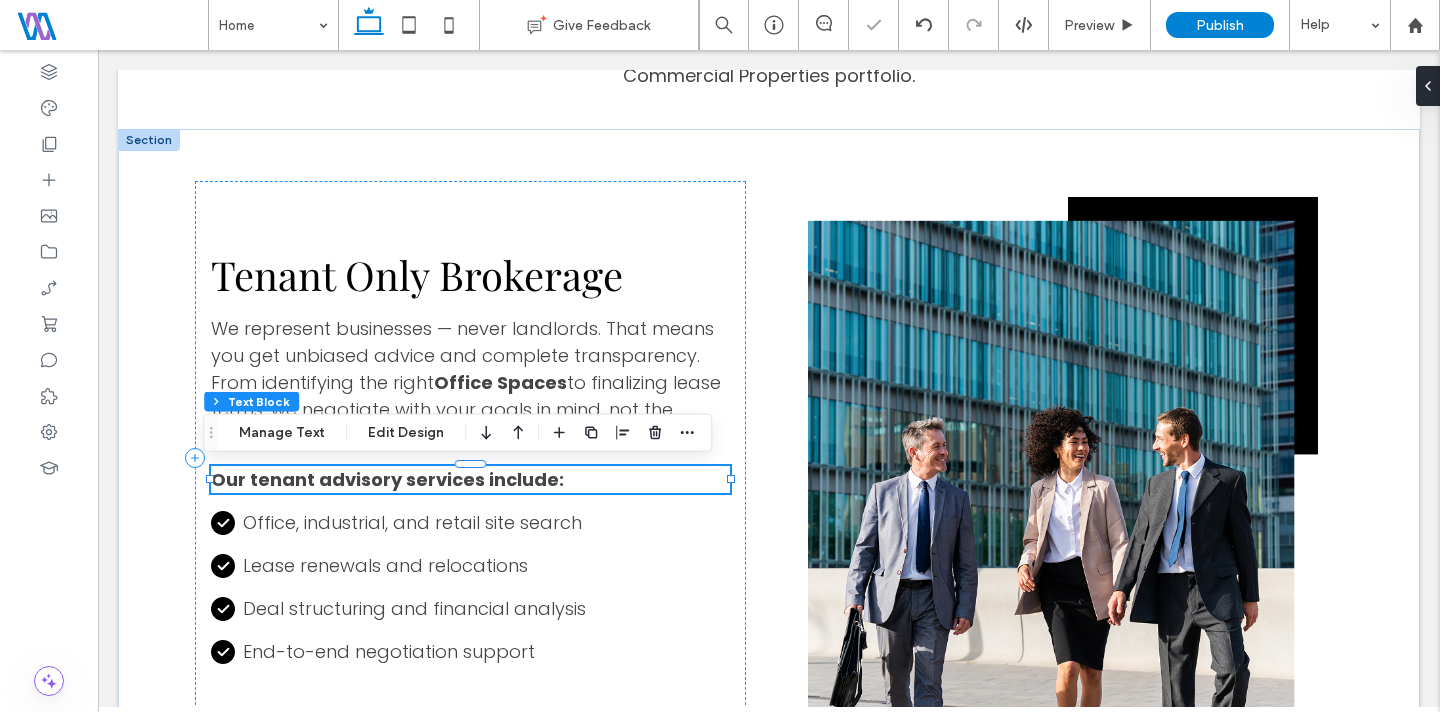 click on "Our tenant advisory services include:" at bounding box center [387, 479] 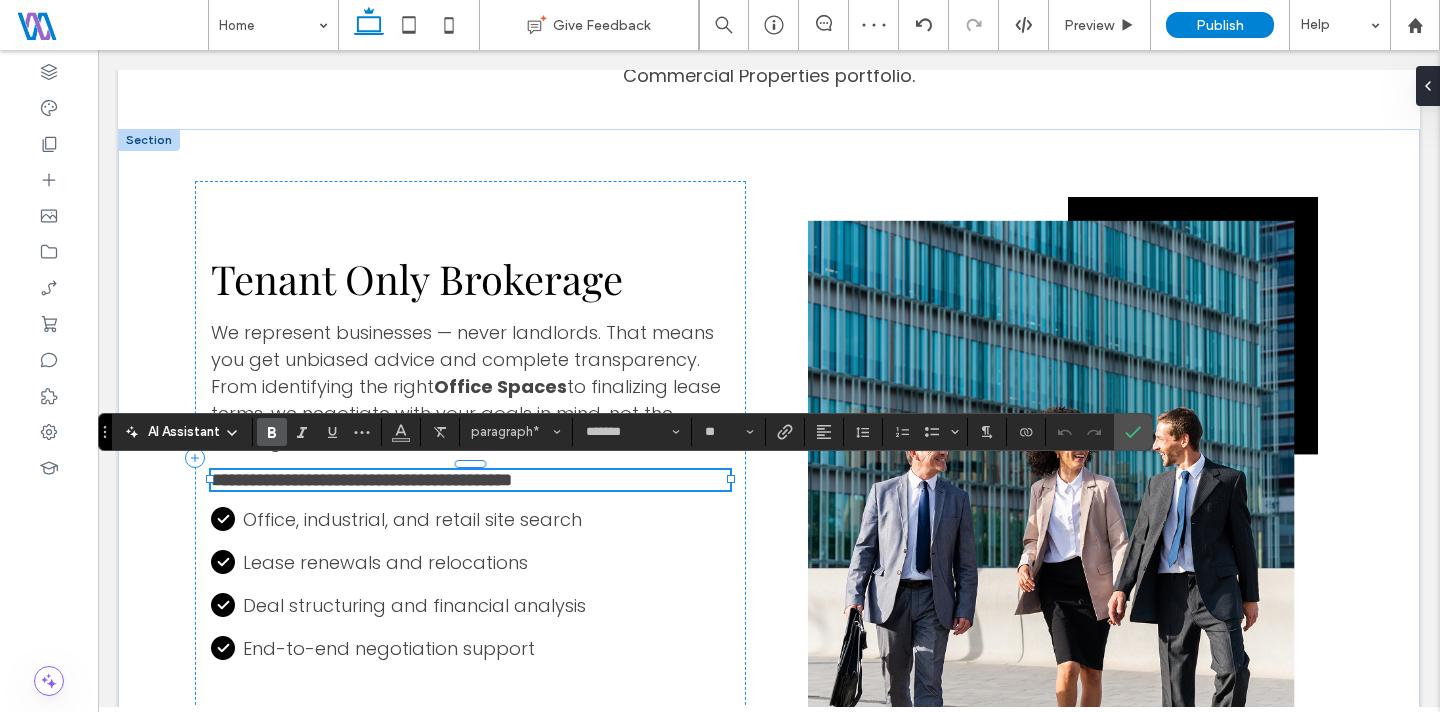 scroll, scrollTop: 0, scrollLeft: 0, axis: both 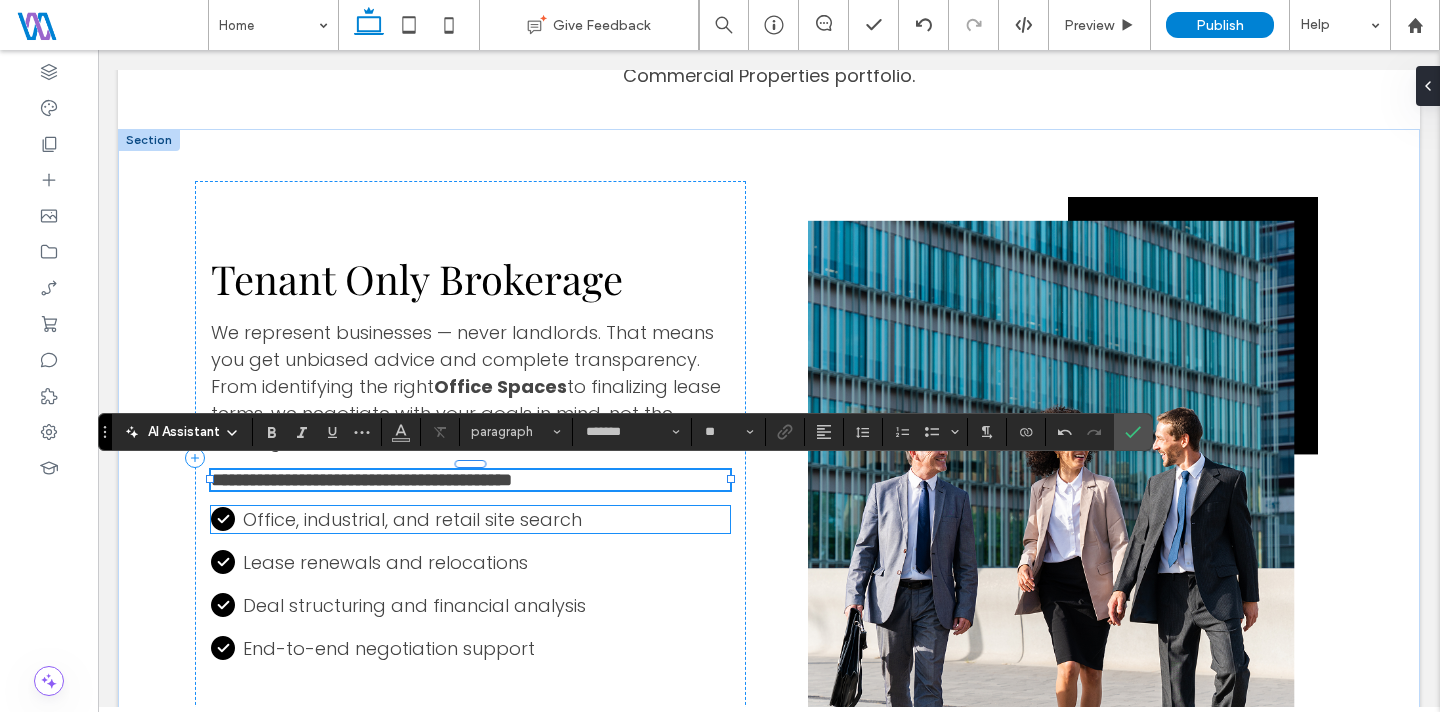 click on "Office, industrial, and retail site search" at bounding box center [412, 519] 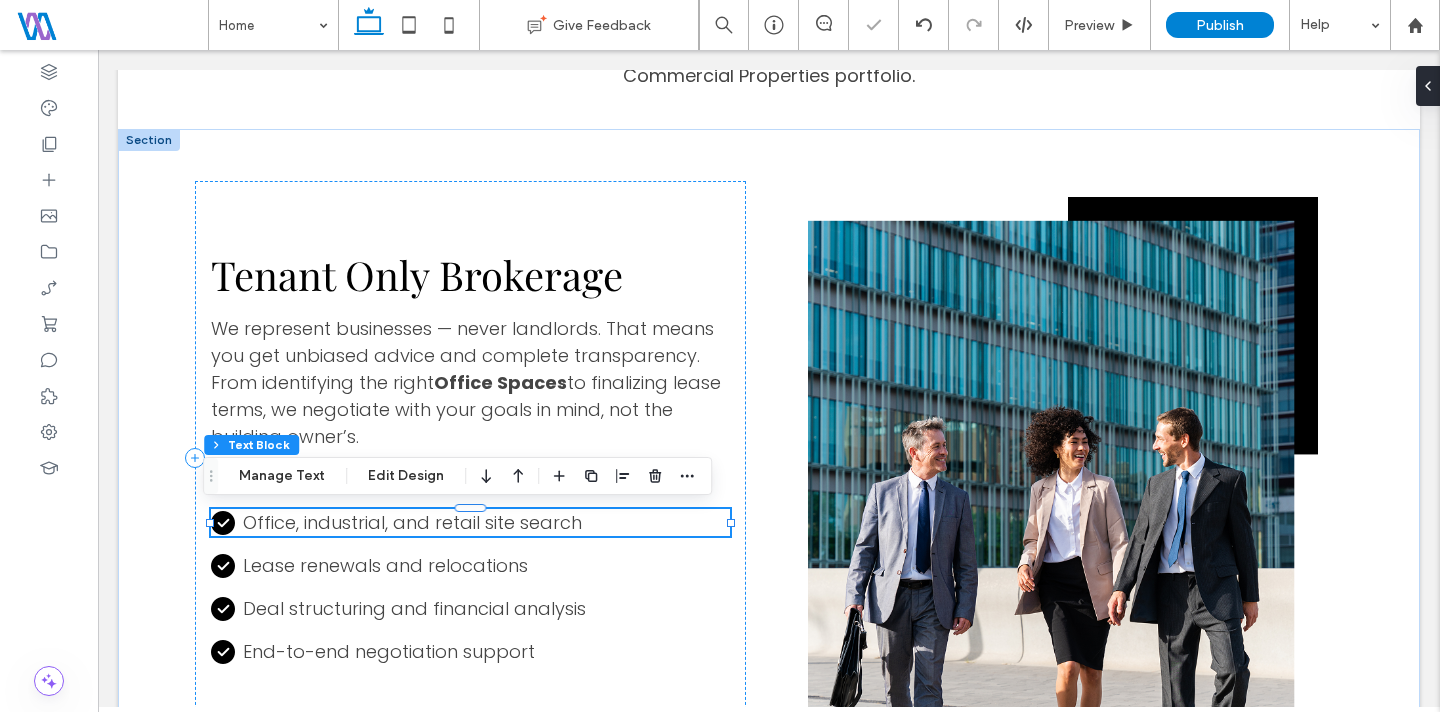 click on "Office, industrial, and retail site search" at bounding box center [412, 522] 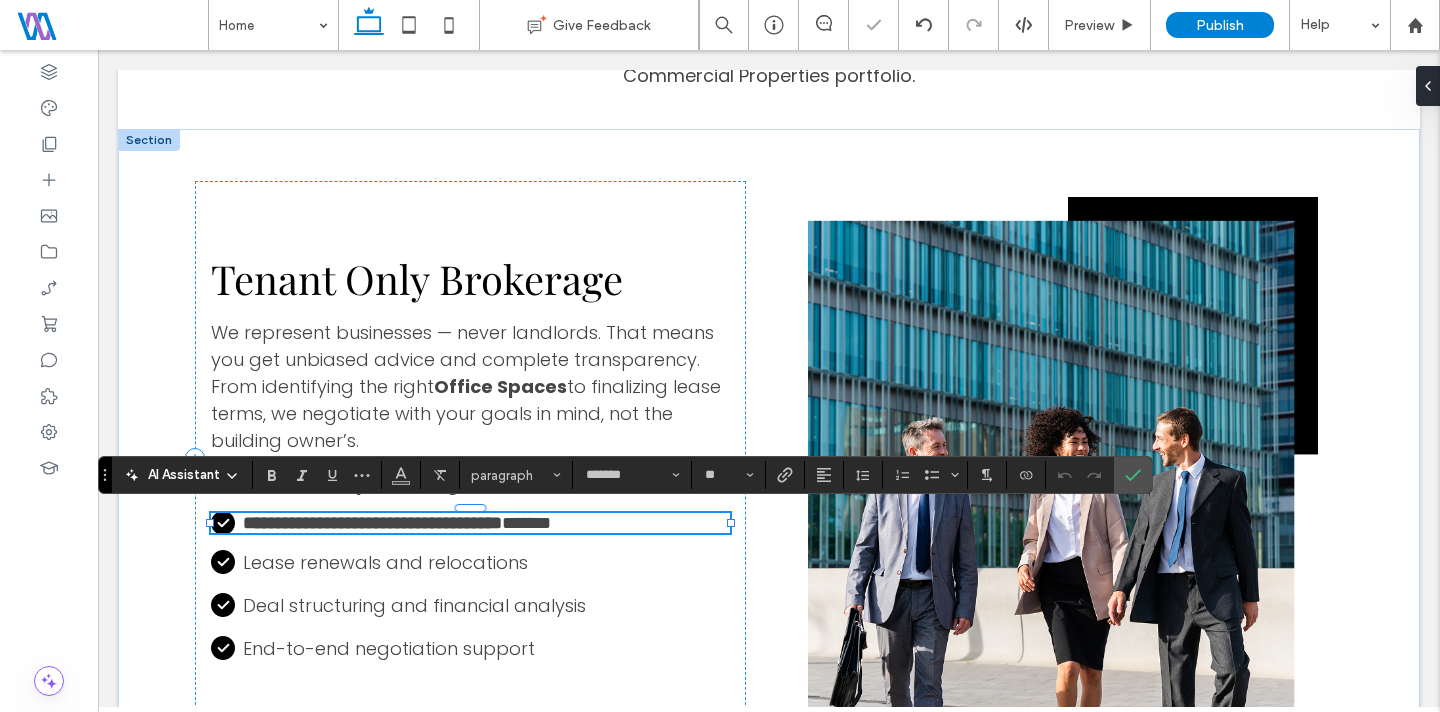 scroll, scrollTop: 0, scrollLeft: 0, axis: both 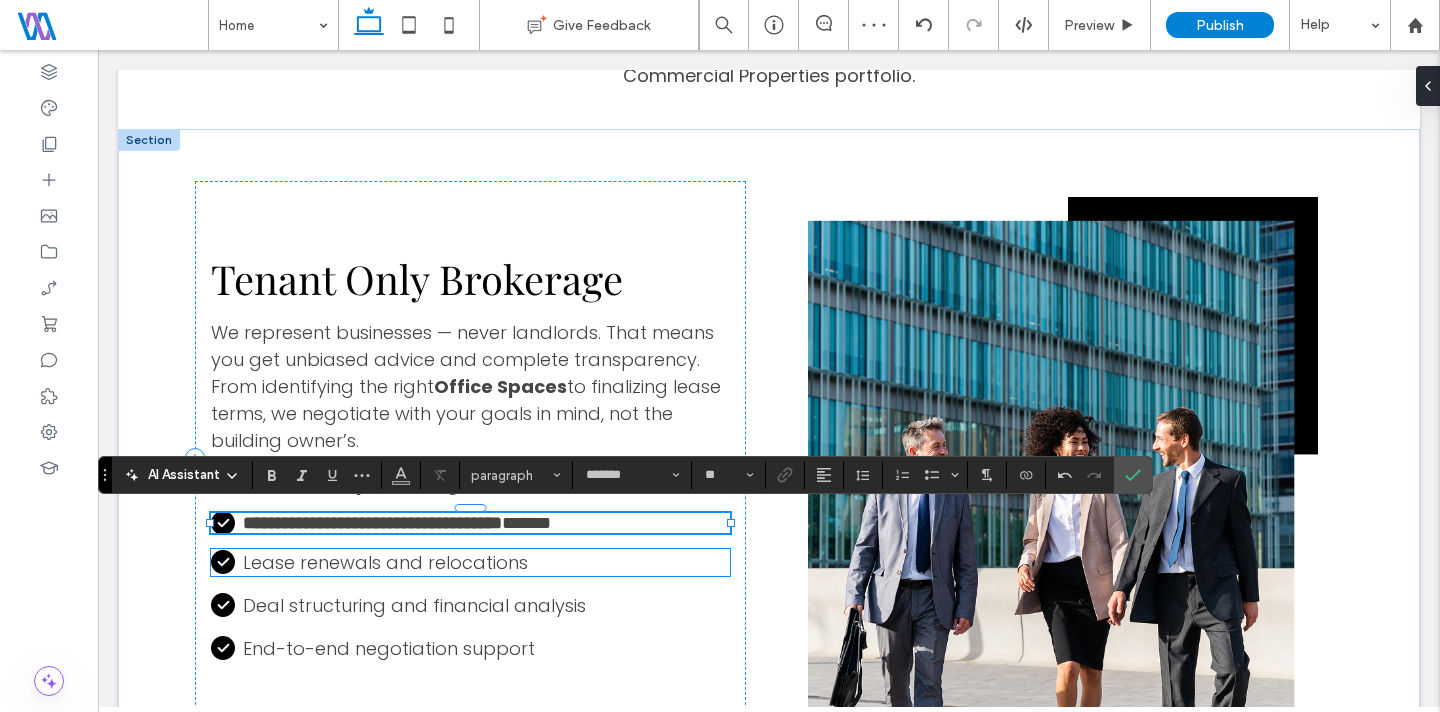click on "Lease renewals and relocations" at bounding box center [486, 562] 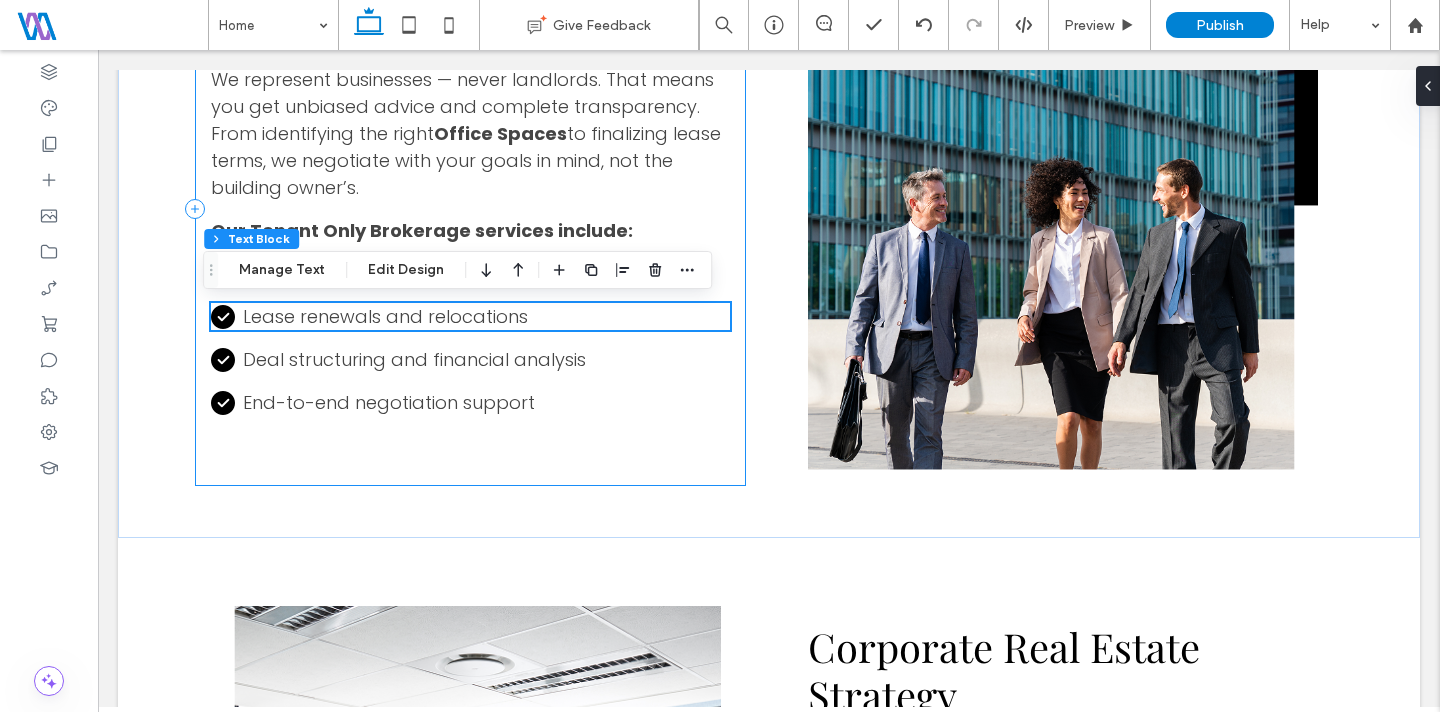 scroll, scrollTop: 2114, scrollLeft: 0, axis: vertical 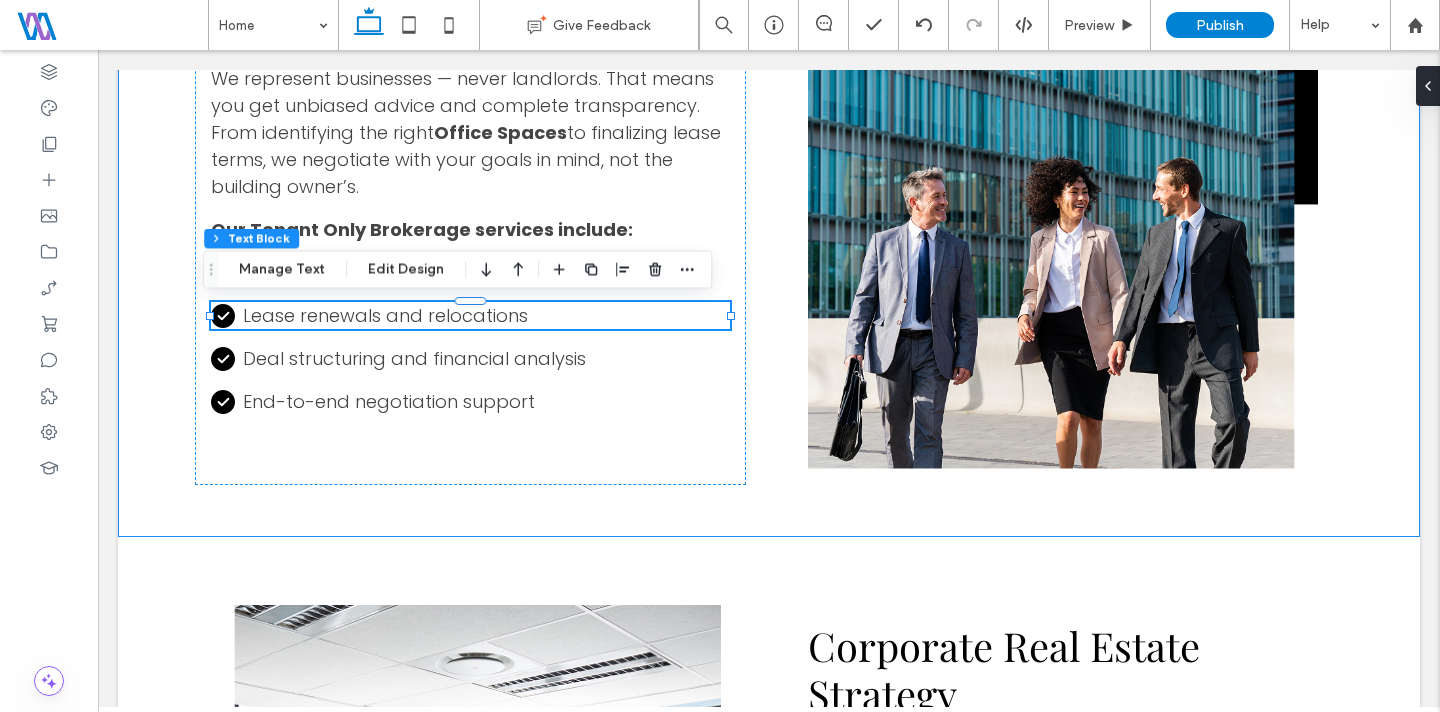 click on "Tenant Only Brokerage
We represent businesses — never landlords. That means you get unbiased advice and complete transparency. From identifying the right  Office Spaces  to finalizing lease terms, we negotiate with your goals in mind, not the building owner’s.
Our Tenant Only Brokerage services include:
Office, Industrial, and Retail Spaces  search
Lease renewals and relocations
Deal structuring and financial analysis
End-to-end negotiation support" at bounding box center (769, 208) 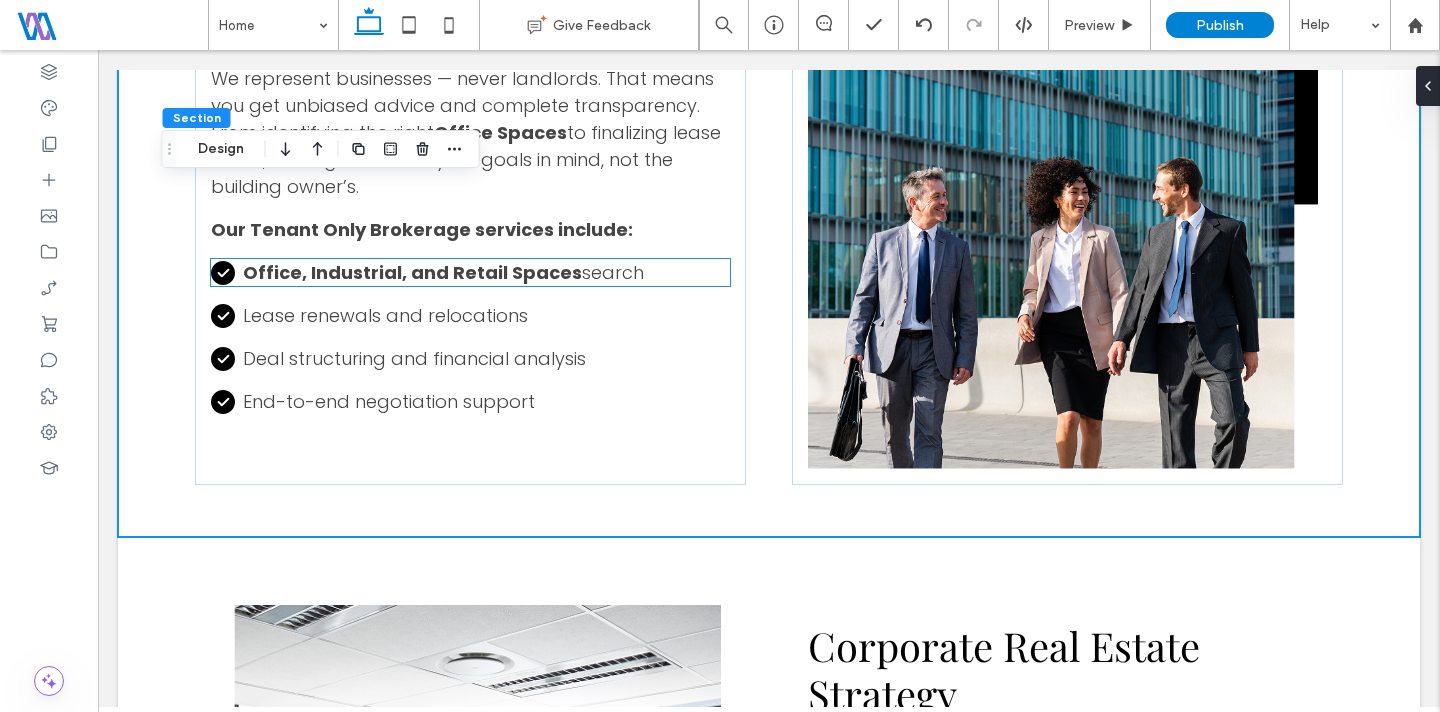 click on "Office, Industrial, and Retail Spaces" at bounding box center [412, 272] 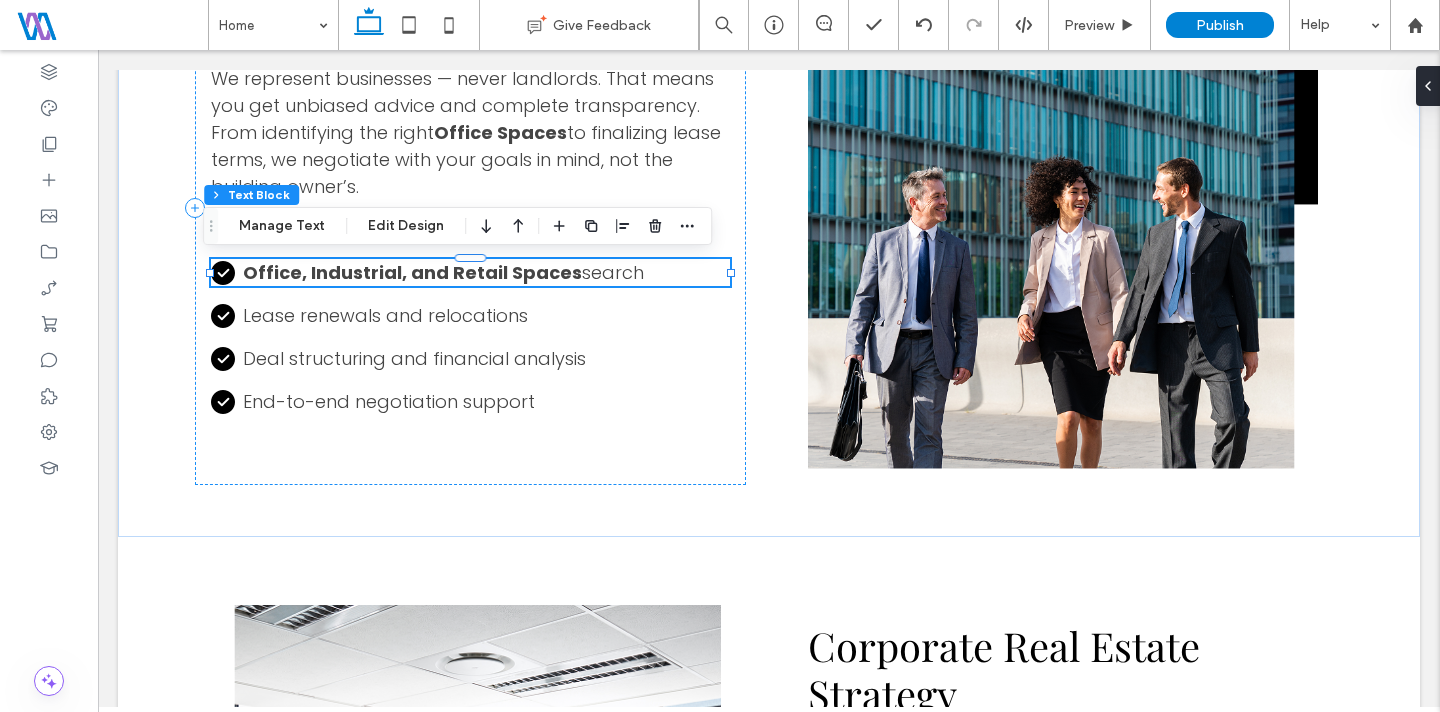 click on "search" at bounding box center (613, 272) 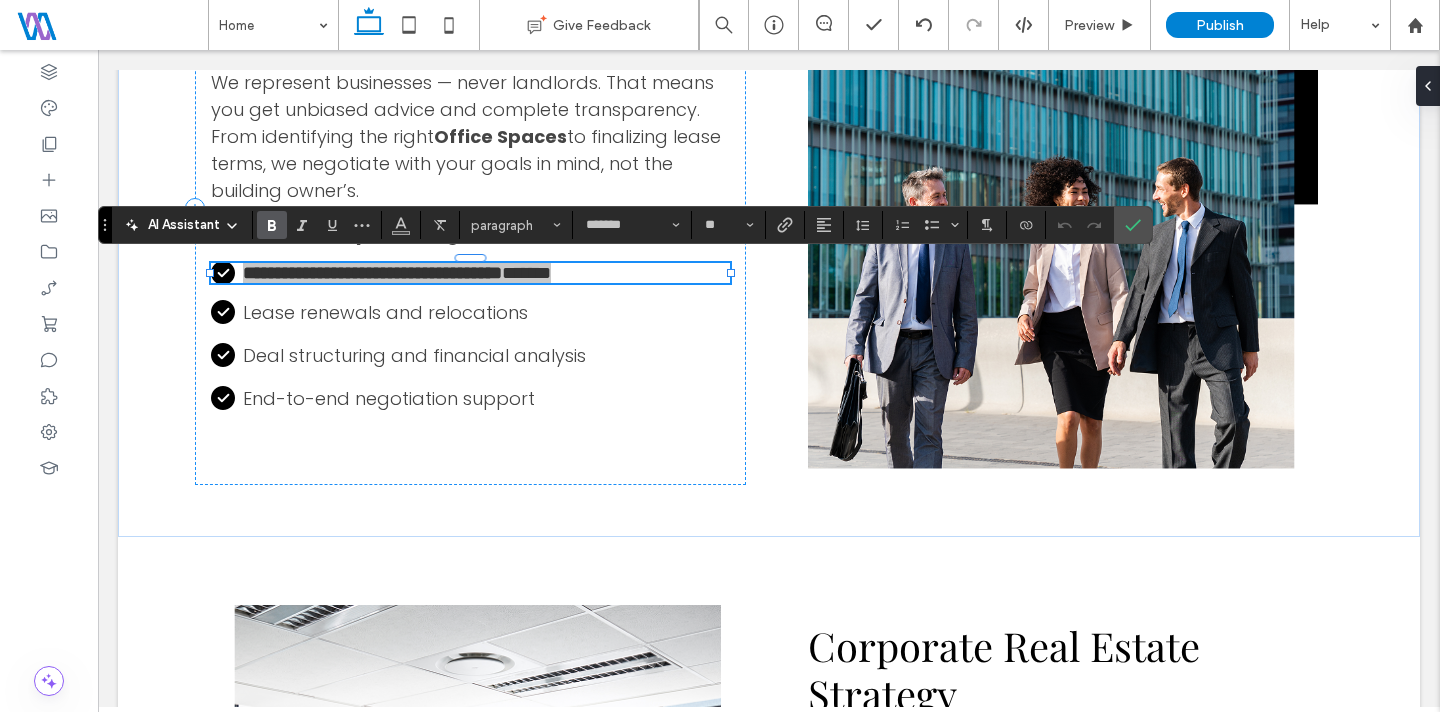 click at bounding box center [272, 225] 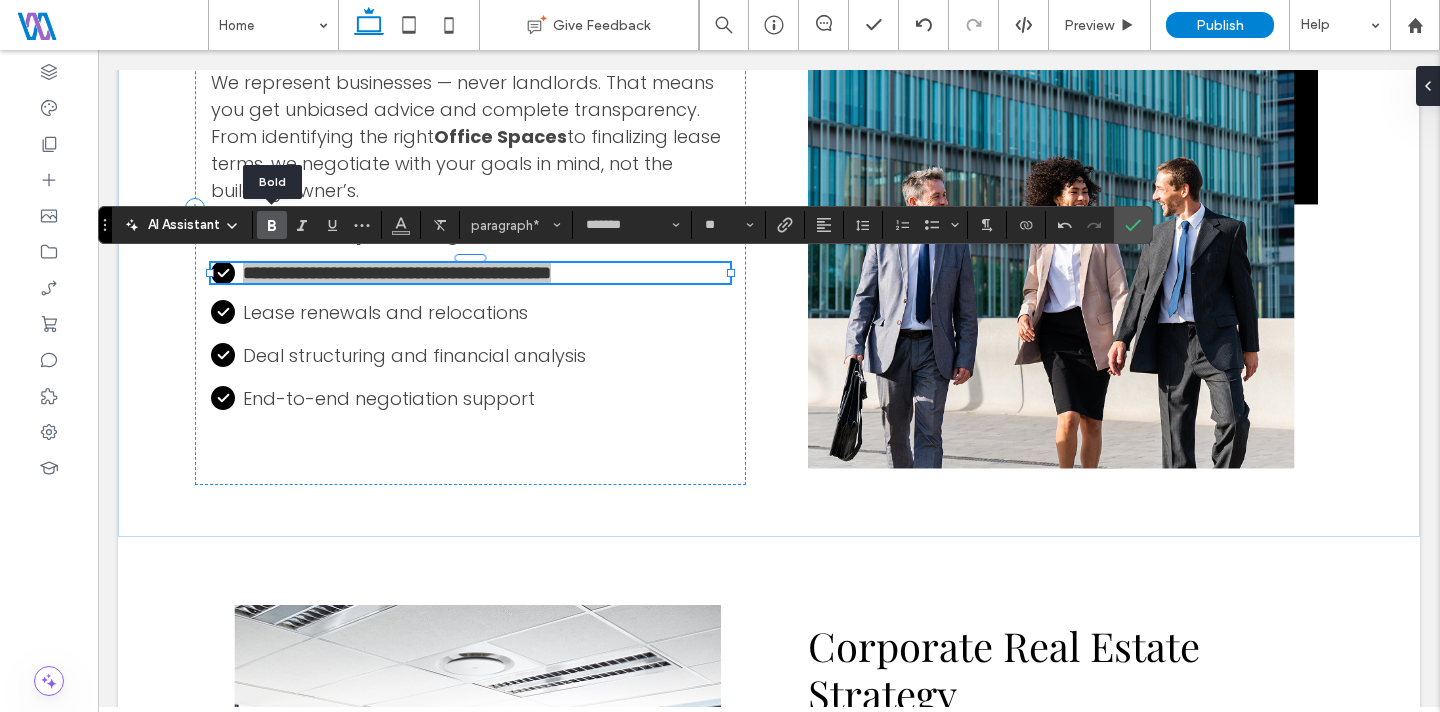 click at bounding box center [272, 225] 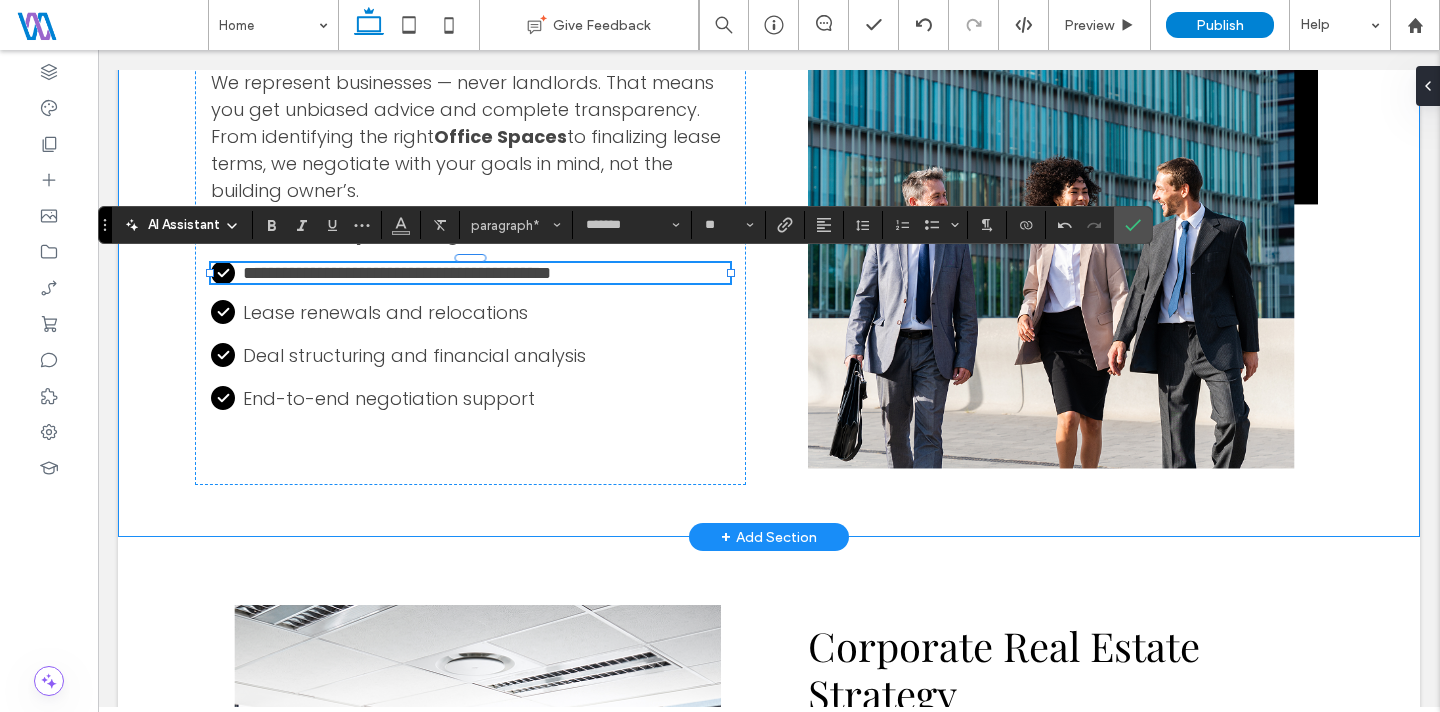 click on "**********" at bounding box center (769, 208) 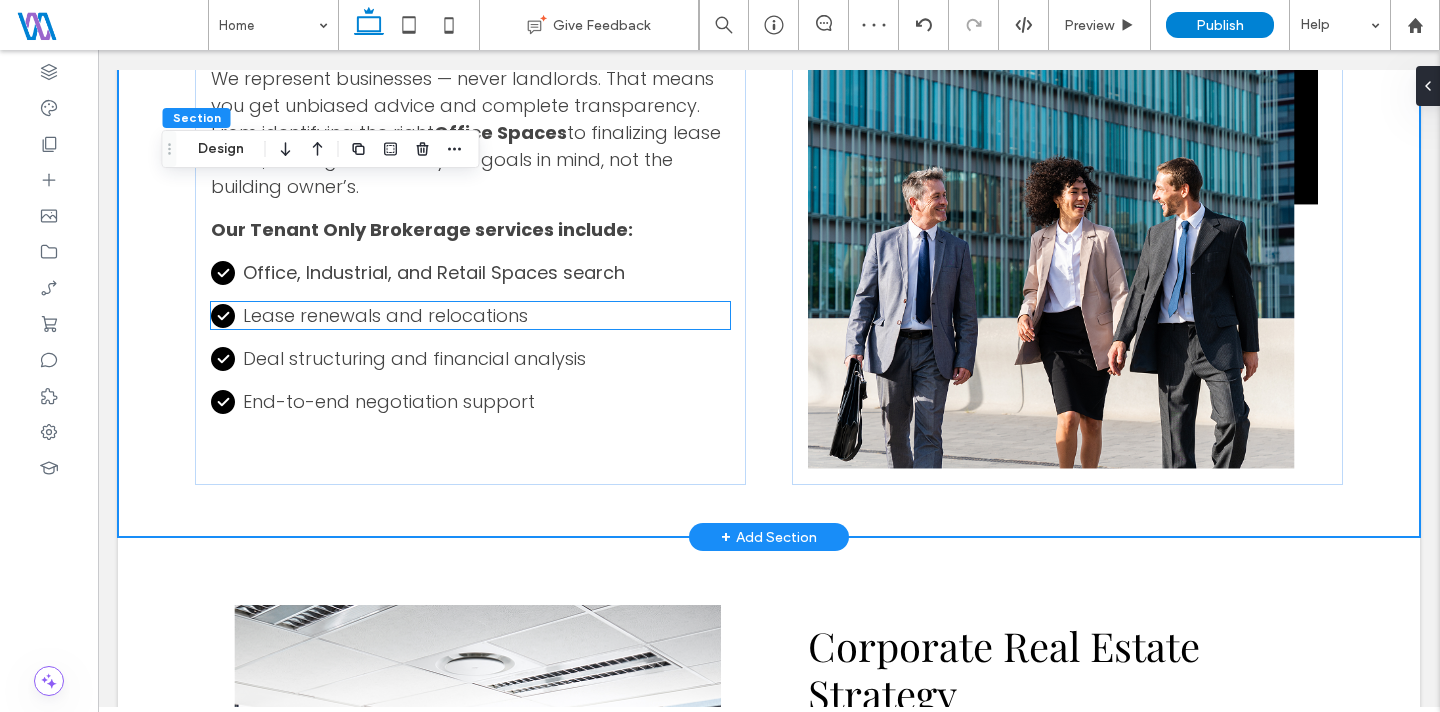 click on "Lease renewals and relocations" at bounding box center (486, 315) 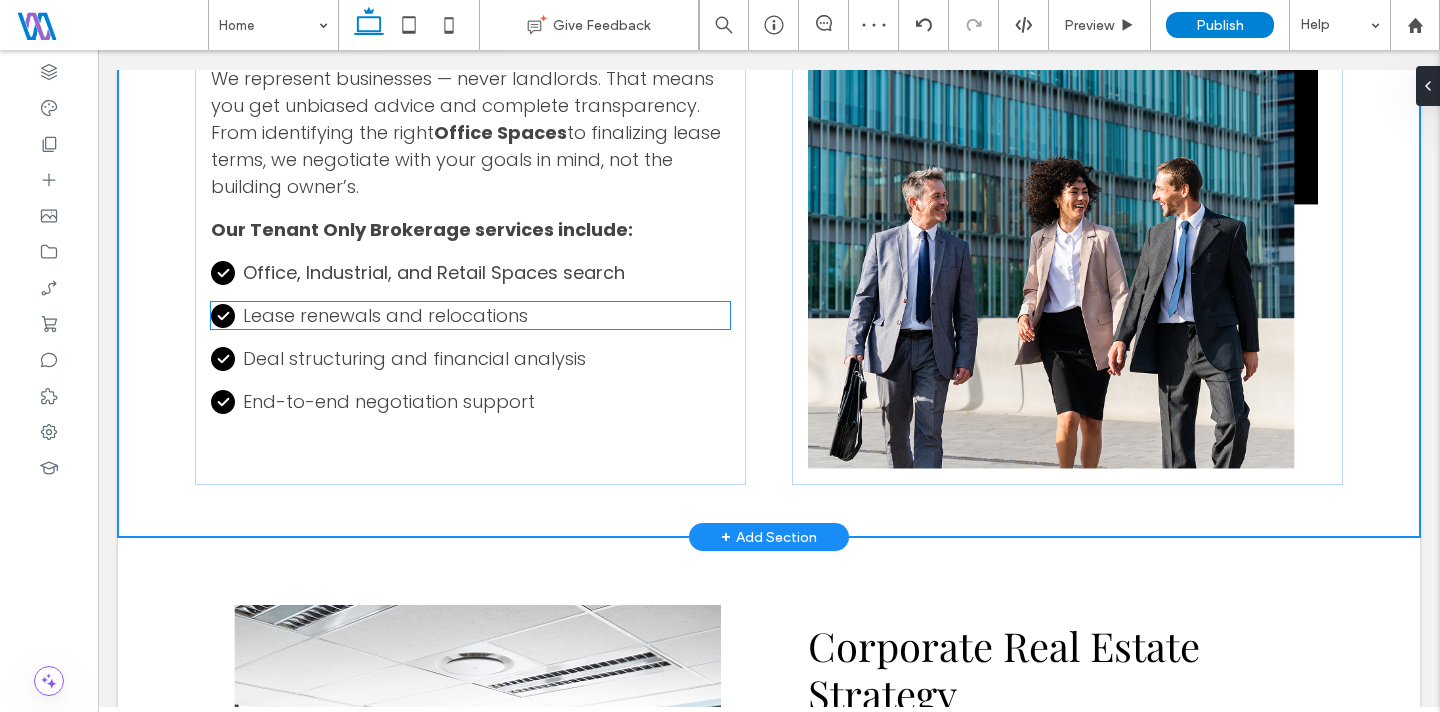 click on "Lease renewals and relocations" at bounding box center (470, 315) 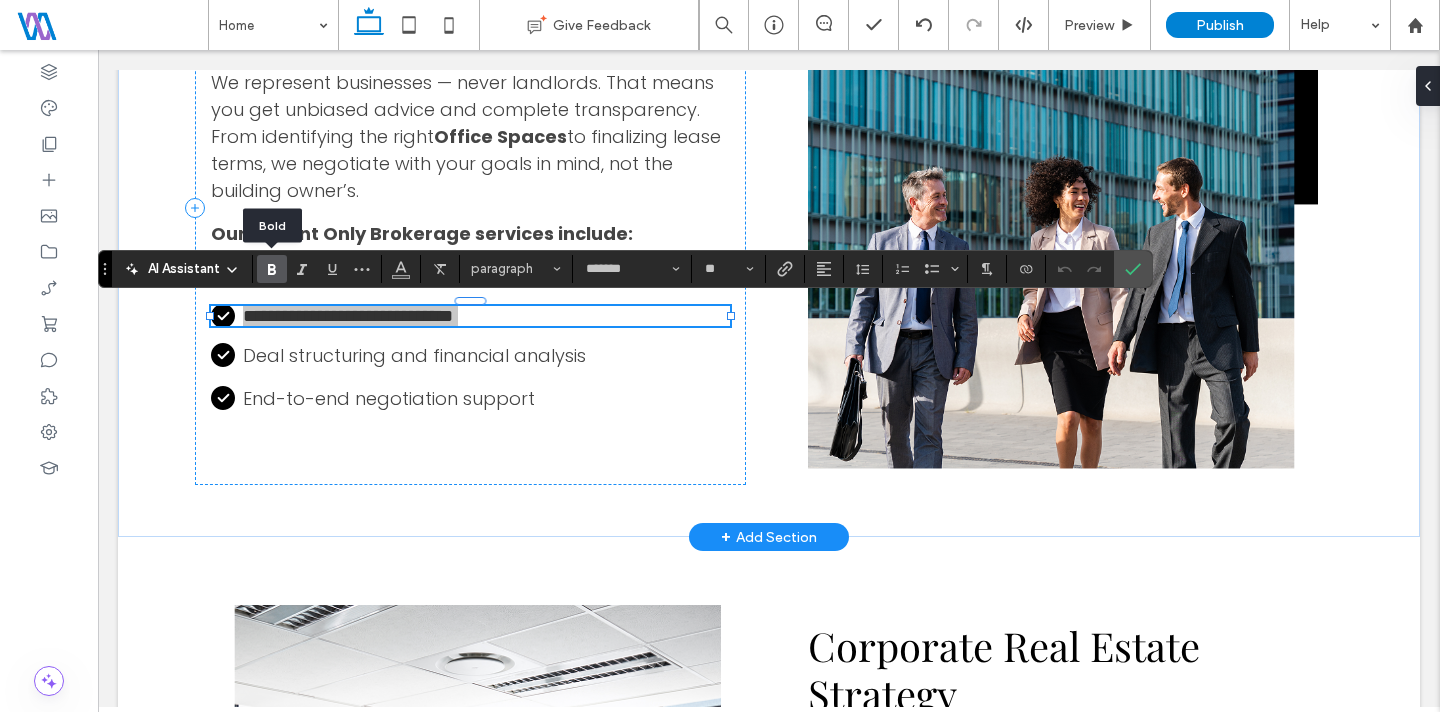 click 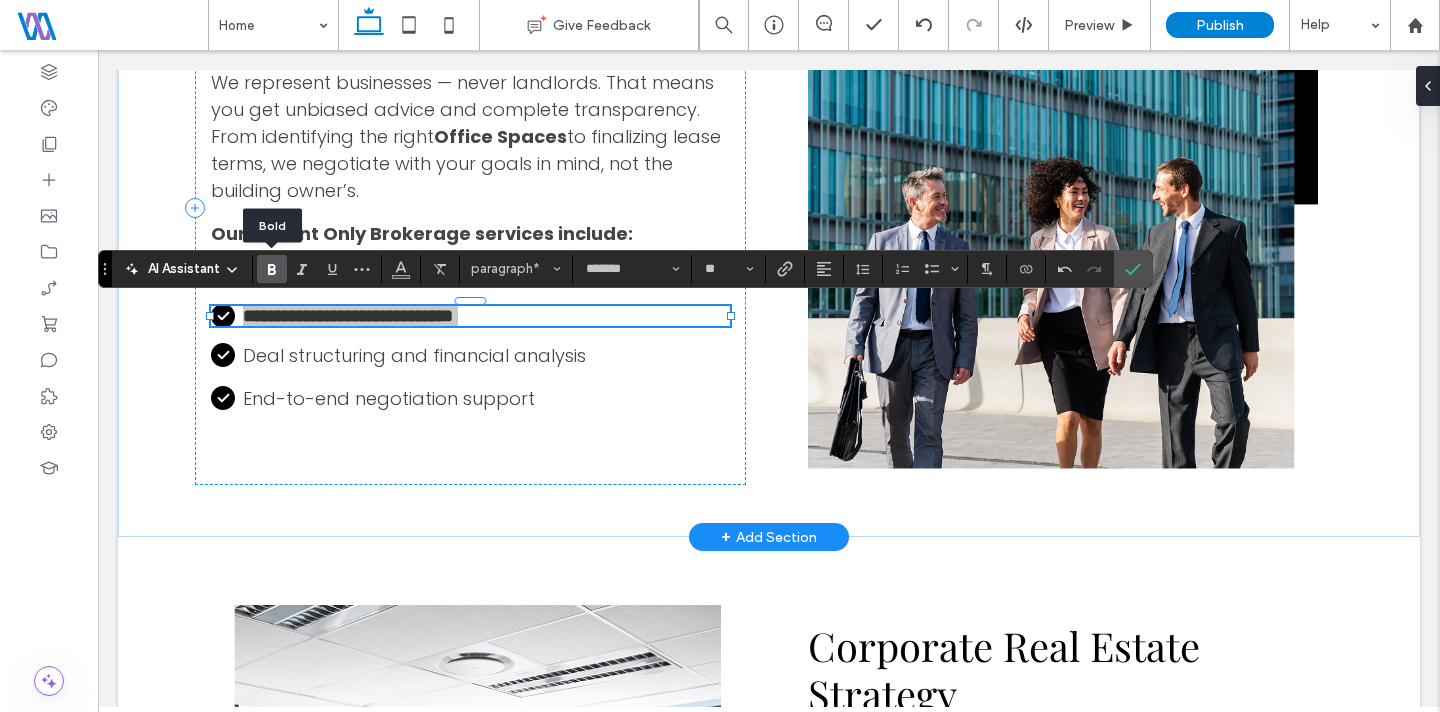 click 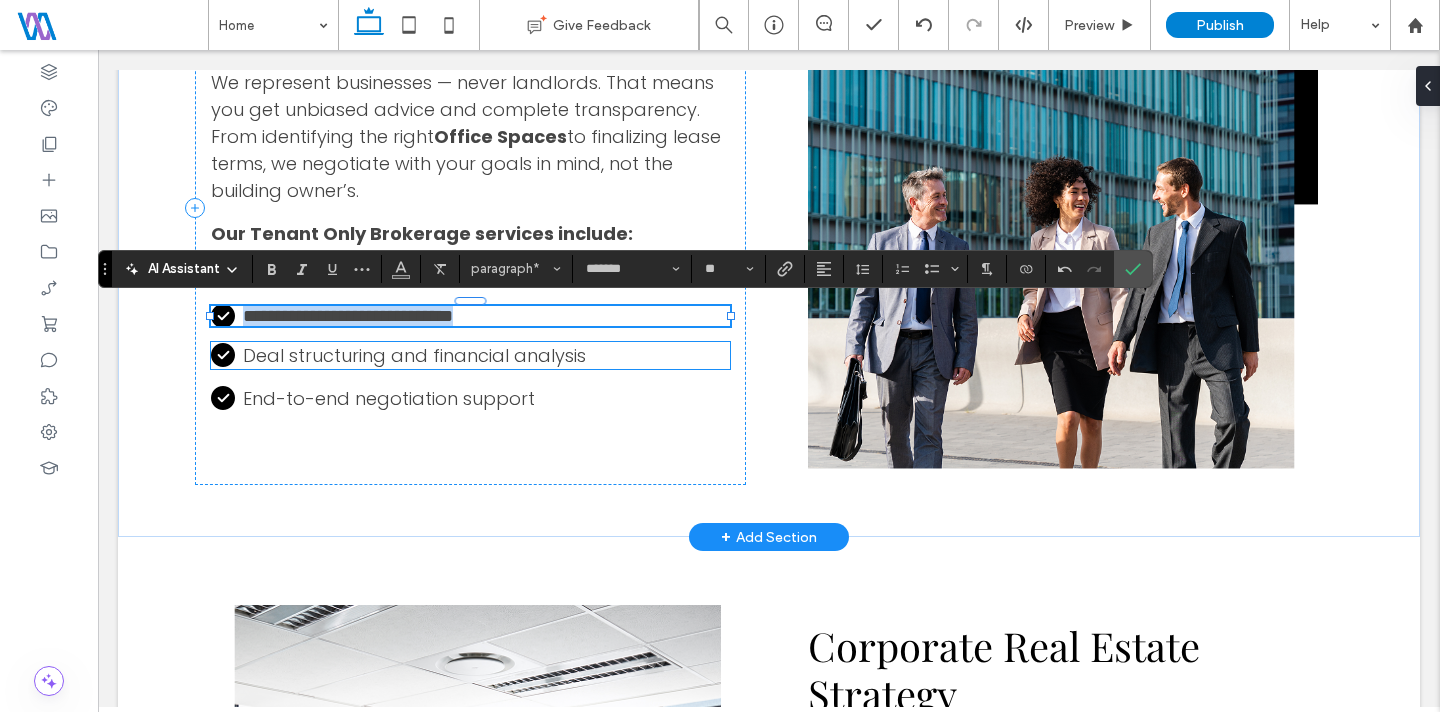 click on "Deal structuring and financial analysis" at bounding box center [414, 355] 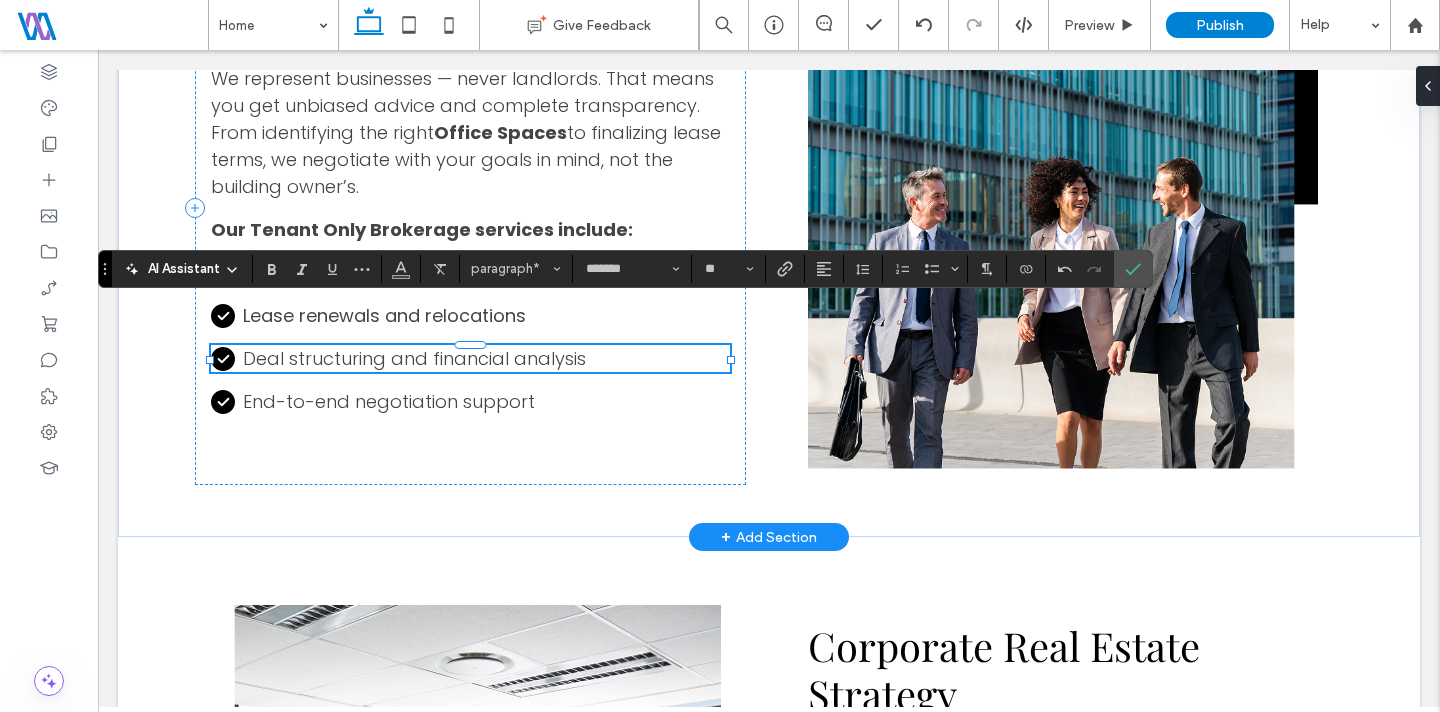 click on "Deal structuring and financial analysis" at bounding box center [470, 358] 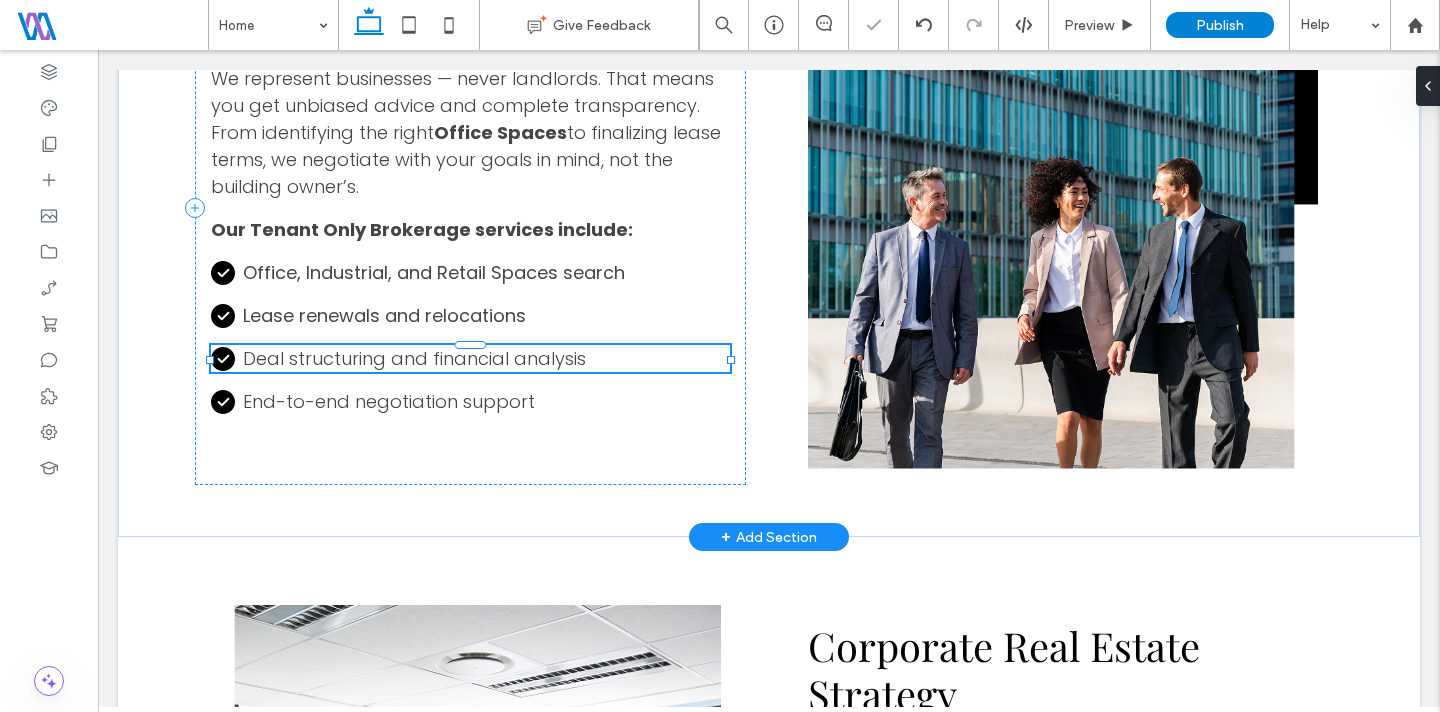 type on "*******" 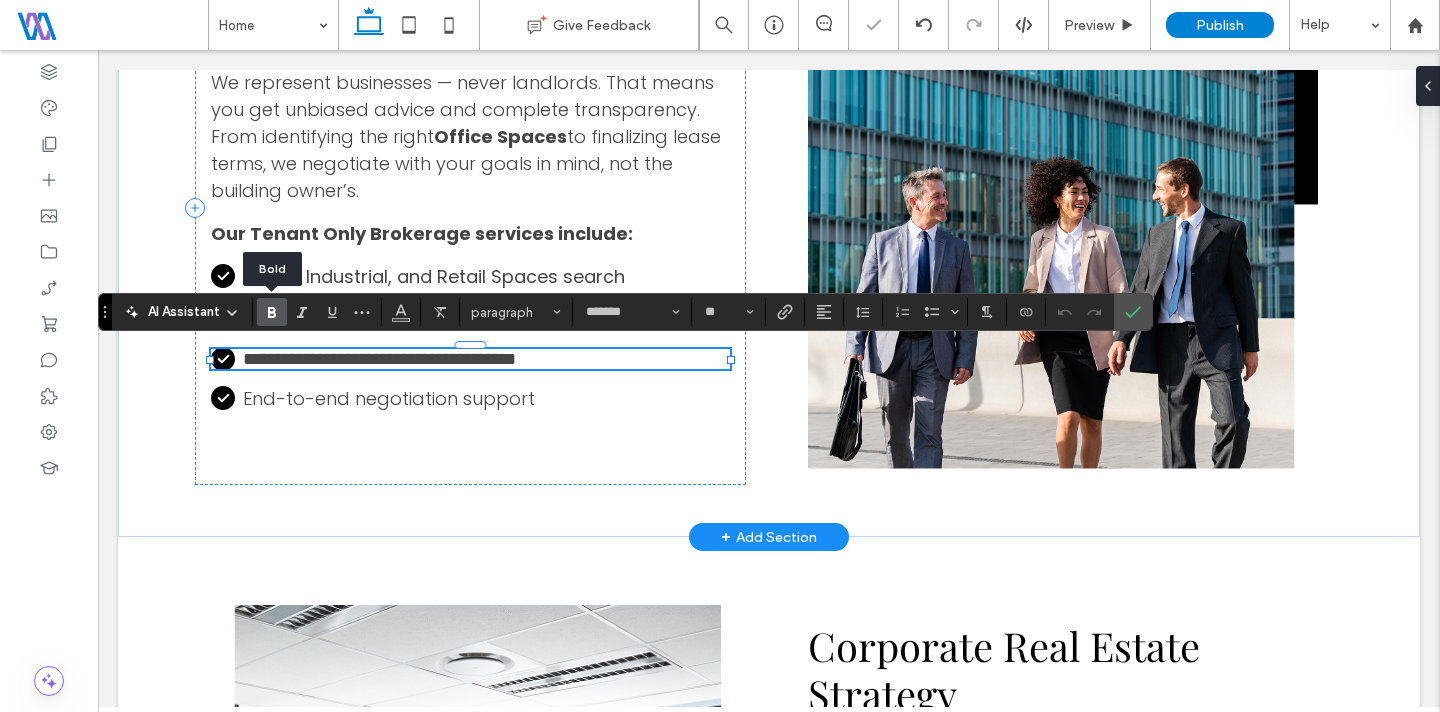 click 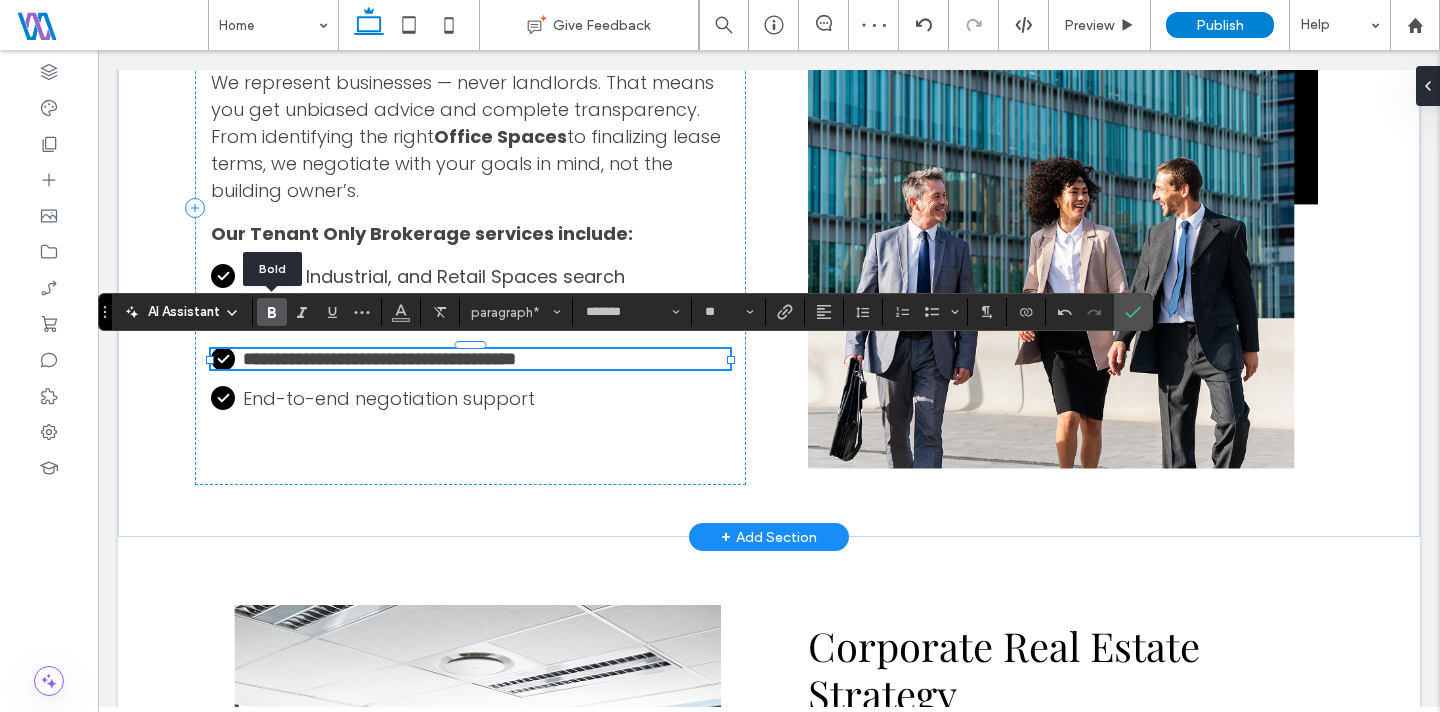 click 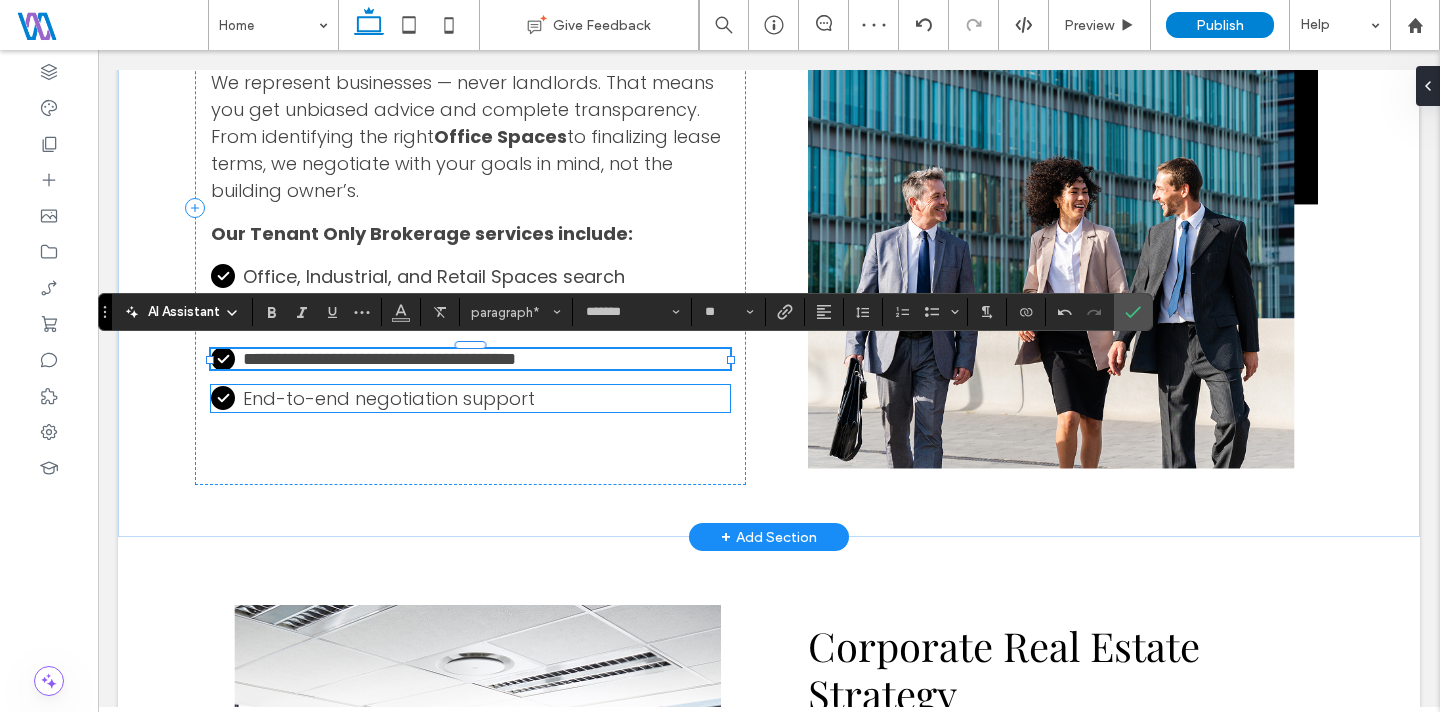 click on "End-to-end negotiation support" at bounding box center (389, 398) 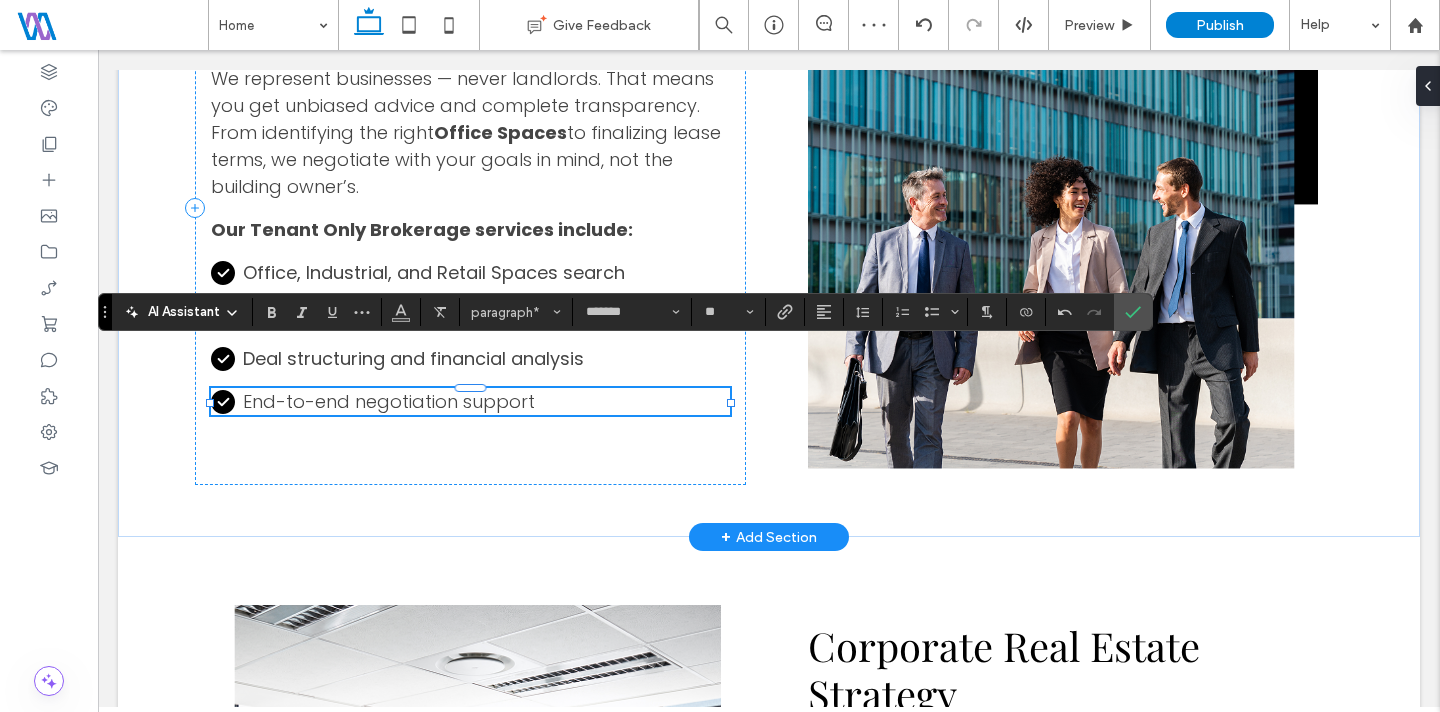 click on "End-to-end negotiation support" at bounding box center (389, 401) 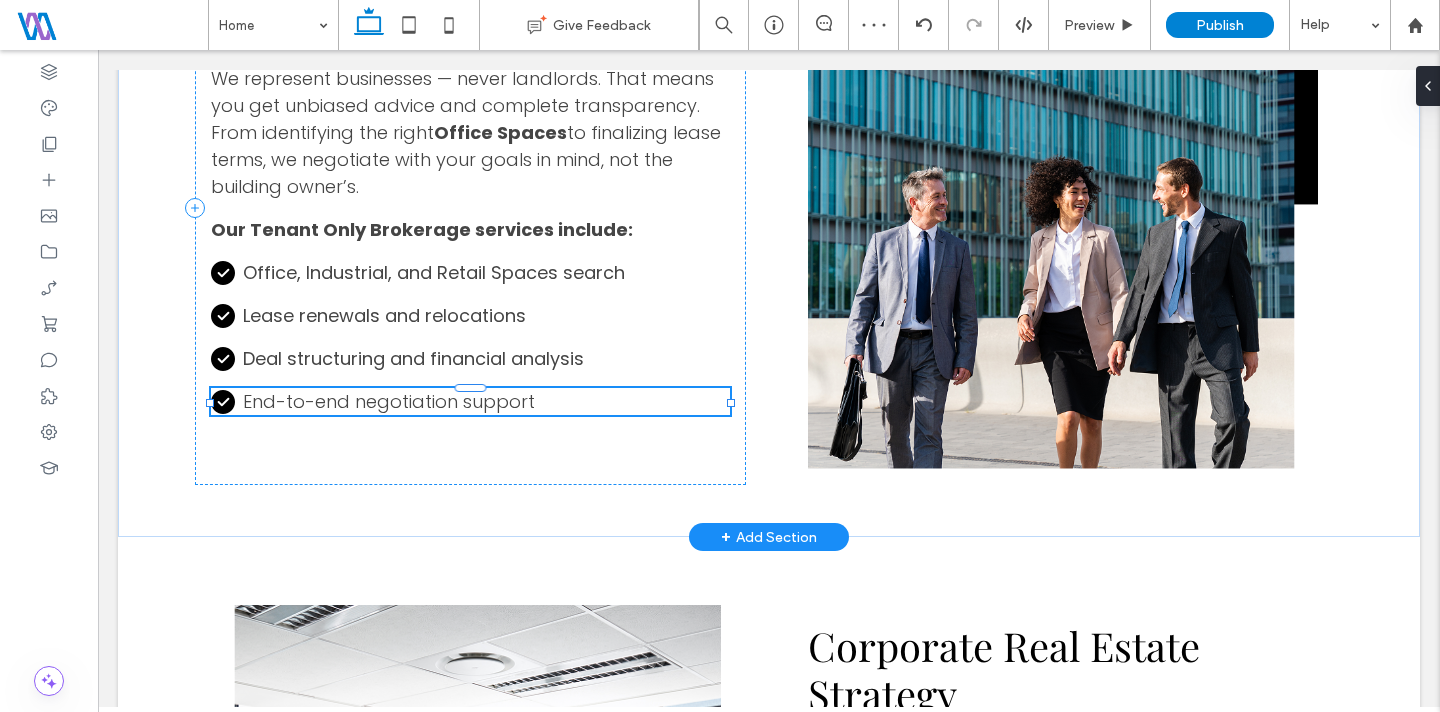 type on "*******" 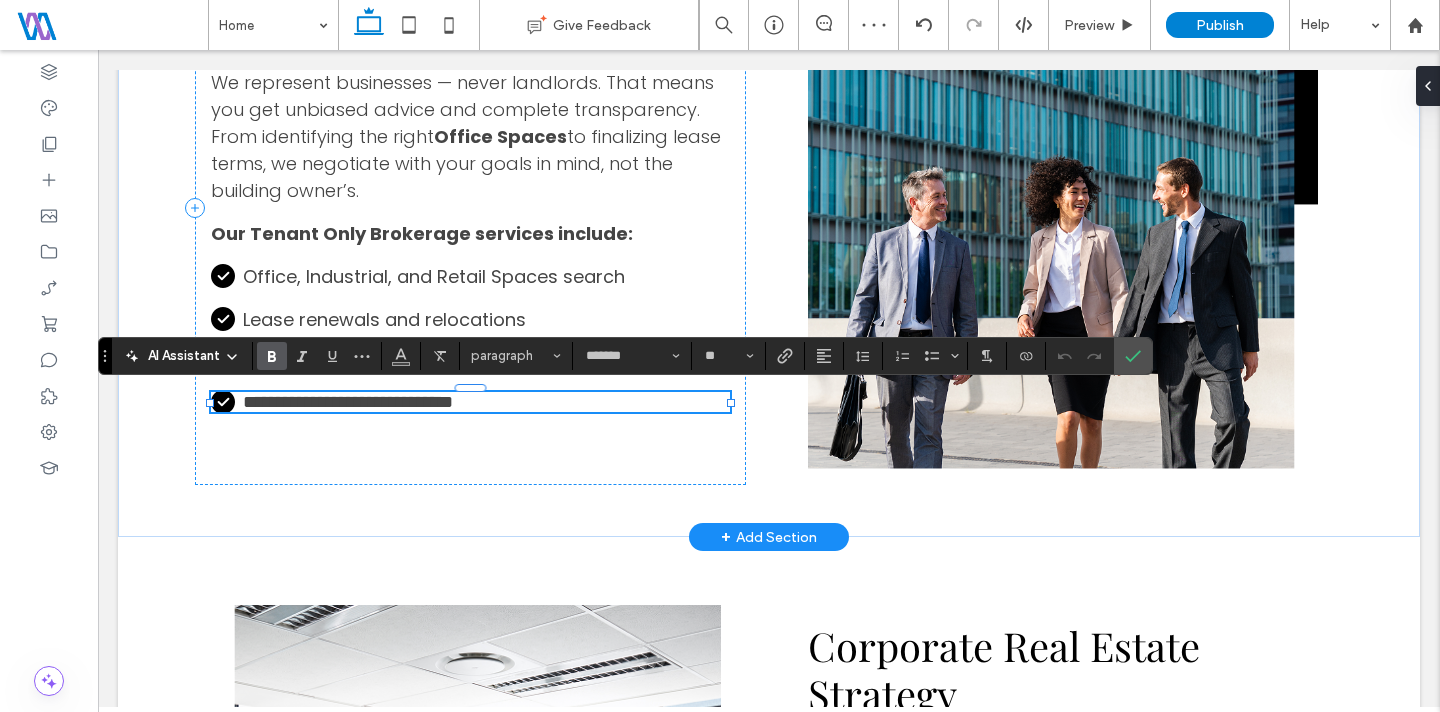click 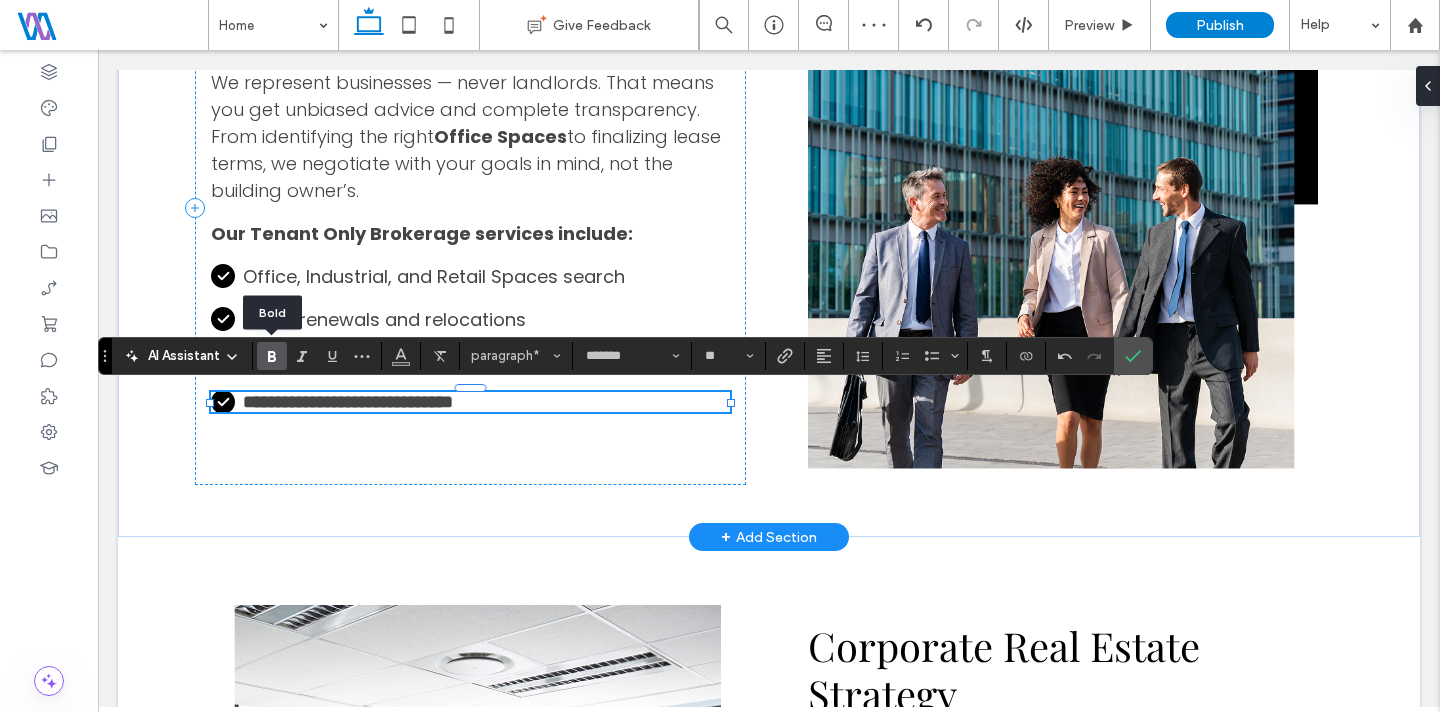 click 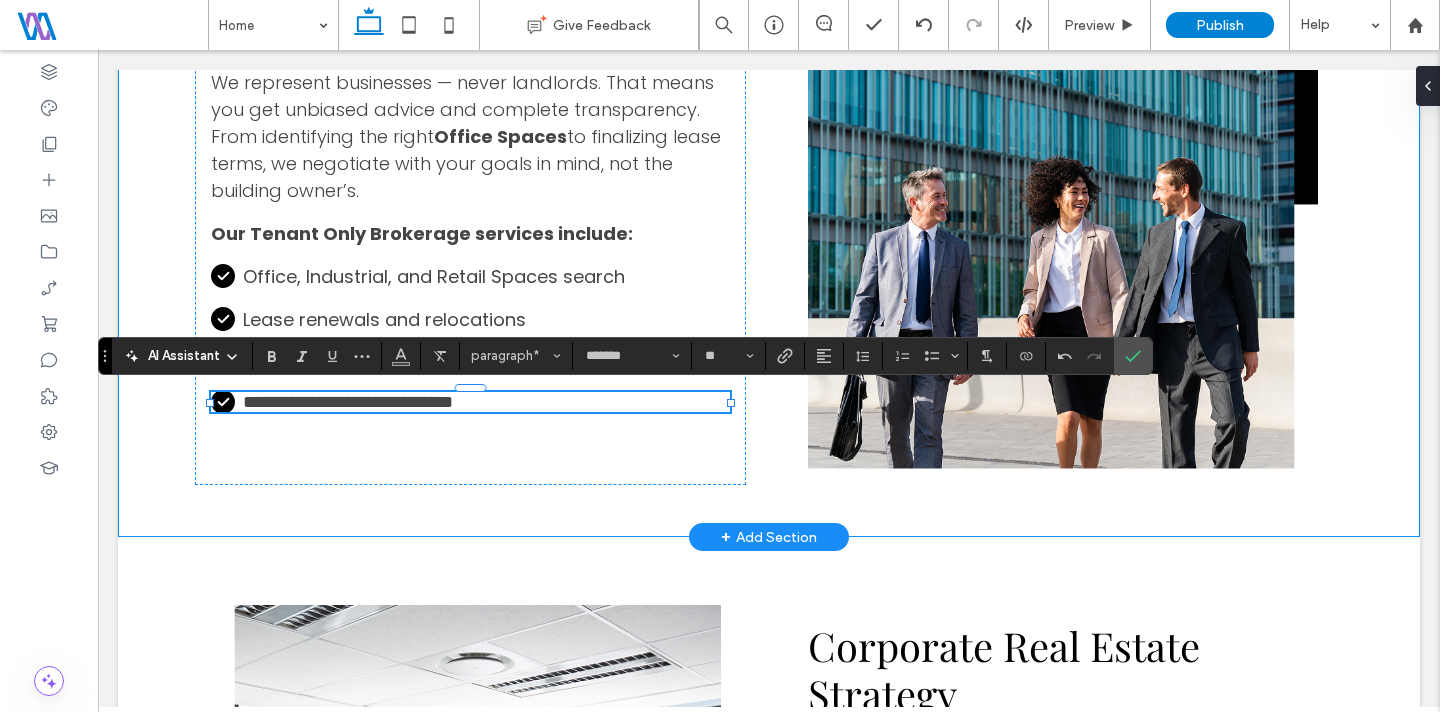 click on "**********" at bounding box center (769, 208) 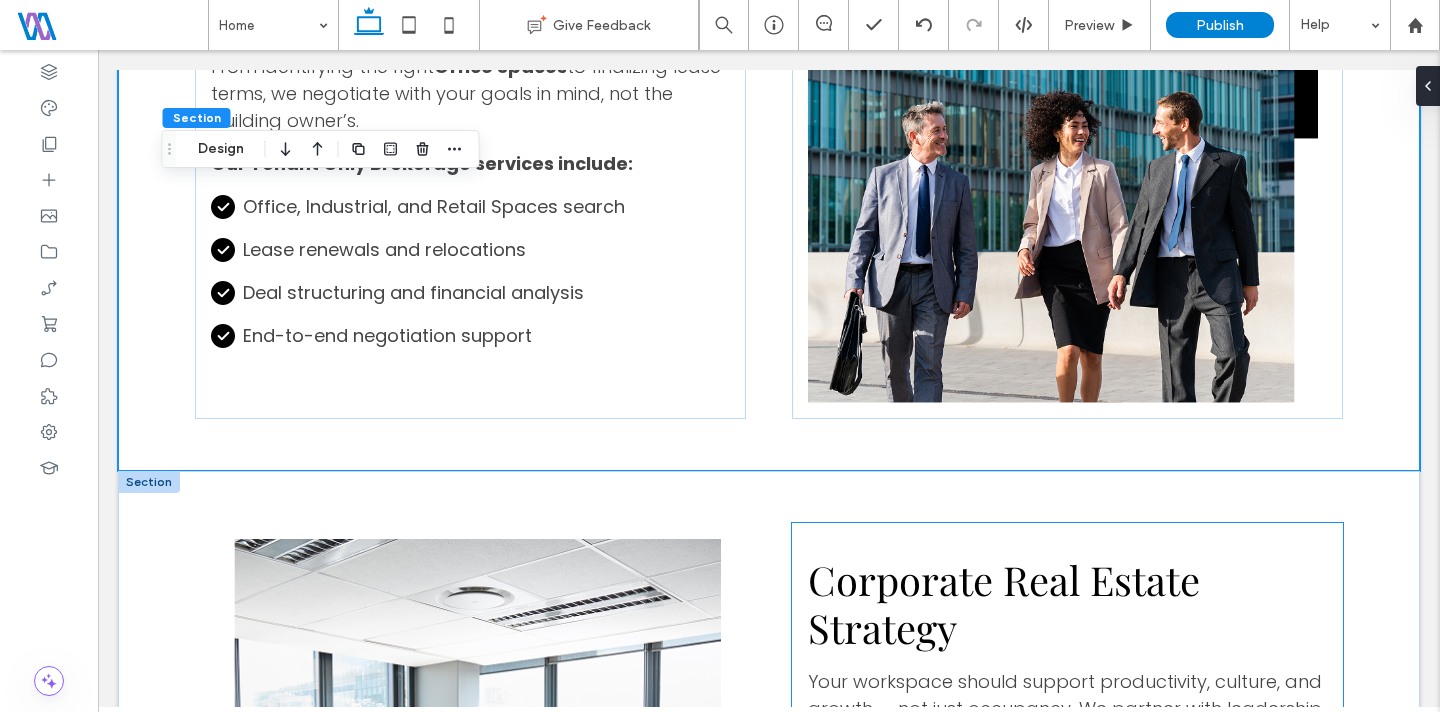scroll, scrollTop: 2306, scrollLeft: 0, axis: vertical 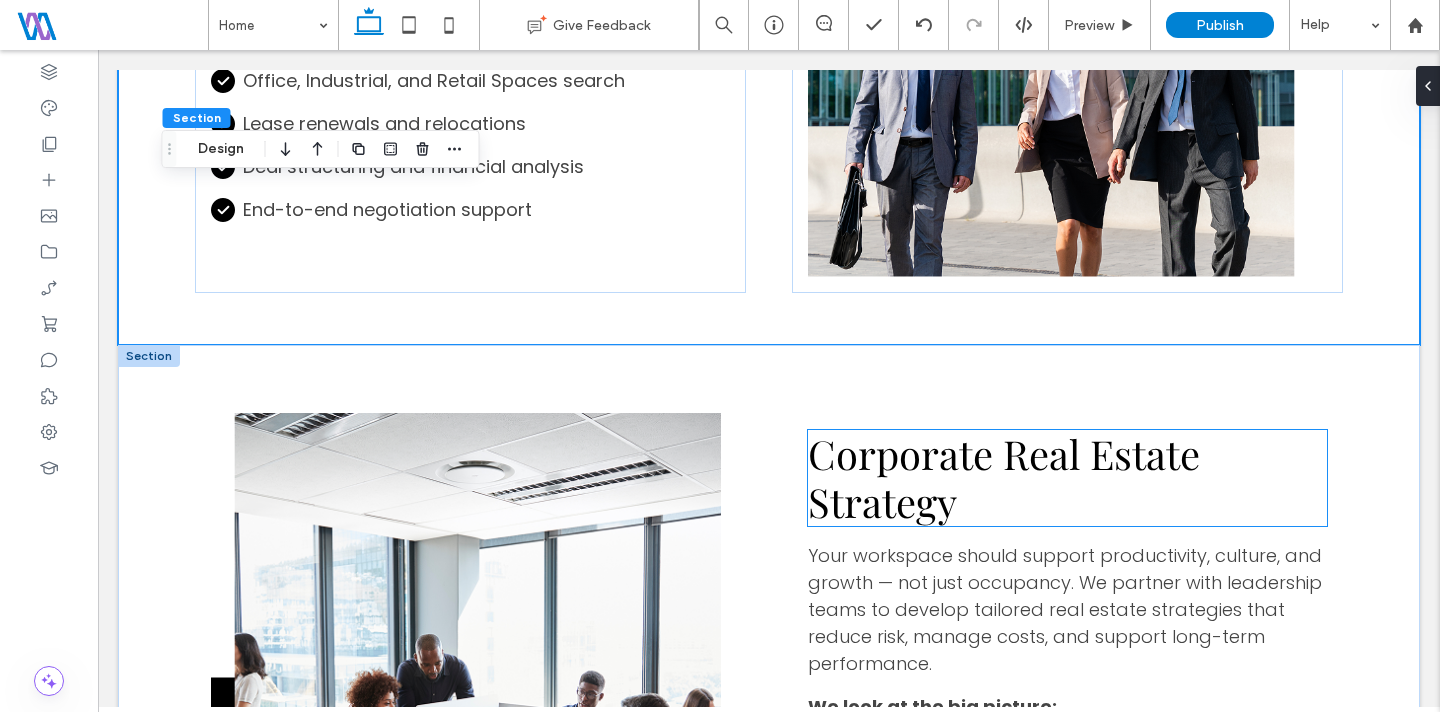 click on "Corporate Real Estate Strategy" at bounding box center (1004, 477) 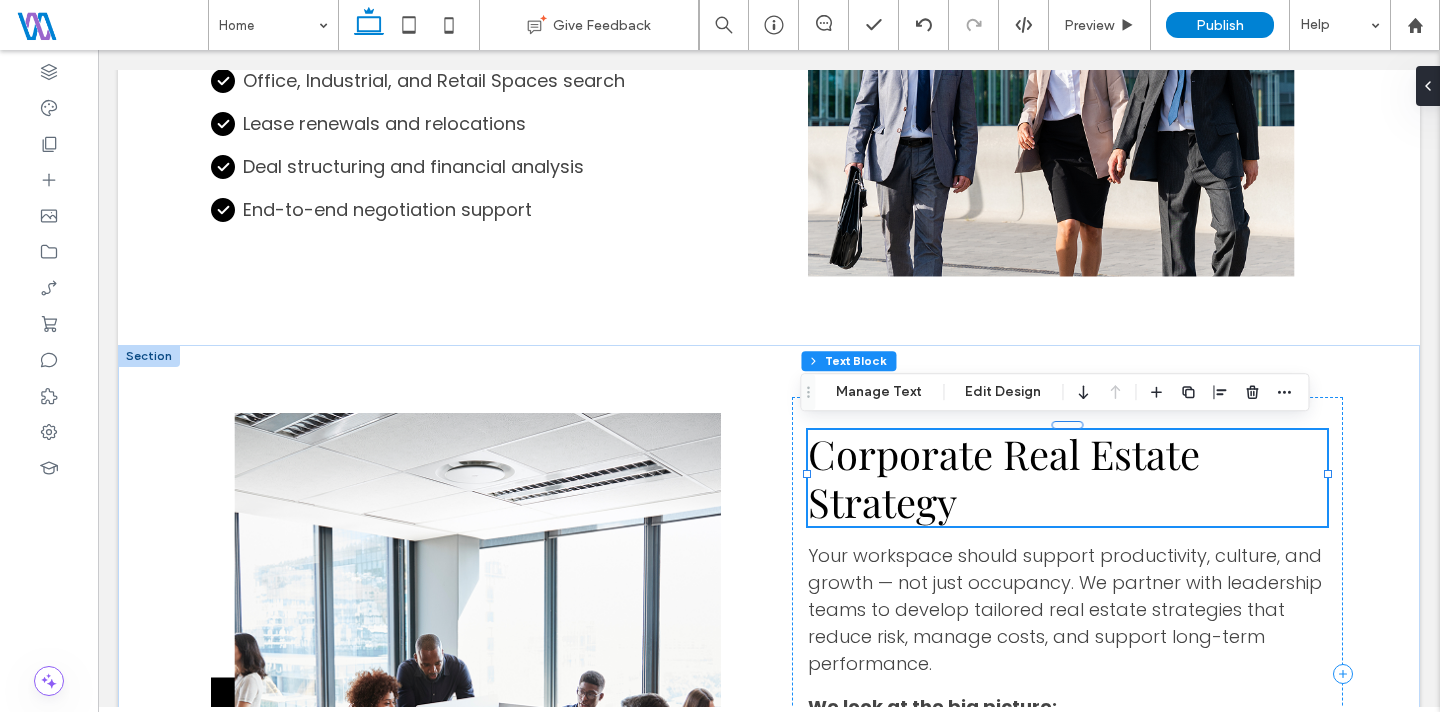 click on "Corporate Real Estate Strategy" at bounding box center [1004, 477] 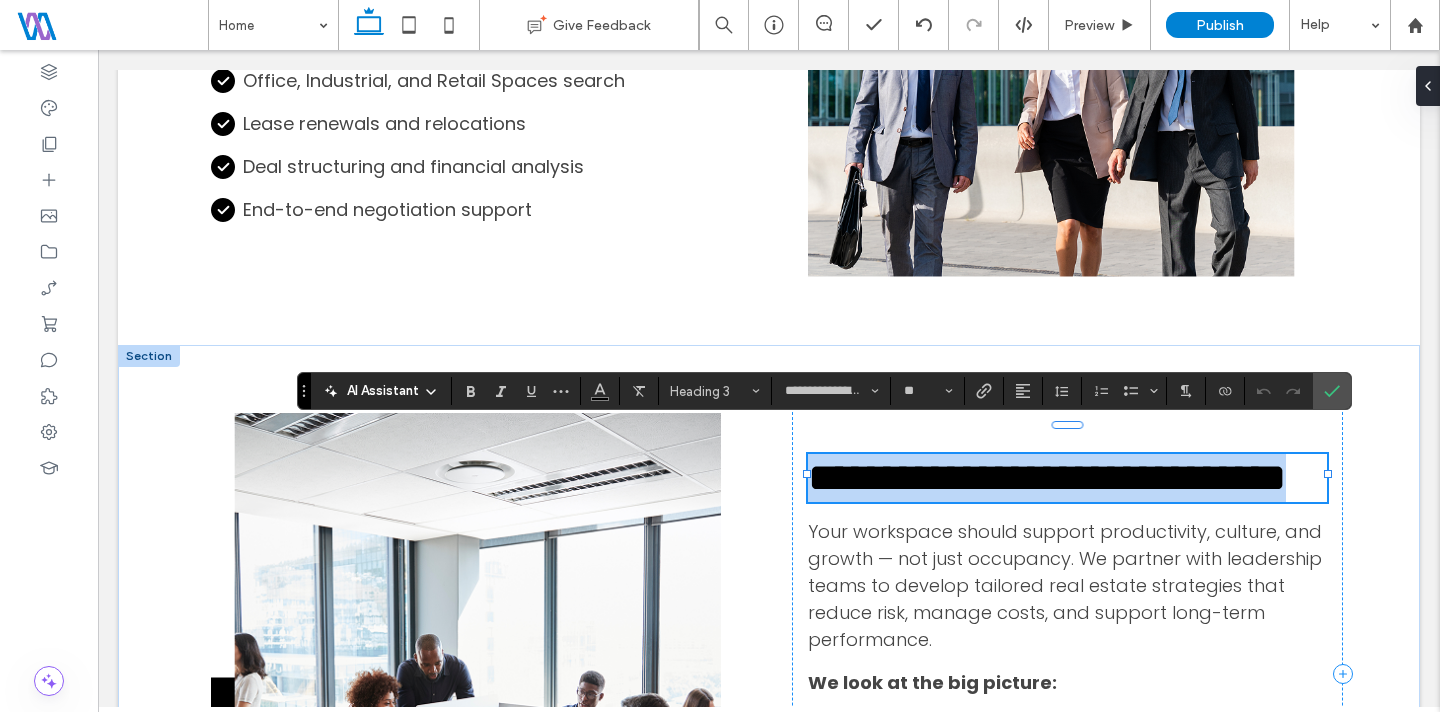type on "*******" 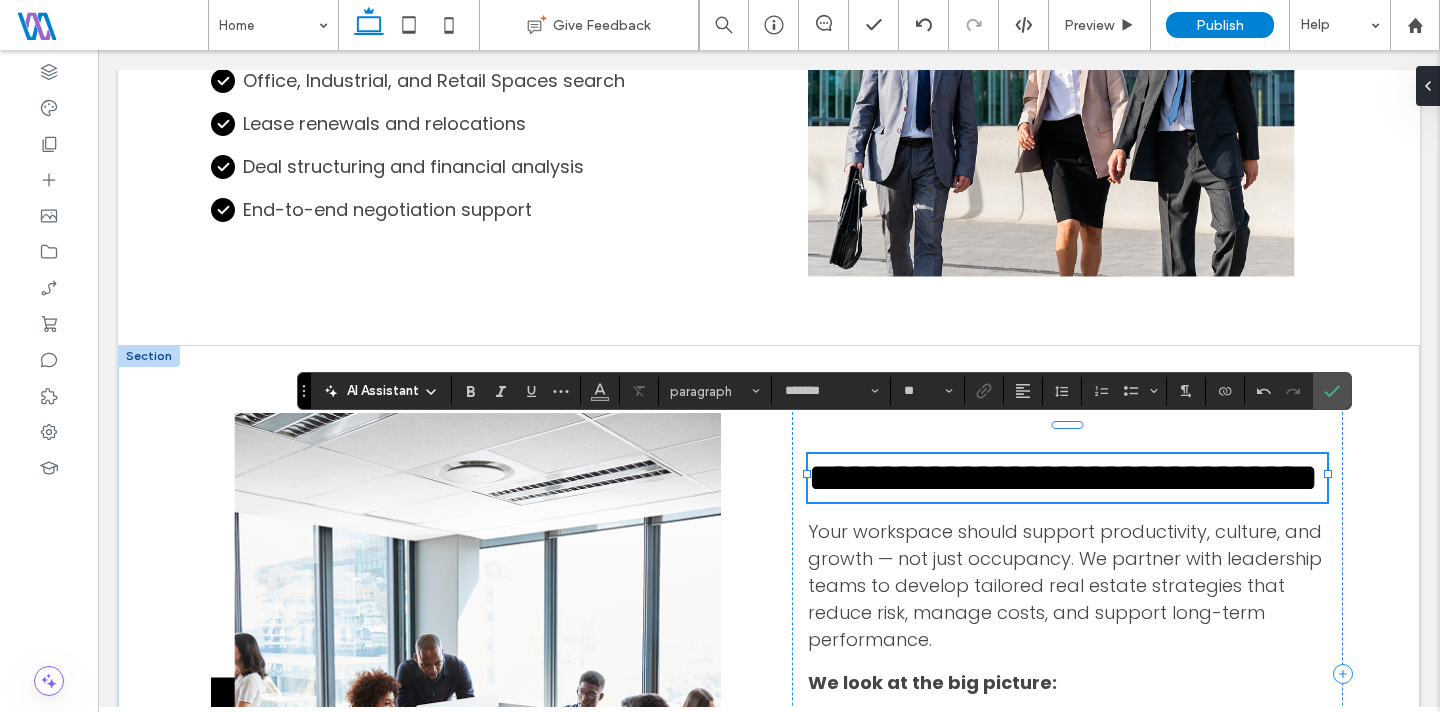 scroll, scrollTop: 0, scrollLeft: 0, axis: both 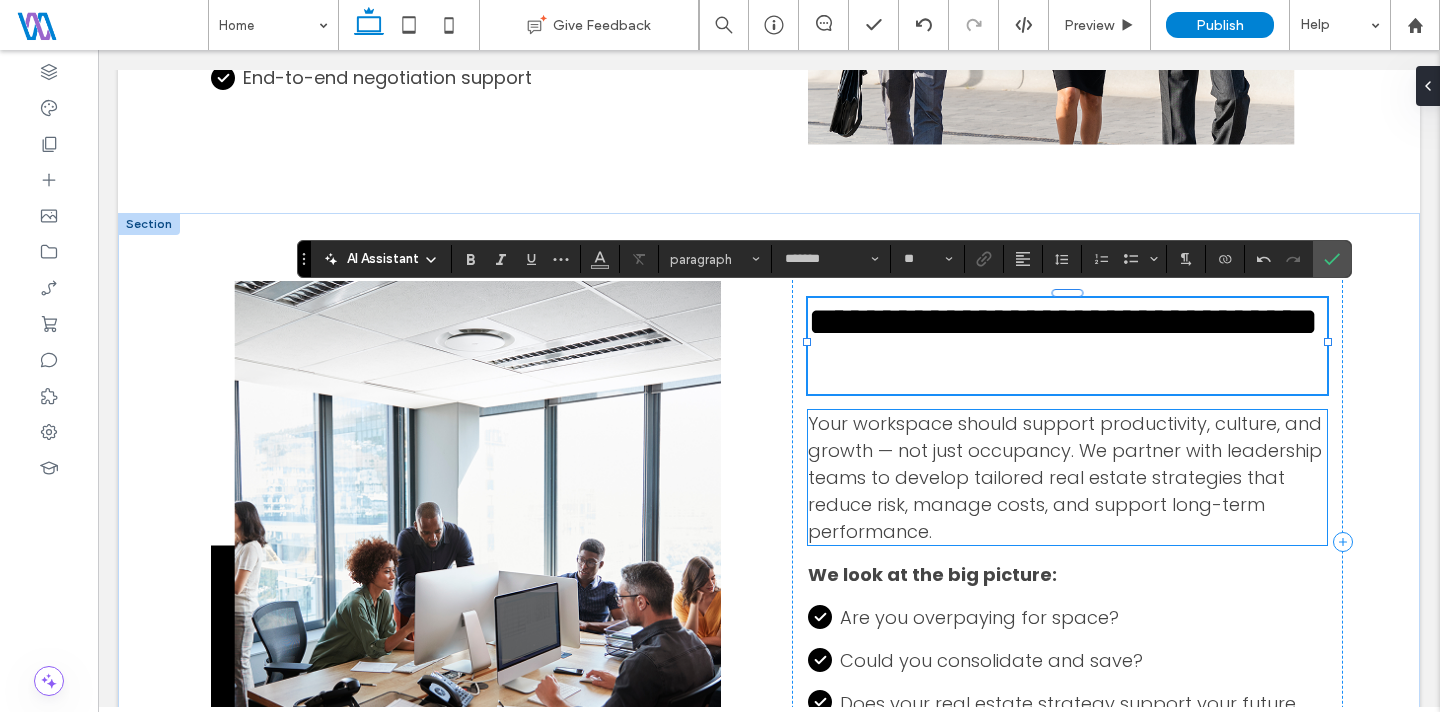 click on "Your workspace should support productivity, culture, and growth — not just occupancy. We partner with leadership teams to develop tailored real estate strategies that reduce risk, manage costs, and support long-term performance." at bounding box center [1065, 477] 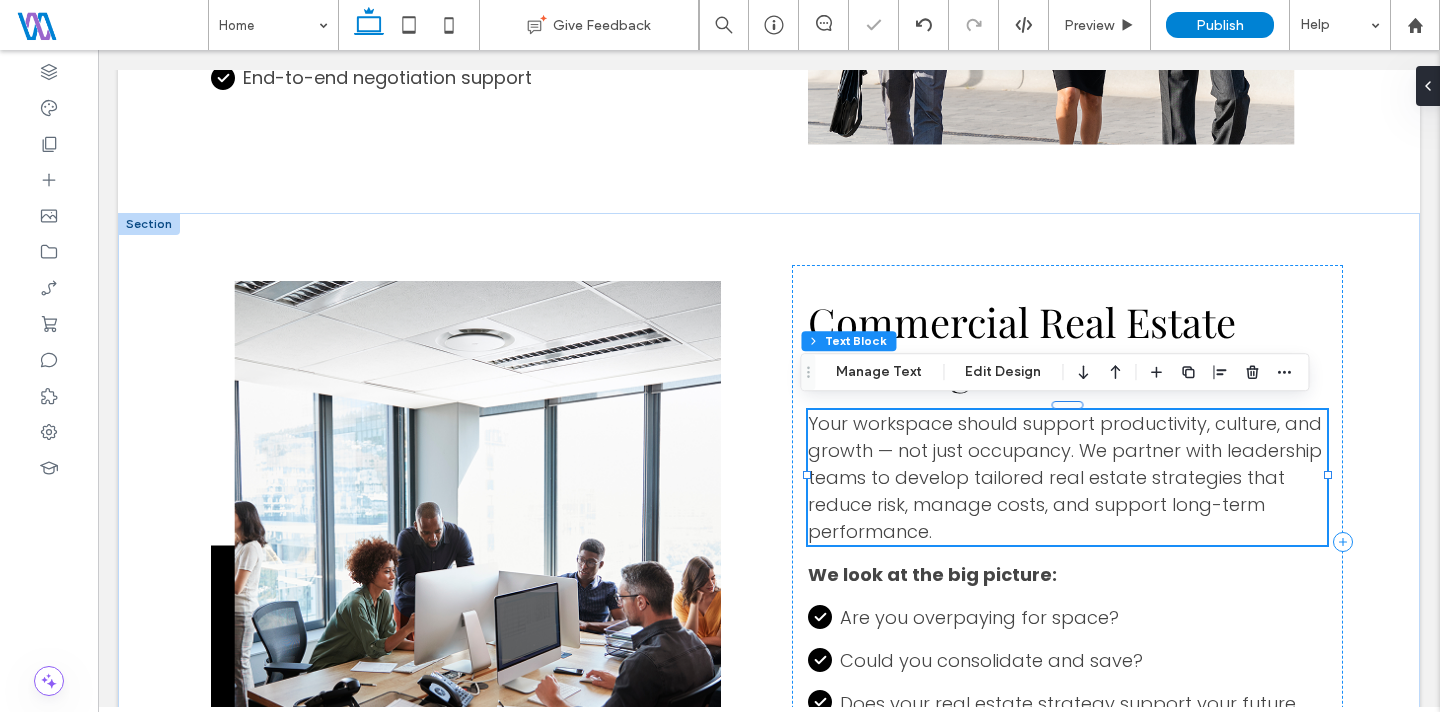 click on "Your workspace should support productivity, culture, and growth — not just occupancy. We partner with leadership teams to develop tailored real estate strategies that reduce risk, manage costs, and support long-term performance." at bounding box center (1067, 477) 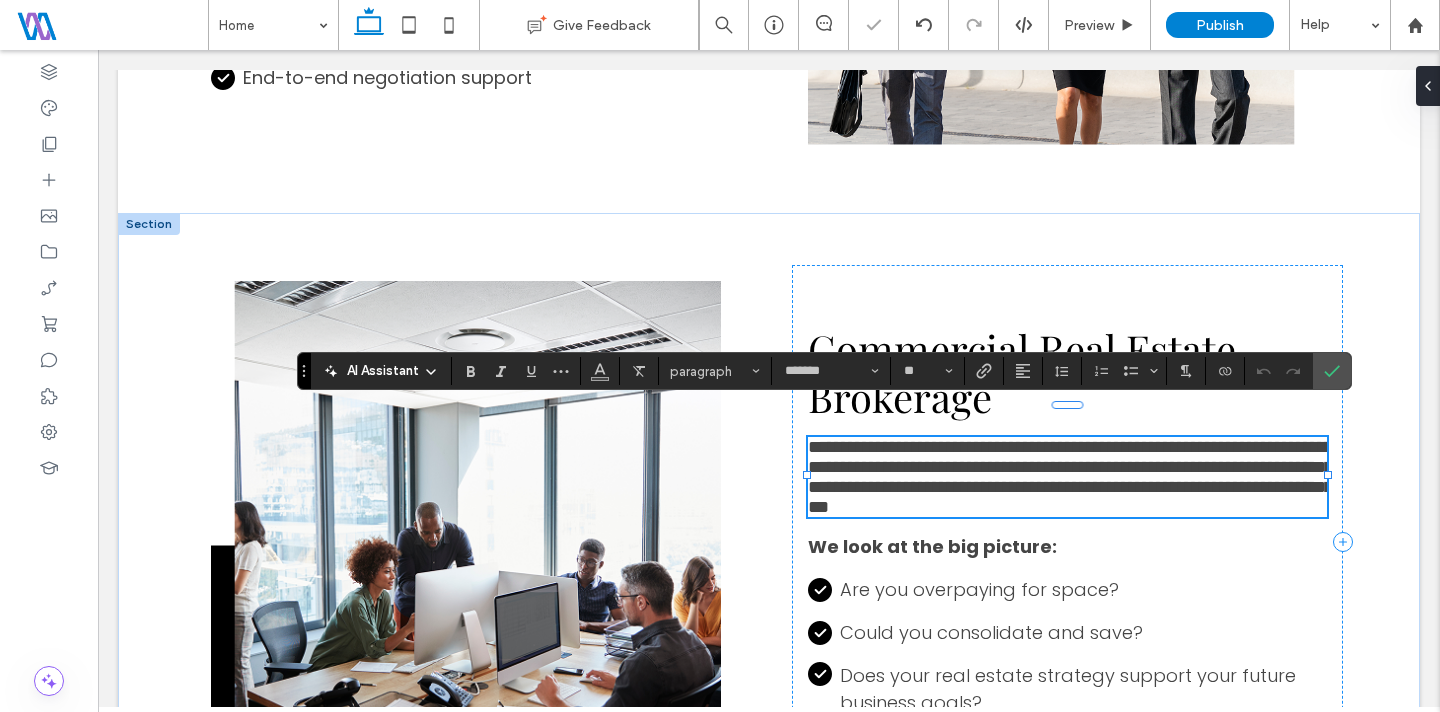 scroll, scrollTop: 0, scrollLeft: 0, axis: both 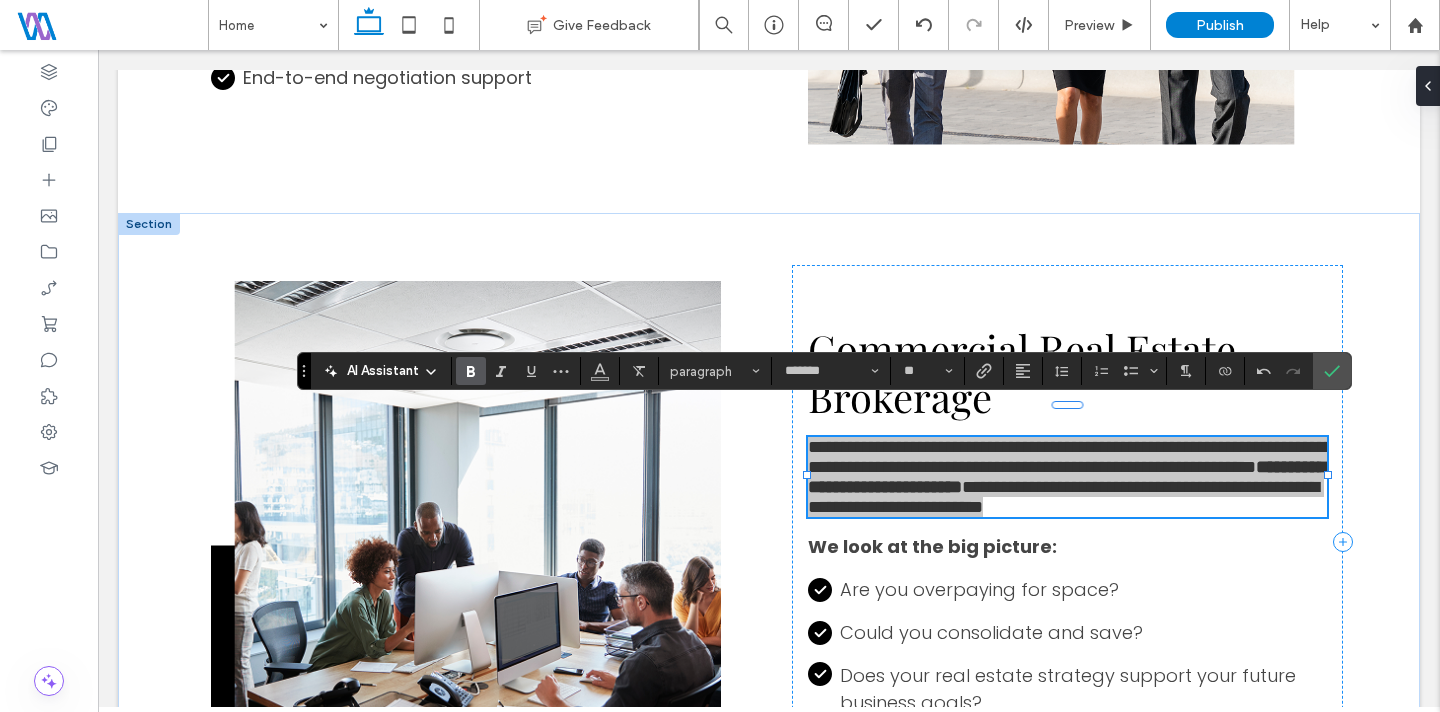 click 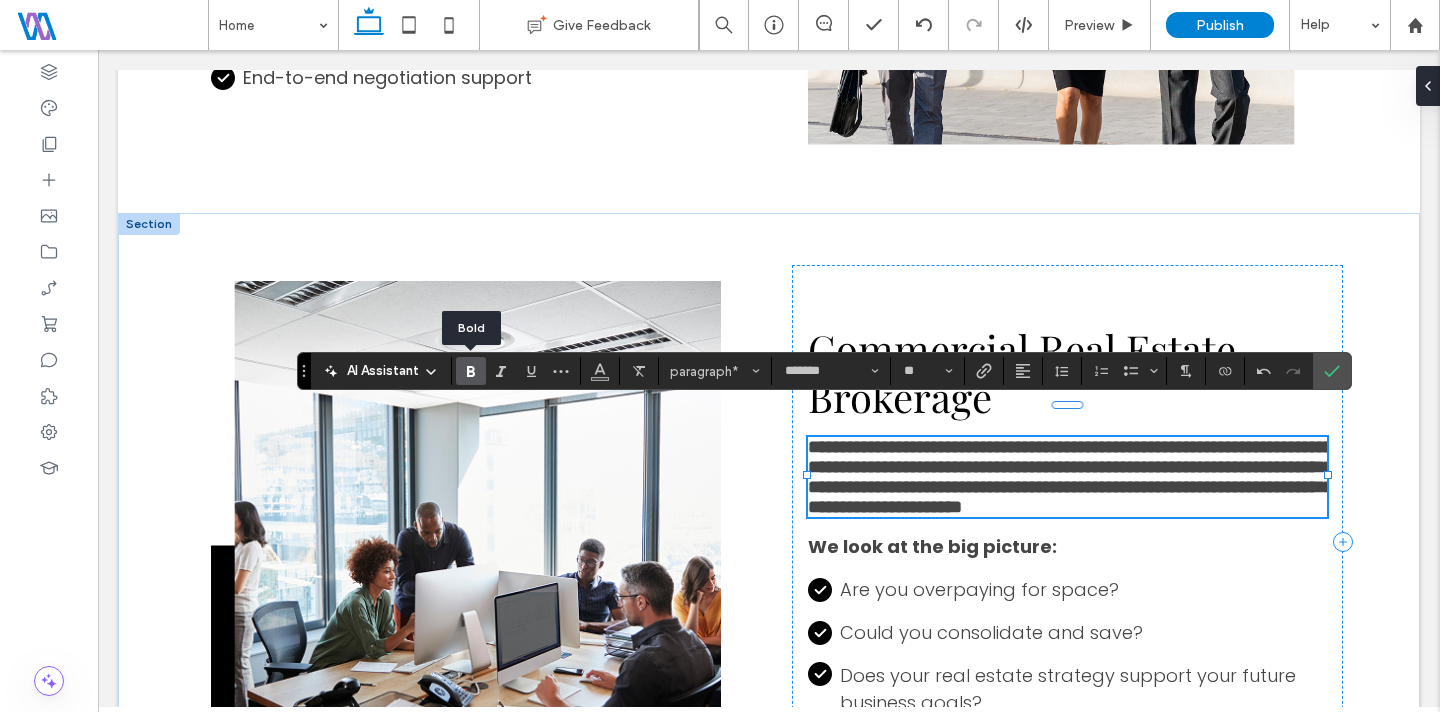 click 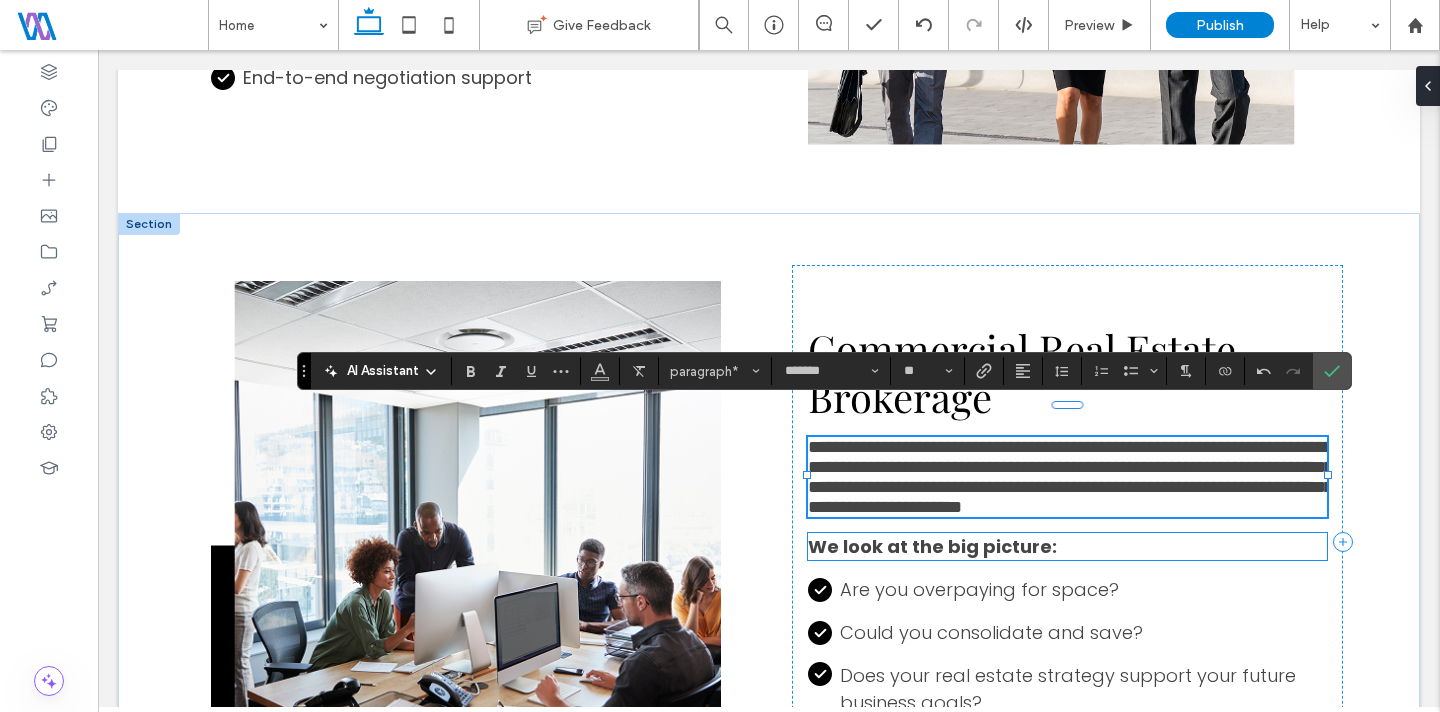 click on "We look at the big picture:" at bounding box center [1067, 546] 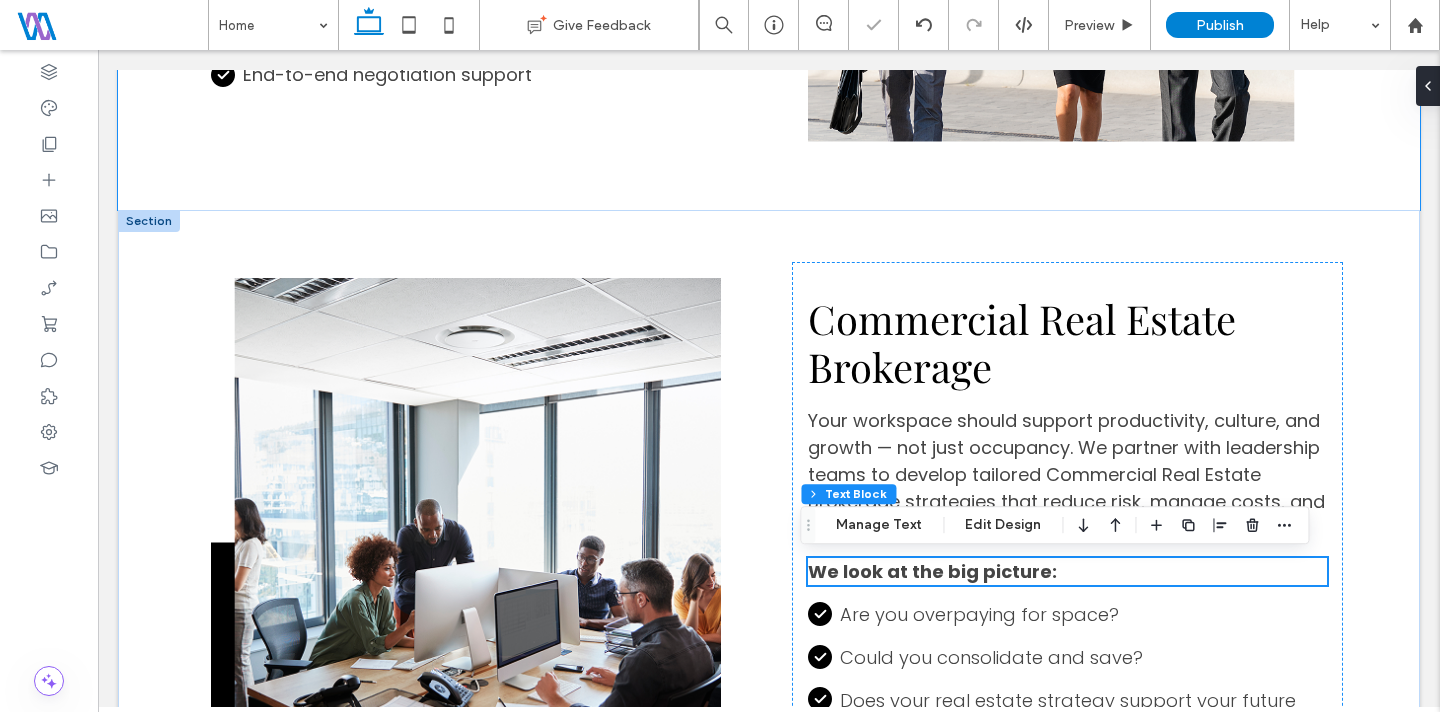 scroll, scrollTop: 2442, scrollLeft: 0, axis: vertical 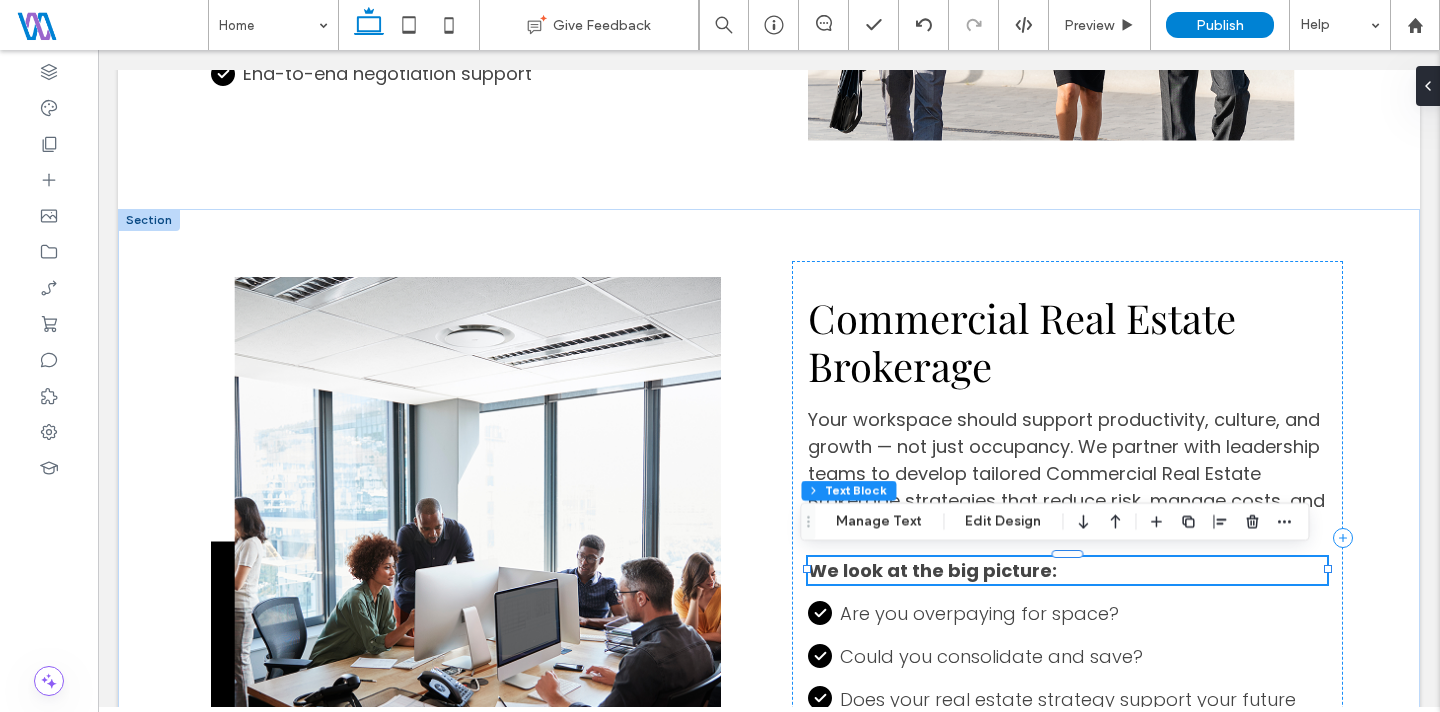 click on "We look at the big picture:" at bounding box center (1067, 570) 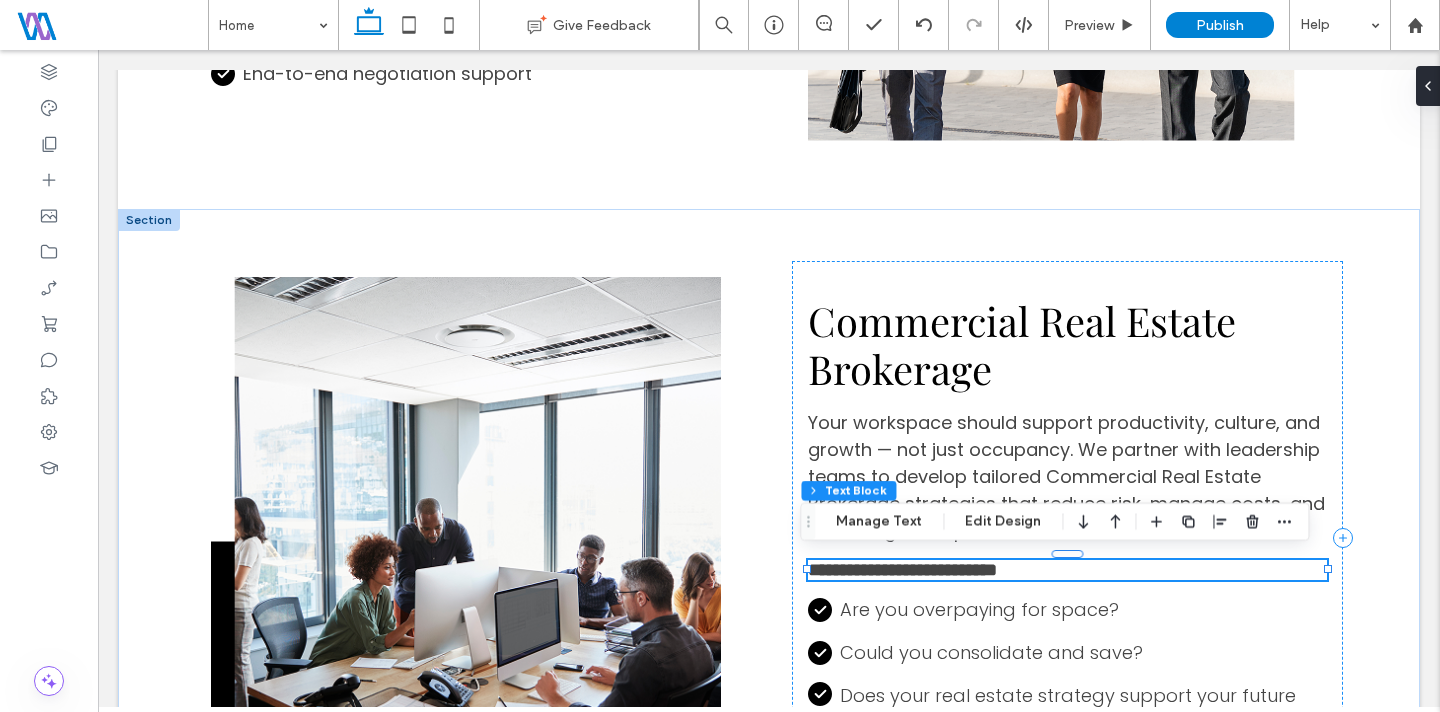 click on "**********" at bounding box center (1067, 570) 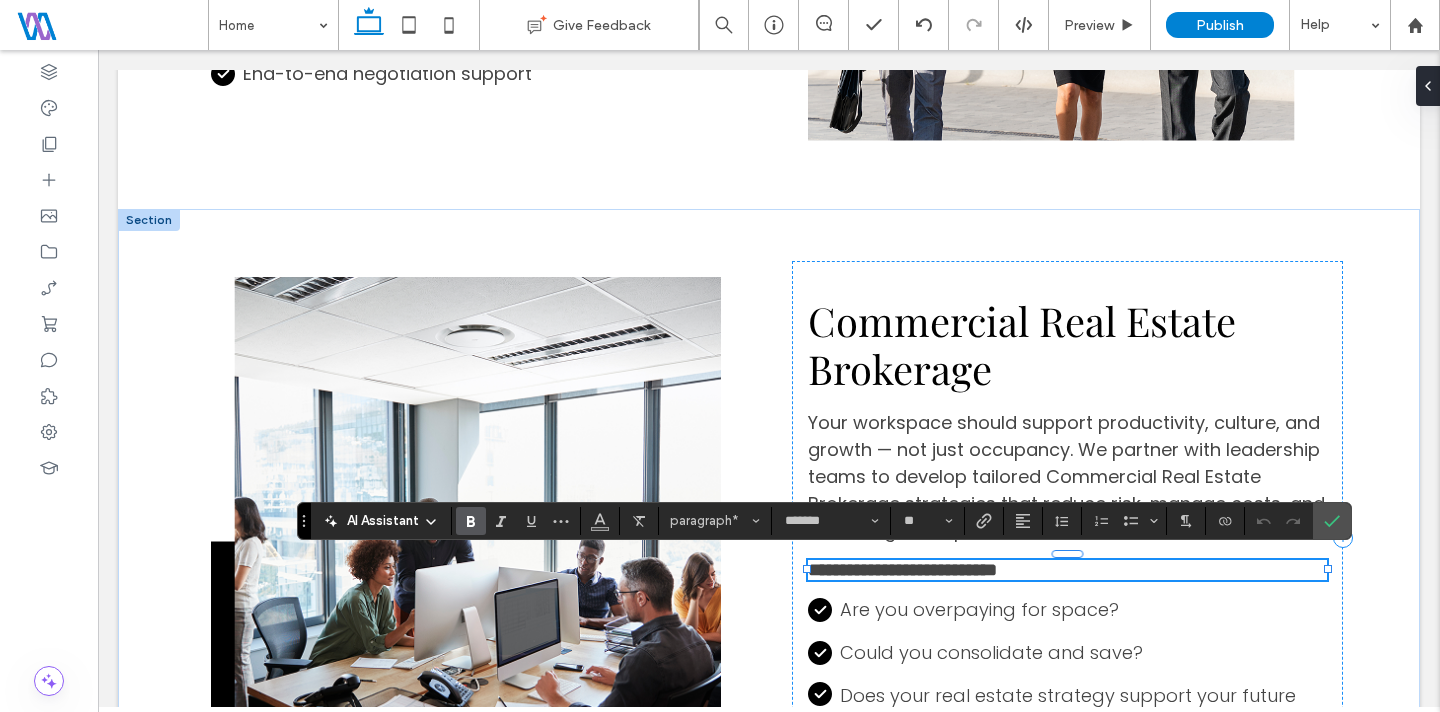 scroll, scrollTop: 0, scrollLeft: 0, axis: both 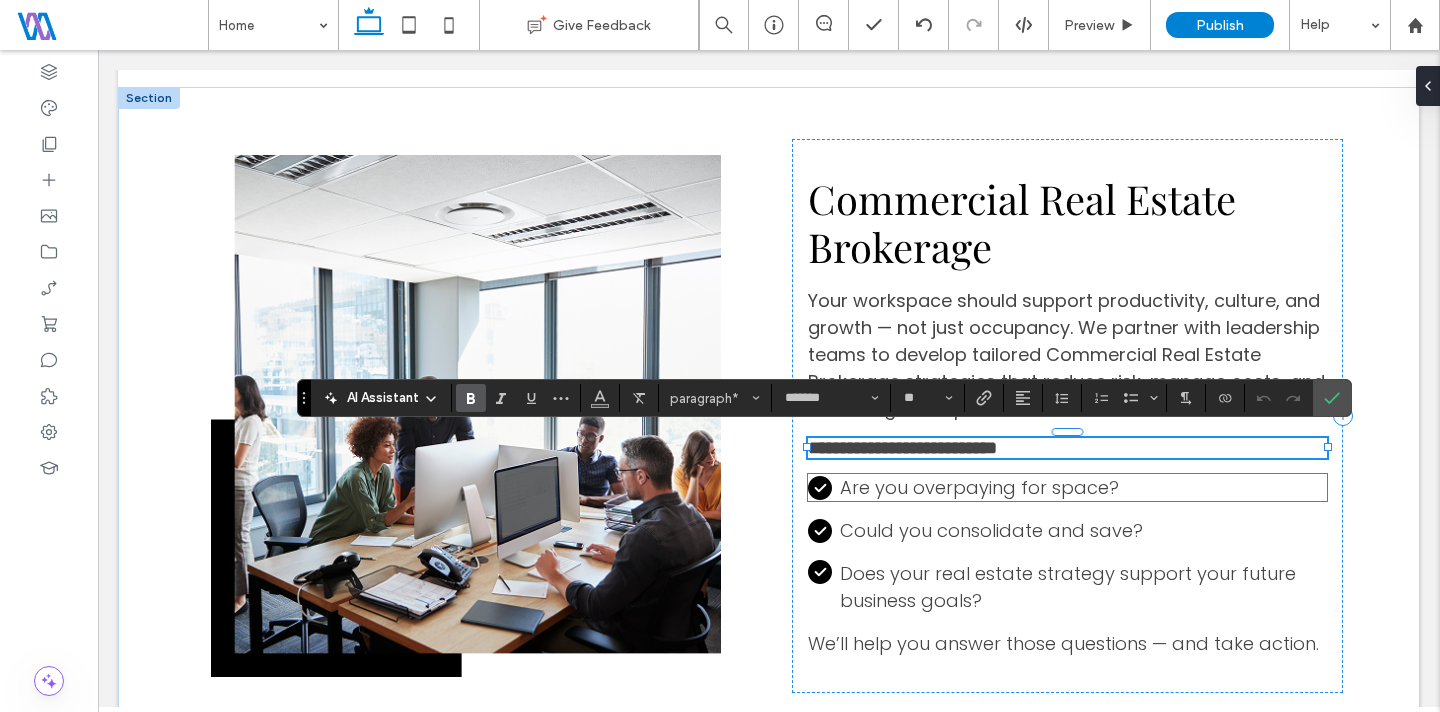 click on "Are you overpaying for space?" at bounding box center (979, 487) 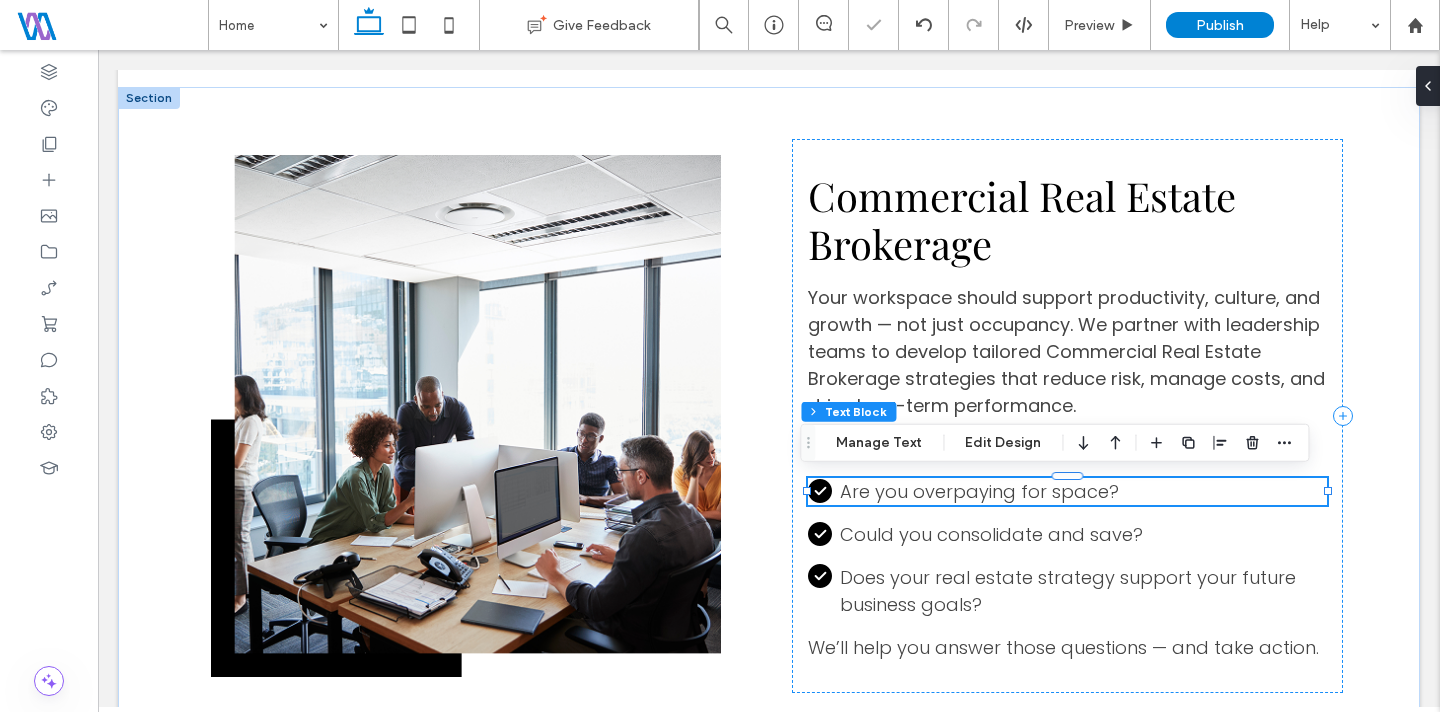 click on "Are you overpaying for space?" at bounding box center (1067, 491) 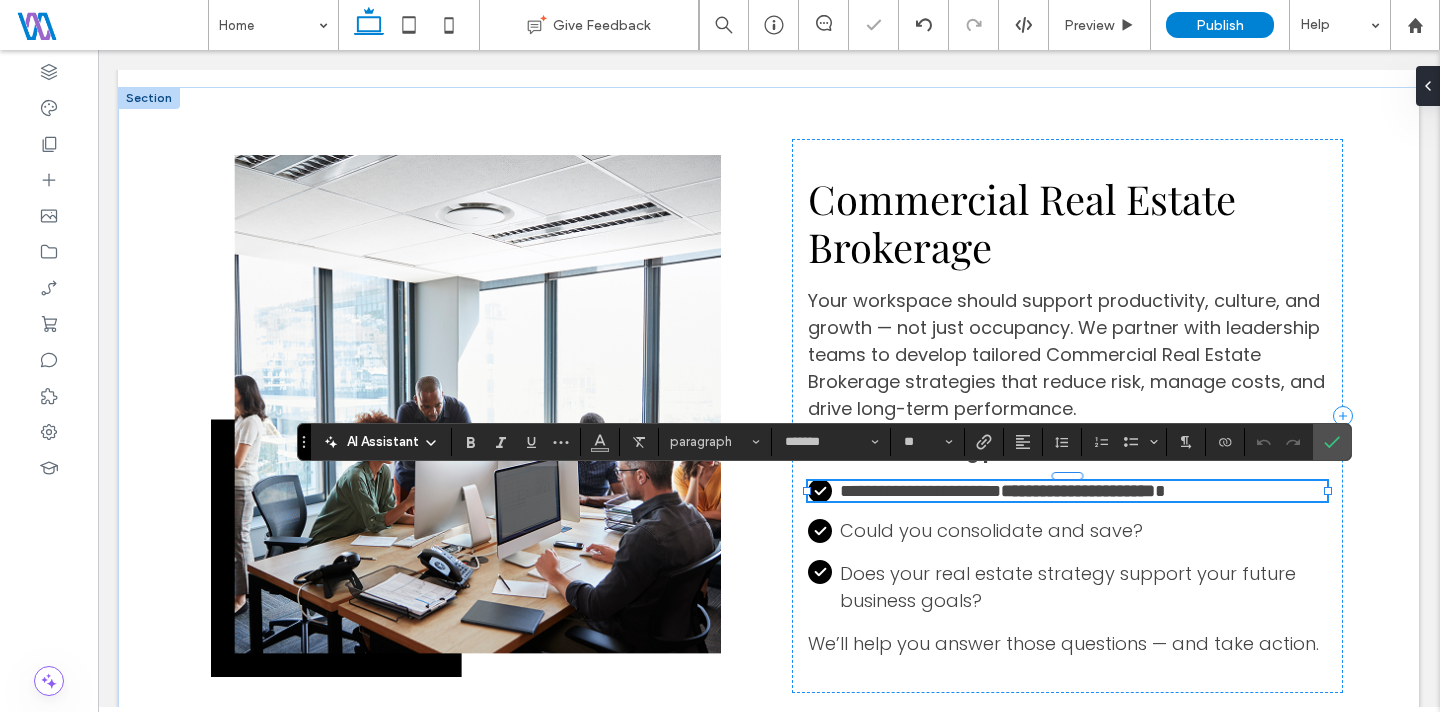 scroll, scrollTop: 0, scrollLeft: 0, axis: both 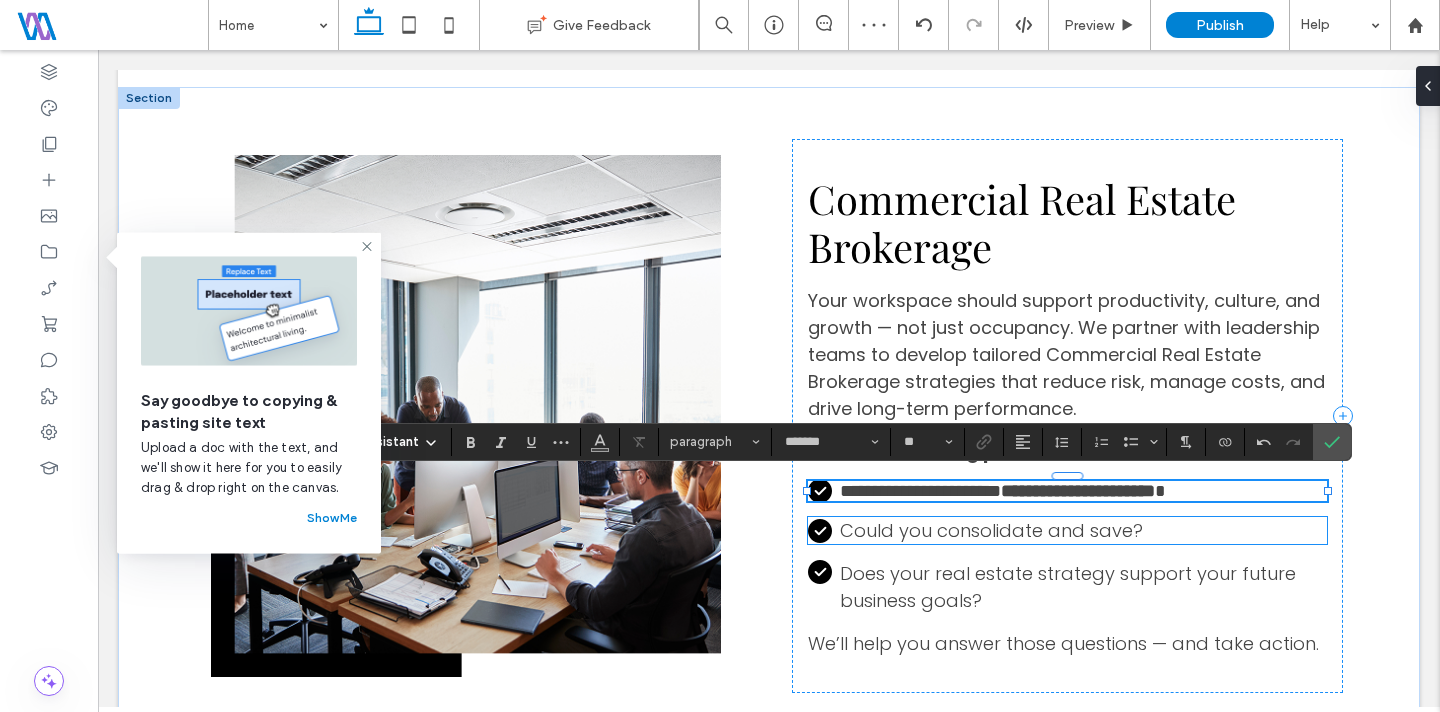 click on "Could you consolidate and save?" at bounding box center (1083, 530) 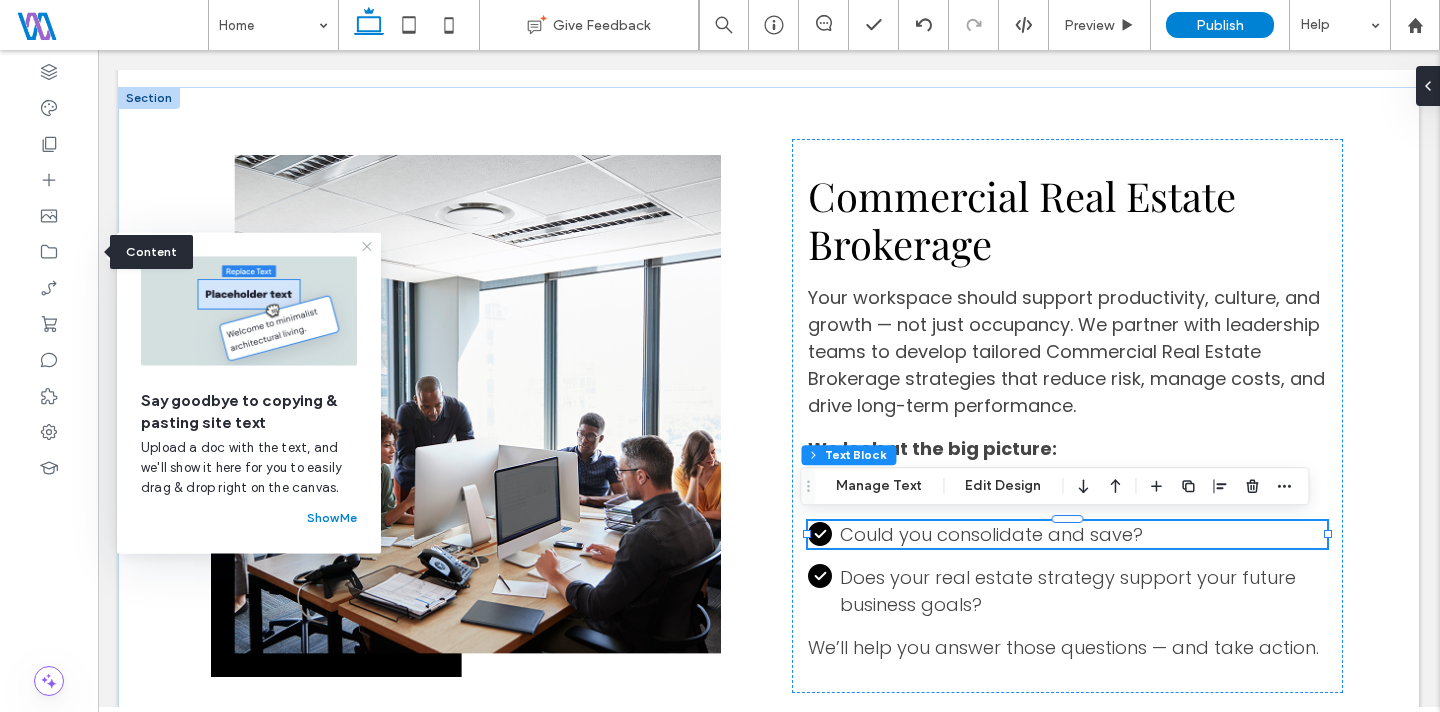 click 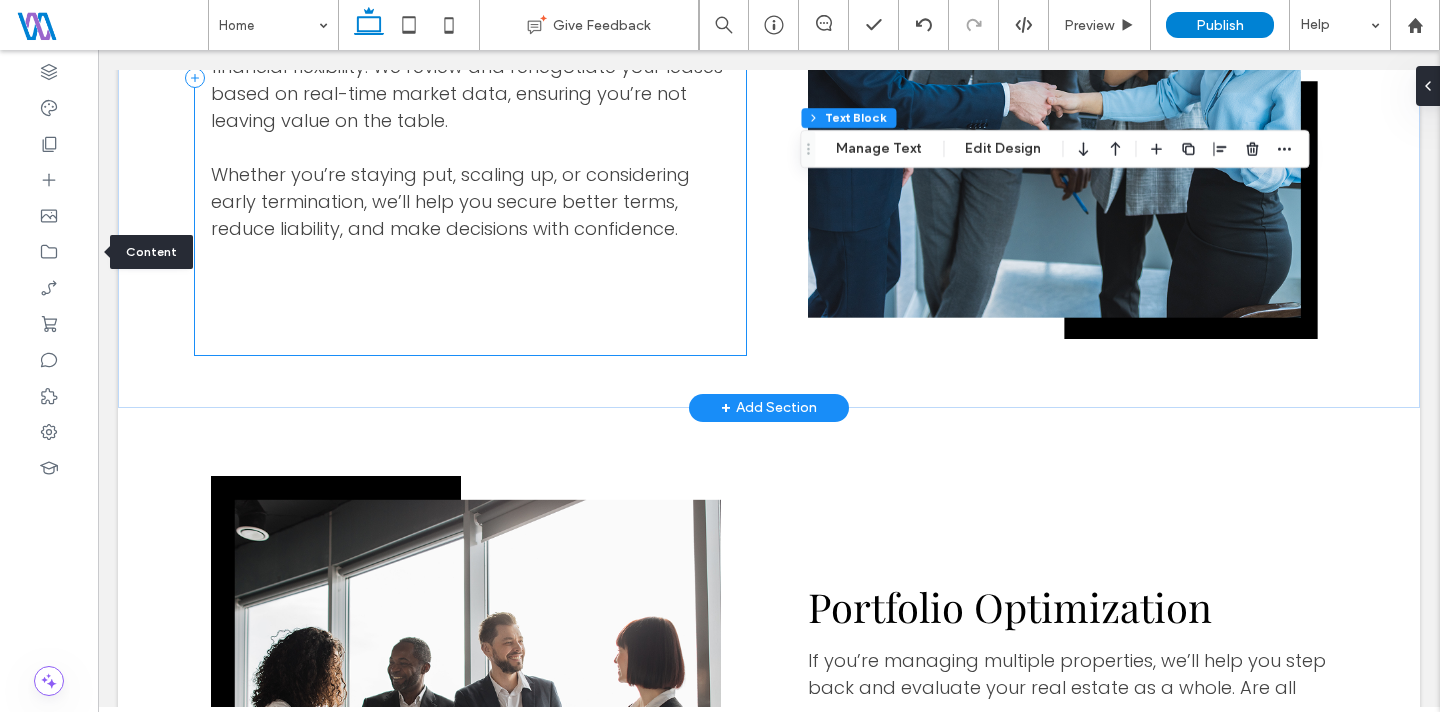 scroll, scrollTop: 3821, scrollLeft: 0, axis: vertical 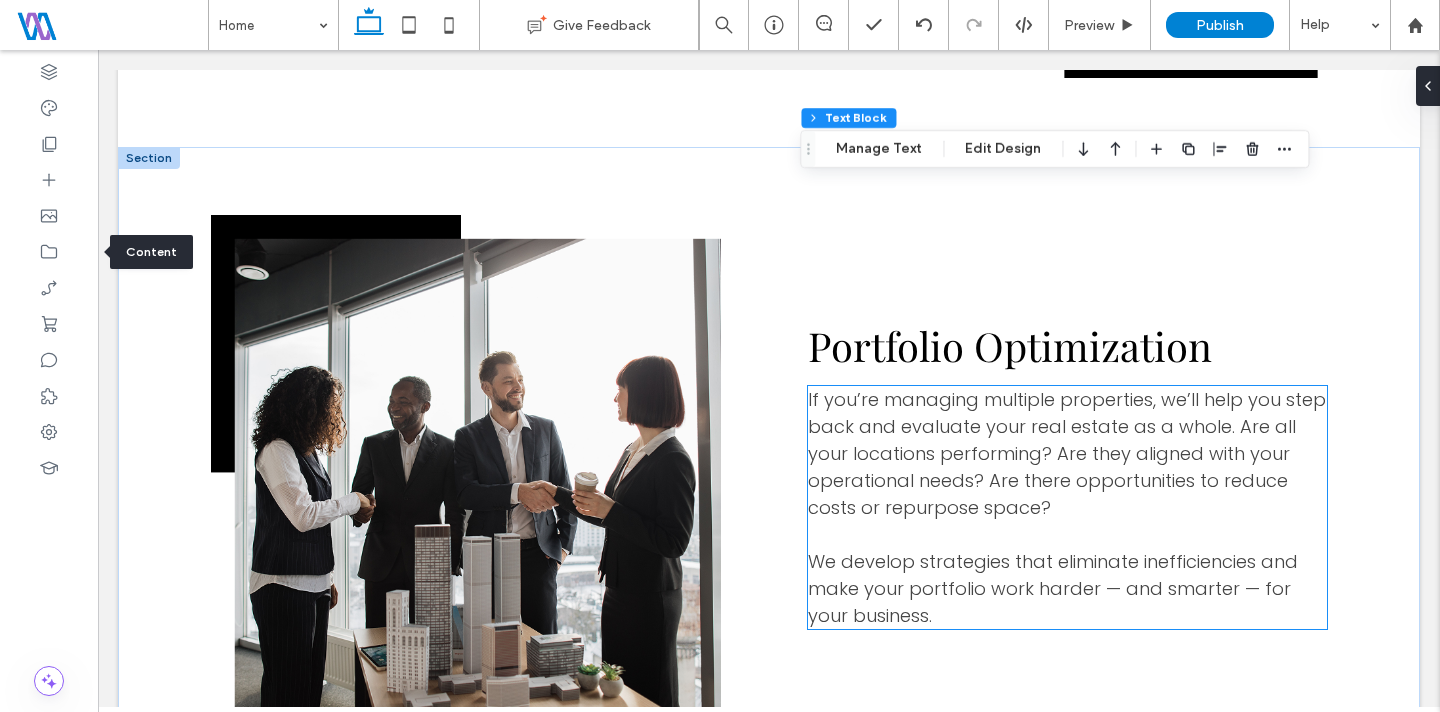 click at bounding box center [1067, 534] 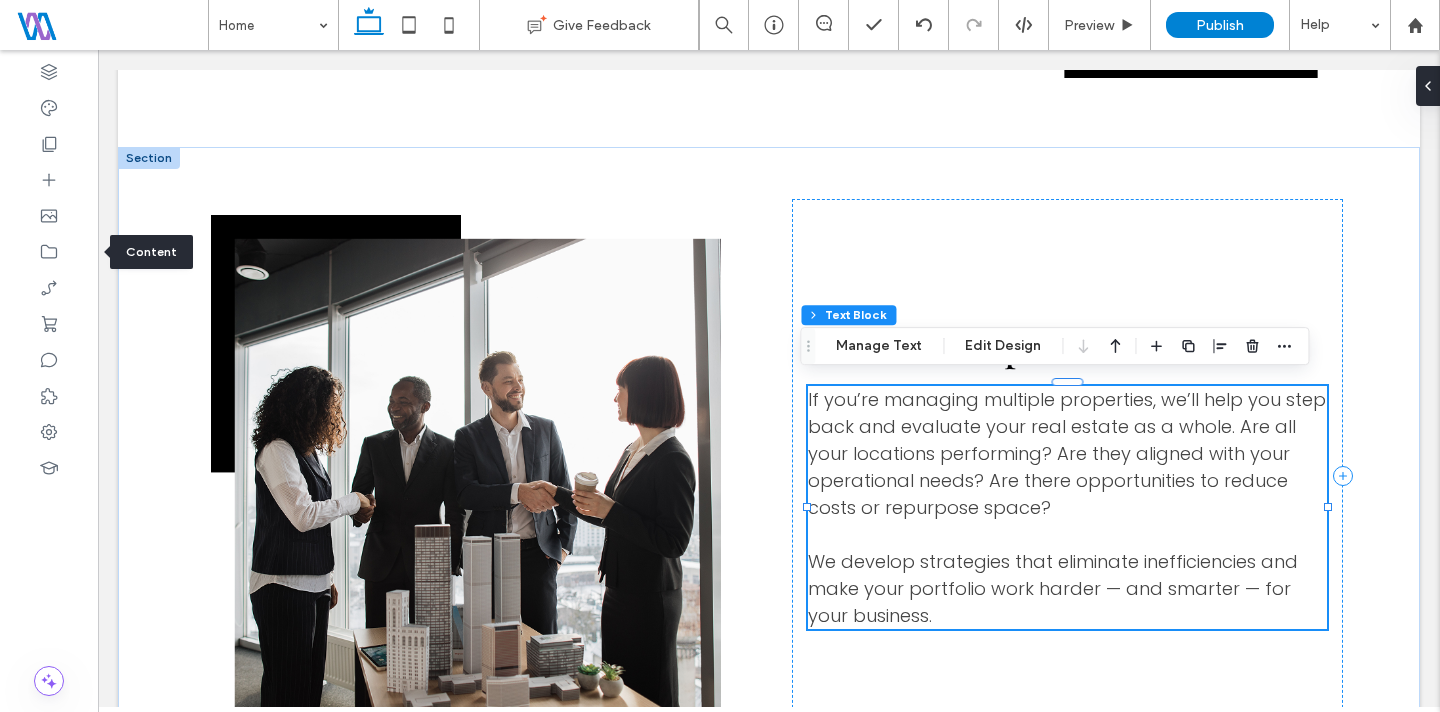 click at bounding box center [1067, 534] 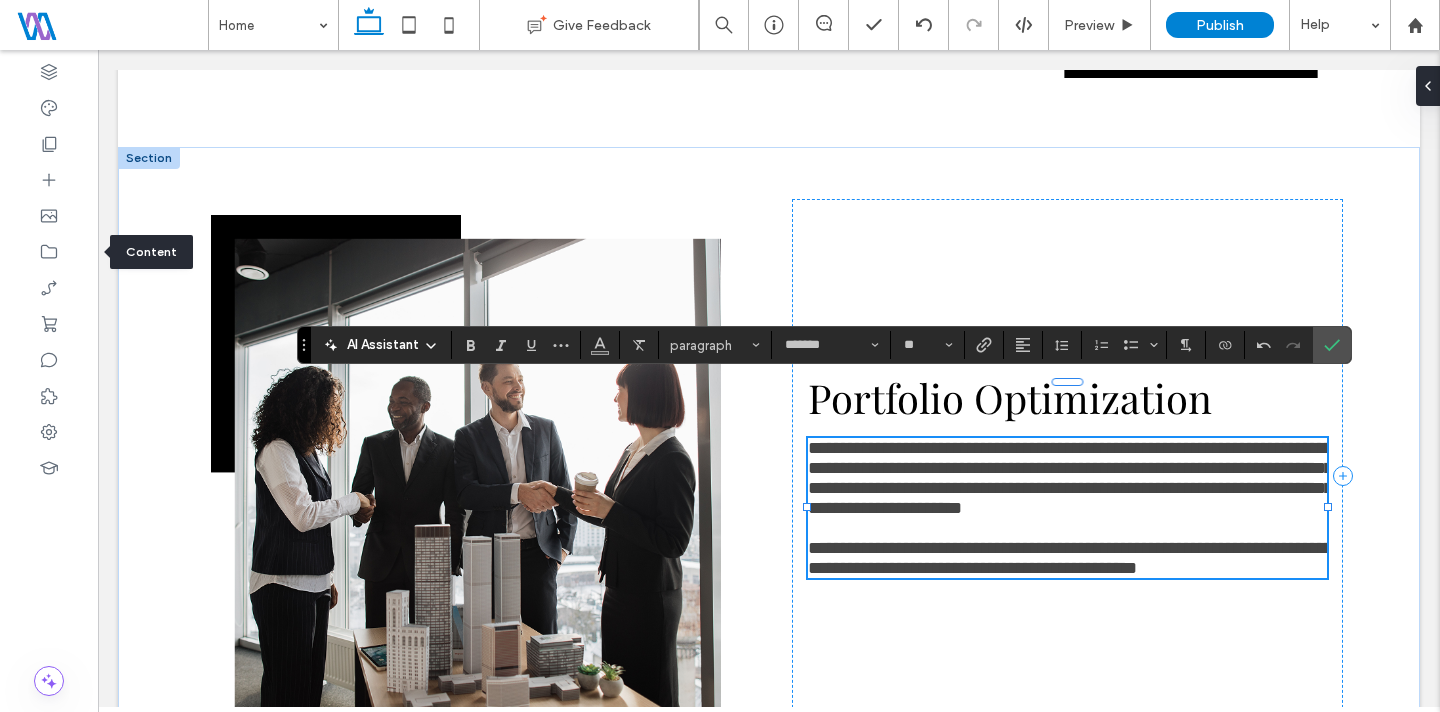 scroll, scrollTop: 0, scrollLeft: 0, axis: both 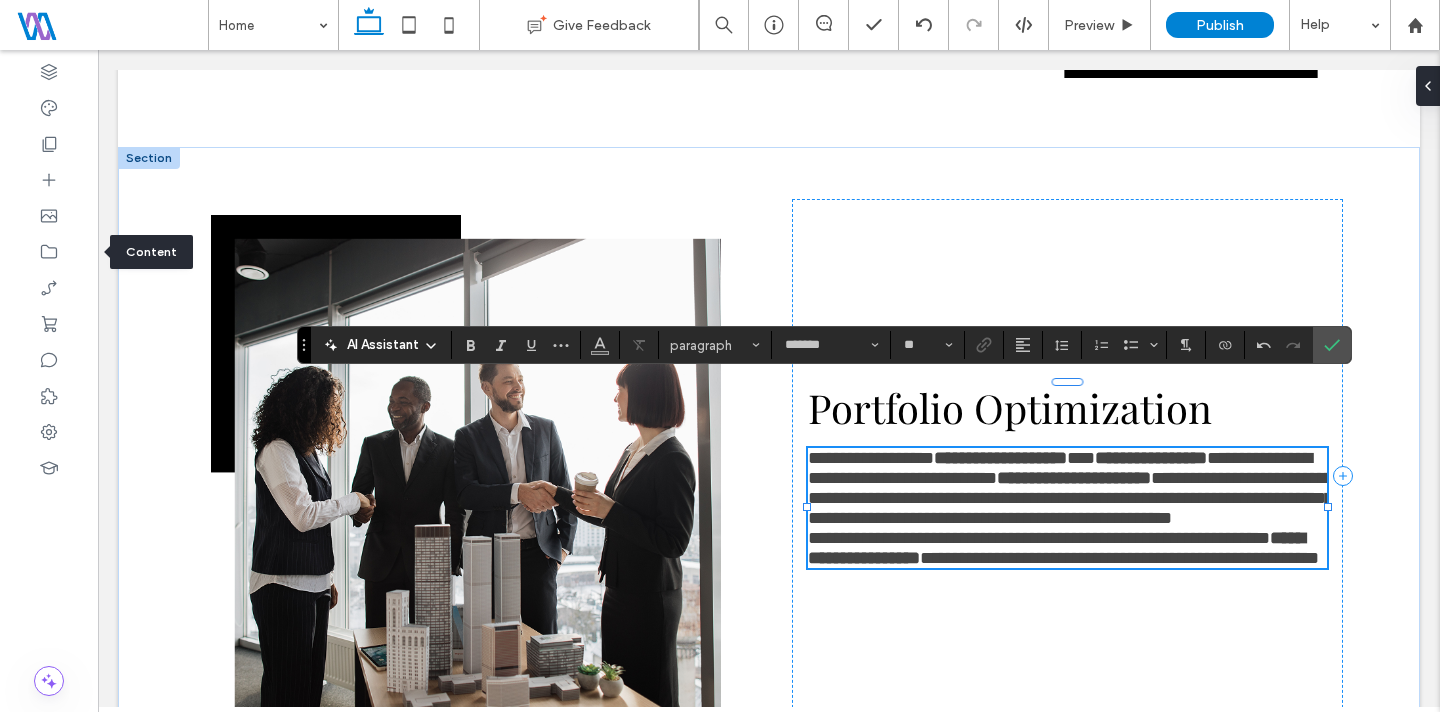 click on "**********" at bounding box center [1039, 538] 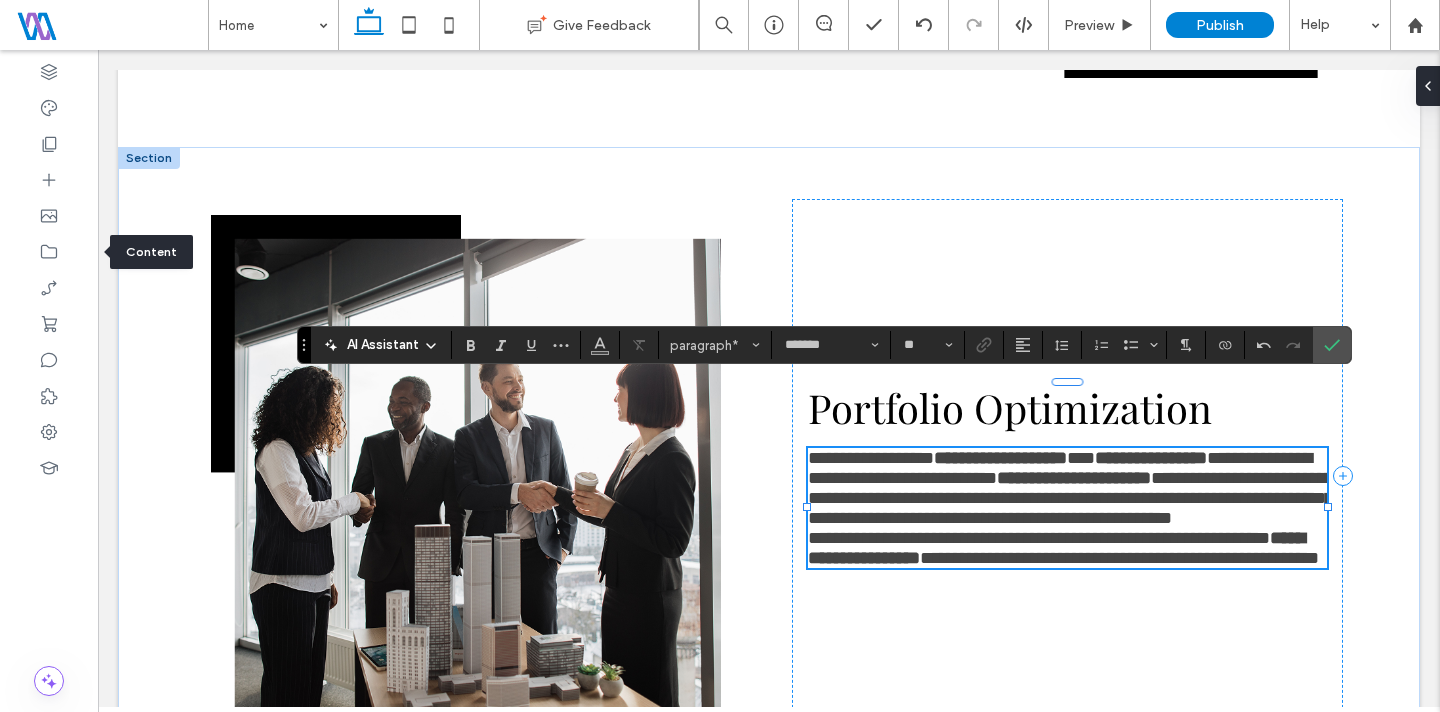 scroll, scrollTop: 3808, scrollLeft: 0, axis: vertical 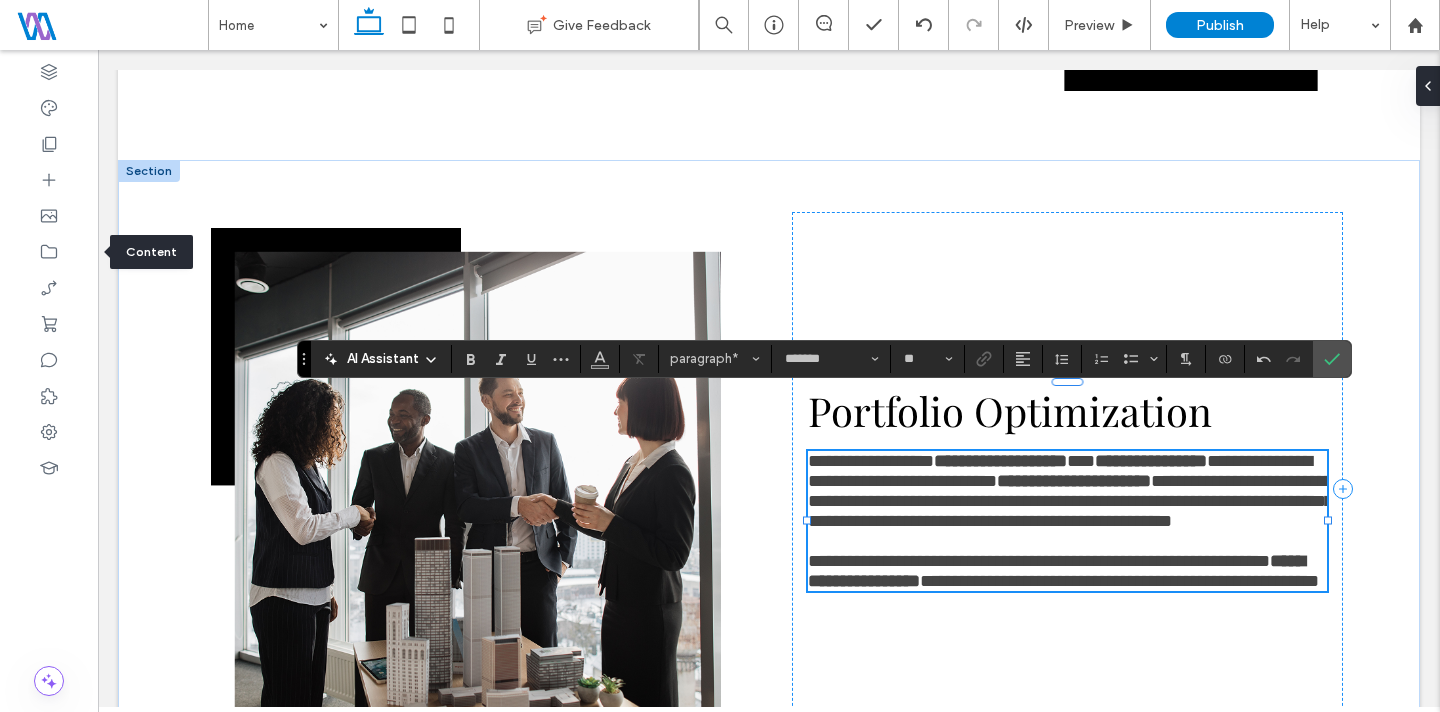 click on "**********" at bounding box center (1067, 491) 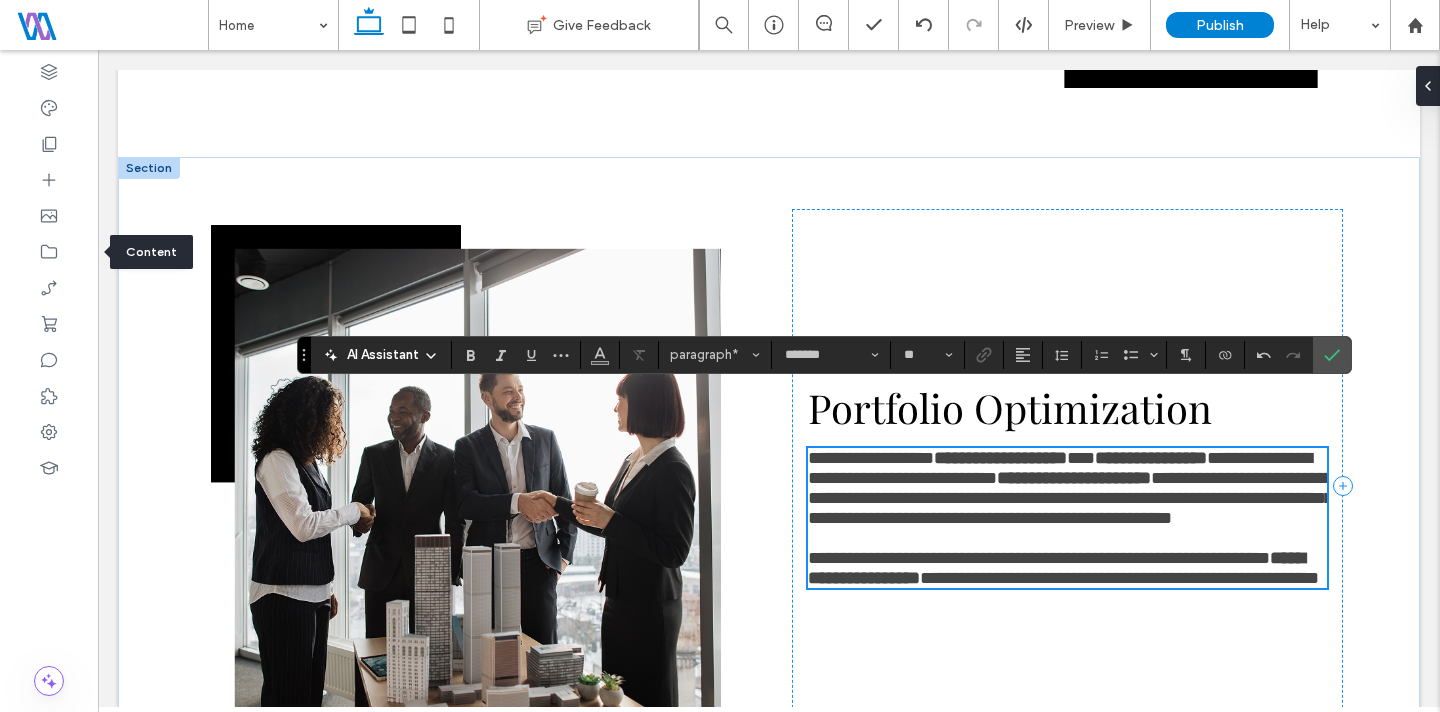 scroll, scrollTop: 3812, scrollLeft: 0, axis: vertical 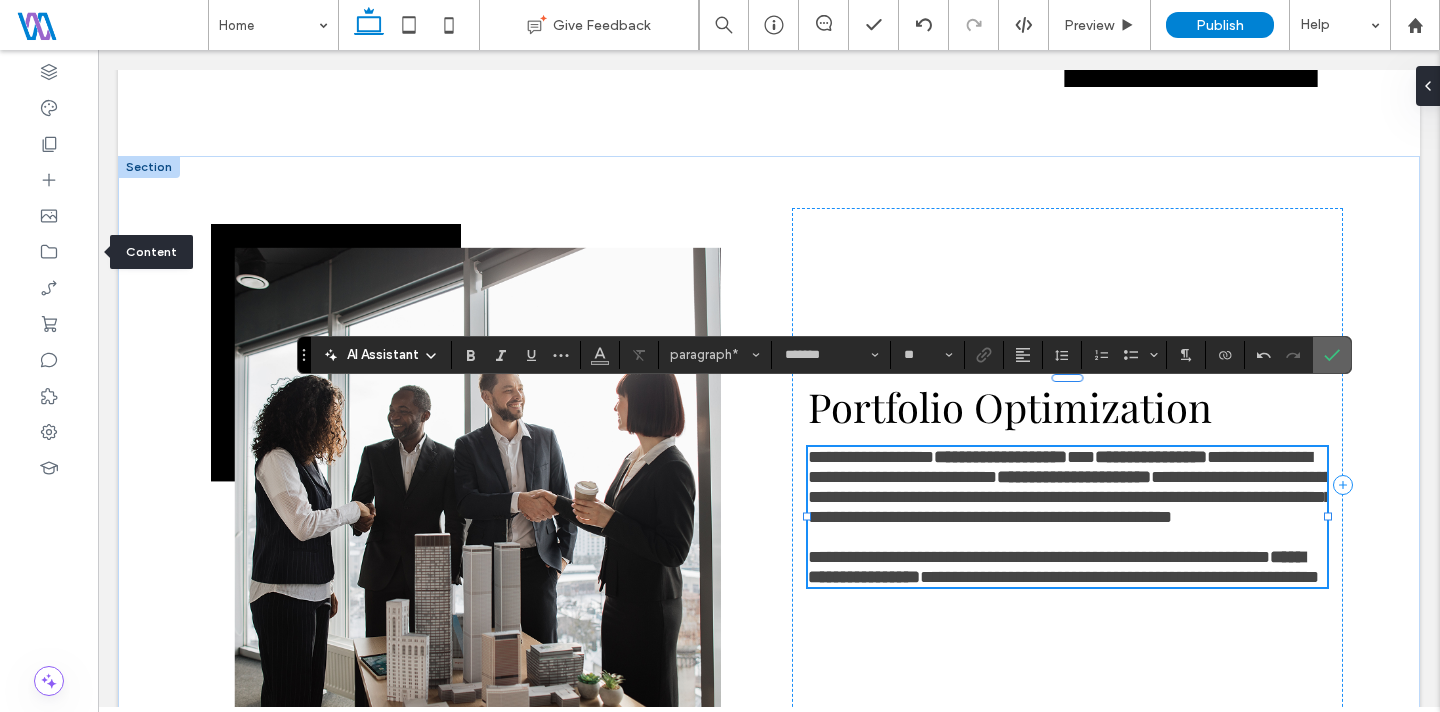 drag, startPoint x: 1334, startPoint y: 354, endPoint x: 1126, endPoint y: 438, distance: 224.3212 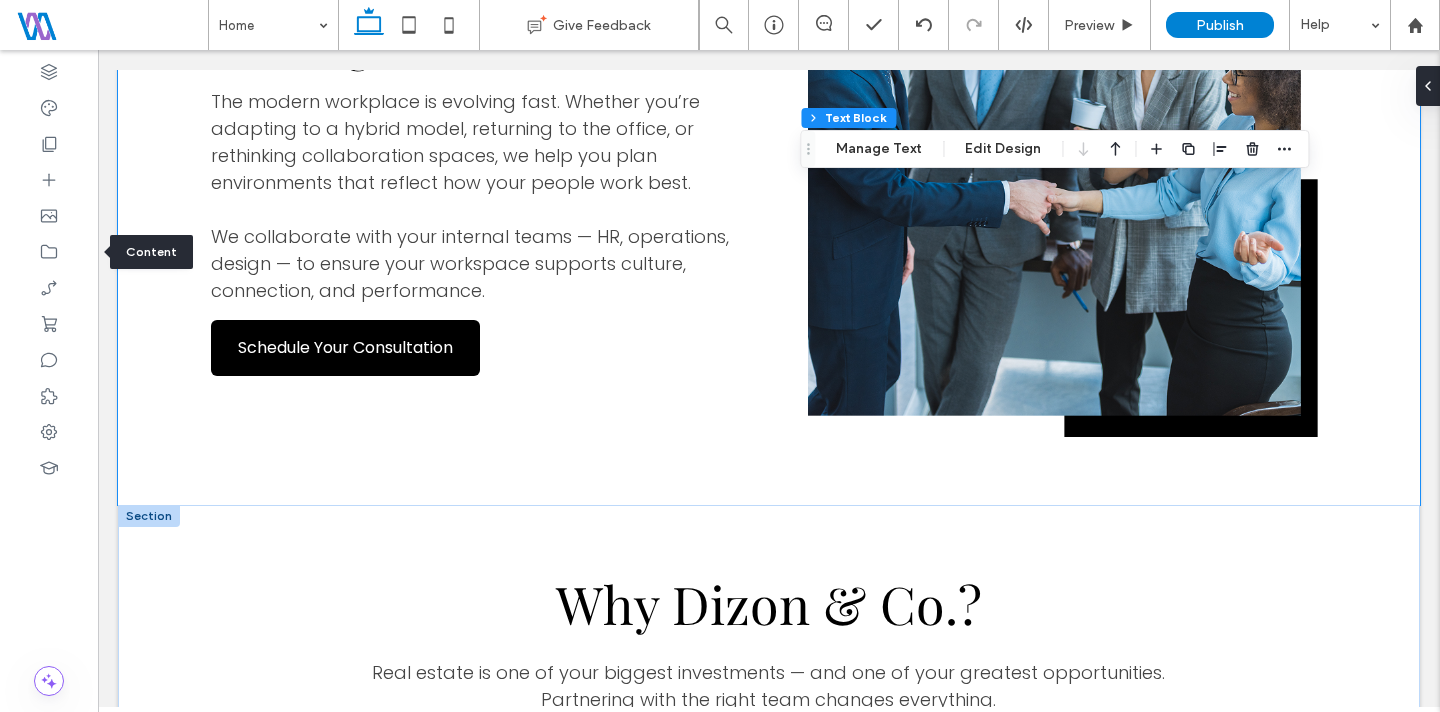 scroll, scrollTop: 4913, scrollLeft: 0, axis: vertical 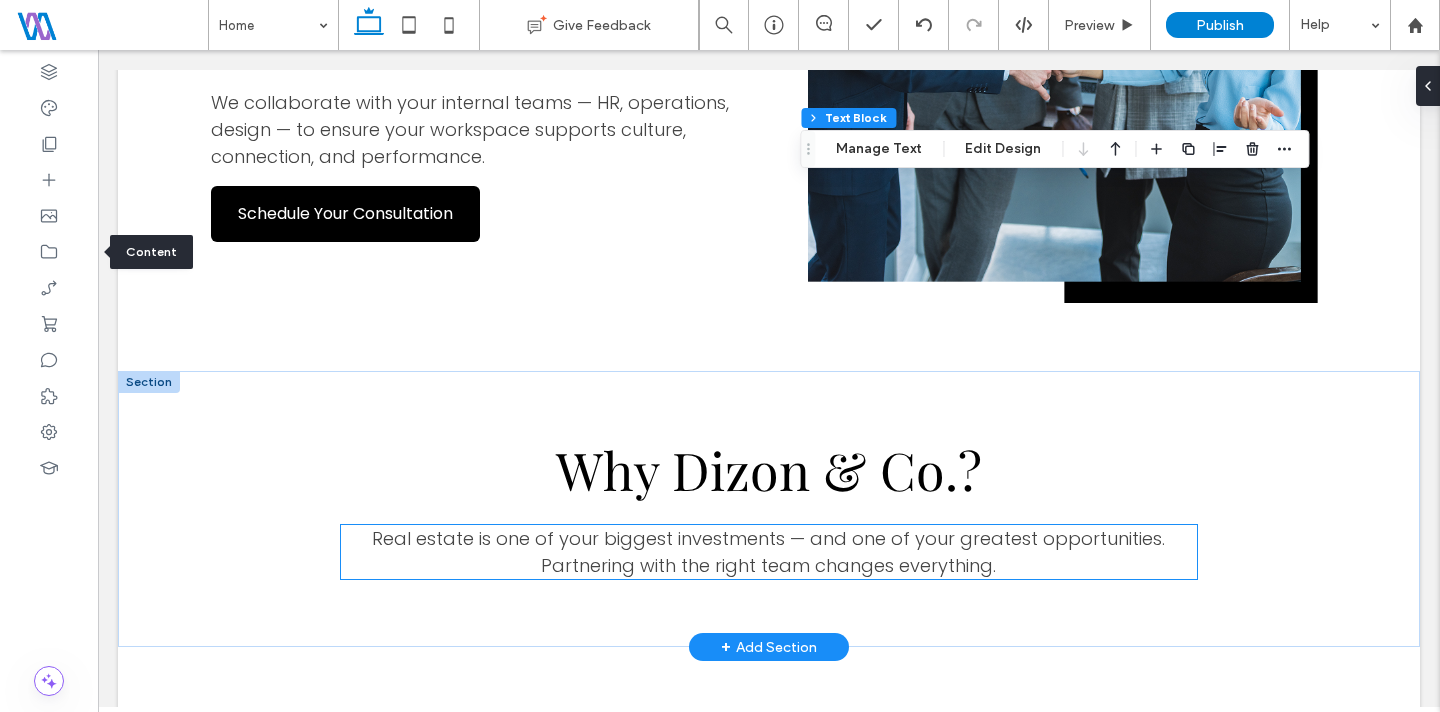 click on "Real estate is one of your biggest investments — and one of your greatest opportunities. Partnering with the right team changes everything." at bounding box center [768, 552] 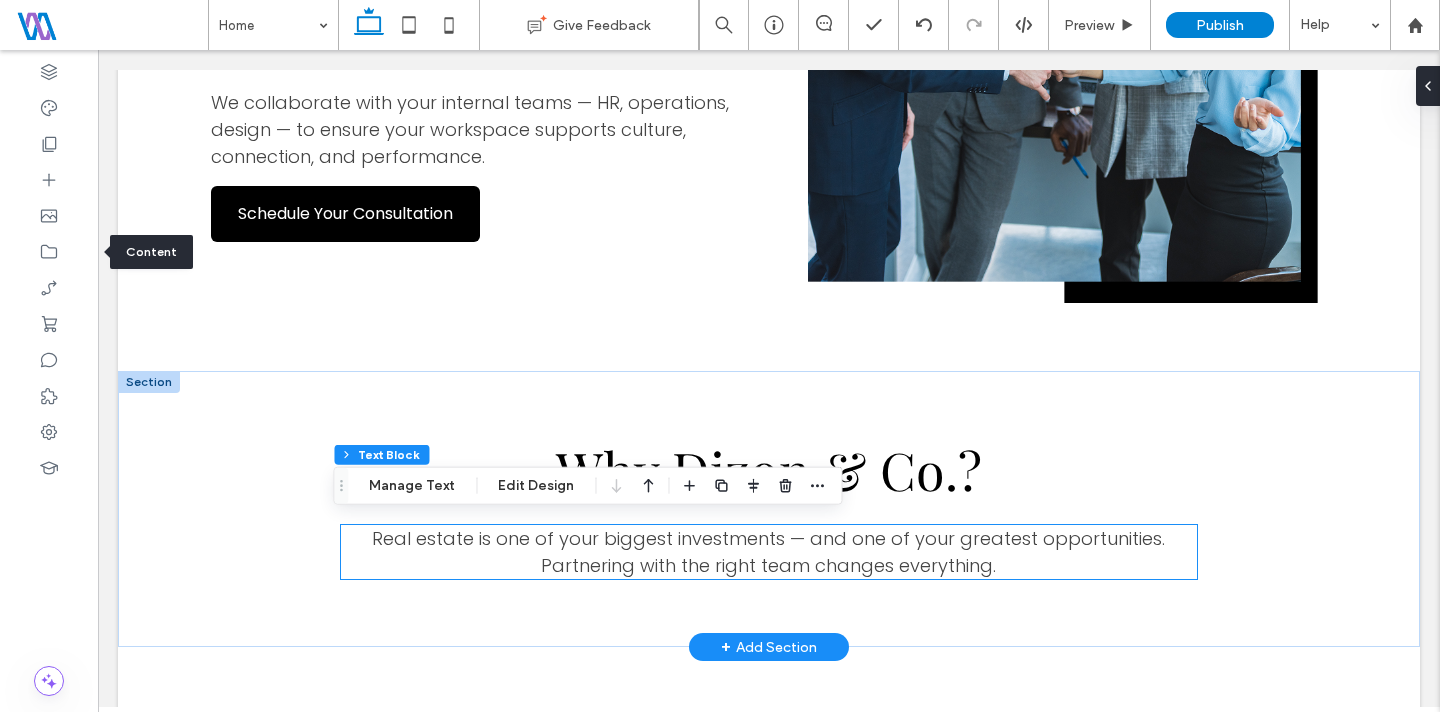 click on "Real estate is one of your biggest investments — and one of your greatest opportunities. Partnering with the right team changes everything." at bounding box center [768, 552] 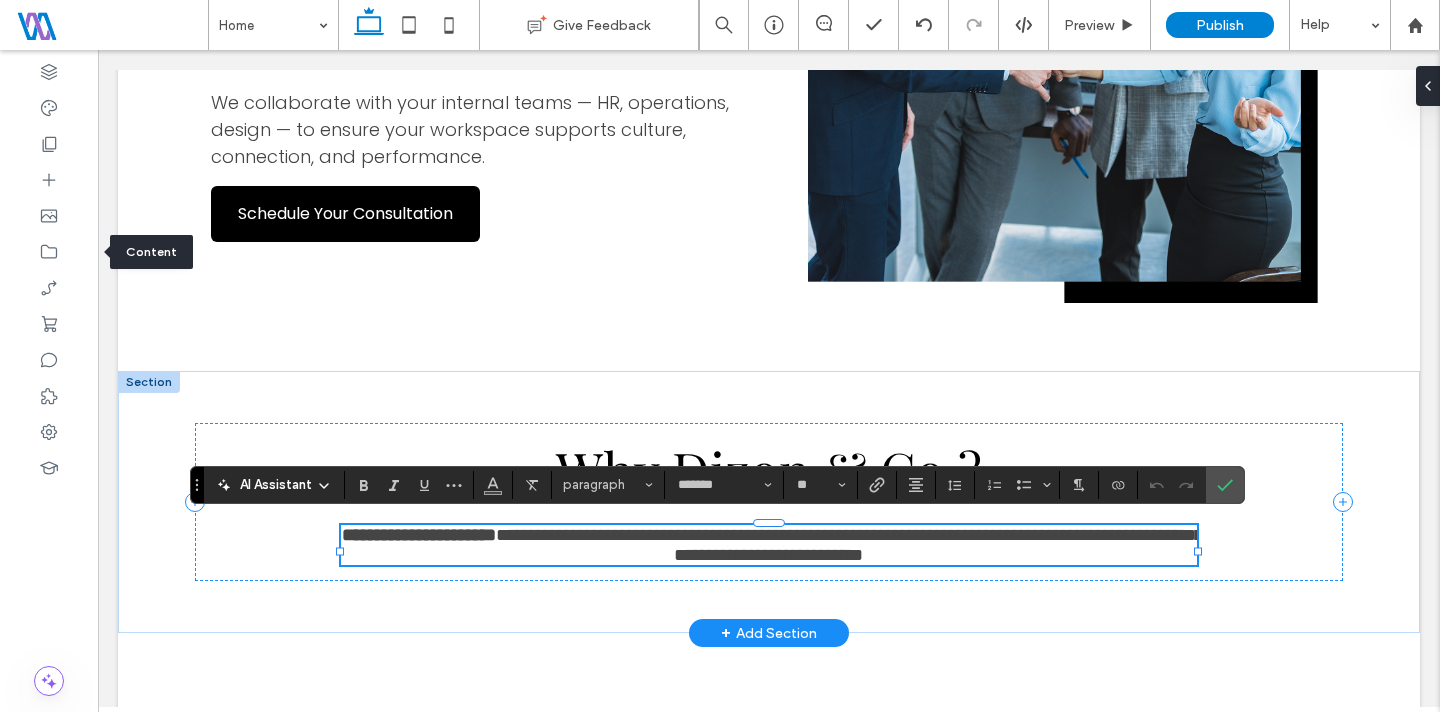 scroll, scrollTop: 0, scrollLeft: 0, axis: both 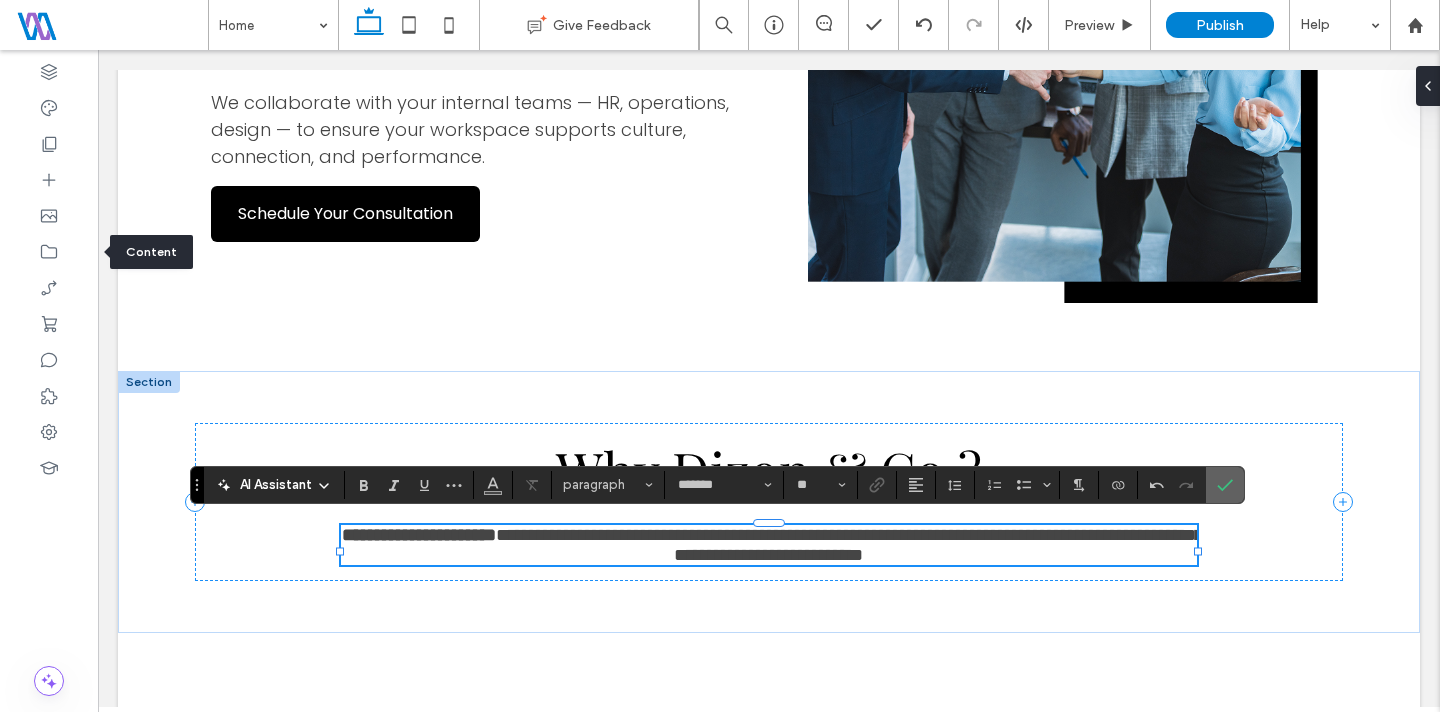 drag, startPoint x: 1227, startPoint y: 486, endPoint x: 1120, endPoint y: 437, distance: 117.68602 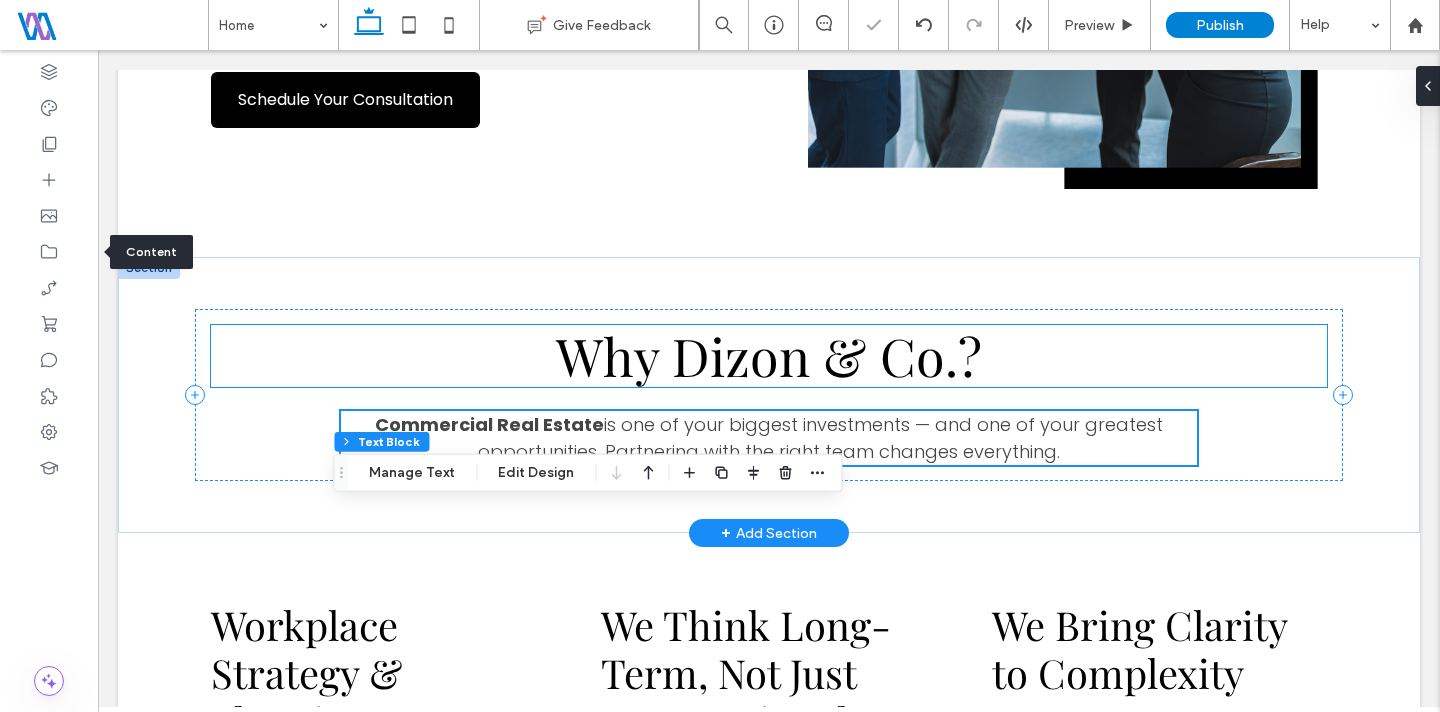 scroll, scrollTop: 5203, scrollLeft: 0, axis: vertical 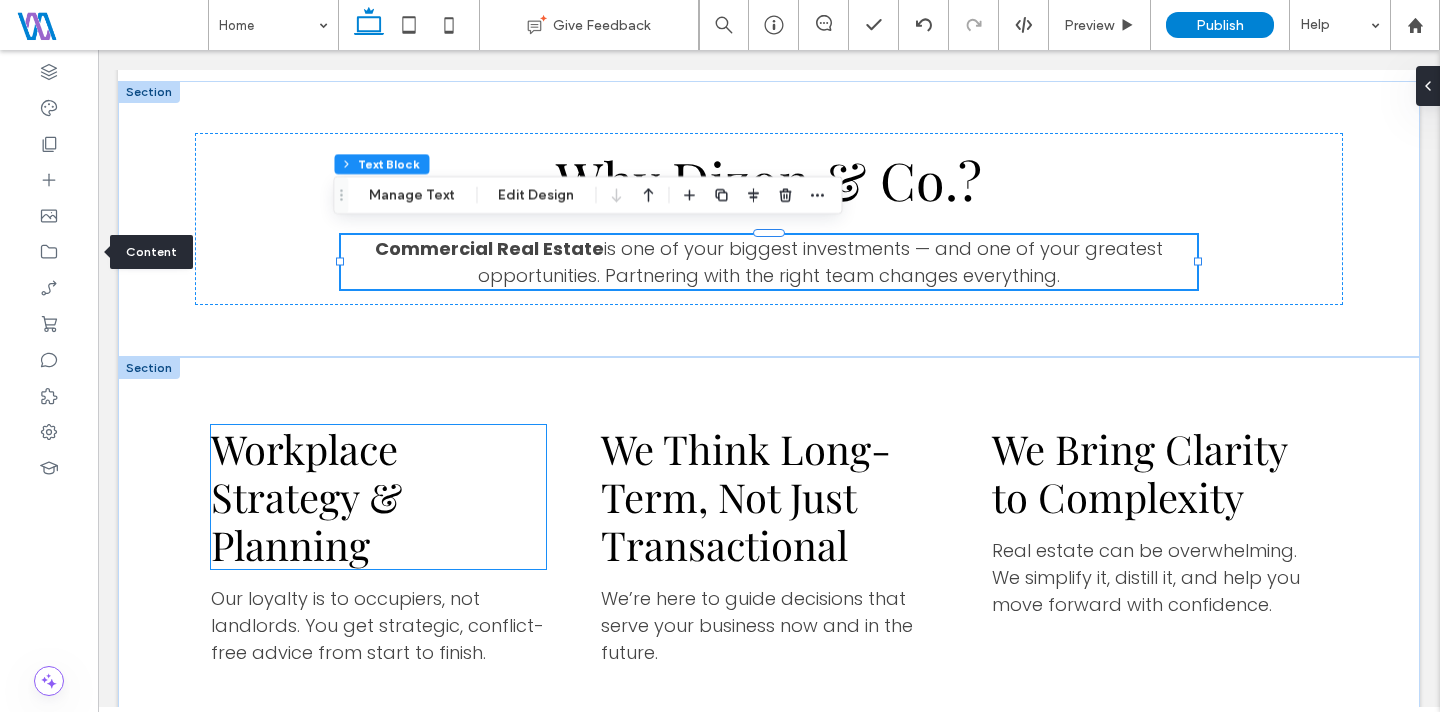click on "Workplace Strategy & Planning" at bounding box center (306, 496) 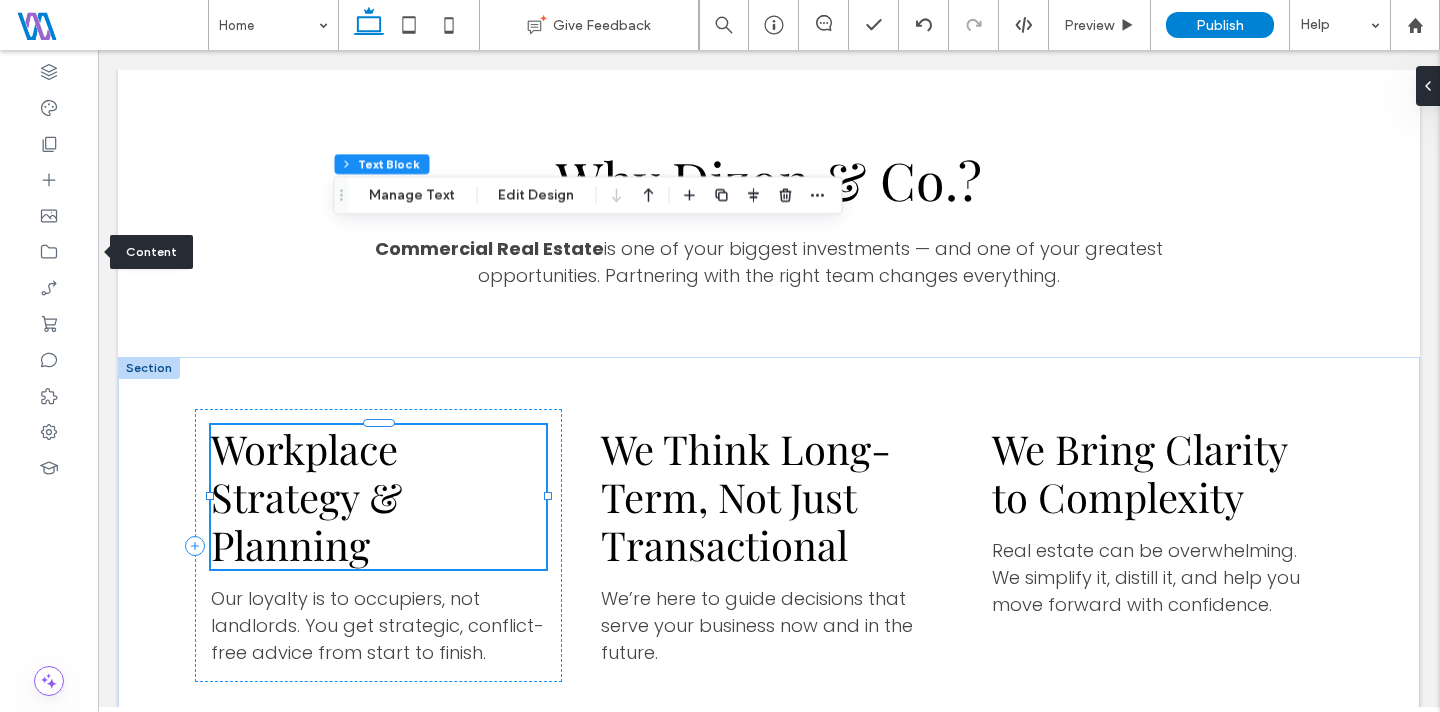 click on "Workplace Strategy & Planning" at bounding box center (378, 497) 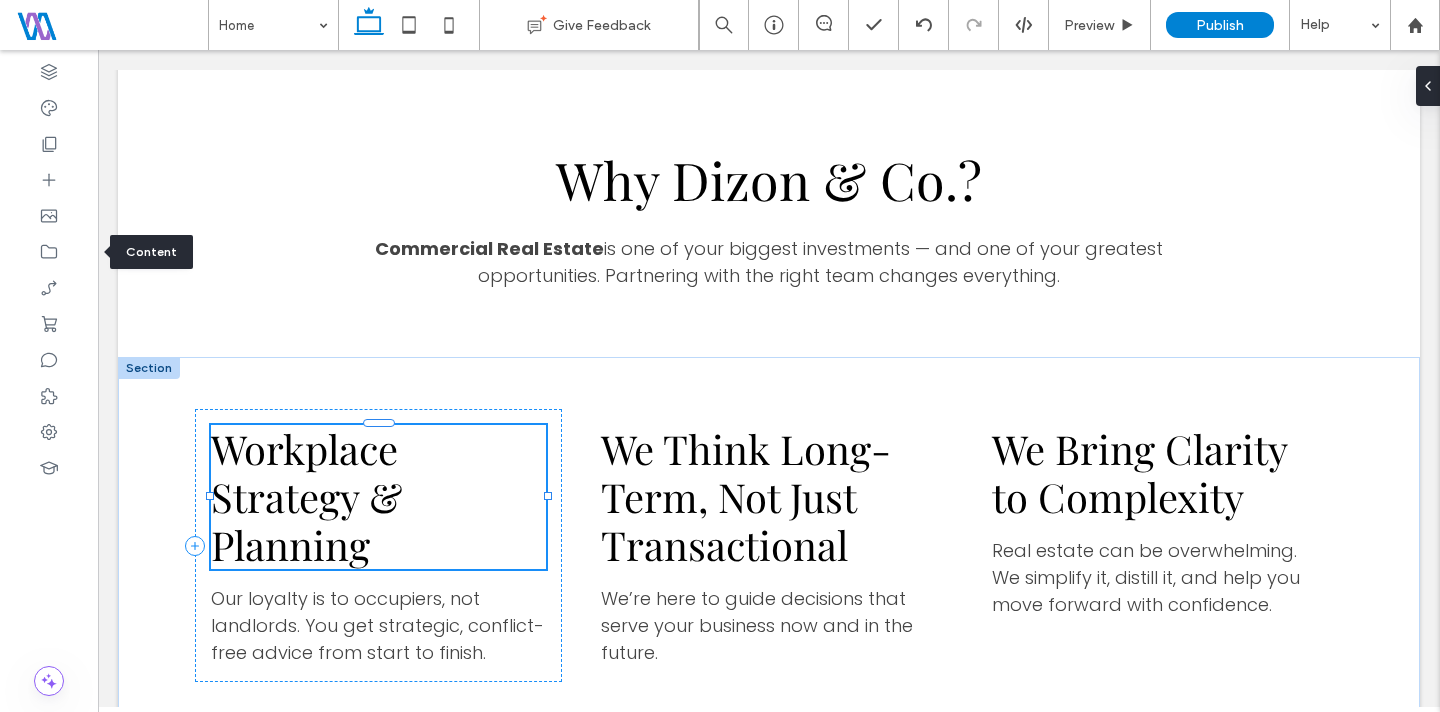 type on "**********" 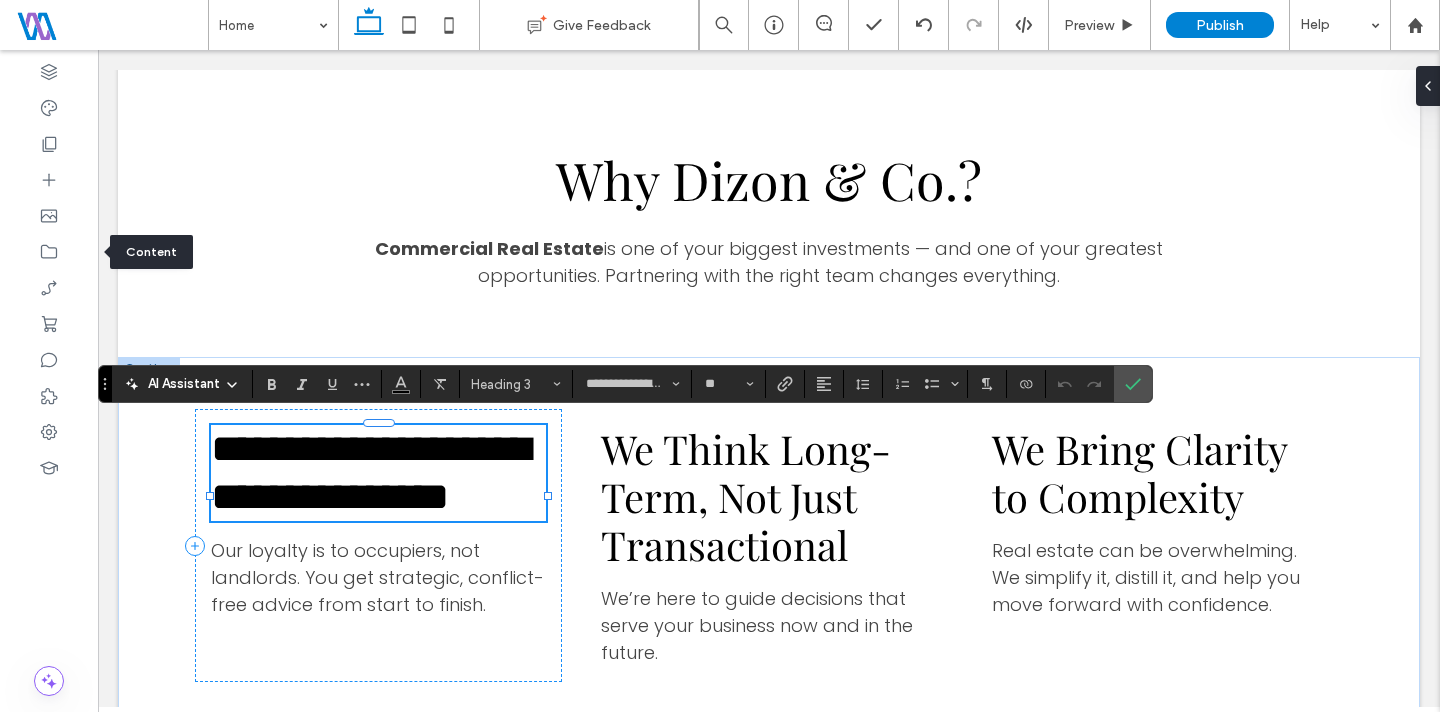 type on "*******" 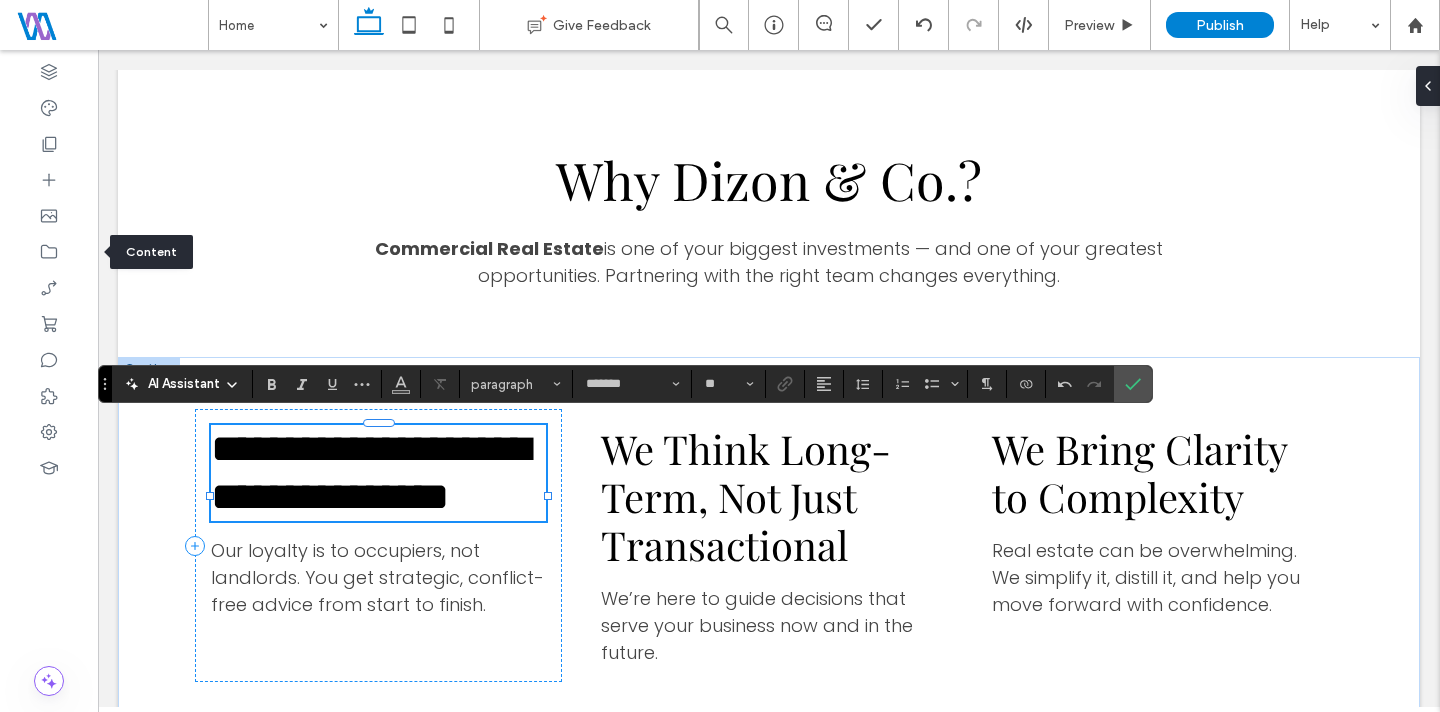 scroll, scrollTop: 0, scrollLeft: 0, axis: both 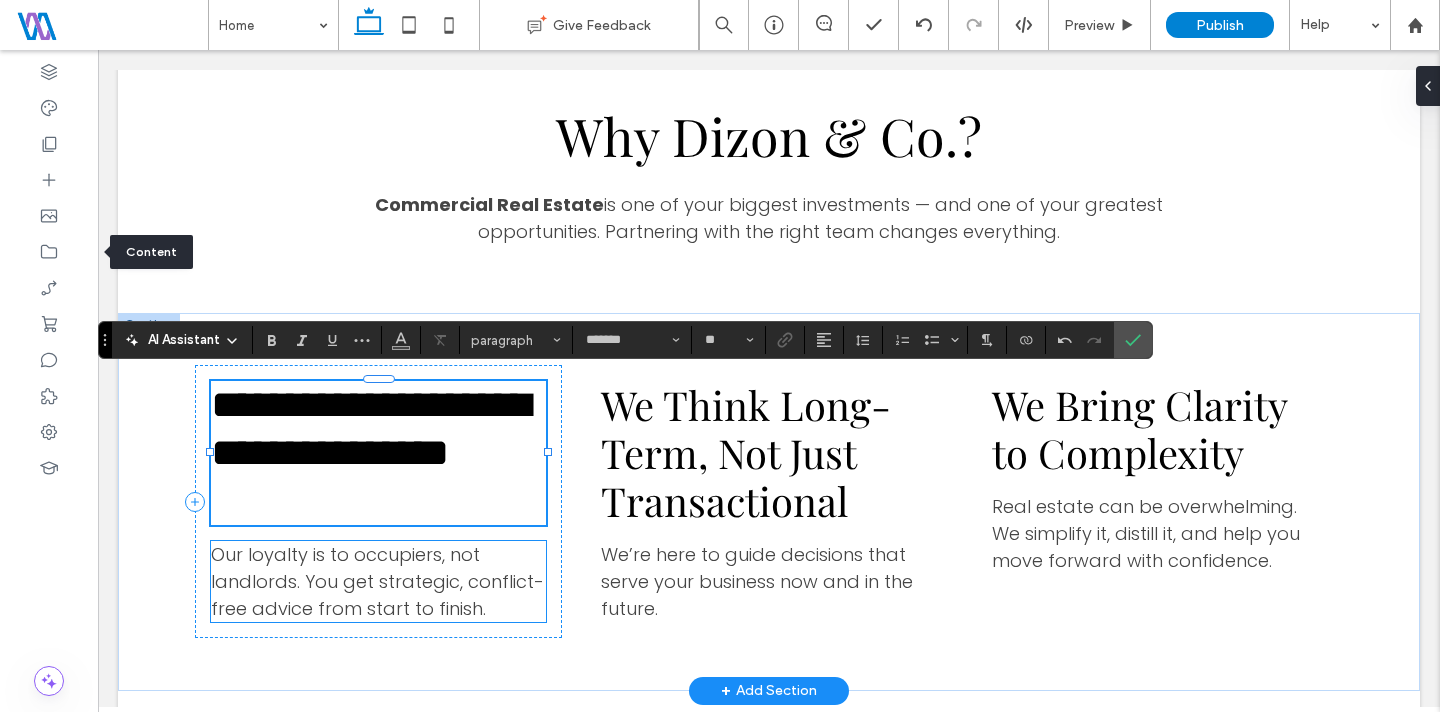click on "Our loyalty is to occupiers, not landlords. You get strategic, conflict-free advice from start to finish." at bounding box center [377, 581] 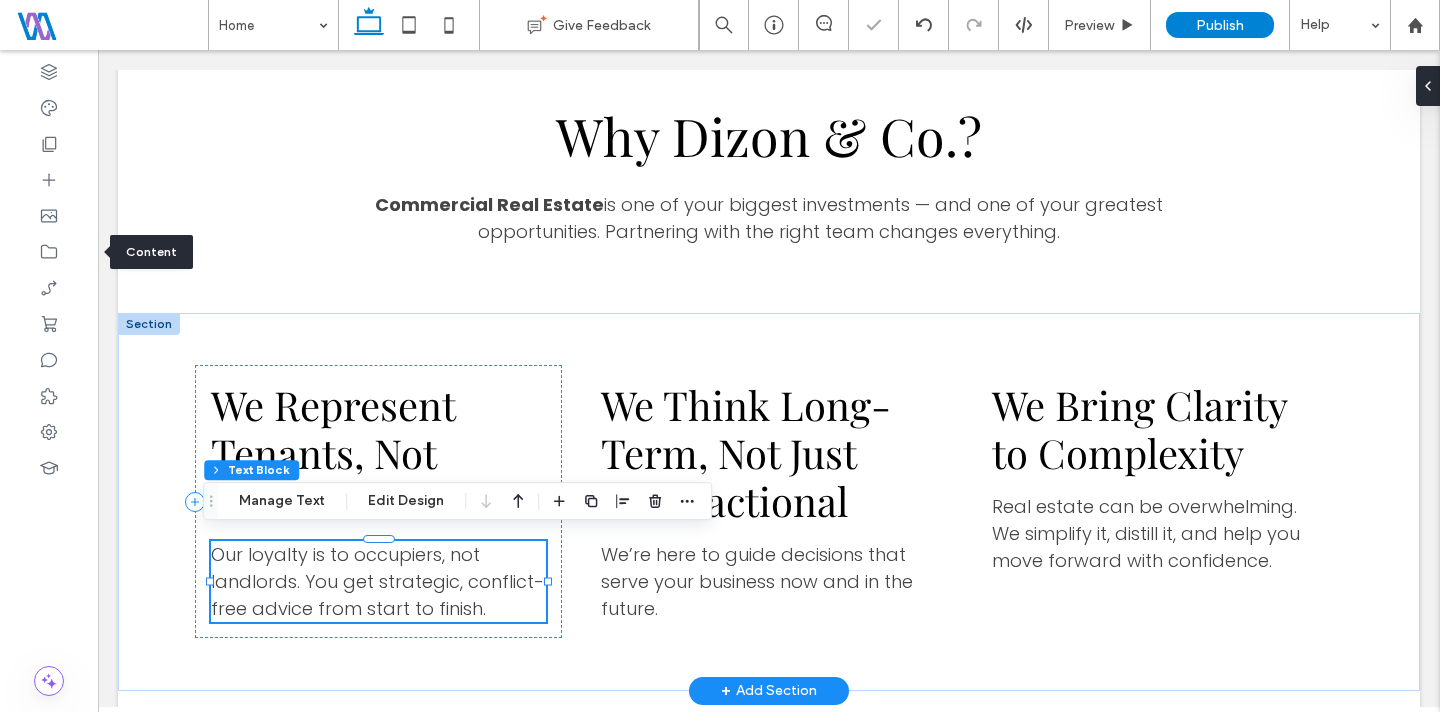 click on "Our loyalty is to occupiers, not landlords. You get strategic, conflict-free advice from start to finish." at bounding box center [377, 581] 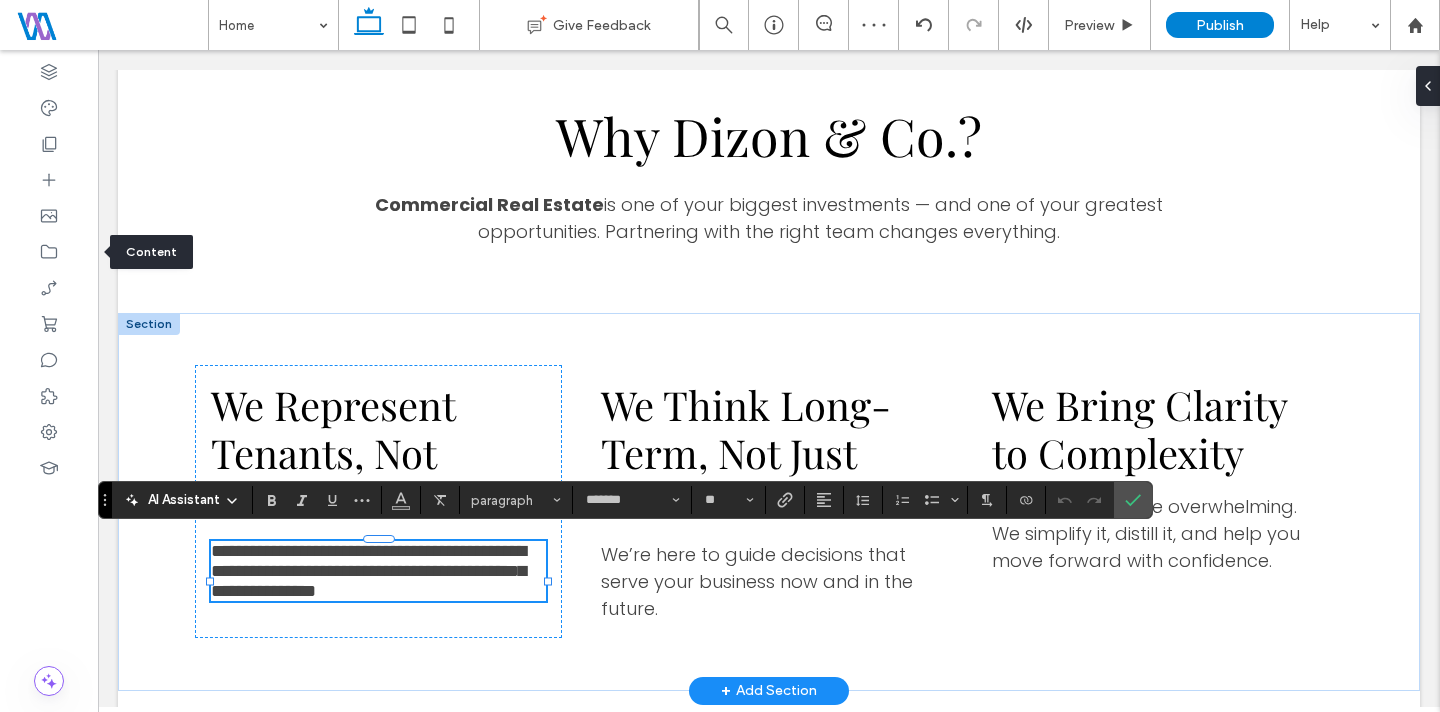 scroll, scrollTop: 0, scrollLeft: 0, axis: both 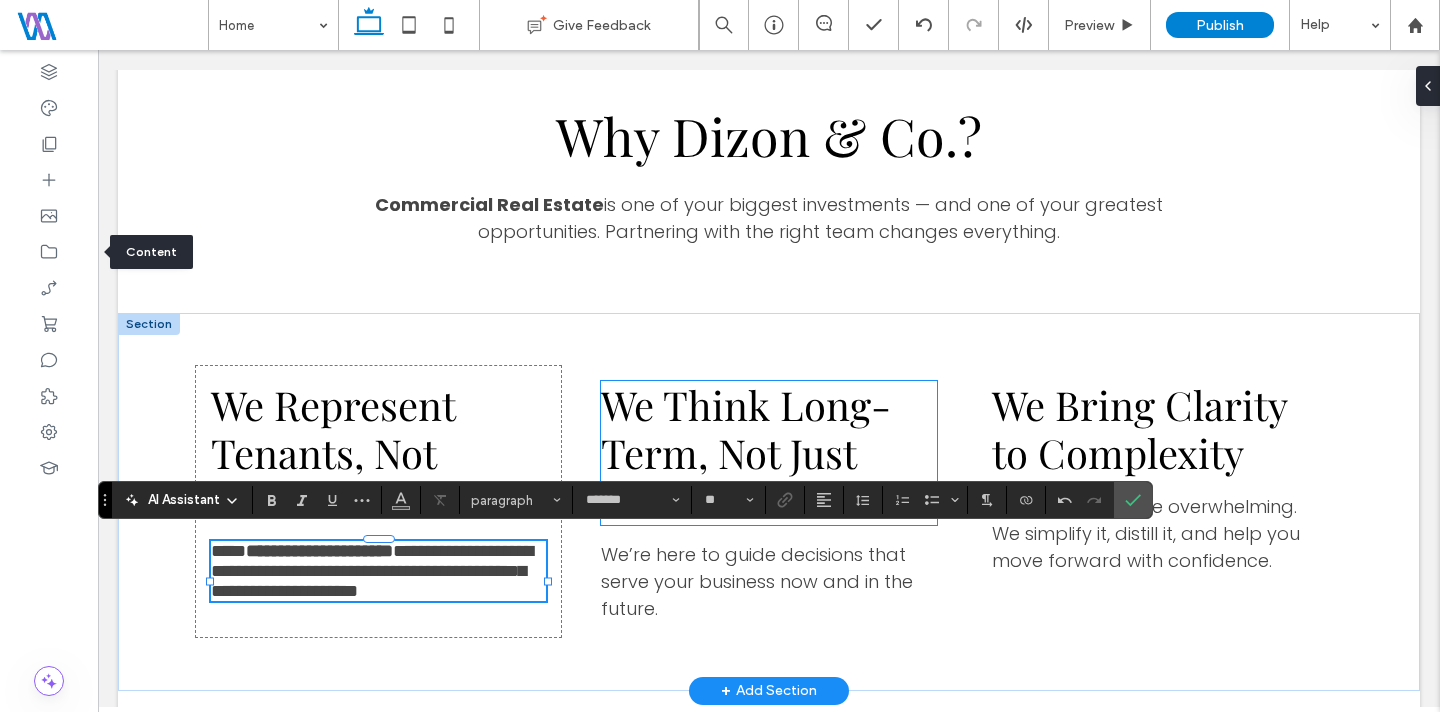 click on "We Think Long-Term, Not Just Transactional" at bounding box center [746, 452] 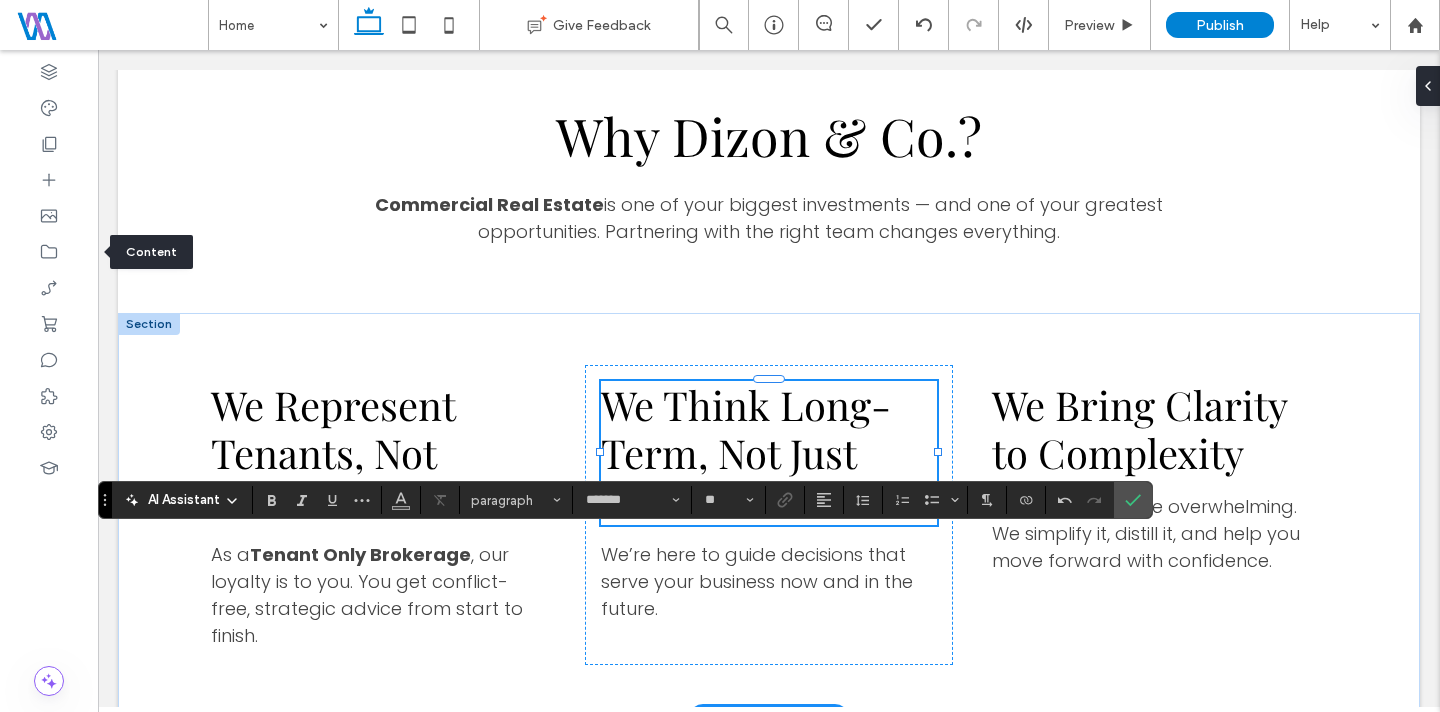 click on "We Think Long-Term, Not Just Transactional" at bounding box center [768, 453] 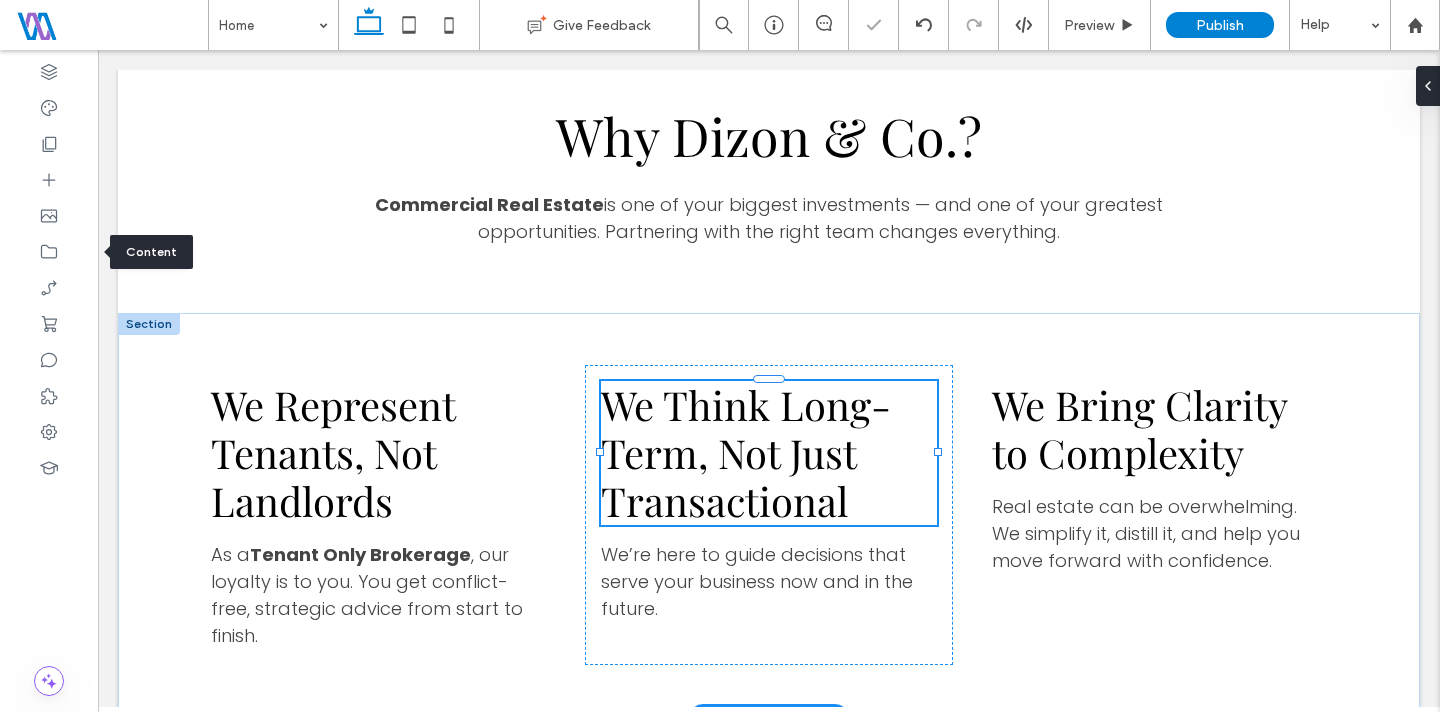 type on "**********" 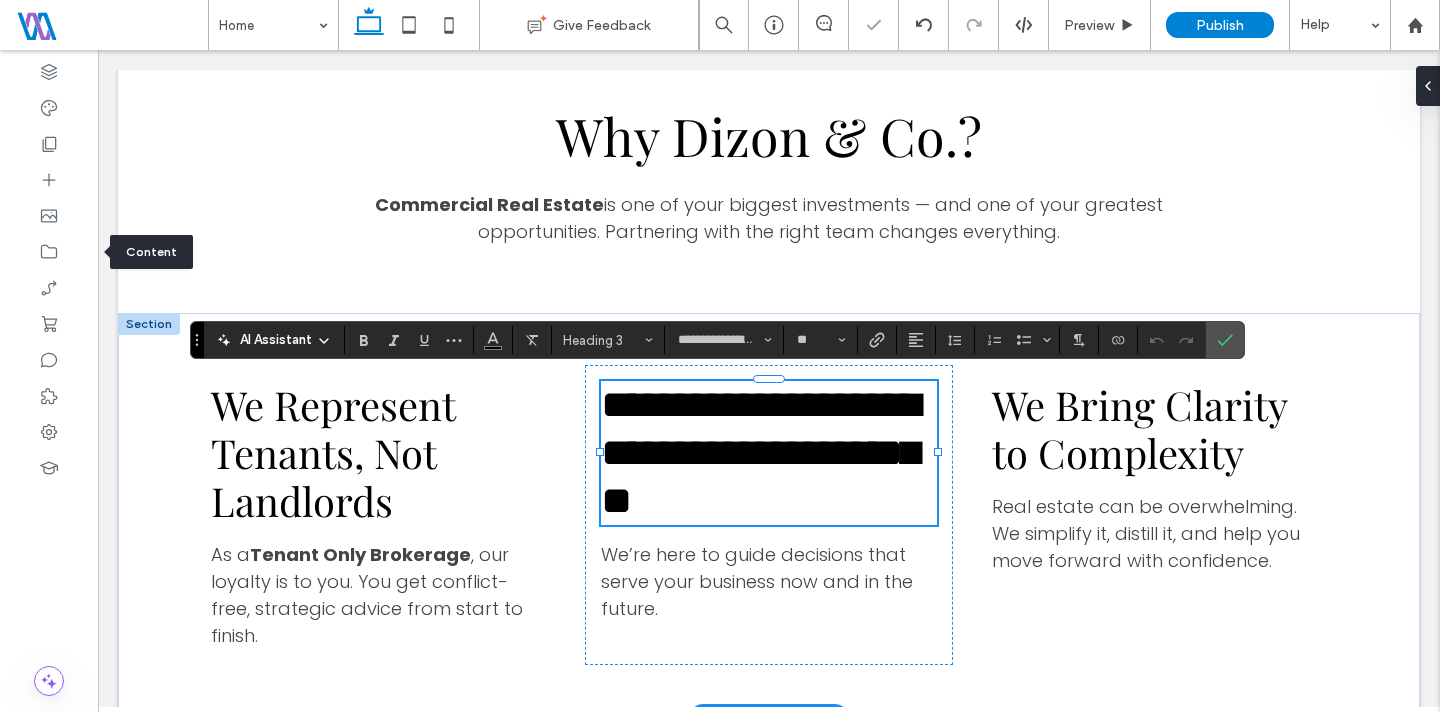 type on "*******" 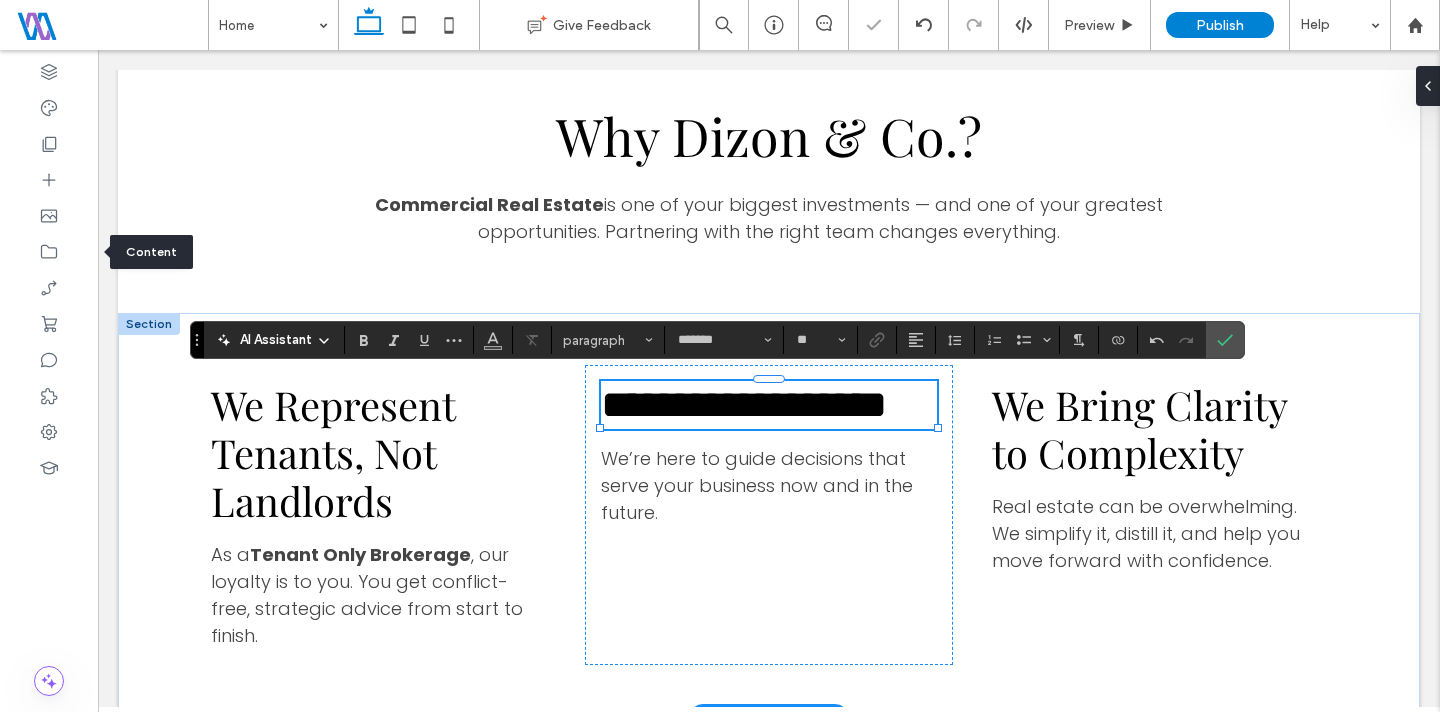 scroll, scrollTop: 0, scrollLeft: 0, axis: both 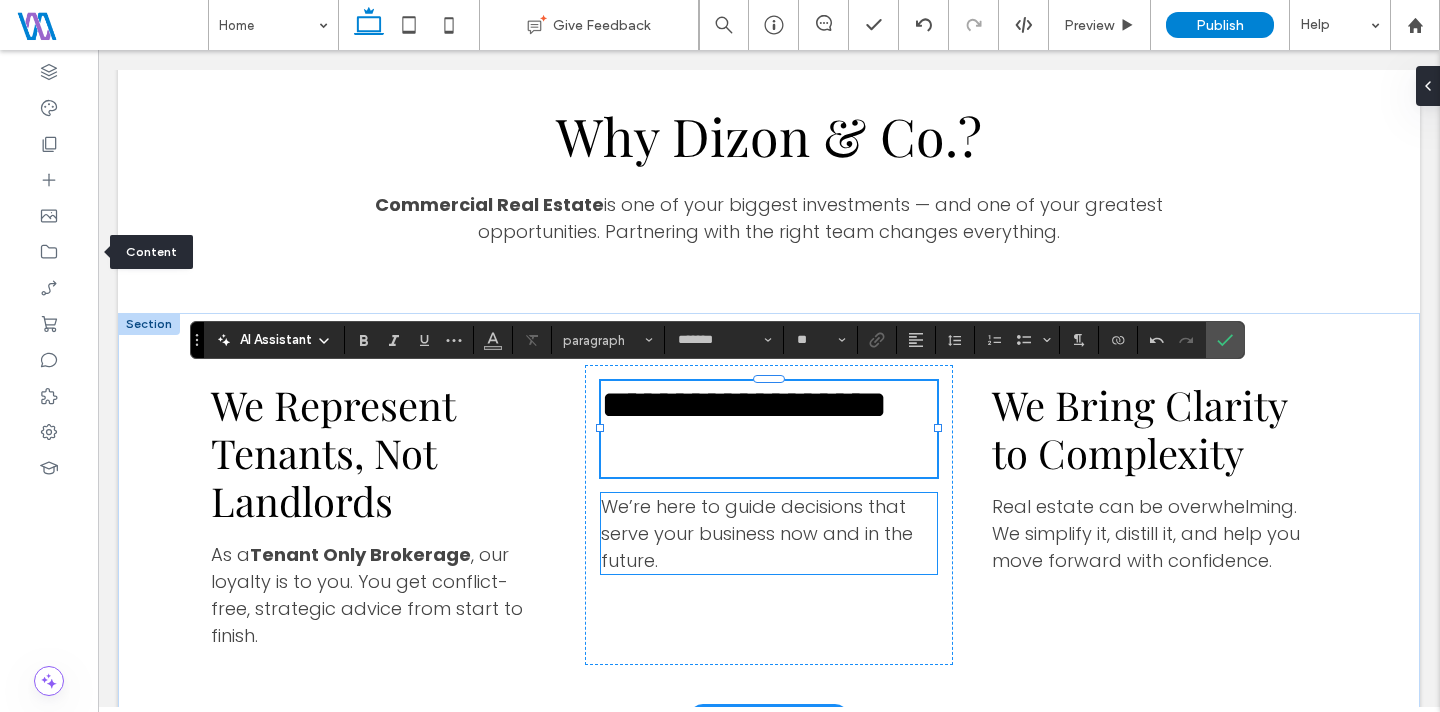 click on "We’re here to guide decisions that serve your business now and in the future." at bounding box center (757, 533) 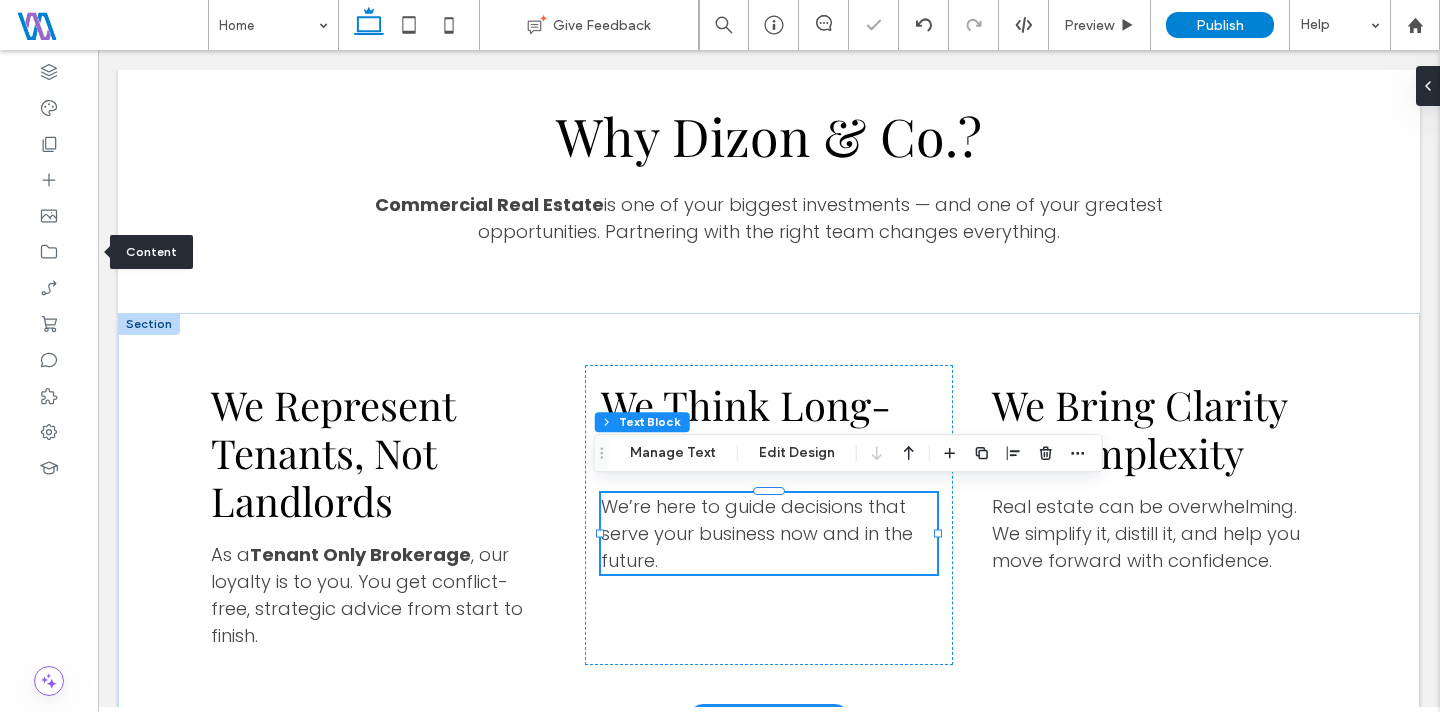 click on "We’re here to guide decisions that serve your business now and in the future." at bounding box center (757, 533) 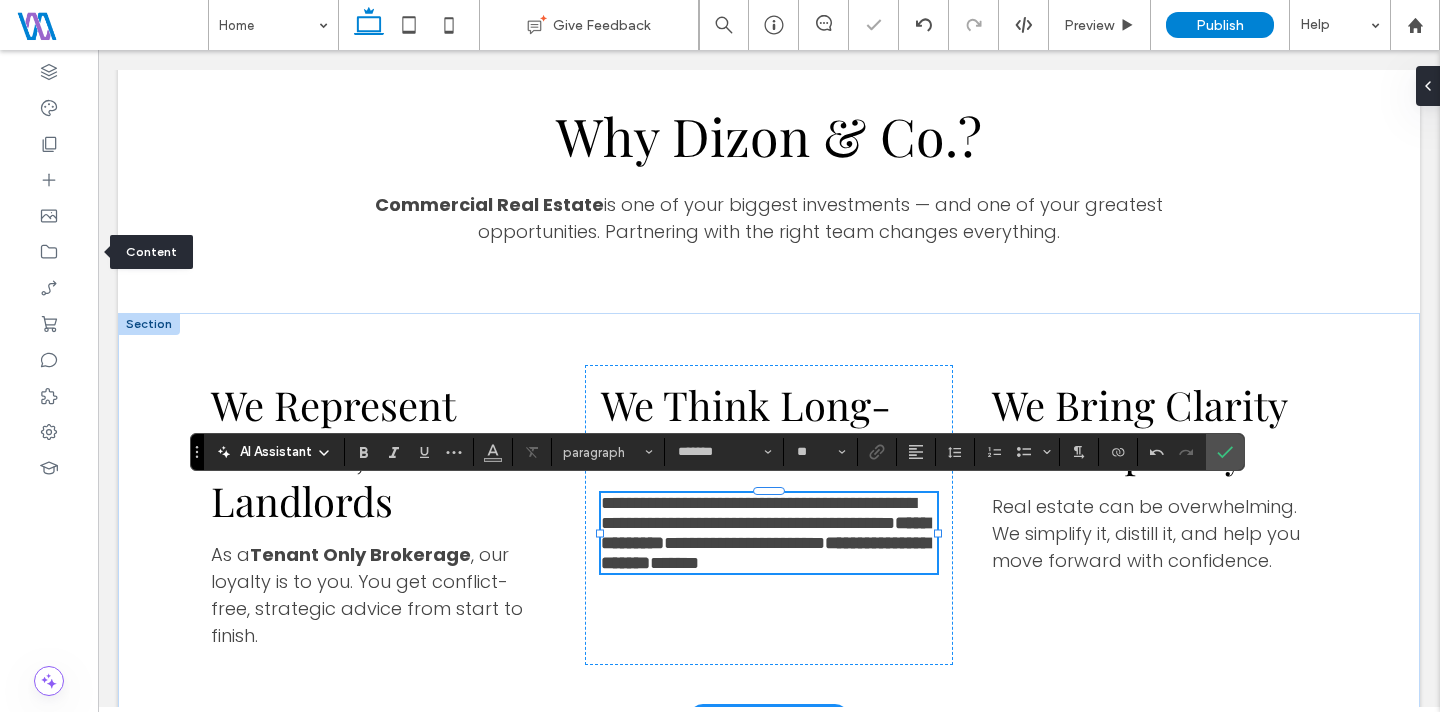 scroll, scrollTop: 0, scrollLeft: 0, axis: both 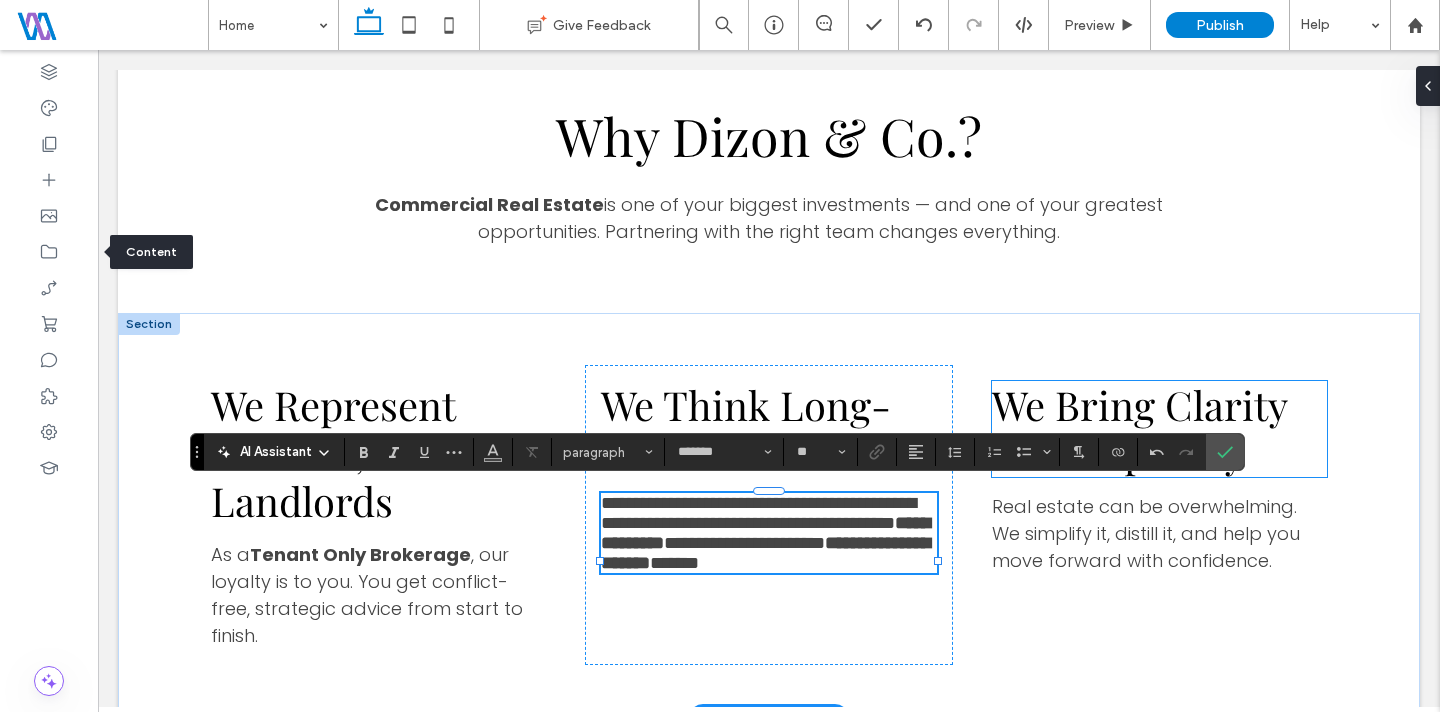 click on "We Bring Clarity to Complexity" at bounding box center (1139, 428) 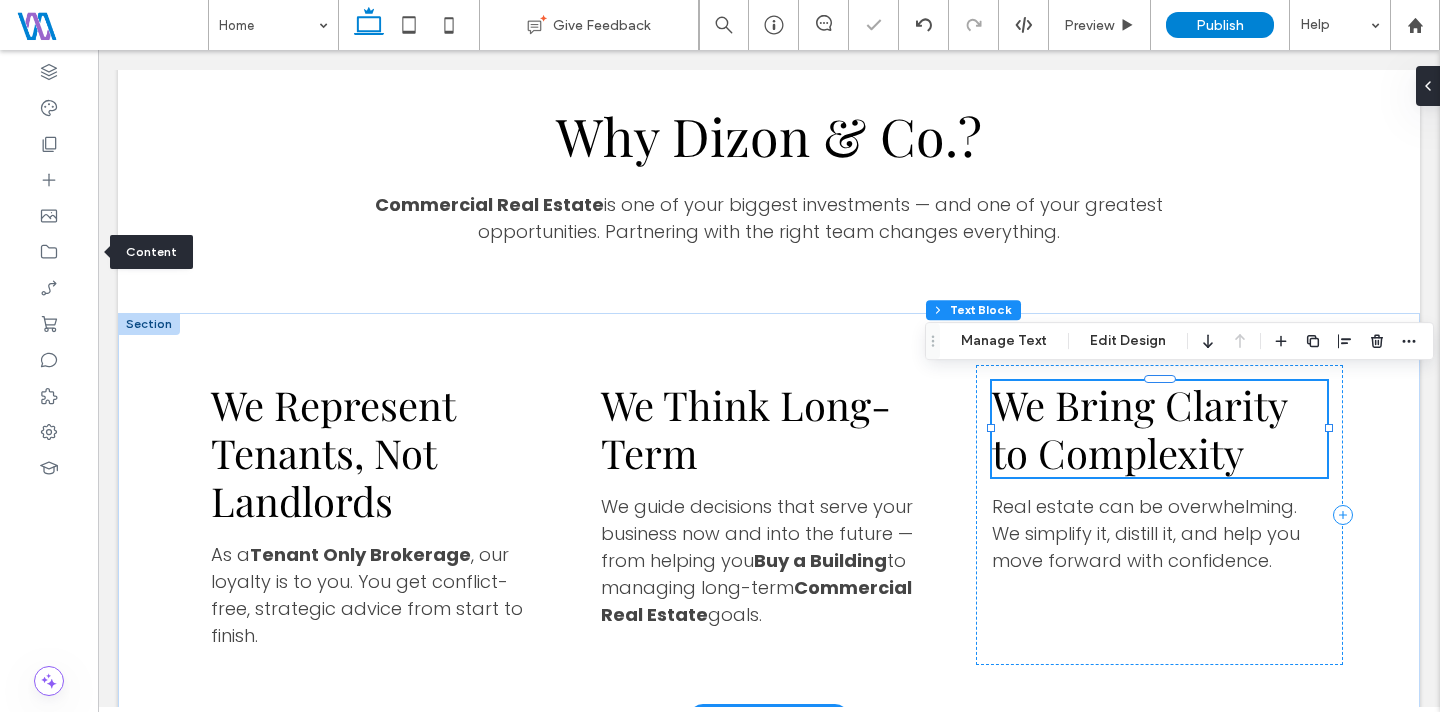 click on "We Bring Clarity to Complexity" at bounding box center [1139, 428] 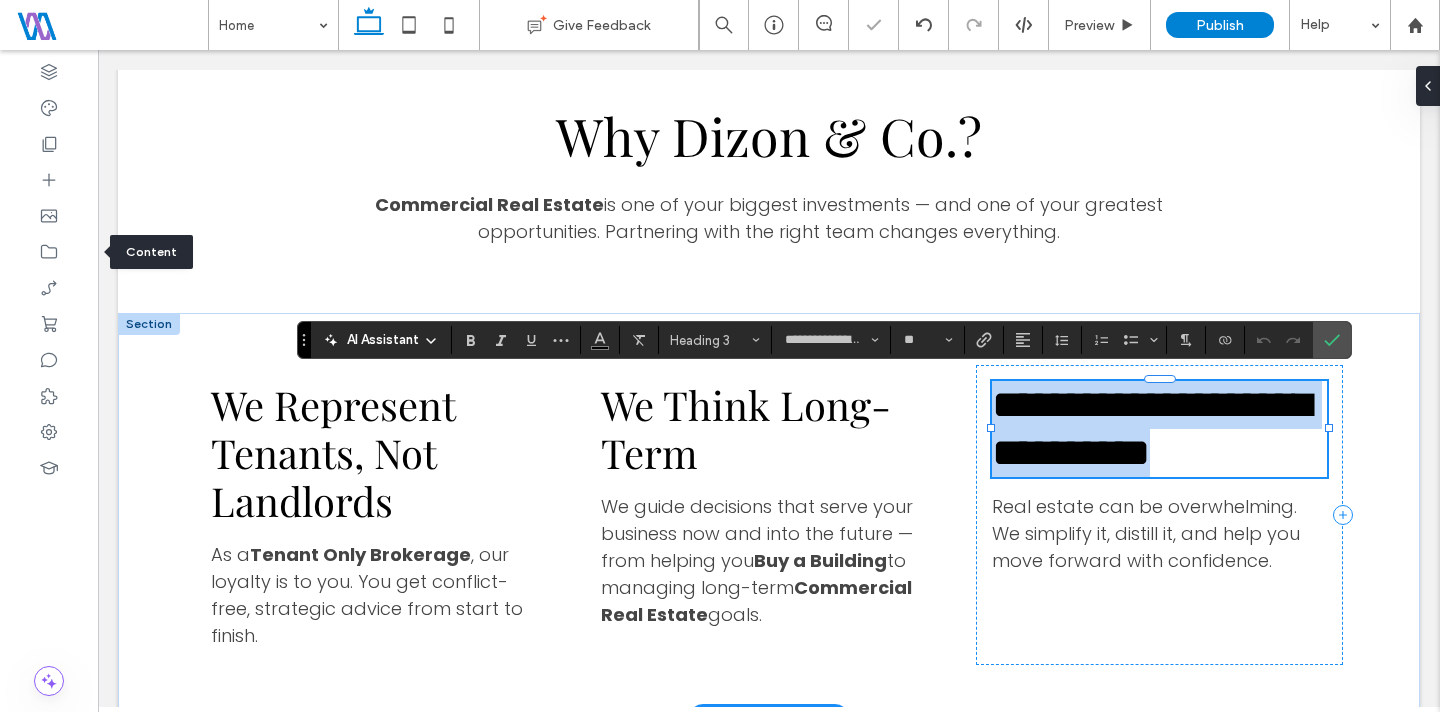 type on "*******" 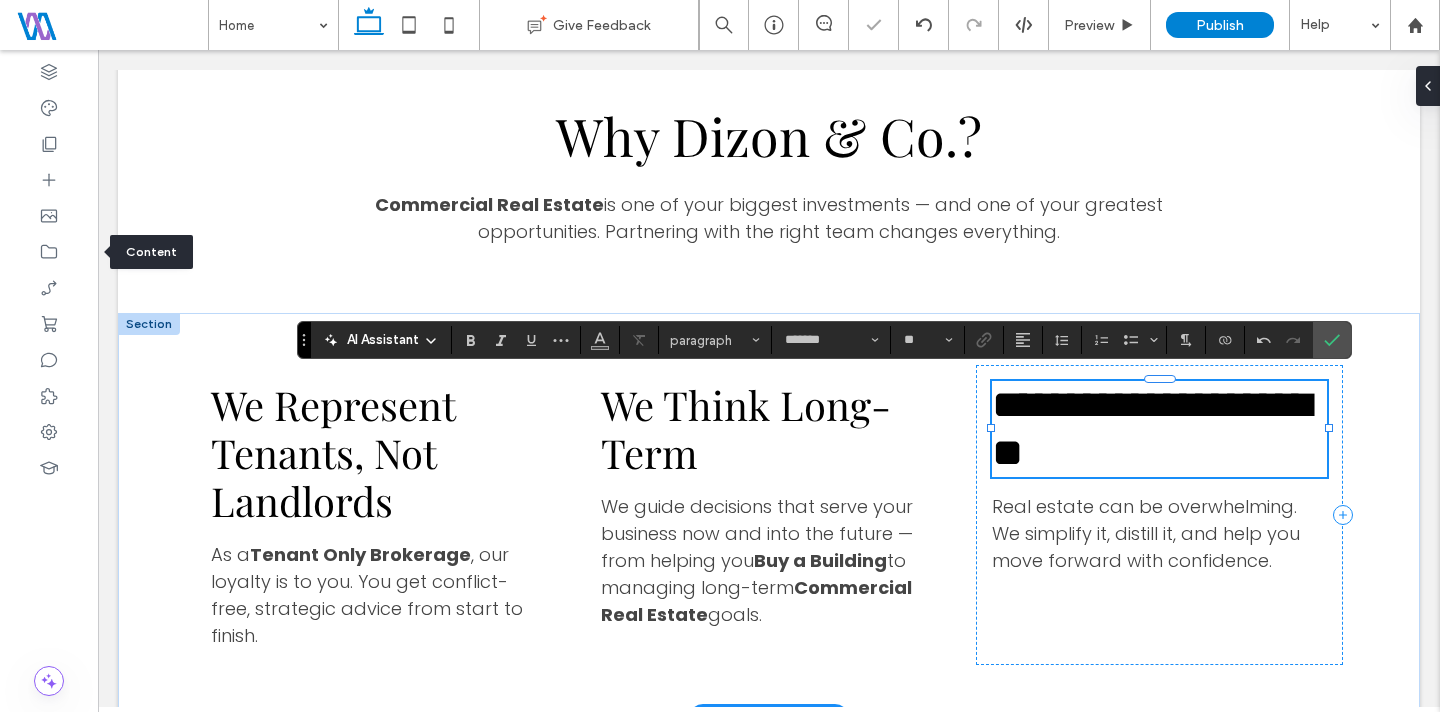 scroll, scrollTop: 0, scrollLeft: 0, axis: both 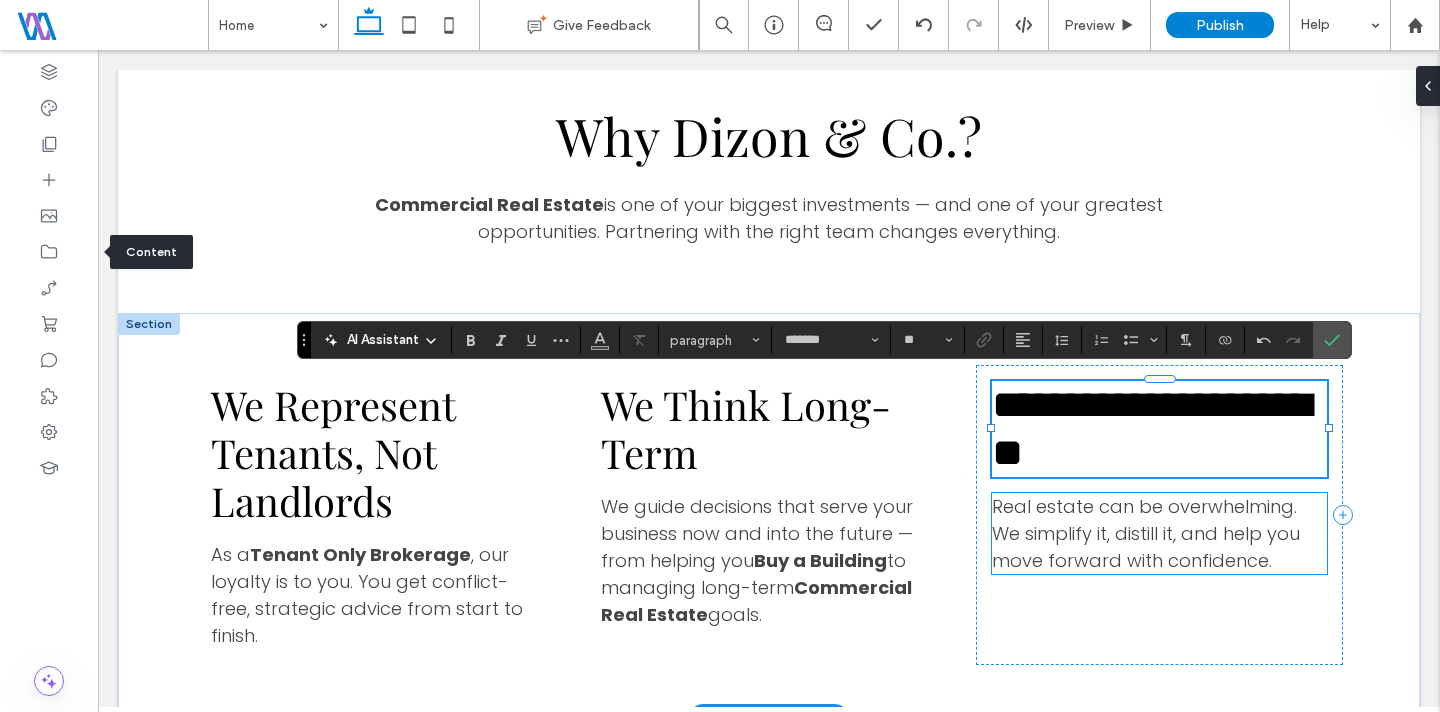 click on "Real estate can be overwhelming. We simplify it, distill it, and help you move forward with confidence." at bounding box center [1146, 533] 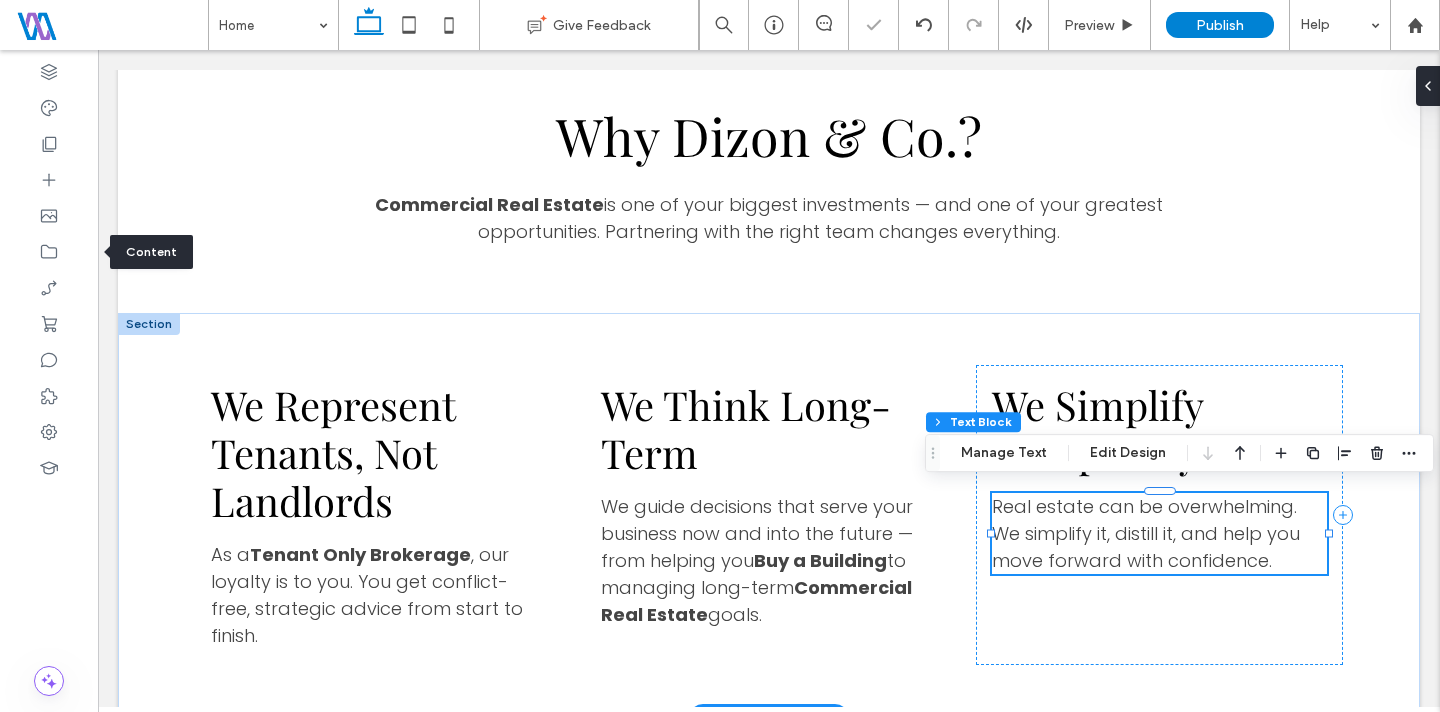 click on "Real estate can be overwhelming. We simplify it, distill it, and help you move forward with confidence." at bounding box center (1159, 533) 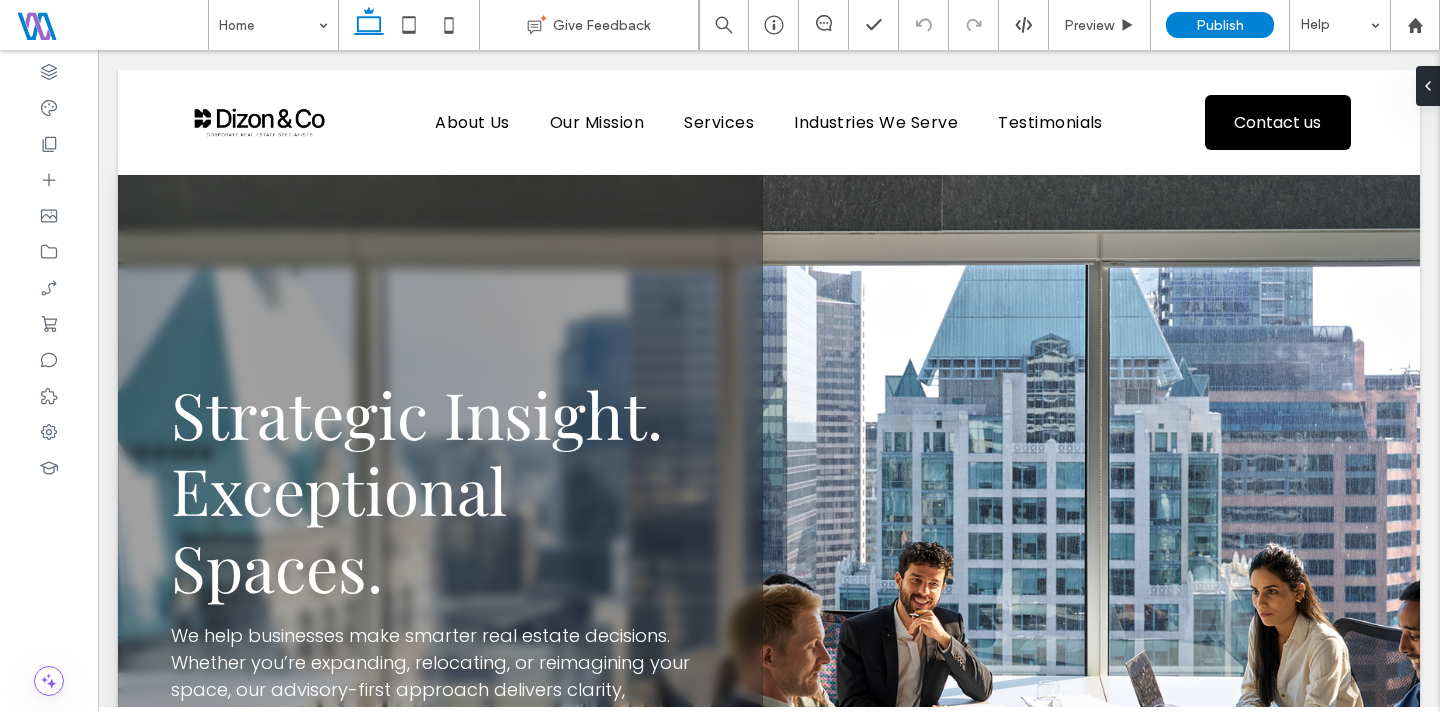 scroll, scrollTop: 0, scrollLeft: 0, axis: both 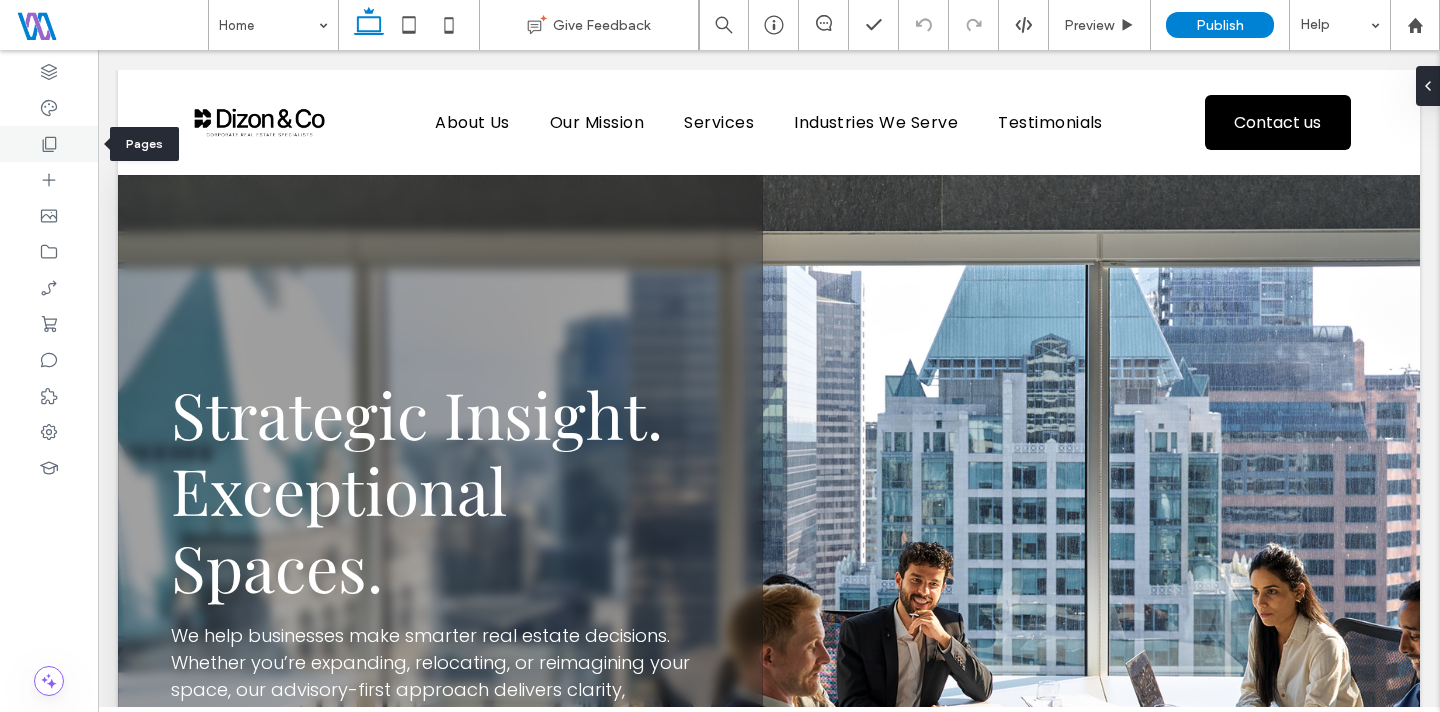 click 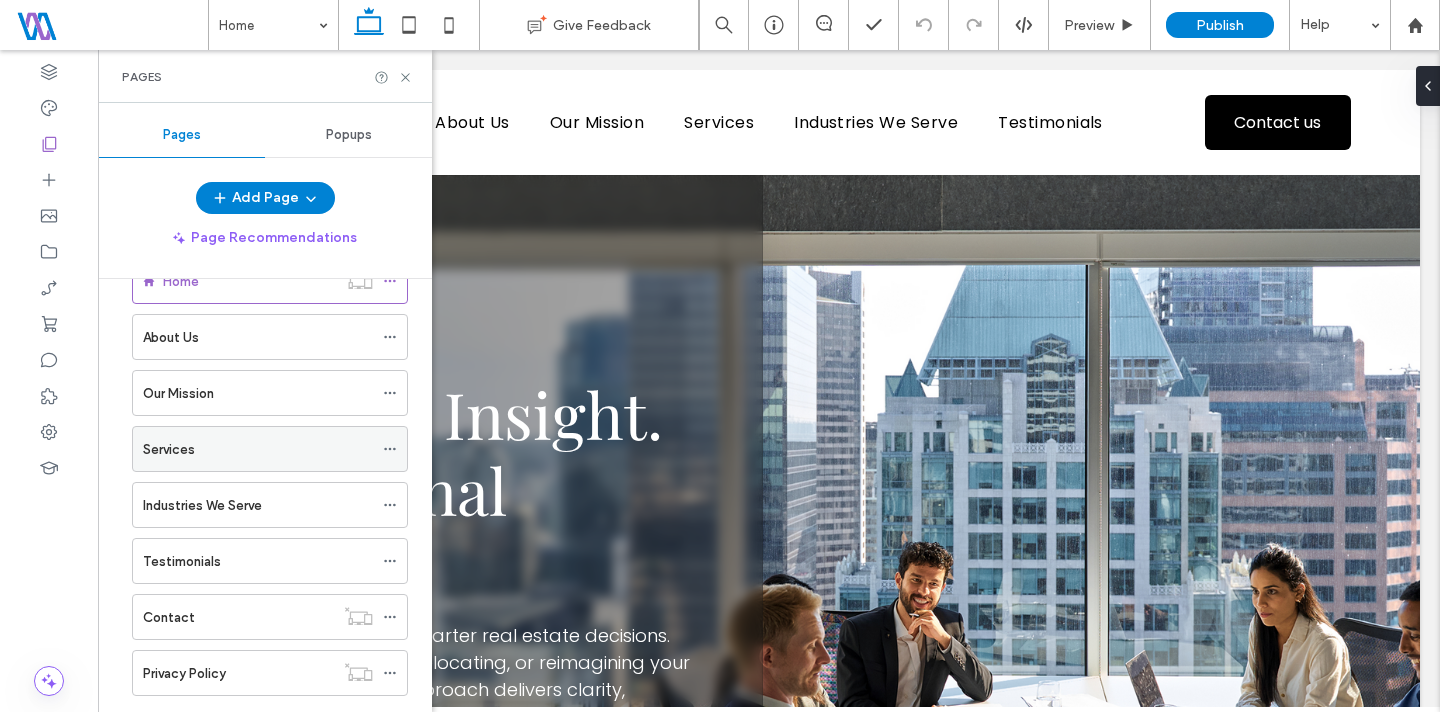 scroll, scrollTop: 0, scrollLeft: 0, axis: both 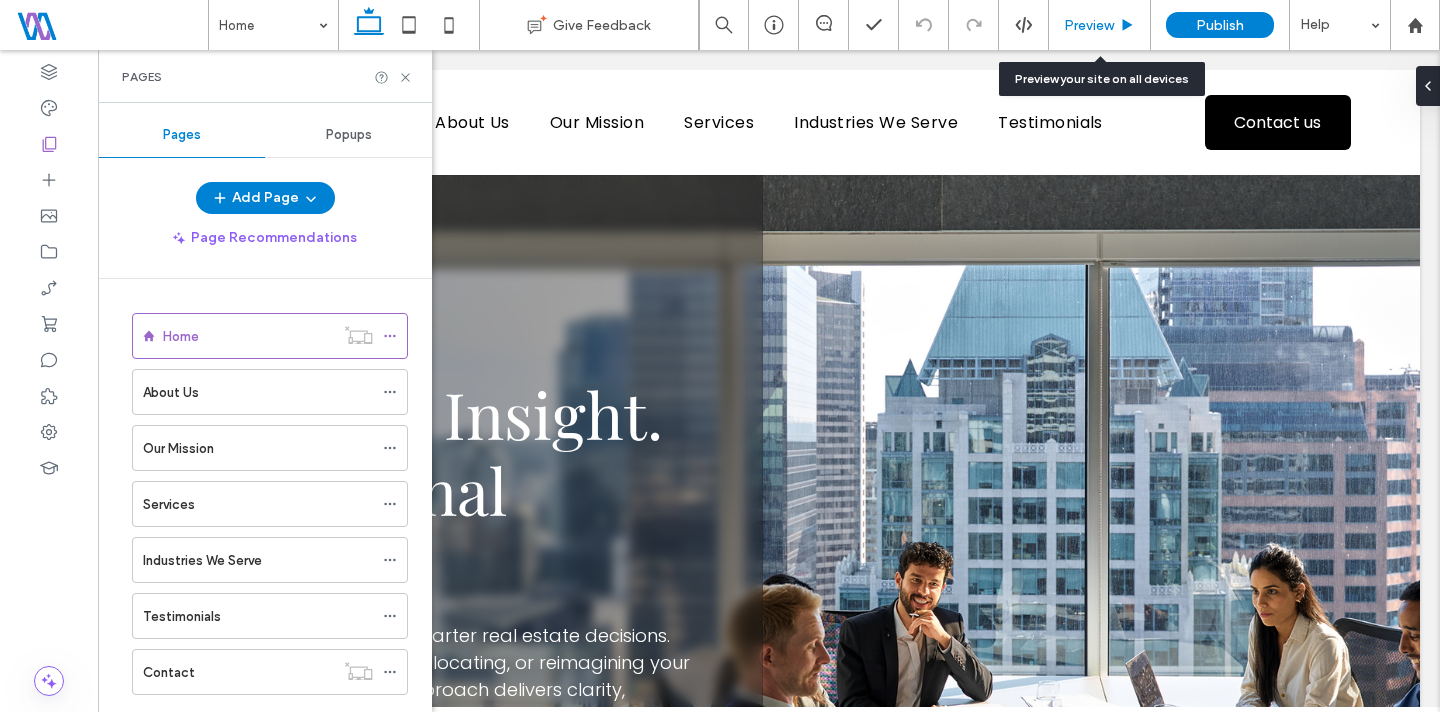 click on "Preview" at bounding box center (1089, 25) 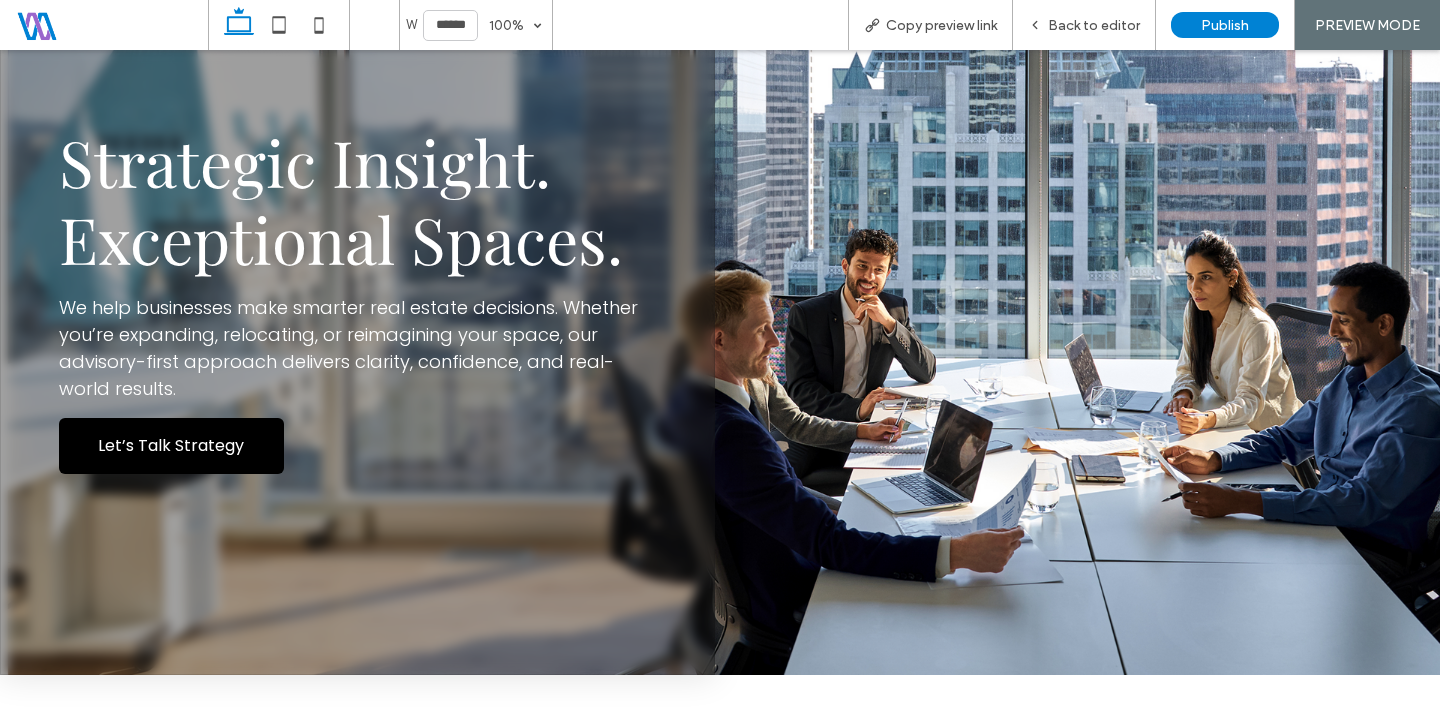 scroll, scrollTop: 573, scrollLeft: 0, axis: vertical 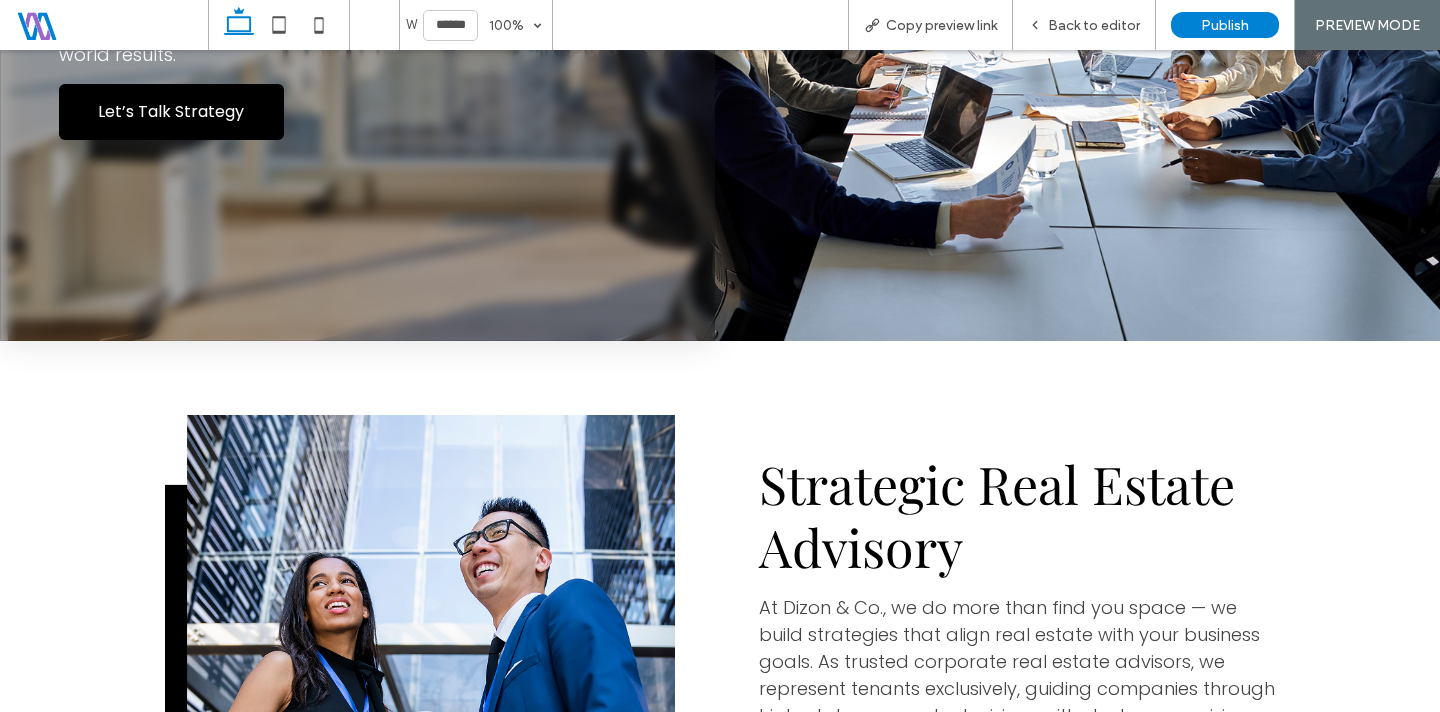 click on "Strategic Real Estate Advisory
At Dizon & Co., we do more than find you space — we build strategies that align real estate with your business goals. As trusted corporate real estate advisors, we represent tenants exclusively, guiding companies through high-stakes property decisions with strategy, precision, and a deep understanding of what drives growth. From a single office lease to a multi-site portfolio, our approach is grounded in market intelligence, customized planning, and a commitment to your long-term success. We don’t just secure space — we help you unlock its full potential.
Learn More About Us" at bounding box center [1017, 722] 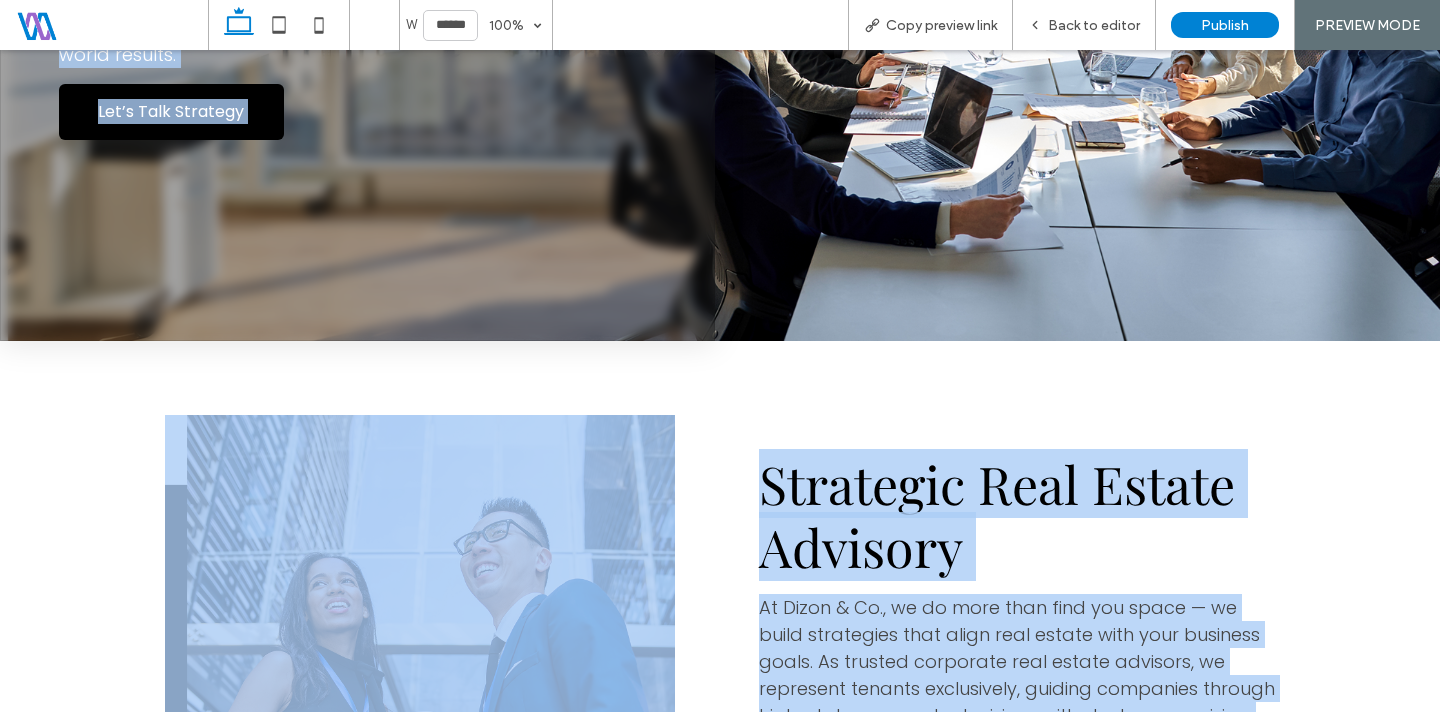 copy on "About Us
Our Mission
Services
Industries We Serve
Testimonials
Contact us
Section
Basic Header
Section
About Us
Our Mission
Services
Industries We Serve
Testimonials
Section
Get in touch
555-555-5555 mymail@mailservice.com
Section
Menu
Strategic Insight. Exceptional Spaces.
We help businesses make smarter real estate decisions. Whether you’re expanding, relocating, or reimagining your space, our advisory-first approach delivers clarity, confidence, and real-world results.
Let’s Talk Strategy
Section + Add Section
Section
Strategic Insight. Exceptional Spaces.
We help businesses make smarter real estate decisions. Whether you’re expanding, relocating, or reimagining your space, our advisory-first approach delivers clarity, confidence, and real-world results.
Let’s Talk Strategy
Section
St..." 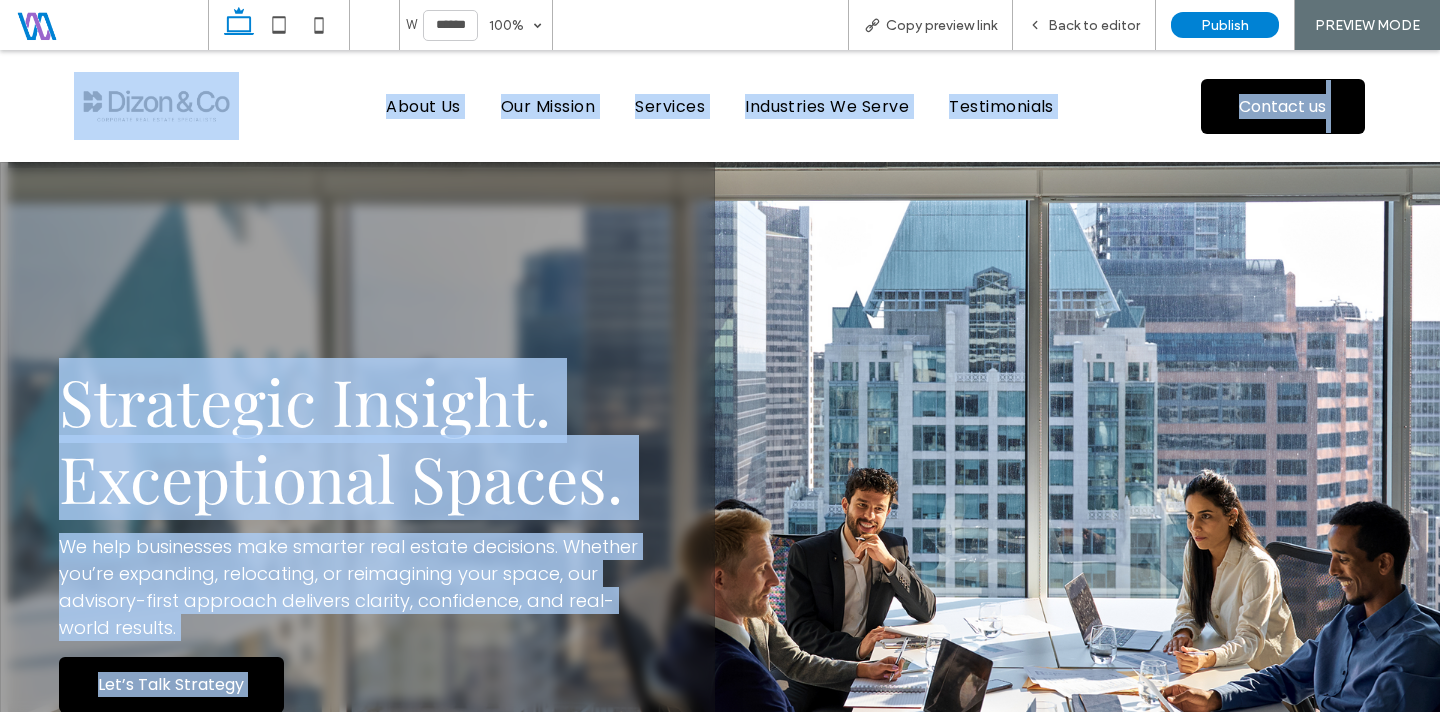copy on "About Us
Our Mission
Services
Industries We Serve
Testimonials
Contact us
Section
Basic Header
Section
About Us
Our Mission
Services
Industries We Serve
Testimonials
Section
Get in touch
555-555-5555 mymail@mailservice.com
Section
Menu
Strategic Insight. Exceptional Spaces.
We help businesses make smarter real estate decisions. Whether you’re expanding, relocating, or reimagining your space, our advisory-first approach delivers clarity, confidence, and real-world results.
Let’s Talk Strategy
Section + Add Section
Section
Strategic Insight. Exceptional Spaces.
We help businesses make smarter real estate decisions. Whether you’re expanding, relocating, or reimagining your space, our advisory-first approach delivers clarity, confidence, and real-world results.
Let’s Talk Strategy
Section
St..." 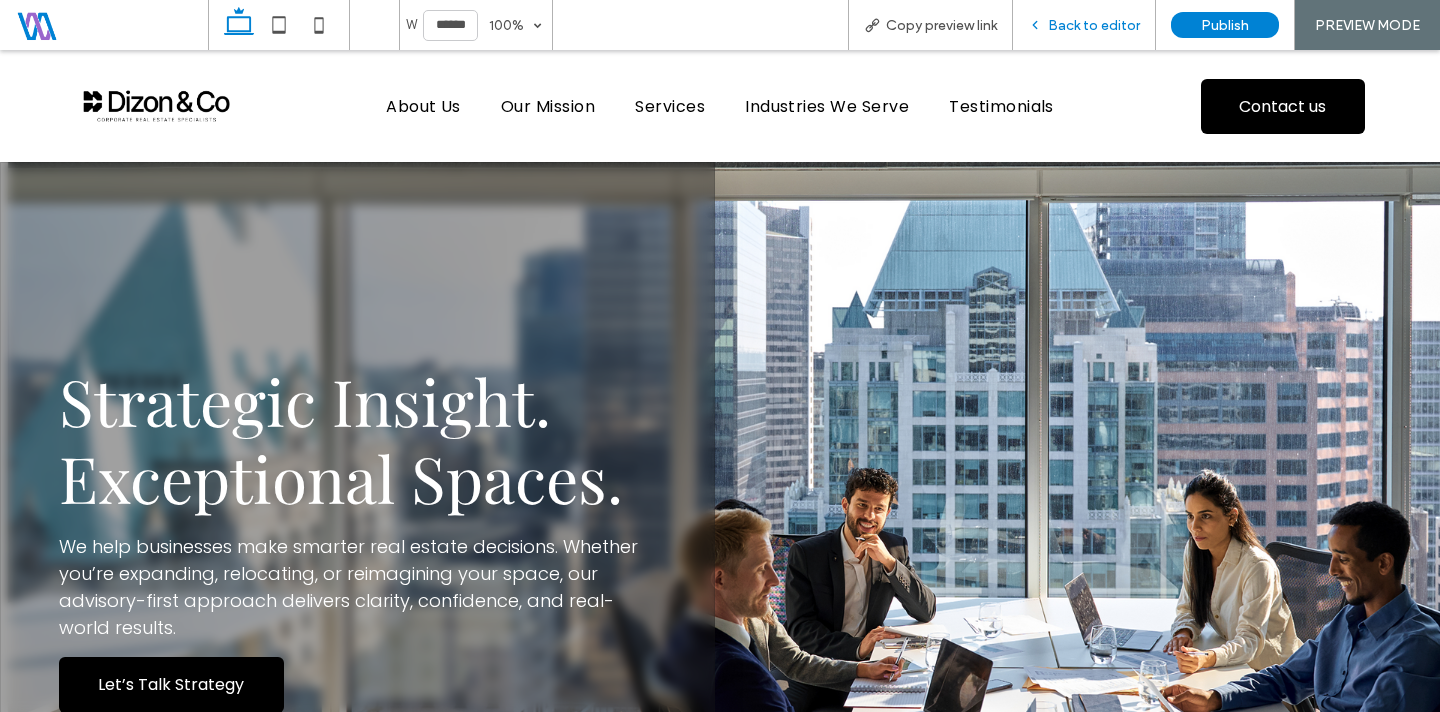 click on "Back to editor" at bounding box center (1094, 25) 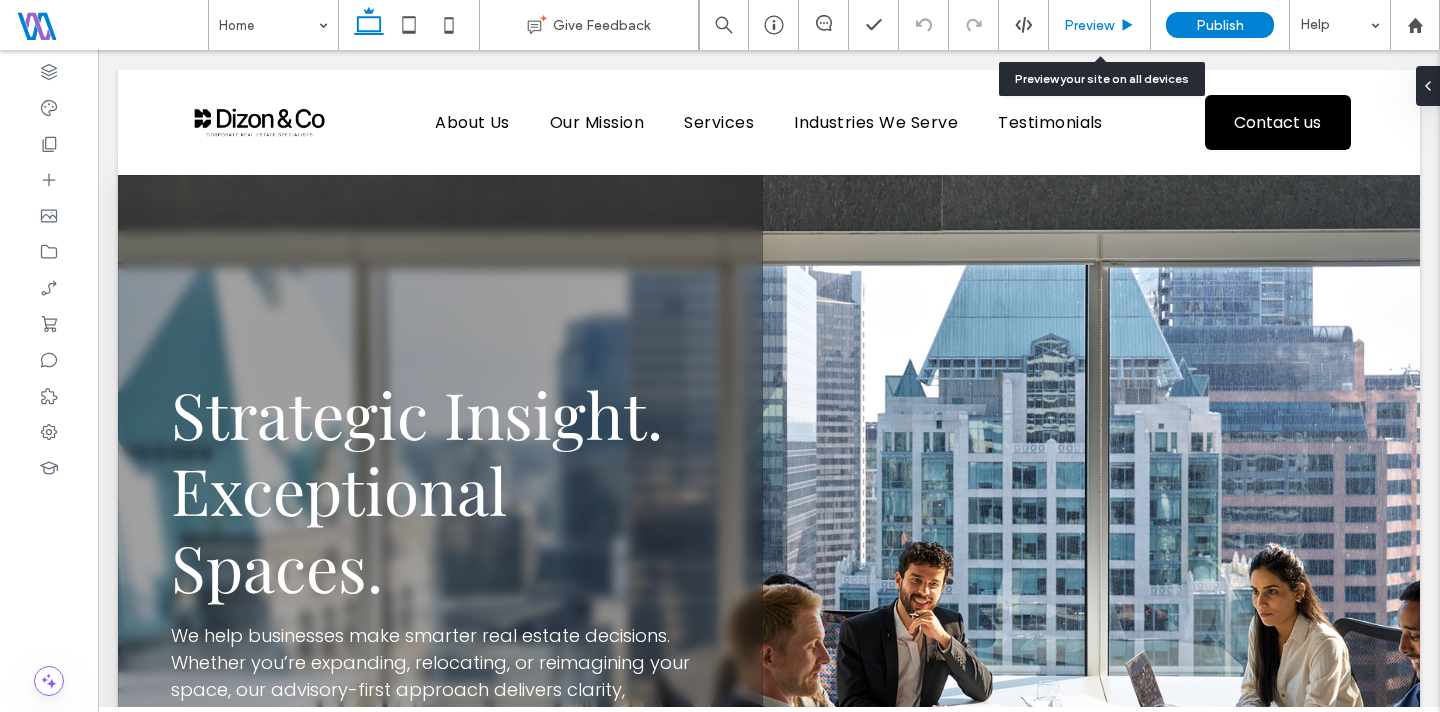 click on "Preview" at bounding box center (1089, 25) 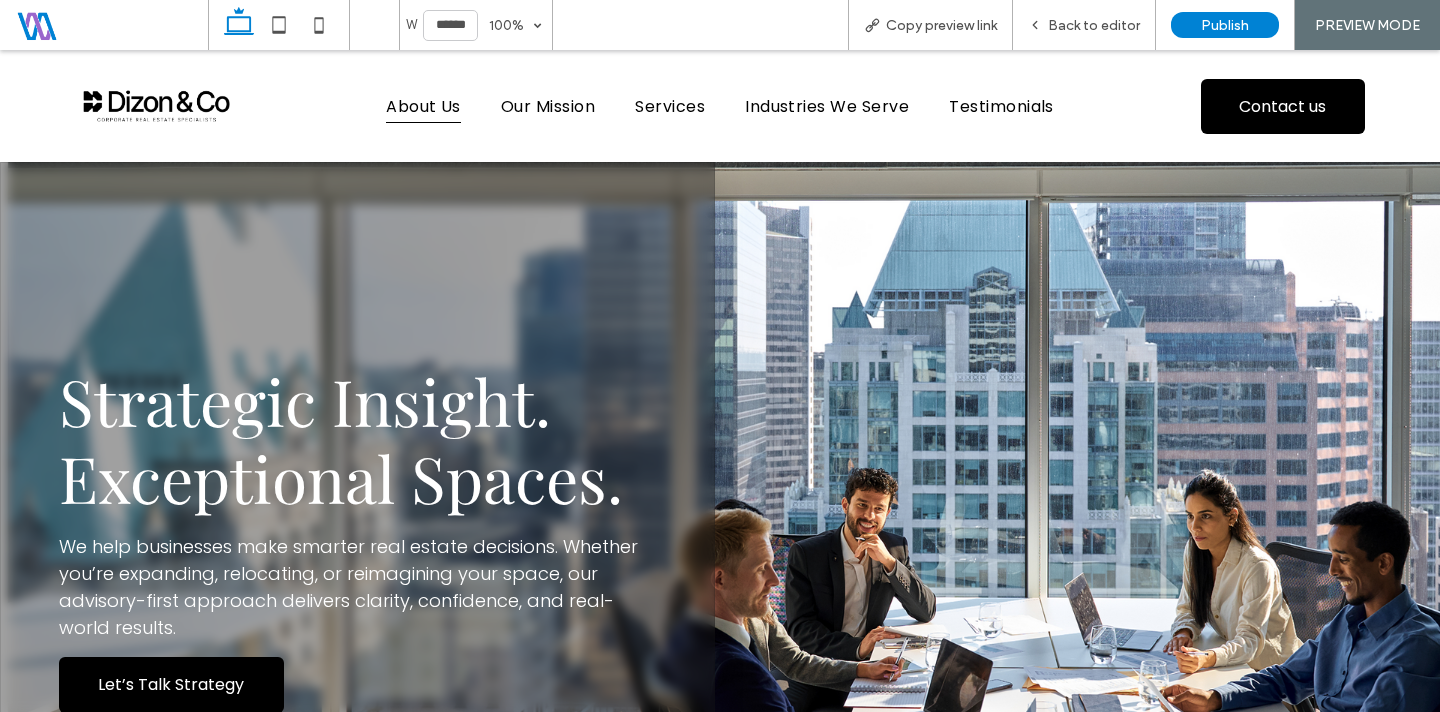 click on "About Us" at bounding box center [423, 106] 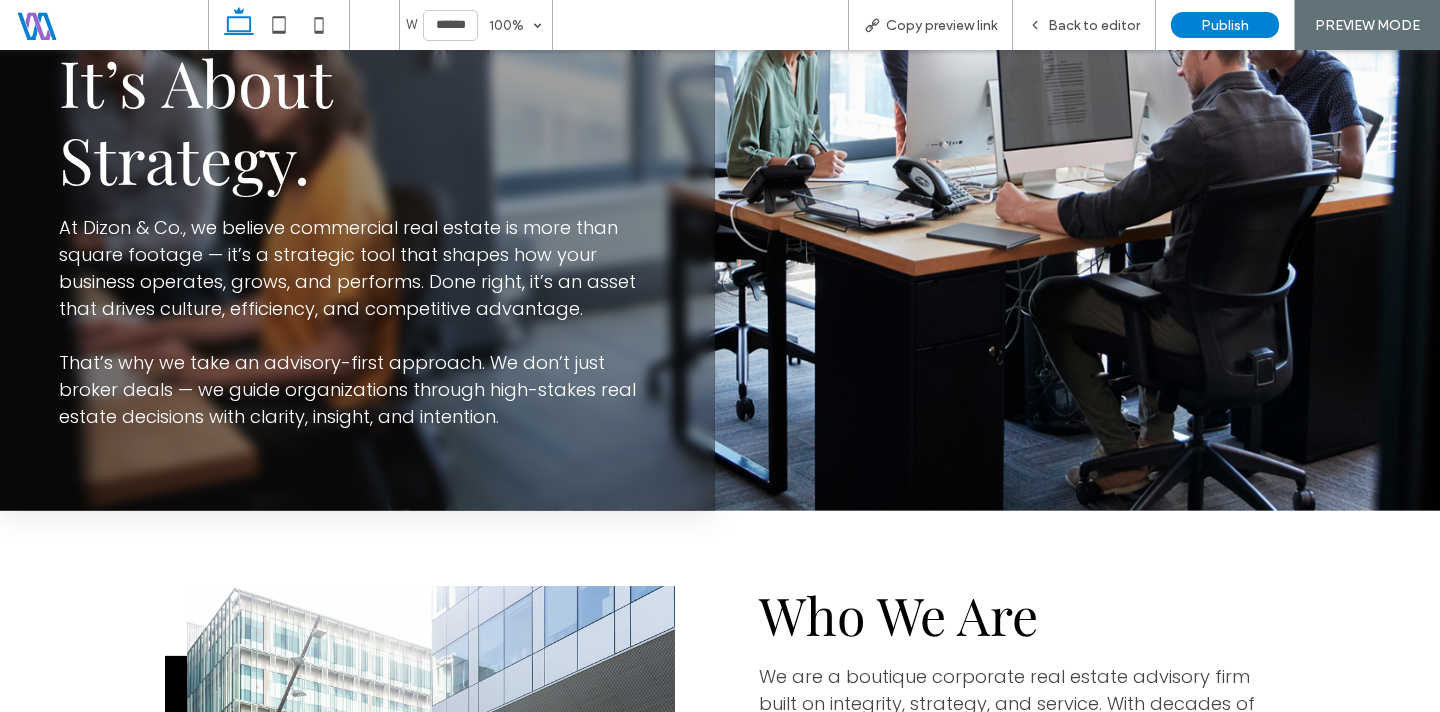 scroll, scrollTop: 0, scrollLeft: 0, axis: both 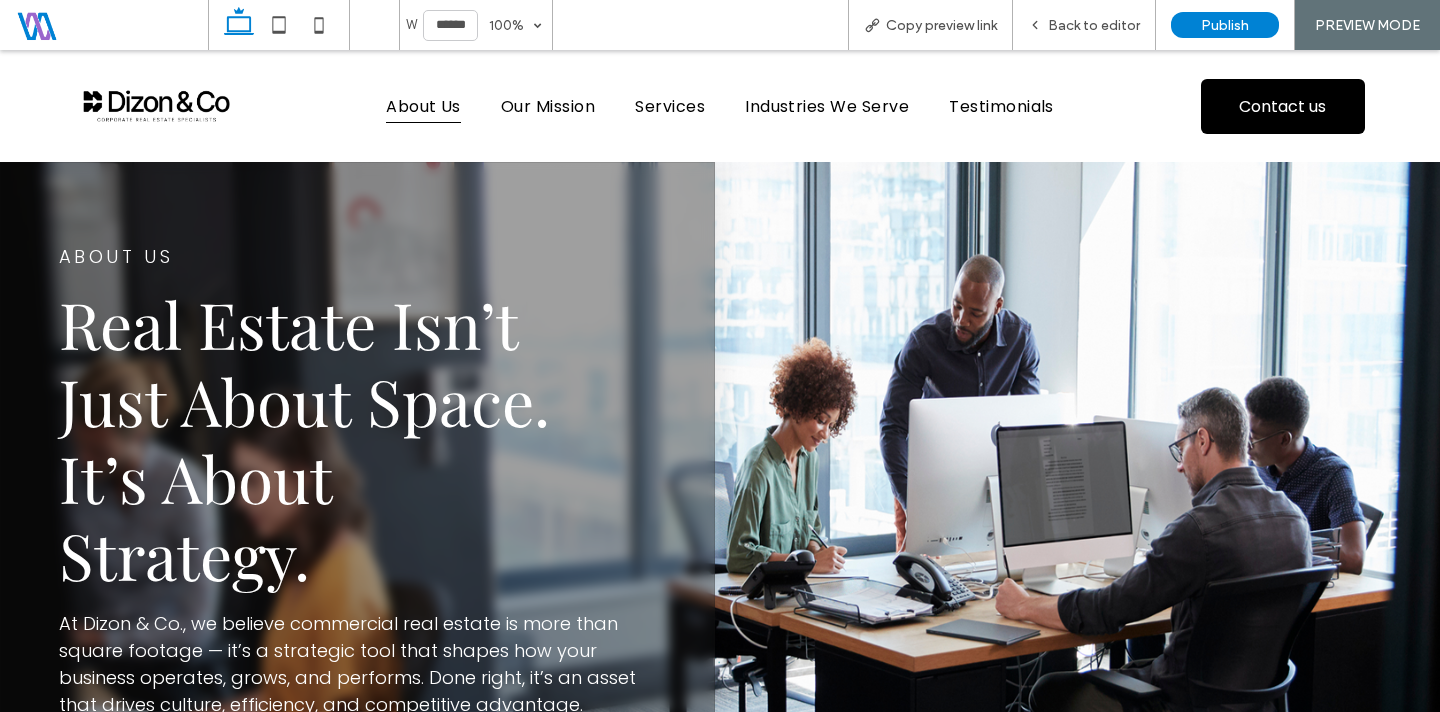 click on "About Us
Real Estate Isn’t Just About Space. It’s About Strategy.
At Dizon & Co., we believe commercial real estate is more than square footage — it’s a strategic tool that shapes how your business operates, grows, and performs. Done right, it’s an asset that drives culture, efficiency, and competitive advantage. That’s why we take an advisory-first approach. We don’t just broker deals — we guide organizations through high-stakes real estate decisions with clarity, insight, and intention." at bounding box center (357, 534) 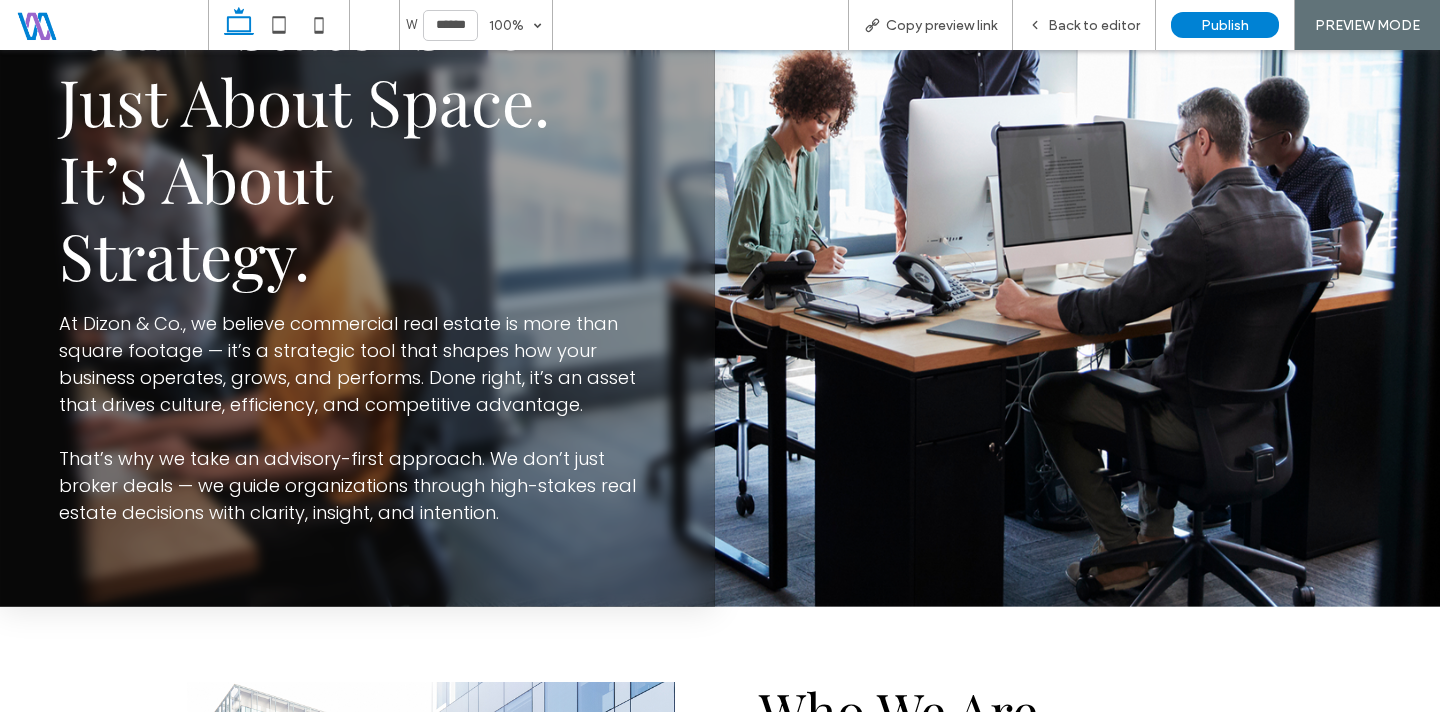 scroll, scrollTop: 389, scrollLeft: 0, axis: vertical 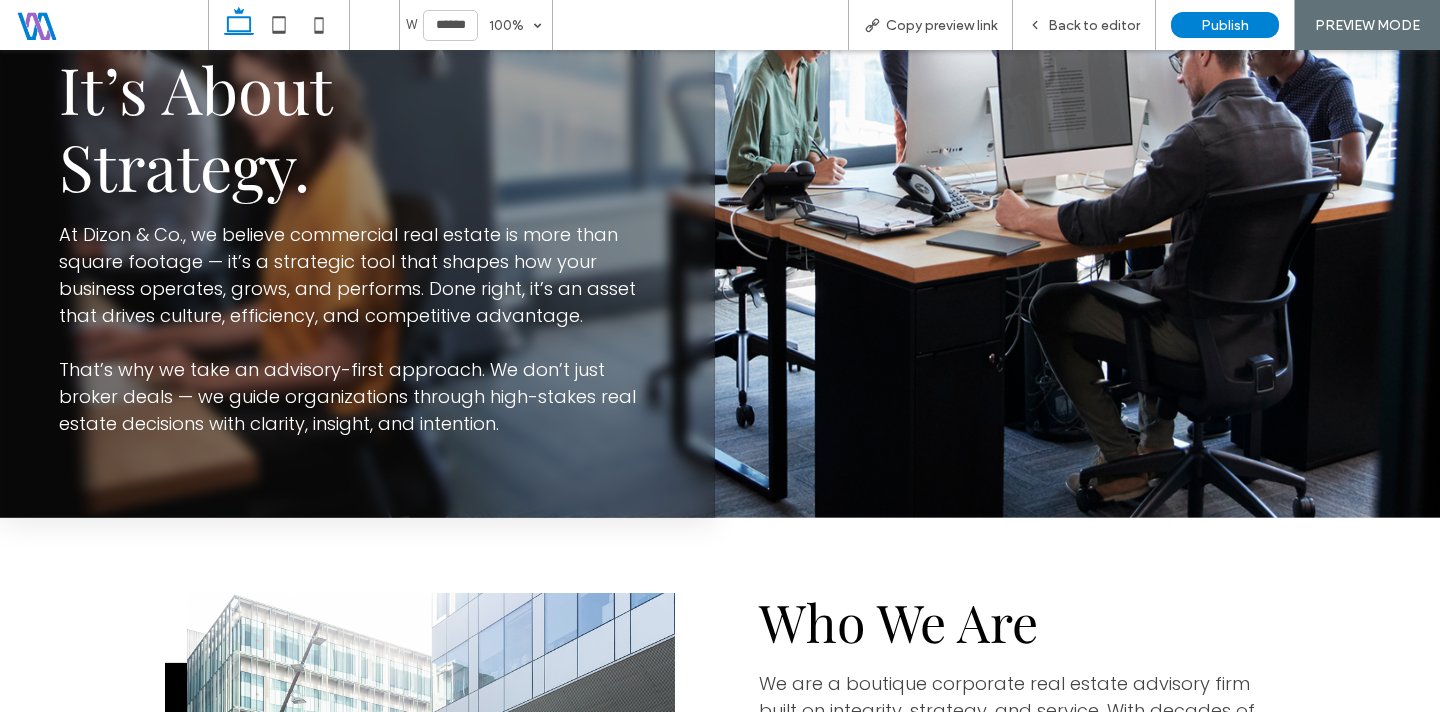 click on "At Dizon & Co., we believe commercial real estate is more than square footage — it’s a strategic tool that shapes how your business operates, grows, and performs. Done right, it’s an asset that drives culture, efficiency, and competitive advantage." at bounding box center [347, 275] 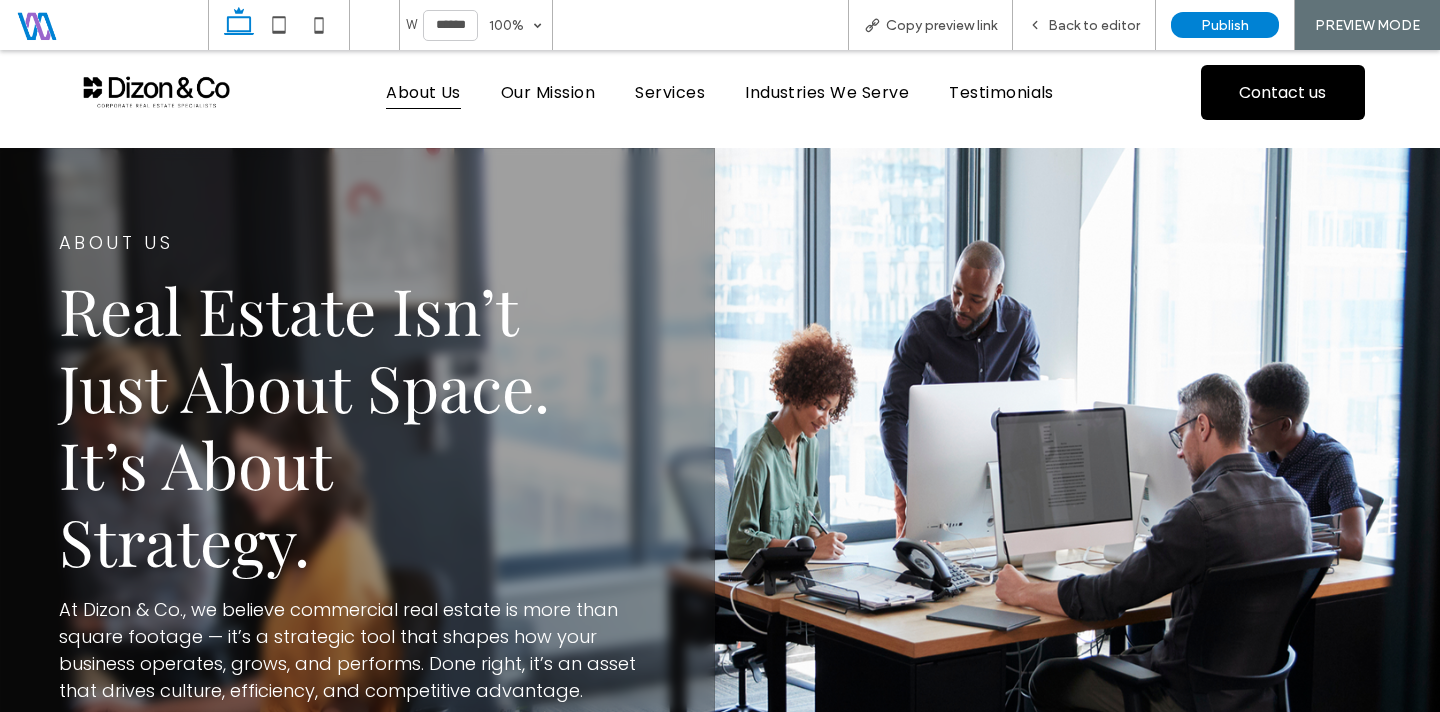 scroll, scrollTop: 0, scrollLeft: 0, axis: both 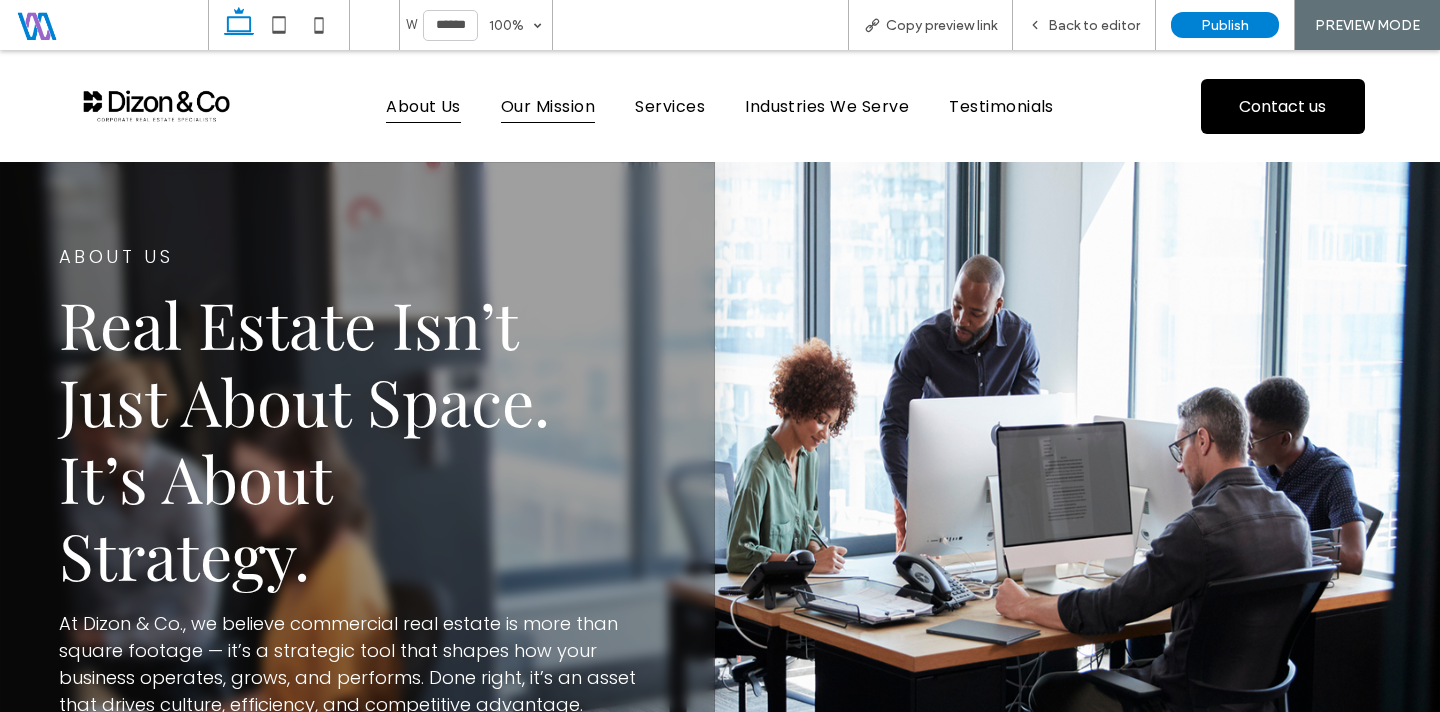 click on "Our Mission" at bounding box center [548, 106] 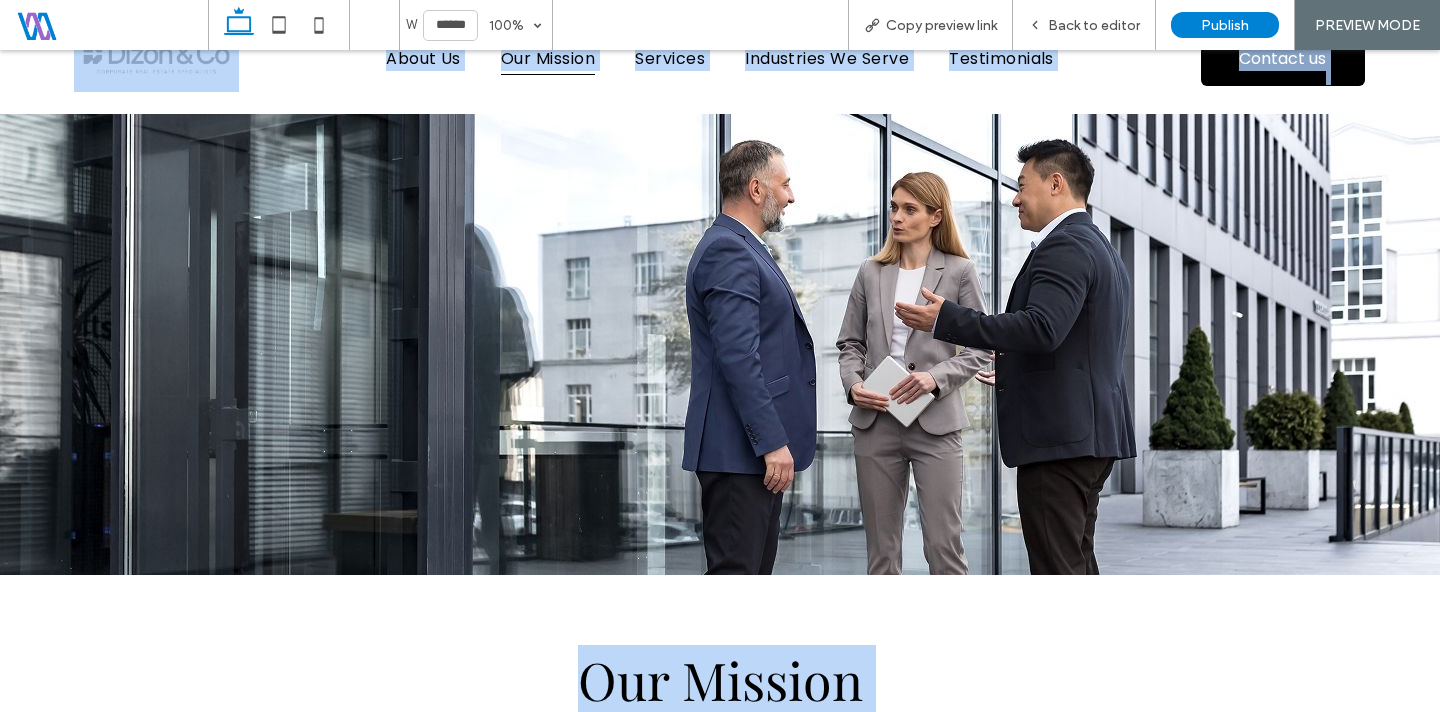 scroll, scrollTop: 0, scrollLeft: 0, axis: both 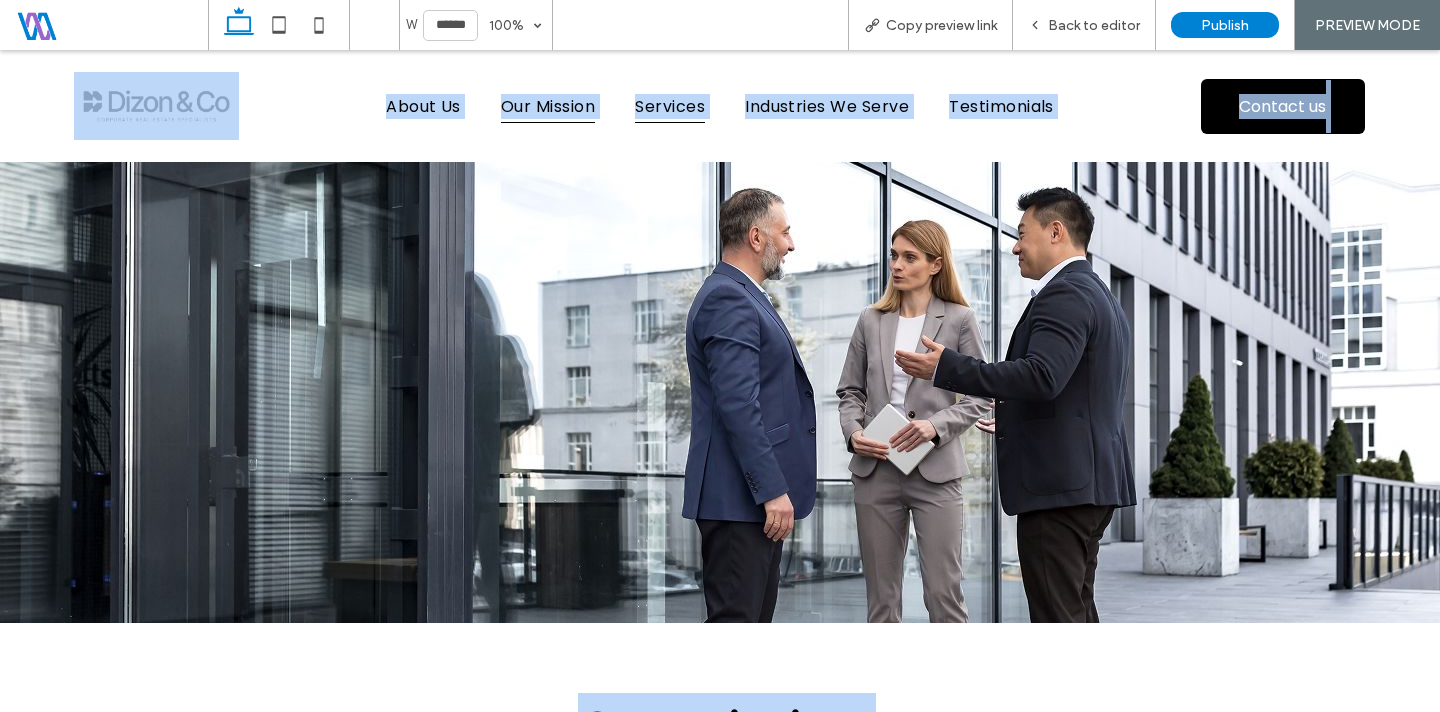 click on "Services" at bounding box center [670, 106] 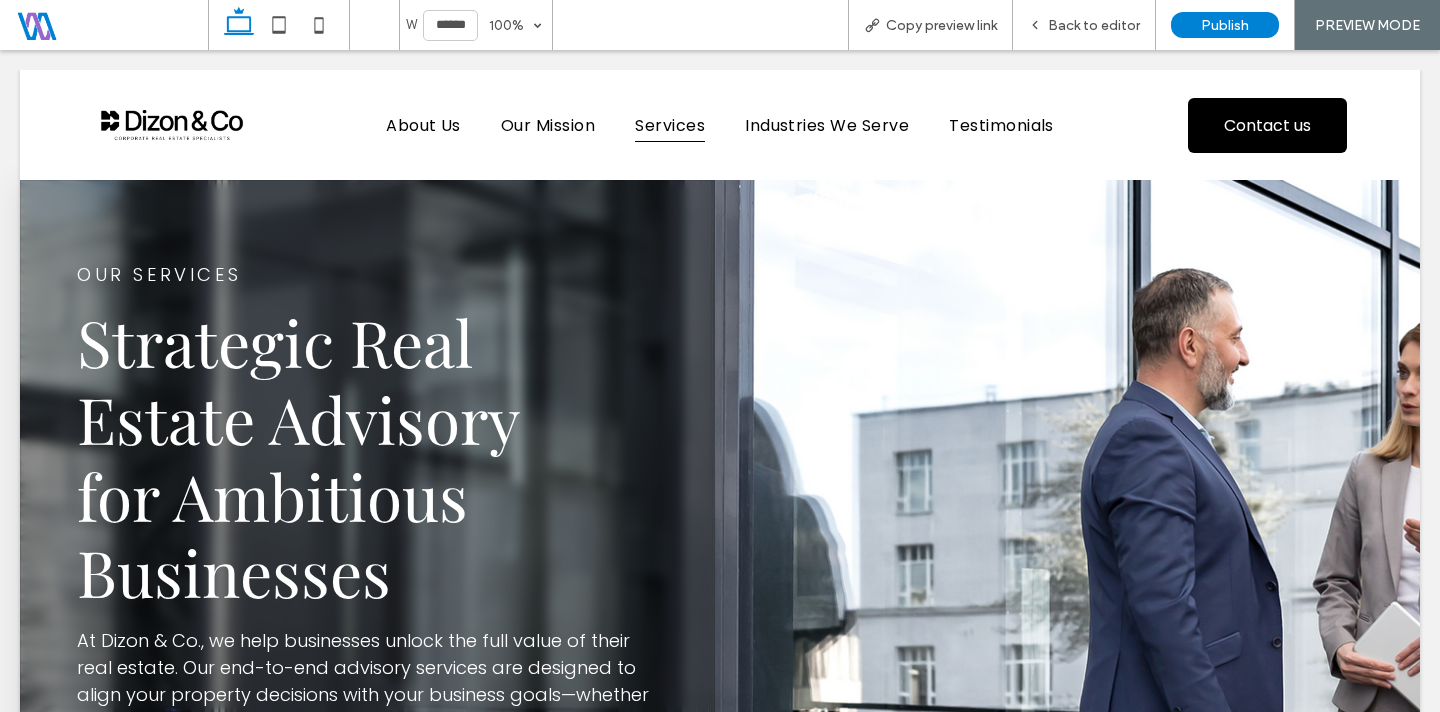scroll, scrollTop: 0, scrollLeft: 0, axis: both 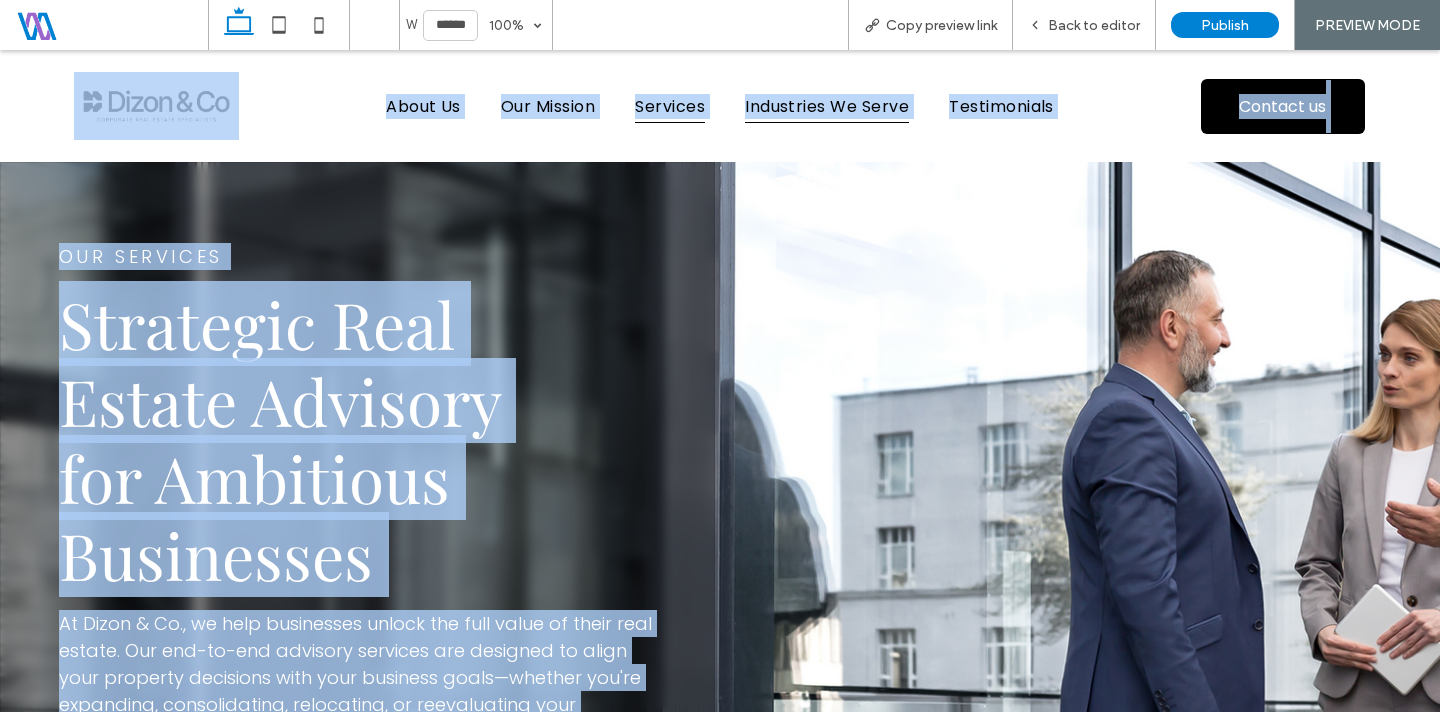 click on "Industries We Serve" at bounding box center [827, 106] 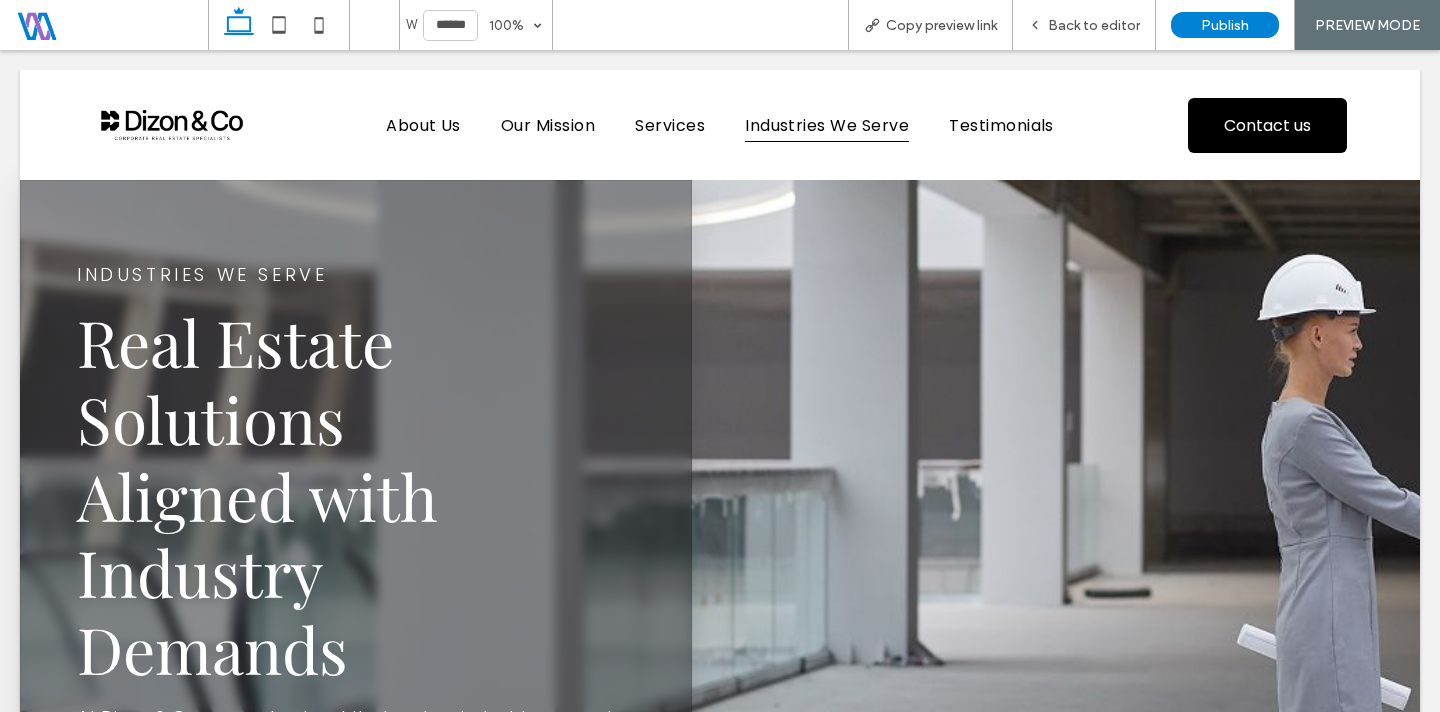 scroll, scrollTop: 0, scrollLeft: 0, axis: both 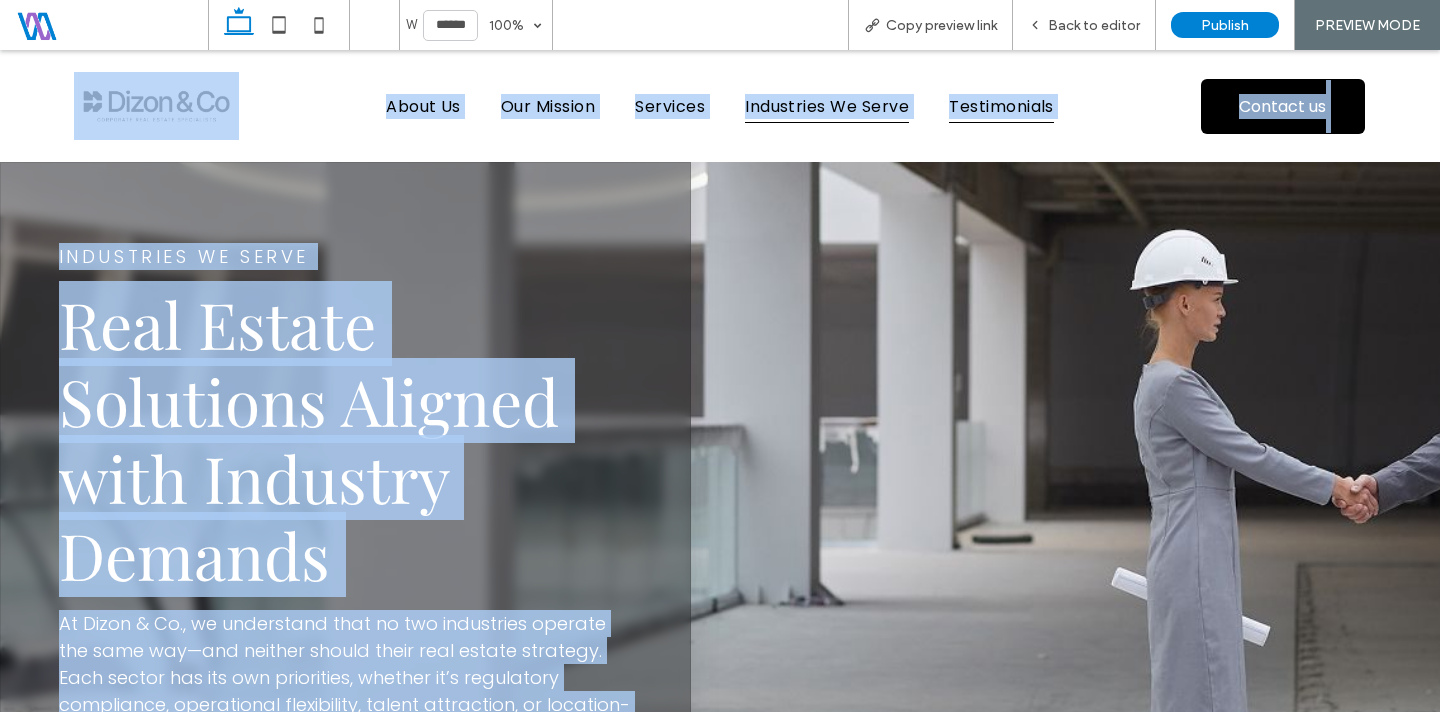 click on "Testimonials" at bounding box center [1001, 106] 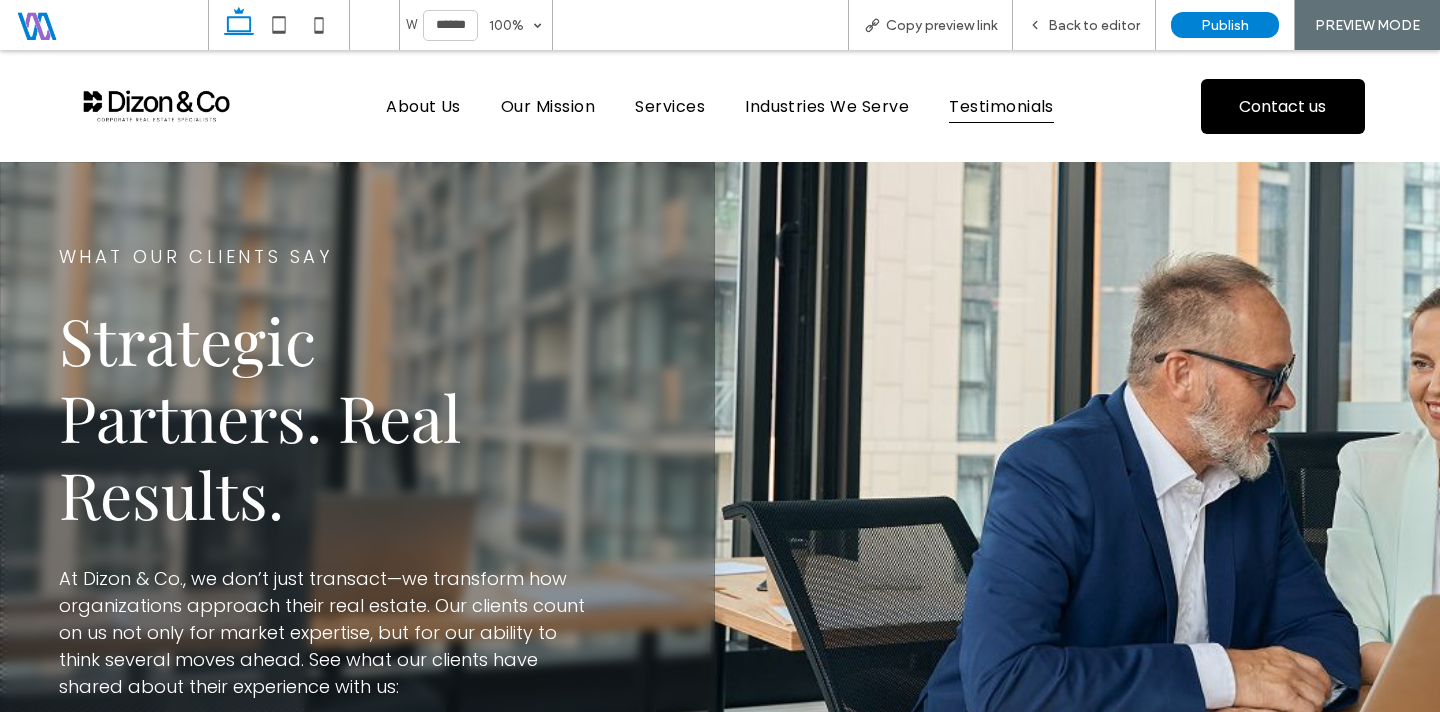 scroll, scrollTop: 0, scrollLeft: 0, axis: both 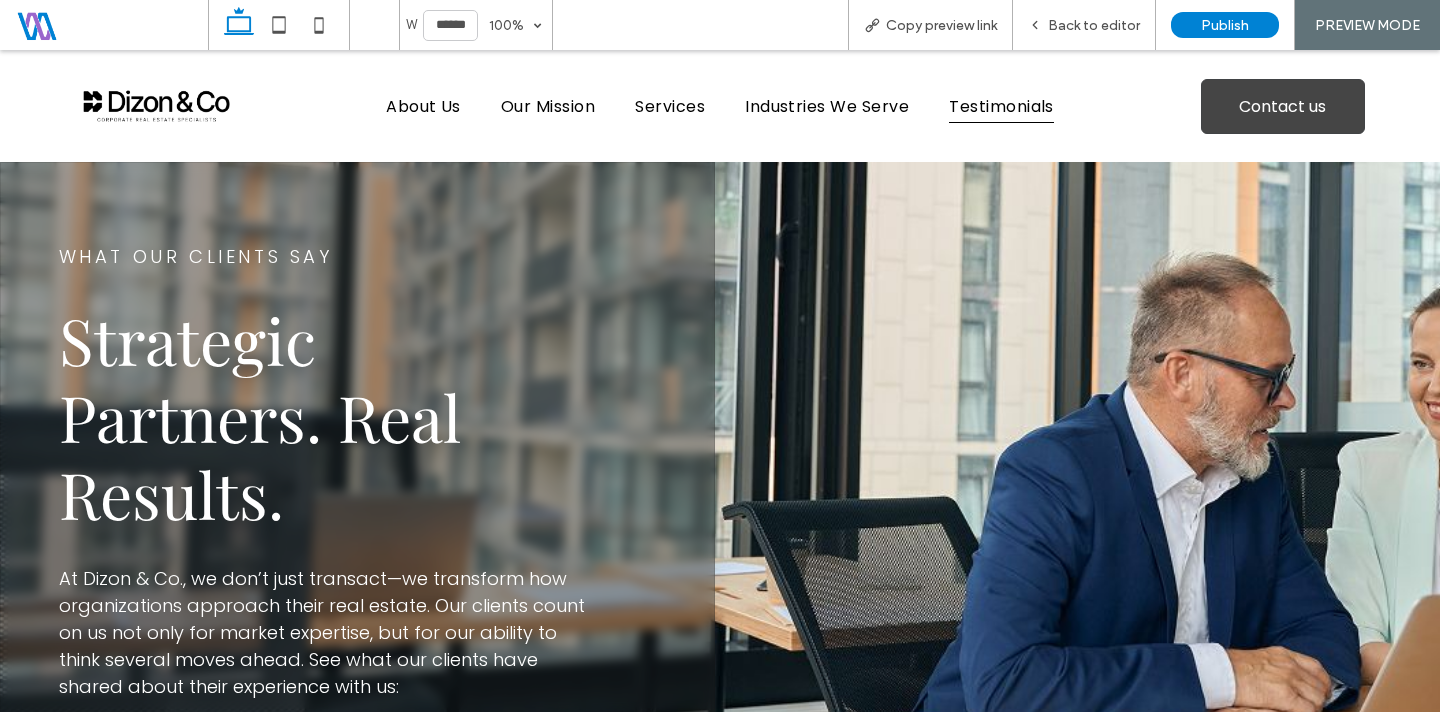 click on "Contact us" at bounding box center [1282, 106] 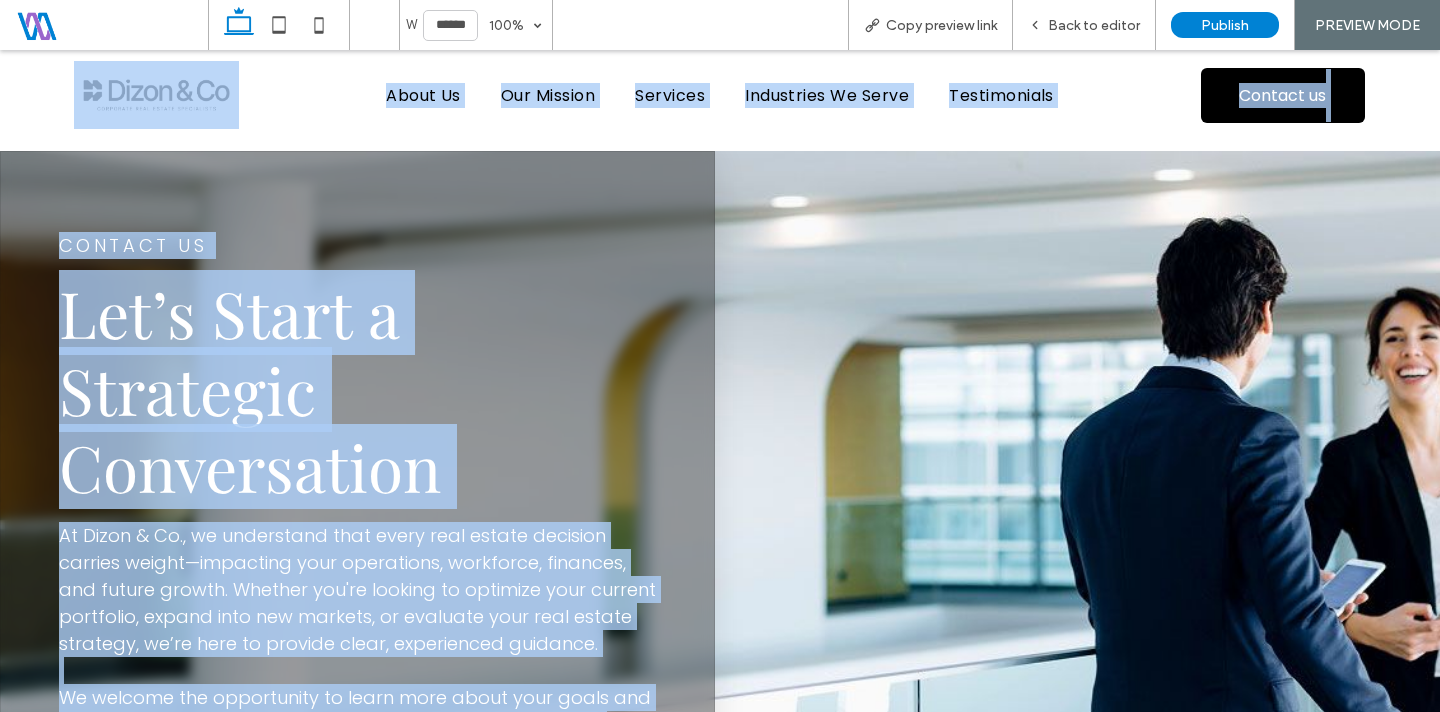 scroll, scrollTop: 0, scrollLeft: 0, axis: both 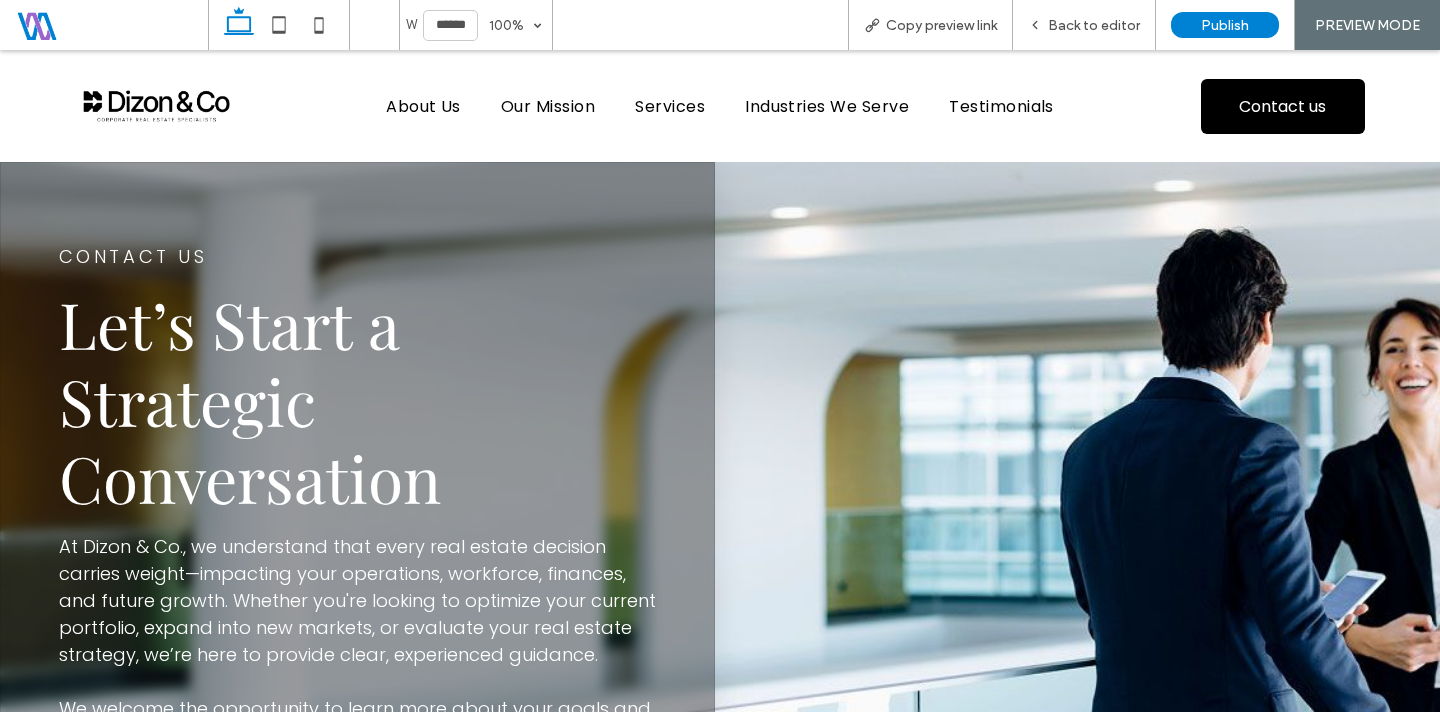 click on "CONTACT US
Let’s Start a Strategic Conversation
At Dizon & Co., we understand that every real estate decision carries weight—impacting your operations, workforce, finances, and future growth. Whether you're looking to optimize your current portfolio, expand into new markets, or evaluate your real estate strategy, we’re here to provide clear, experienced guidance. ﻿ We welcome the opportunity to learn more about your goals and explore how our corporate real estate advisory services can create long-term value for your business." at bounding box center [357, 509] 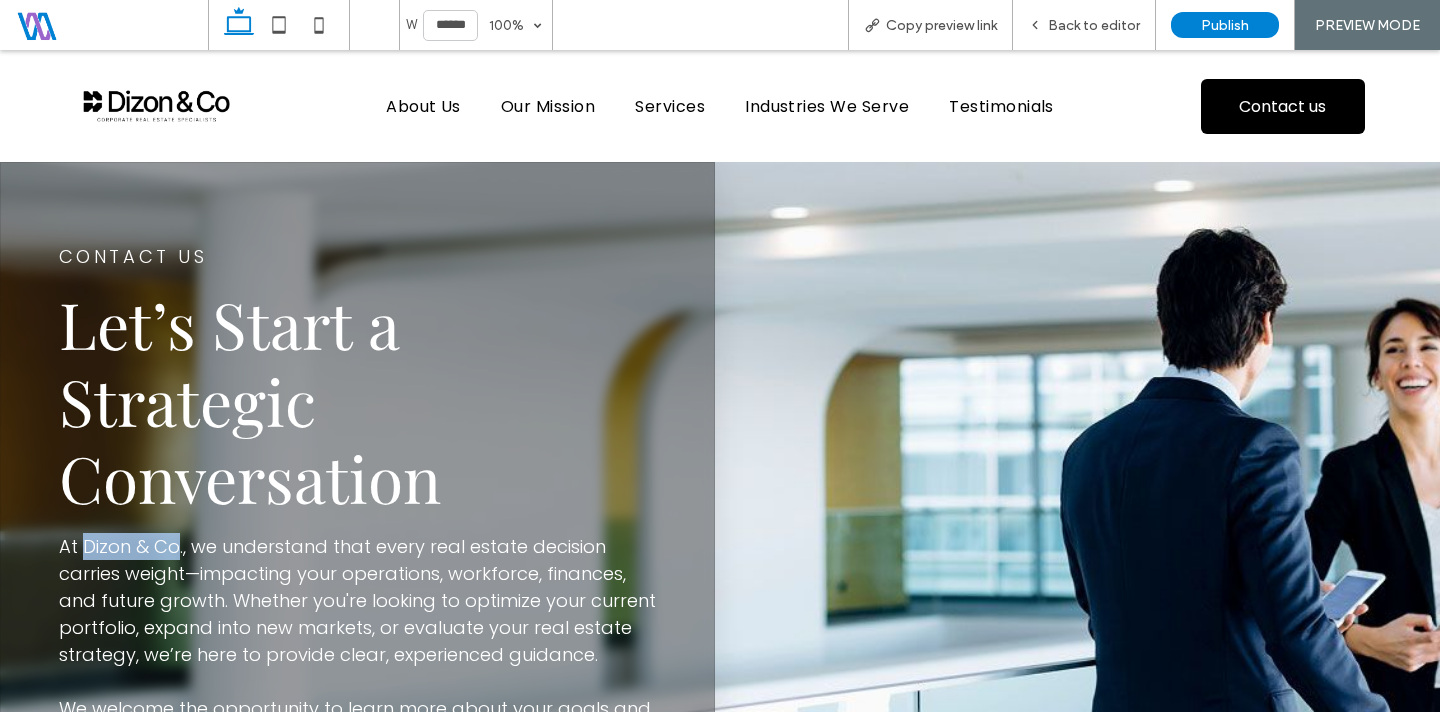 drag, startPoint x: 82, startPoint y: 541, endPoint x: 173, endPoint y: 546, distance: 91.13726 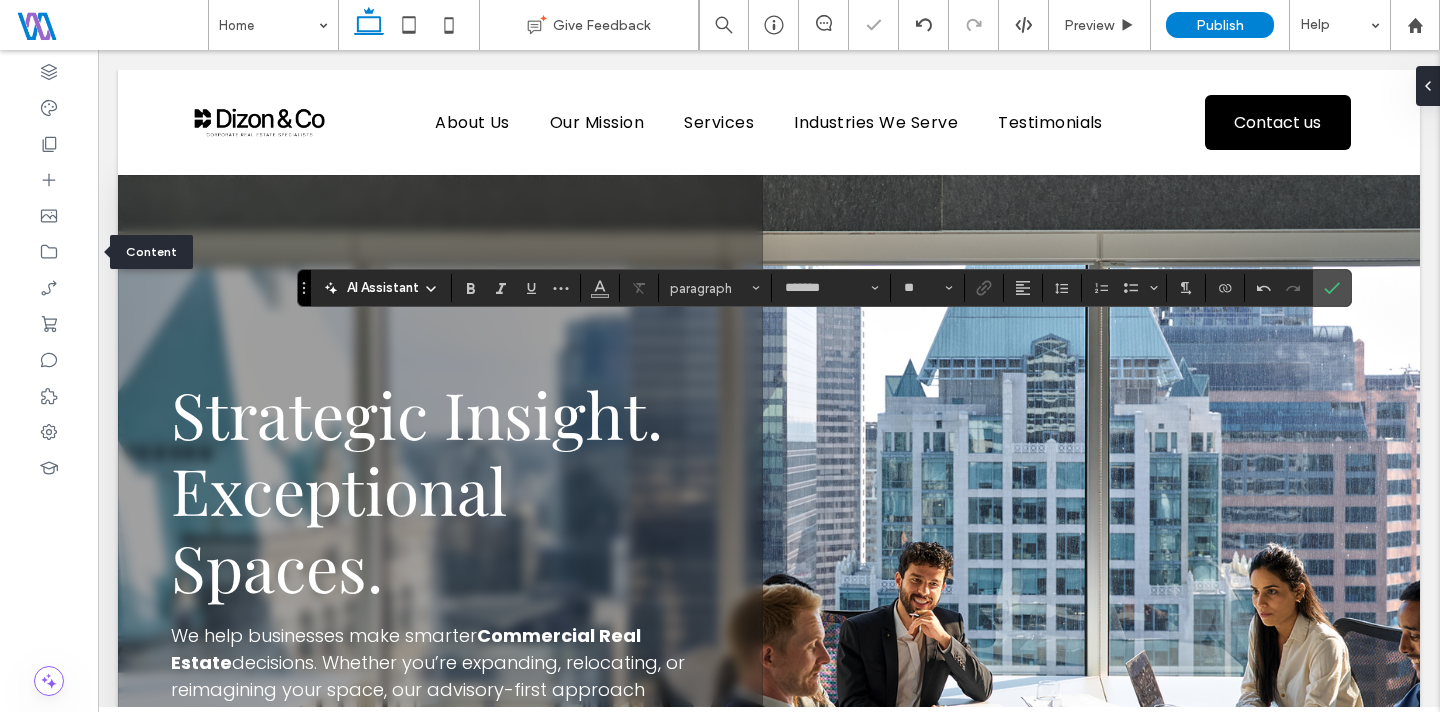 scroll, scrollTop: 5415, scrollLeft: 0, axis: vertical 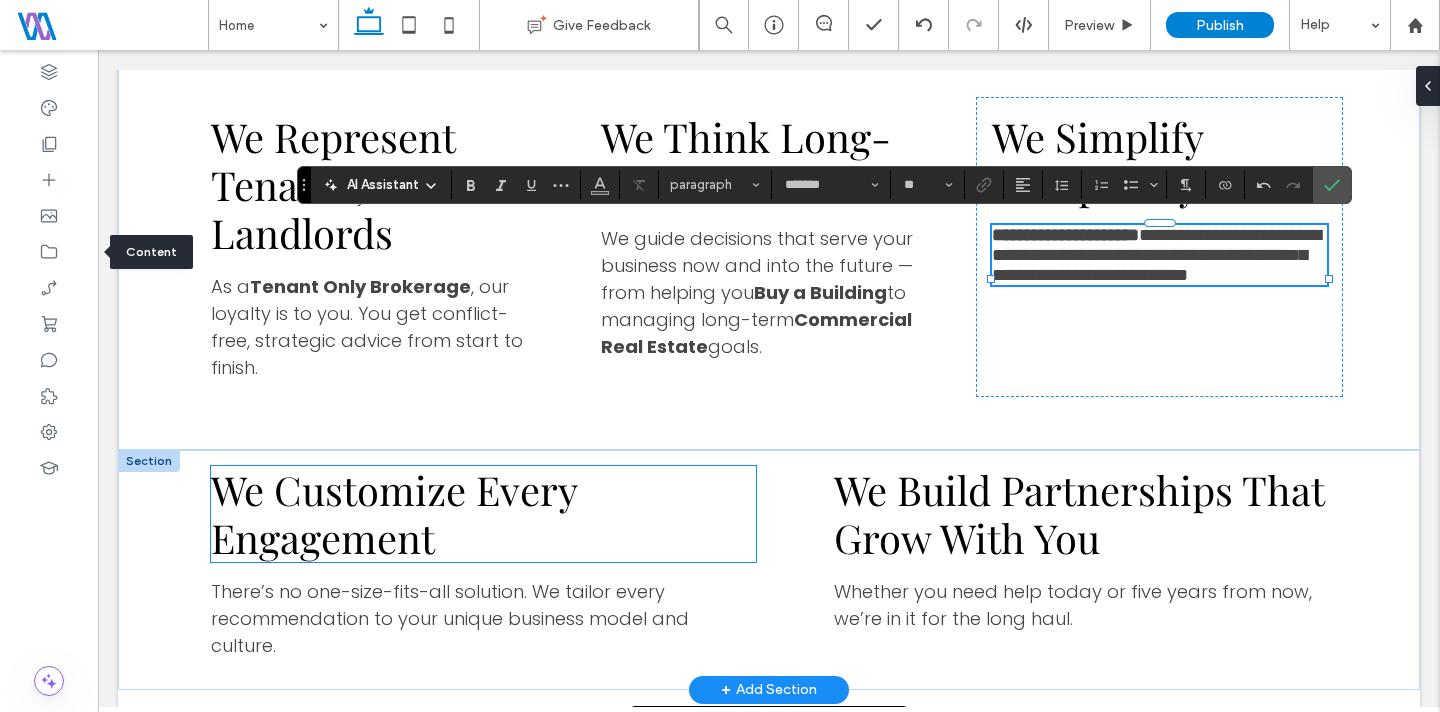 click on "We Customize Every Engagement" at bounding box center [394, 513] 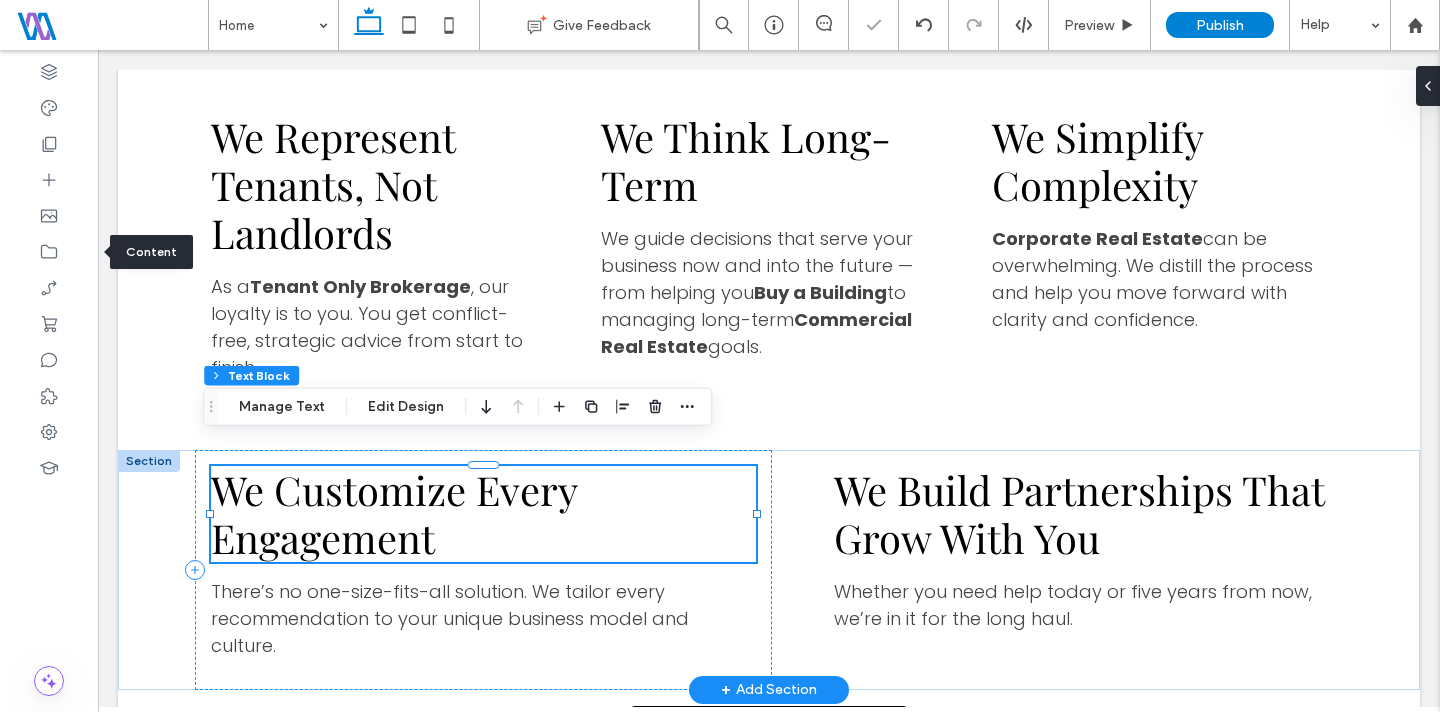 click on "We Customize Every Engagement" at bounding box center (394, 513) 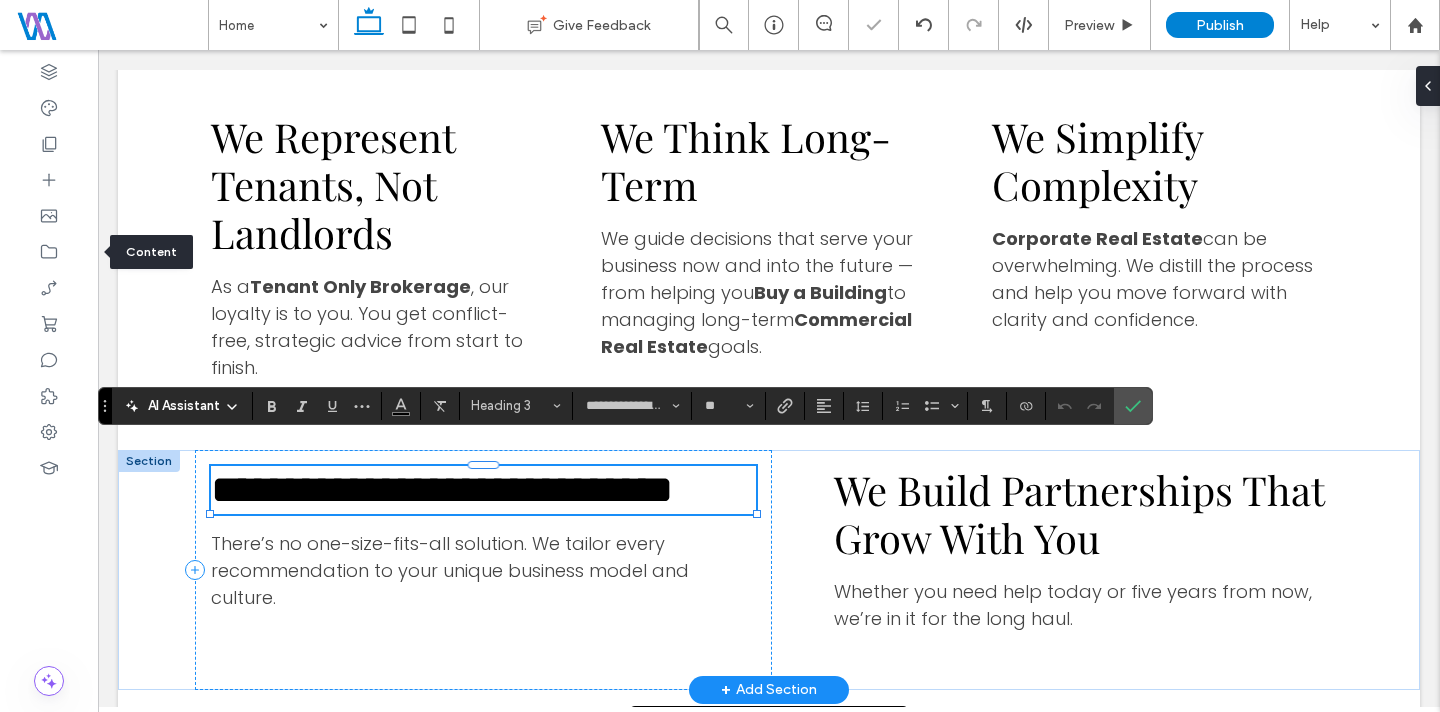 scroll, scrollTop: 0, scrollLeft: 0, axis: both 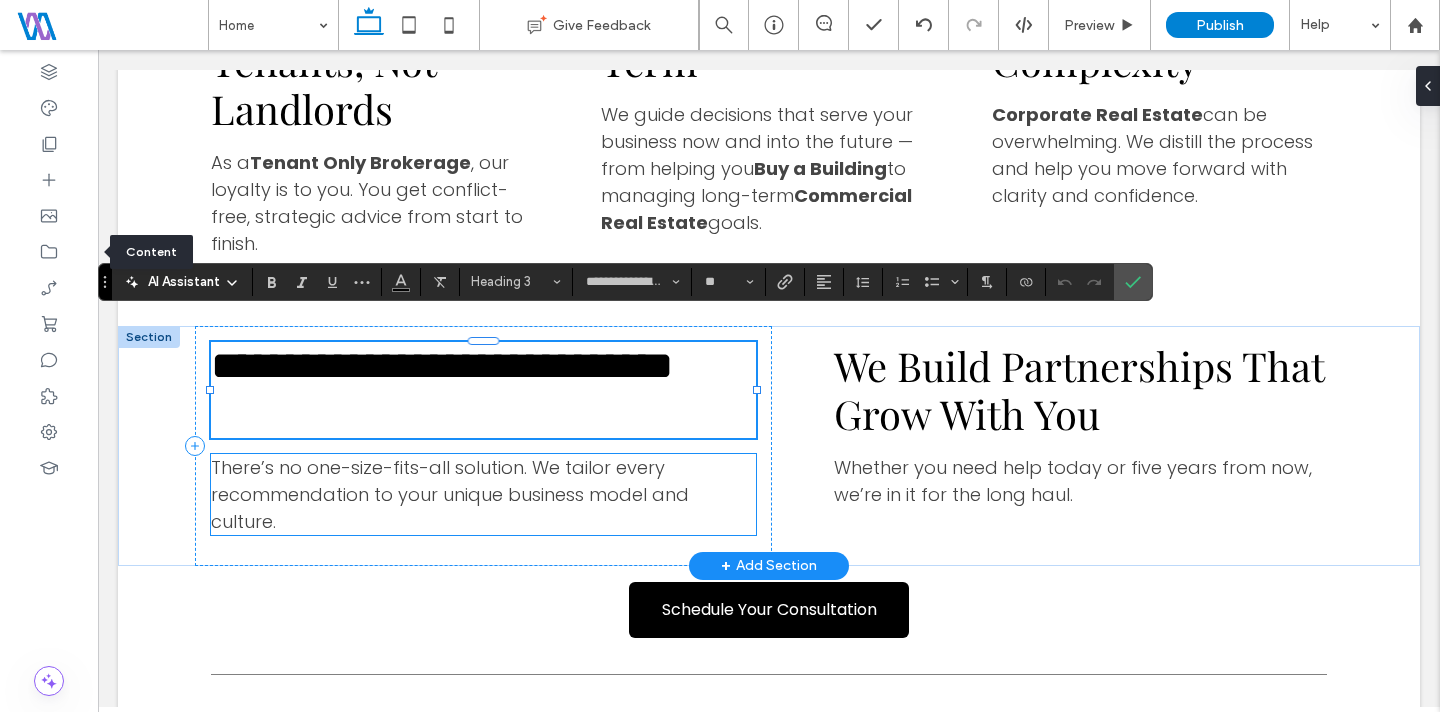 click on "There’s no one-size-fits-all solution. We tailor every recommendation to your unique business model and culture." at bounding box center (450, 494) 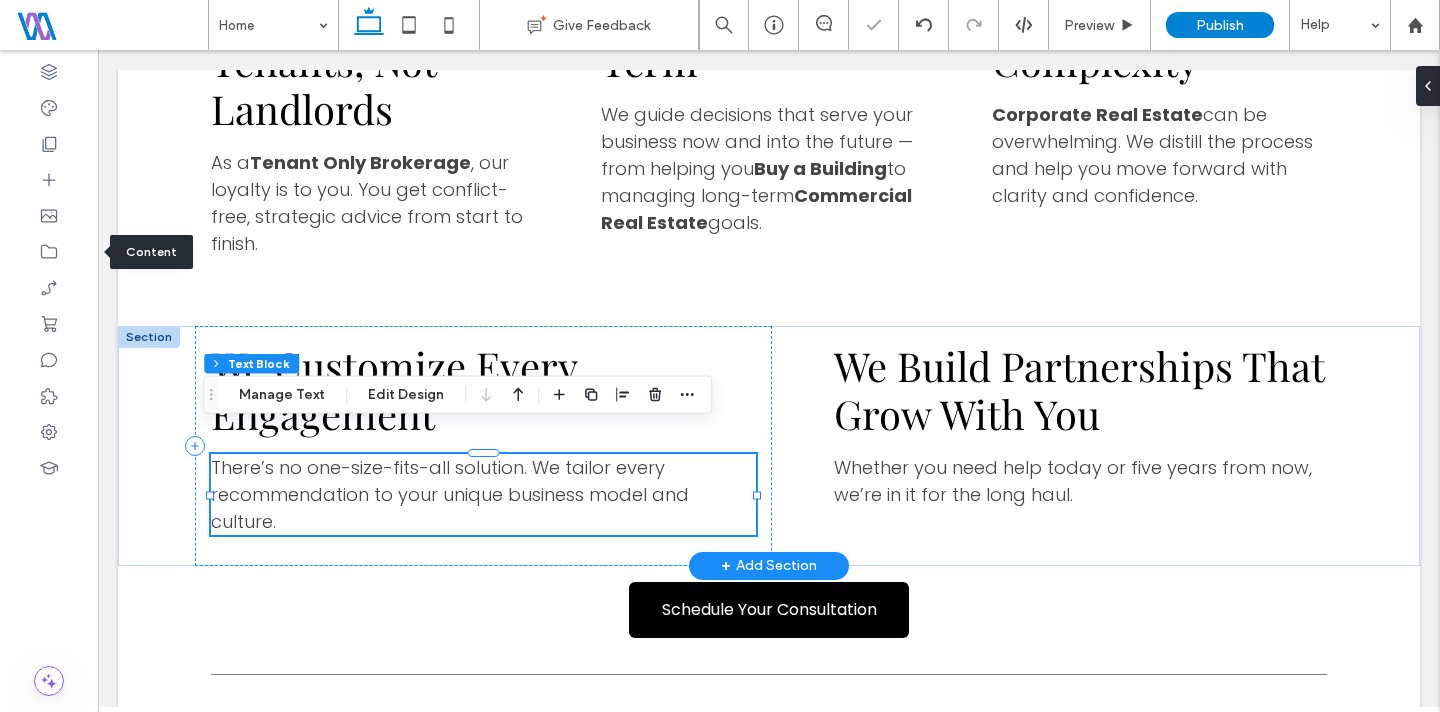 click on "There’s no one-size-fits-all solution. We tailor every recommendation to your unique business model and culture." at bounding box center (483, 494) 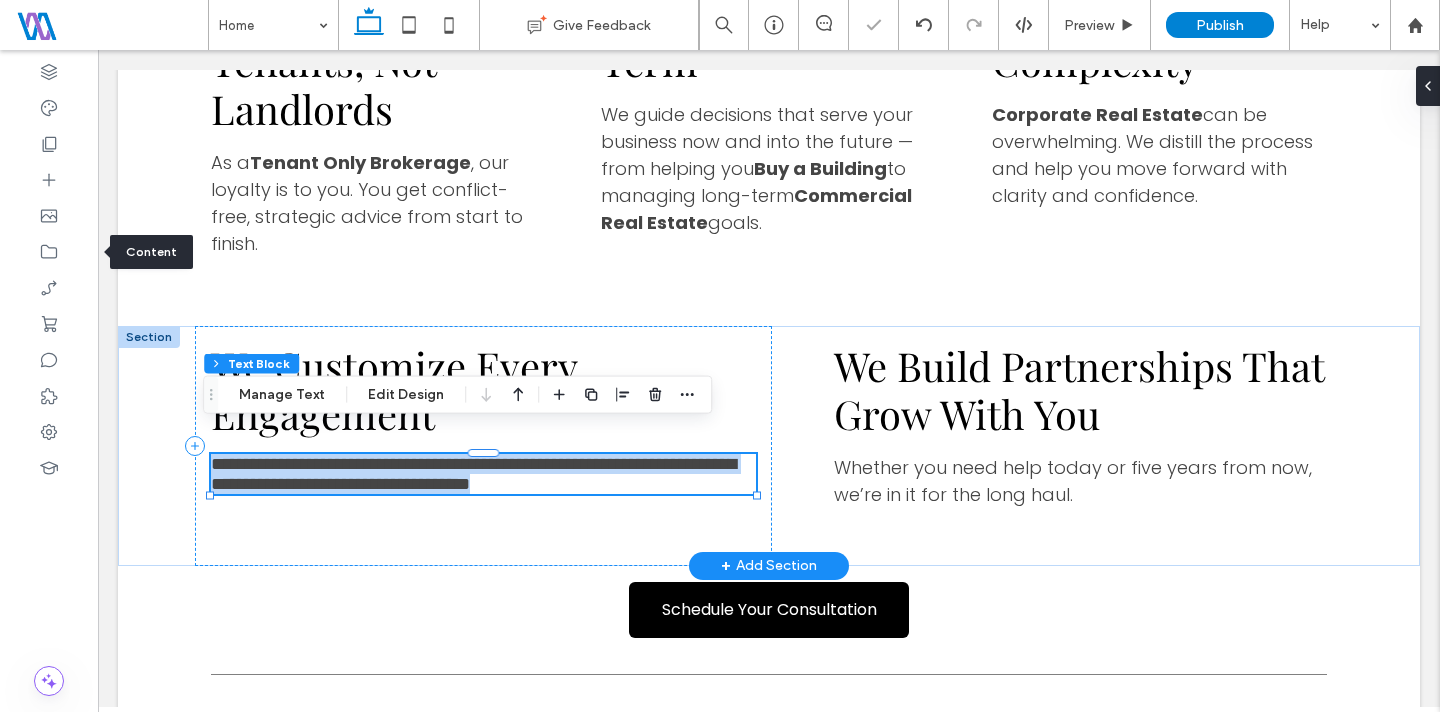 click on "**********" at bounding box center (483, 474) 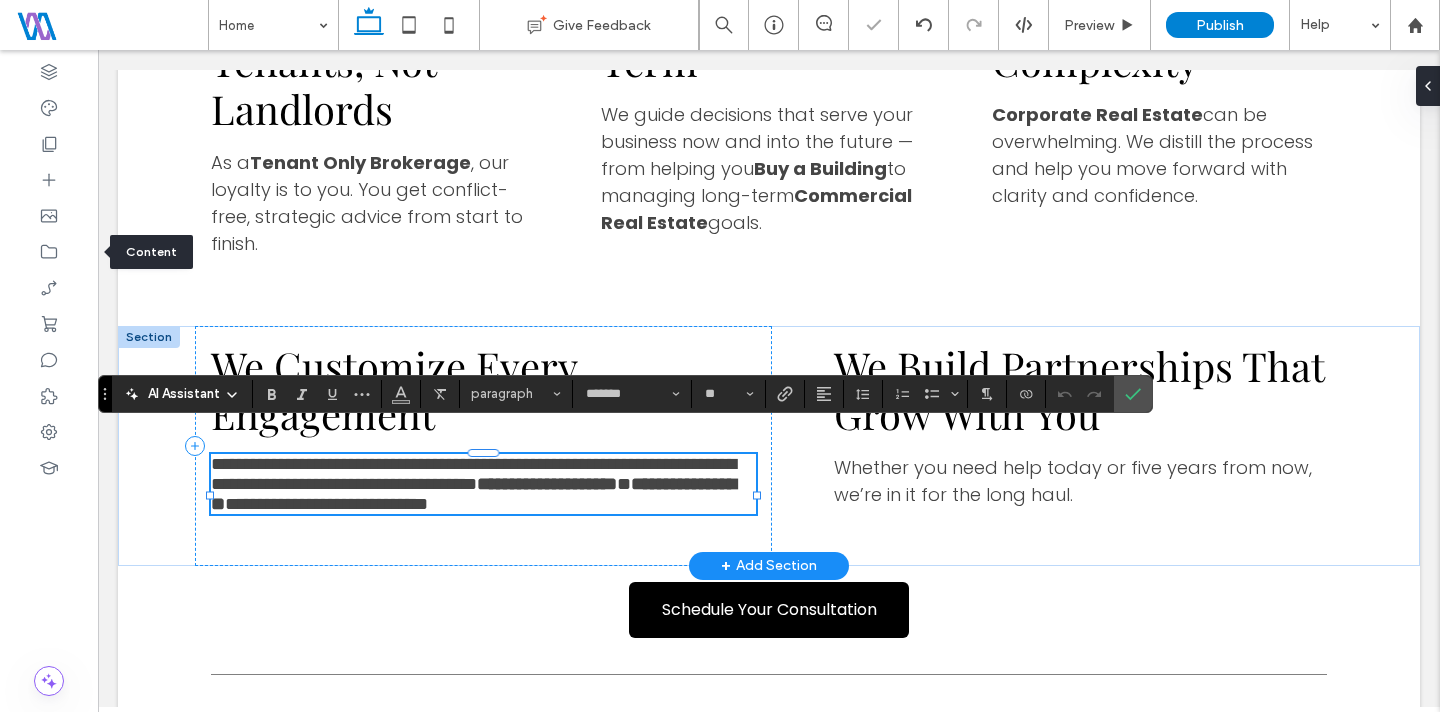 scroll, scrollTop: 0, scrollLeft: 0, axis: both 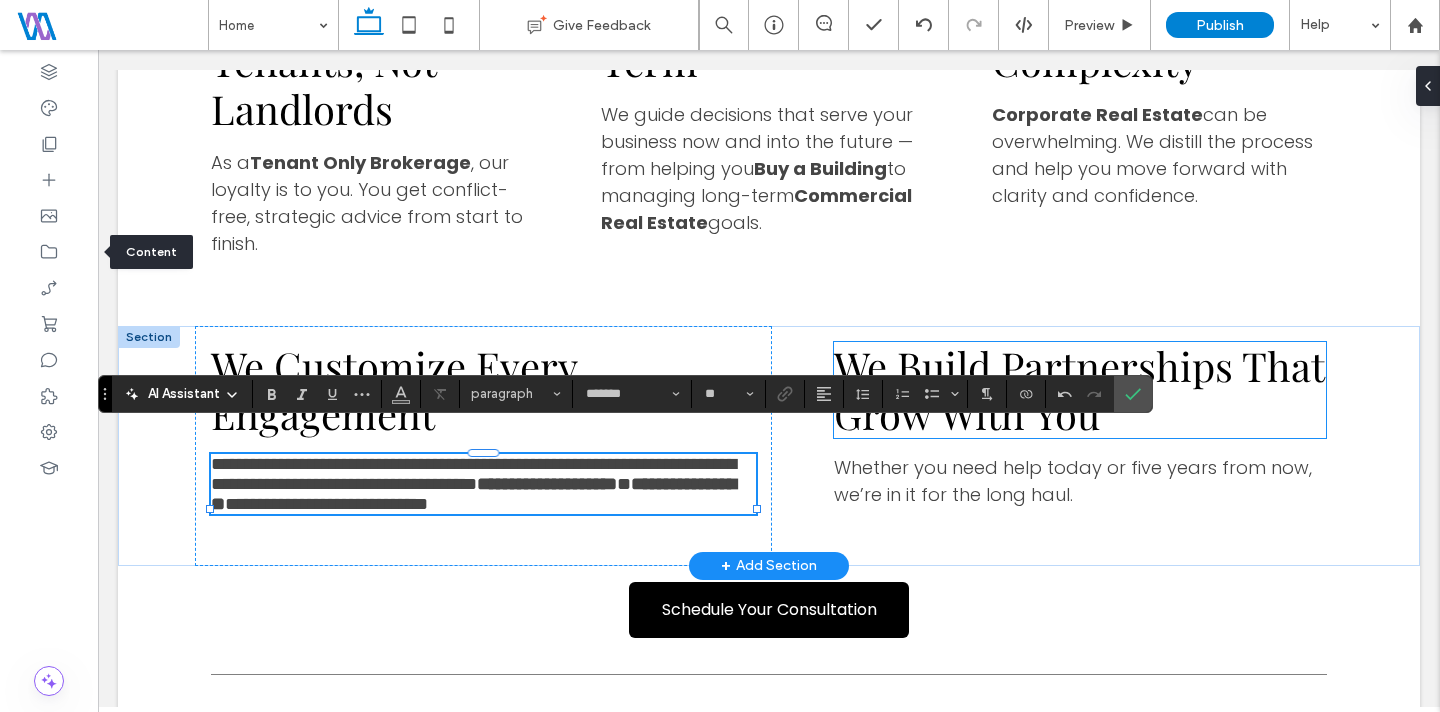 click on "We Build Partnerships That Grow With You" at bounding box center (1079, 389) 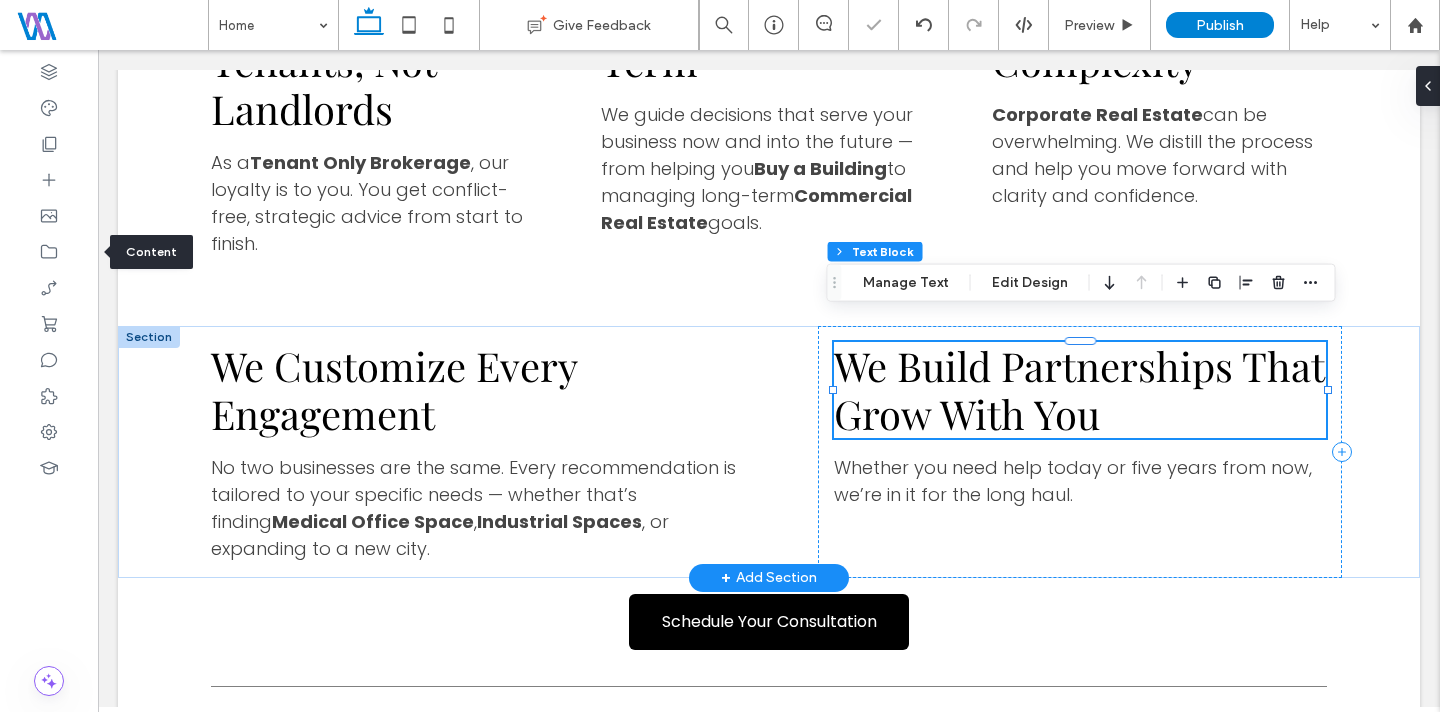 click on "We Build Partnerships That Grow With You" at bounding box center (1080, 390) 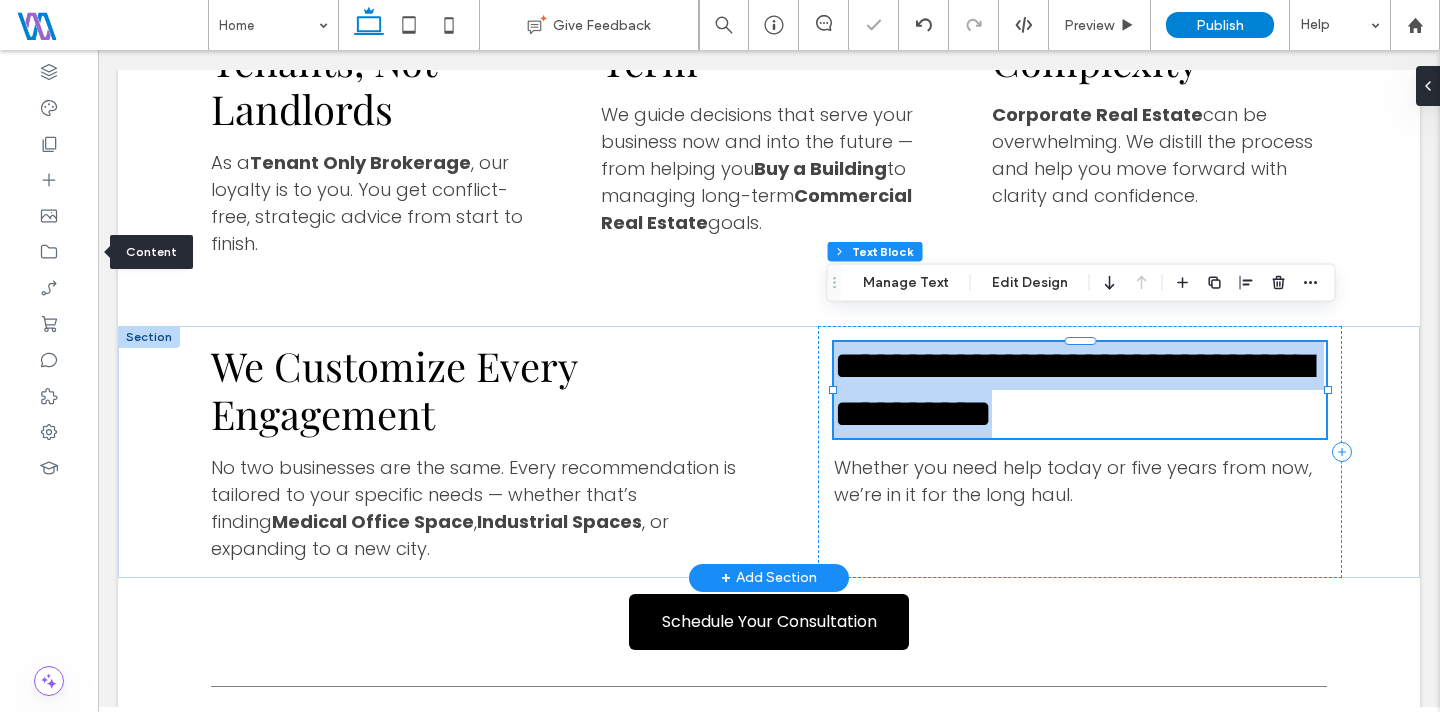 click on "**********" at bounding box center [1080, 390] 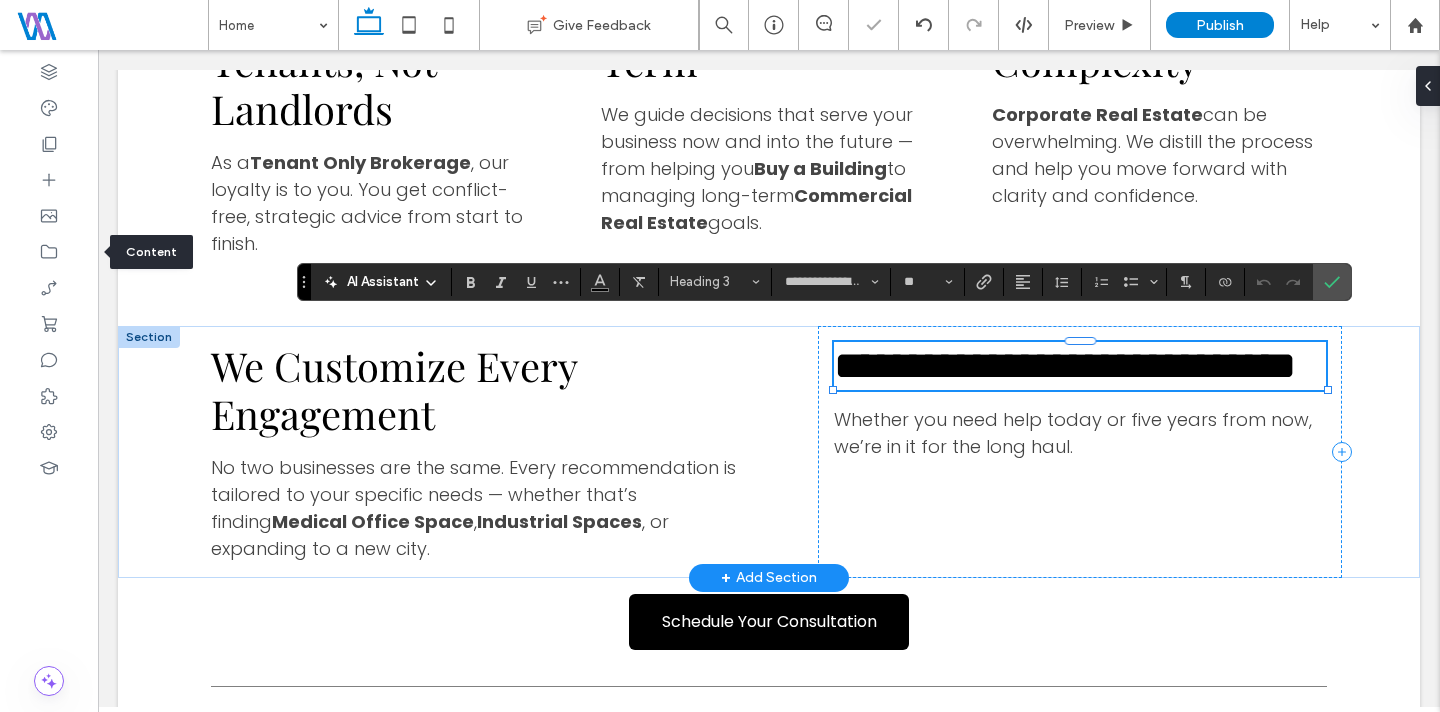 type on "*******" 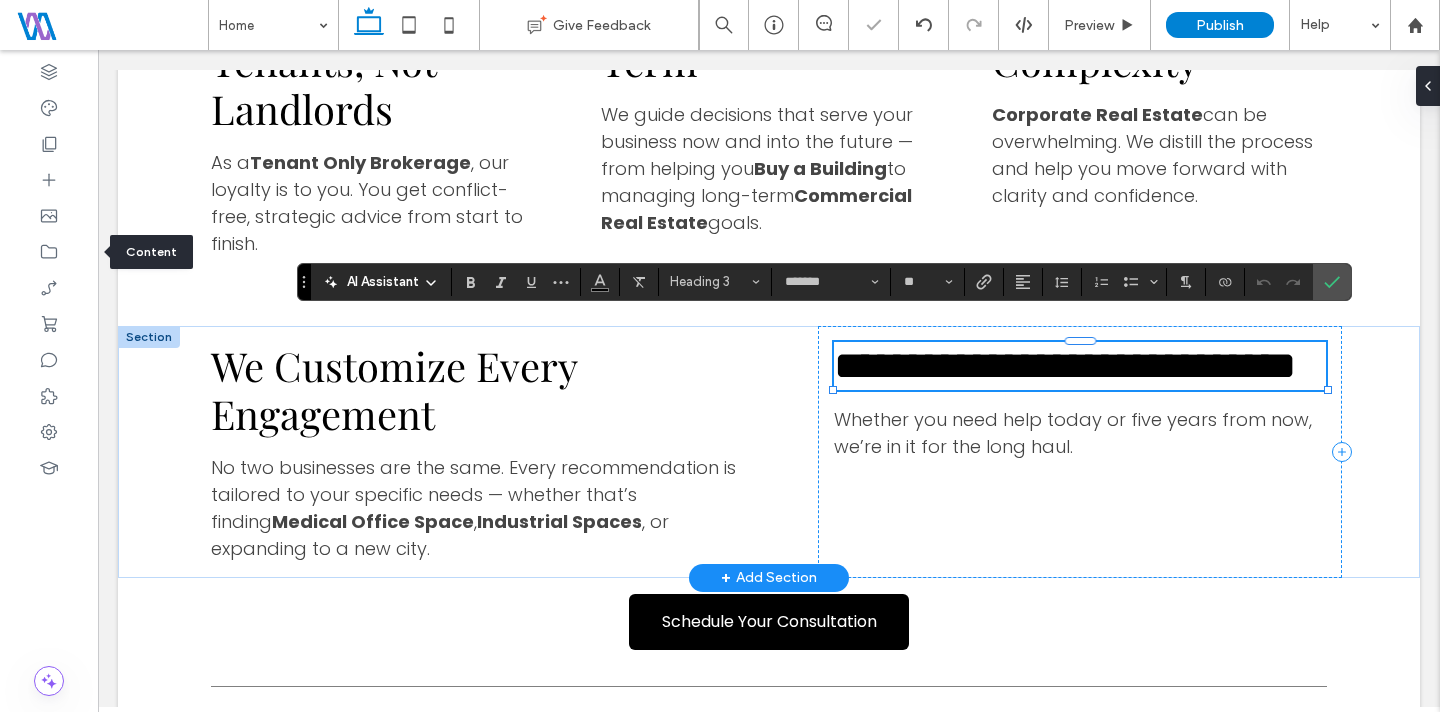 scroll, scrollTop: 0, scrollLeft: 0, axis: both 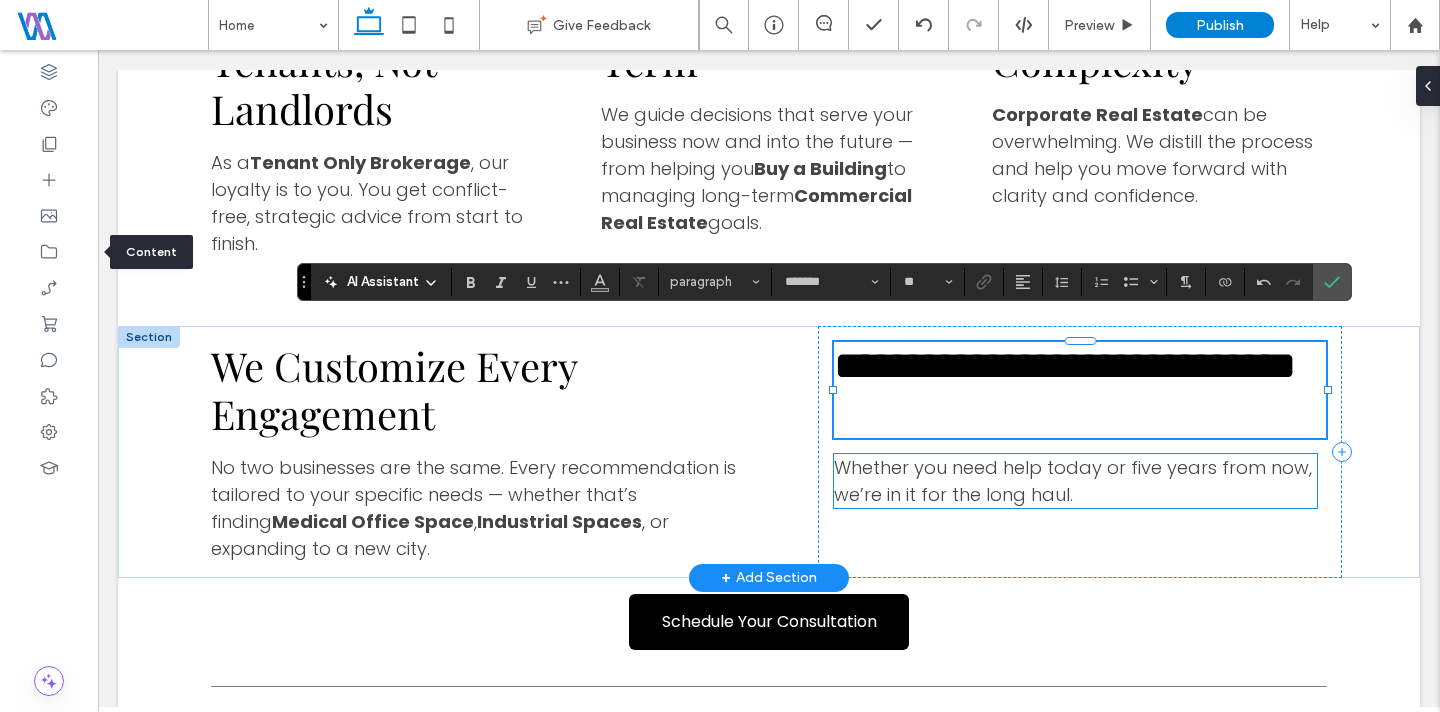 click on "Whether you need help today or five years from now, we’re in it for the long haul." at bounding box center (1073, 481) 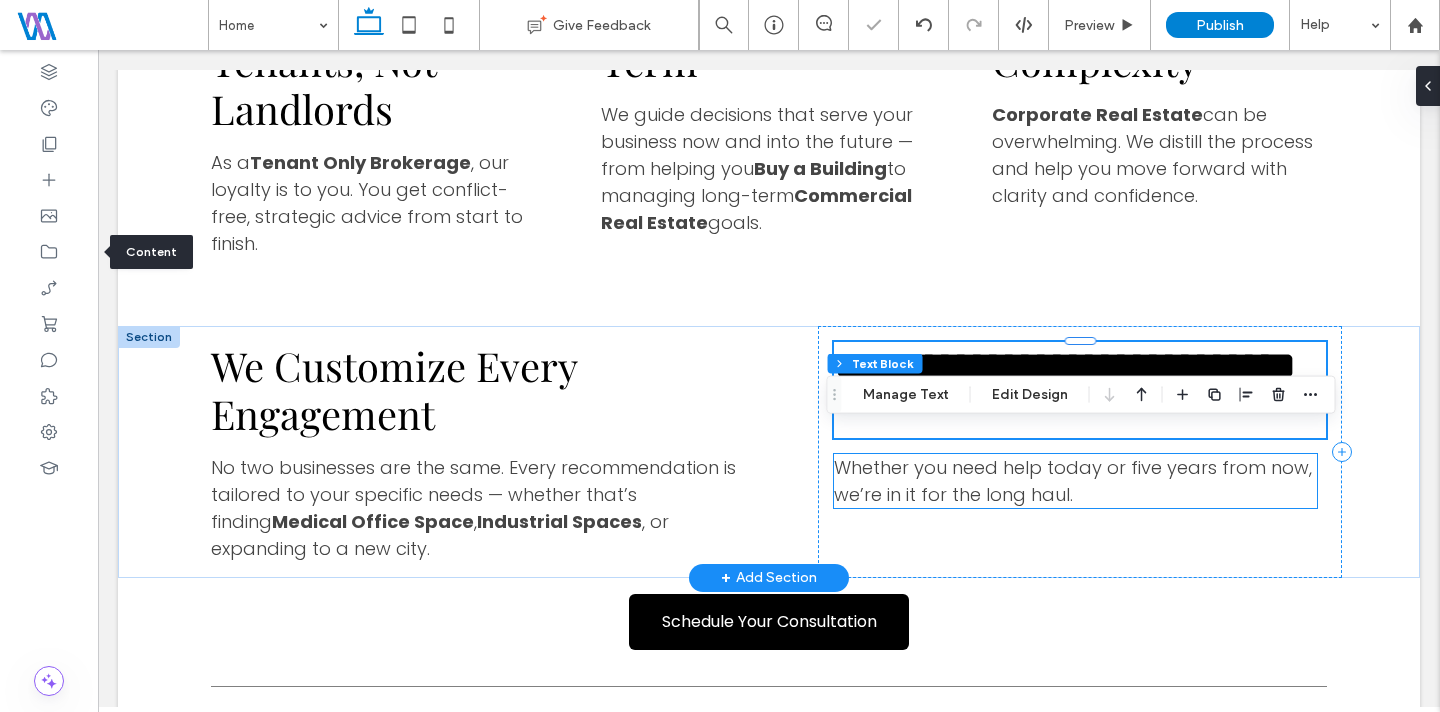 click on "Whether you need help today or five years from now, we’re in it for the long haul." at bounding box center [1075, 481] 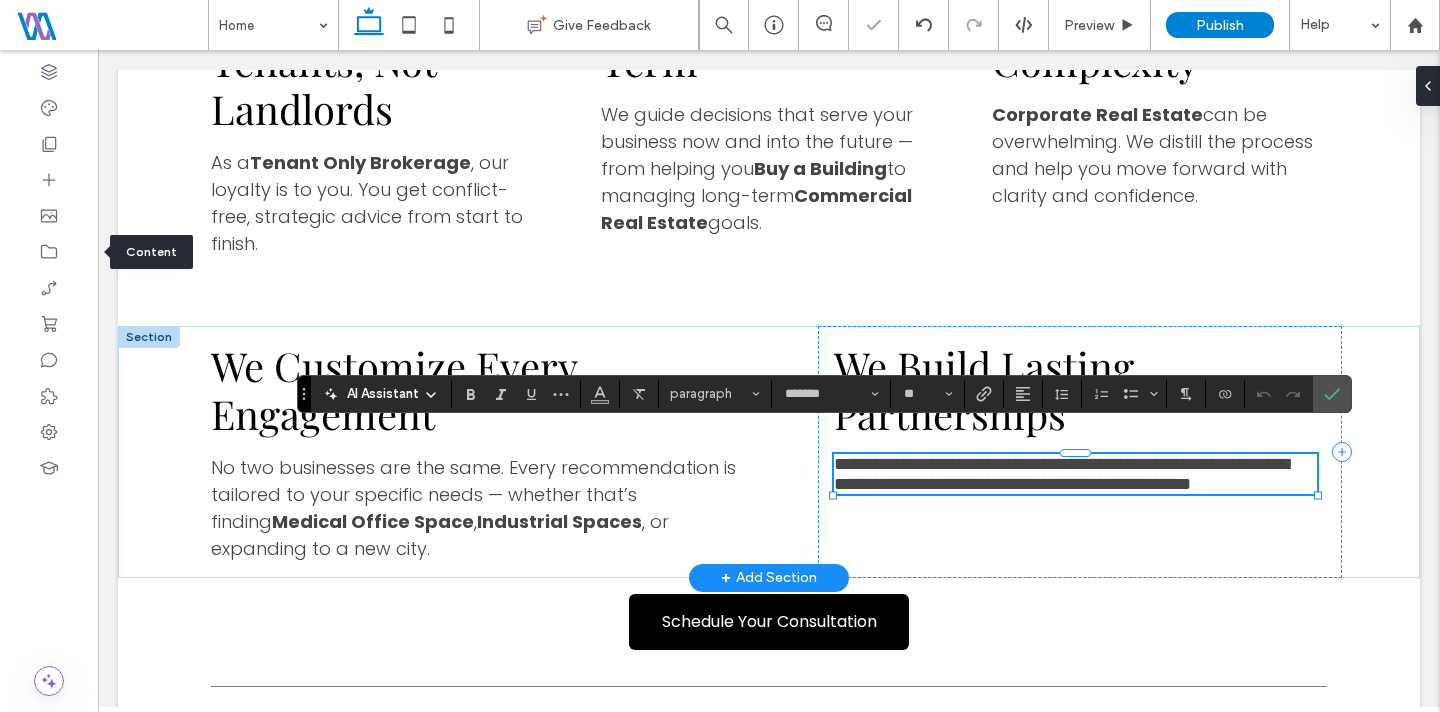 scroll, scrollTop: 0, scrollLeft: 0, axis: both 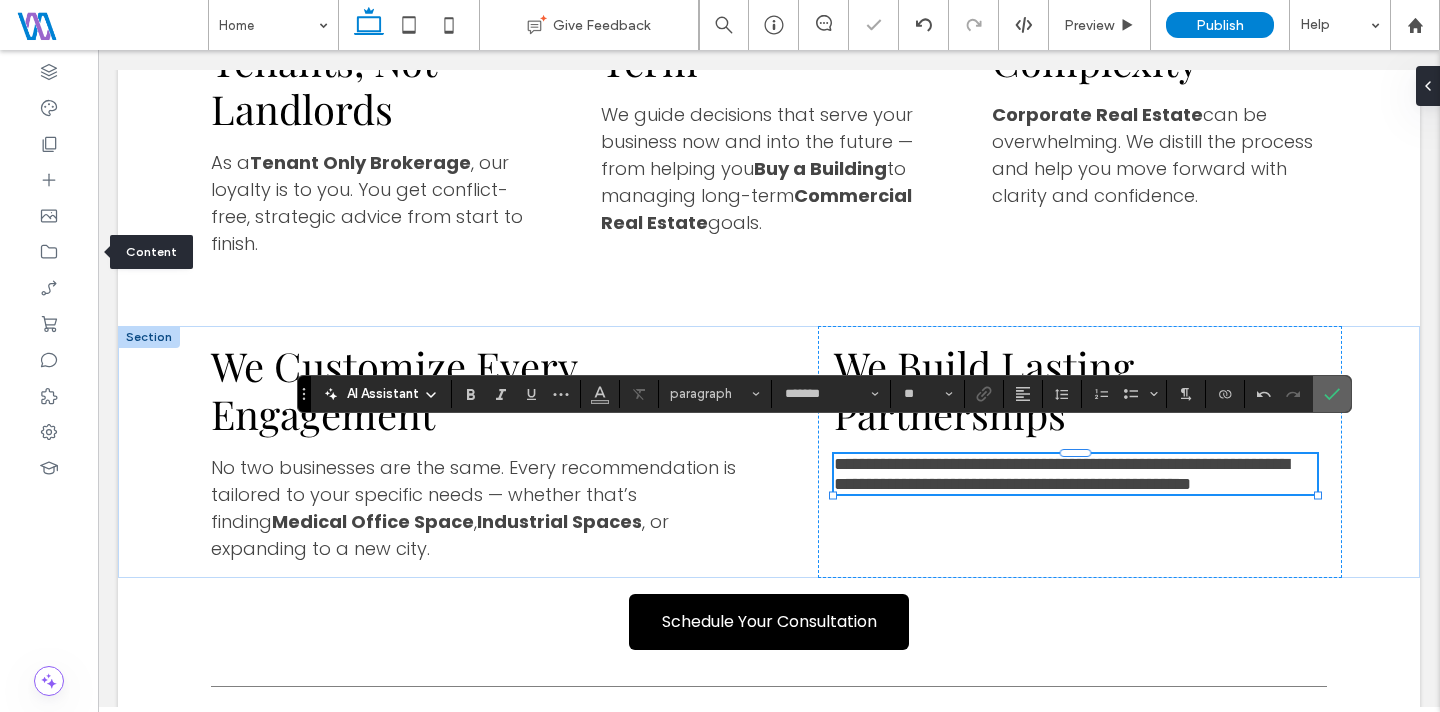click at bounding box center (1332, 394) 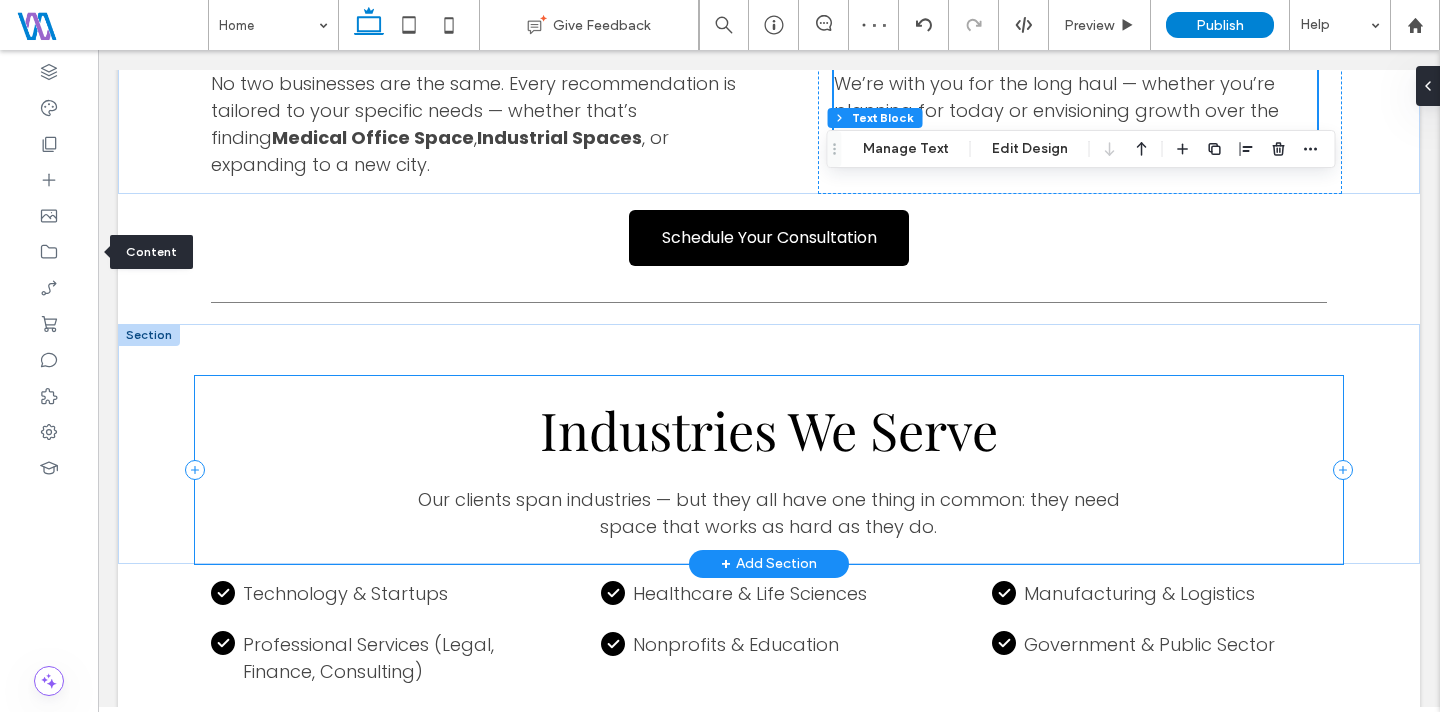 scroll, scrollTop: 6055, scrollLeft: 0, axis: vertical 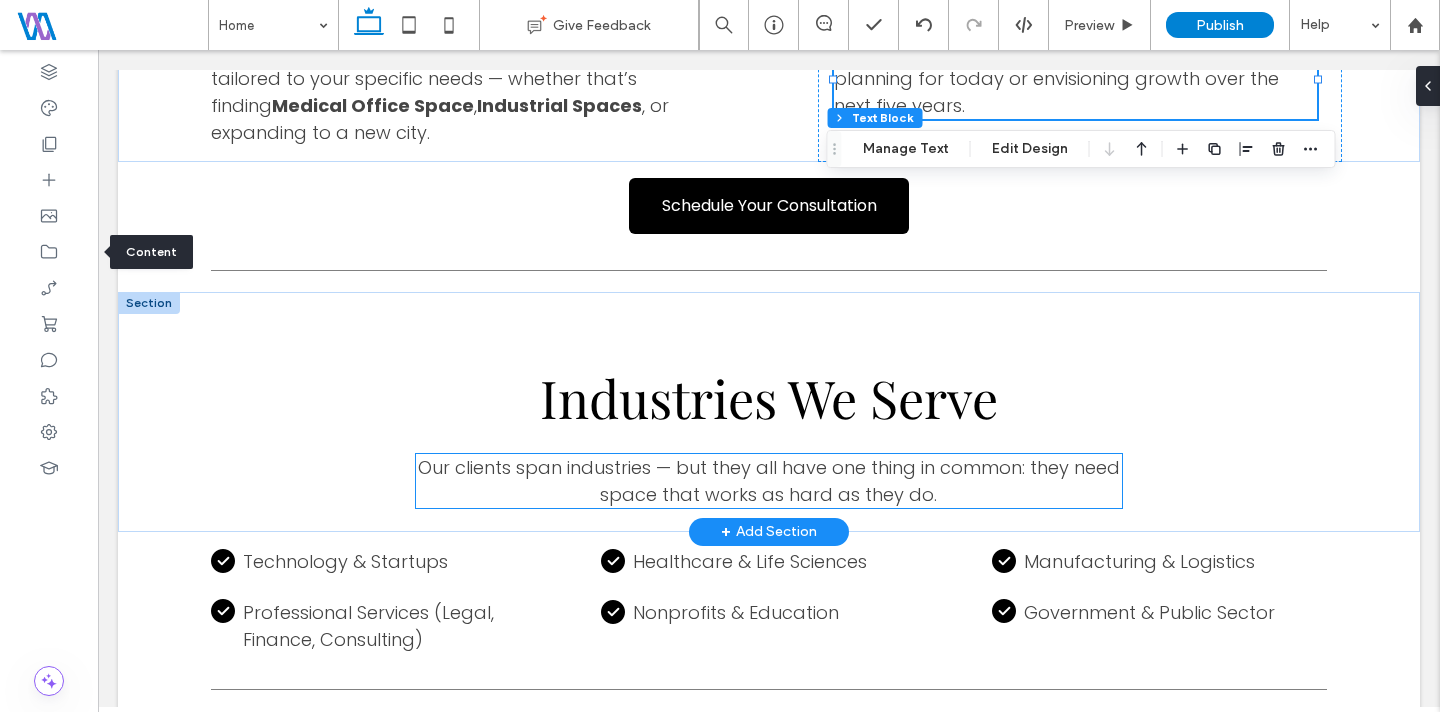 click on "Our clients span industries — but they all have one thing in common: they need space that works as hard as they do." at bounding box center (769, 481) 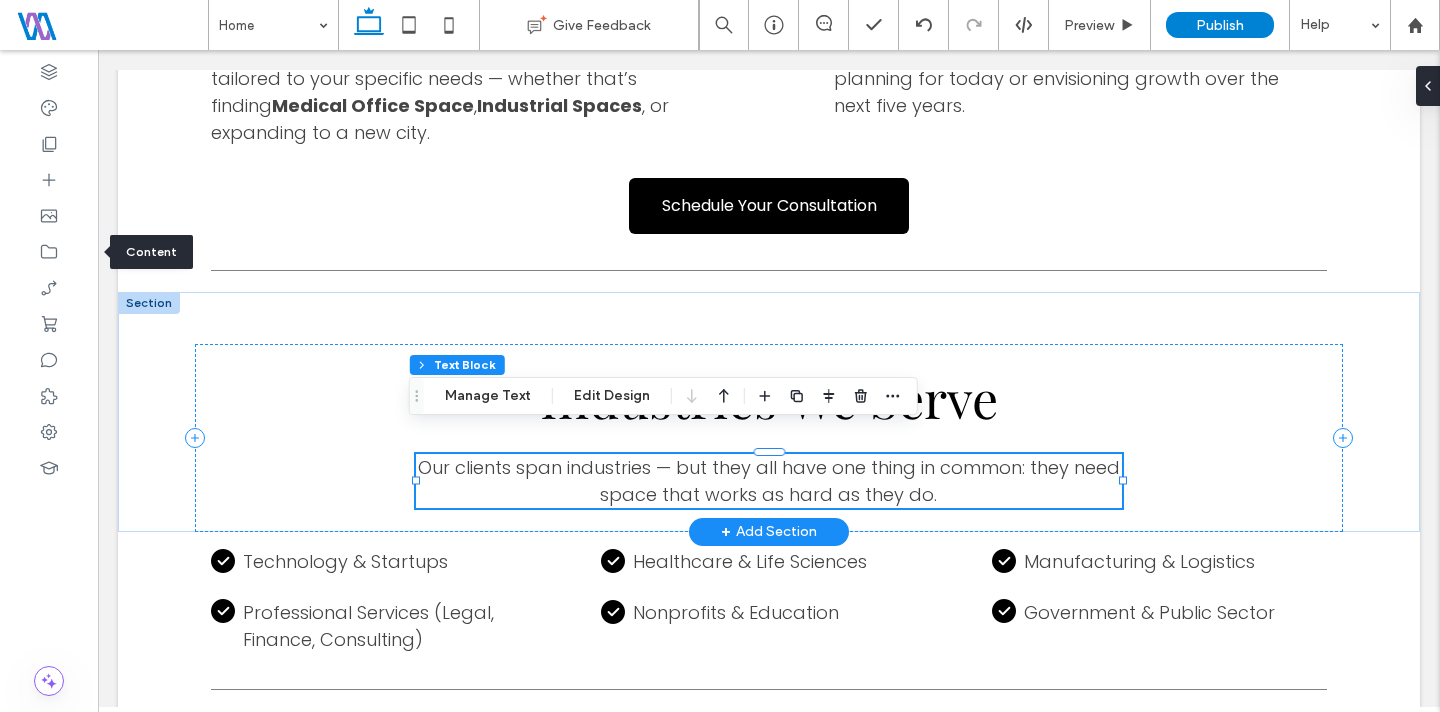 click on "Our clients span industries — but they all have one thing in common: they need space that works as hard as they do." at bounding box center [769, 481] 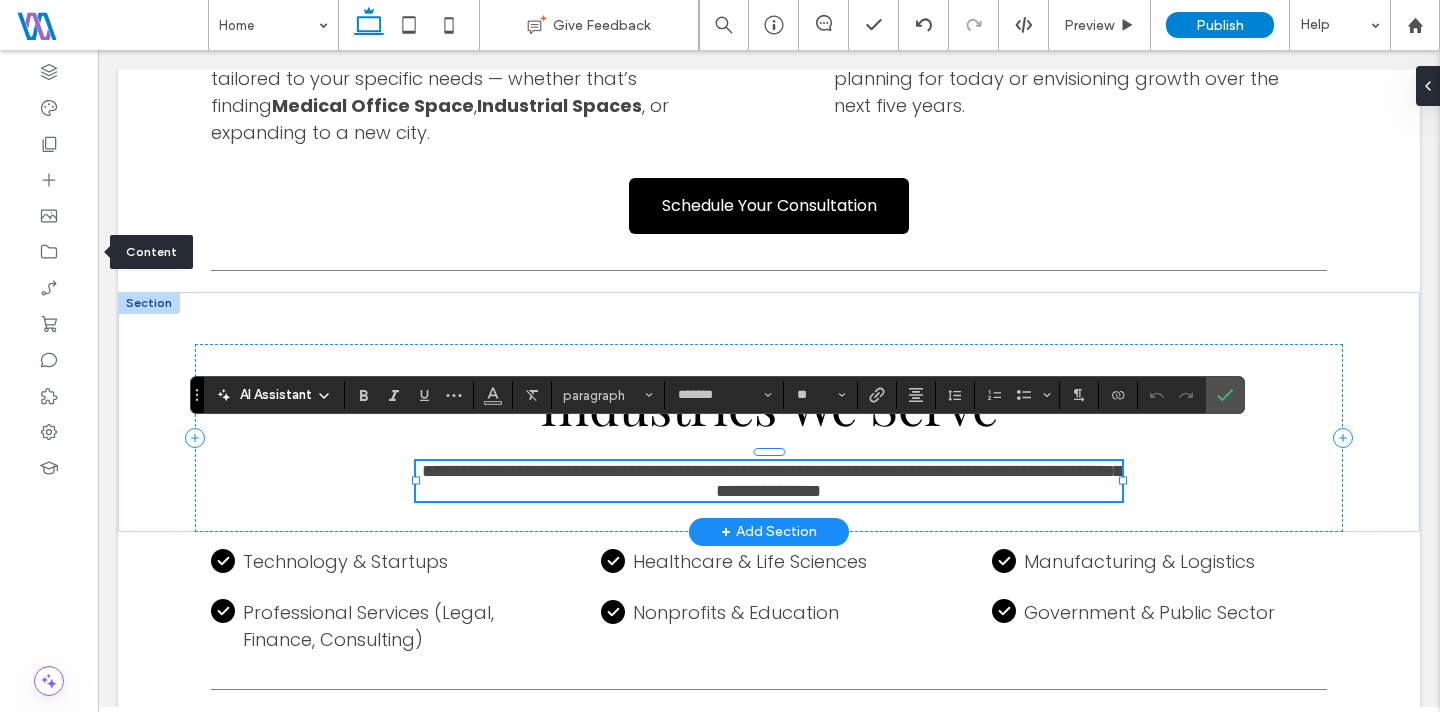 paste 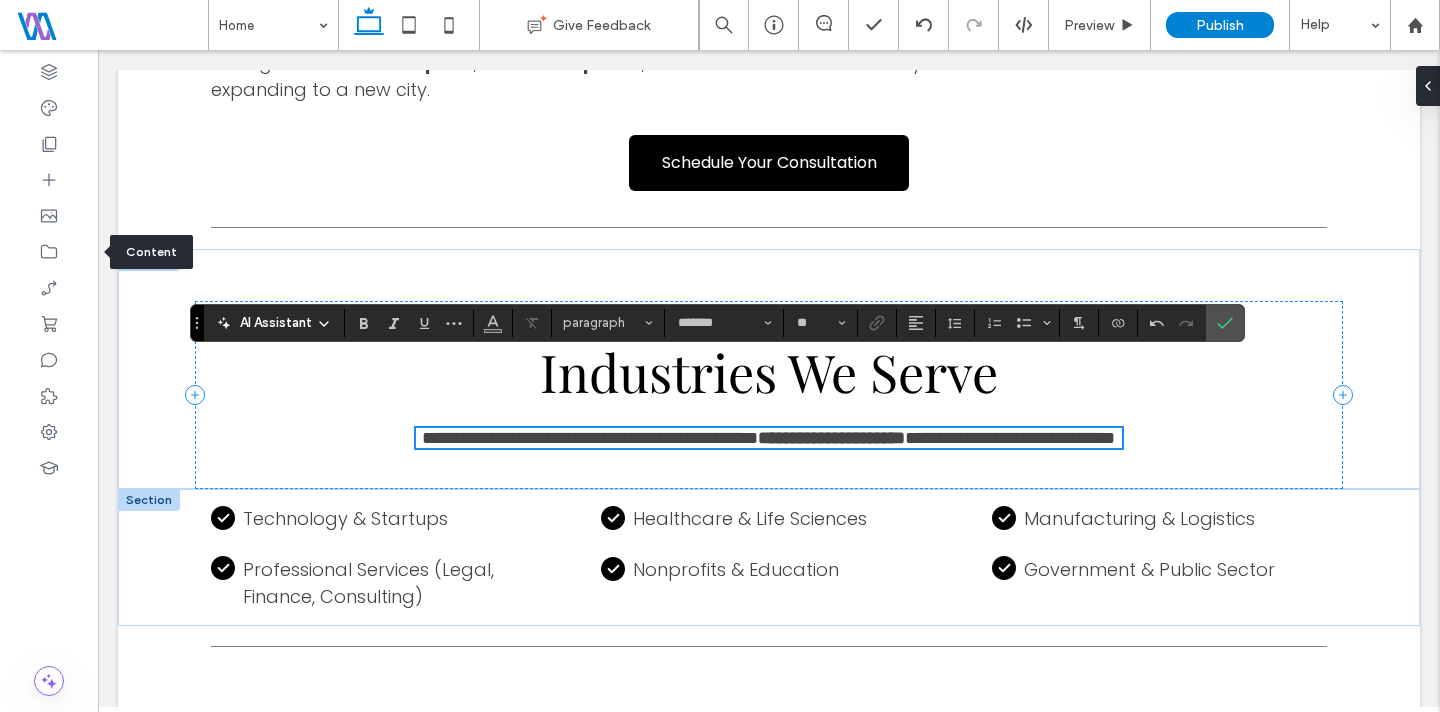 scroll, scrollTop: 6136, scrollLeft: 0, axis: vertical 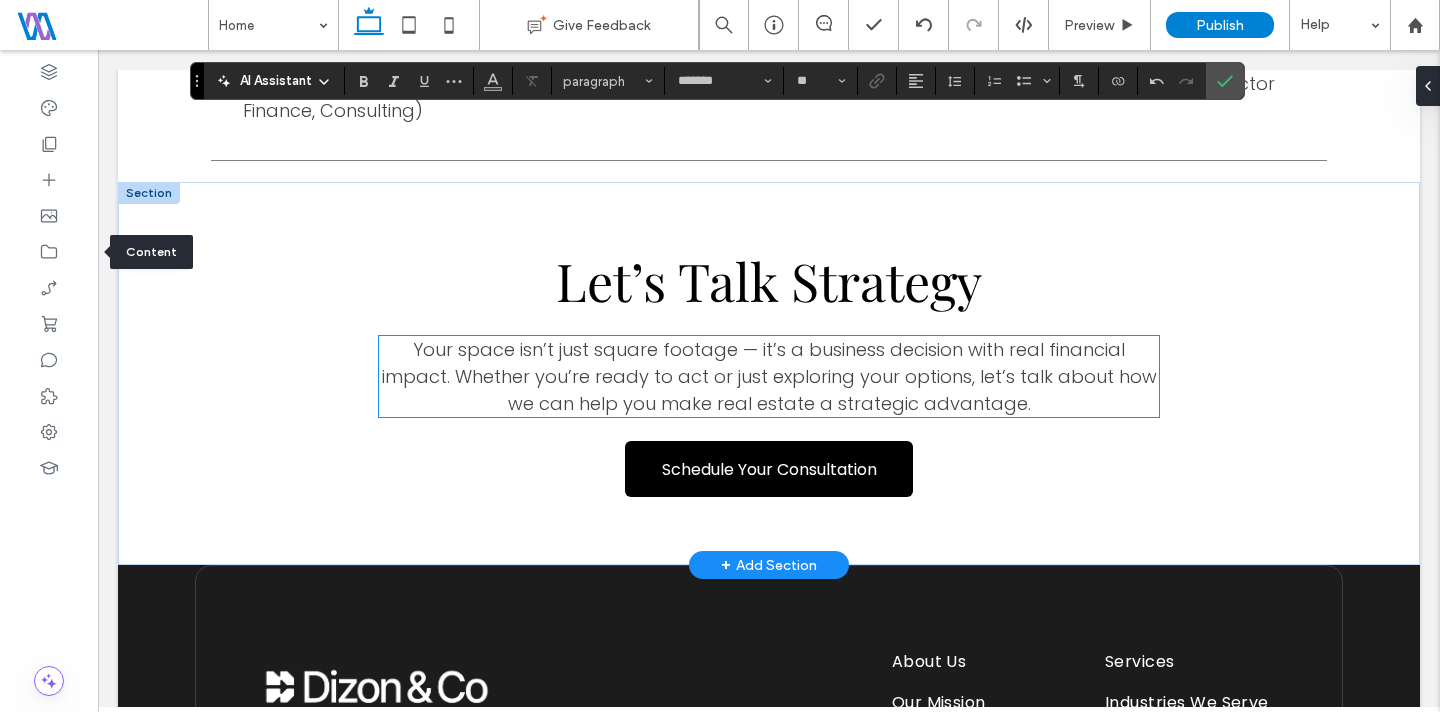 click on "Your space isn’t just square footage — it’s a business decision with real financial impact. Whether you’re ready to act or just exploring your options, let’s talk about how we can help you make real estate a strategic advantage." at bounding box center [769, 376] 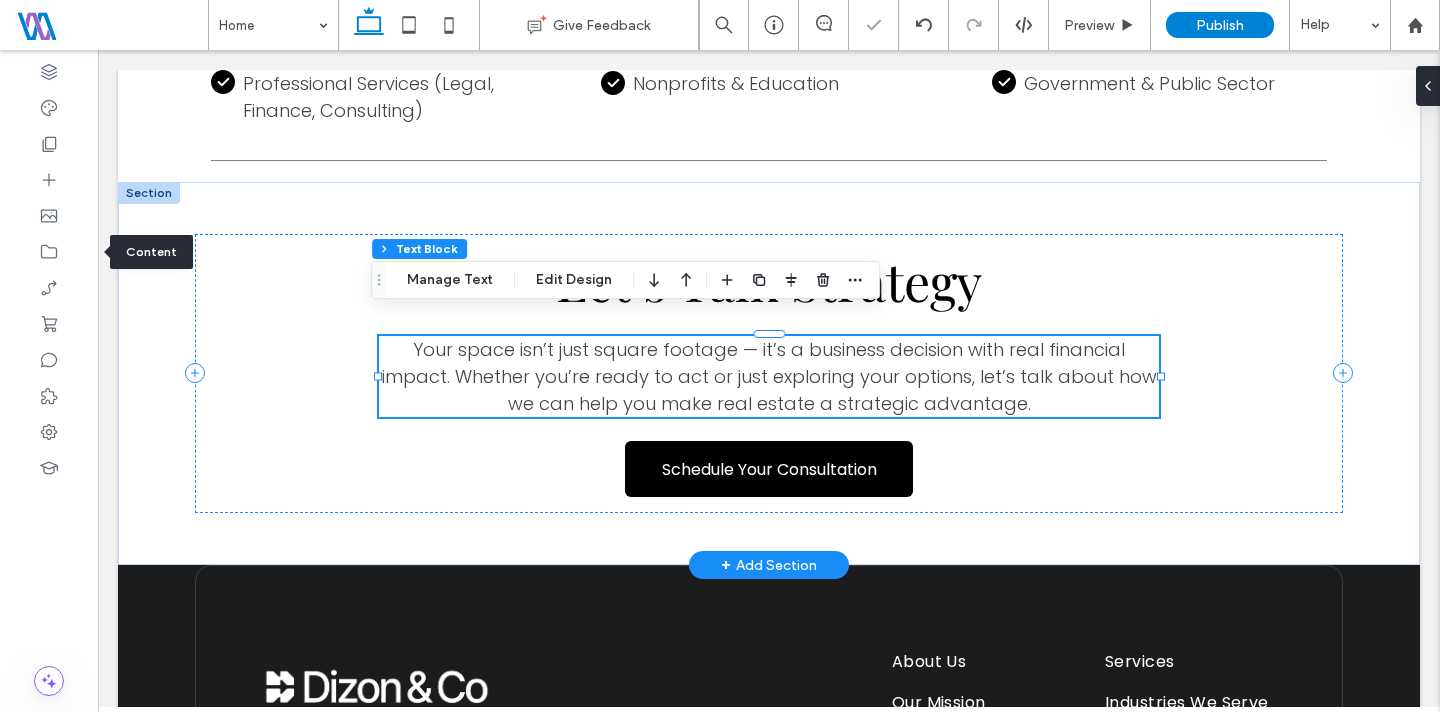 click on "Your space isn’t just square footage — it’s a business decision with real financial impact. Whether you’re ready to act or just exploring your options, let’s talk about how we can help you make real estate a strategic advantage." at bounding box center (769, 376) 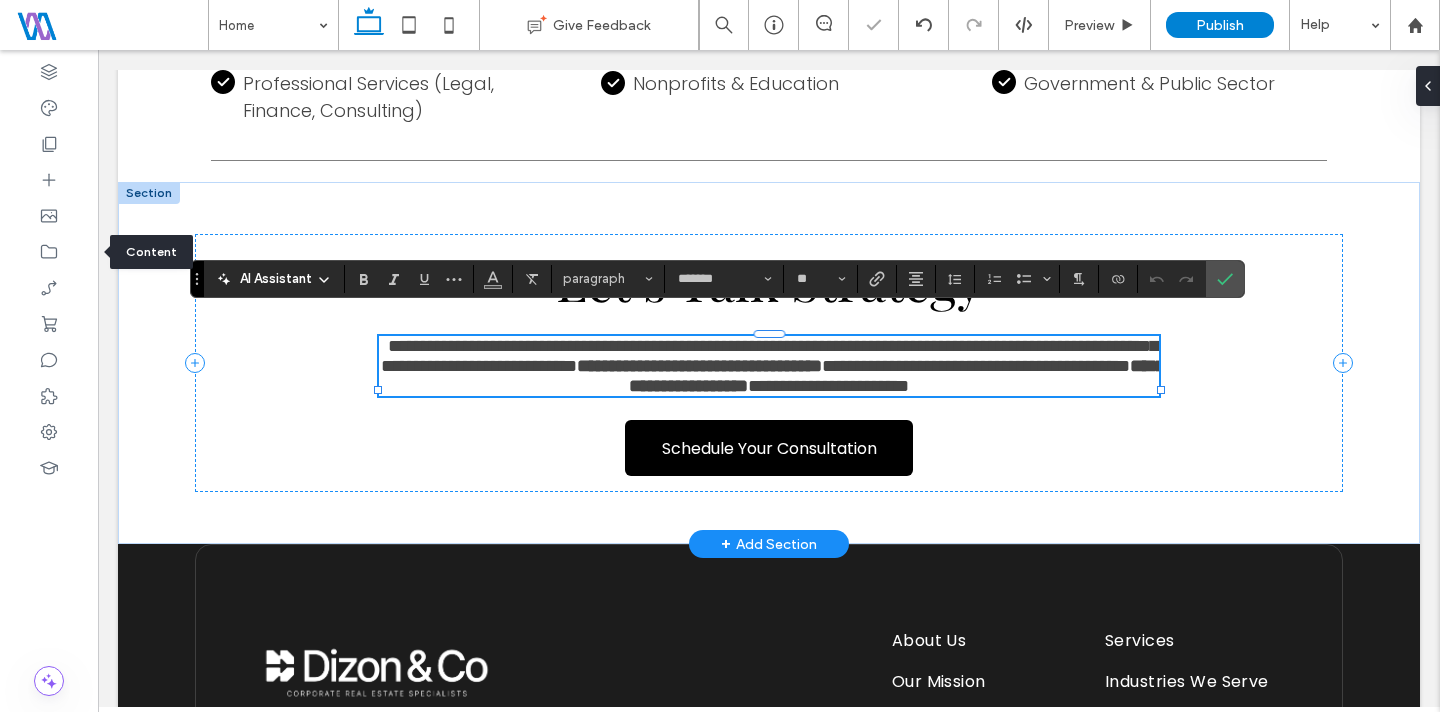 scroll, scrollTop: 0, scrollLeft: 0, axis: both 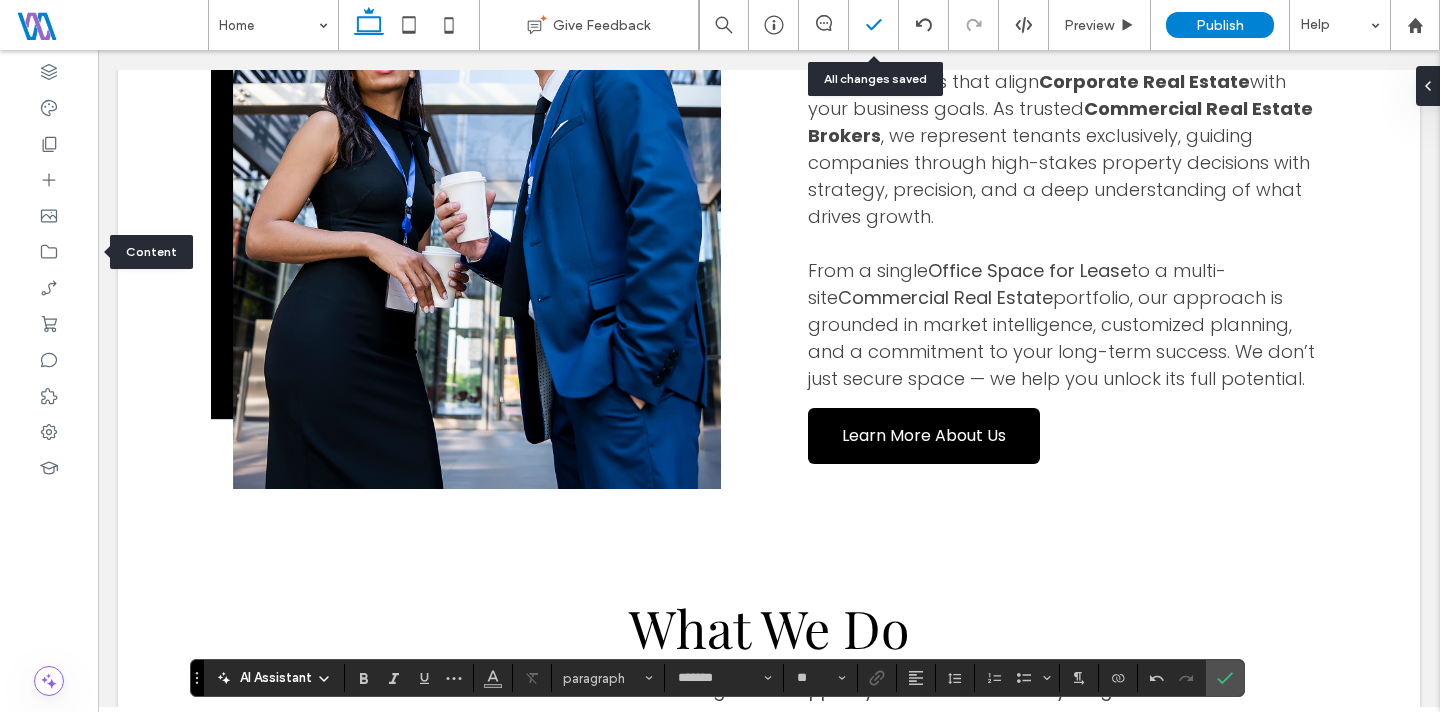click 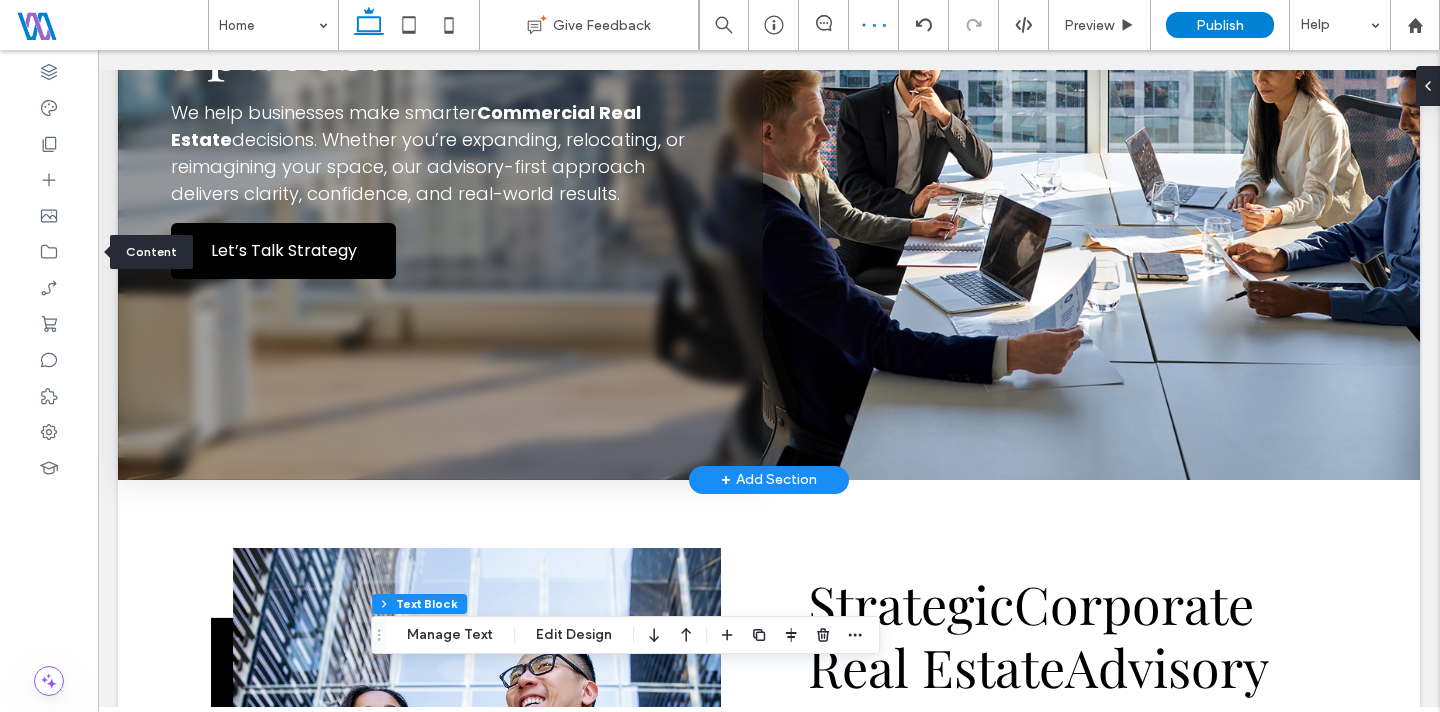 scroll, scrollTop: 0, scrollLeft: 0, axis: both 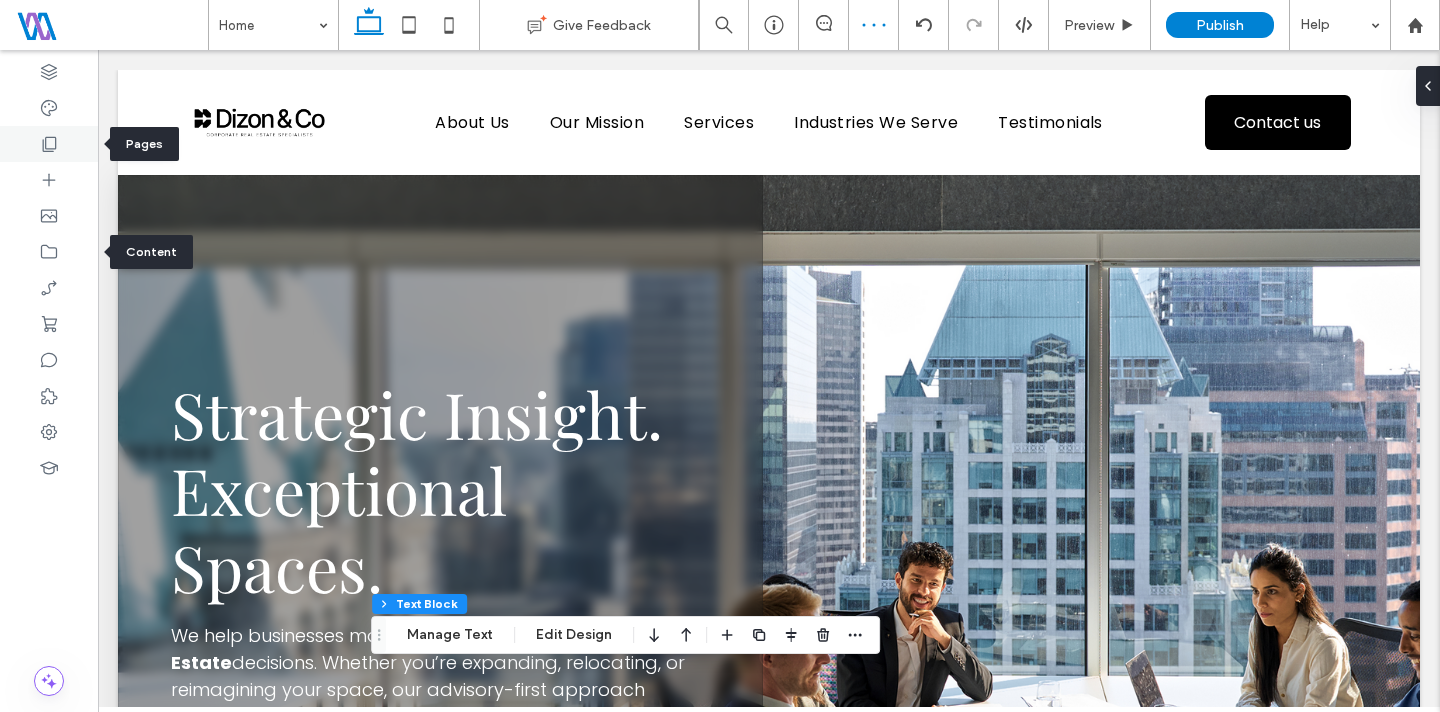 click 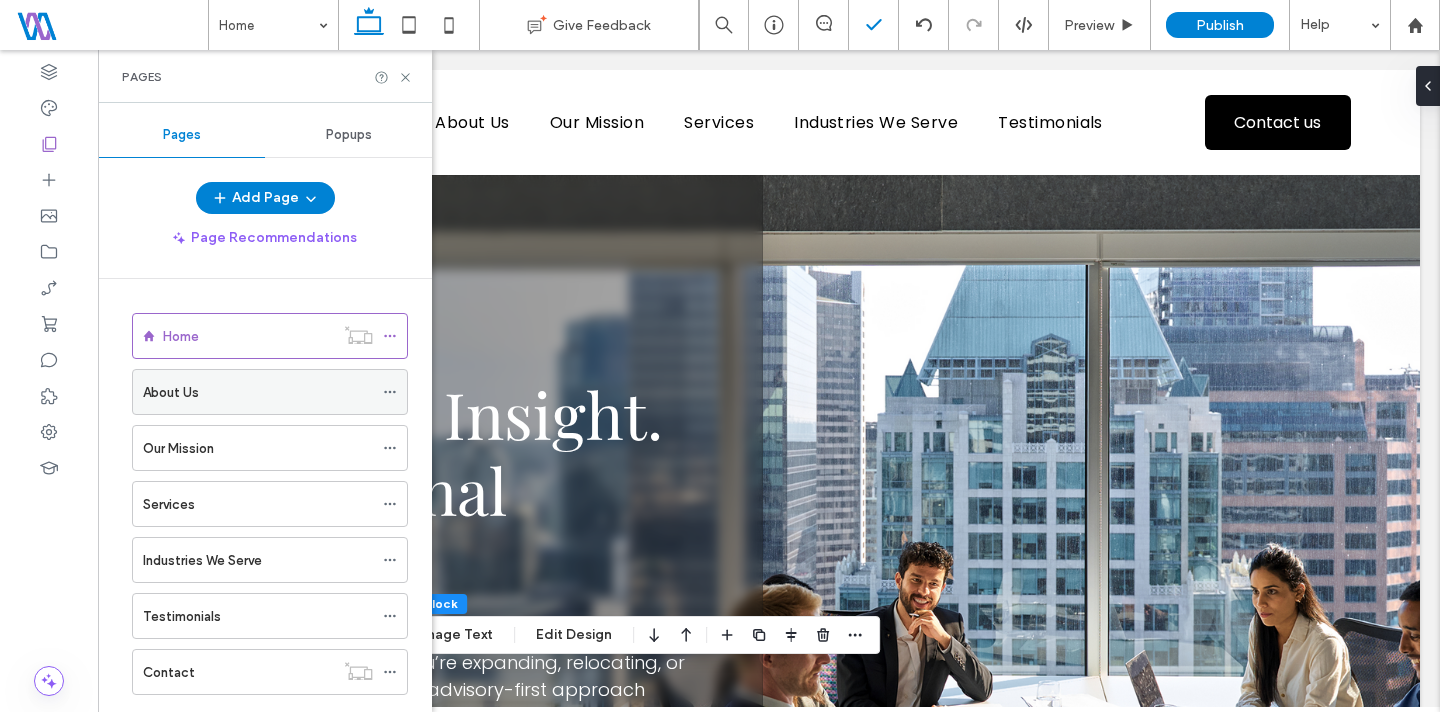 click on "About Us" at bounding box center [258, 392] 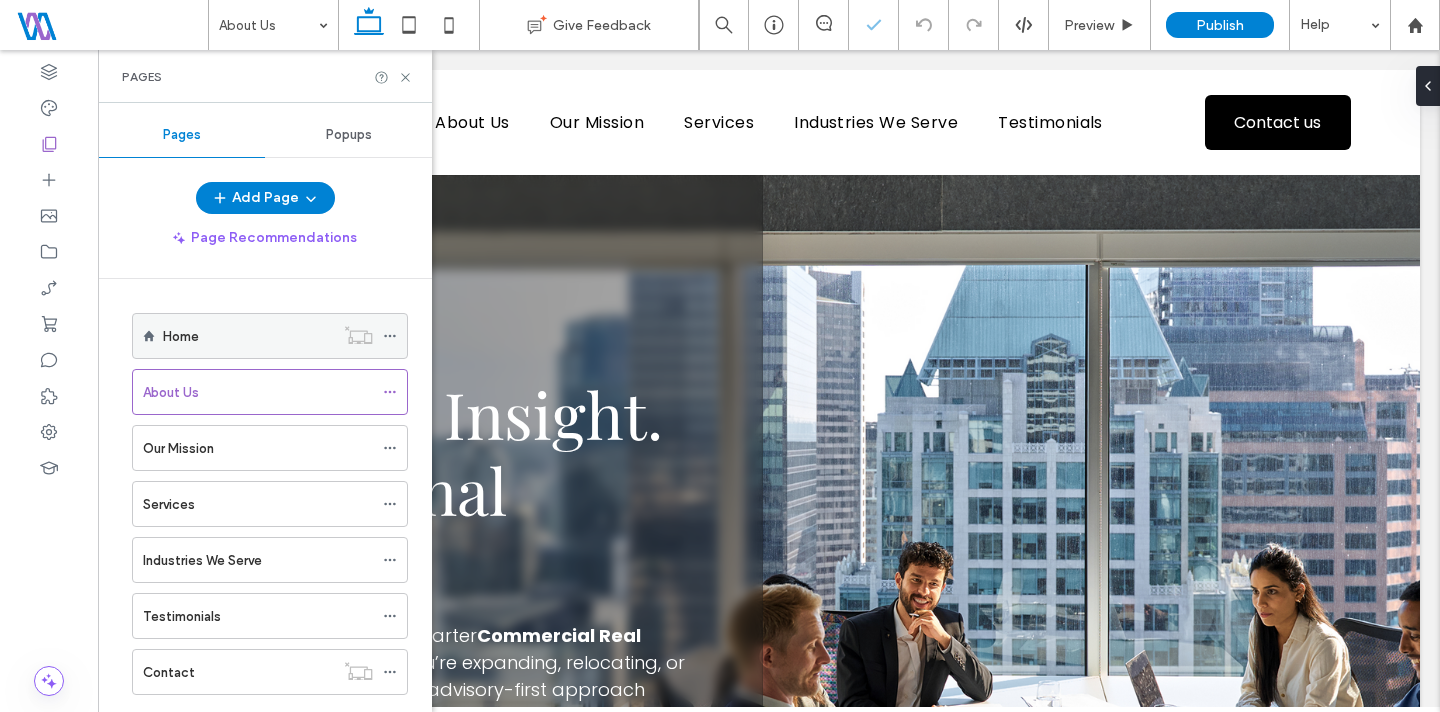click on "Home" at bounding box center [248, 336] 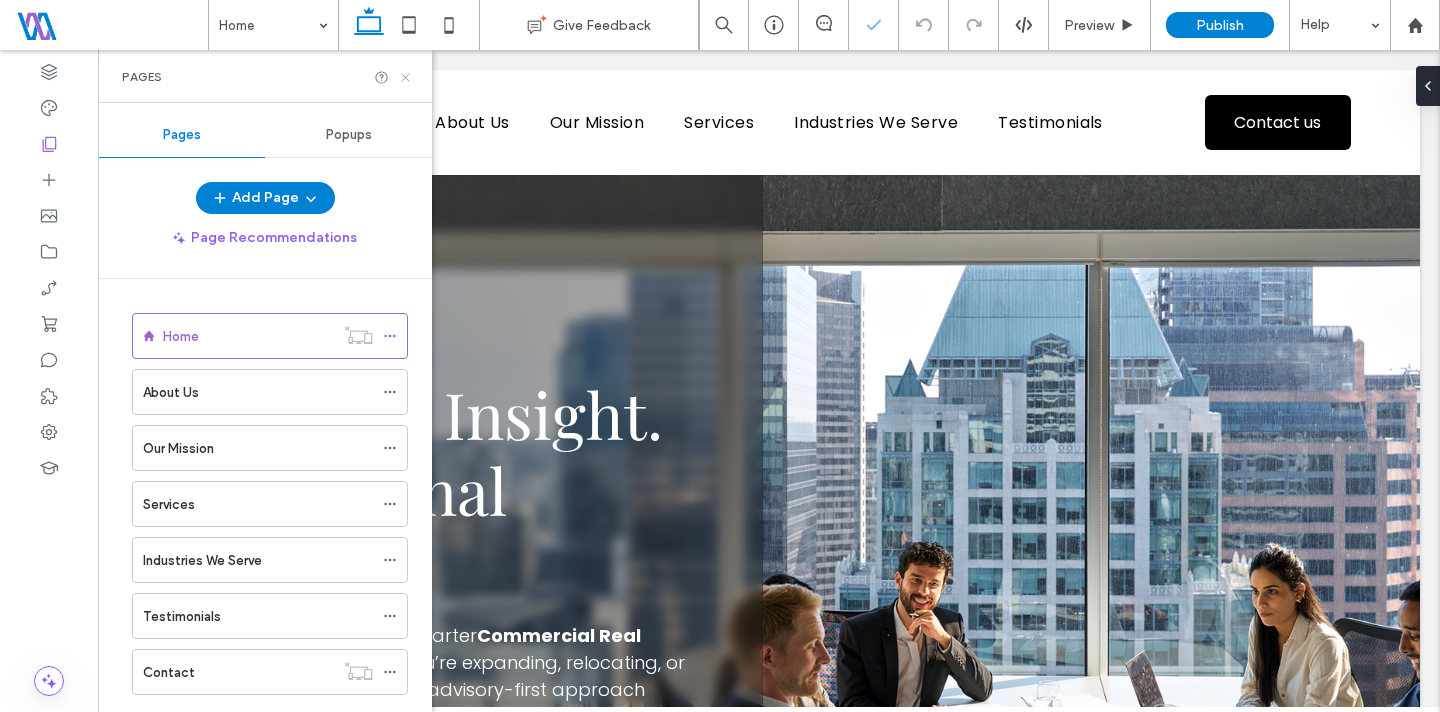 click 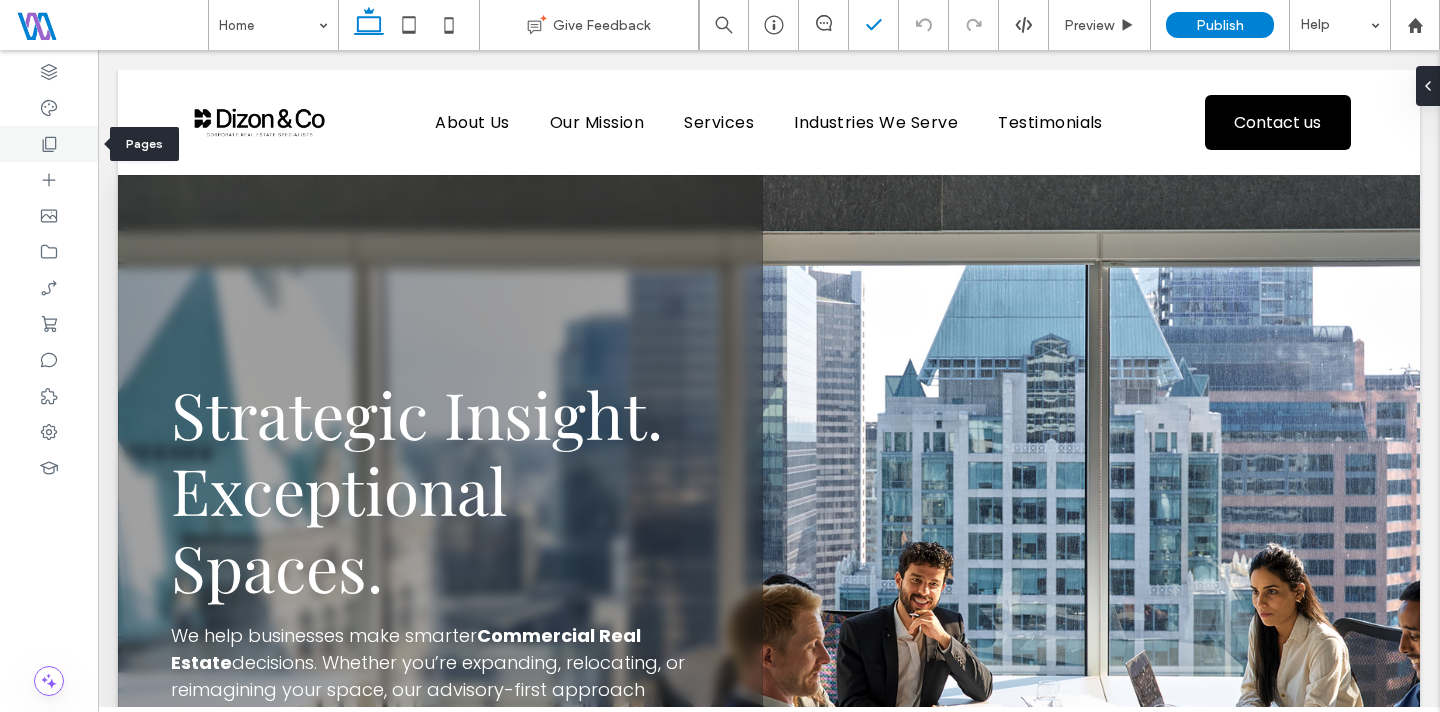 click at bounding box center [49, 144] 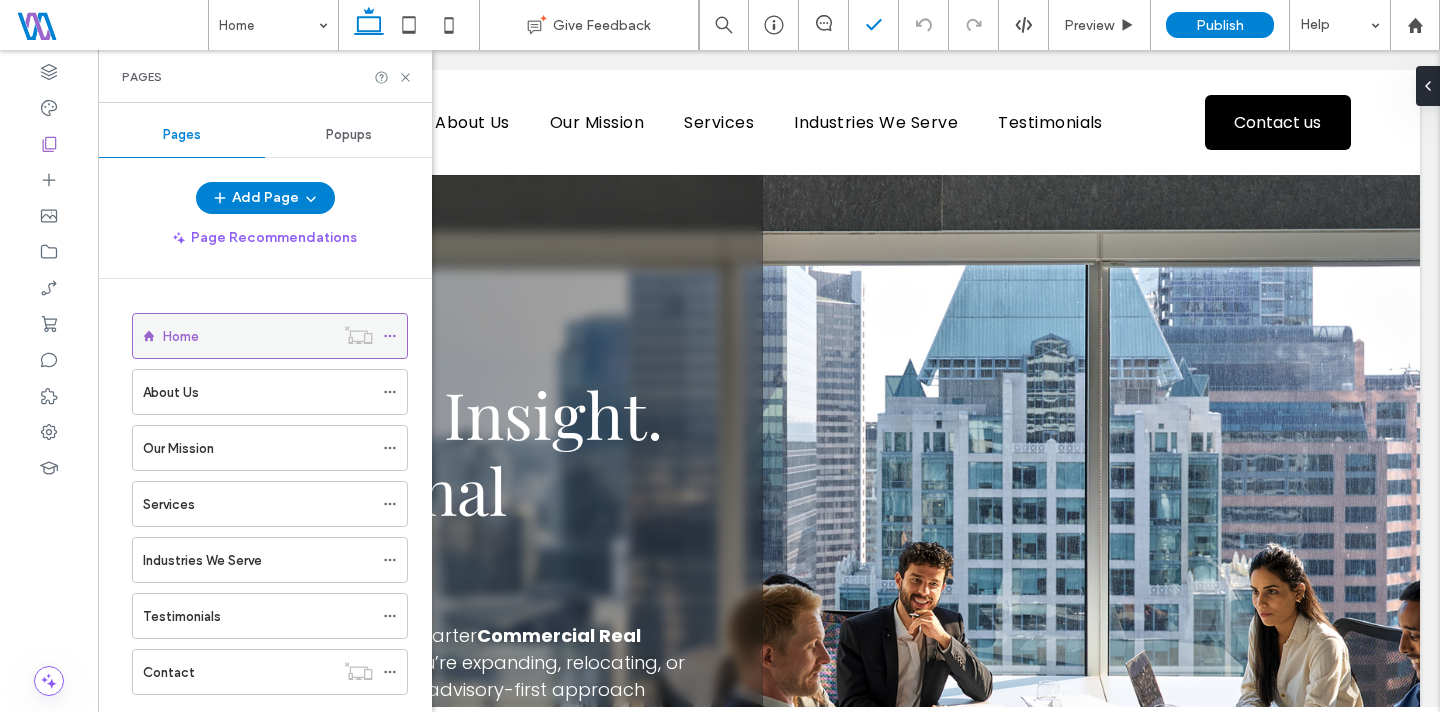 click 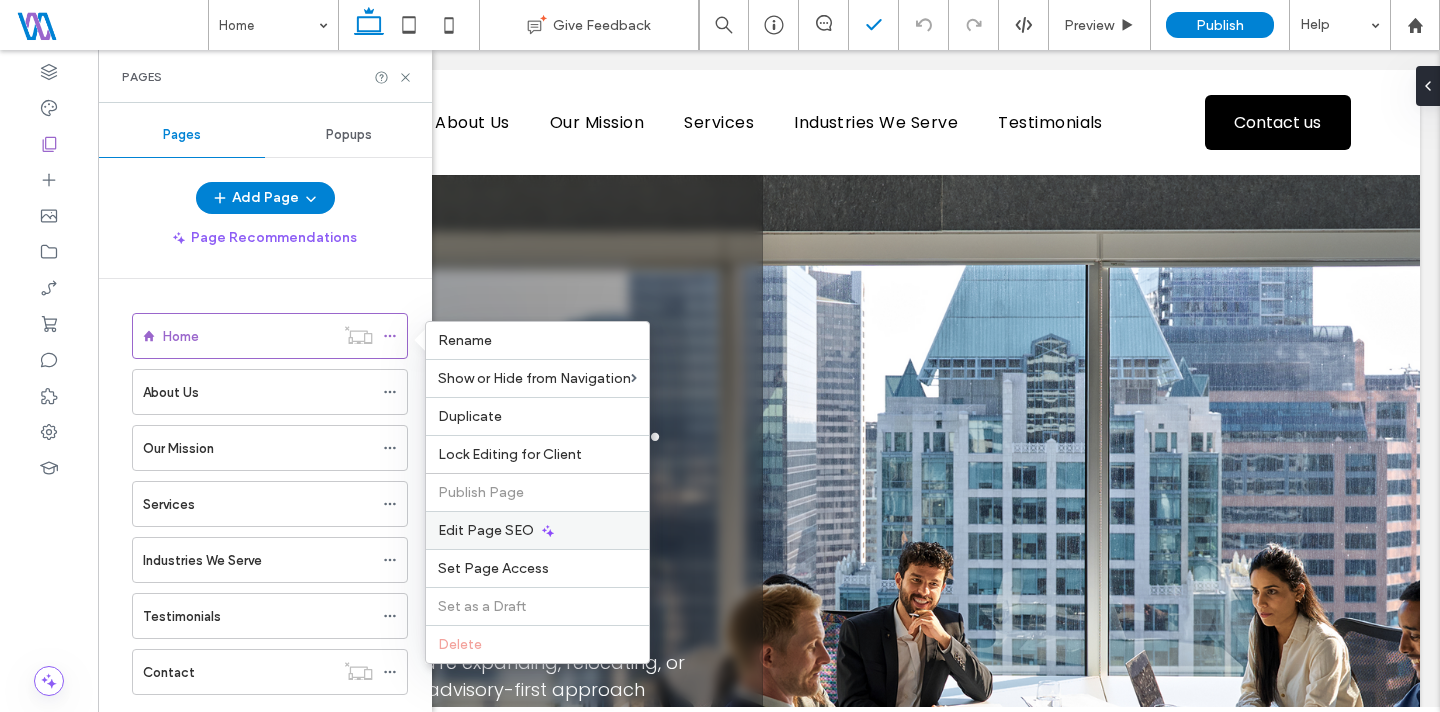 click on "Edit Page SEO" at bounding box center [537, 530] 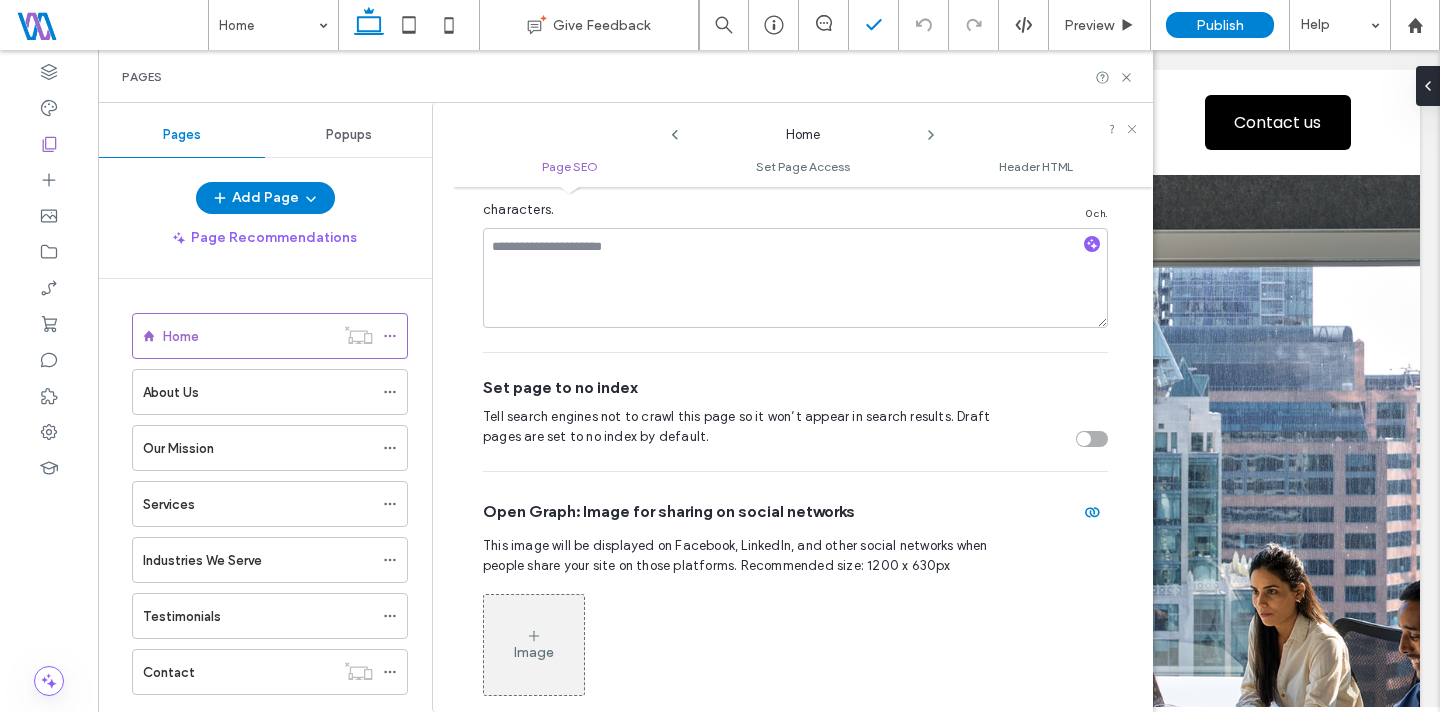 scroll, scrollTop: 0, scrollLeft: 0, axis: both 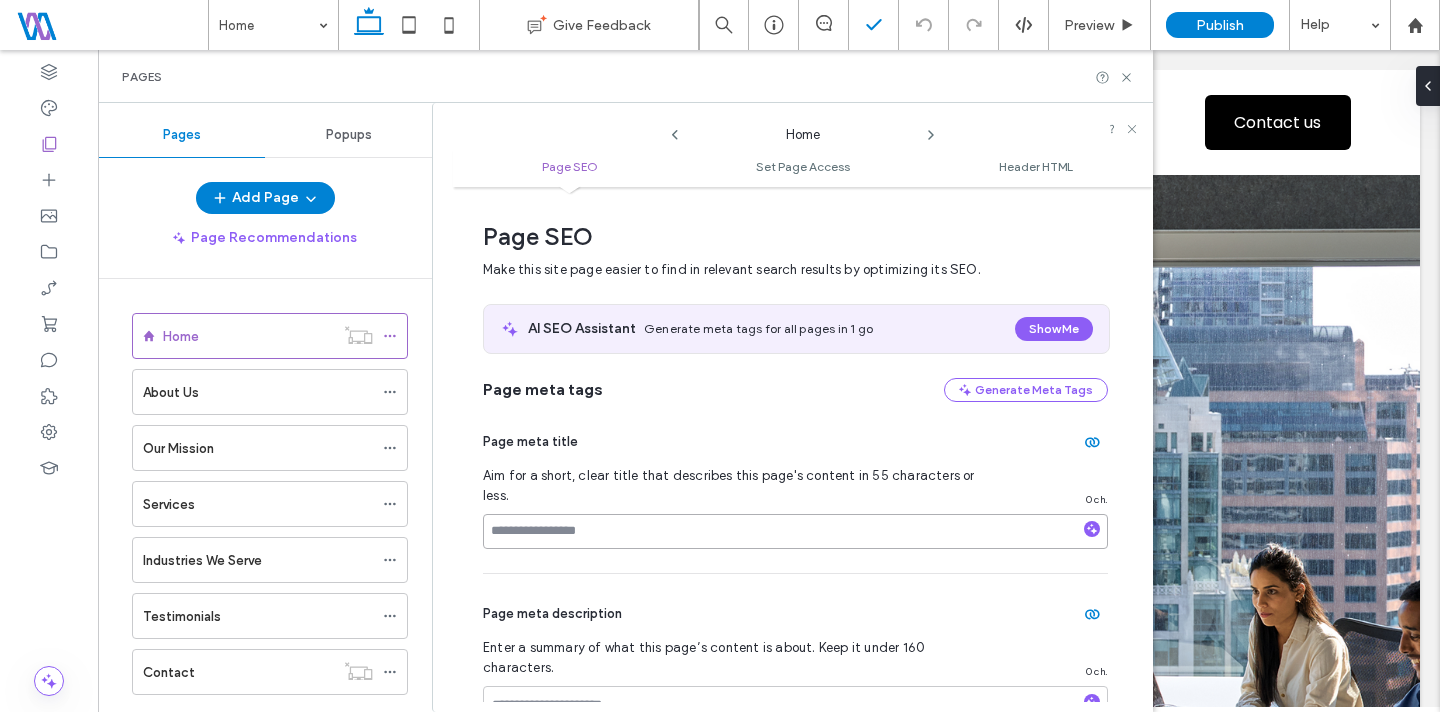 click at bounding box center (795, 531) 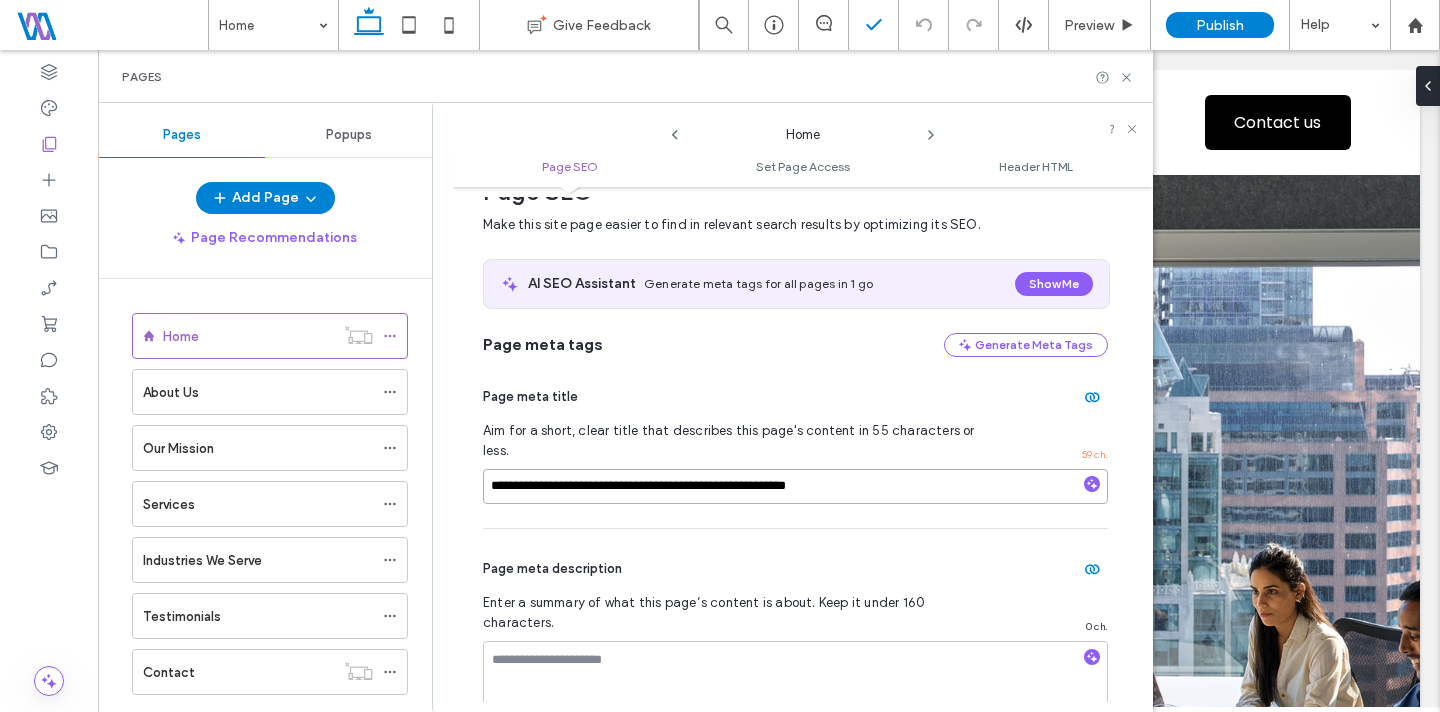 scroll, scrollTop: 135, scrollLeft: 0, axis: vertical 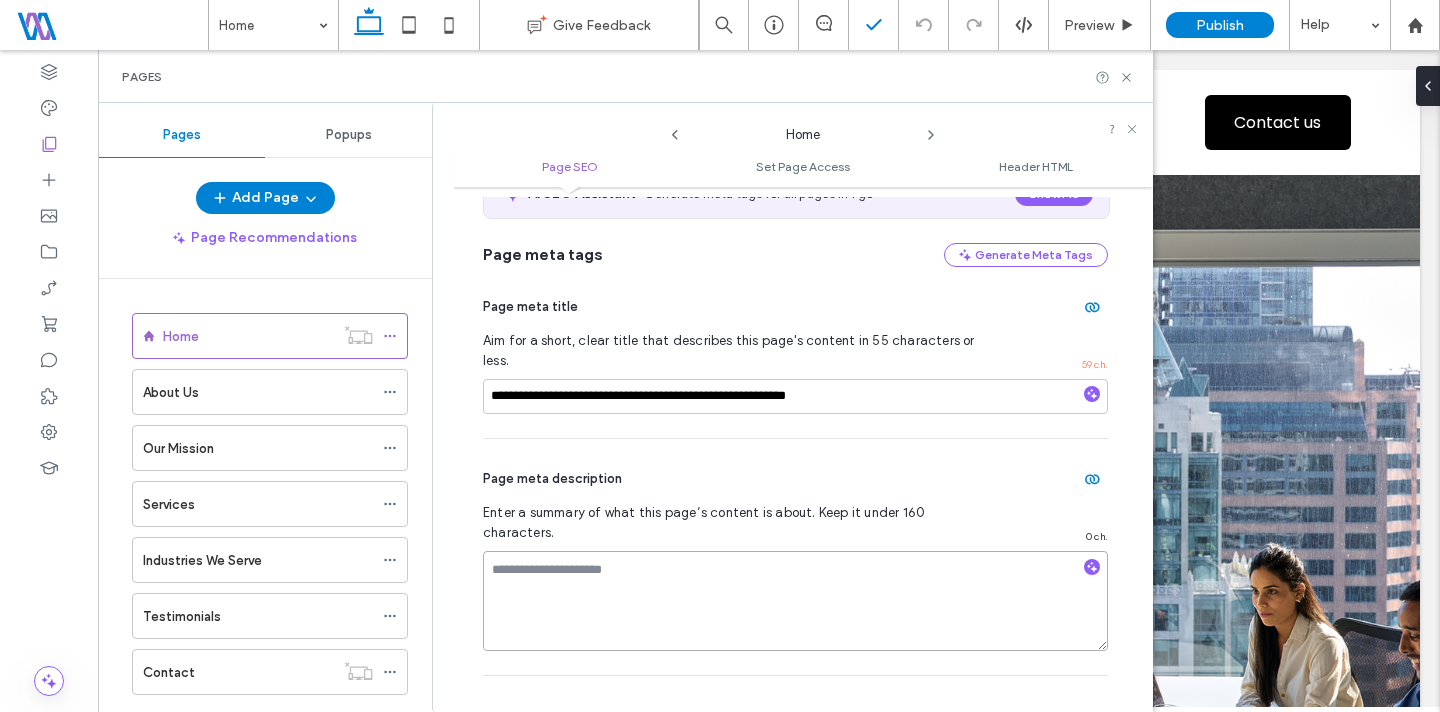 click at bounding box center [795, 601] 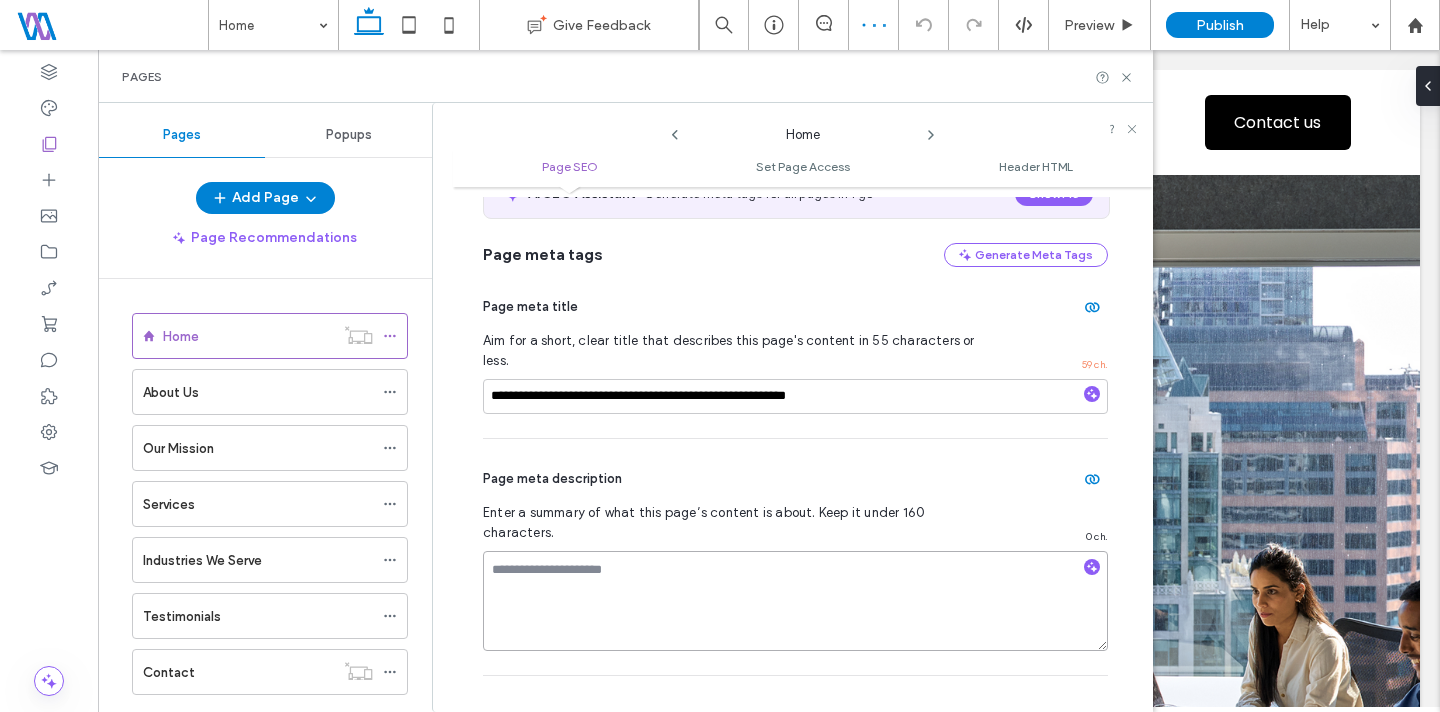 paste on "**********" 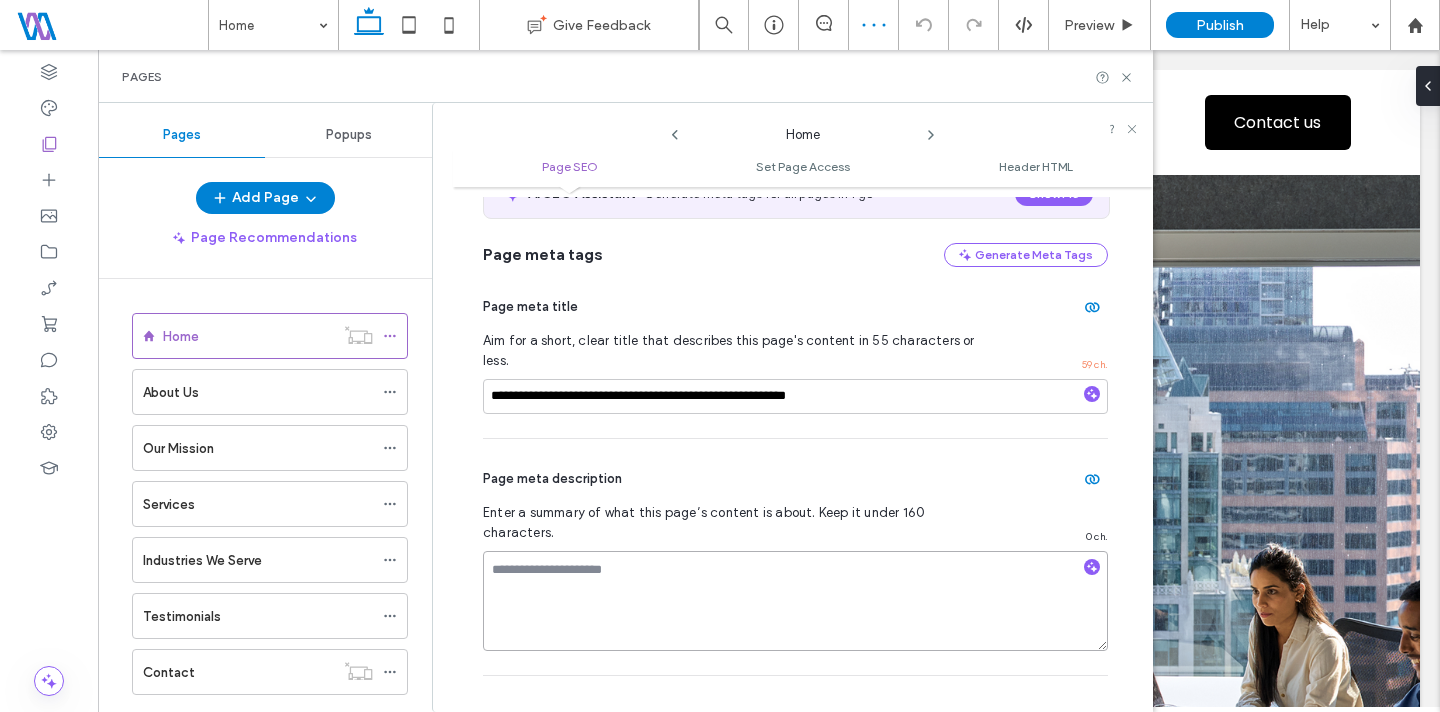 type on "**********" 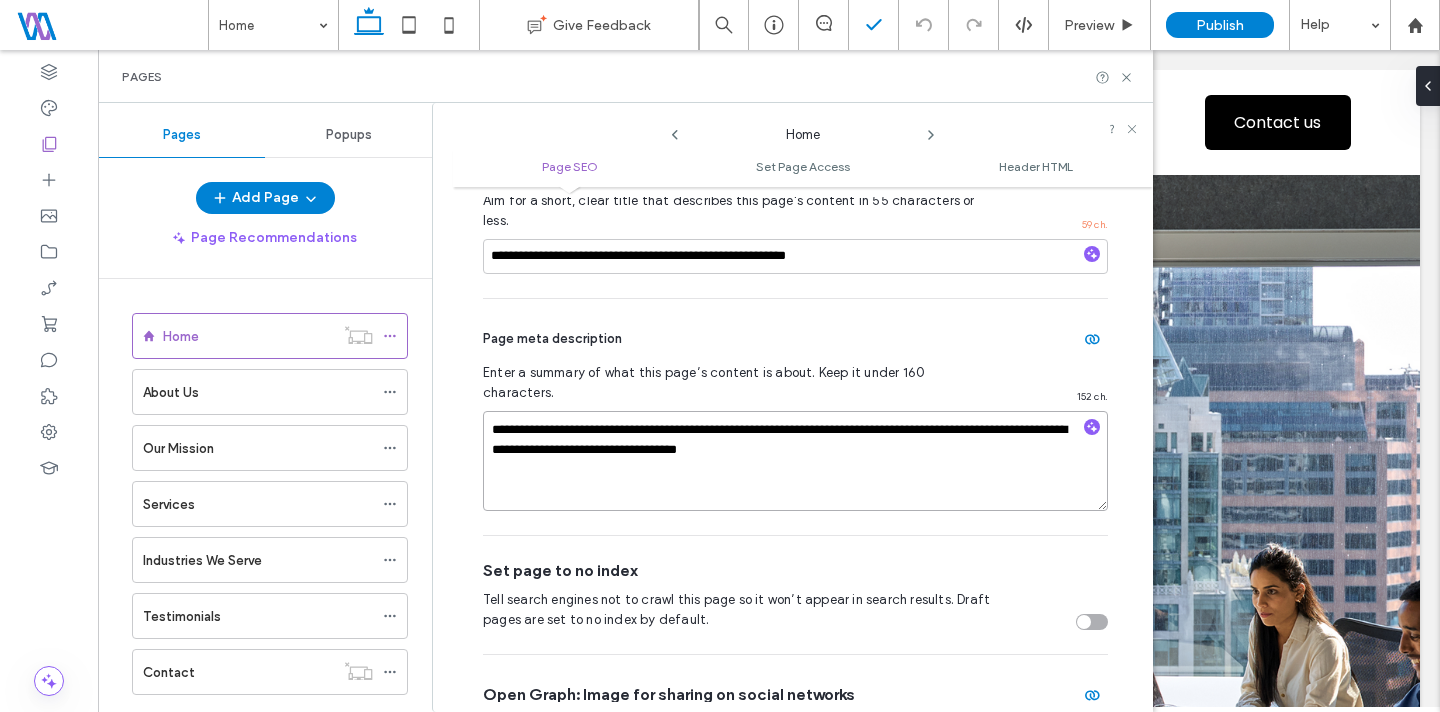 scroll, scrollTop: 0, scrollLeft: 0, axis: both 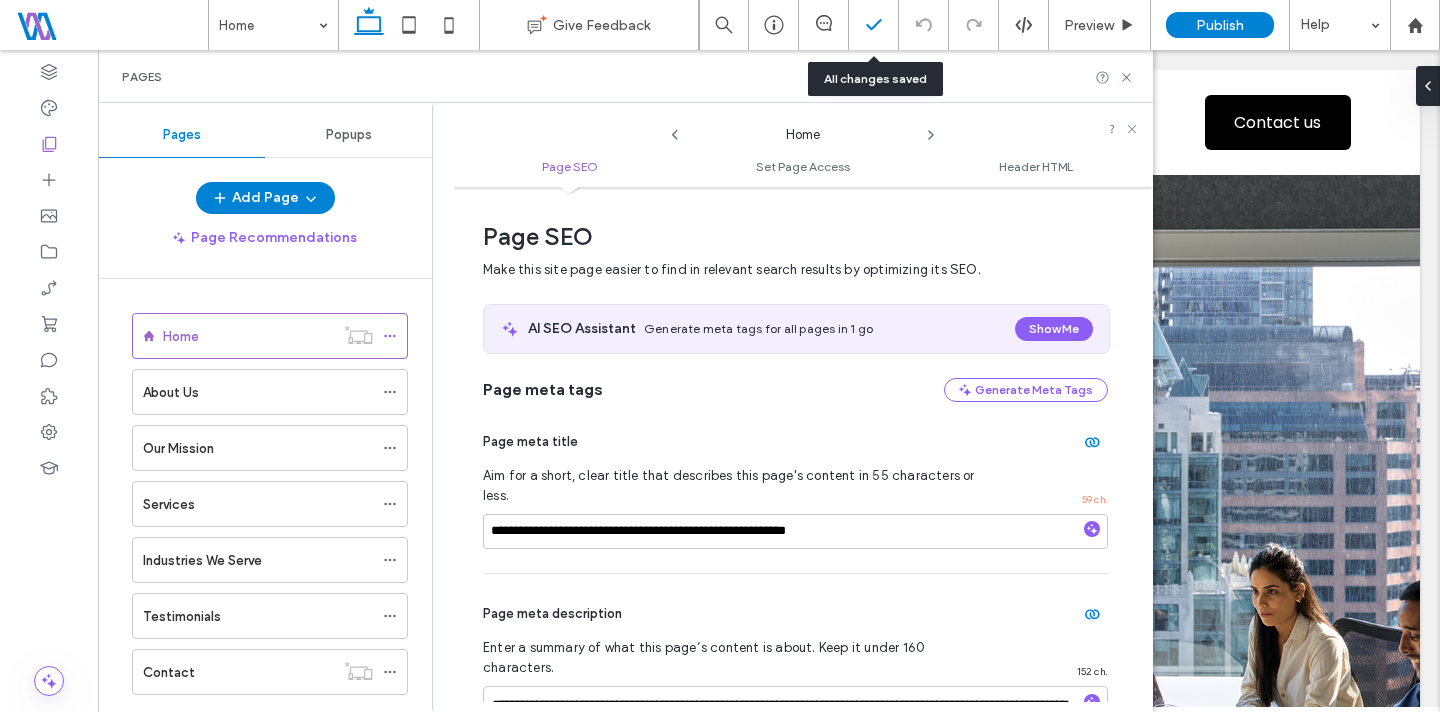 click at bounding box center [873, 25] 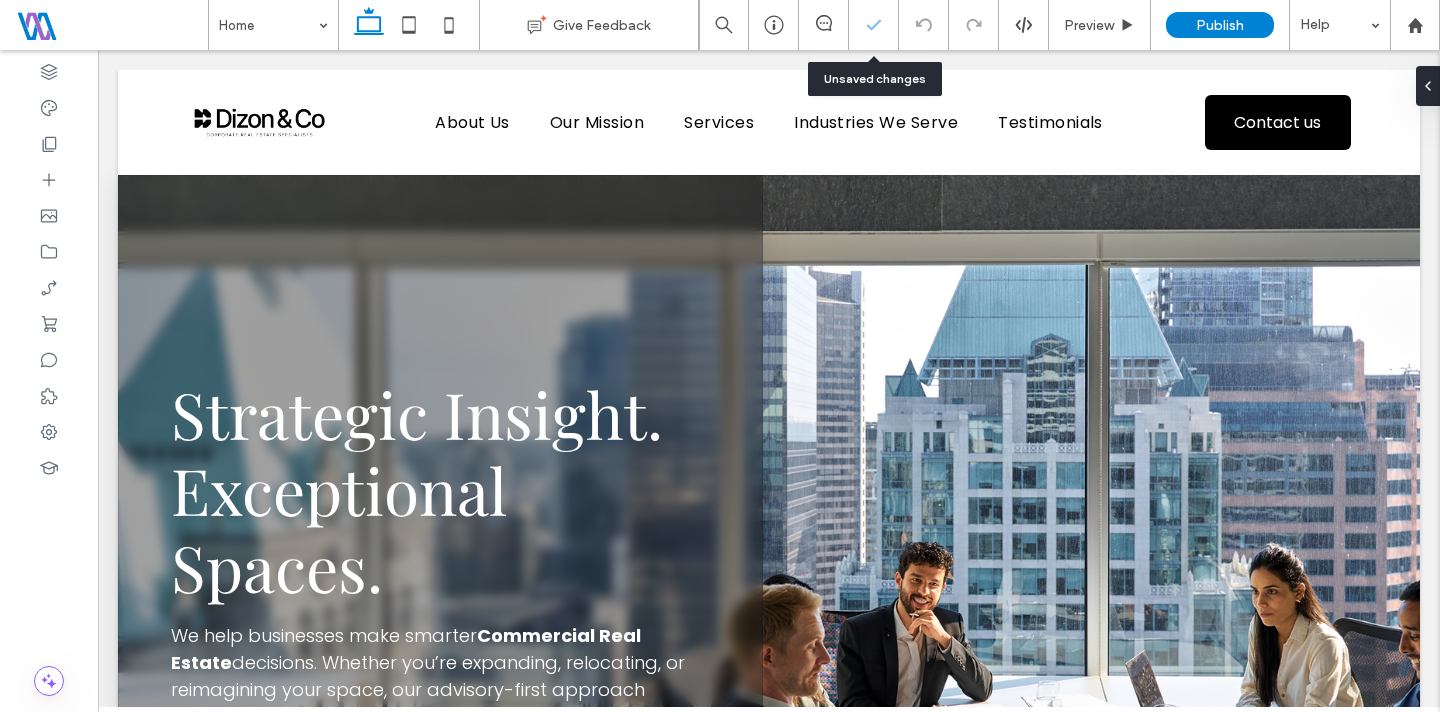 click 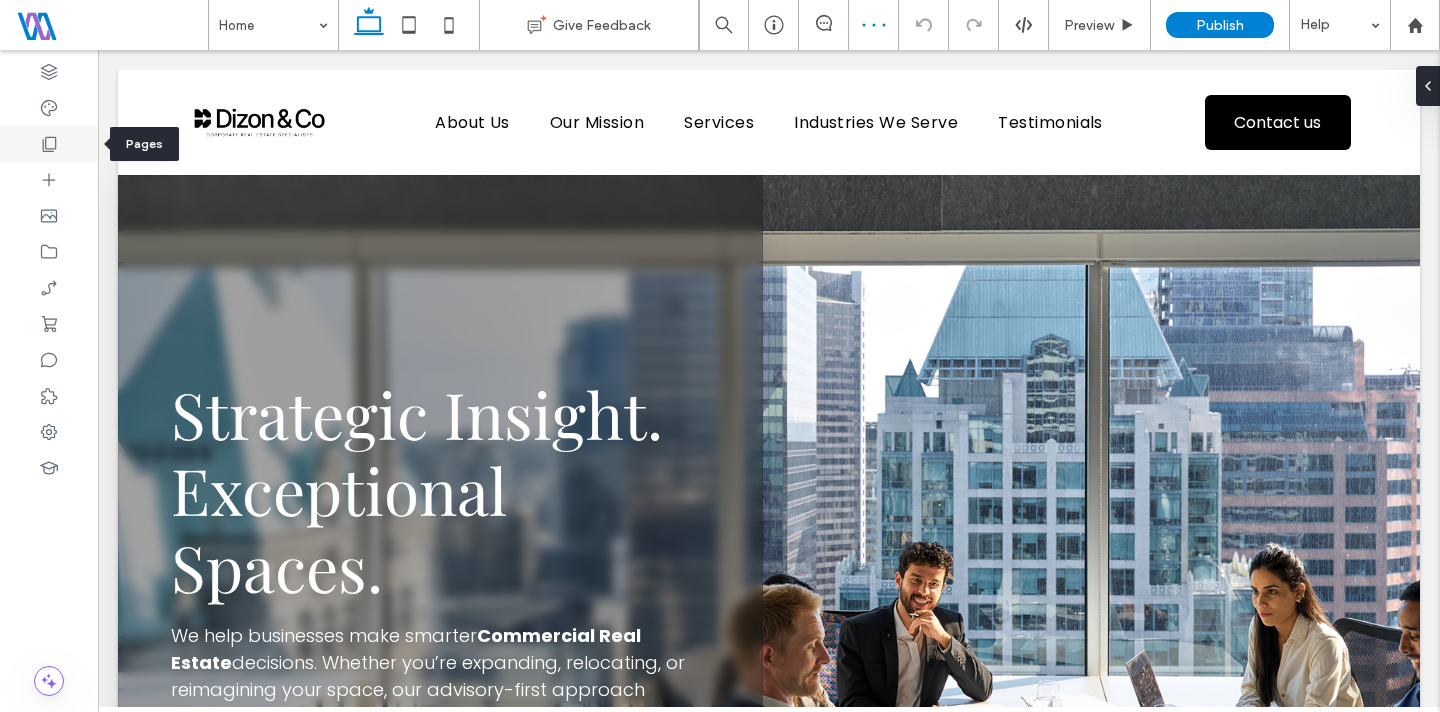 click 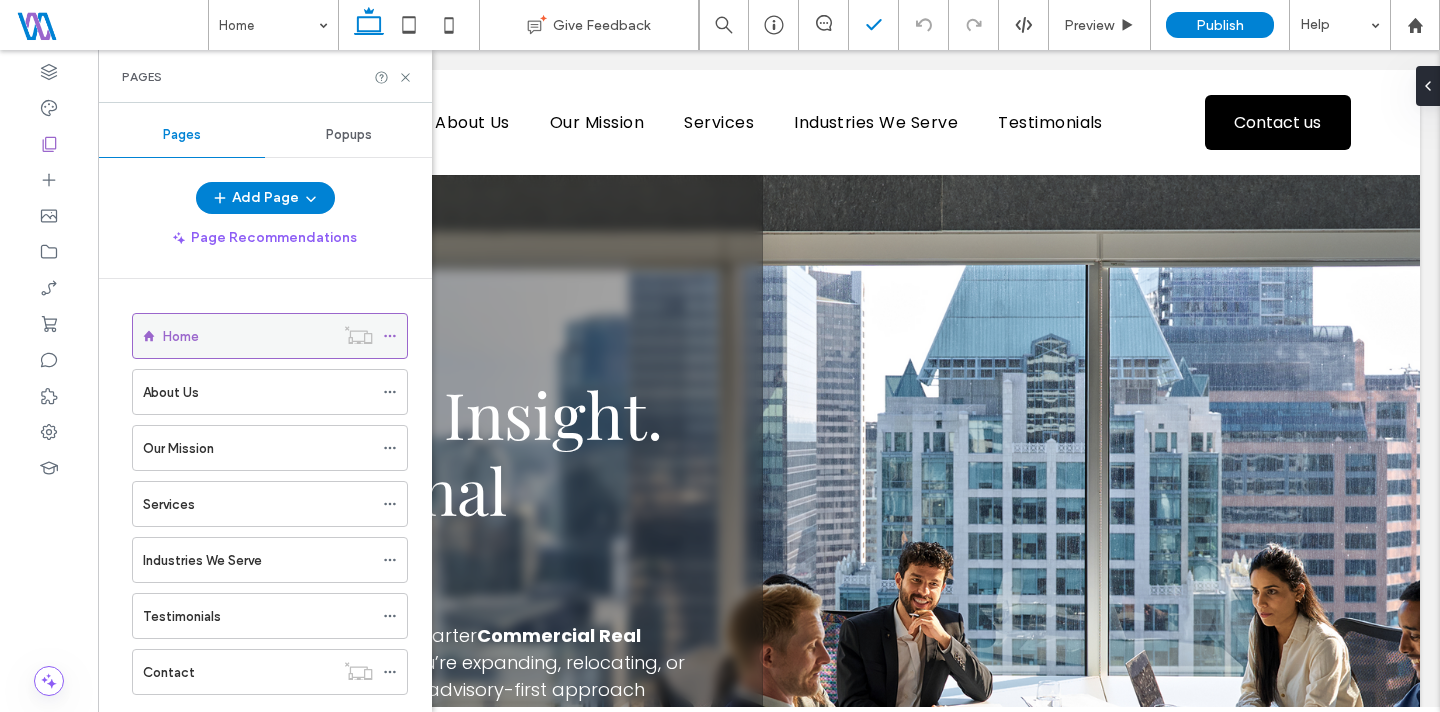 click 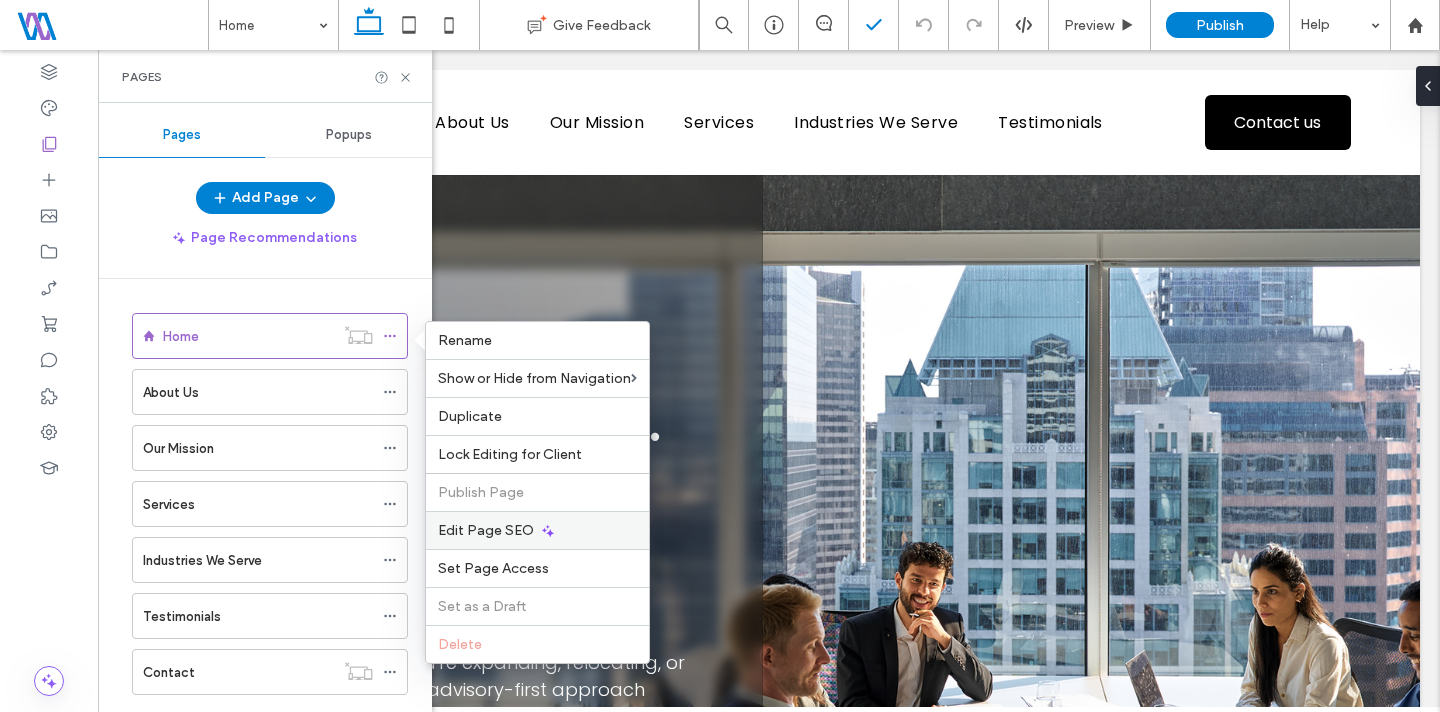 click on "Edit Page SEO" at bounding box center (486, 530) 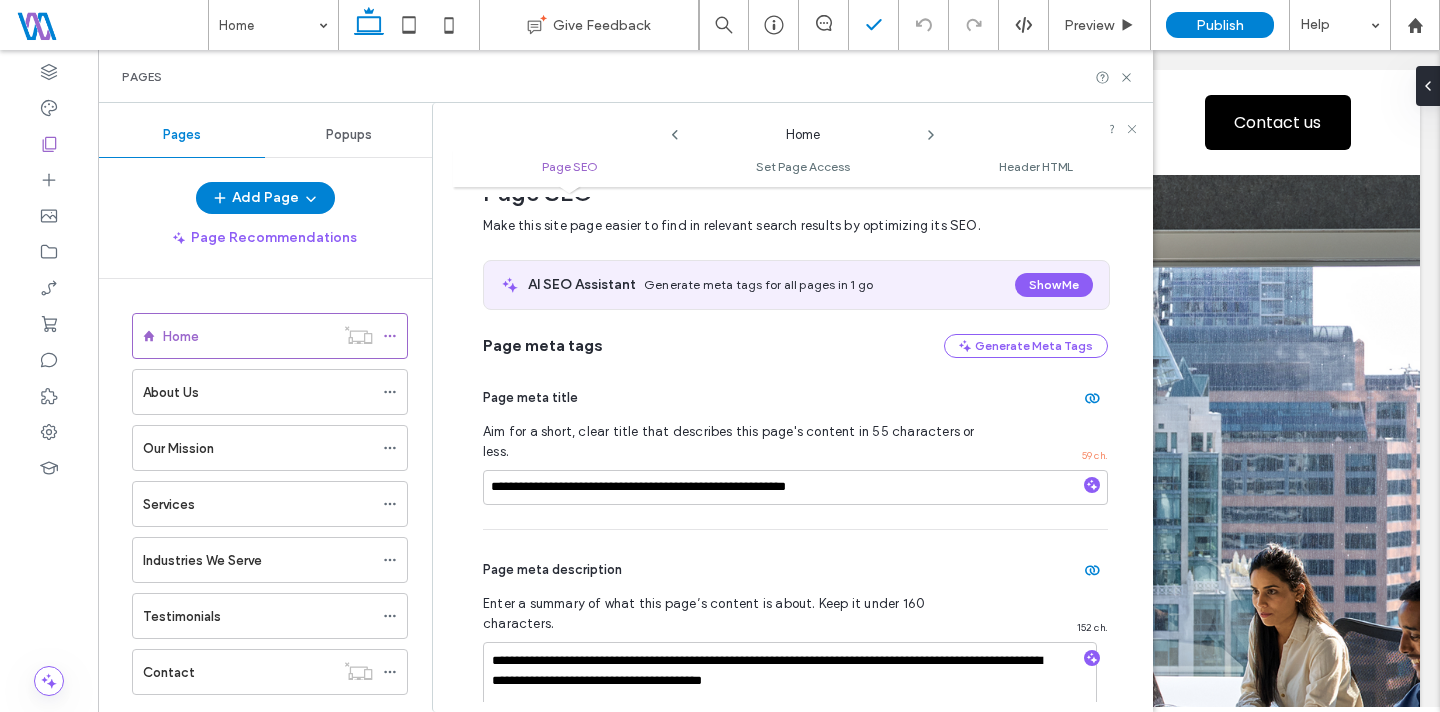scroll, scrollTop: 0, scrollLeft: 0, axis: both 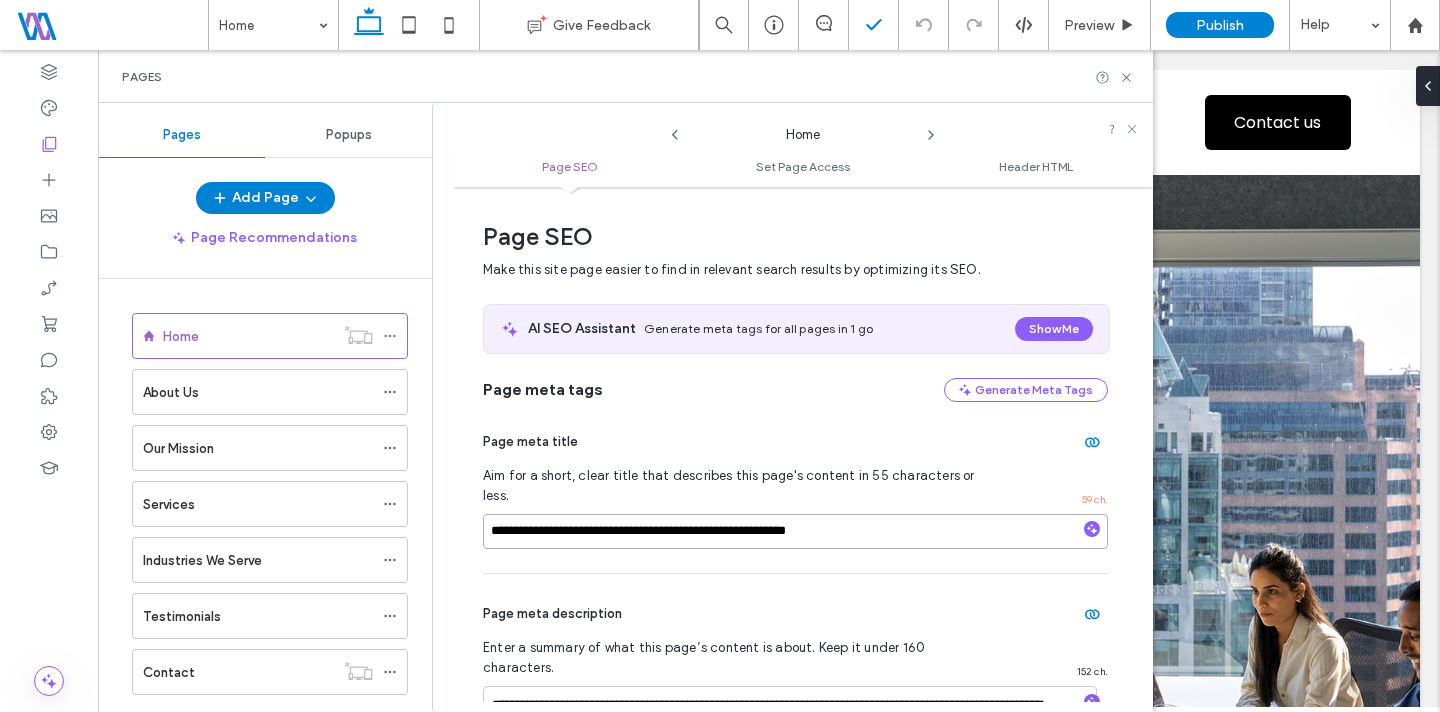 click on "**********" at bounding box center [795, 531] 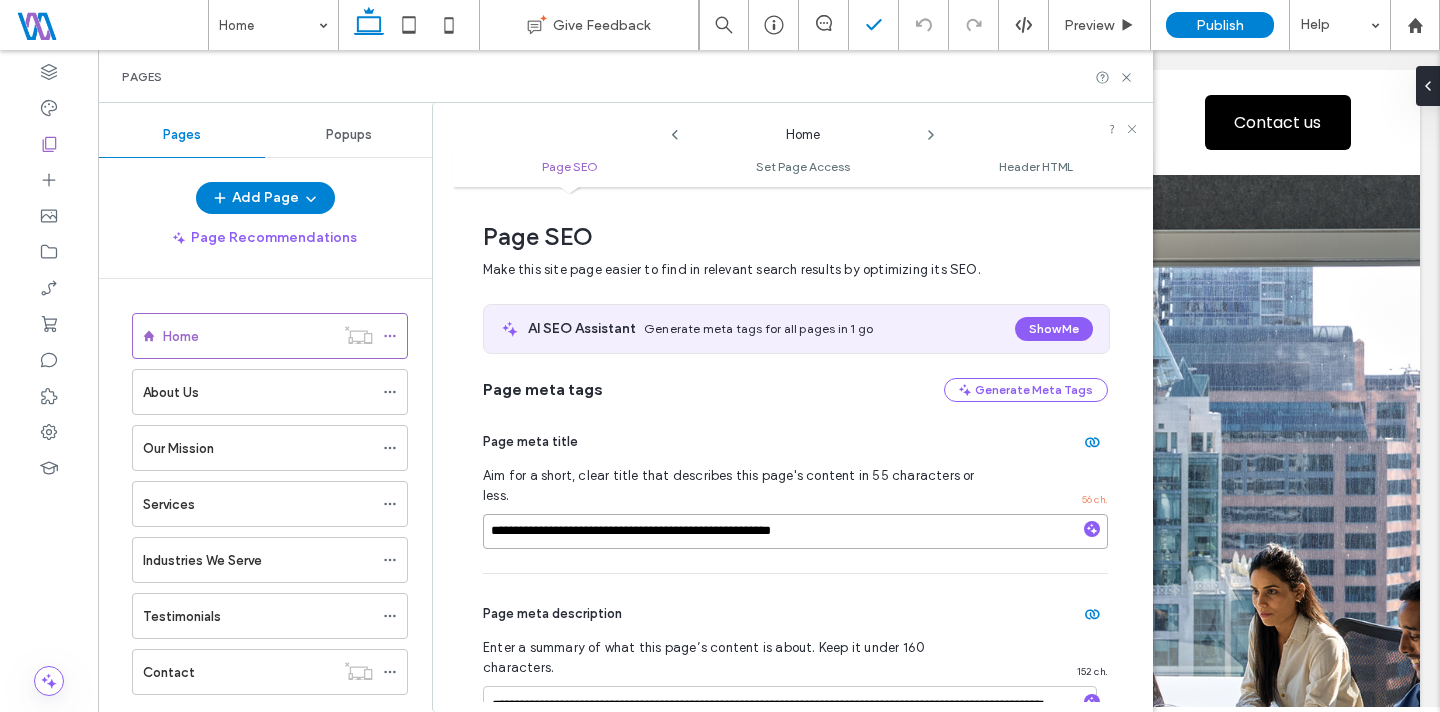 type on "**********" 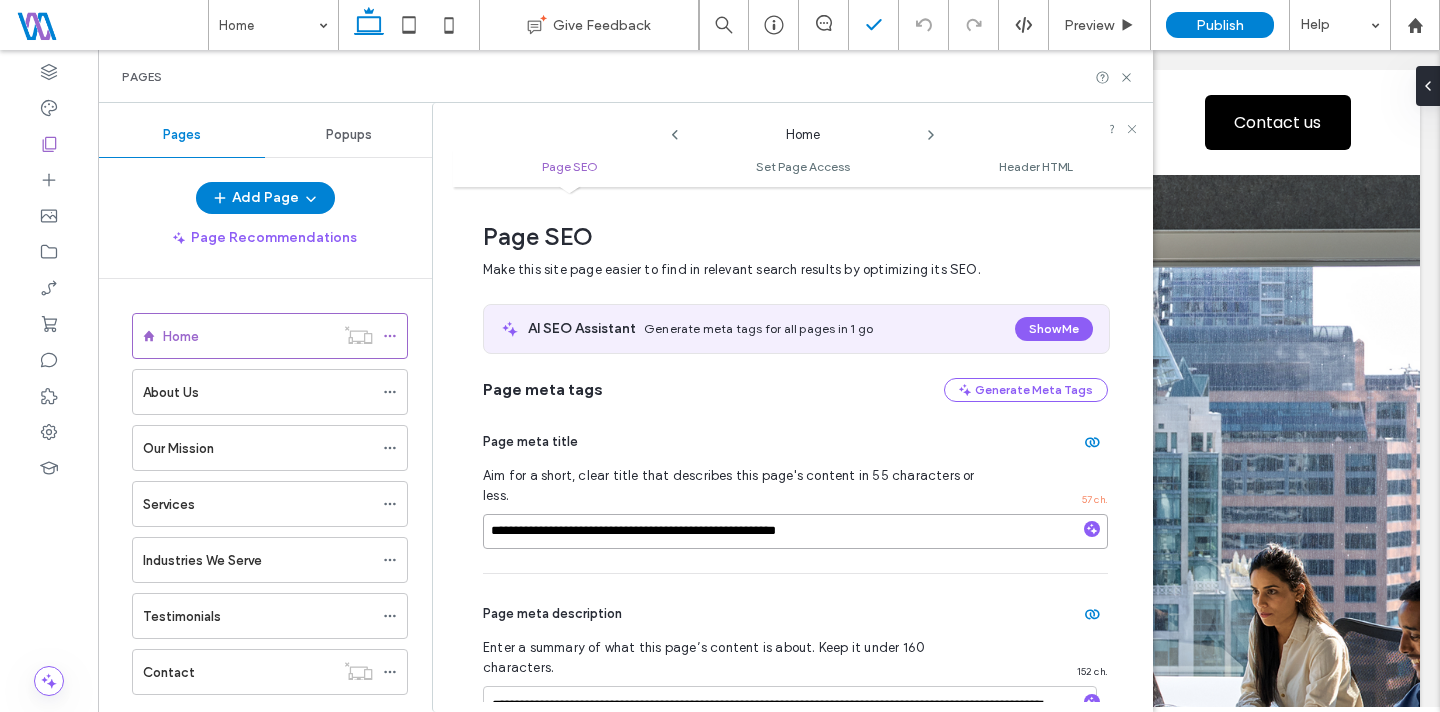 drag, startPoint x: 903, startPoint y: 519, endPoint x: 793, endPoint y: 509, distance: 110.45361 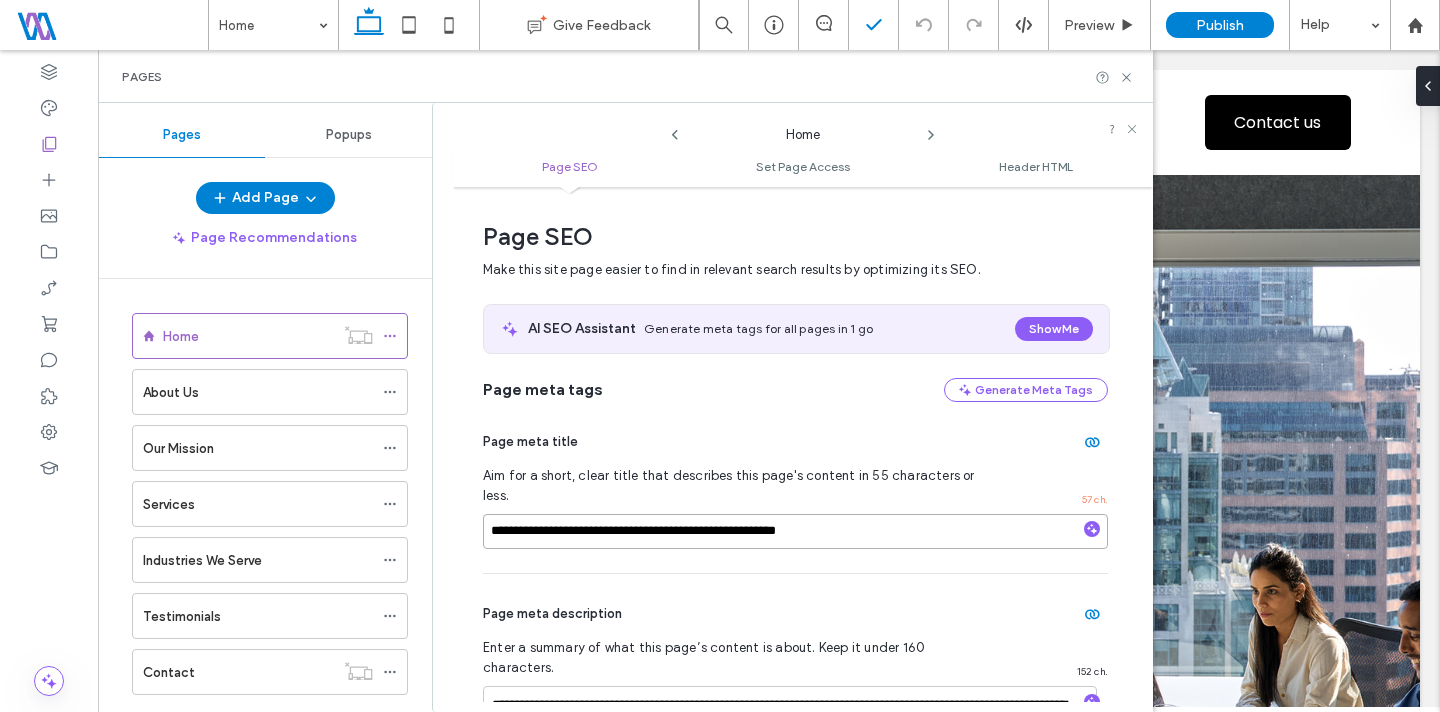 drag, startPoint x: 843, startPoint y: 509, endPoint x: 422, endPoint y: 503, distance: 421.04276 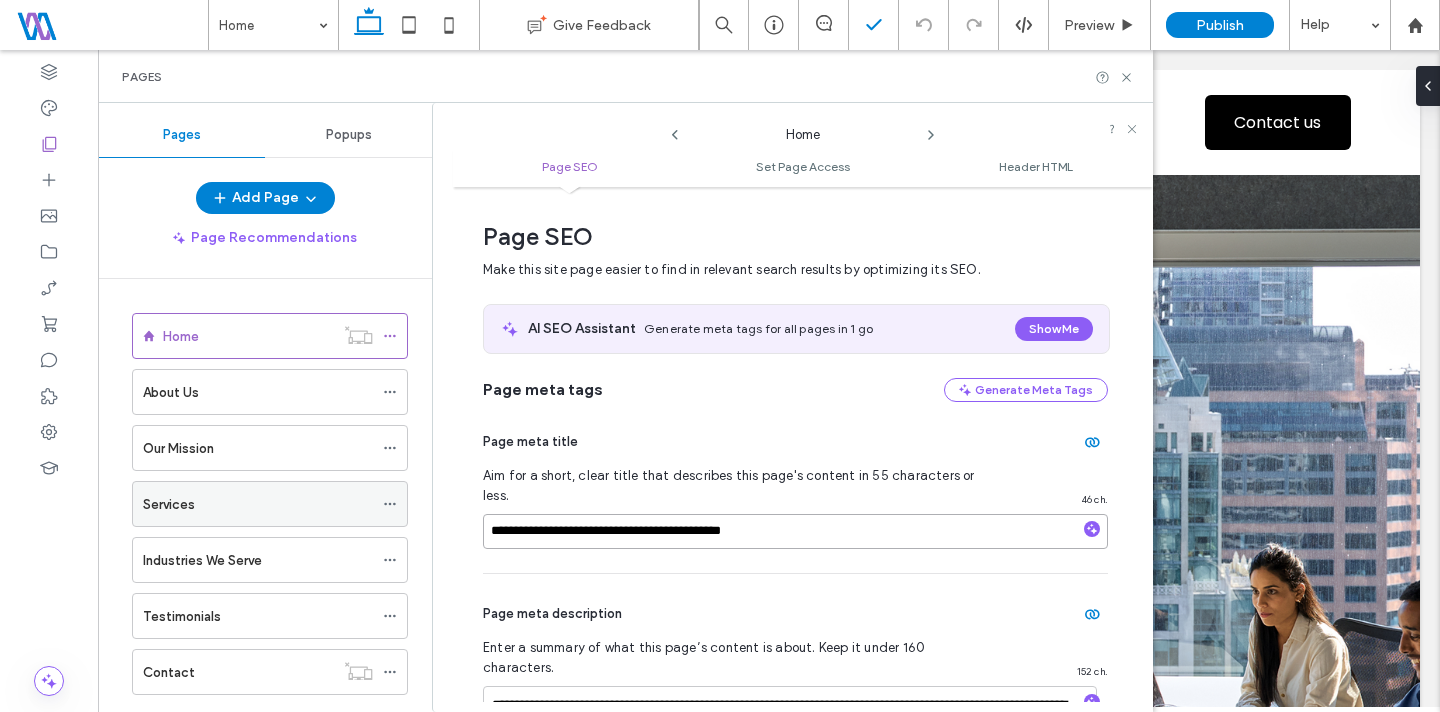 drag, startPoint x: 811, startPoint y: 510, endPoint x: 392, endPoint y: 496, distance: 419.23383 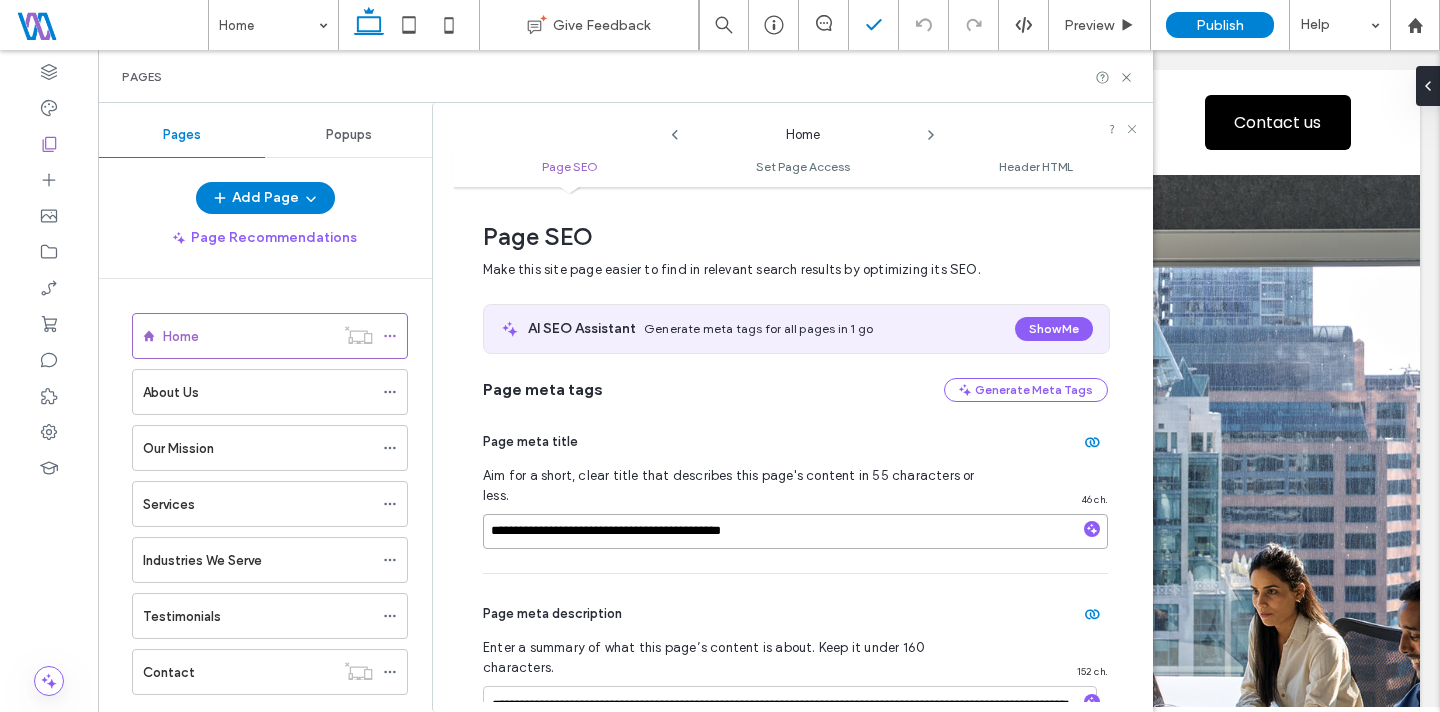 paste on "****" 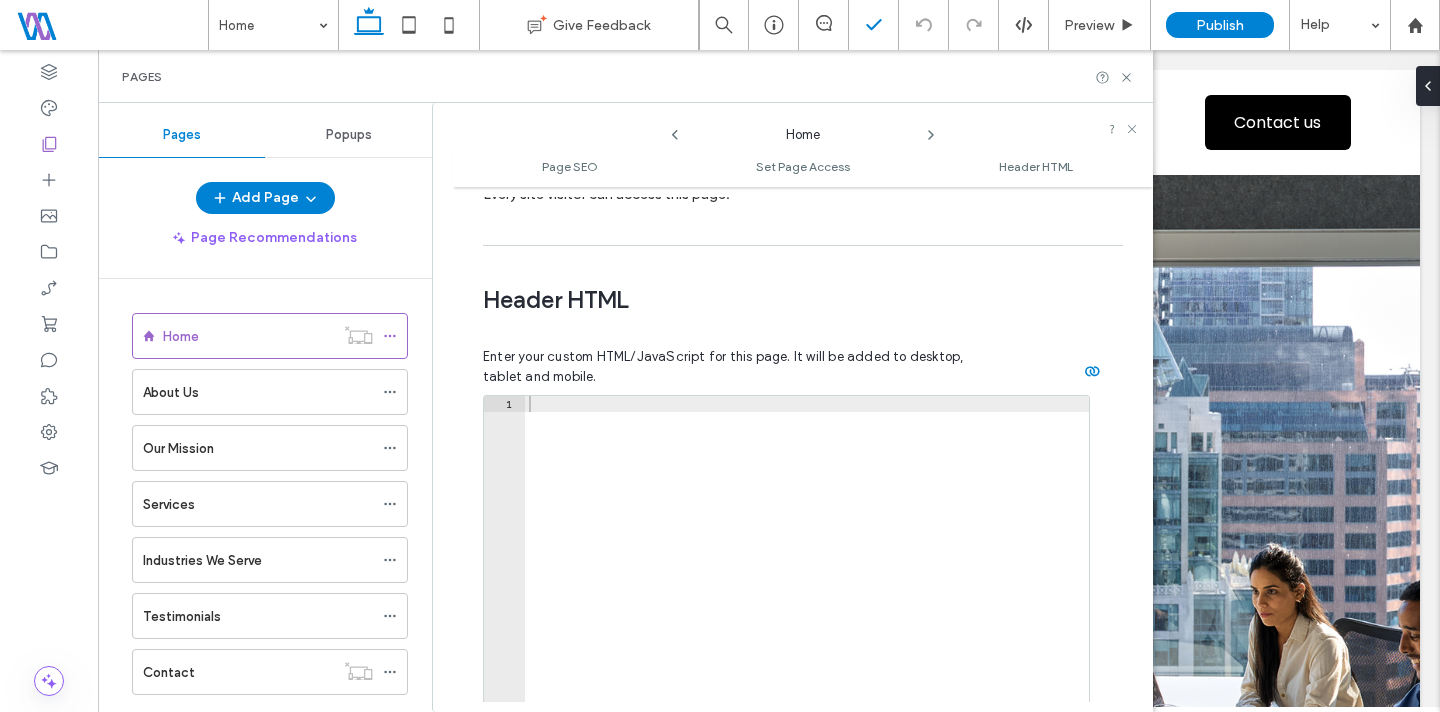 scroll, scrollTop: 0, scrollLeft: 0, axis: both 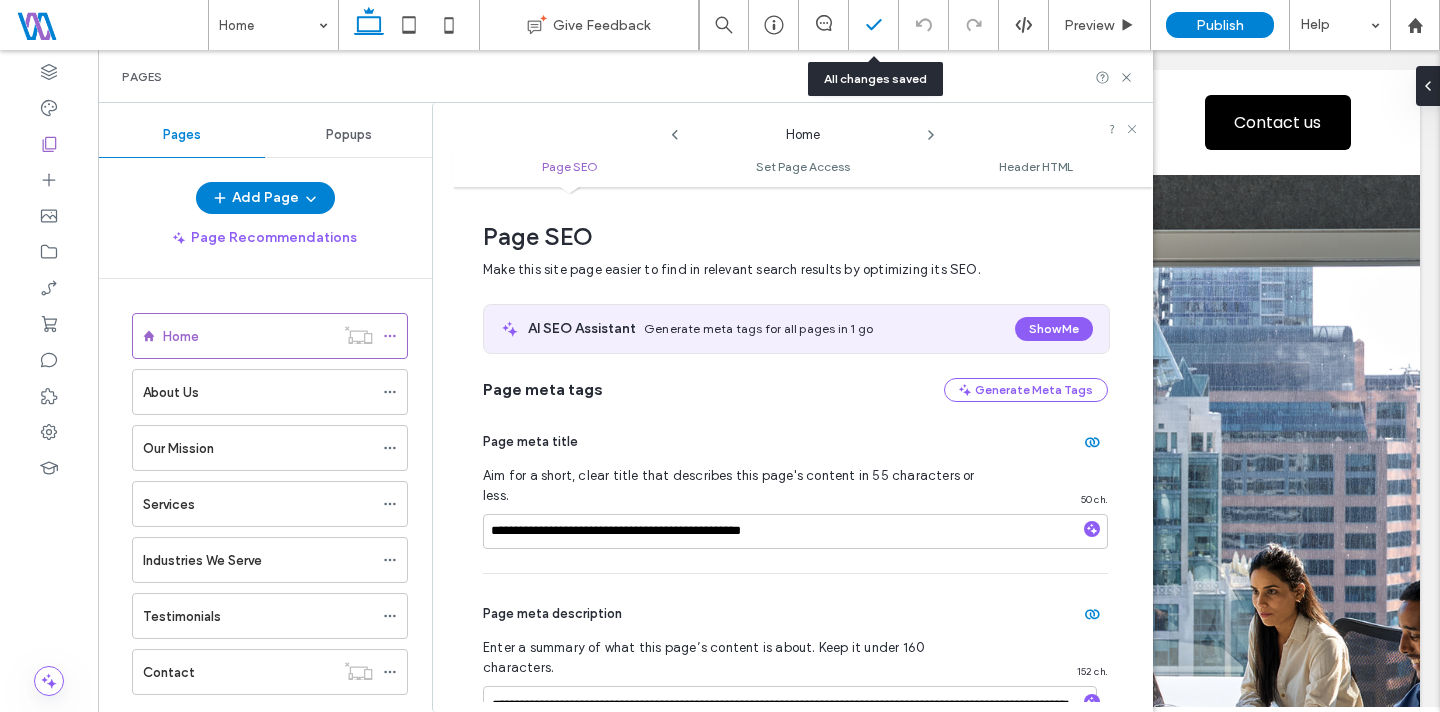 click 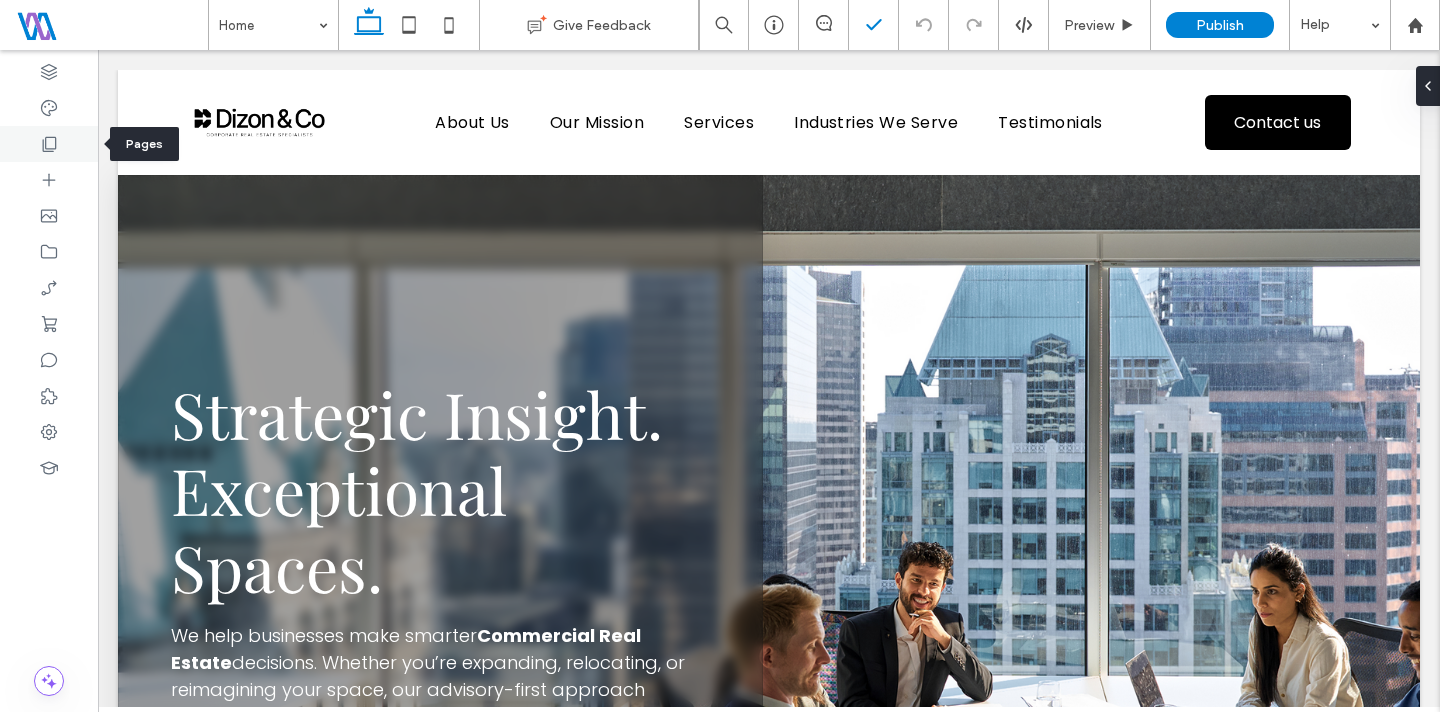 click at bounding box center (49, 144) 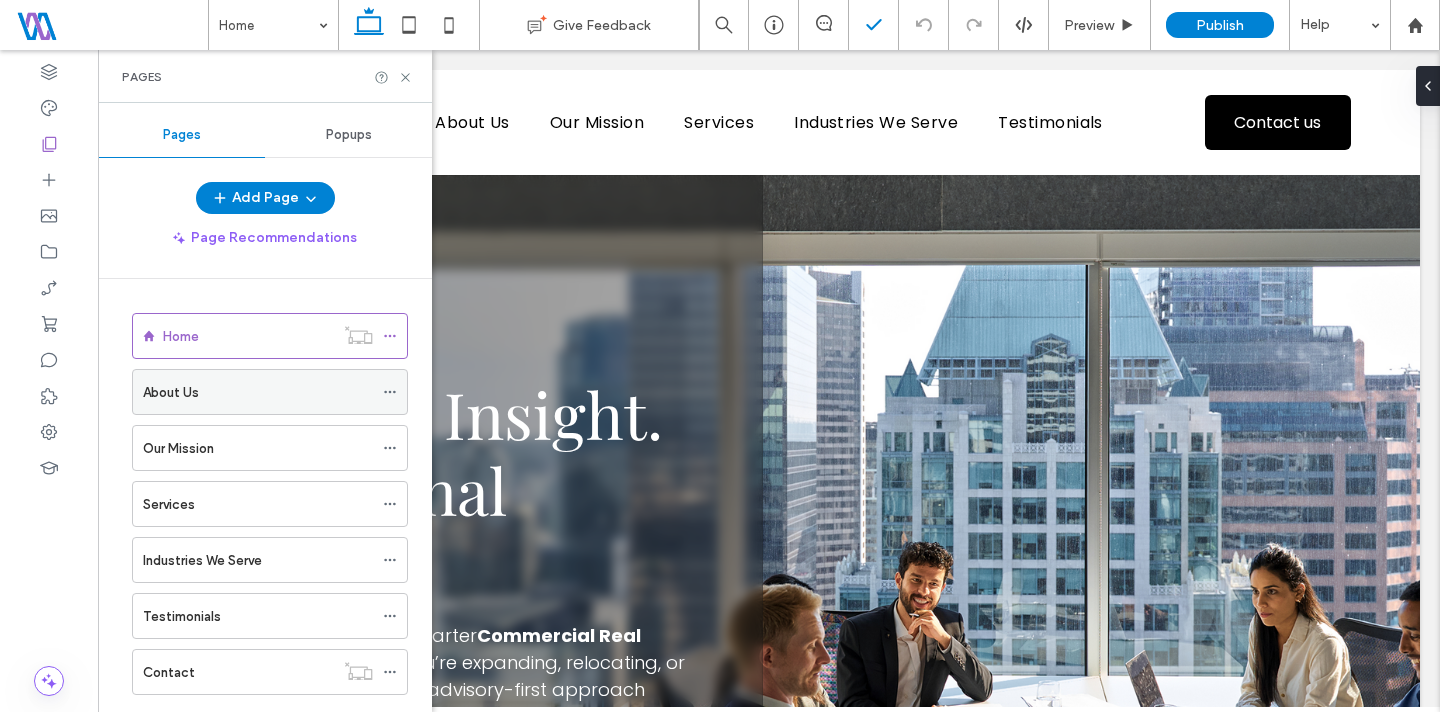 click on "About Us" at bounding box center [258, 392] 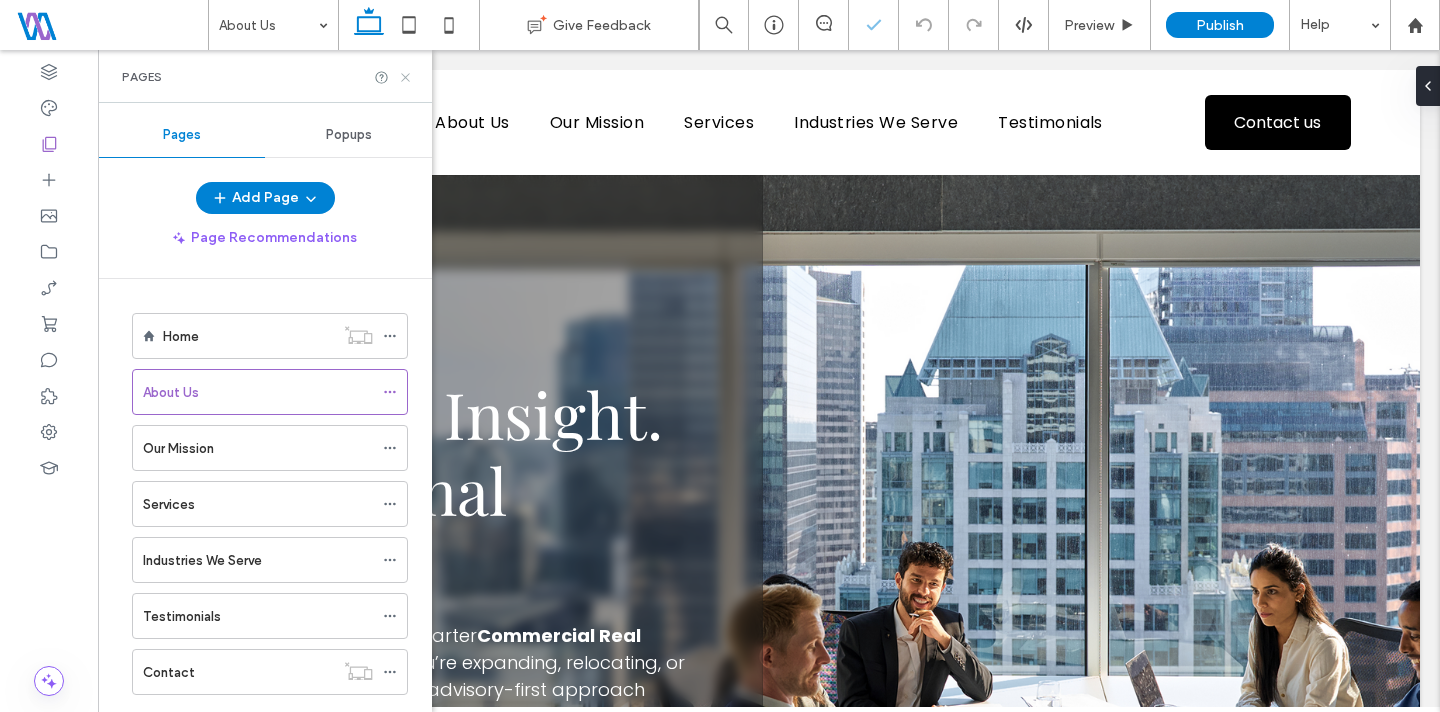 click 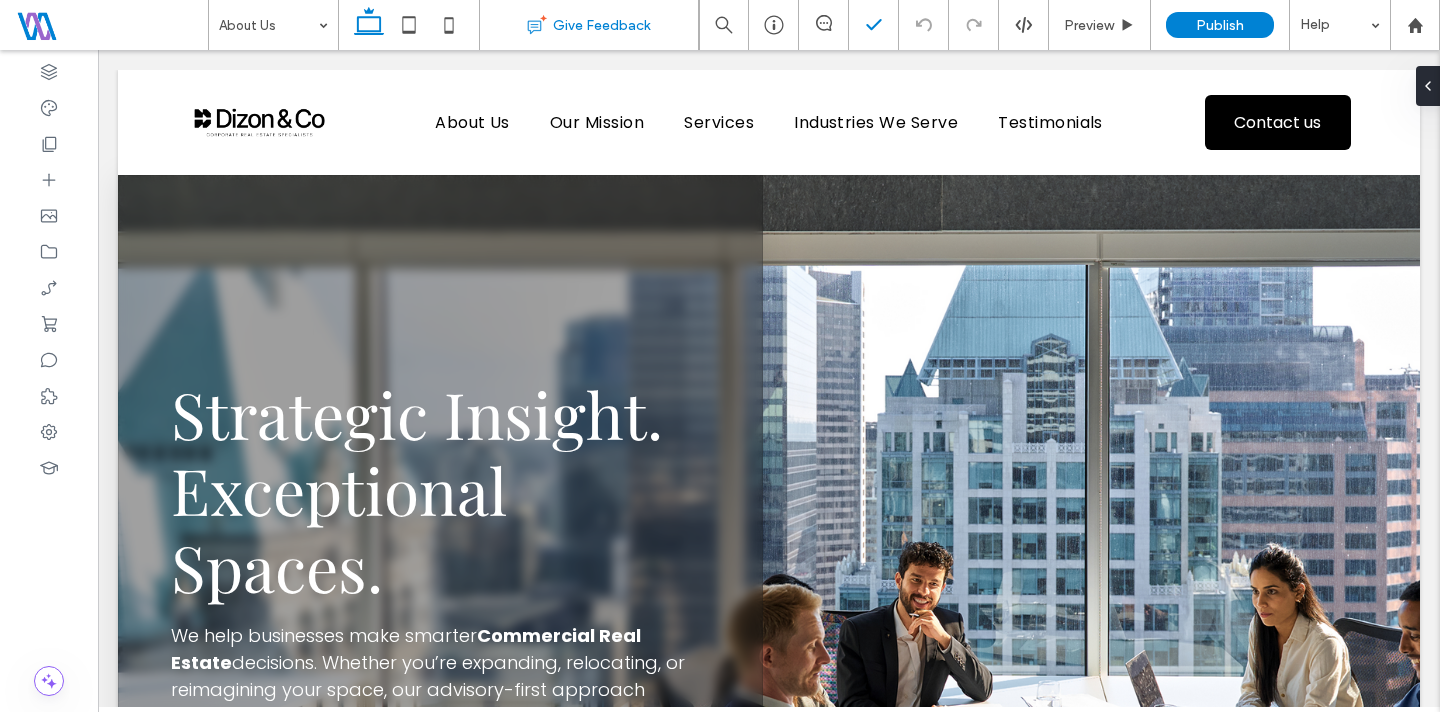 type on "*******" 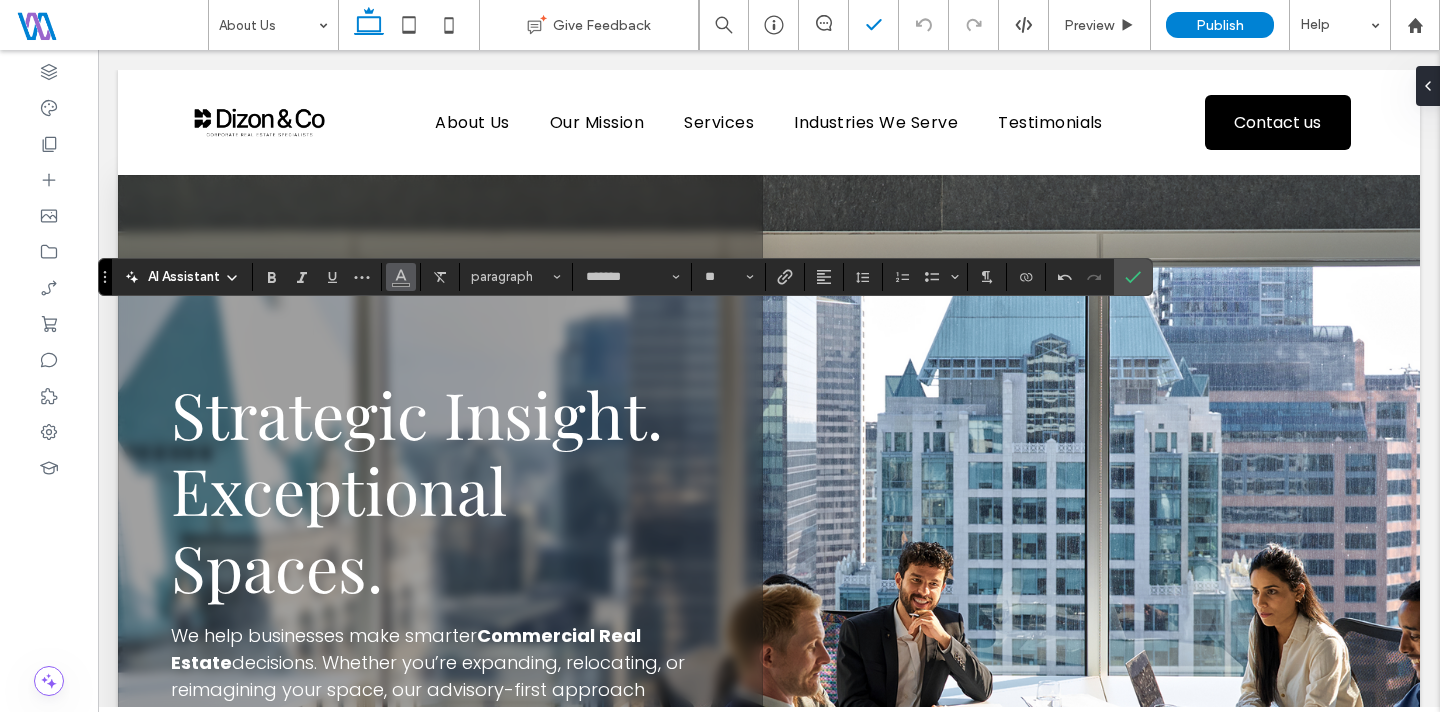 click 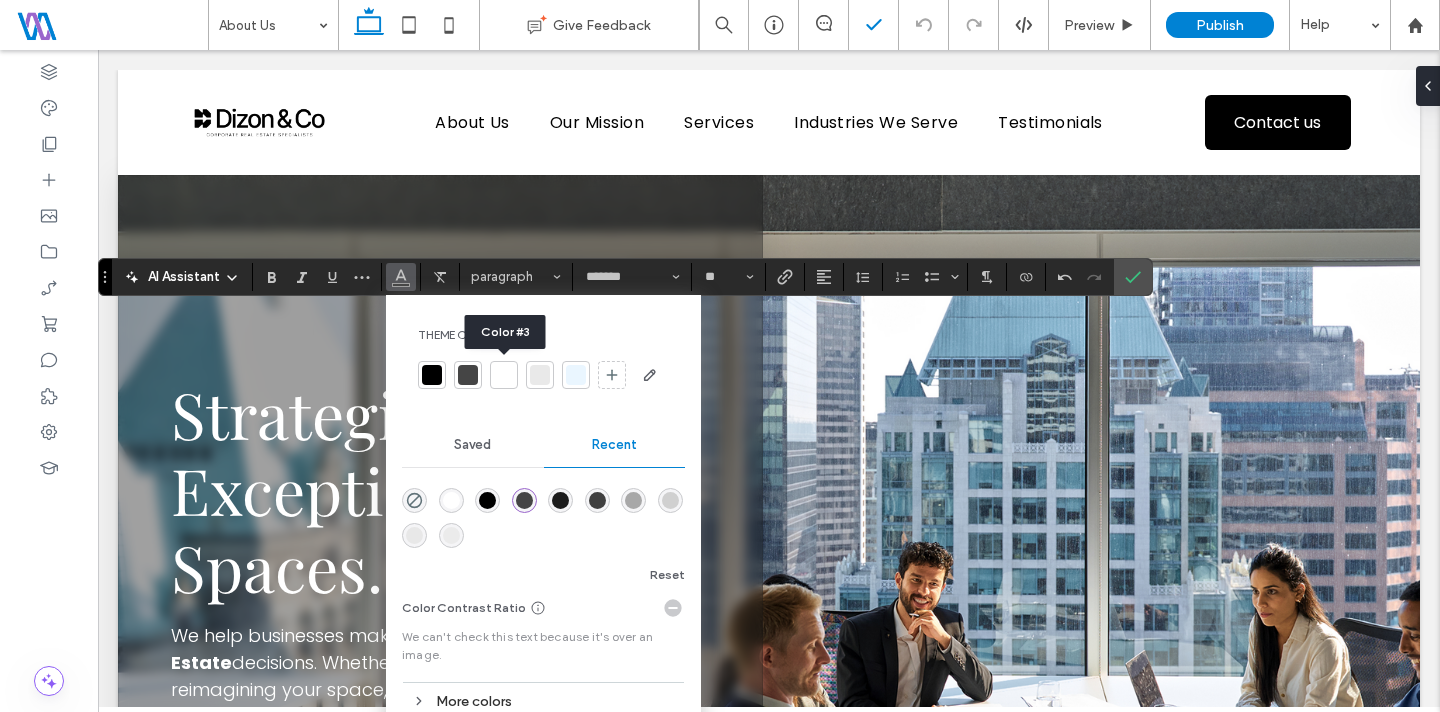 click at bounding box center [504, 375] 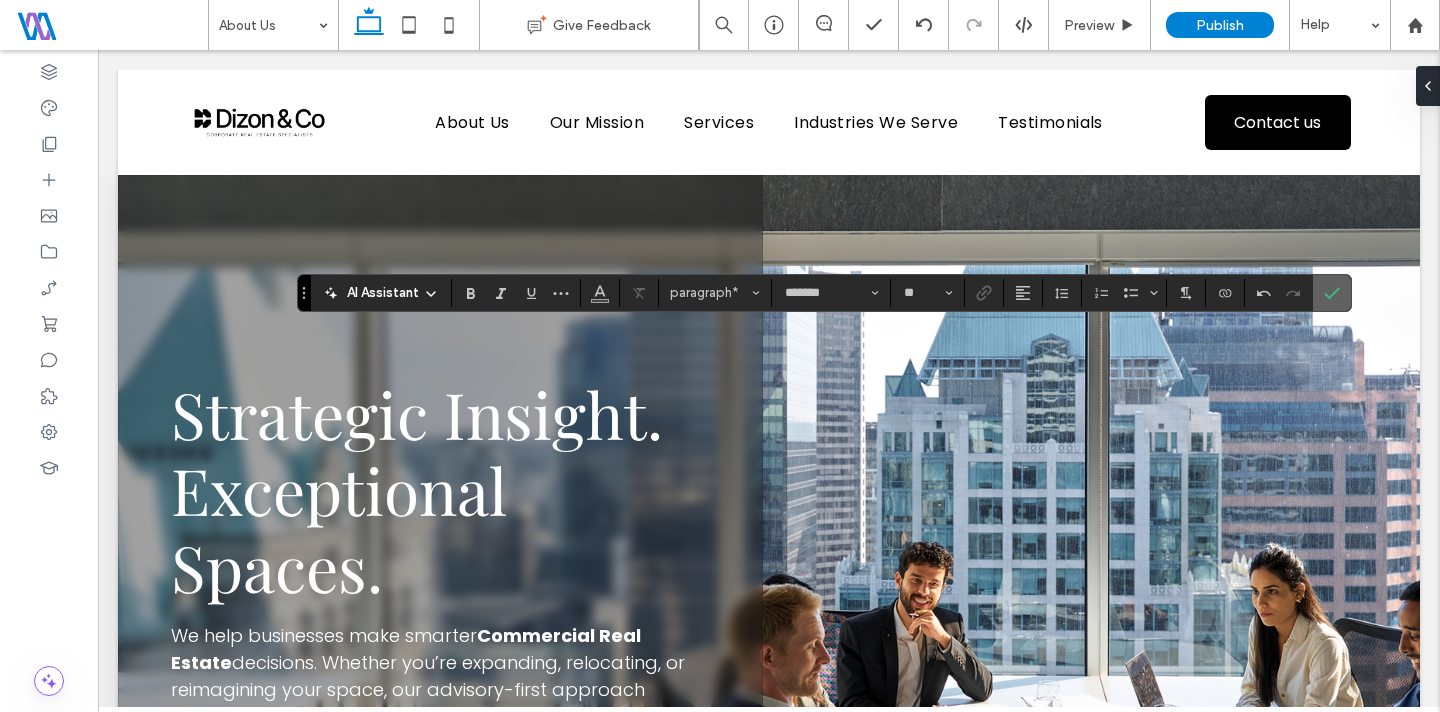 click 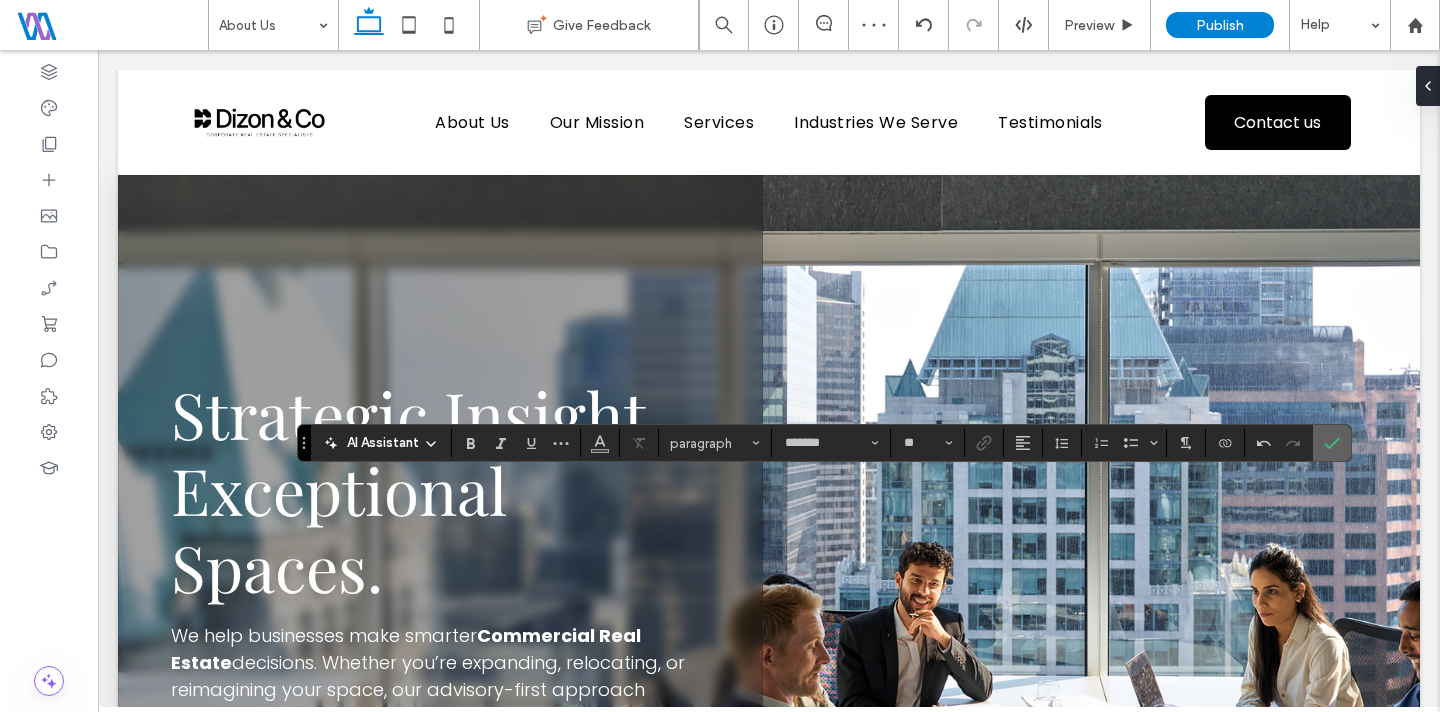click at bounding box center [1332, 443] 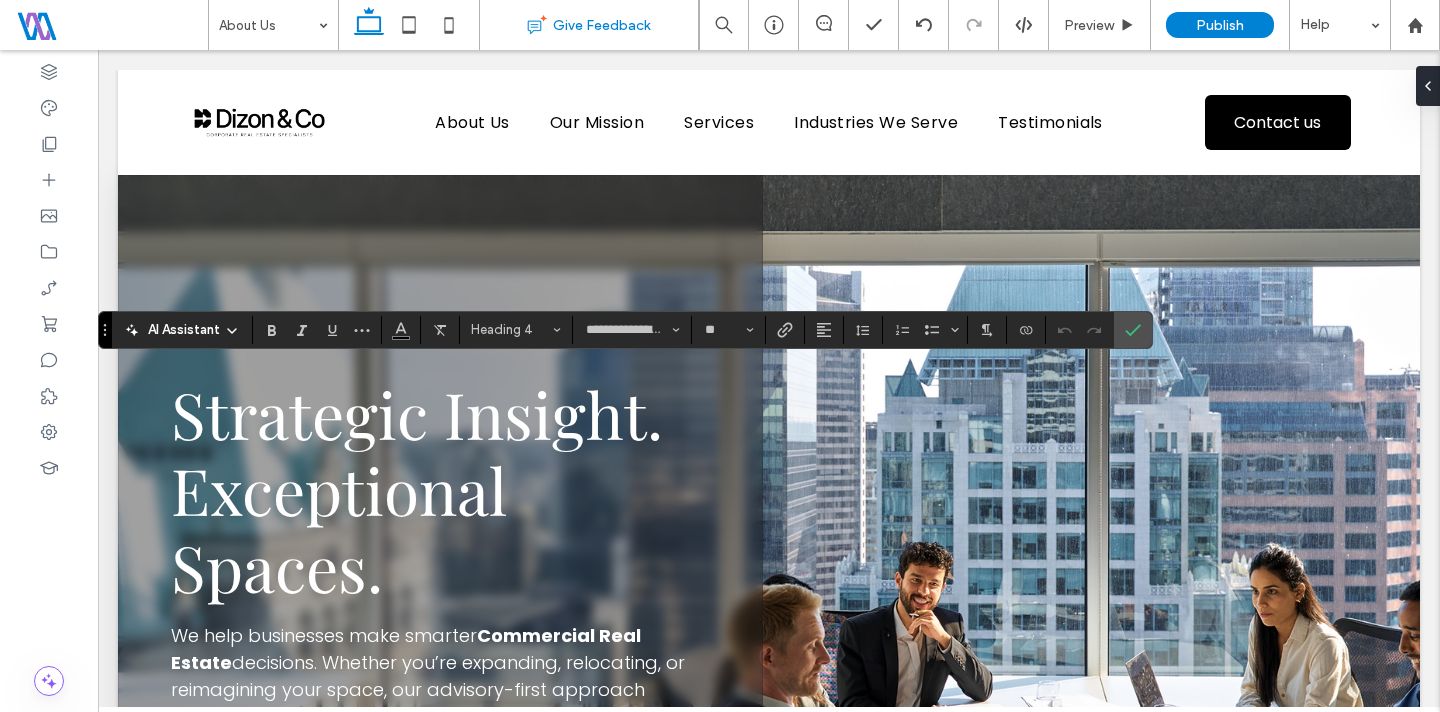 type on "*******" 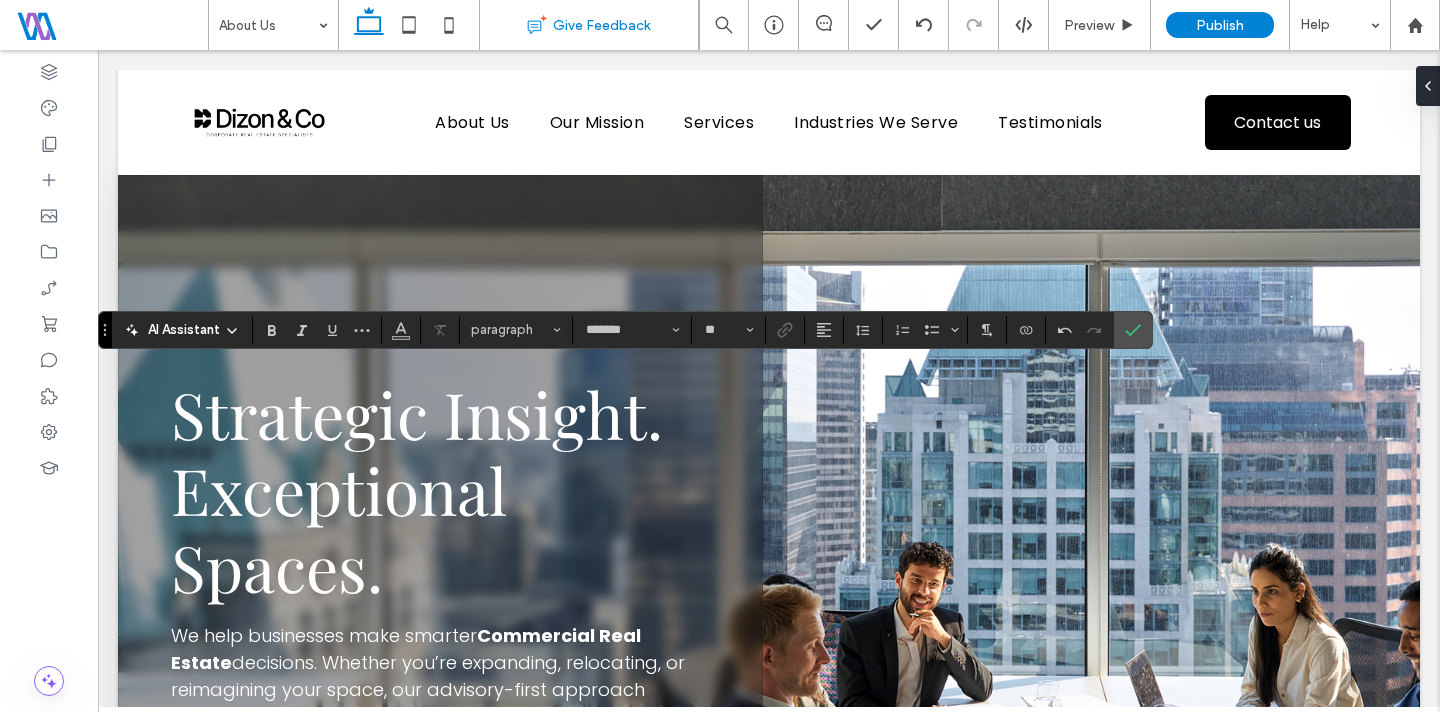 type on "**********" 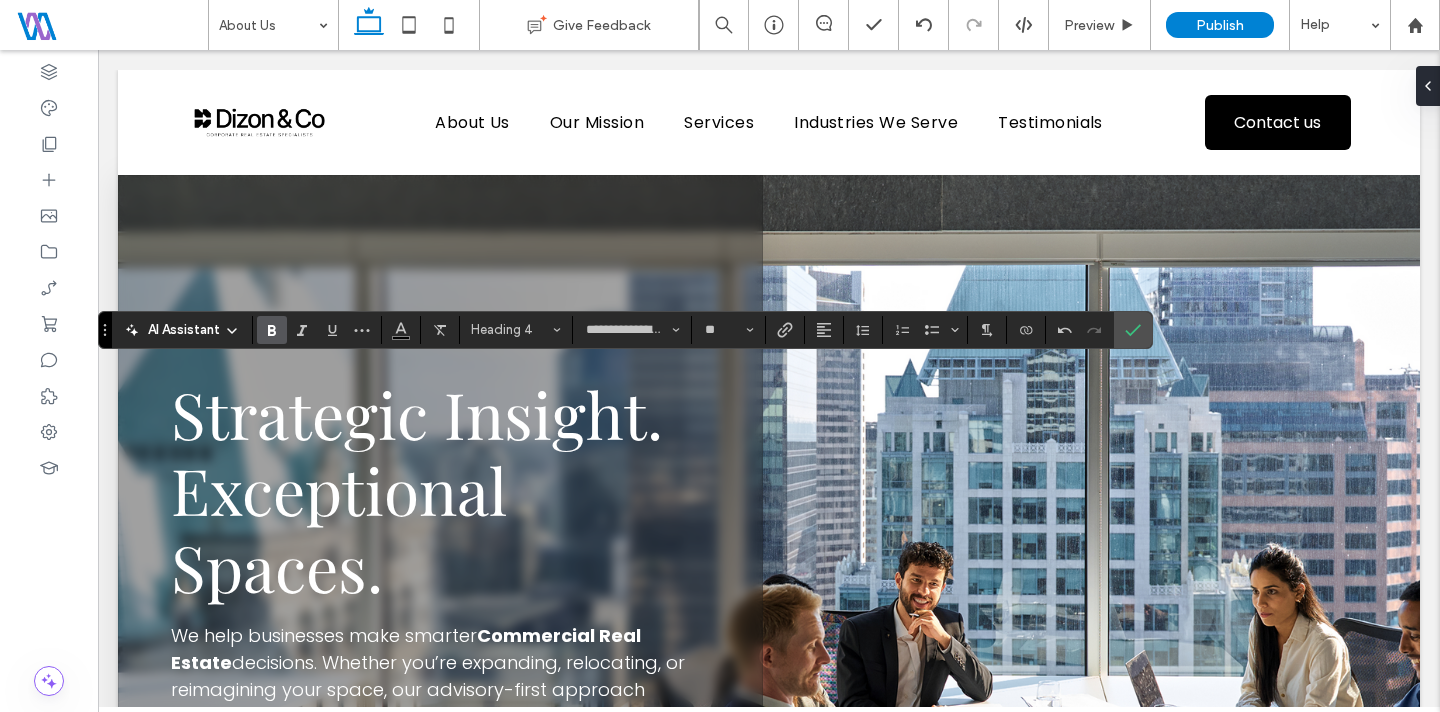 click at bounding box center [272, 330] 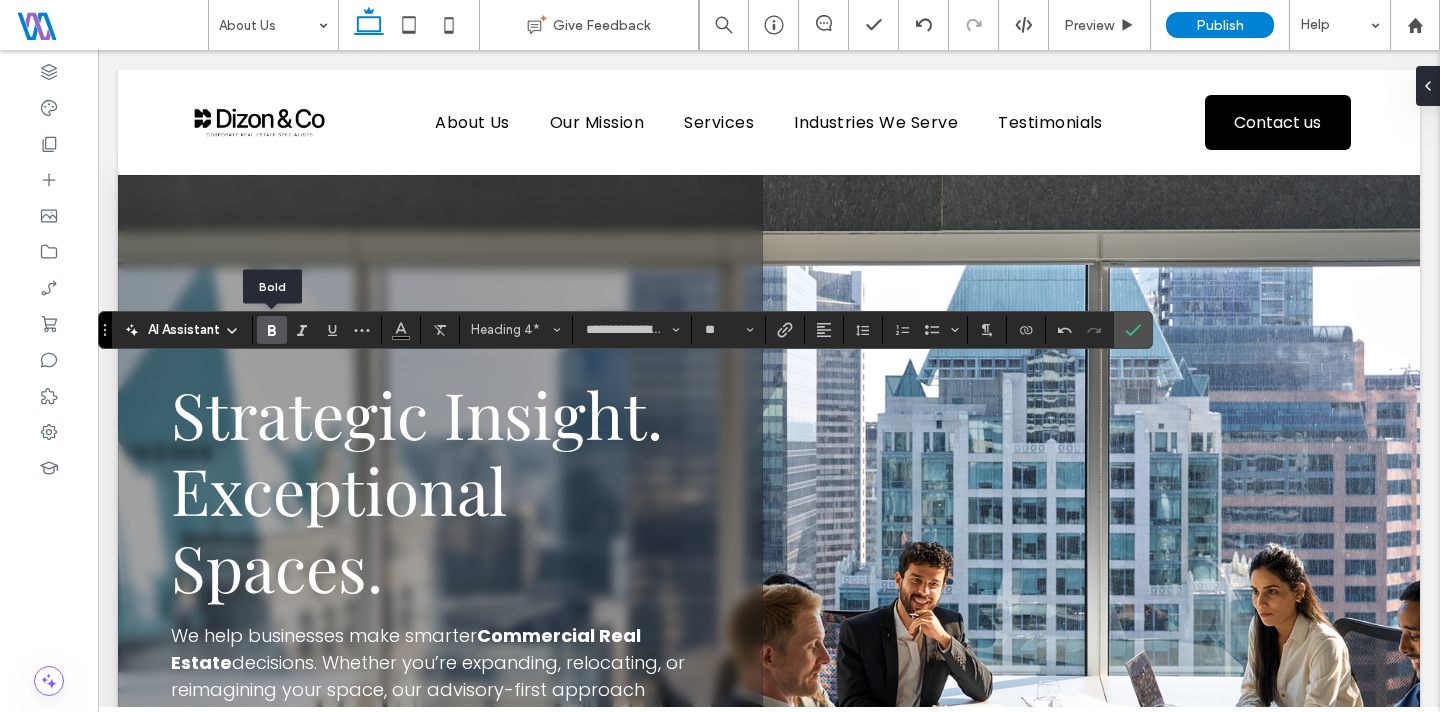 click at bounding box center (272, 330) 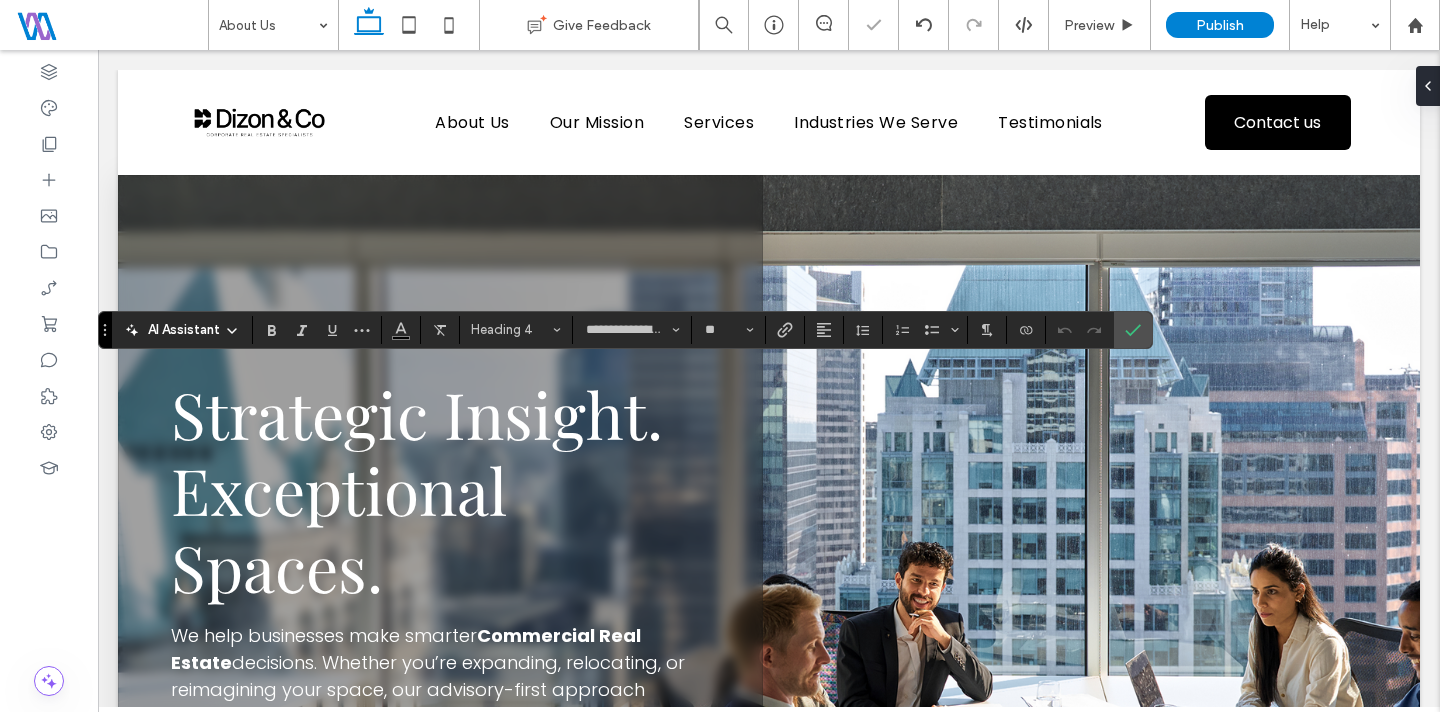 type on "*******" 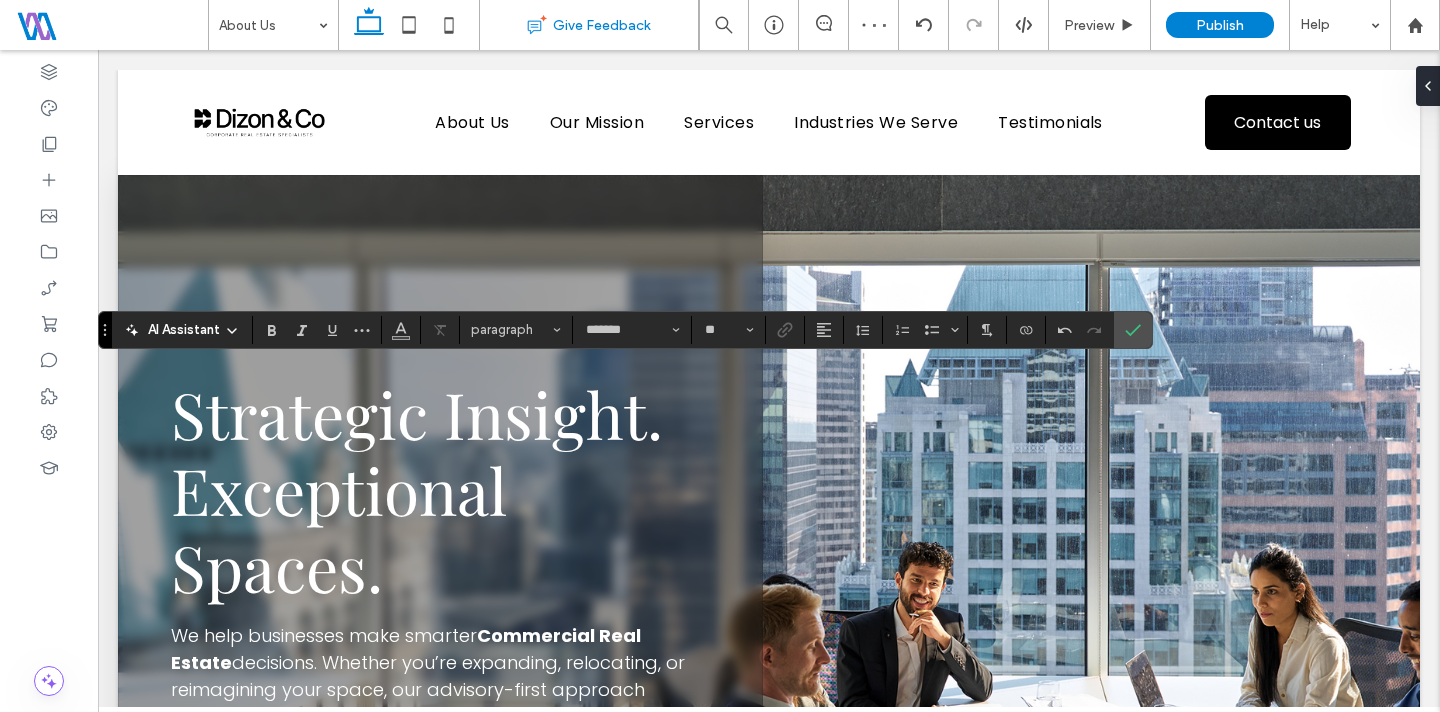 type on "**********" 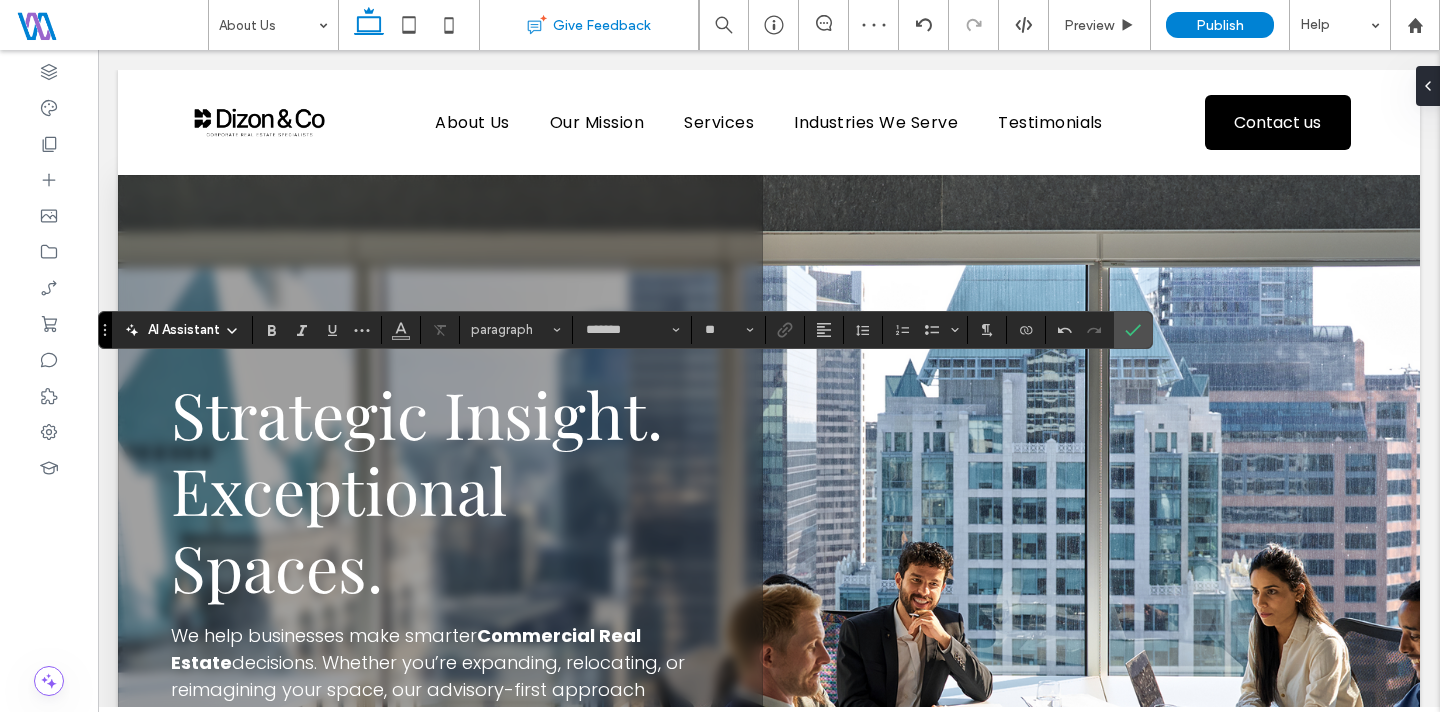 type on "**" 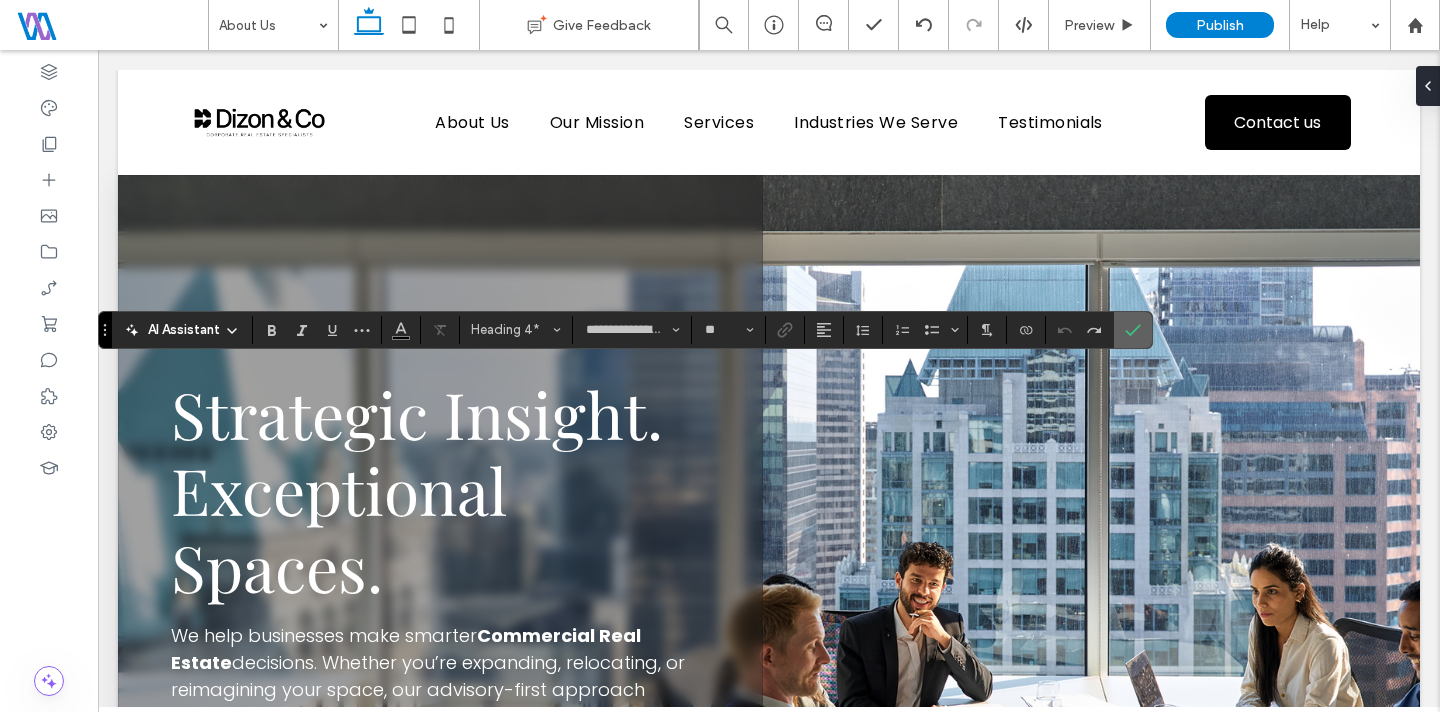 click at bounding box center [1133, 330] 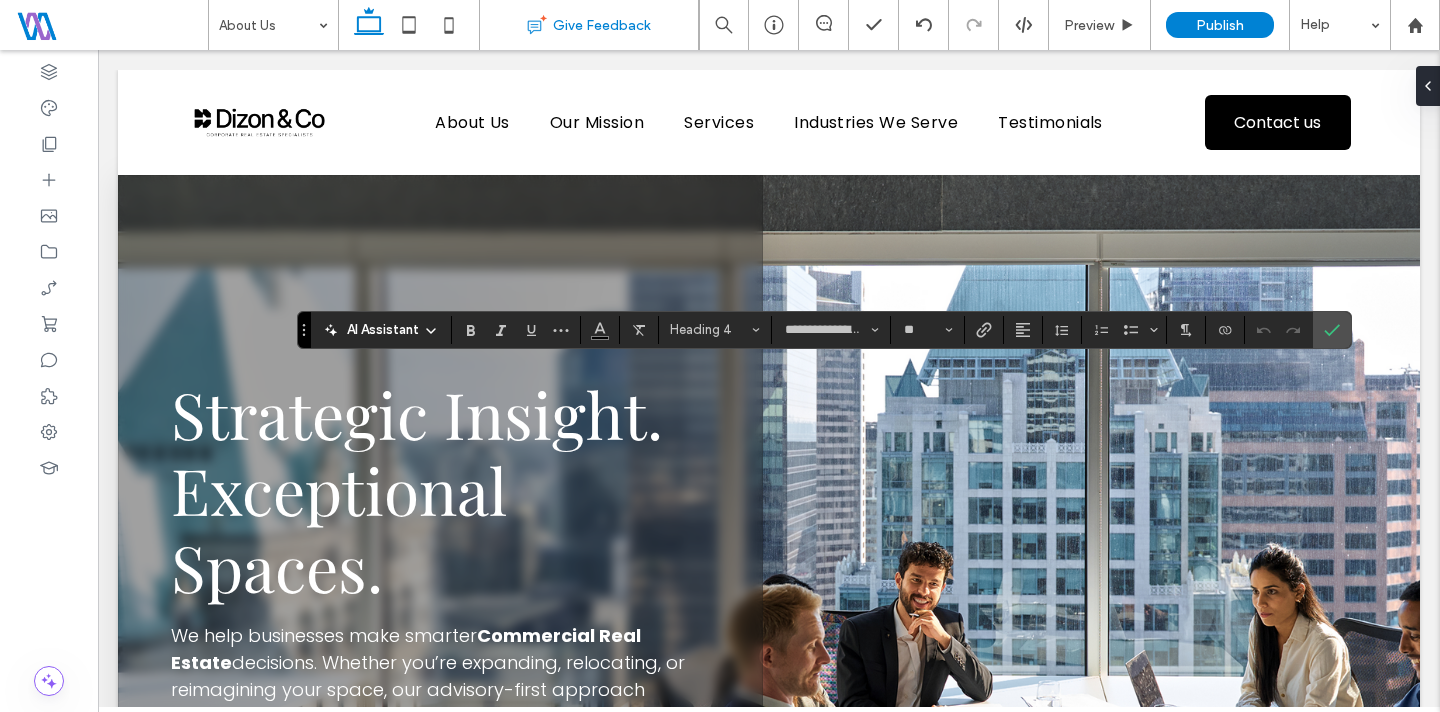 type on "*******" 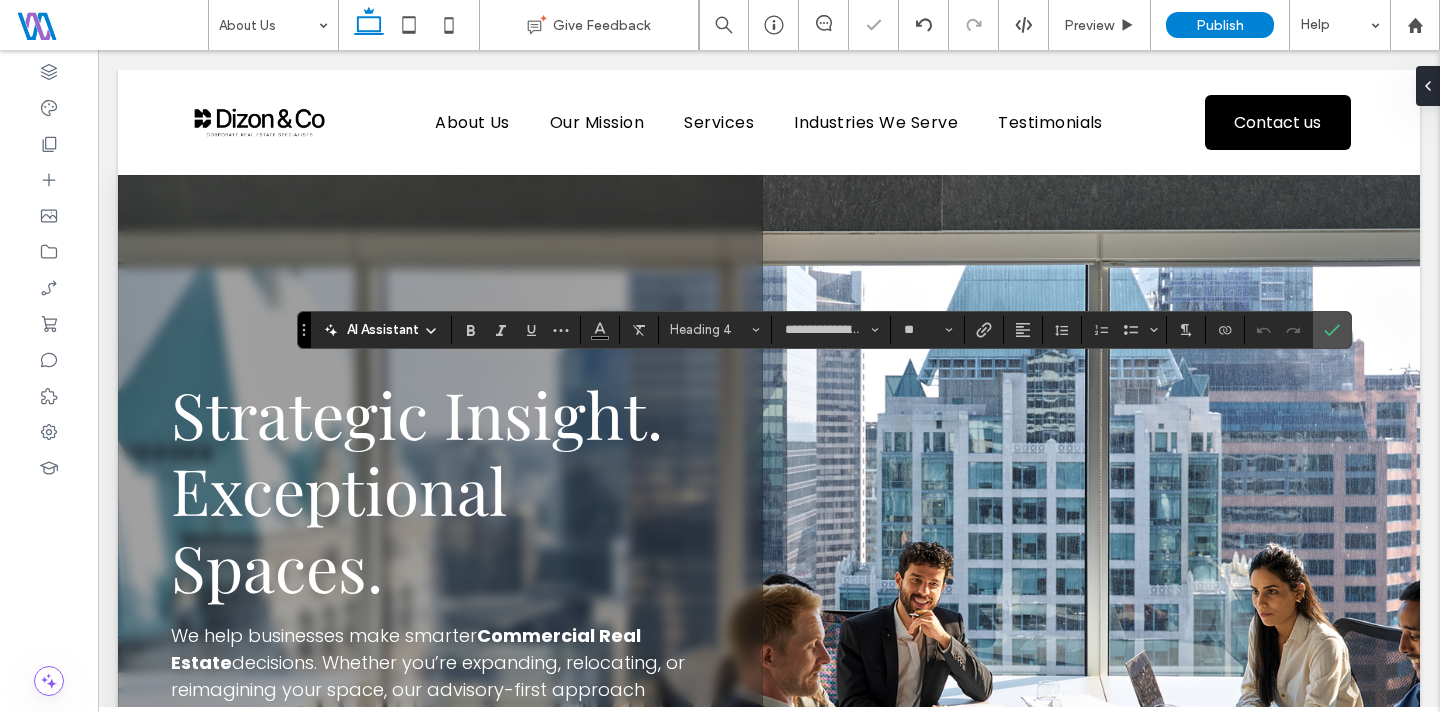 type on "*******" 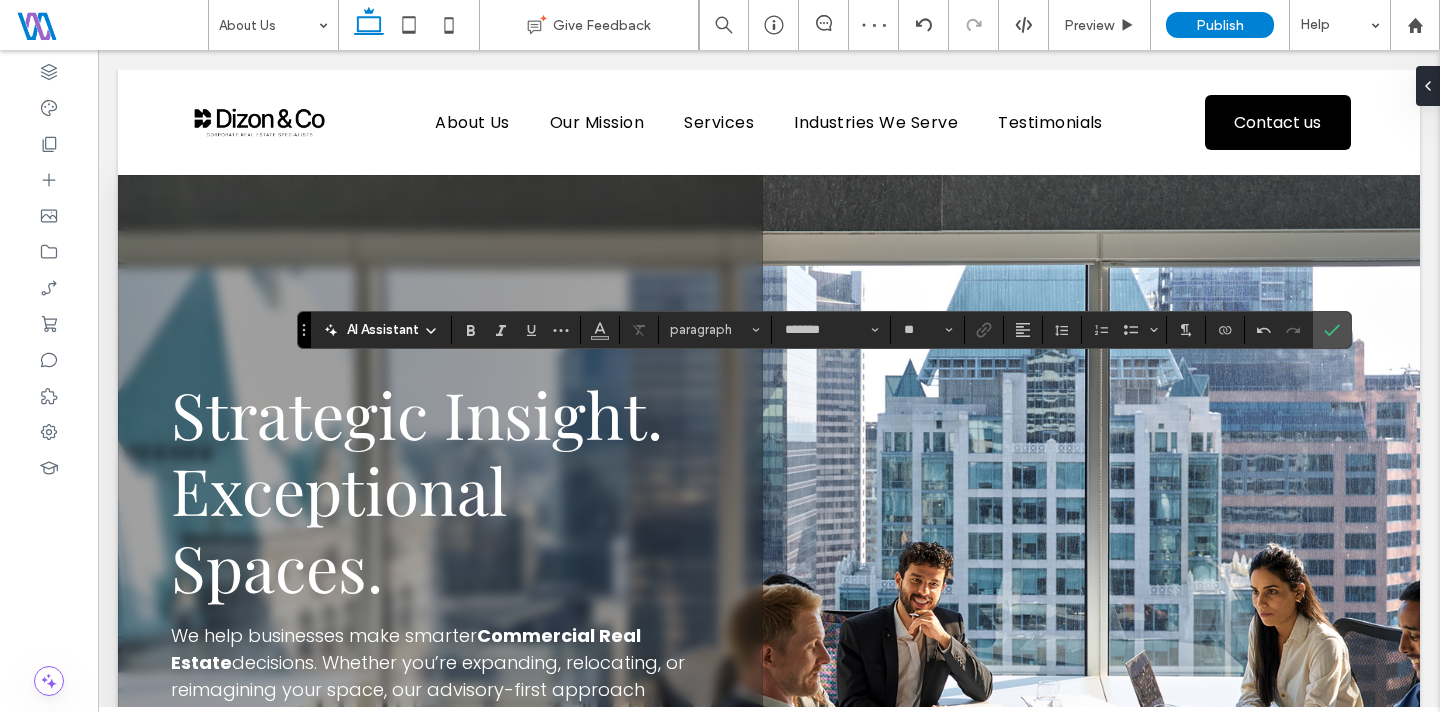 type on "**********" 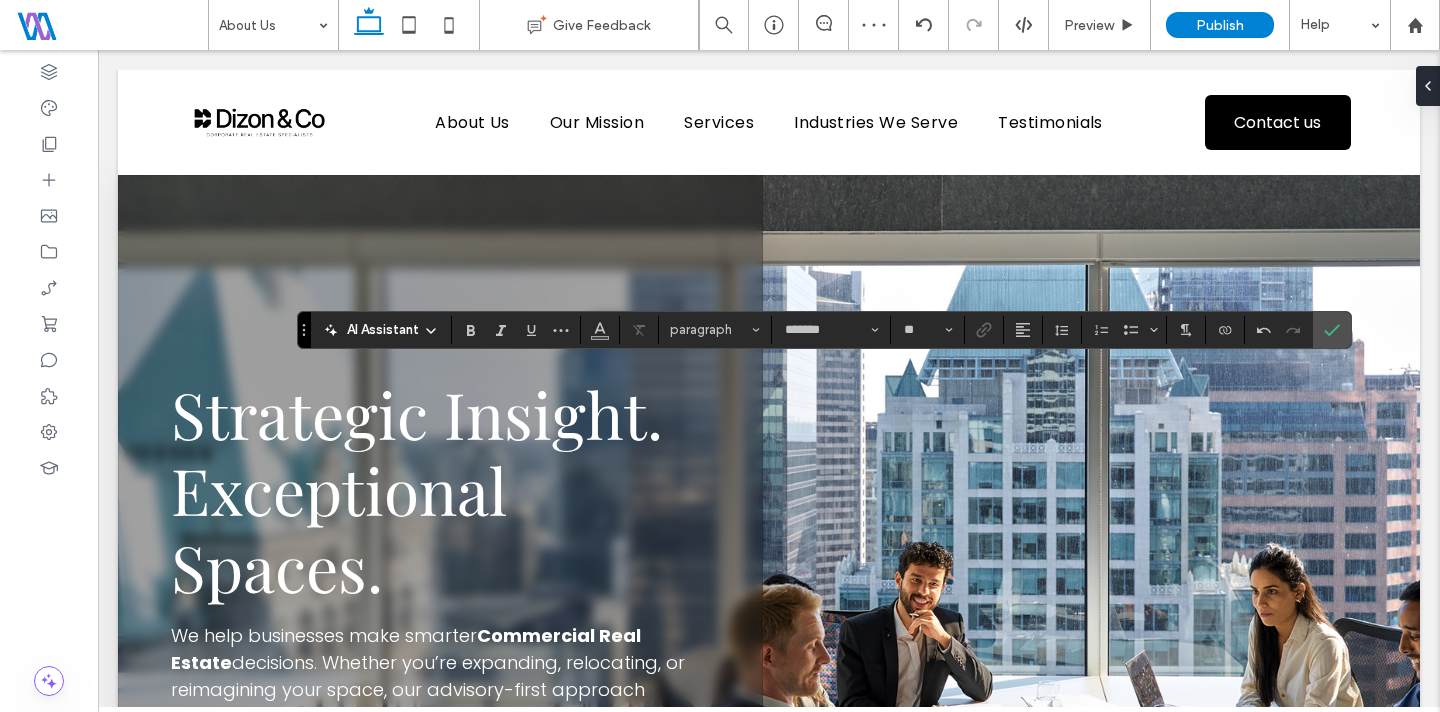 type on "**" 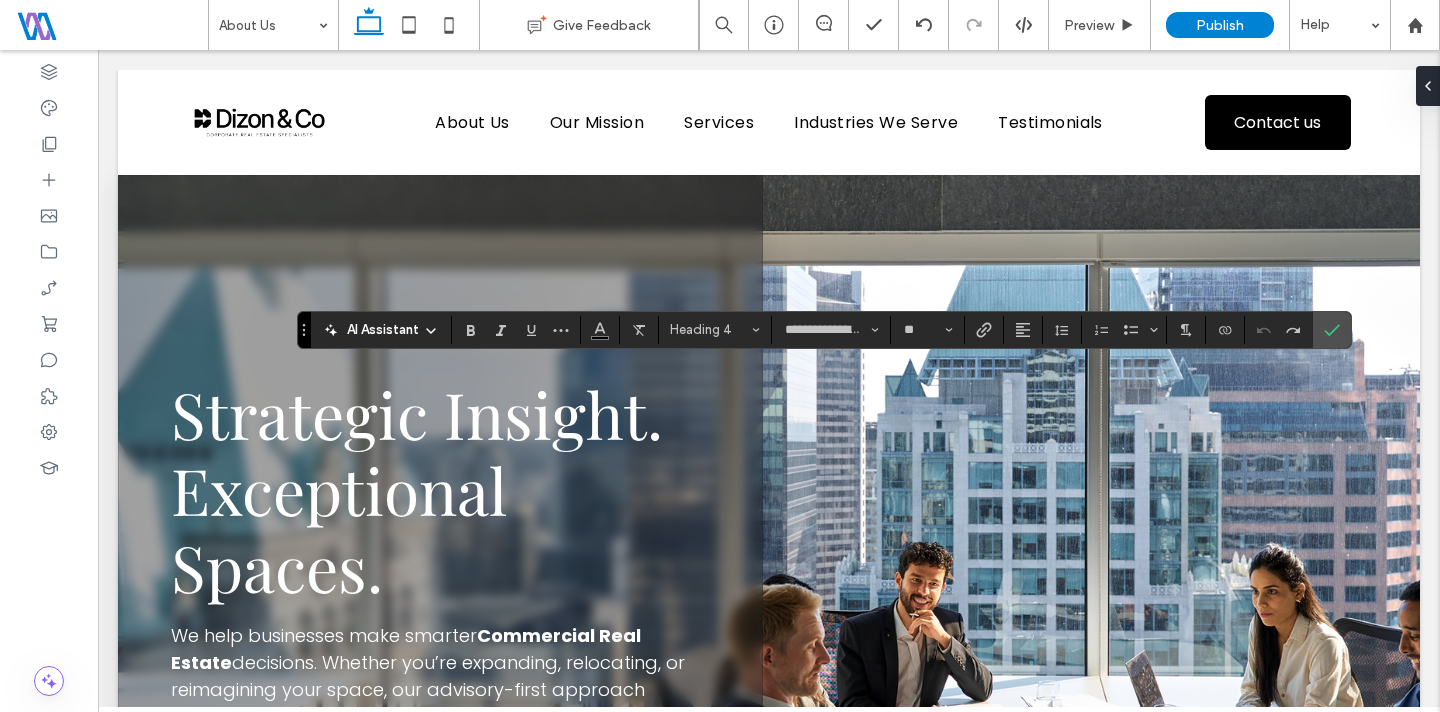 type on "*******" 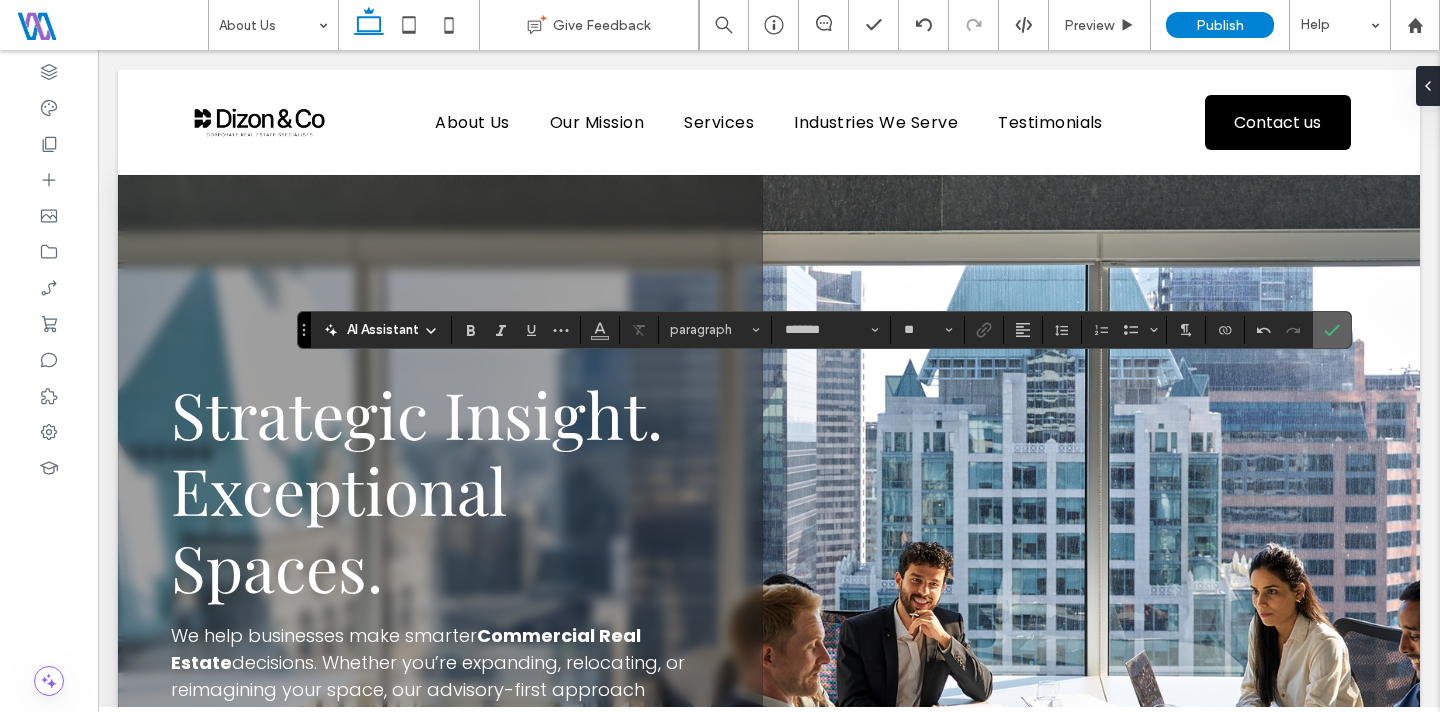 click 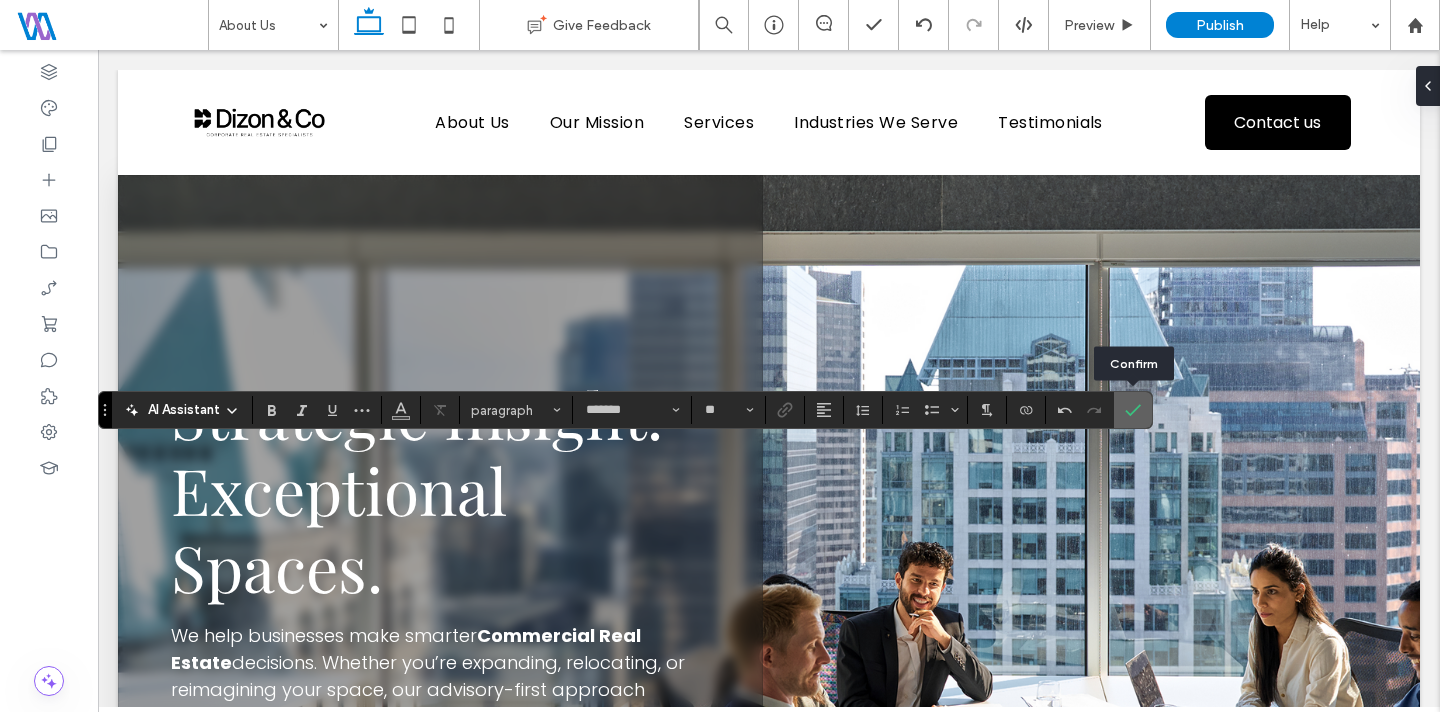 click at bounding box center [1133, 410] 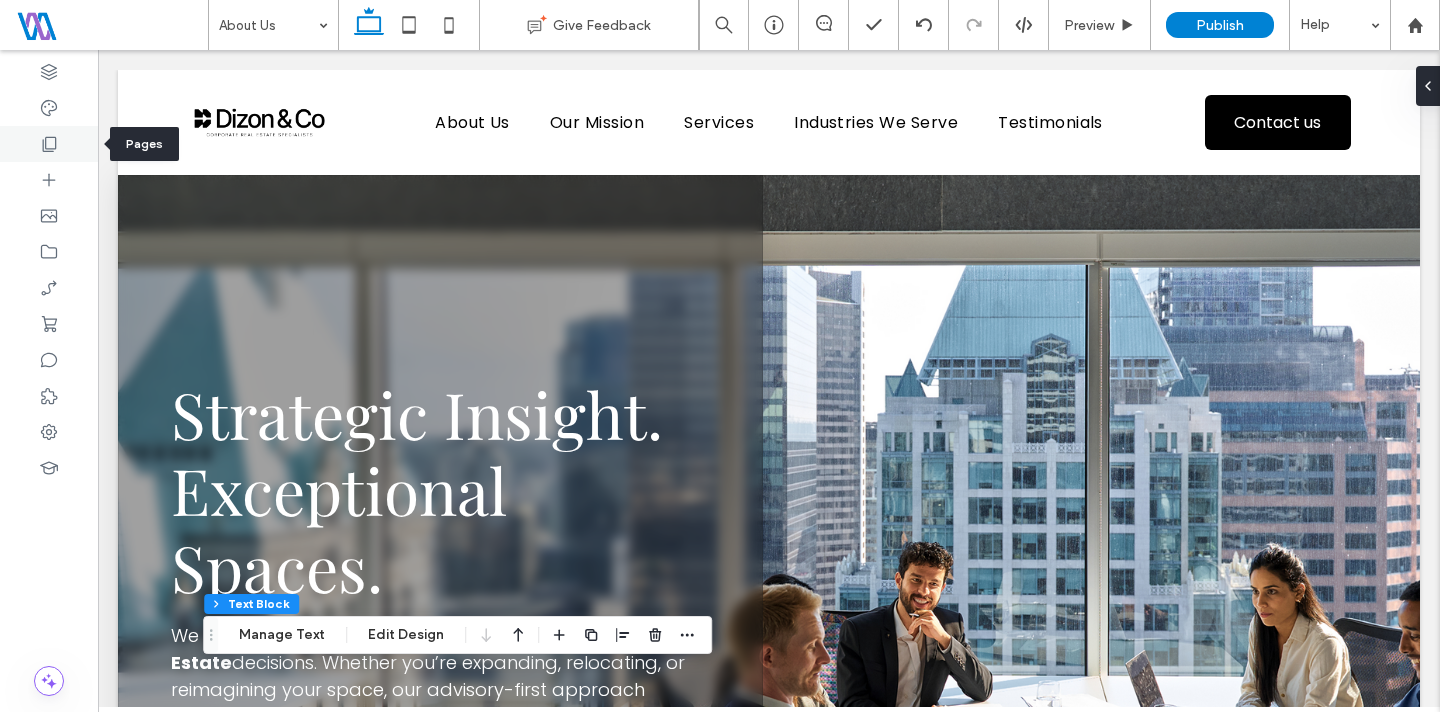 click 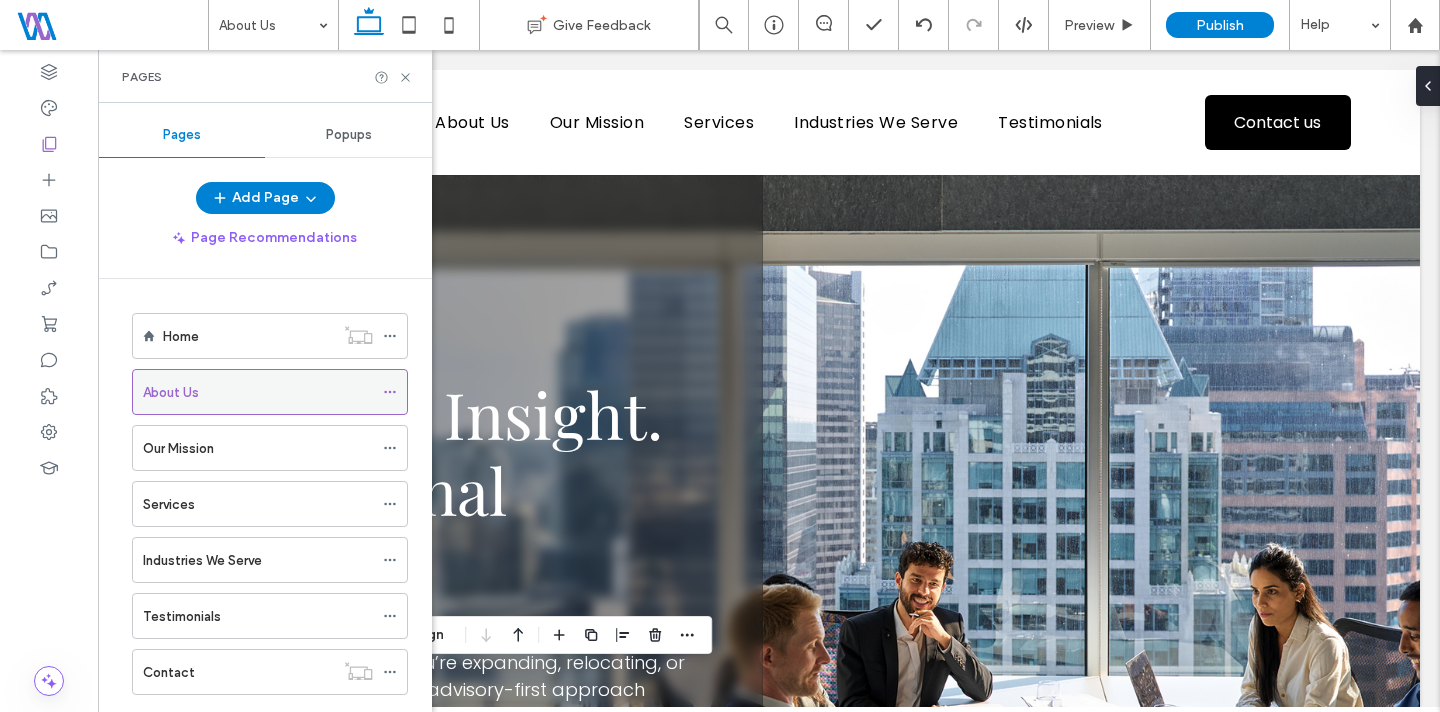 click 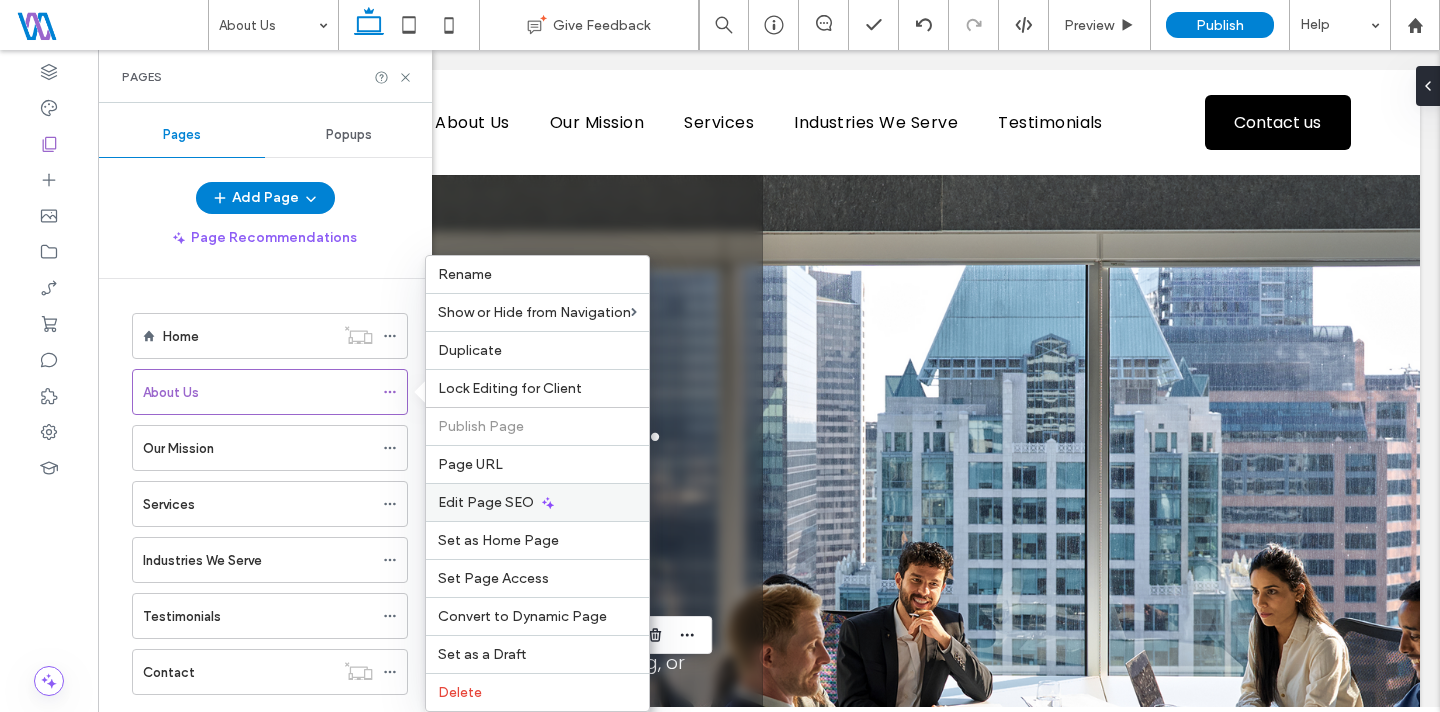 click on "Edit Page SEO" at bounding box center (486, 502) 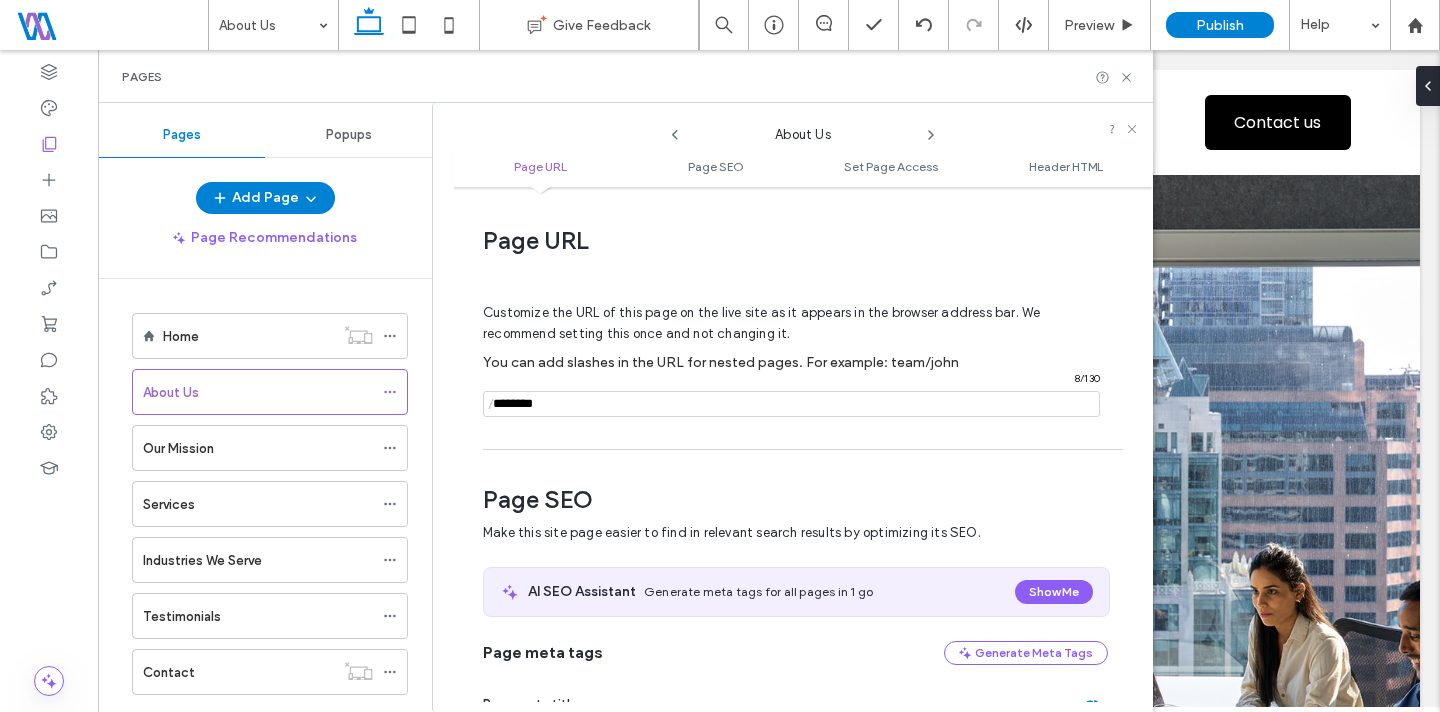 scroll, scrollTop: 275, scrollLeft: 0, axis: vertical 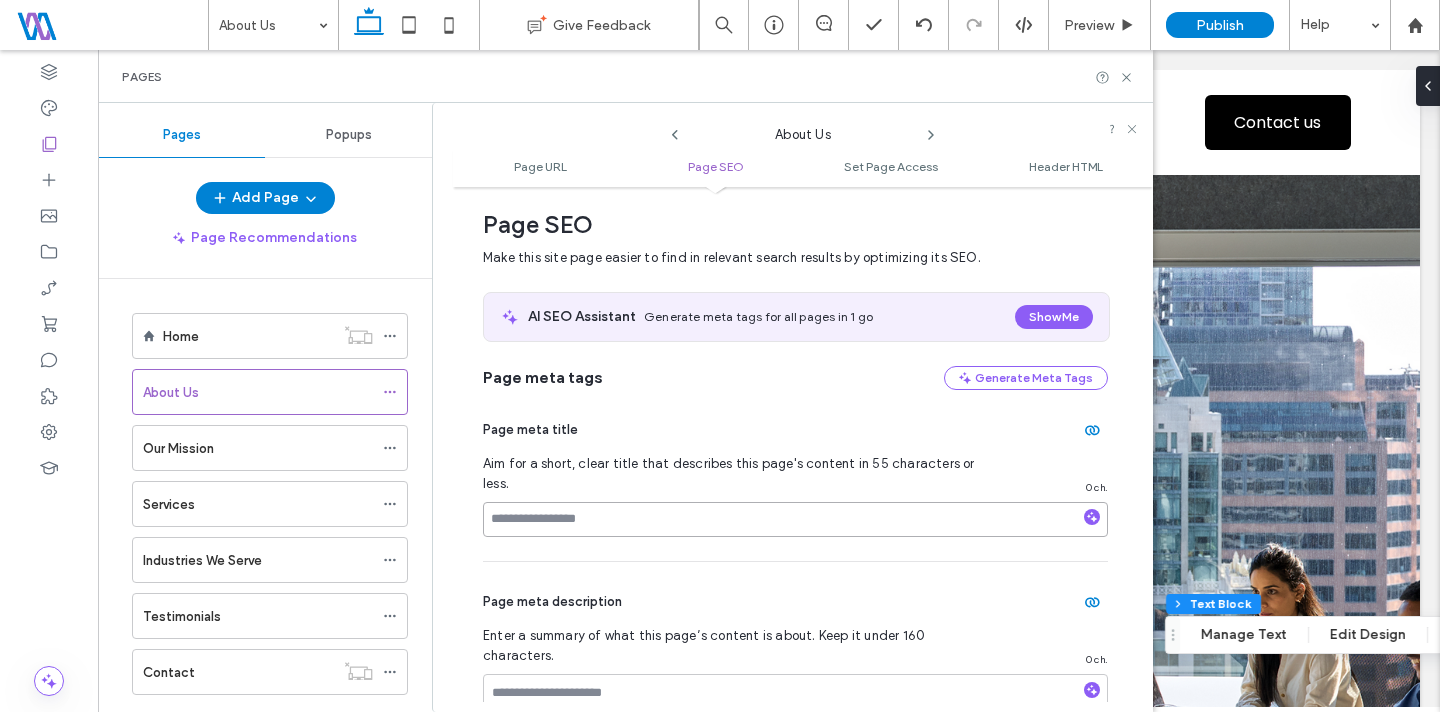 click at bounding box center (795, 519) 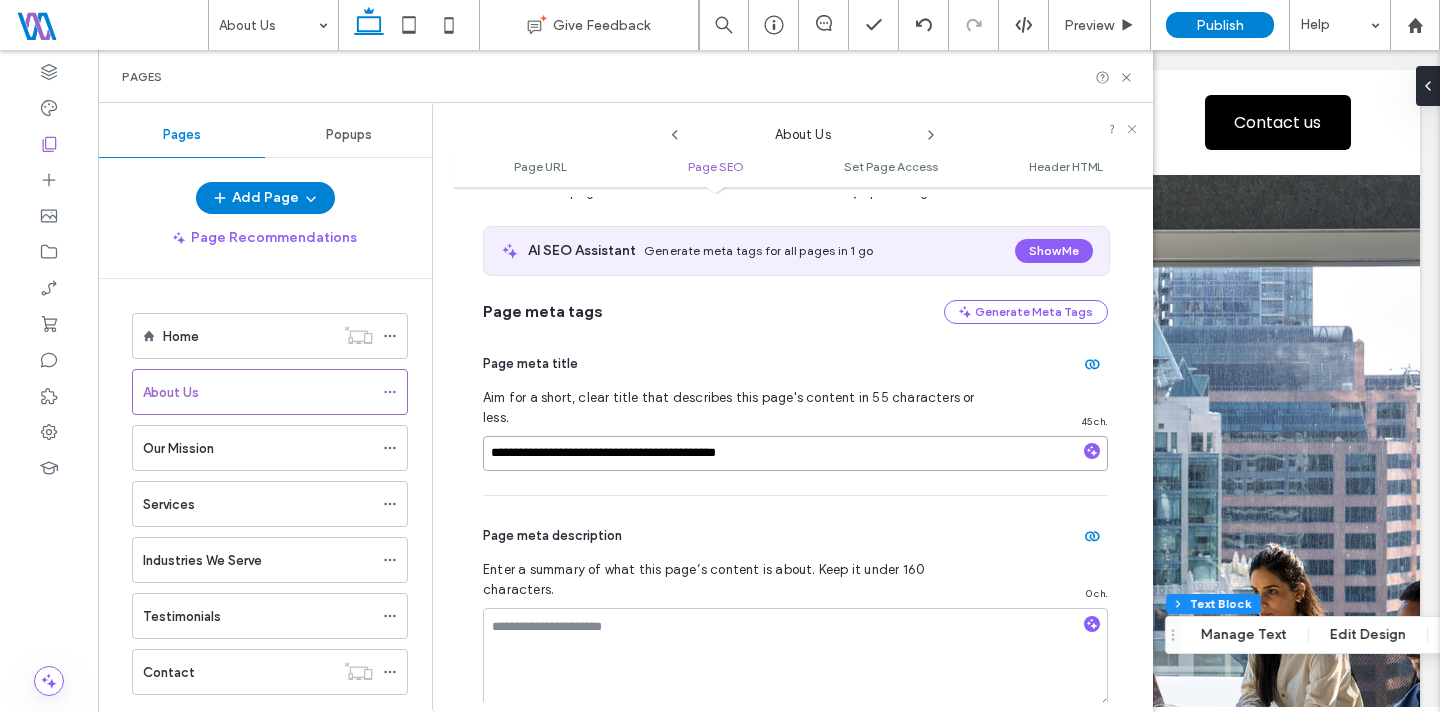scroll, scrollTop: 375, scrollLeft: 0, axis: vertical 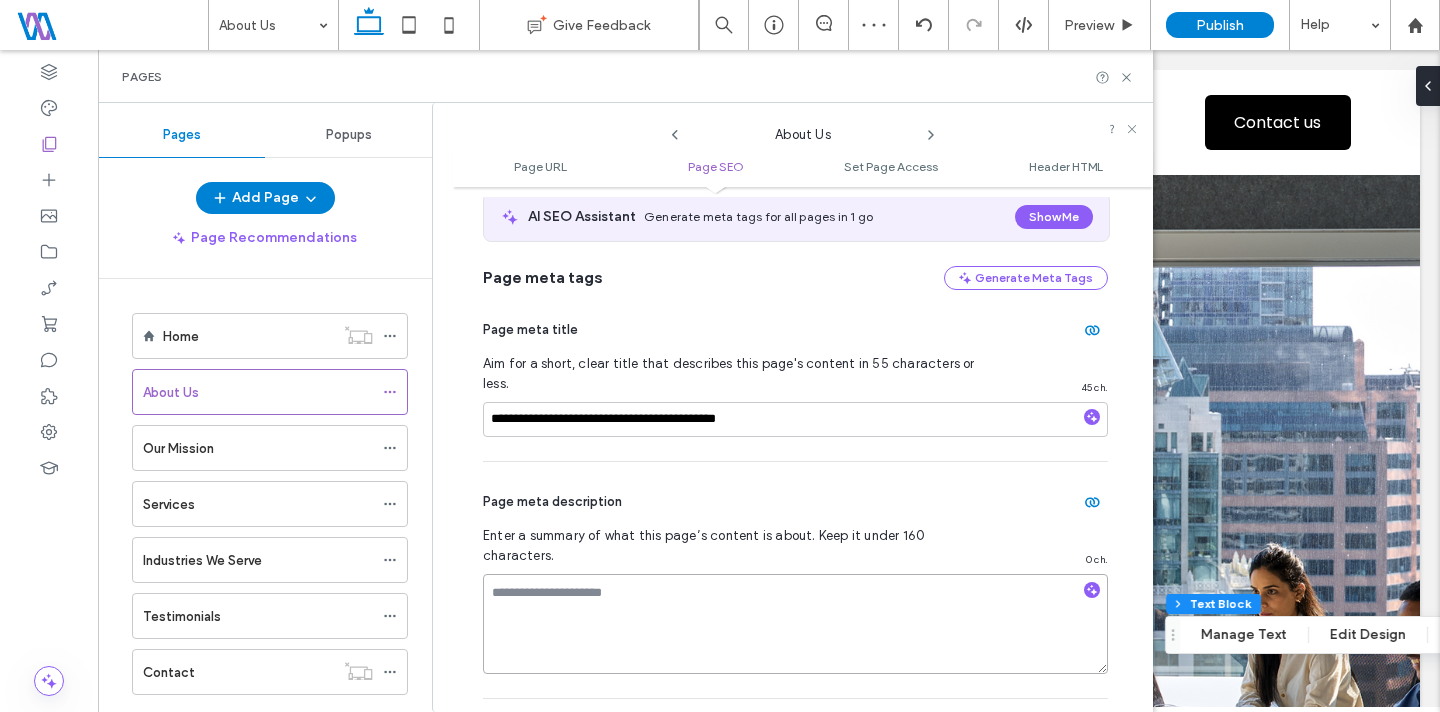 click at bounding box center (795, 624) 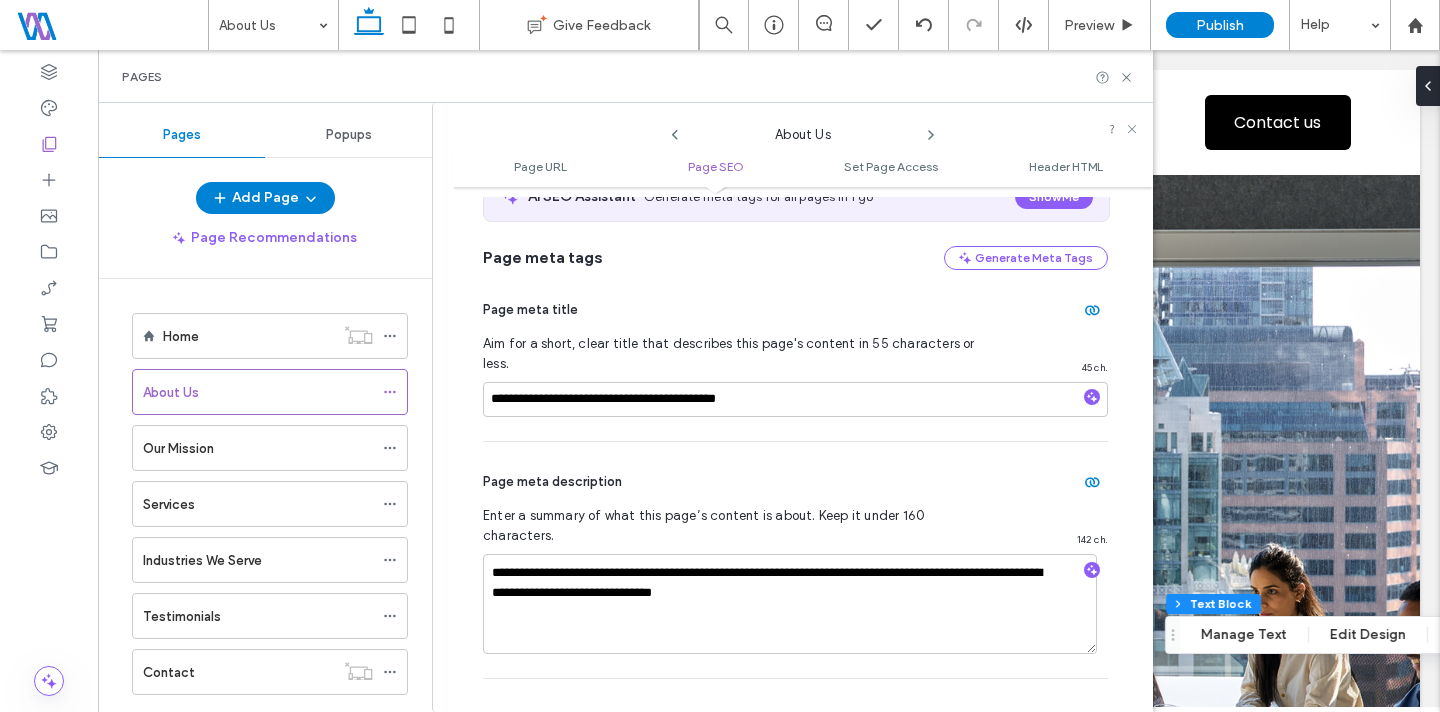scroll, scrollTop: 399, scrollLeft: 0, axis: vertical 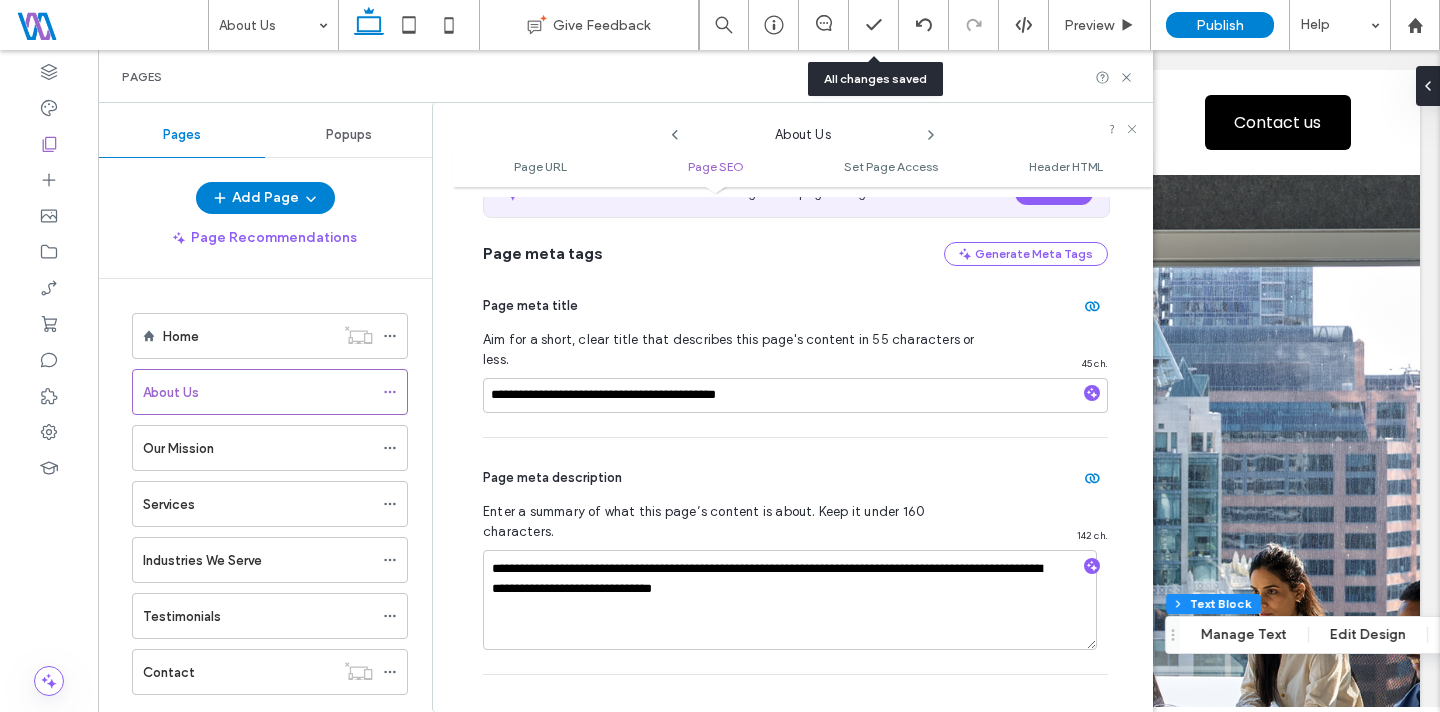 click 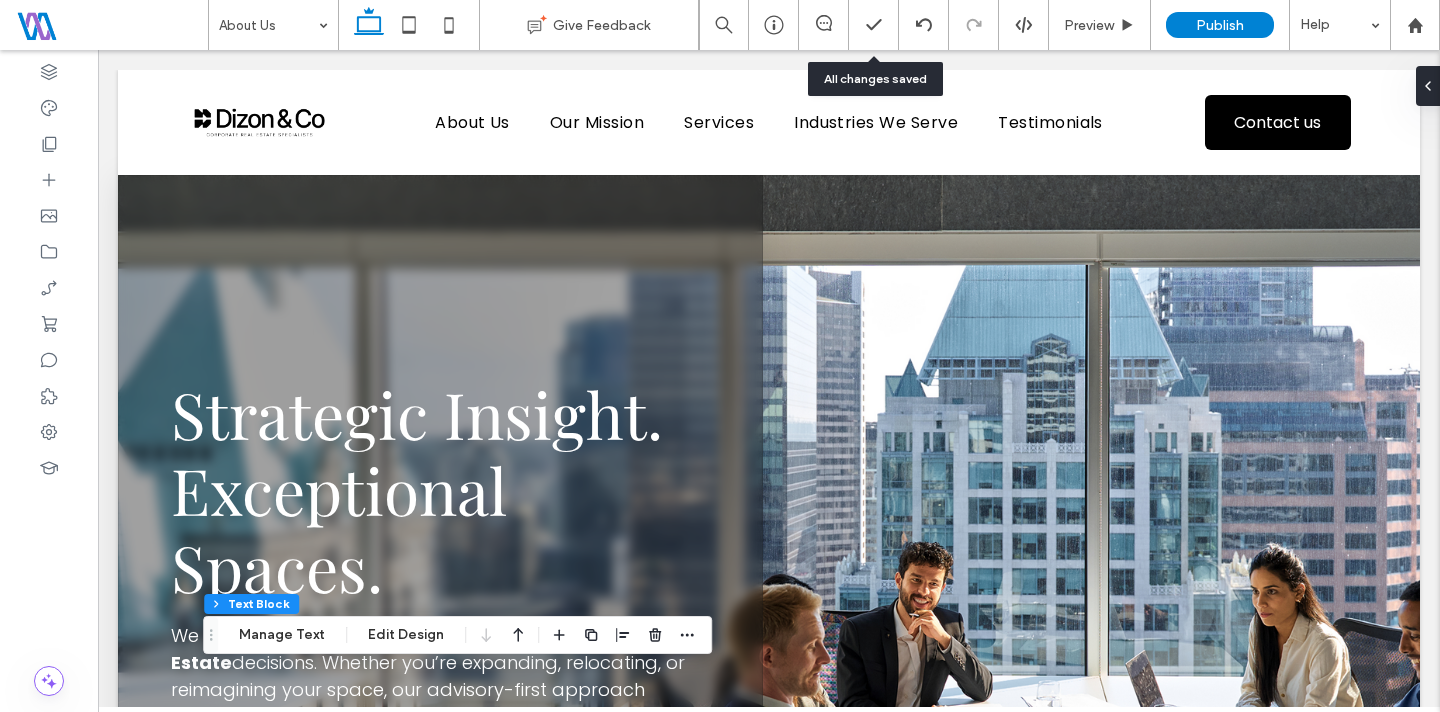 click 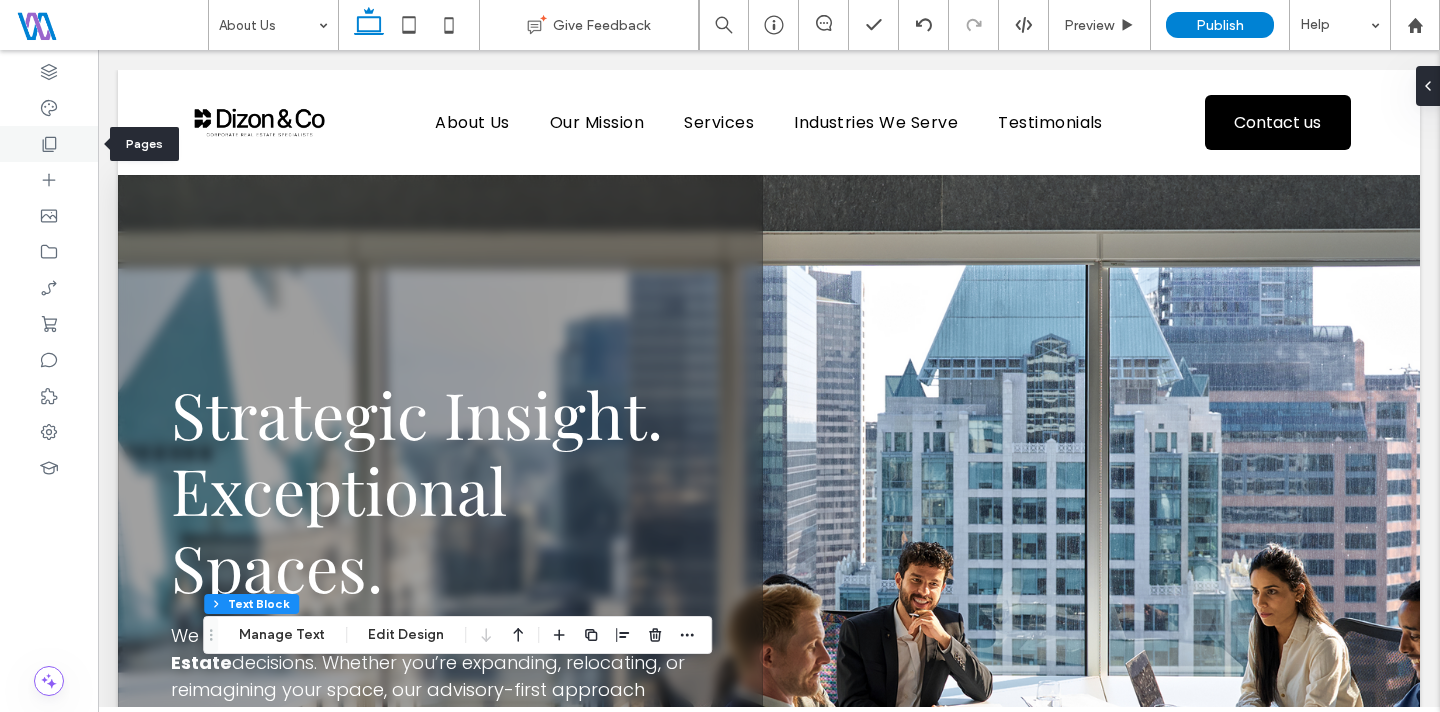 click at bounding box center (49, 144) 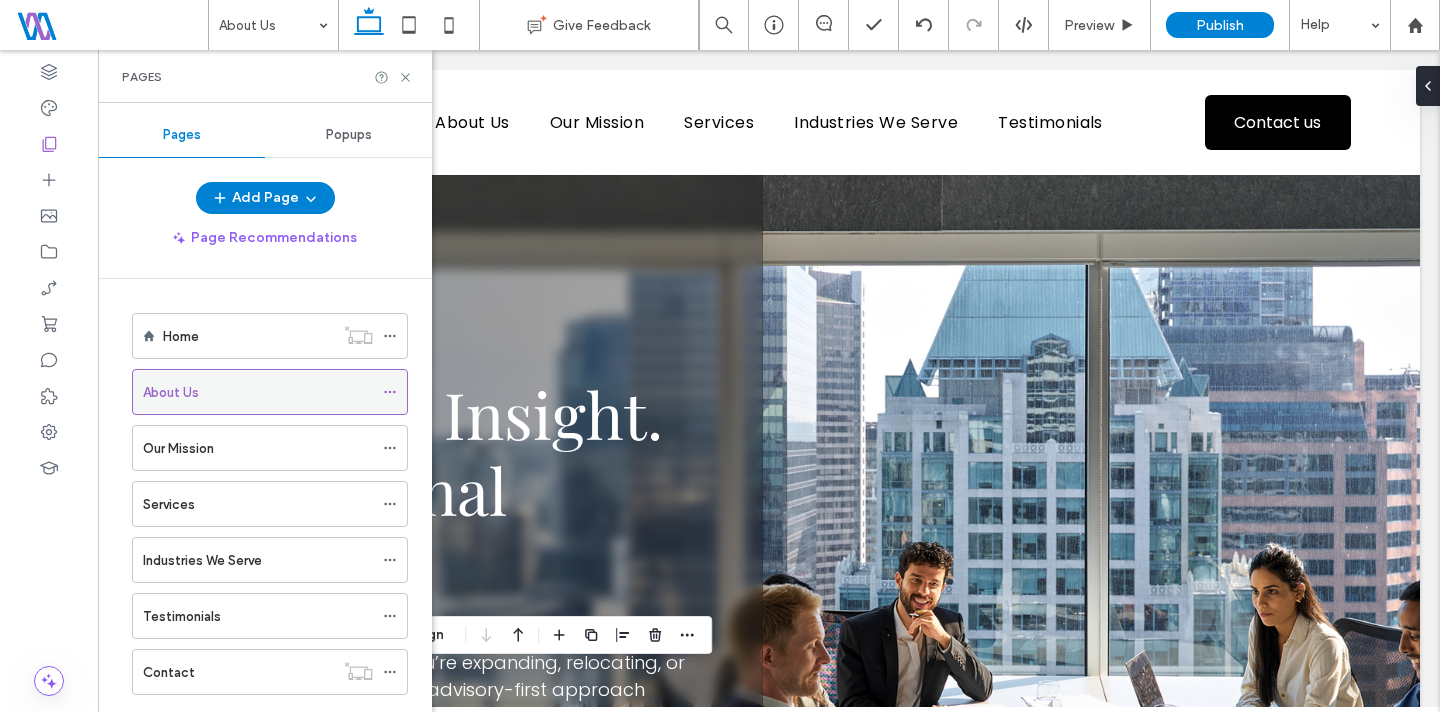 click 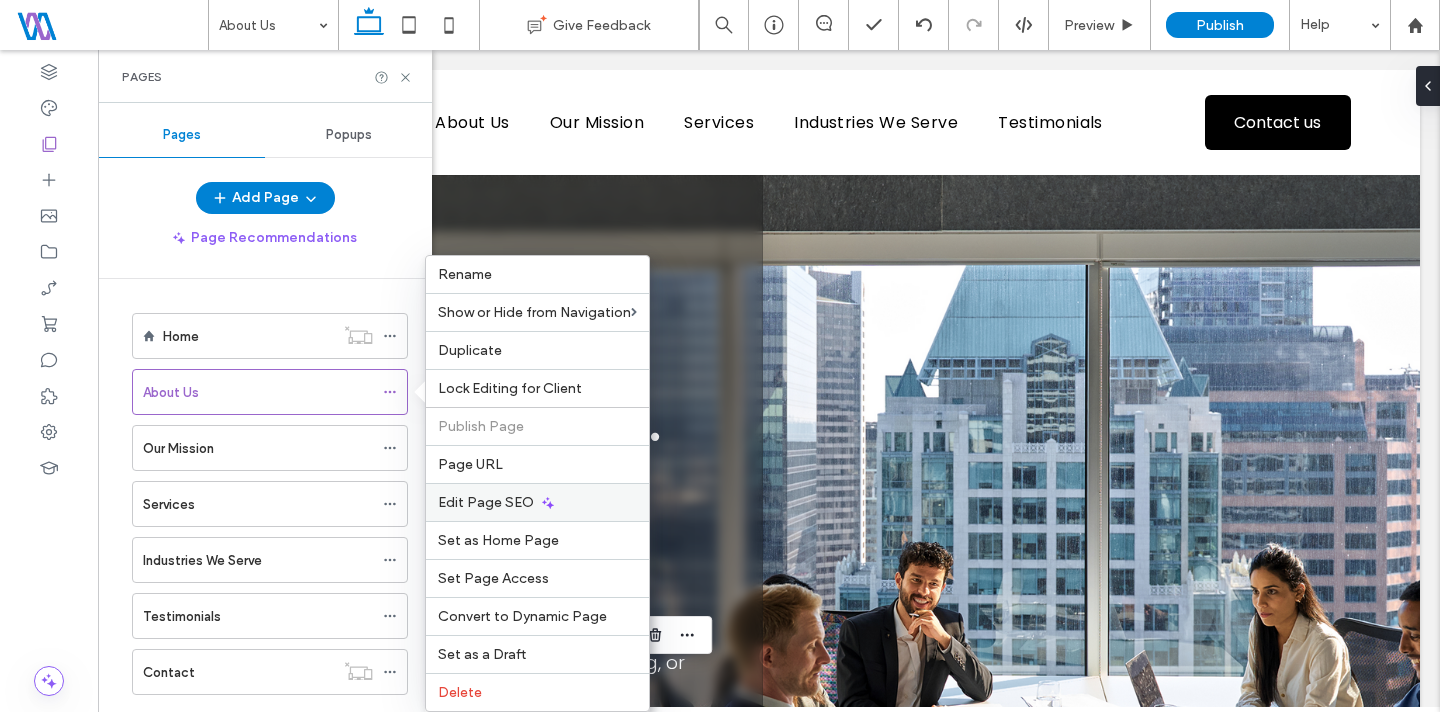 click on "Edit Page SEO" at bounding box center (486, 502) 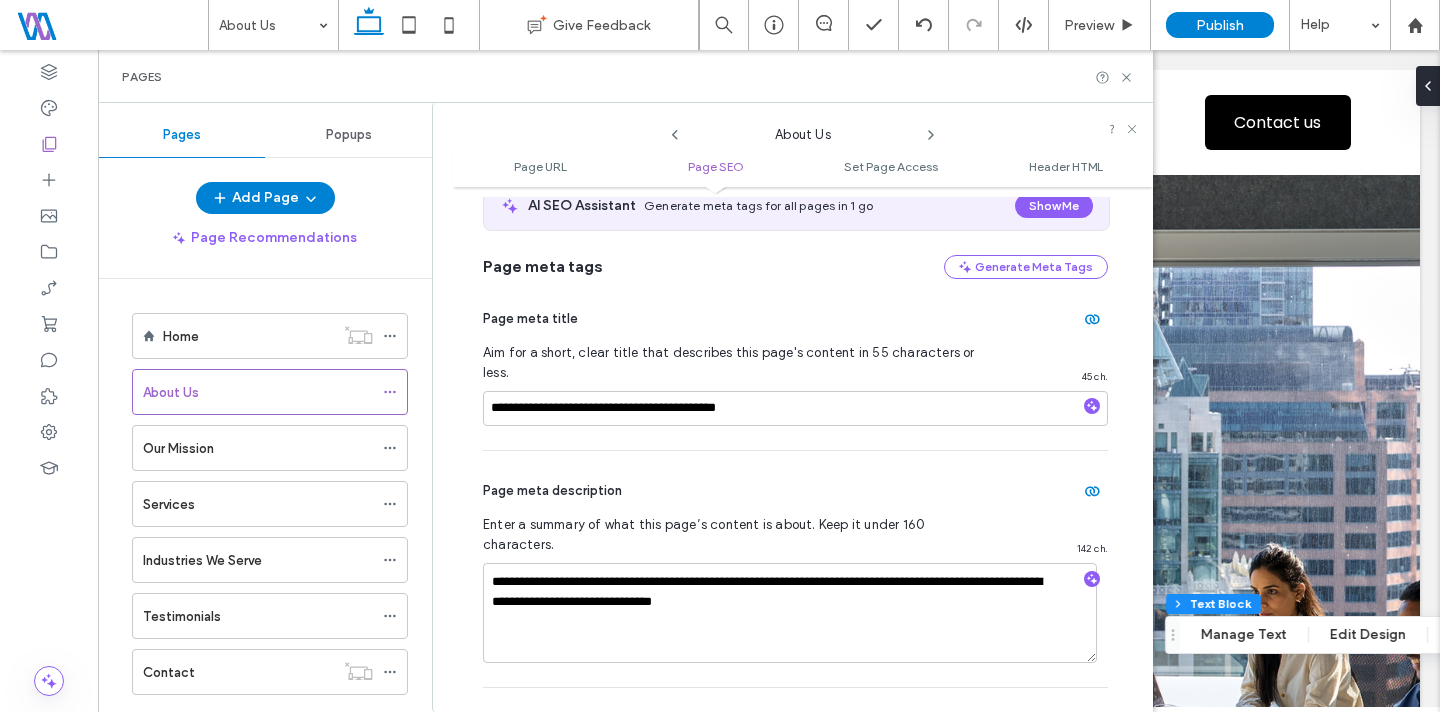 scroll, scrollTop: 507, scrollLeft: 0, axis: vertical 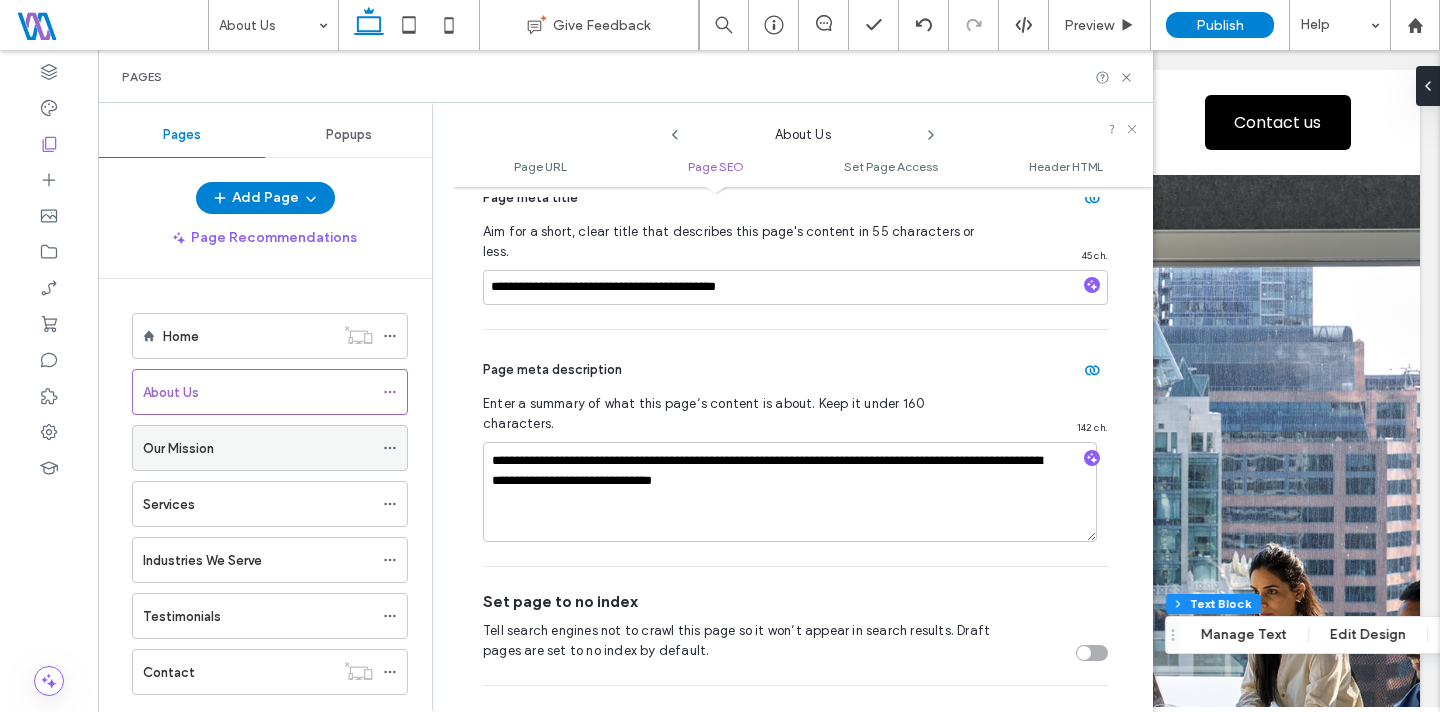 click on "Our Mission" at bounding box center [258, 448] 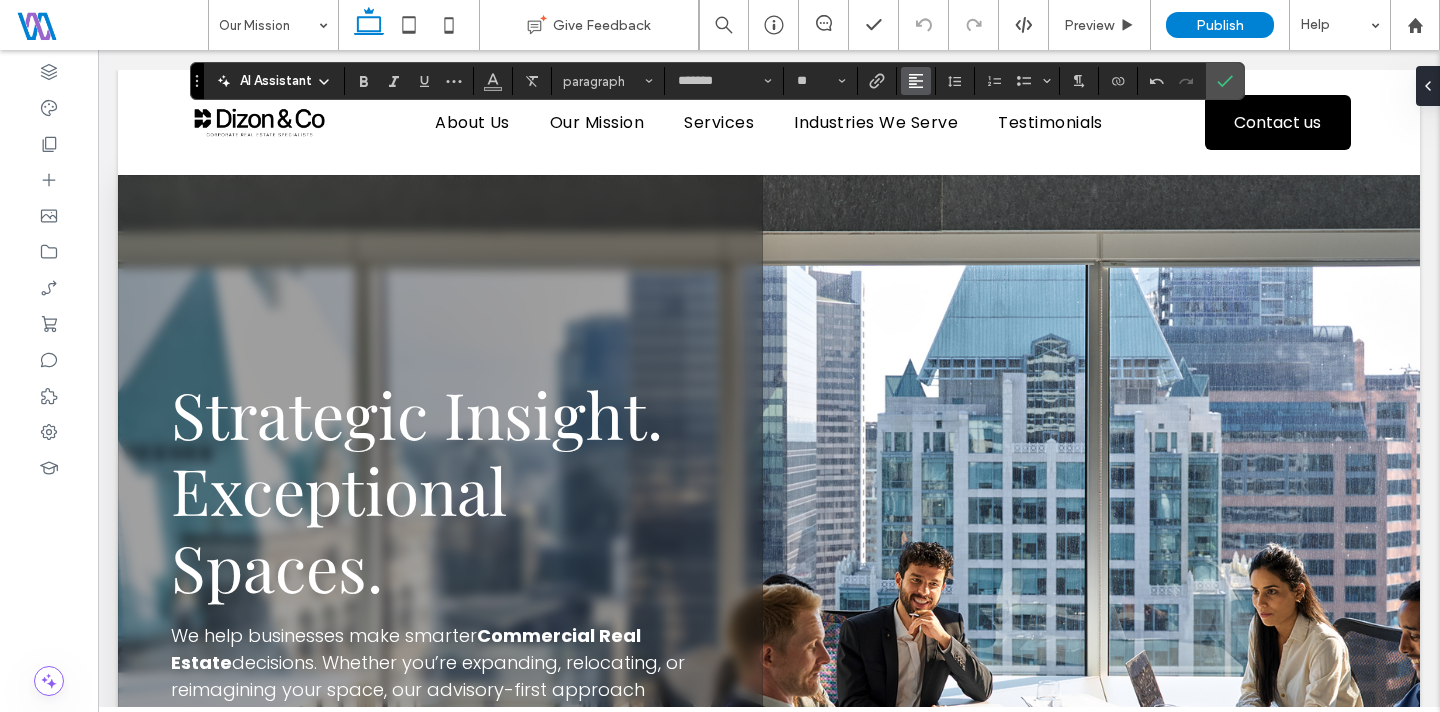 click 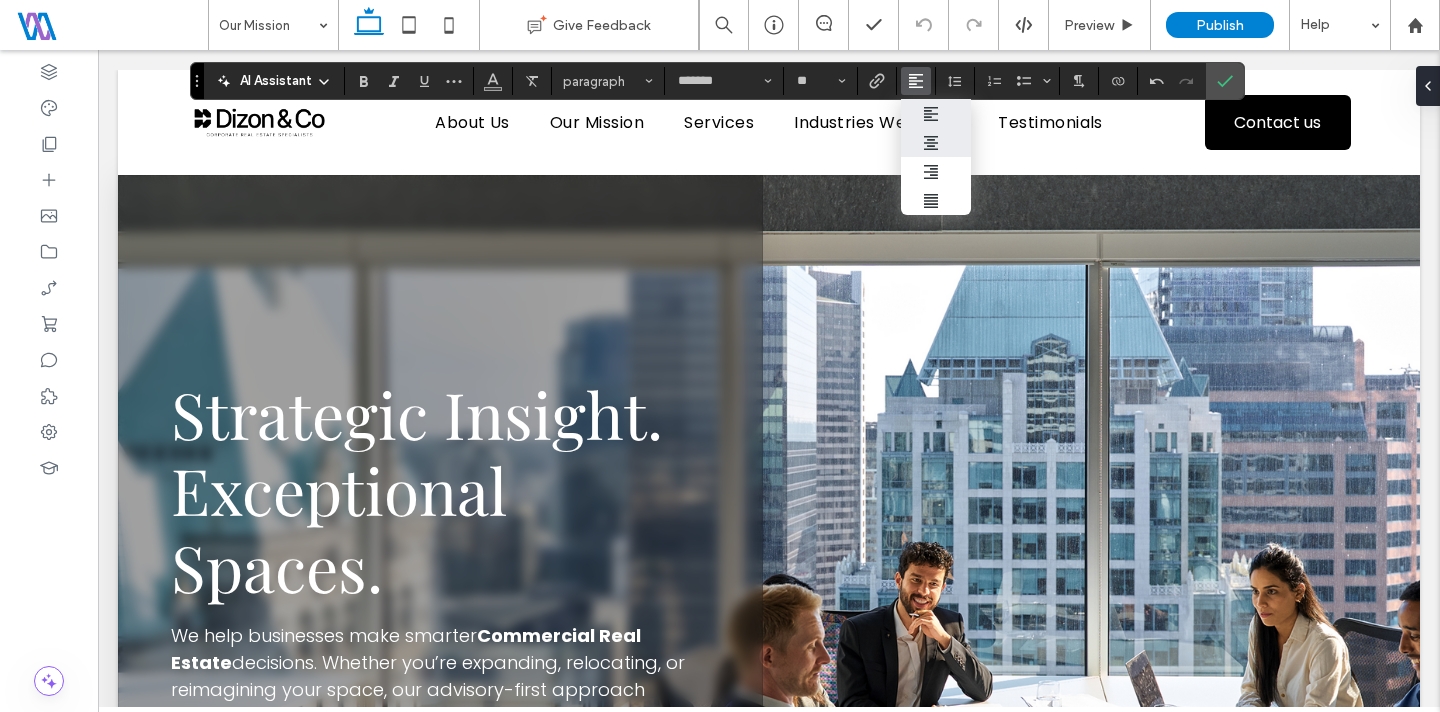 click 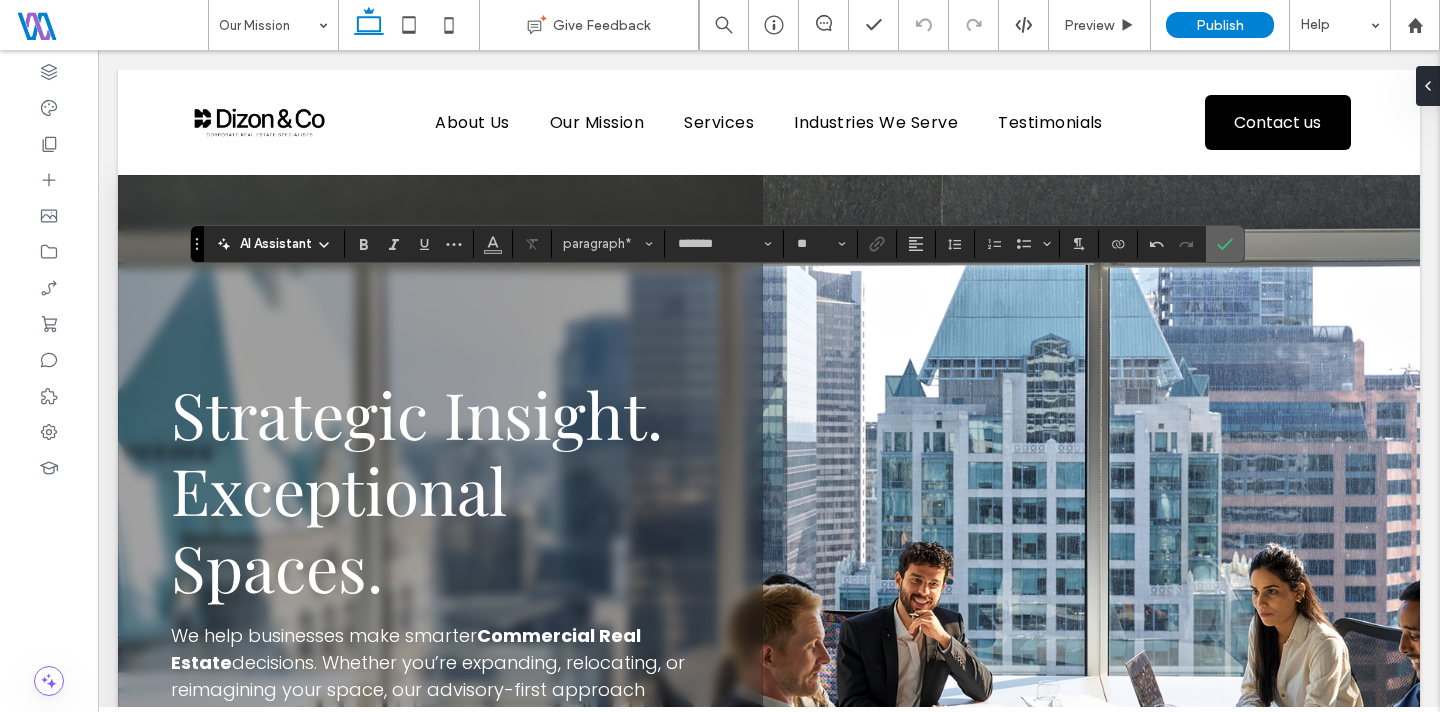 click at bounding box center (1225, 244) 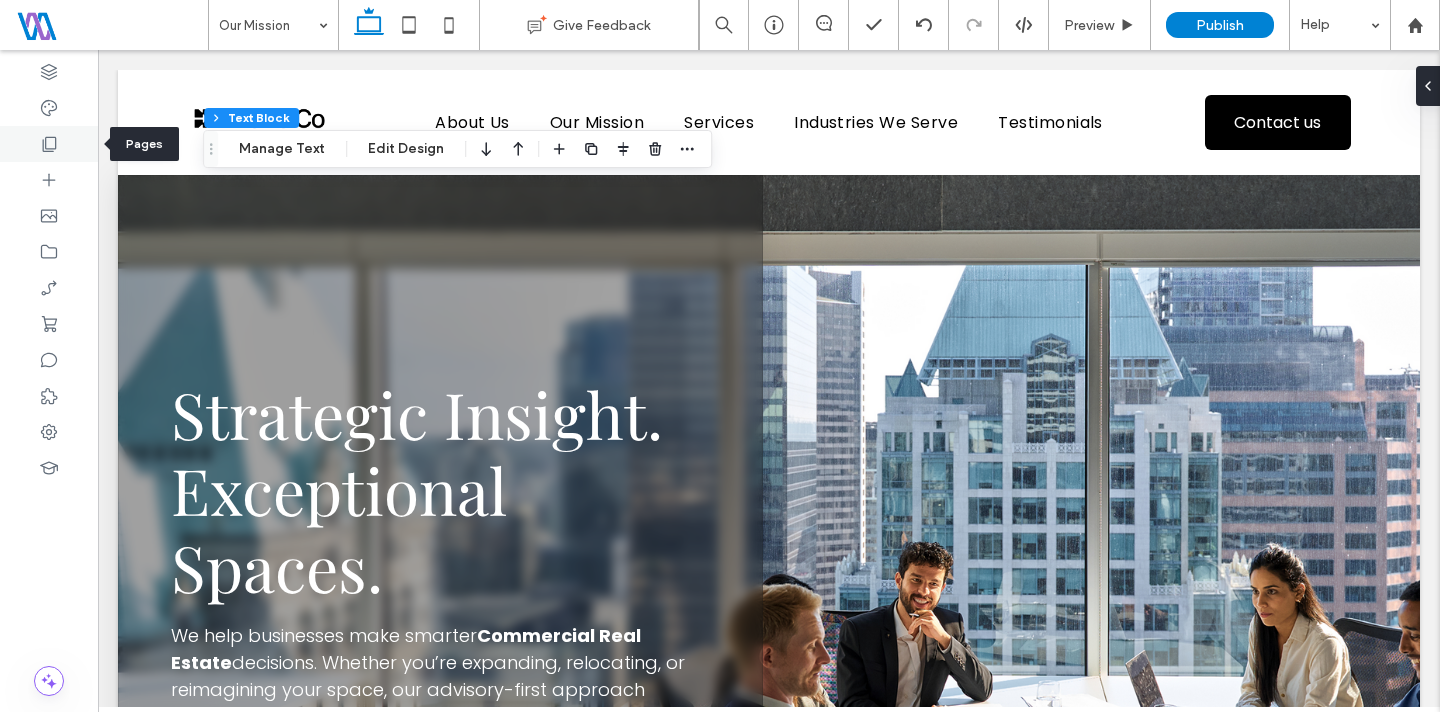 click at bounding box center [49, 144] 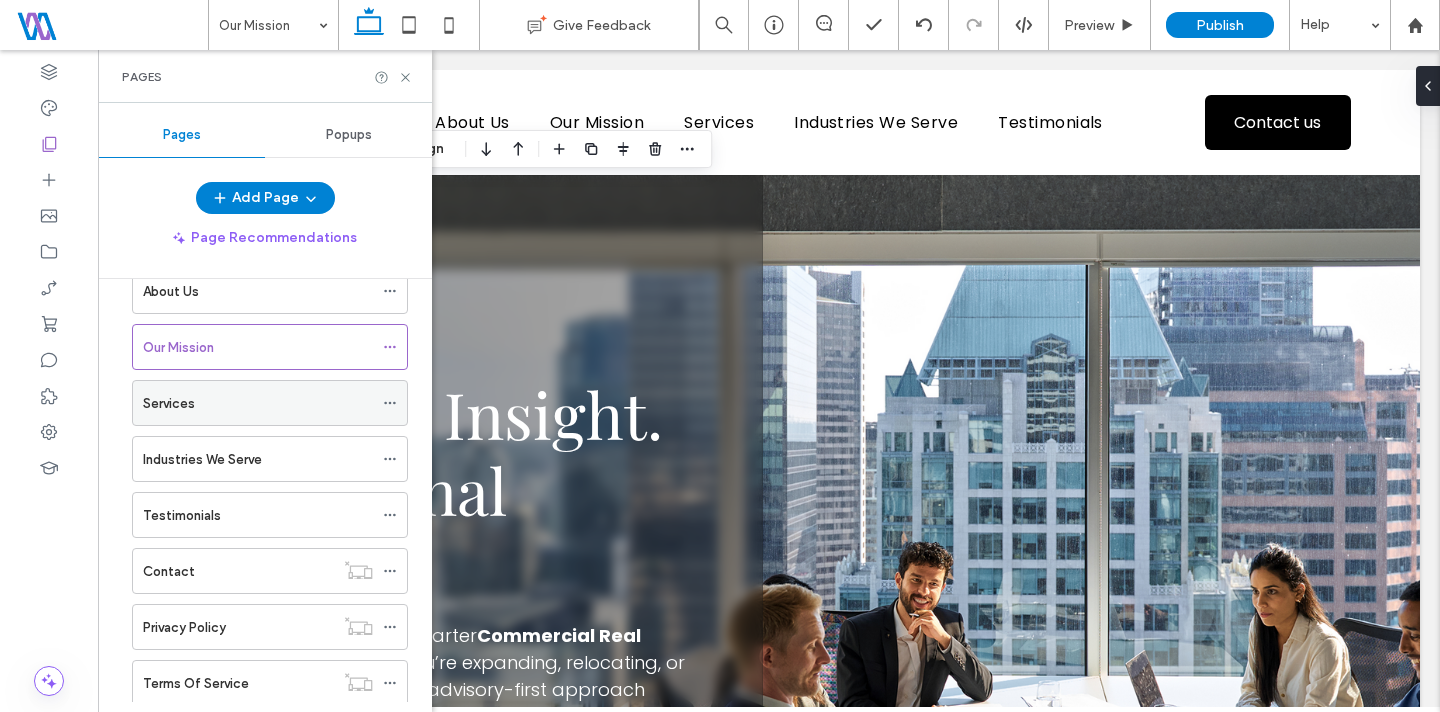scroll, scrollTop: 100, scrollLeft: 0, axis: vertical 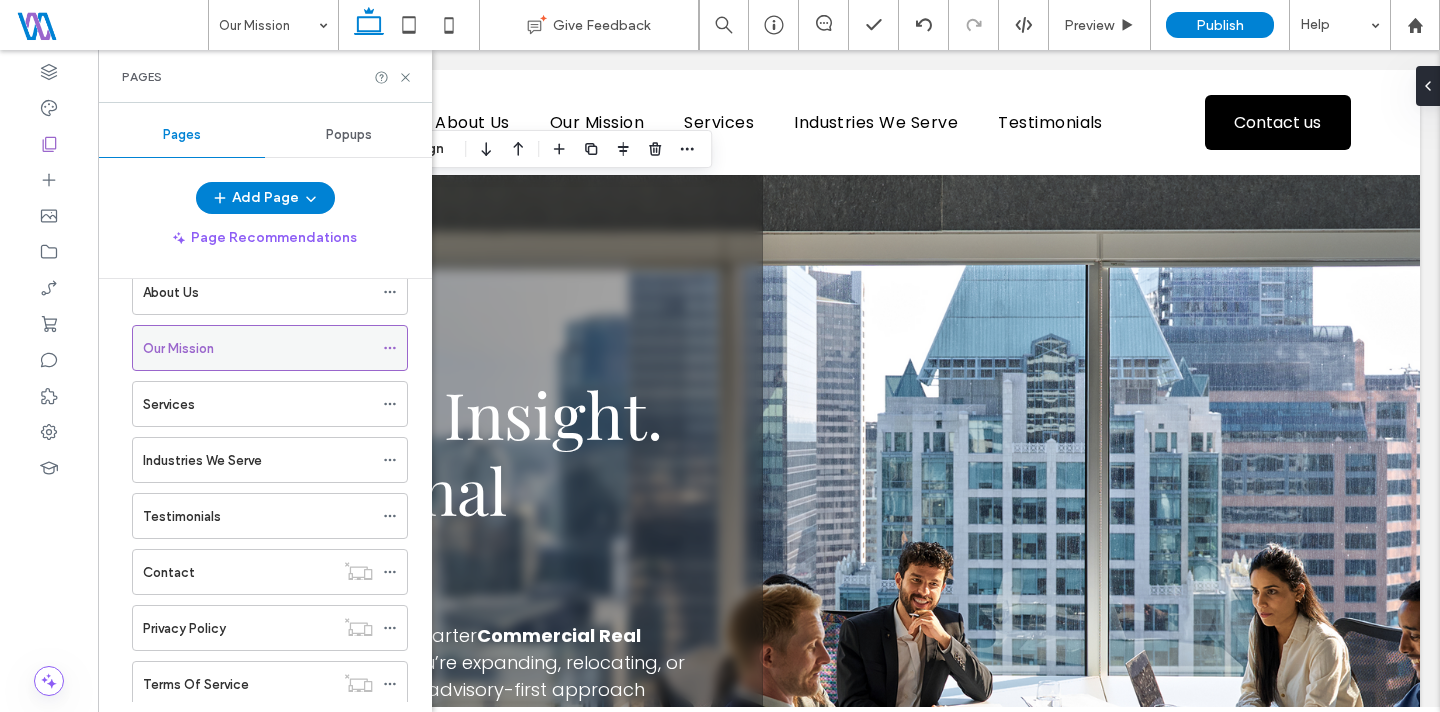 click 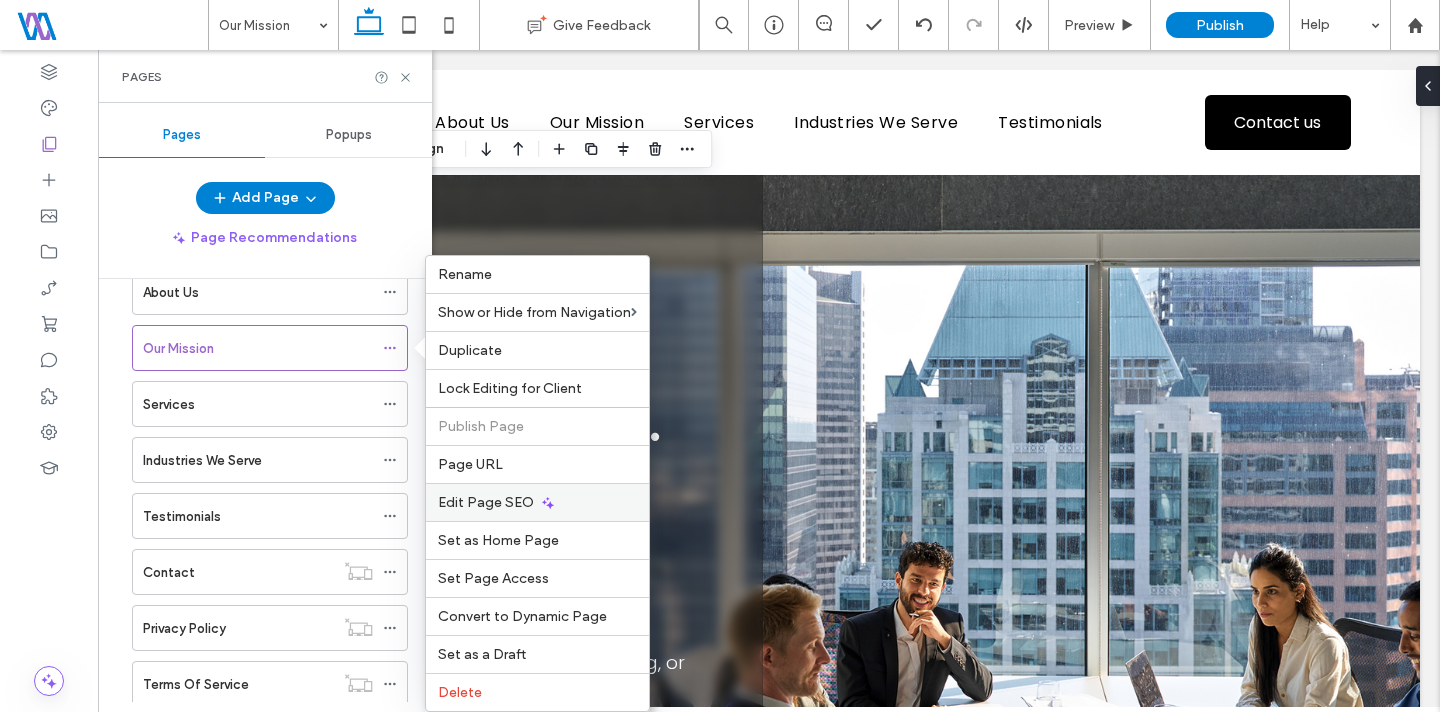 click on "Edit Page SEO" at bounding box center [486, 502] 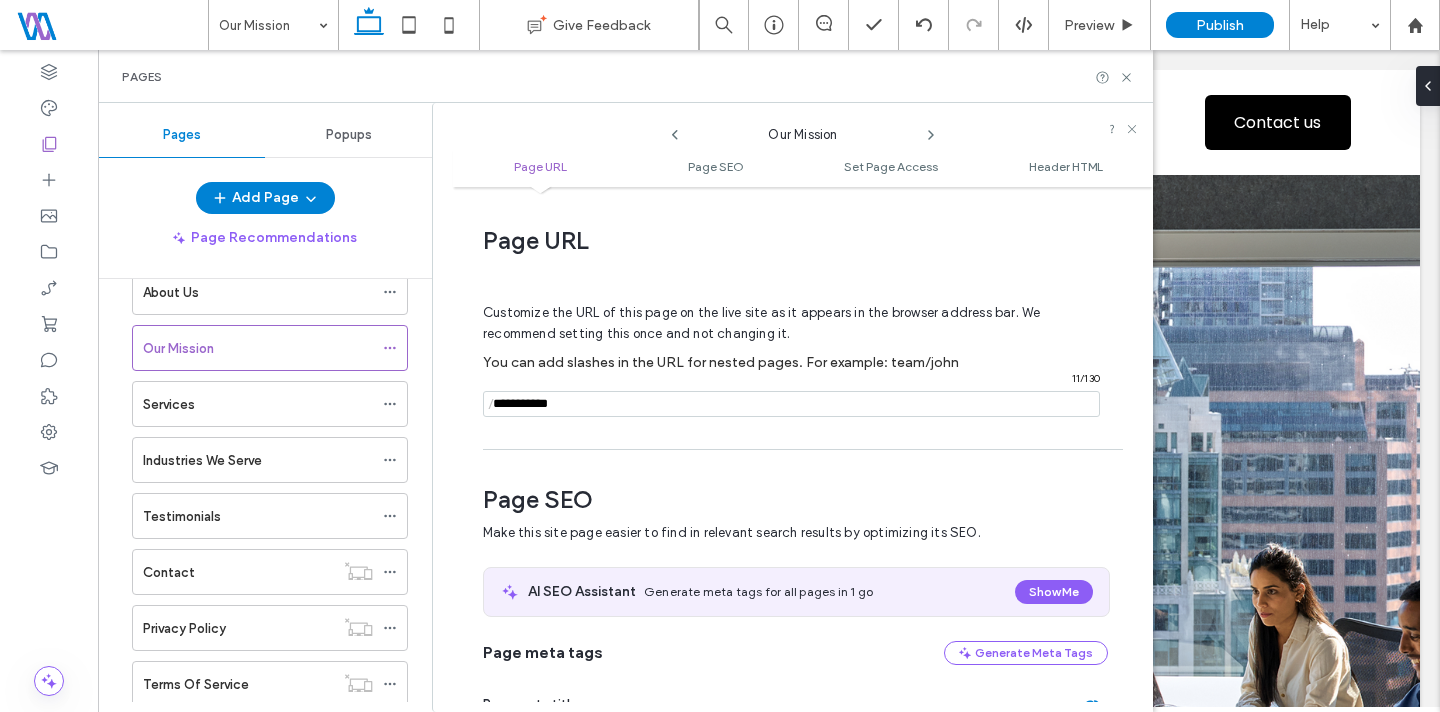 scroll, scrollTop: 275, scrollLeft: 0, axis: vertical 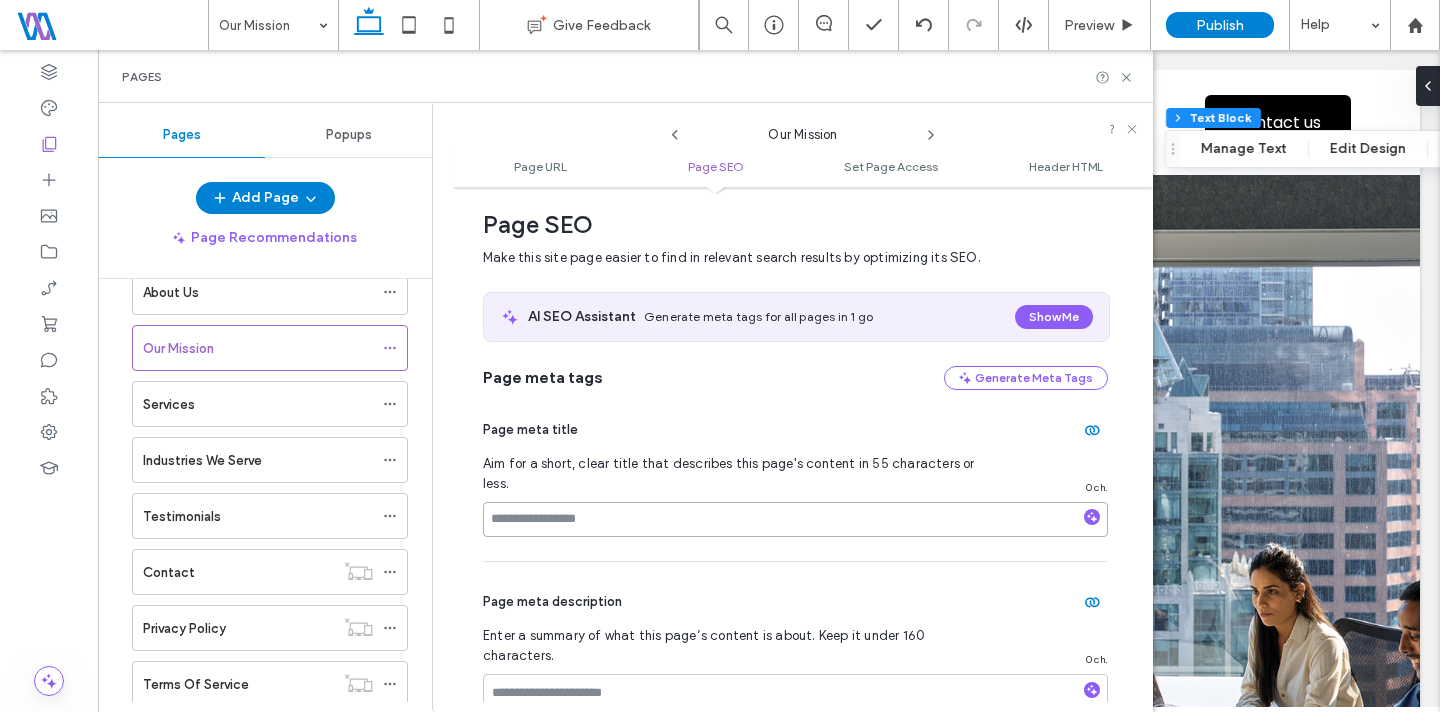 click at bounding box center [795, 519] 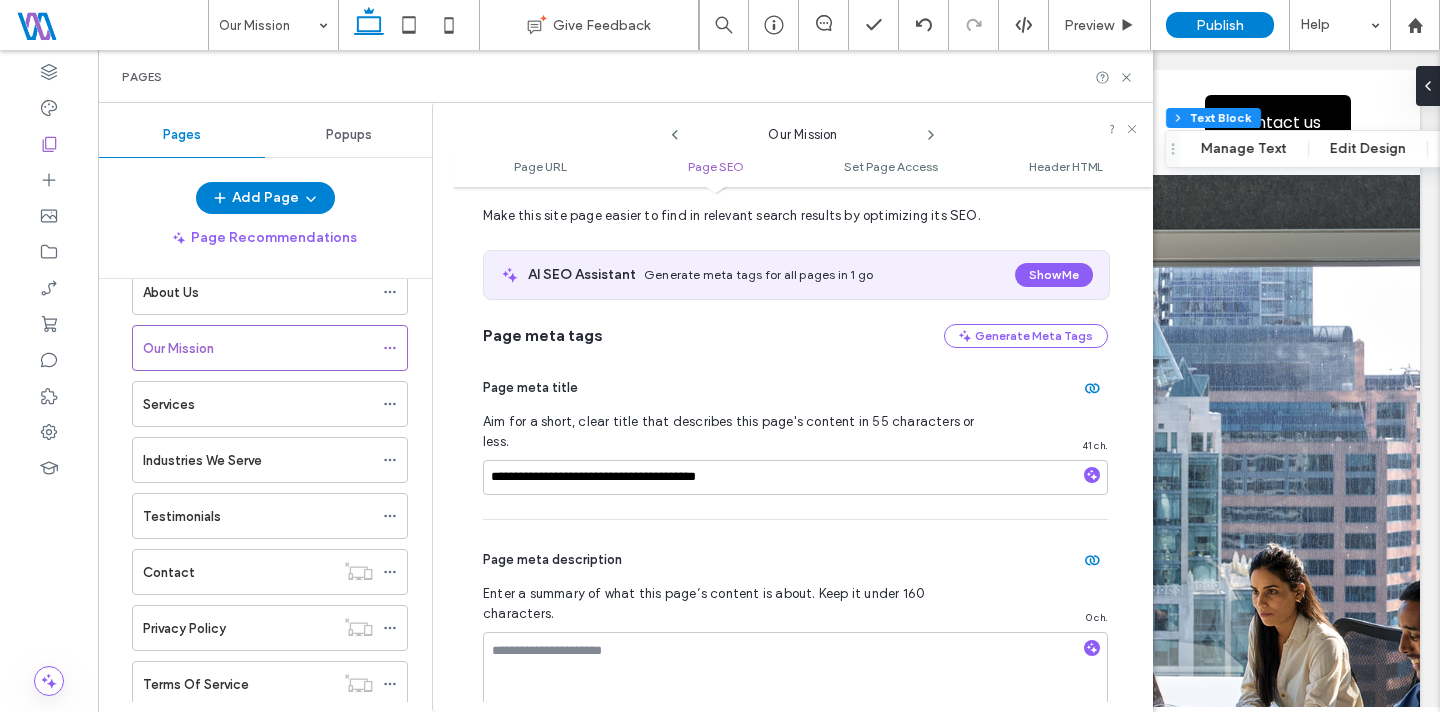 scroll, scrollTop: 319, scrollLeft: 0, axis: vertical 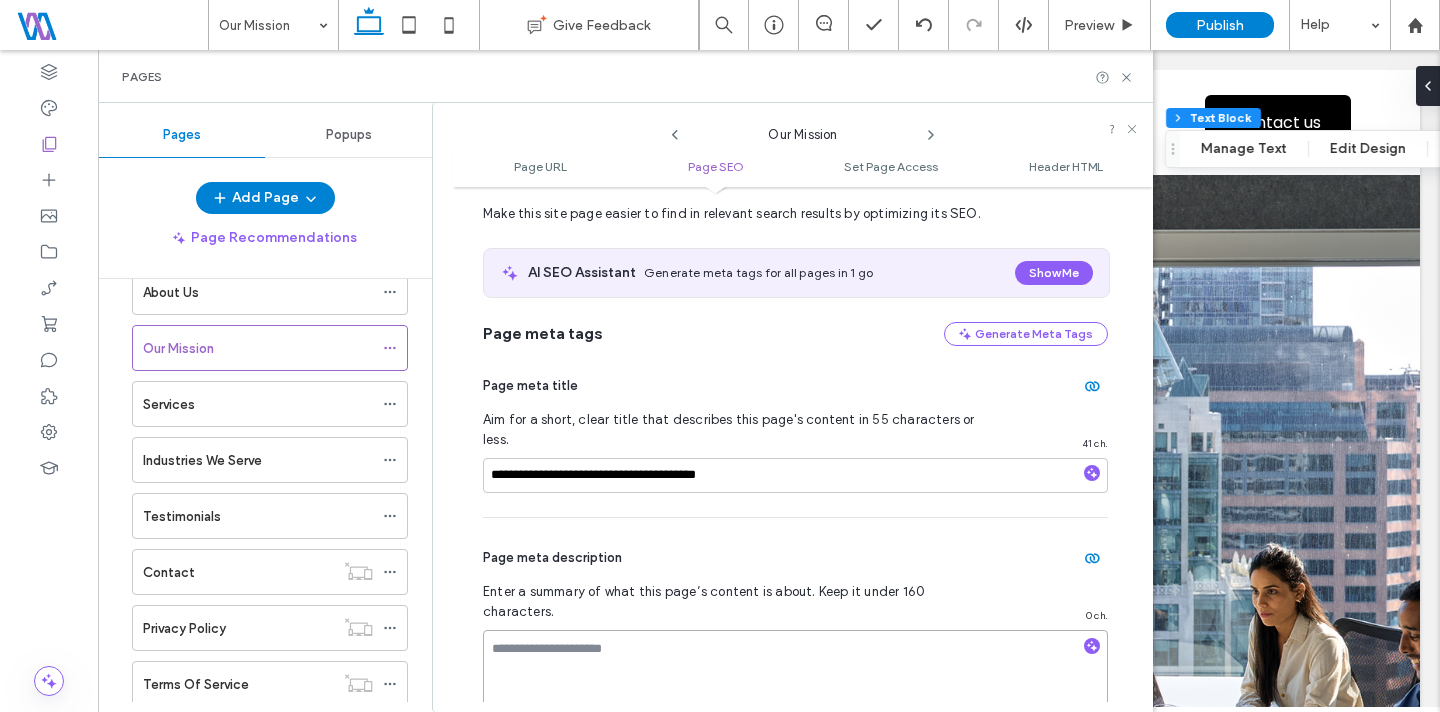 click at bounding box center (795, 680) 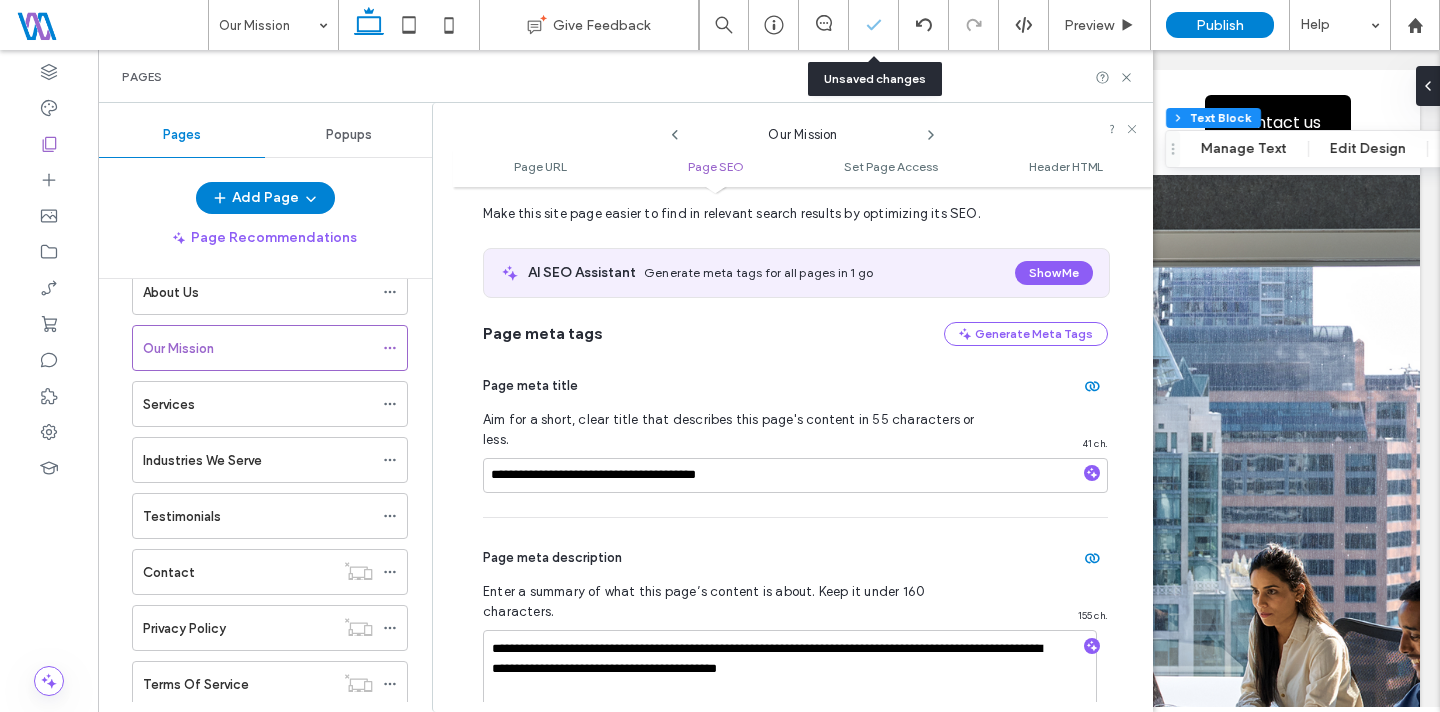click 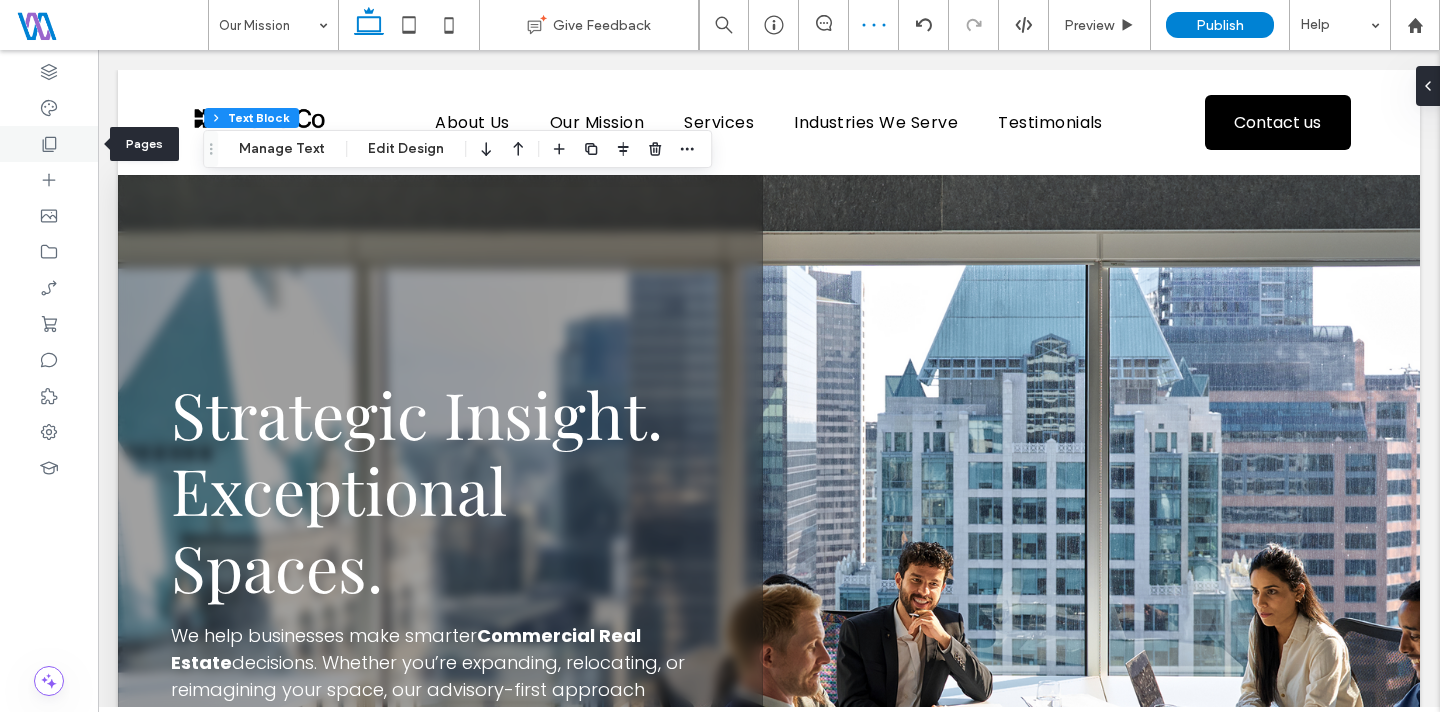 click at bounding box center [49, 144] 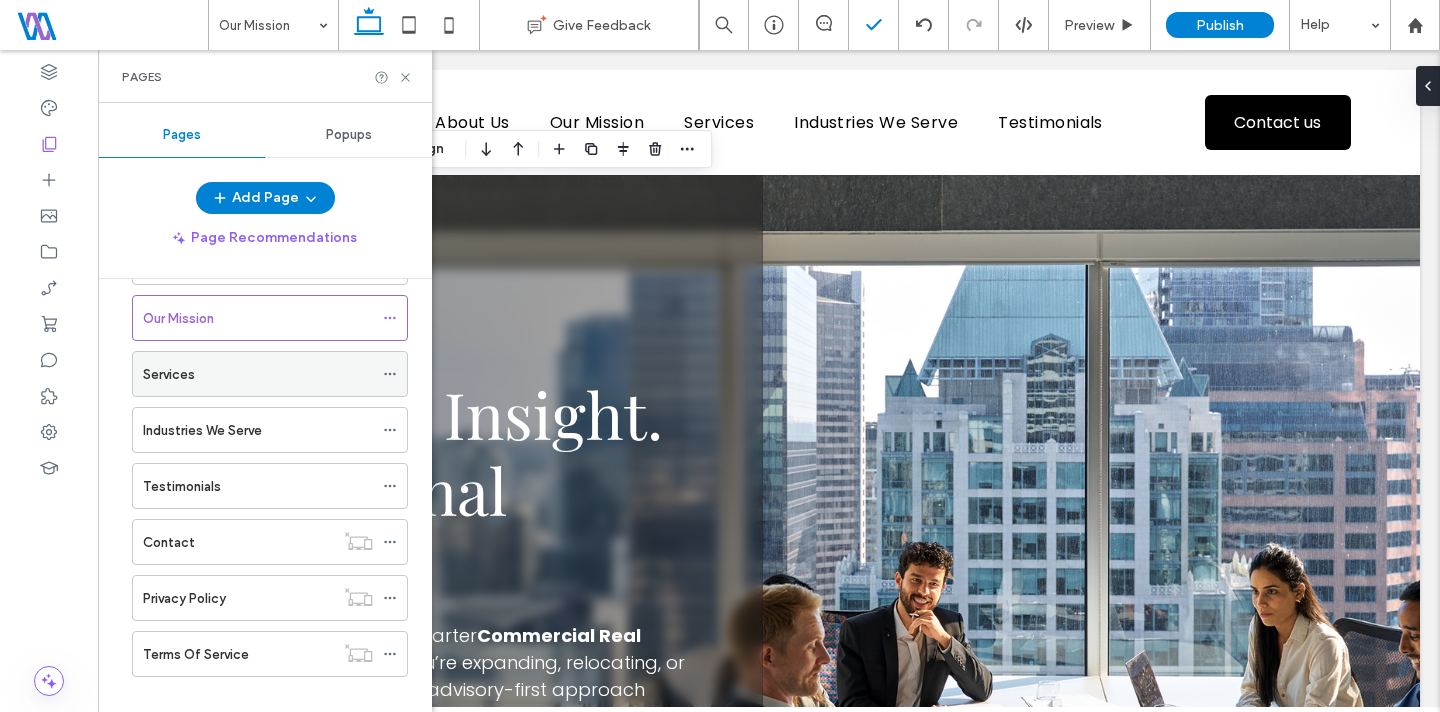 scroll, scrollTop: 153, scrollLeft: 0, axis: vertical 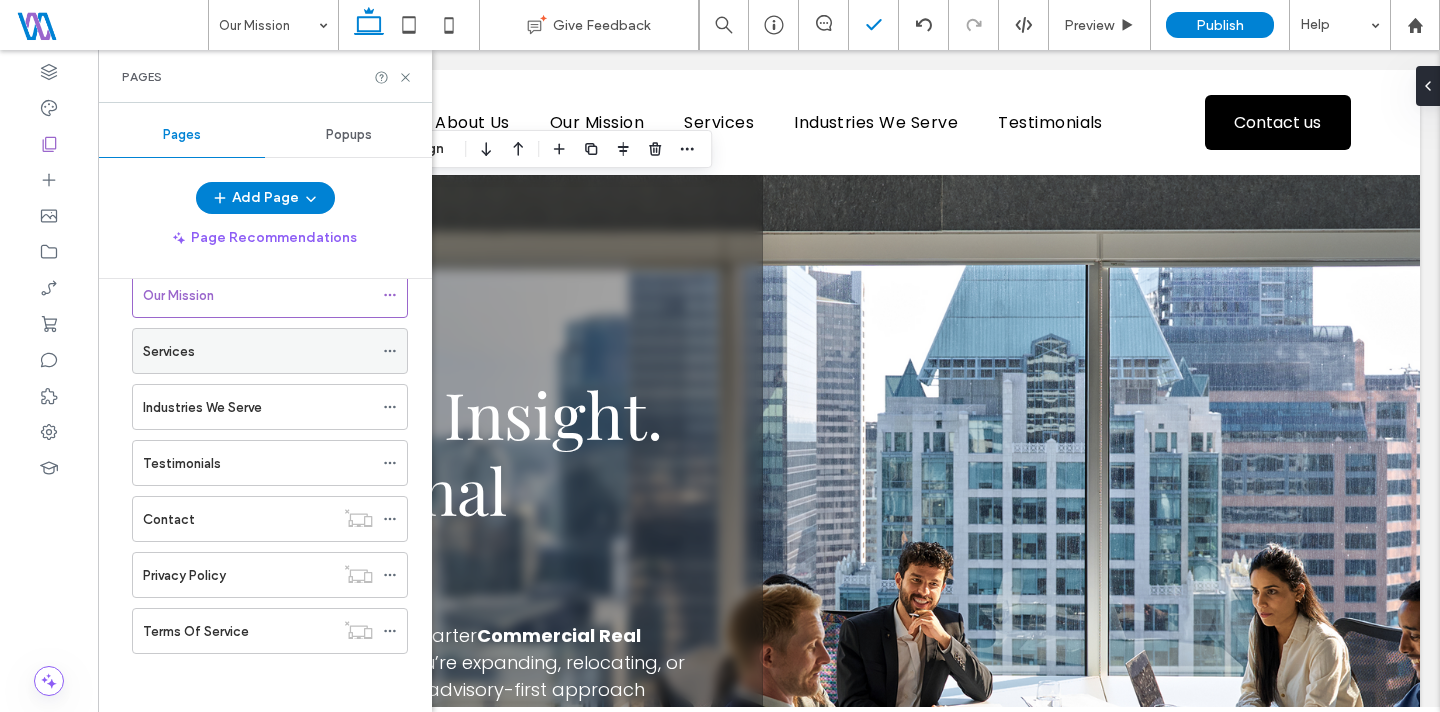 click on "Services" at bounding box center (258, 351) 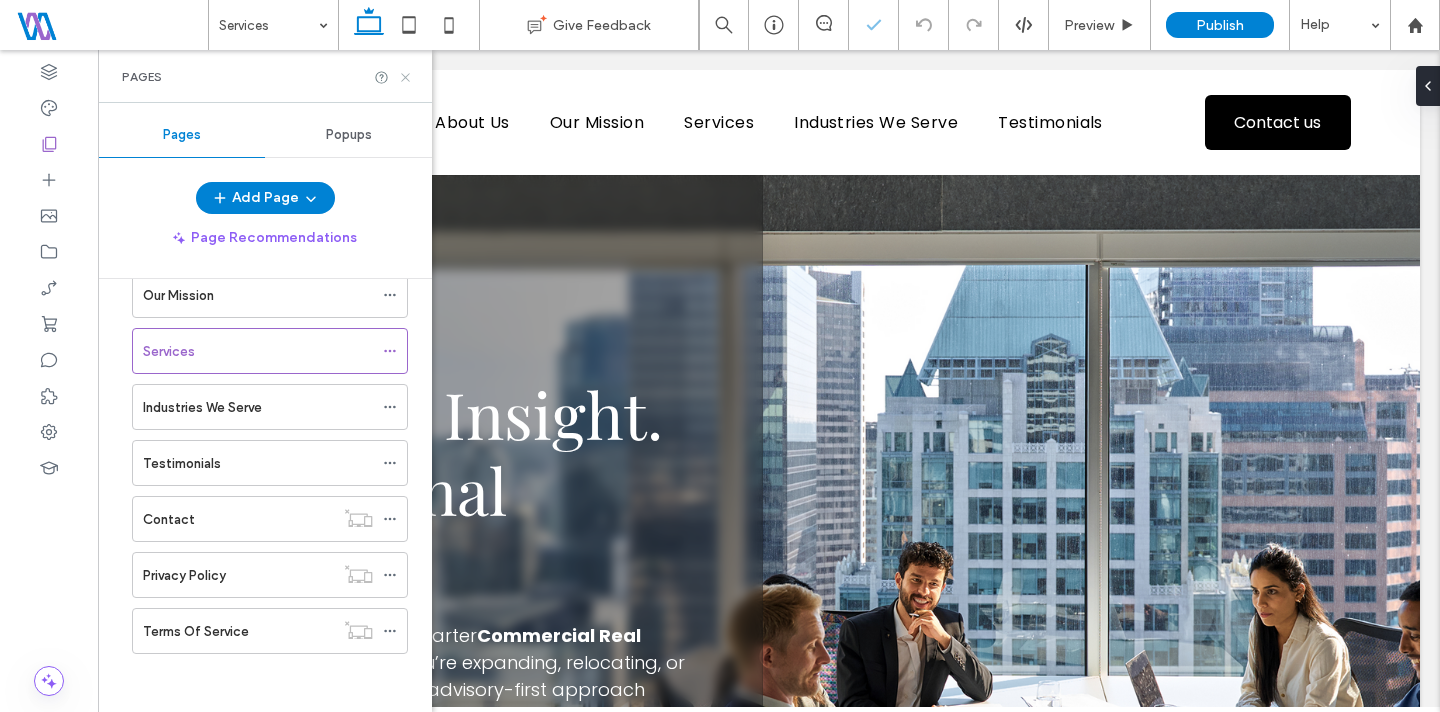 click 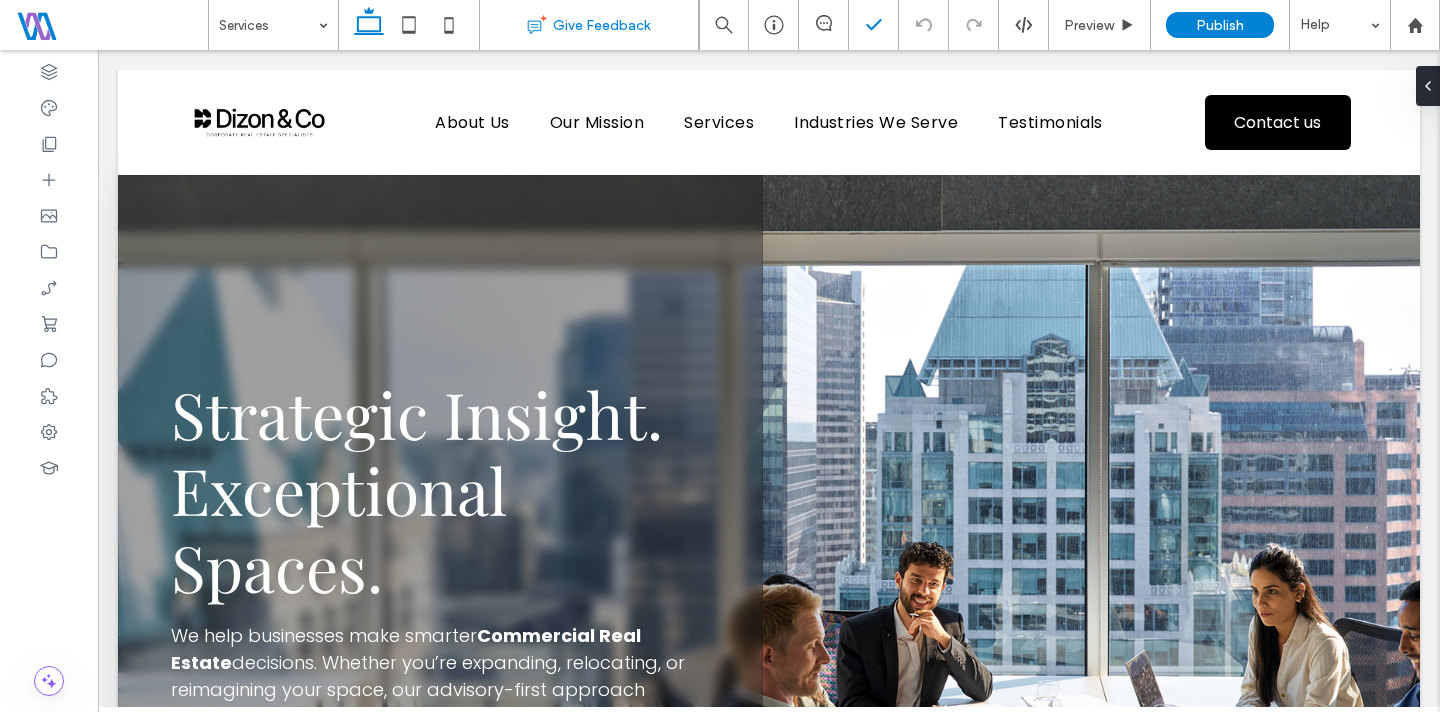 type on "**********" 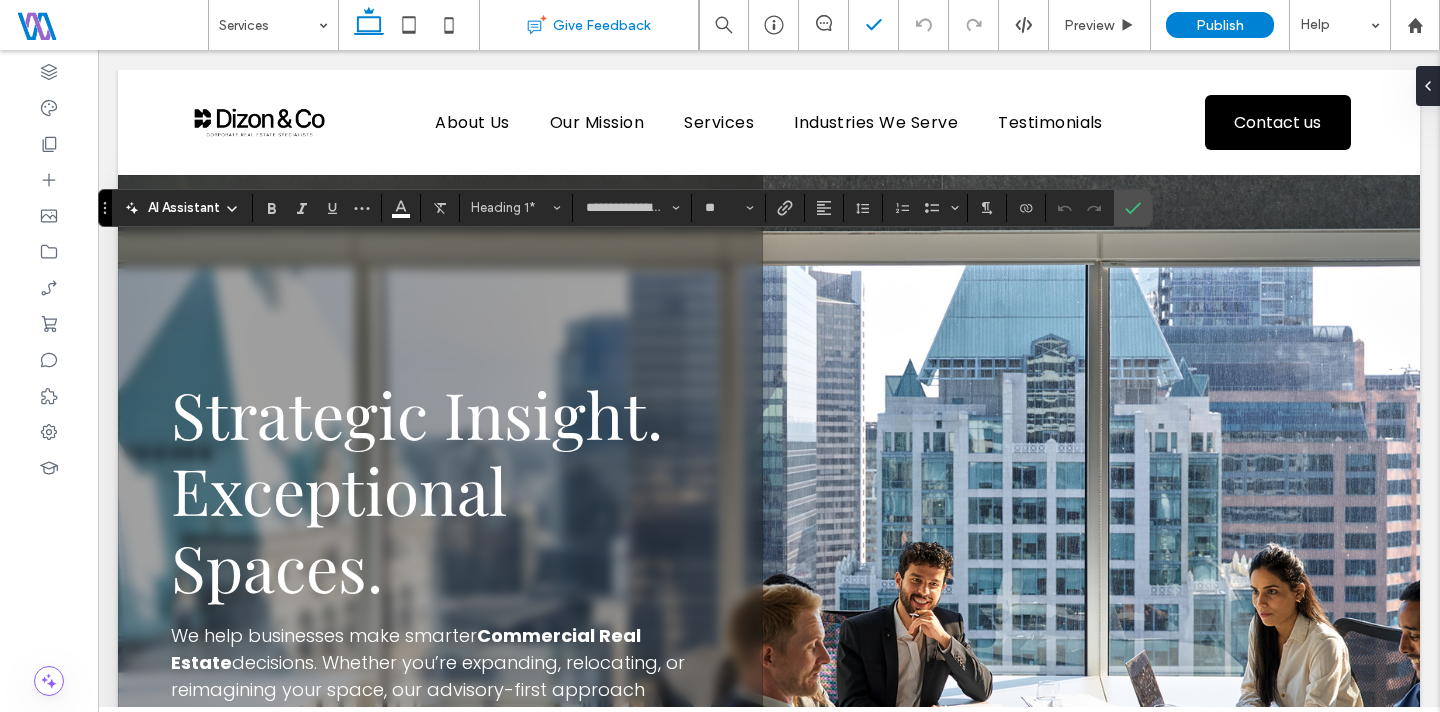 type on "*******" 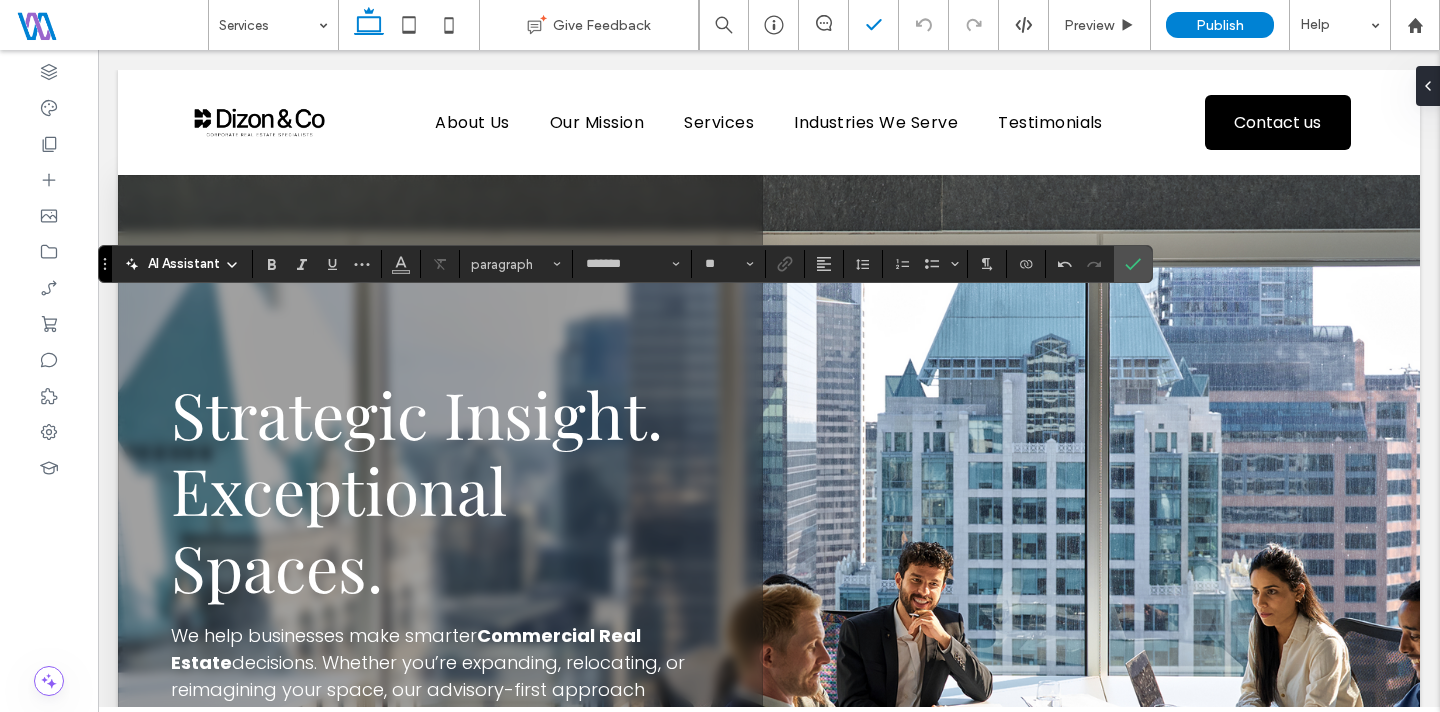 click at bounding box center (111, 25) 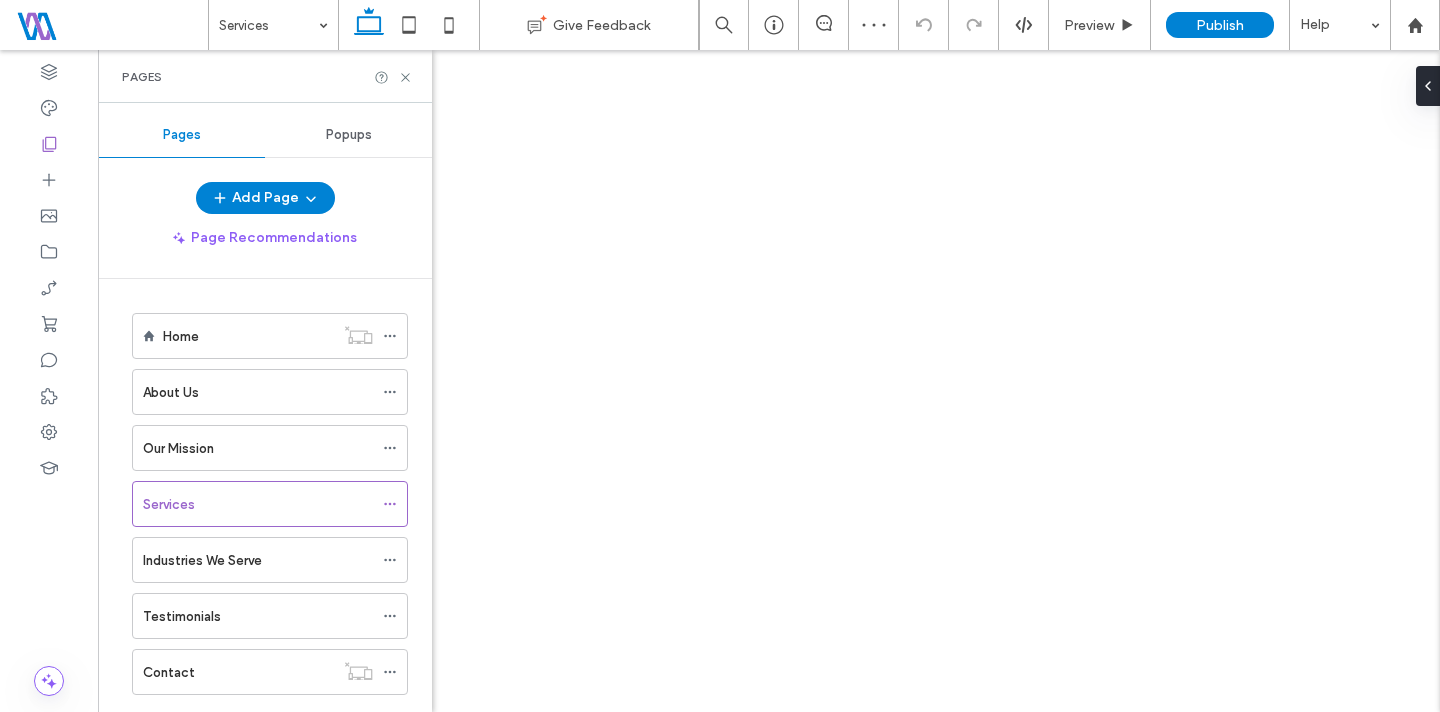 scroll, scrollTop: 0, scrollLeft: 0, axis: both 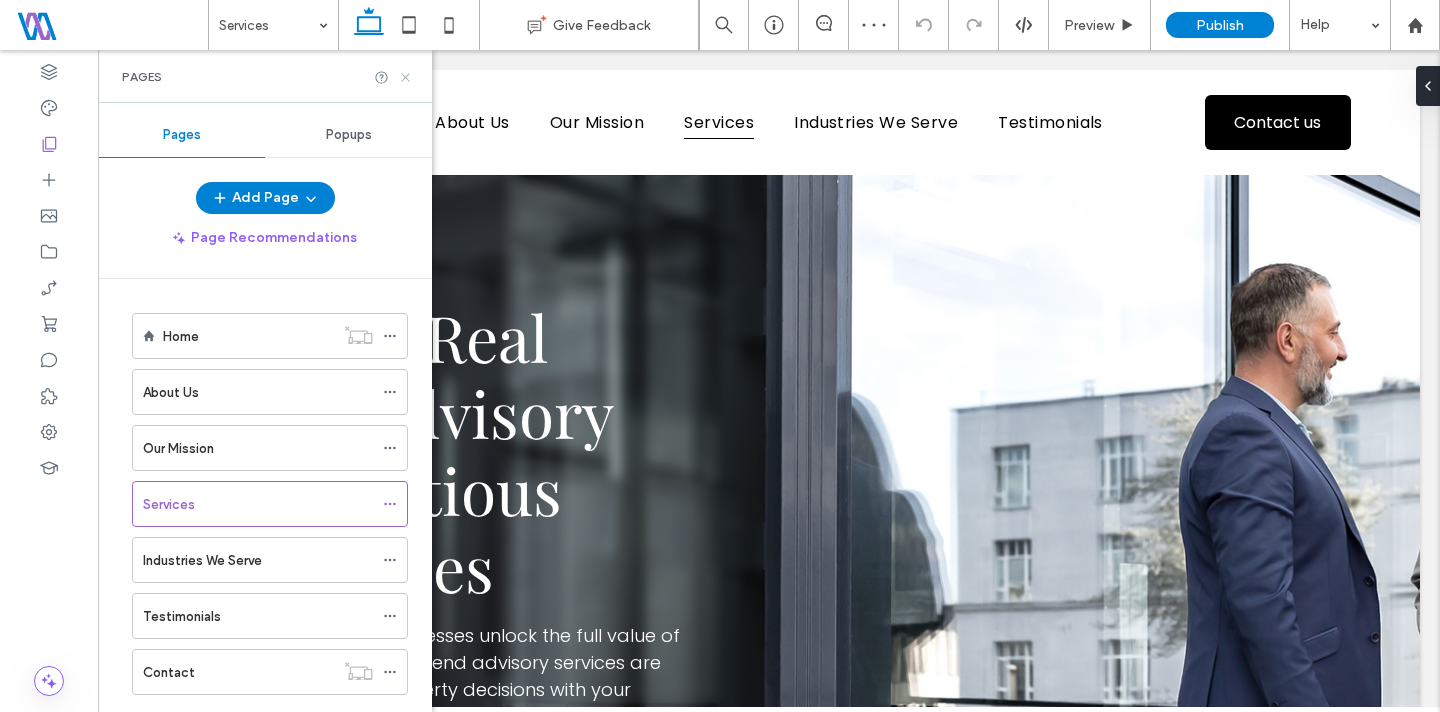 click 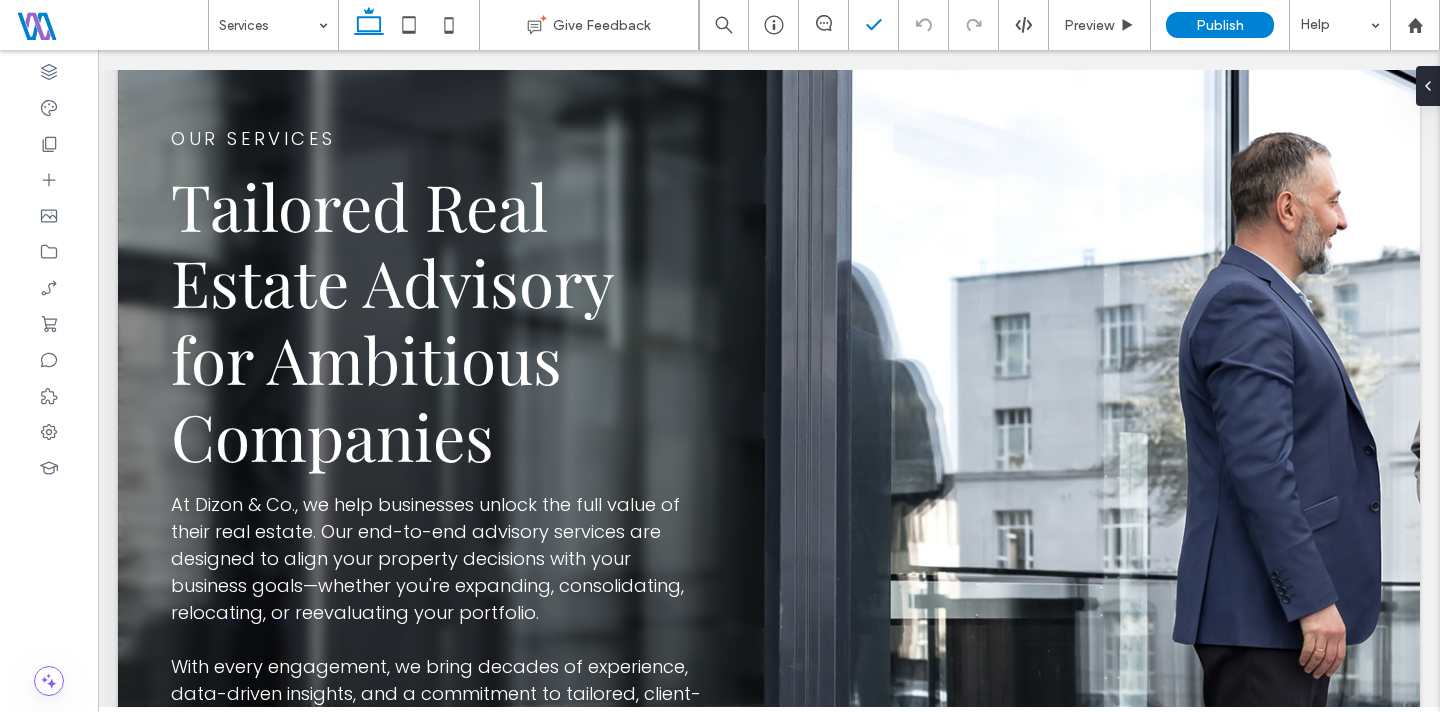 scroll, scrollTop: 148, scrollLeft: 0, axis: vertical 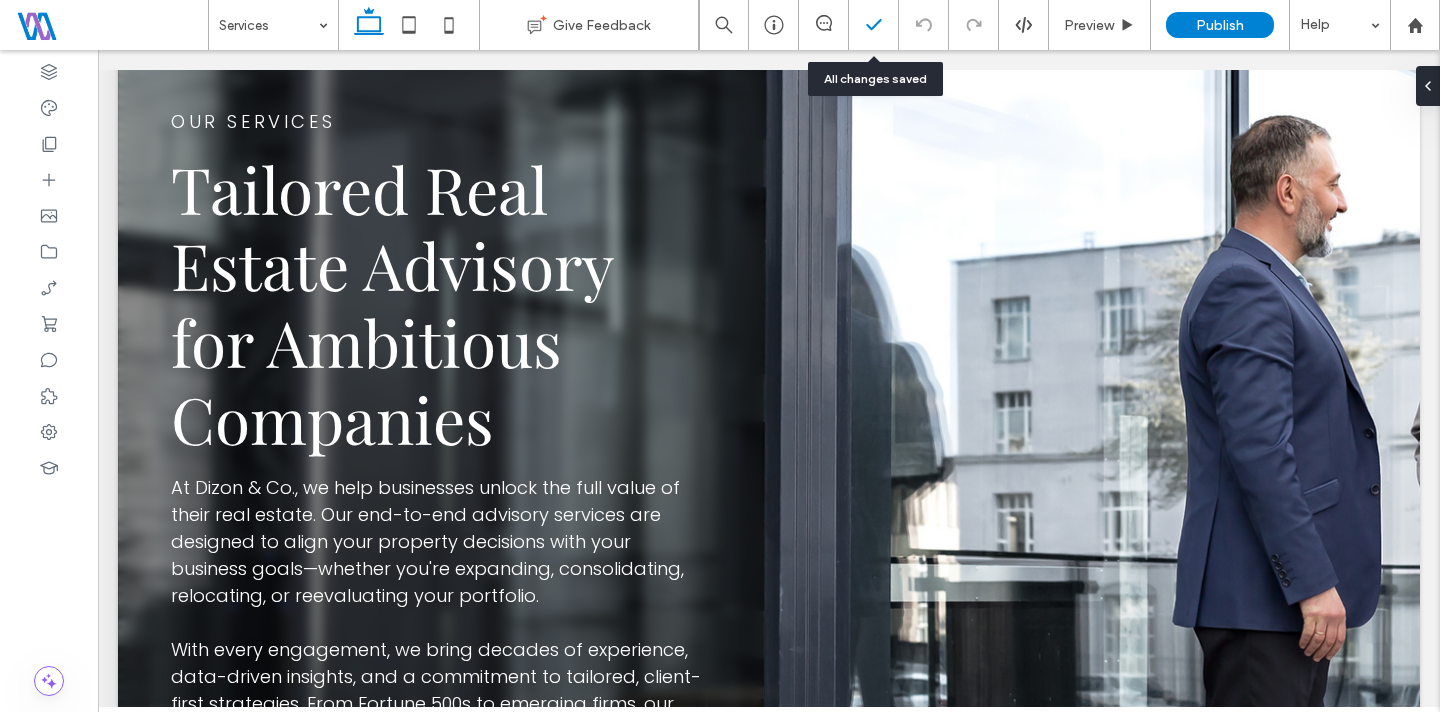 click 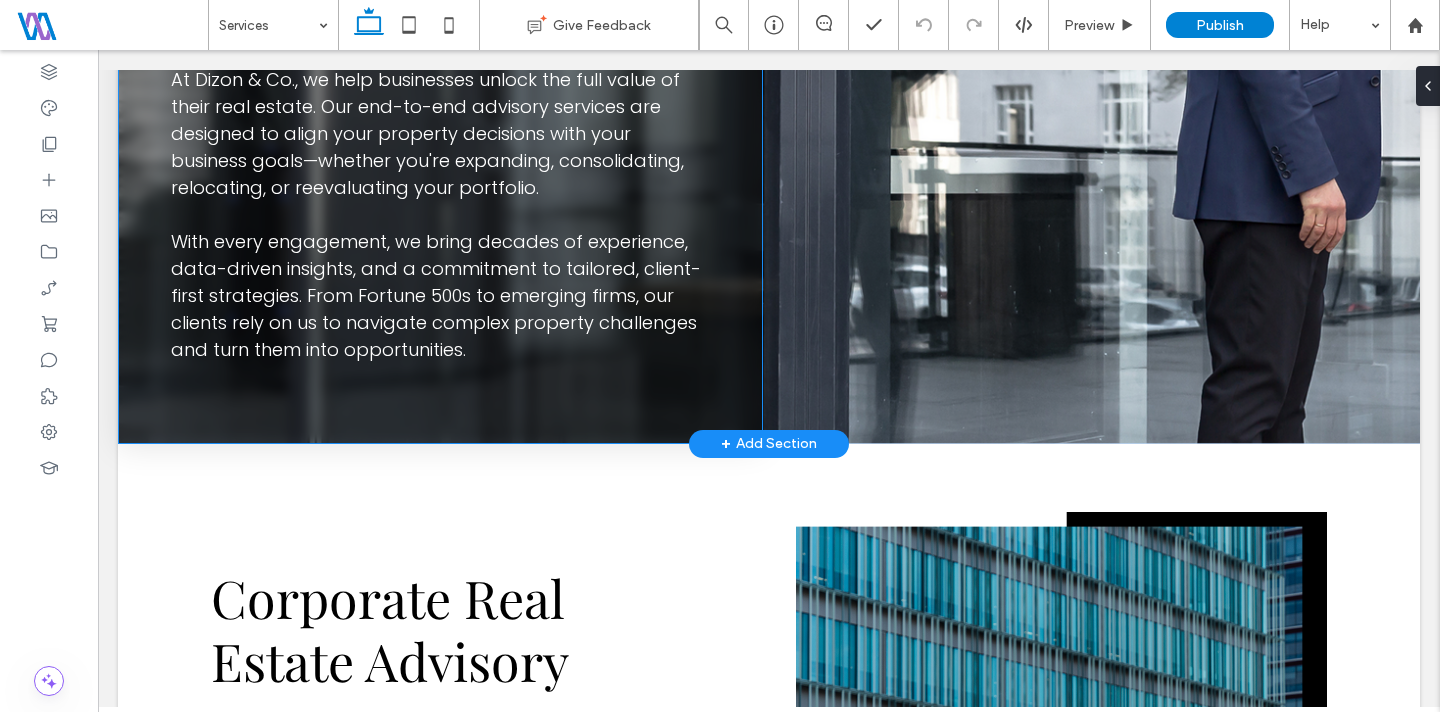 scroll, scrollTop: 515, scrollLeft: 0, axis: vertical 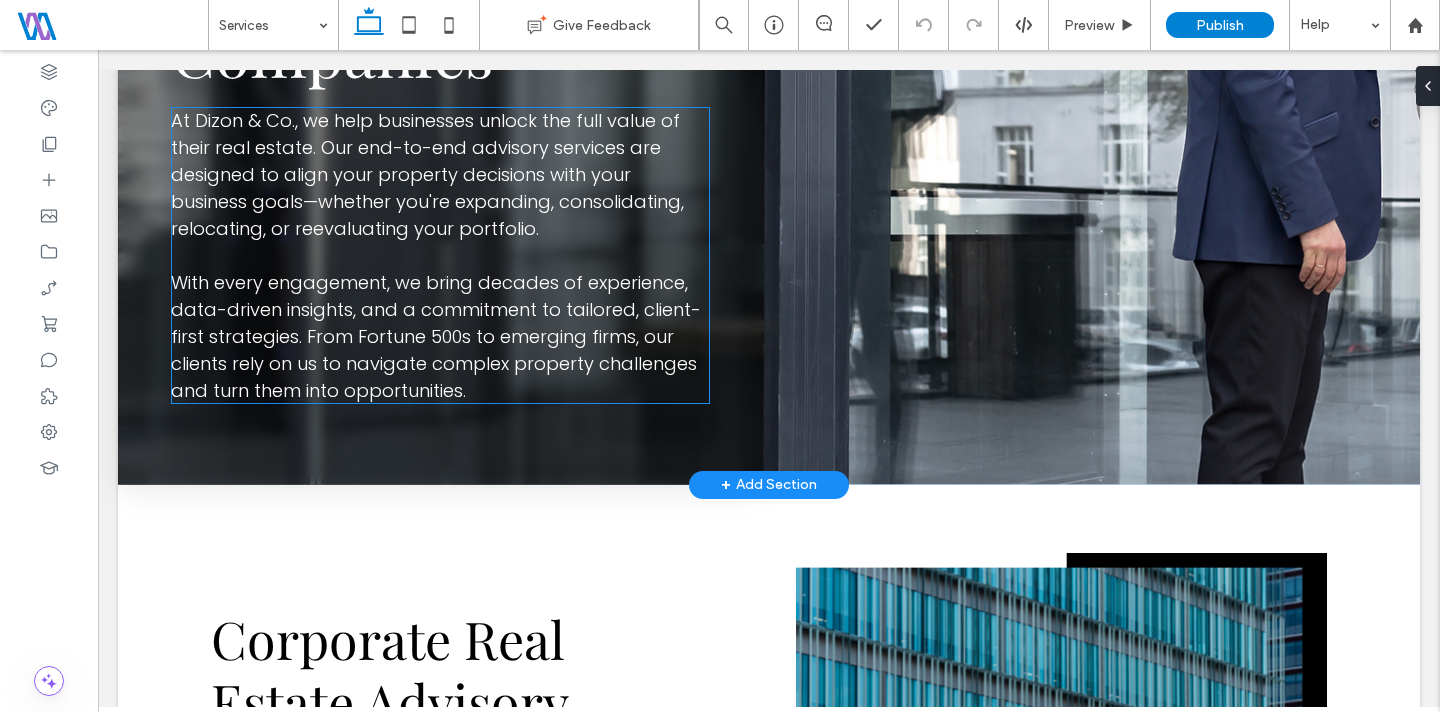 click on "With every engagement, we bring decades of experience, data-driven insights, and a commitment to tailored, client-first strategies. From Fortune 500s to emerging firms, our clients rely on us to navigate complex property challenges and turn them into opportunities." at bounding box center [436, 336] 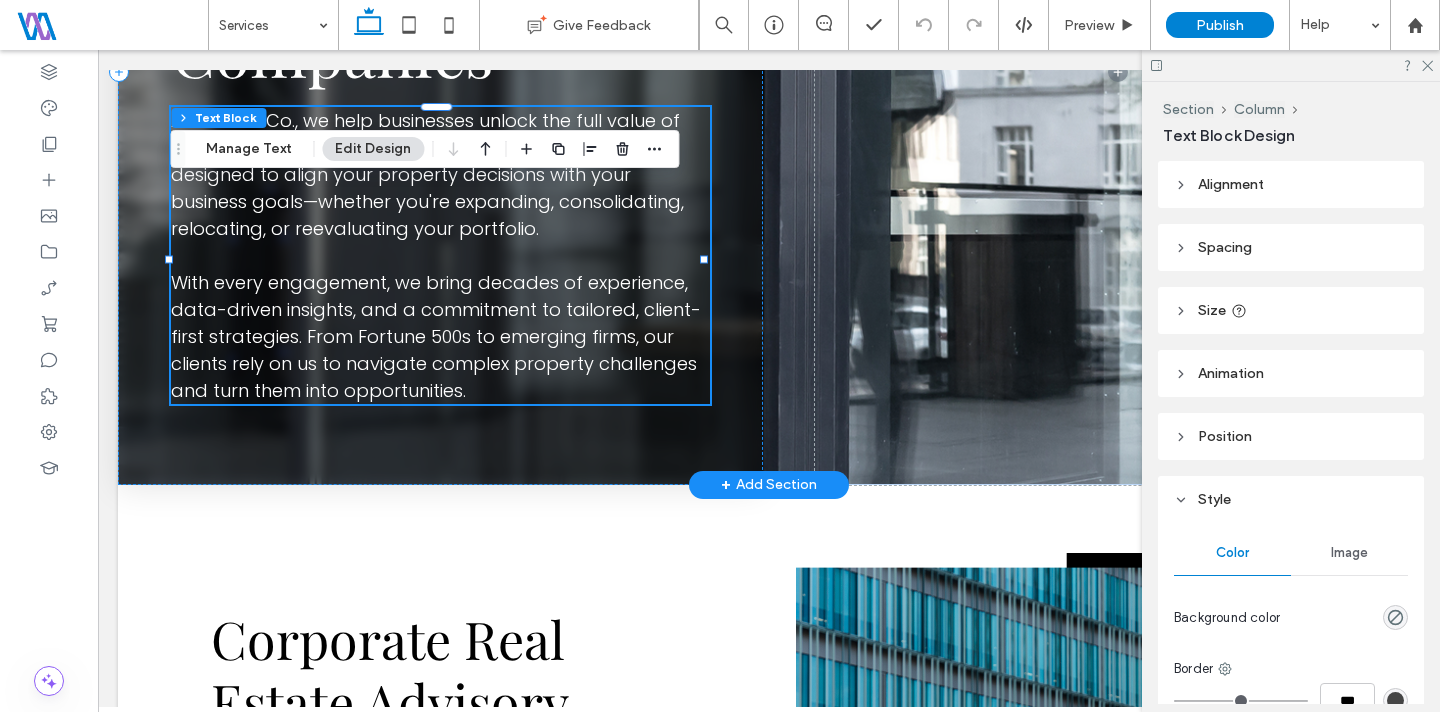 click on "With every engagement, we bring decades of experience, data-driven insights, and a commitment to tailored, client-first strategies. From Fortune 500s to emerging firms, our clients rely on us to navigate complex property challenges and turn them into opportunities." at bounding box center (436, 336) 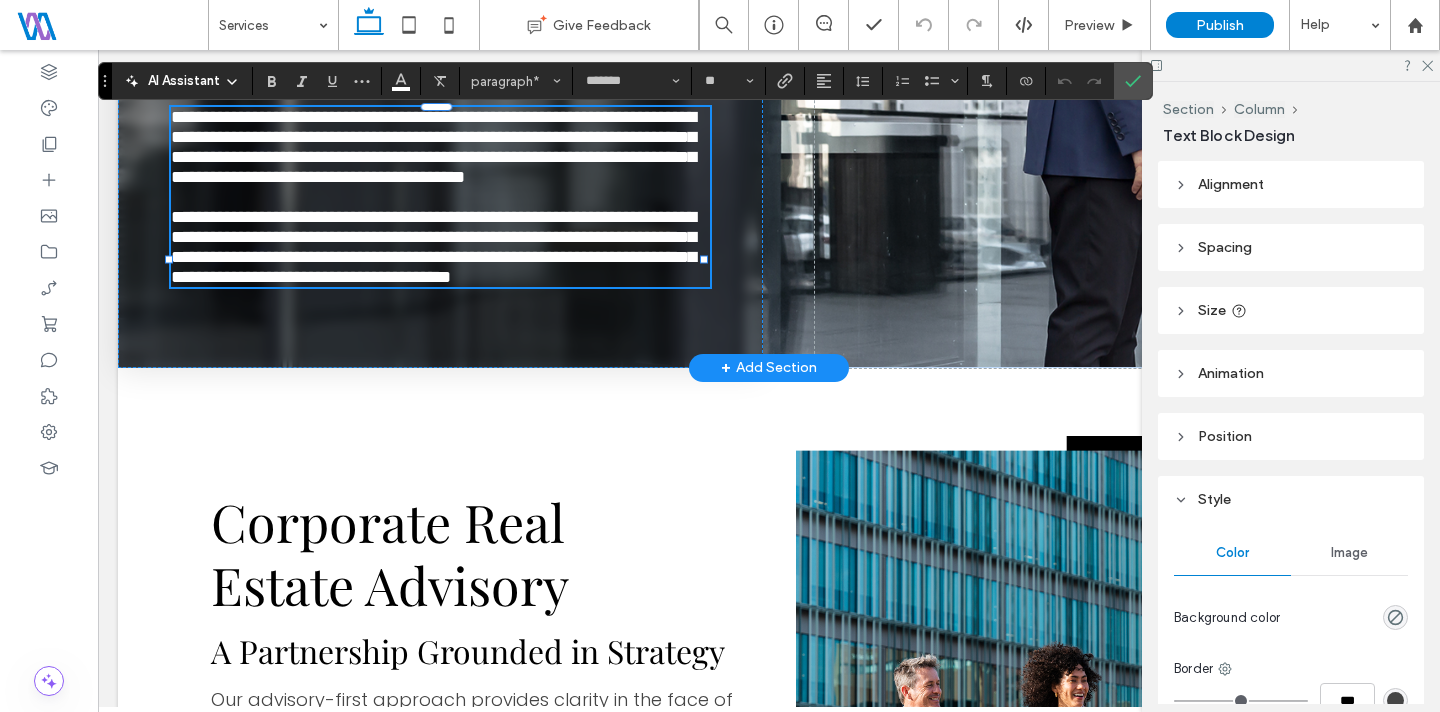 scroll, scrollTop: 0, scrollLeft: 0, axis: both 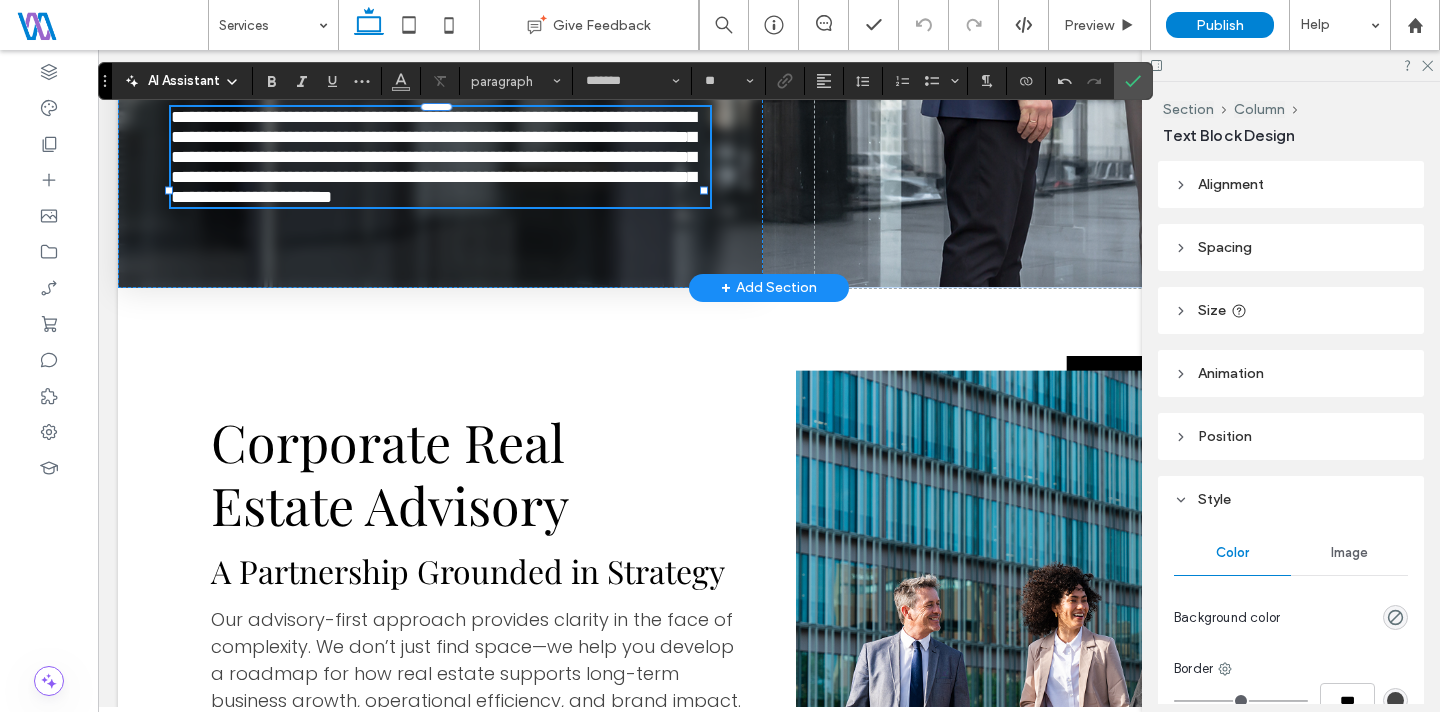 click on "**********" at bounding box center [433, 157] 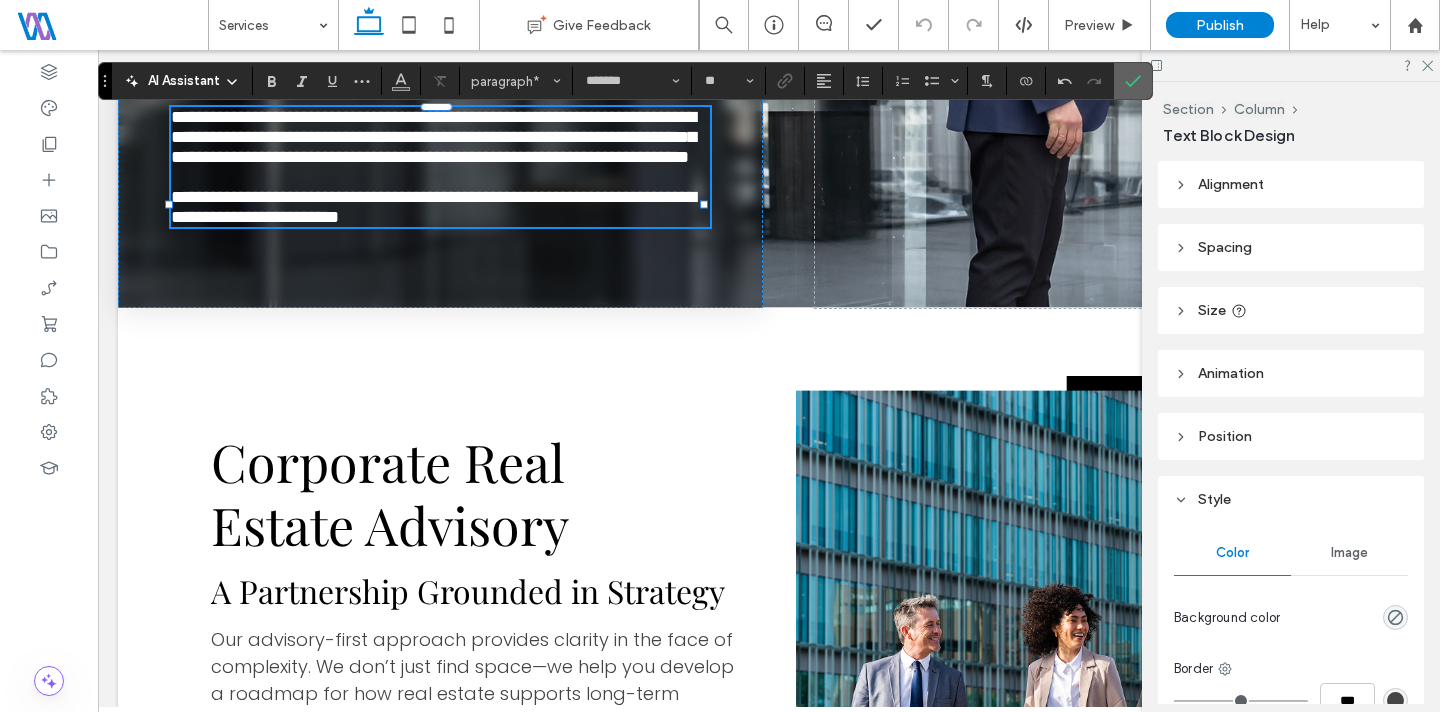 click 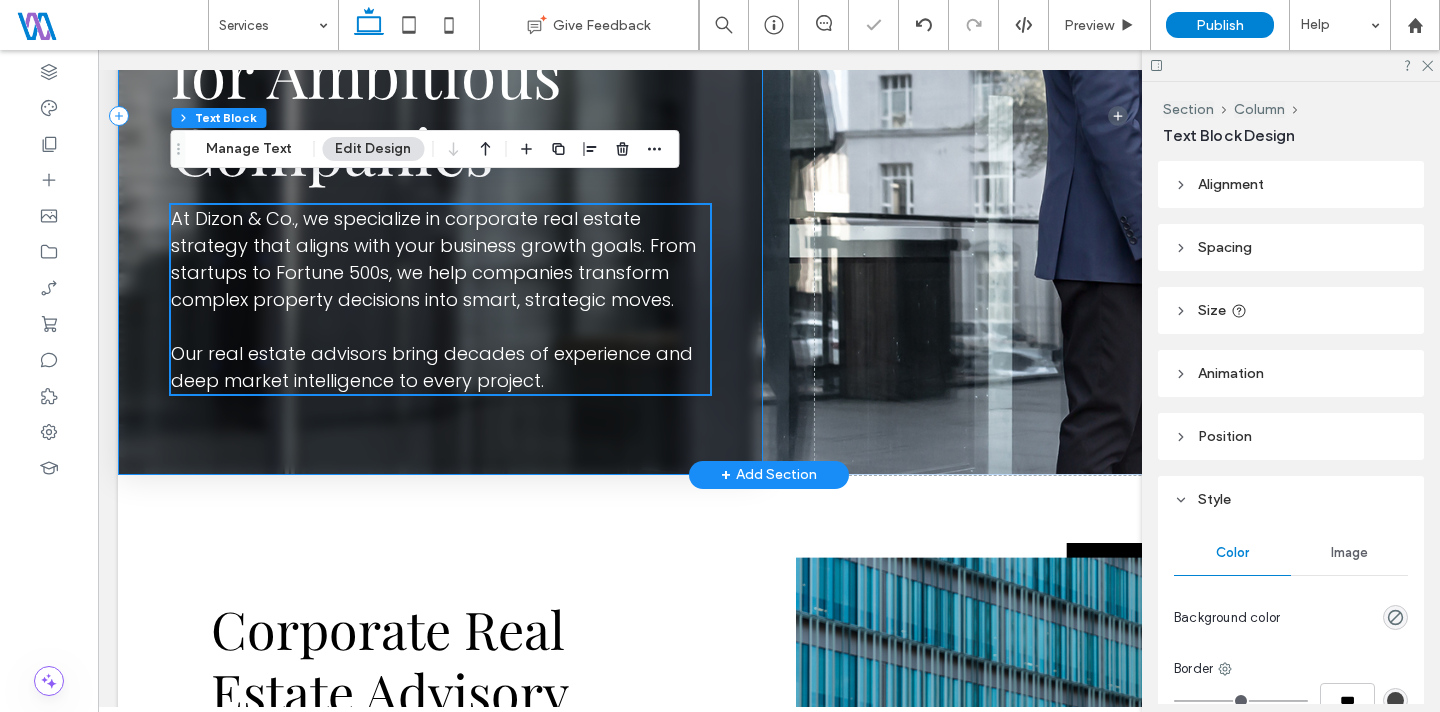 scroll, scrollTop: 383, scrollLeft: 0, axis: vertical 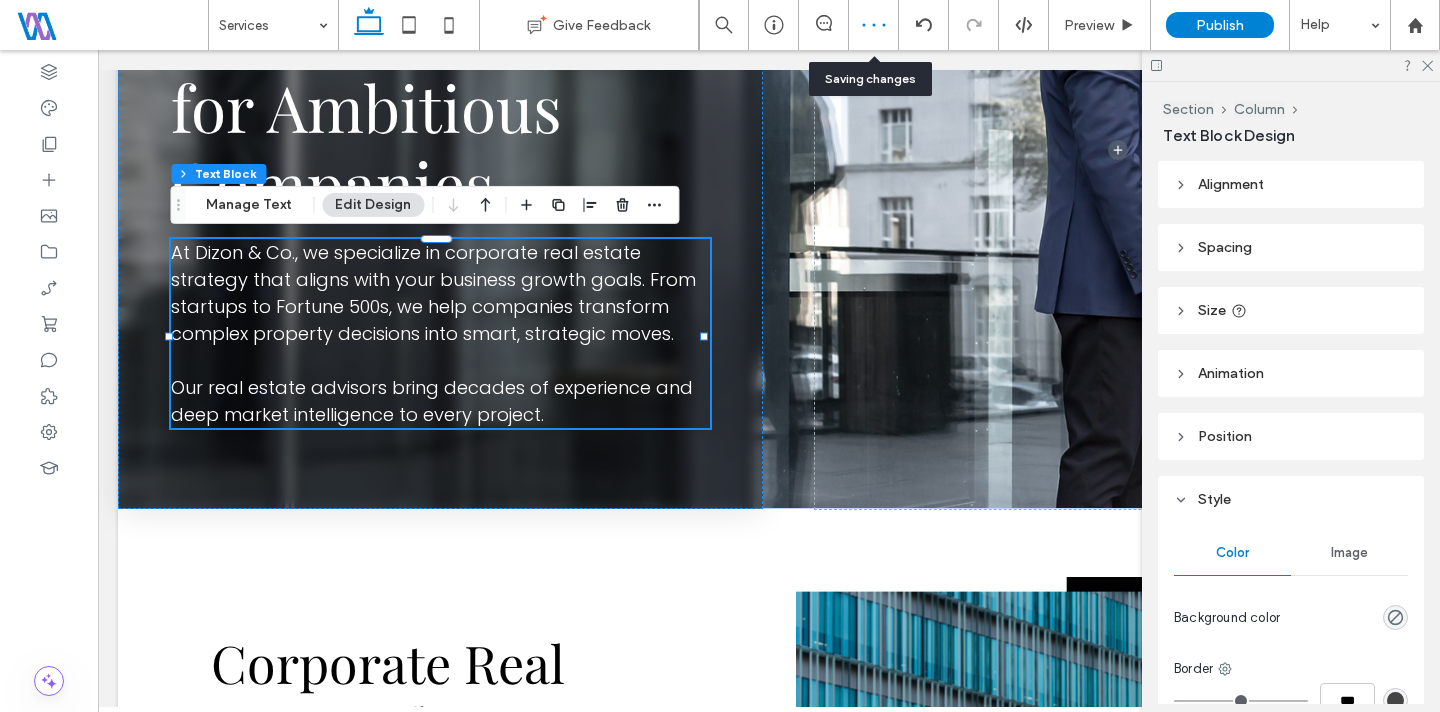 click at bounding box center (874, 25) 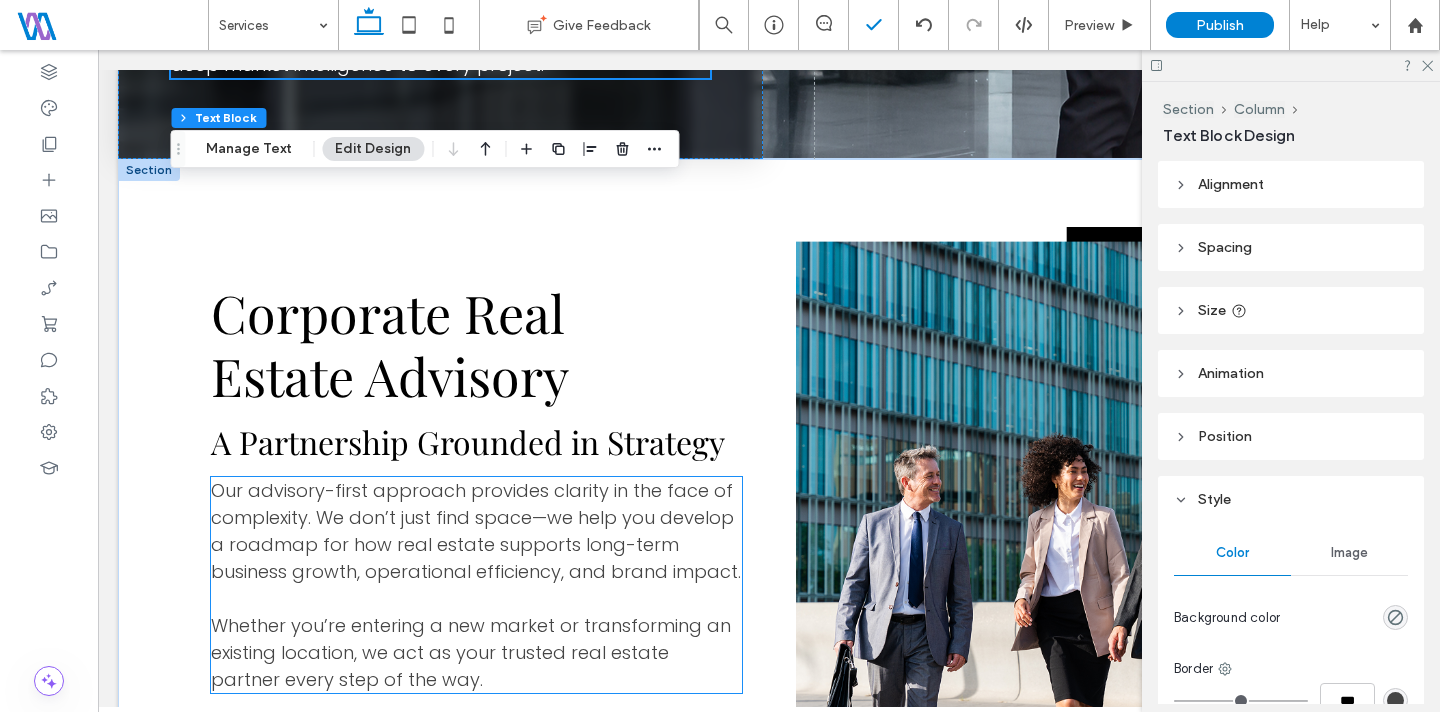 scroll, scrollTop: 791, scrollLeft: 0, axis: vertical 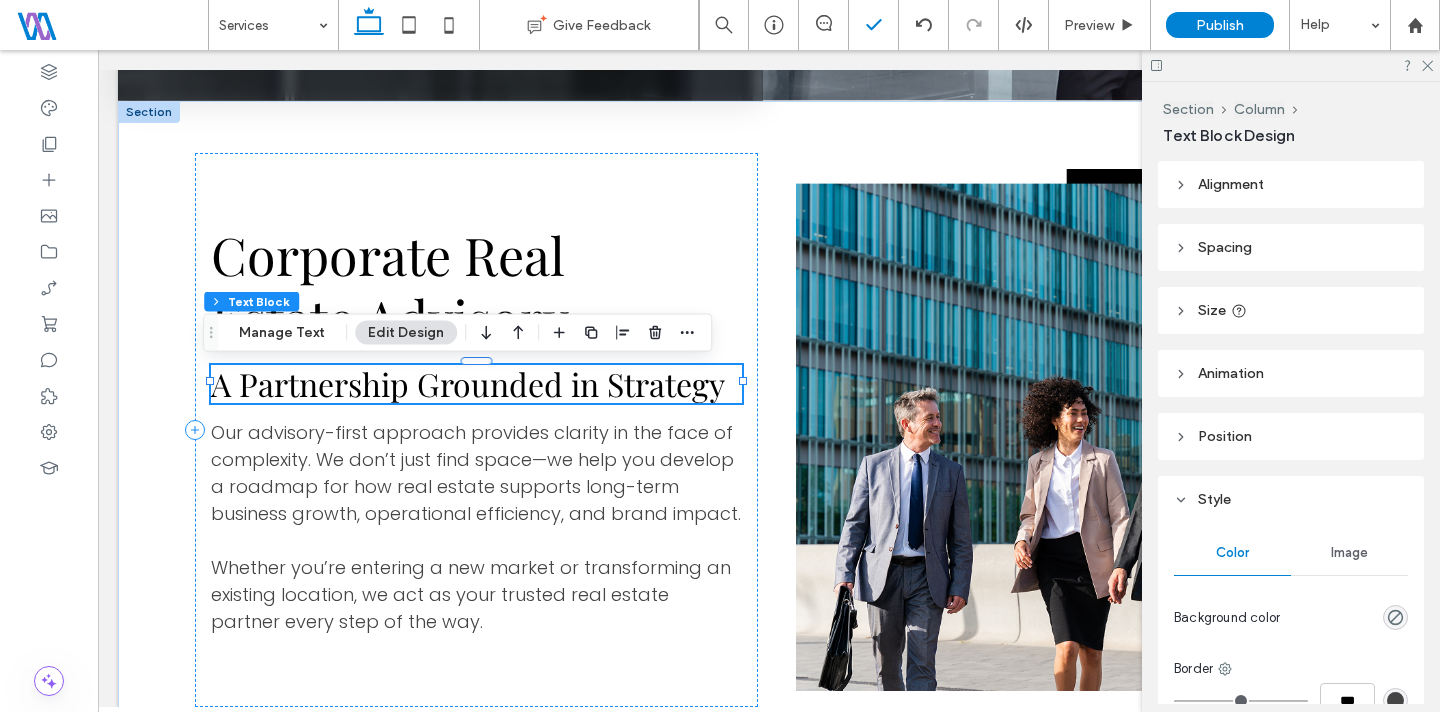 click on "A Partnership Grounded in Strategy" at bounding box center [468, 383] 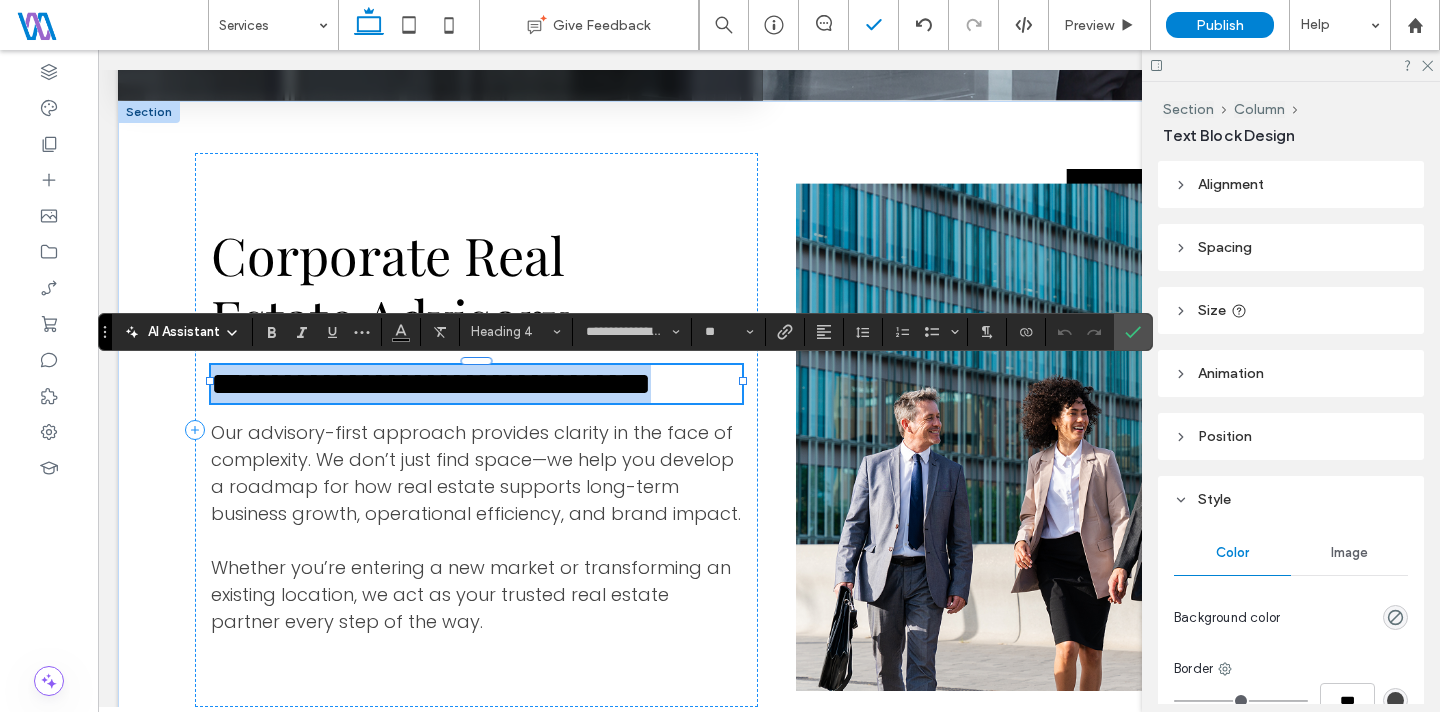 type on "*******" 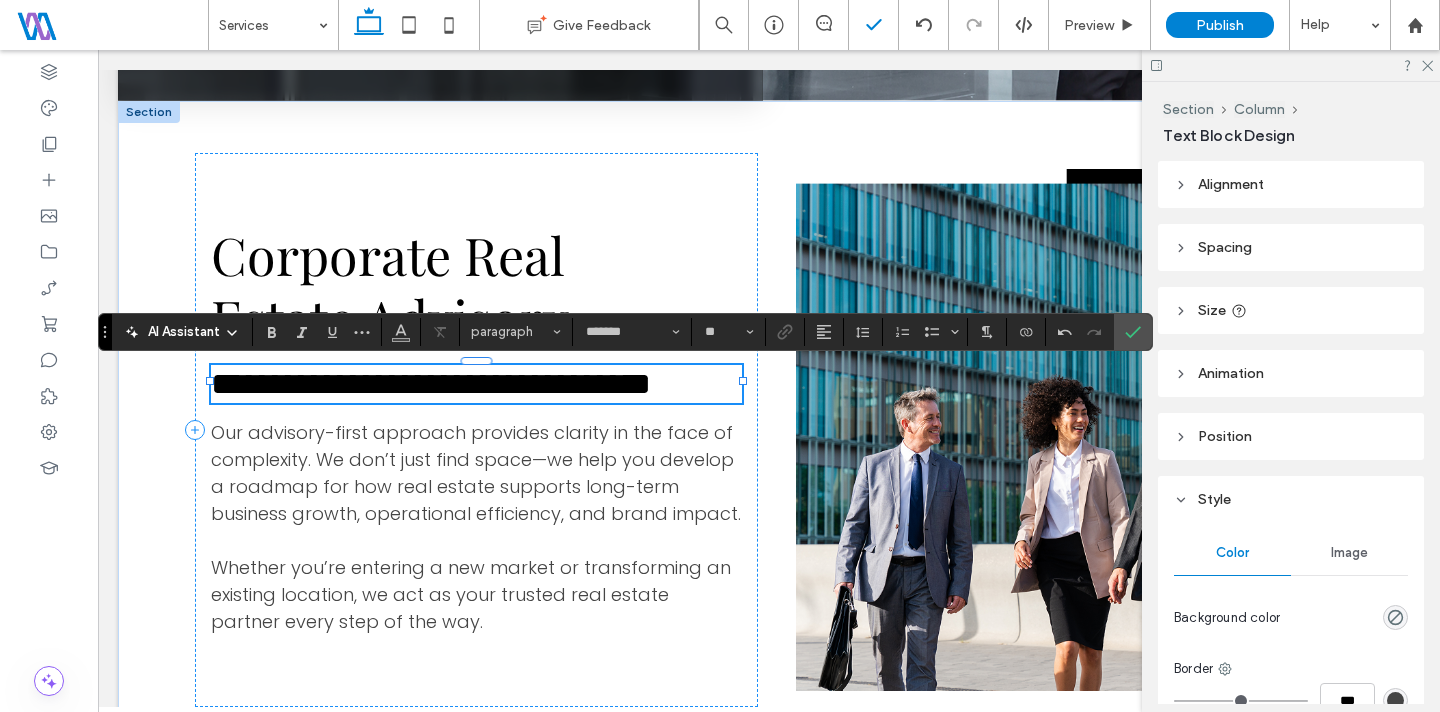 scroll, scrollTop: 0, scrollLeft: 0, axis: both 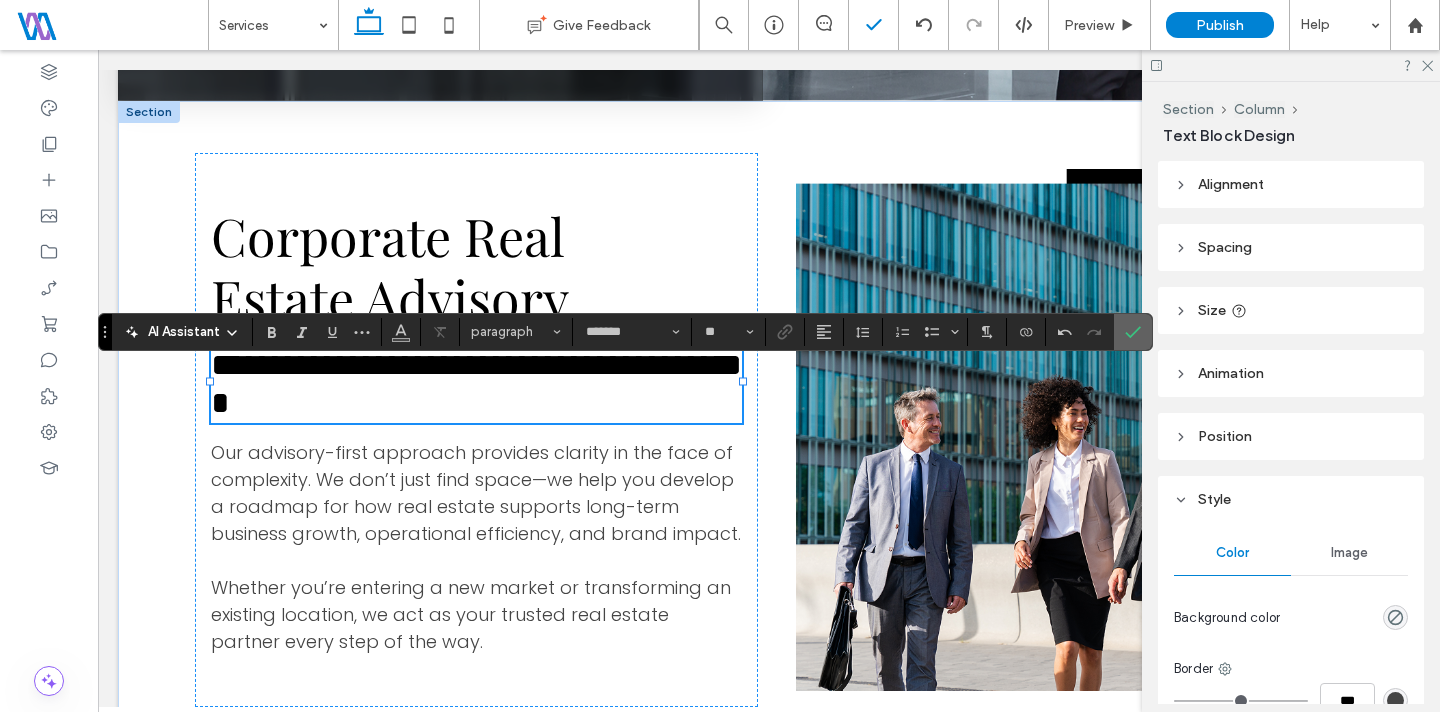 click 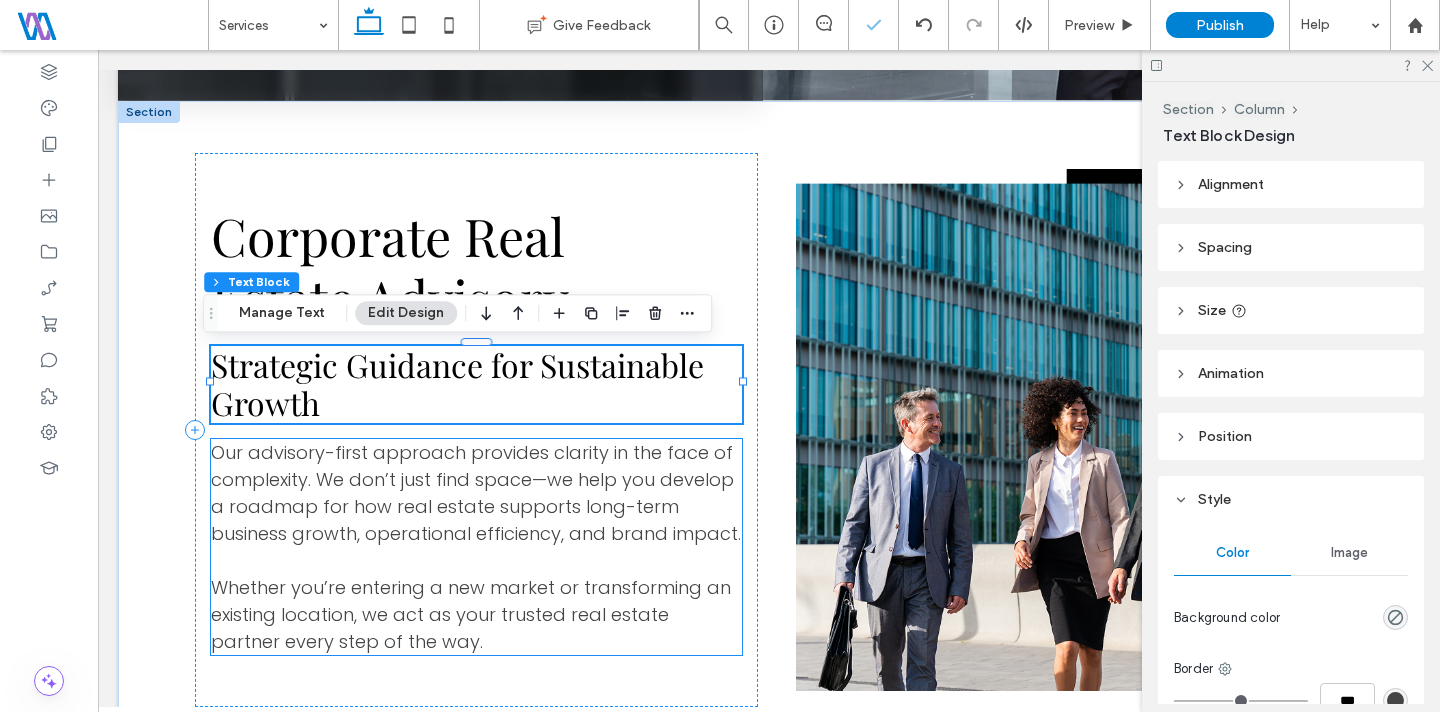 click on "Our advisory-first approach provides clarity in the face of complexity. We don’t just find space—we help you develop a roadmap for how real estate supports long-term business growth, operational efficiency, and brand impact." at bounding box center (476, 493) 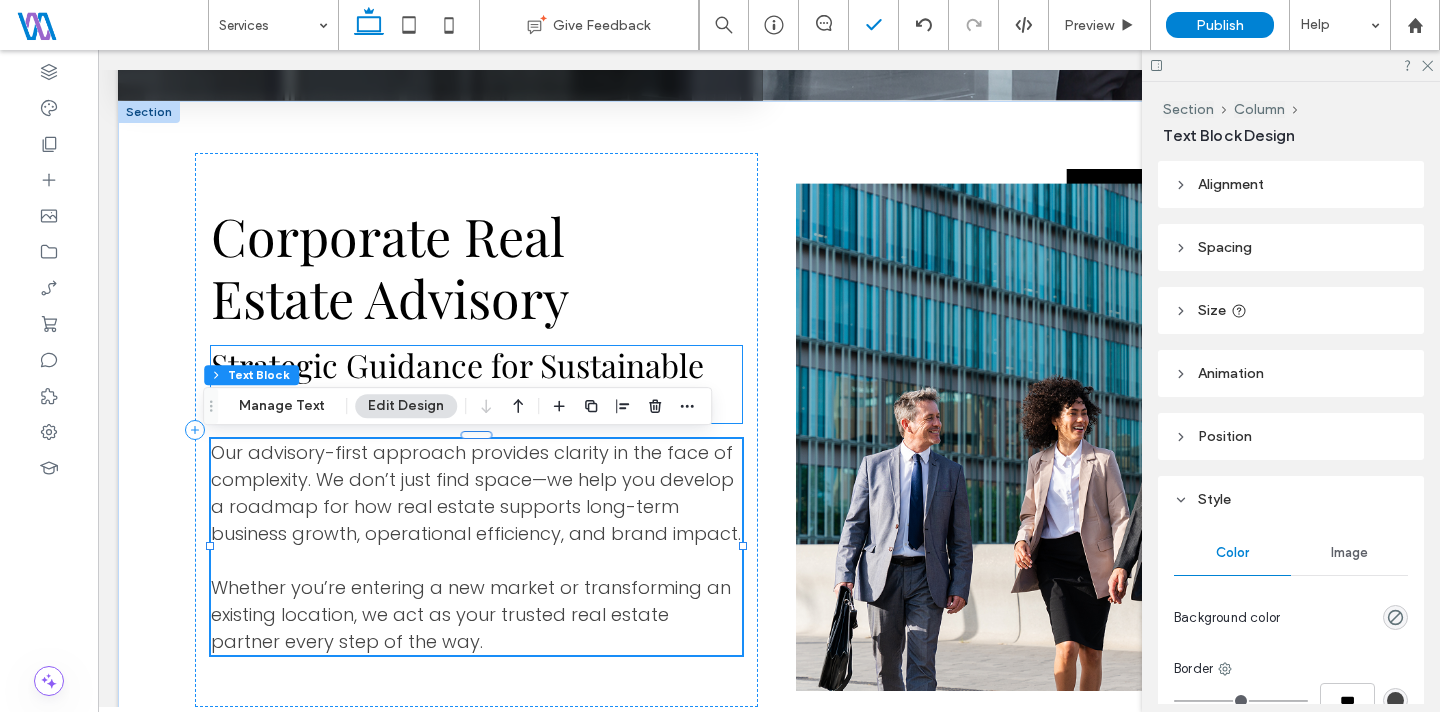 click on "Strategic Guidance for Sustainable Growth" at bounding box center (457, 383) 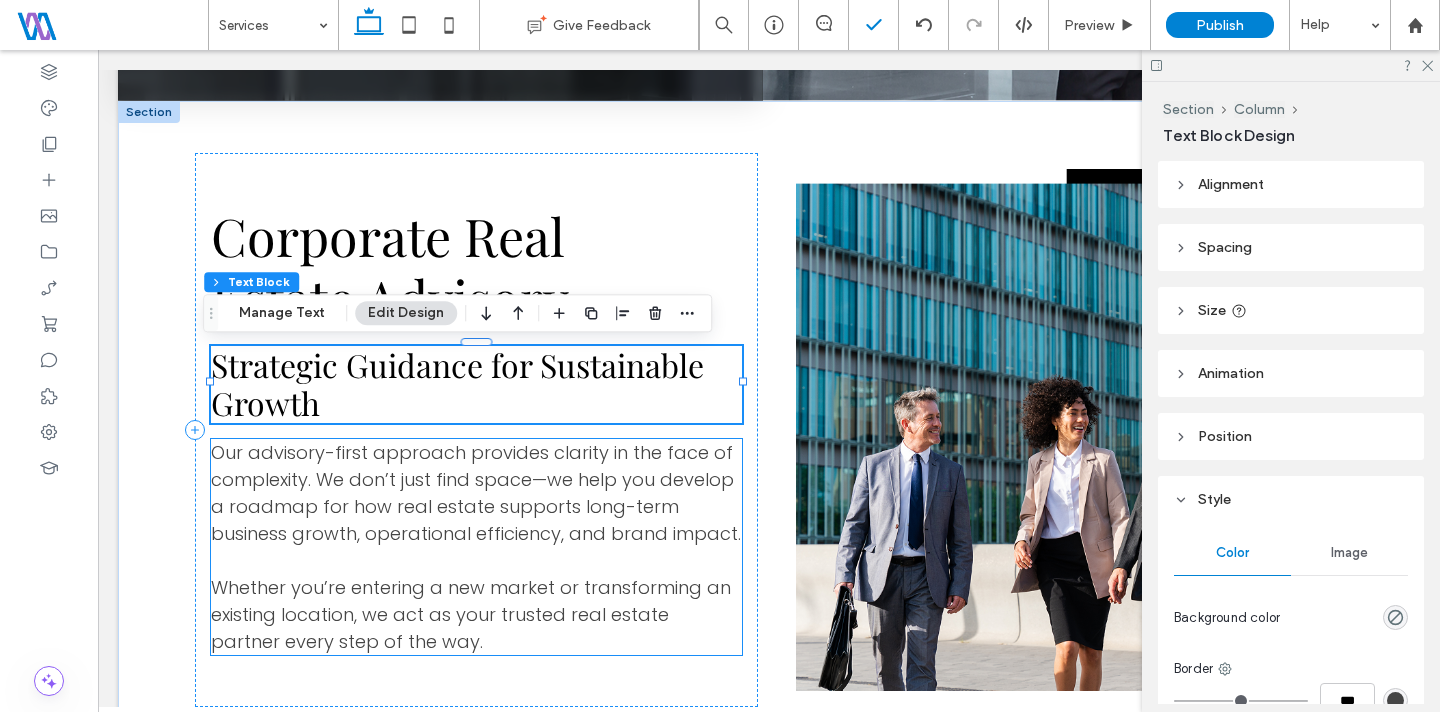 click on "Our advisory-first approach provides clarity in the face of complexity. We don’t just find space—we help you develop a roadmap for how real estate supports long-term business growth, operational efficiency, and brand impact." at bounding box center [476, 493] 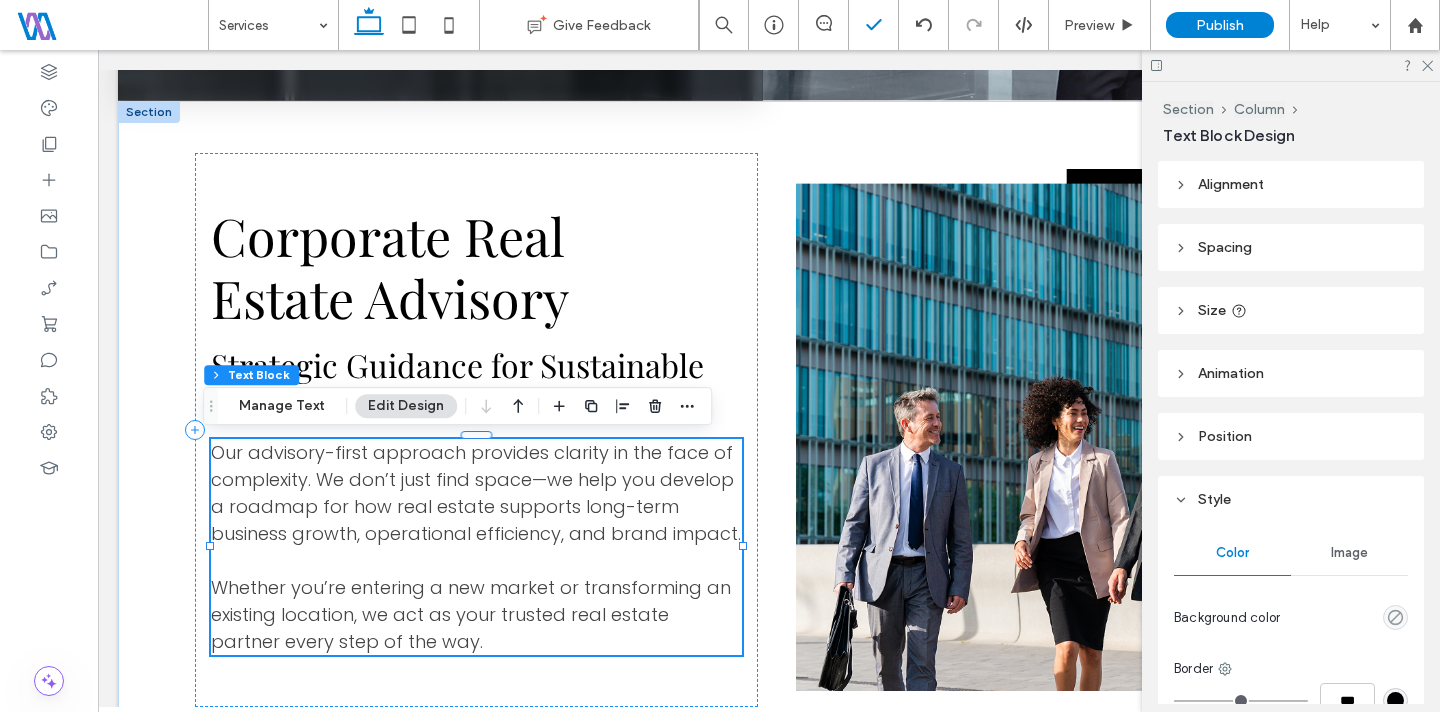 click on "Our advisory-first approach provides clarity in the face of complexity. We don’t just find space—we help you develop a roadmap for how real estate supports long-term business growth, operational efficiency, and brand impact." at bounding box center [476, 493] 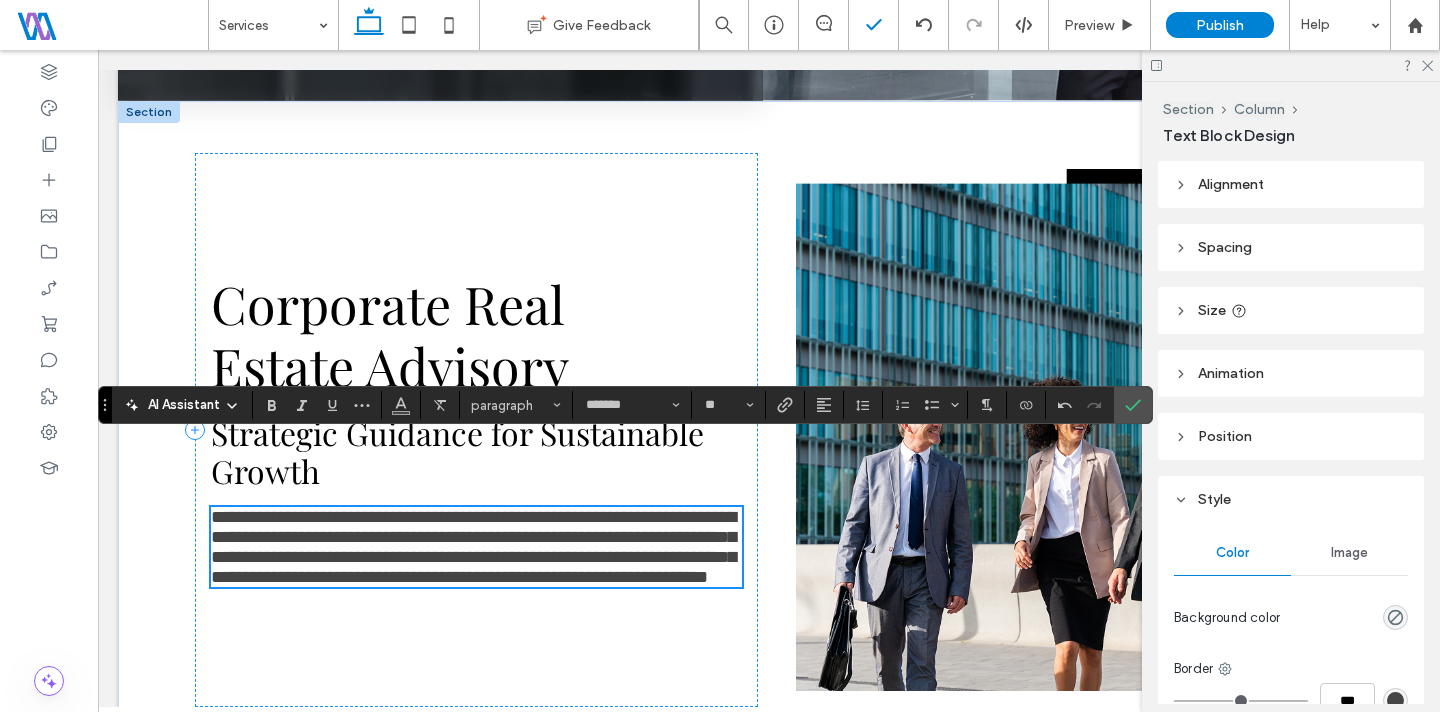 scroll, scrollTop: 0, scrollLeft: 0, axis: both 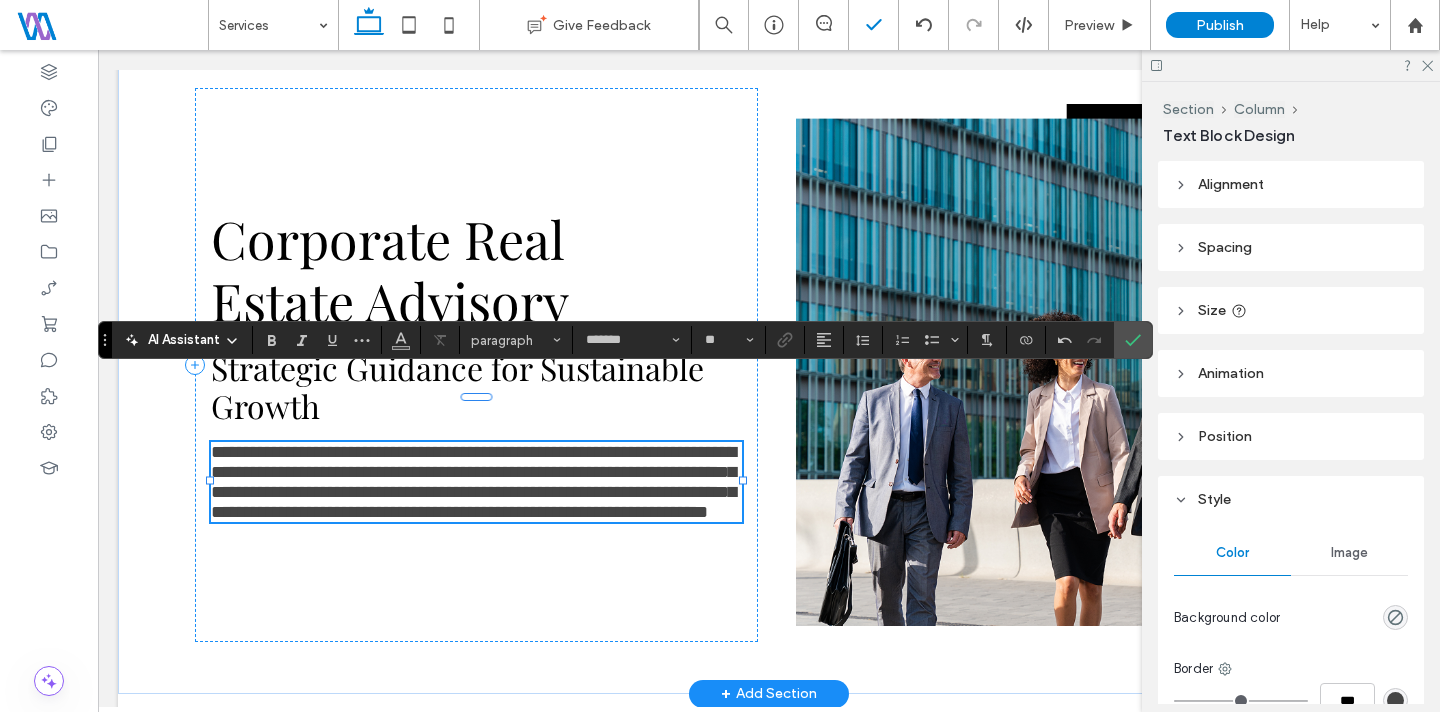 click on "**********" at bounding box center (473, 482) 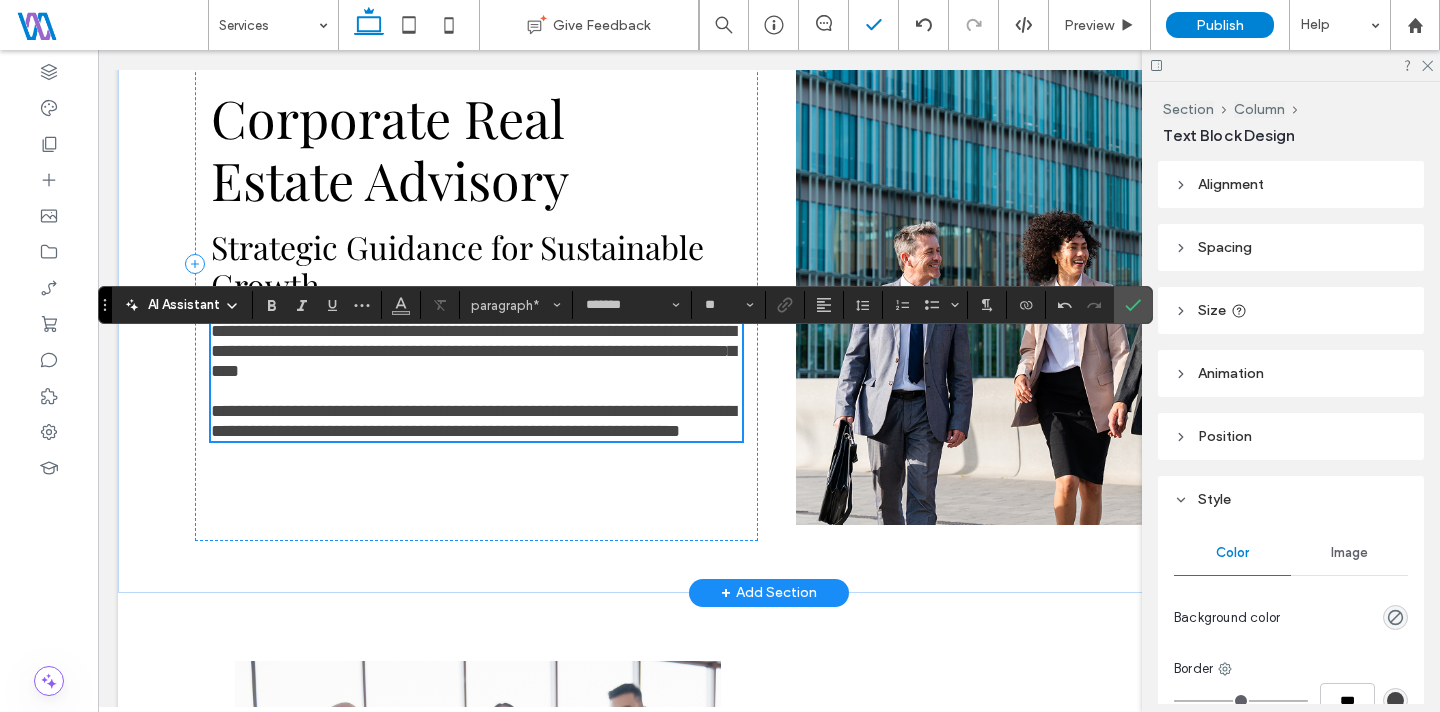 scroll, scrollTop: 975, scrollLeft: 0, axis: vertical 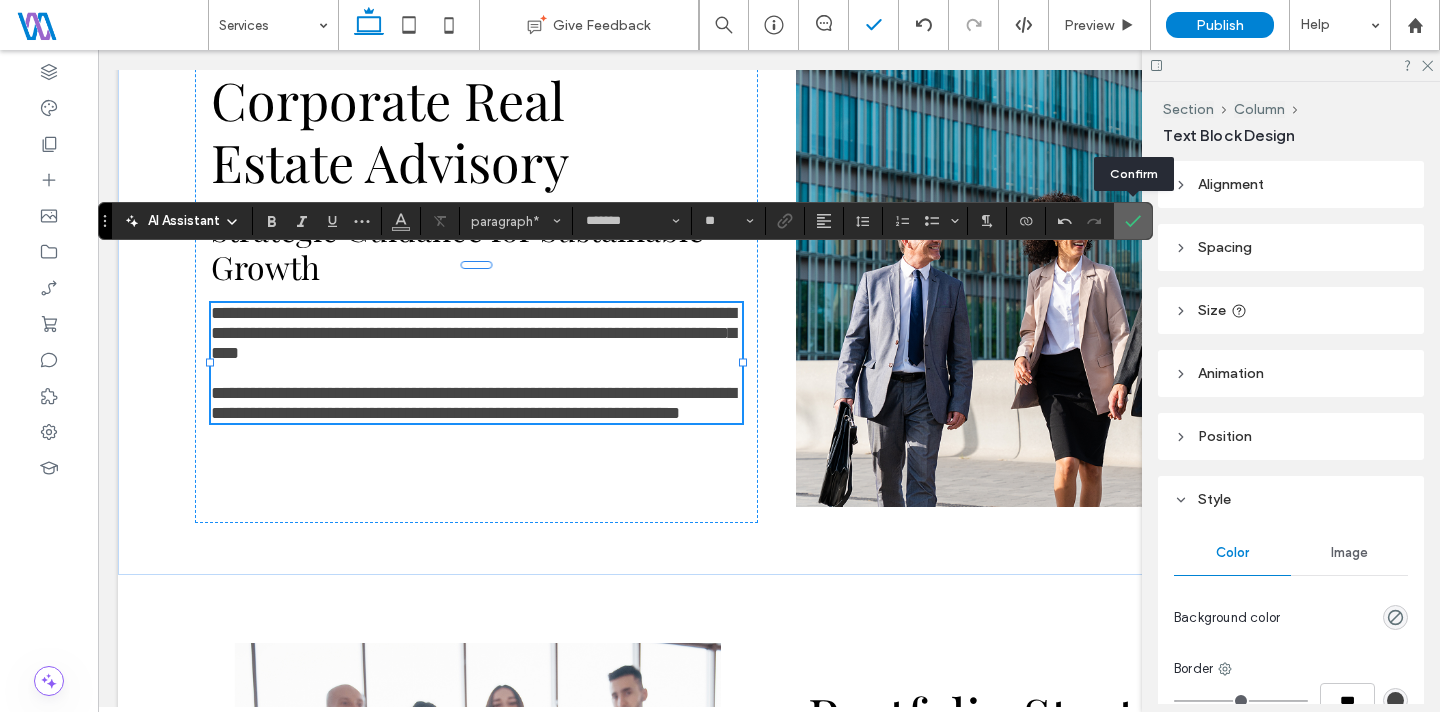 drag, startPoint x: 1145, startPoint y: 222, endPoint x: 586, endPoint y: 321, distance: 567.69885 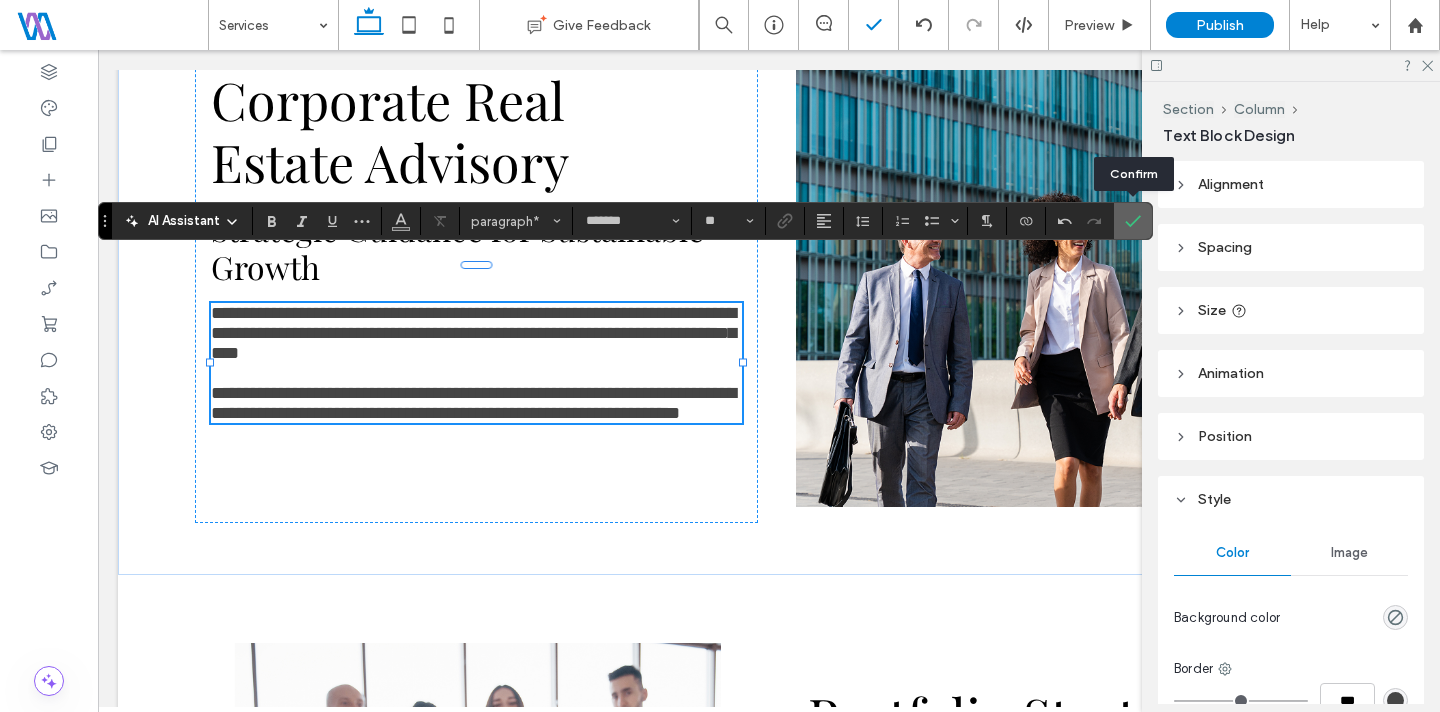click at bounding box center [1133, 221] 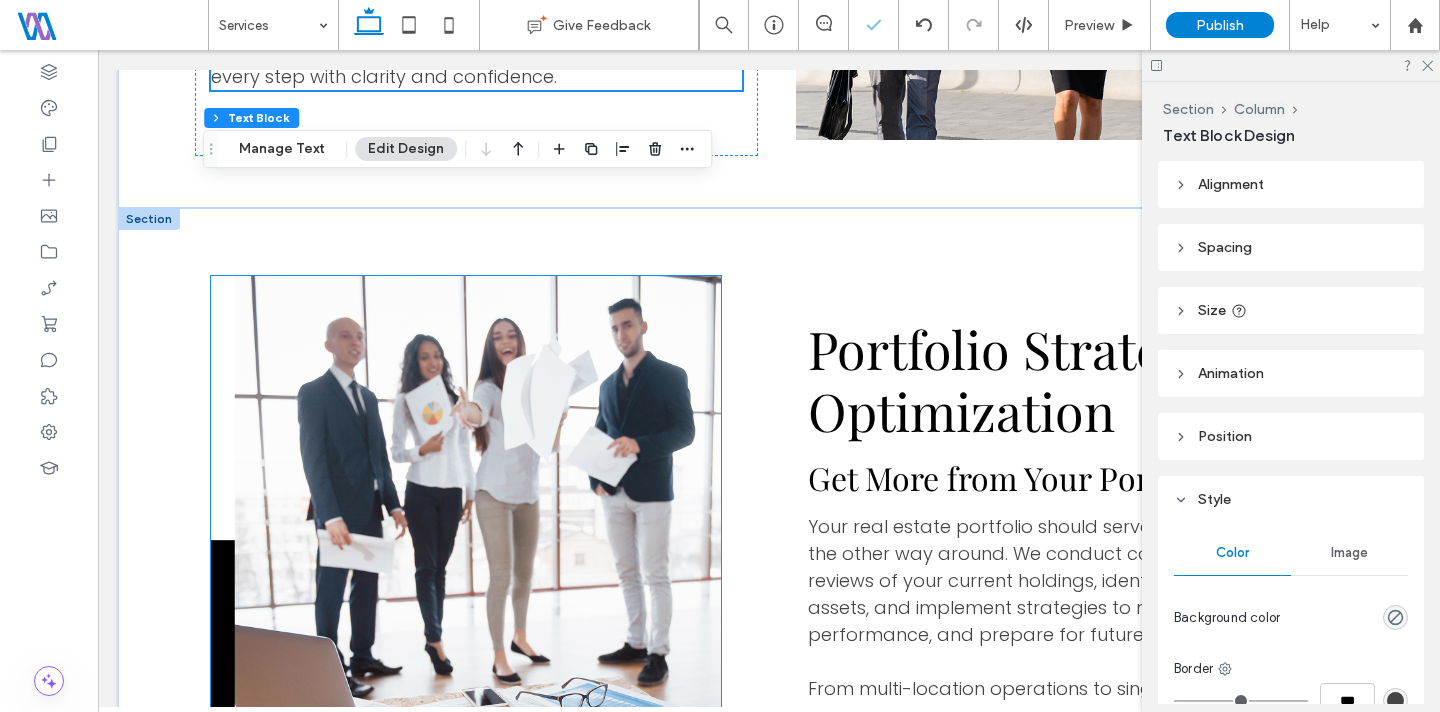 scroll, scrollTop: 1429, scrollLeft: 0, axis: vertical 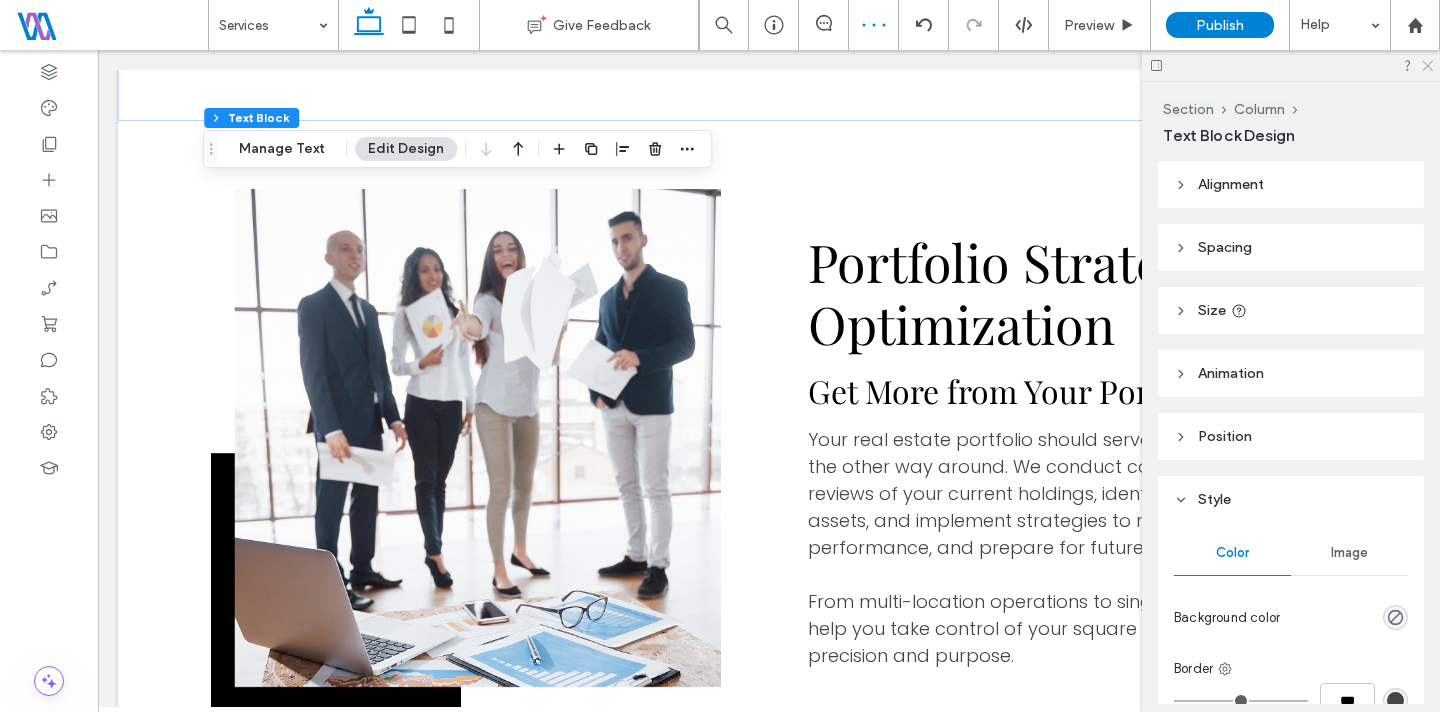 click 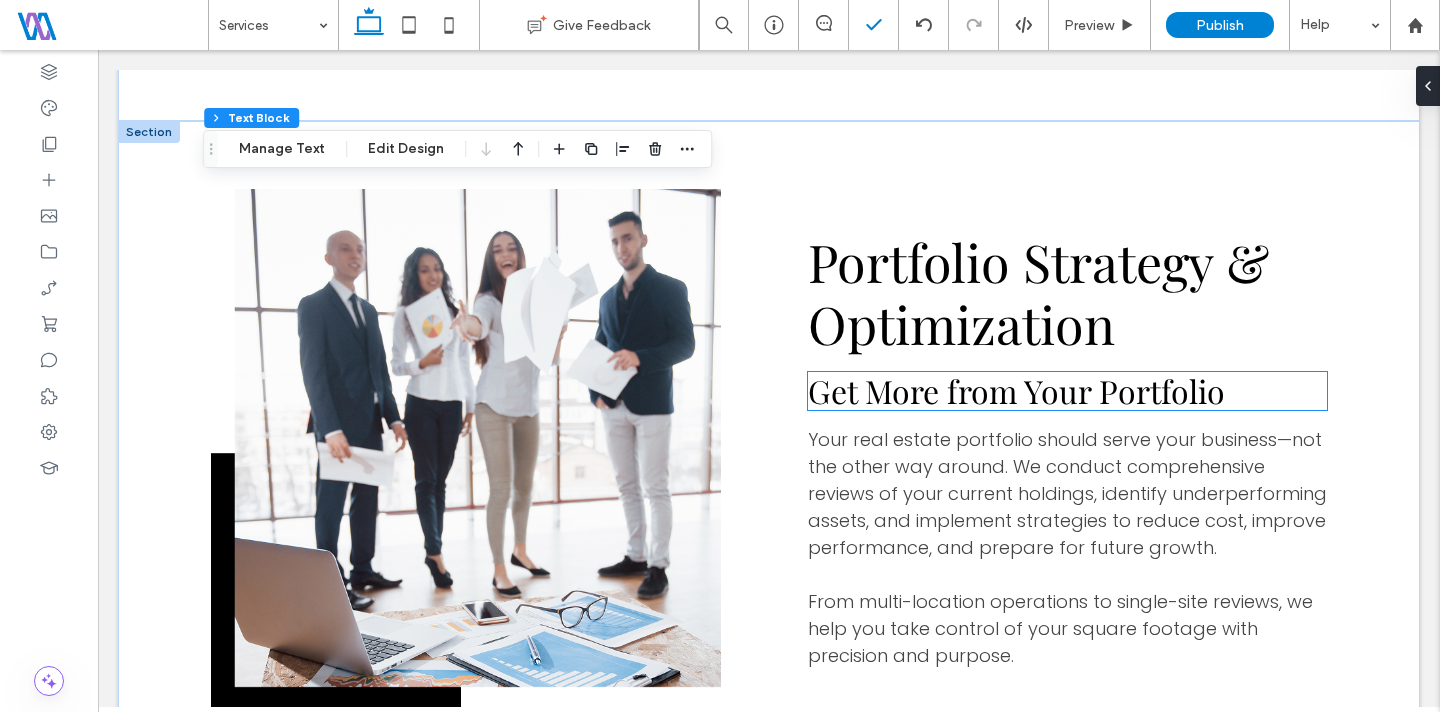 click on "Get More from Your Portfolio" at bounding box center [1016, 390] 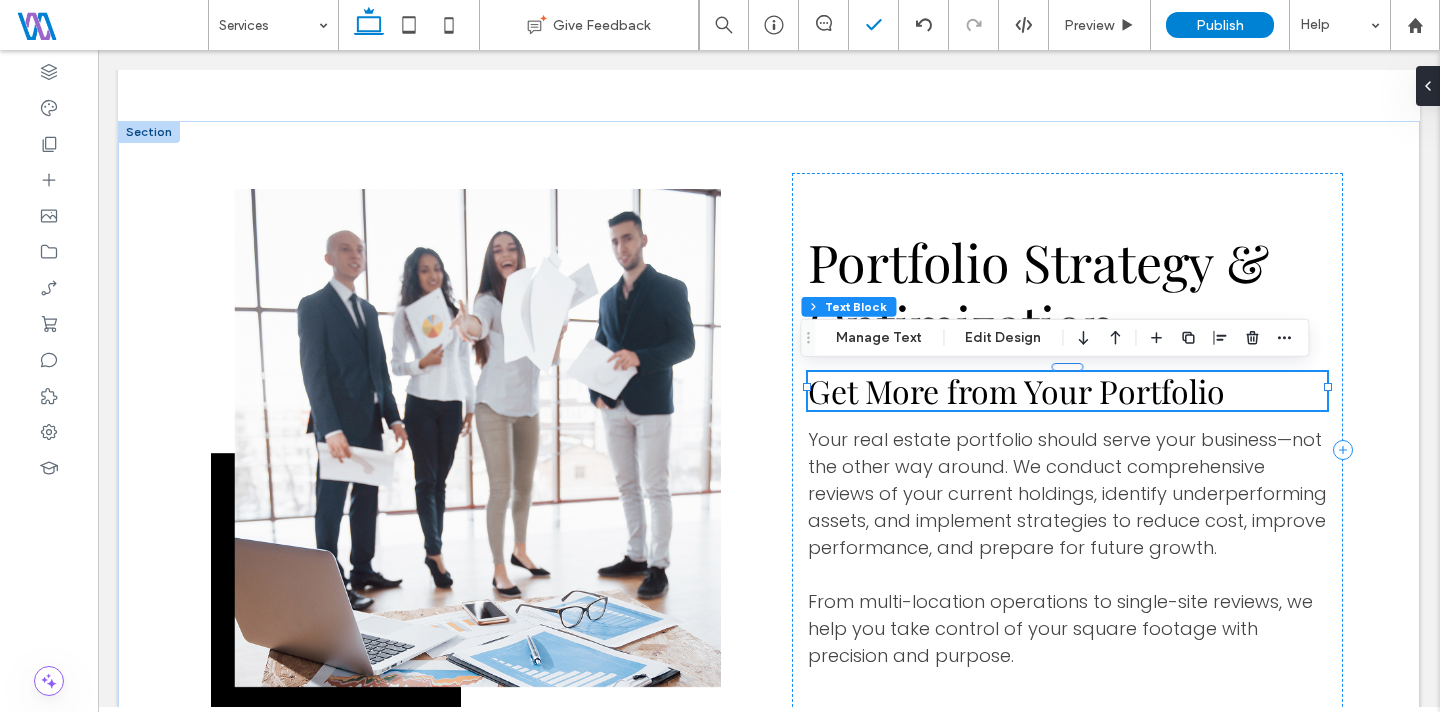 click on "Get More from Your Portfolio" at bounding box center [1016, 390] 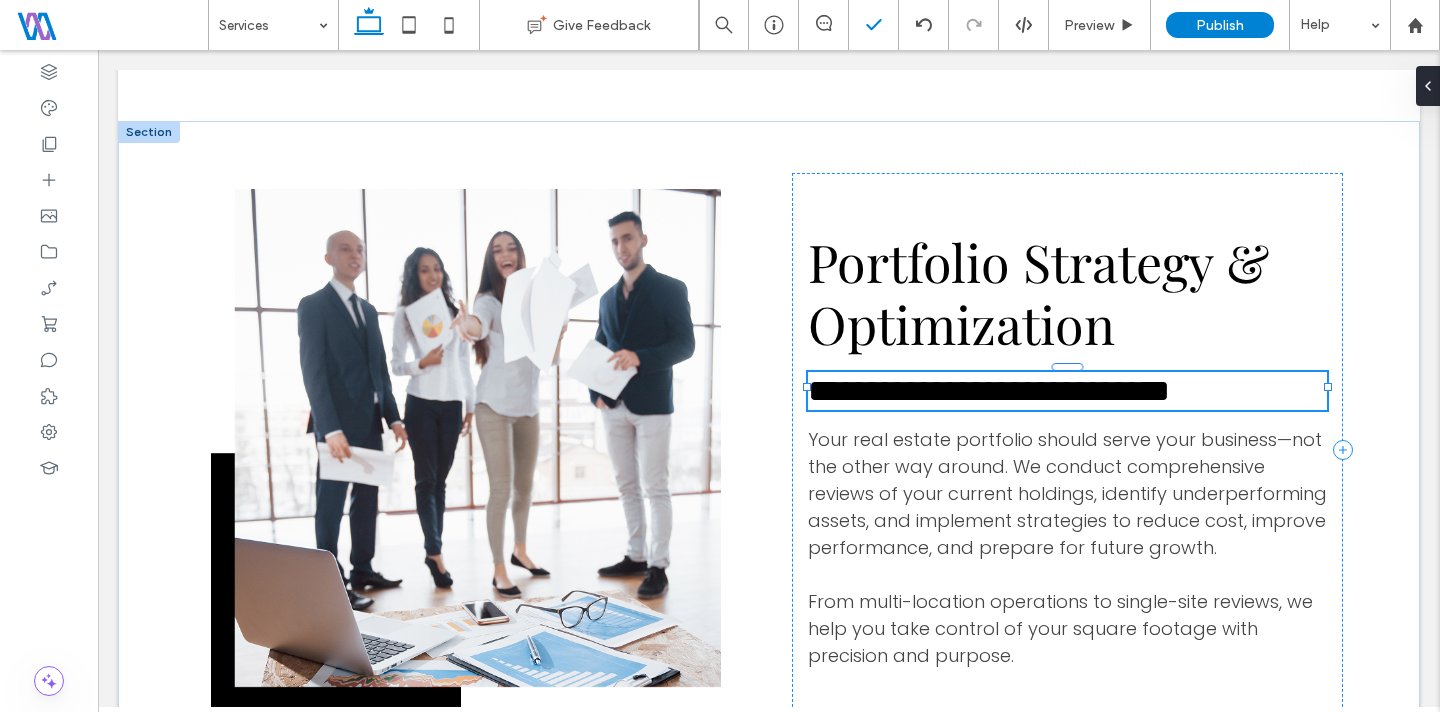 type on "**********" 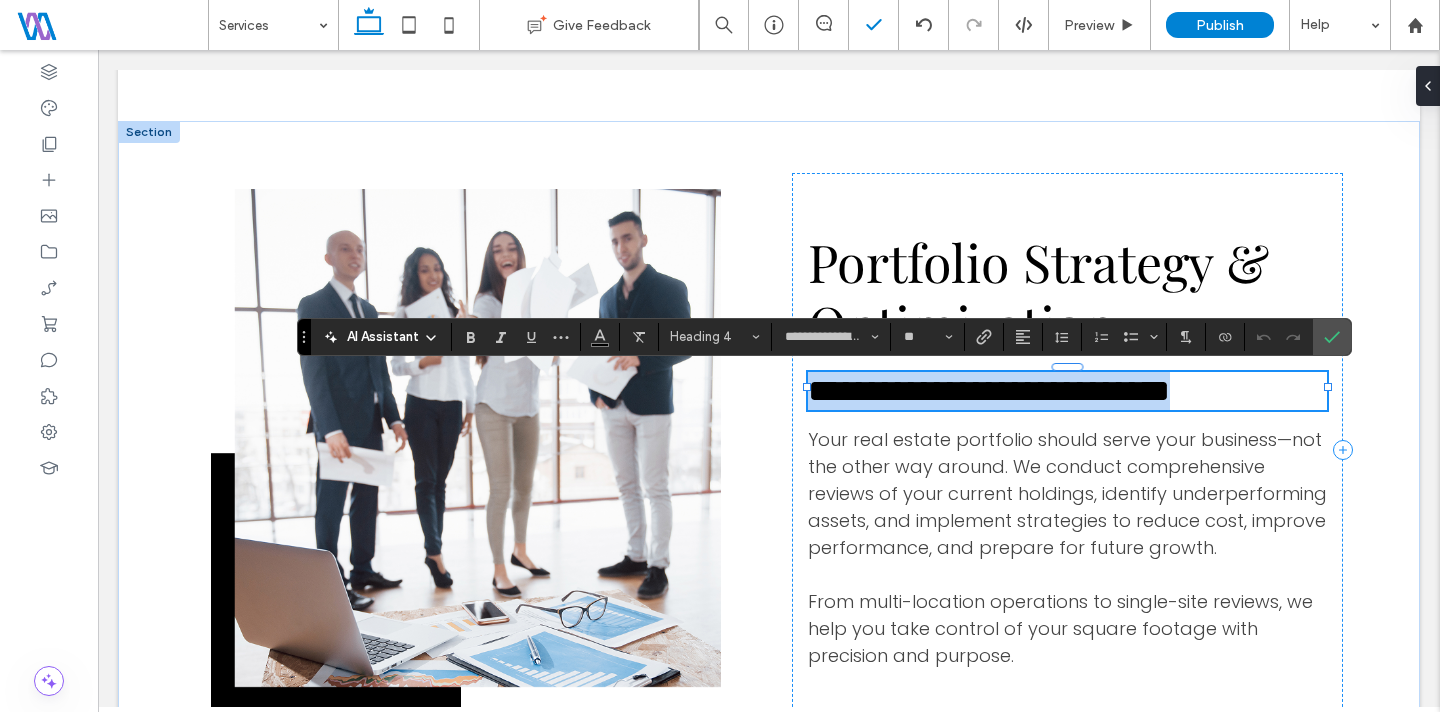 type on "*******" 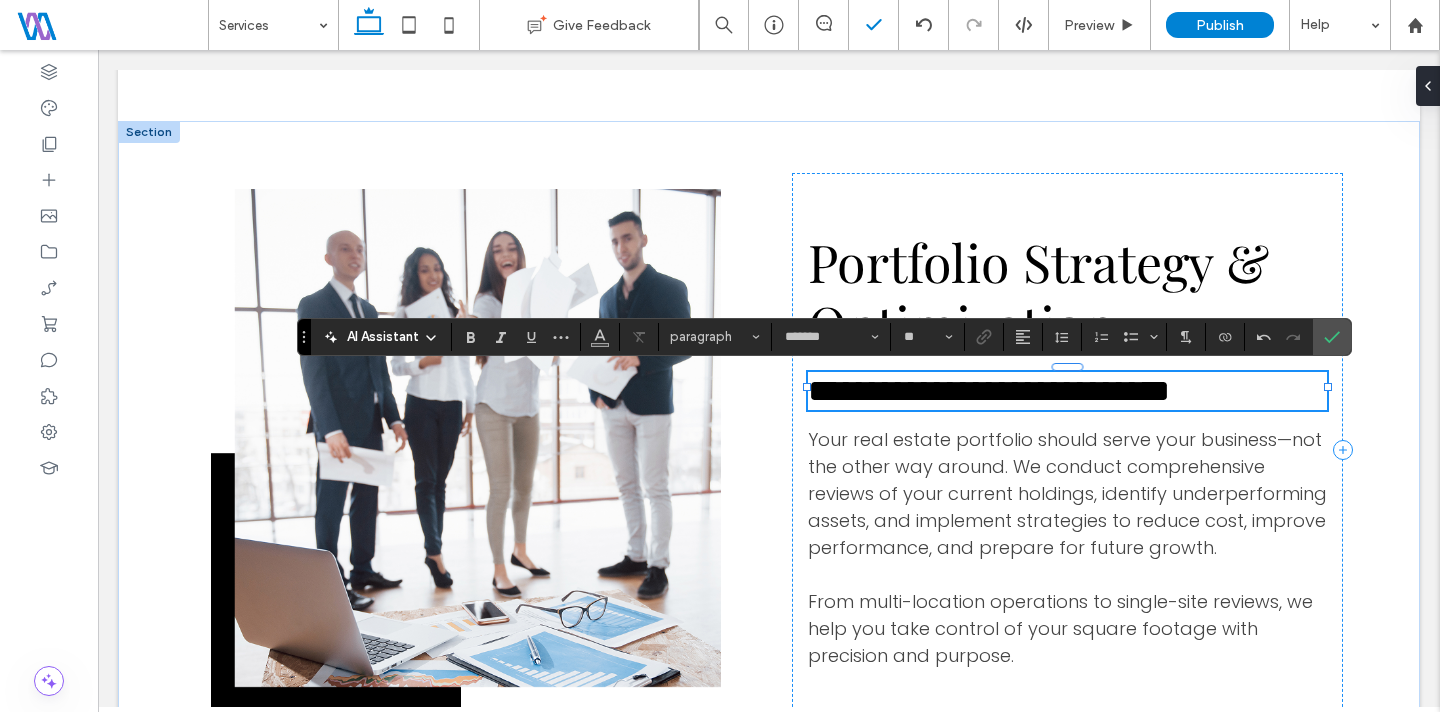 scroll, scrollTop: 0, scrollLeft: 0, axis: both 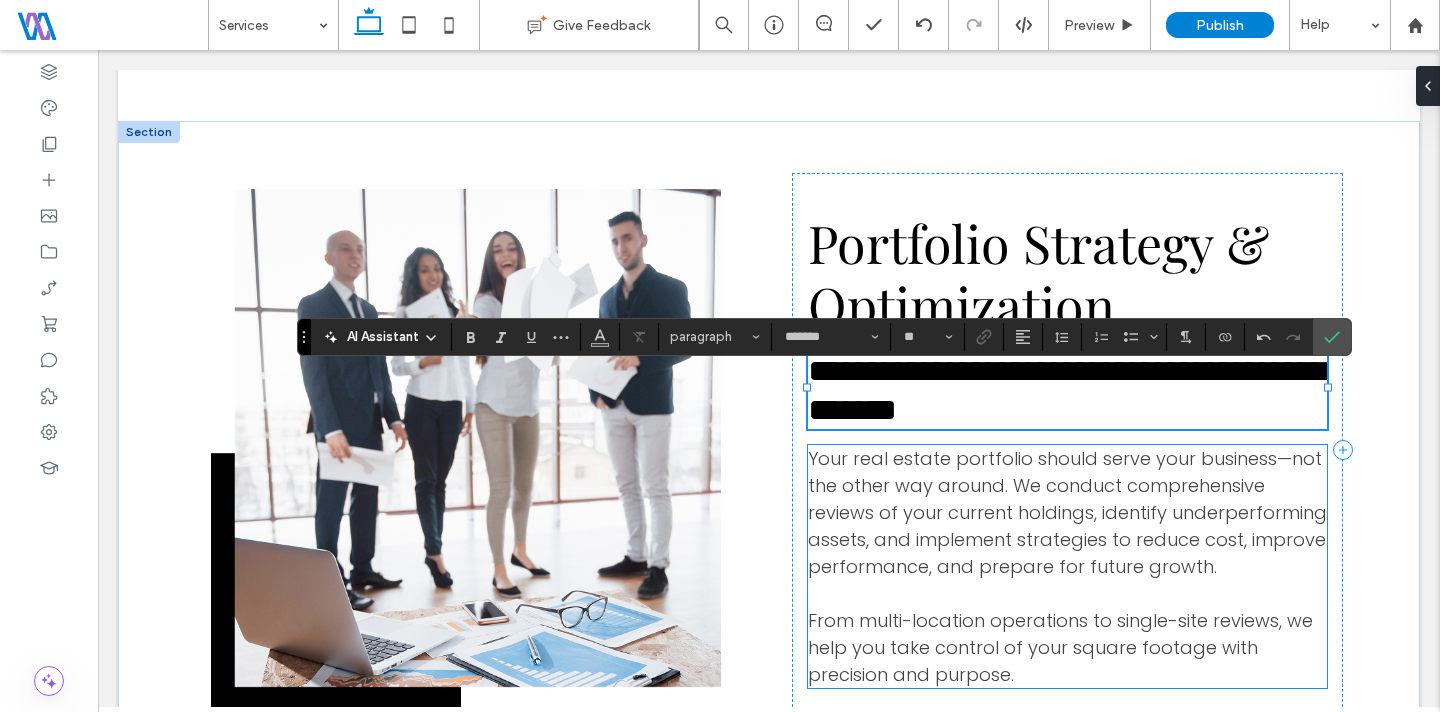 click on "Your real estate portfolio should serve your business—not the other way around. We conduct comprehensive reviews of your current holdings, identify underperforming assets, and implement strategies to reduce cost, improve performance, and prepare for future growth." at bounding box center [1067, 512] 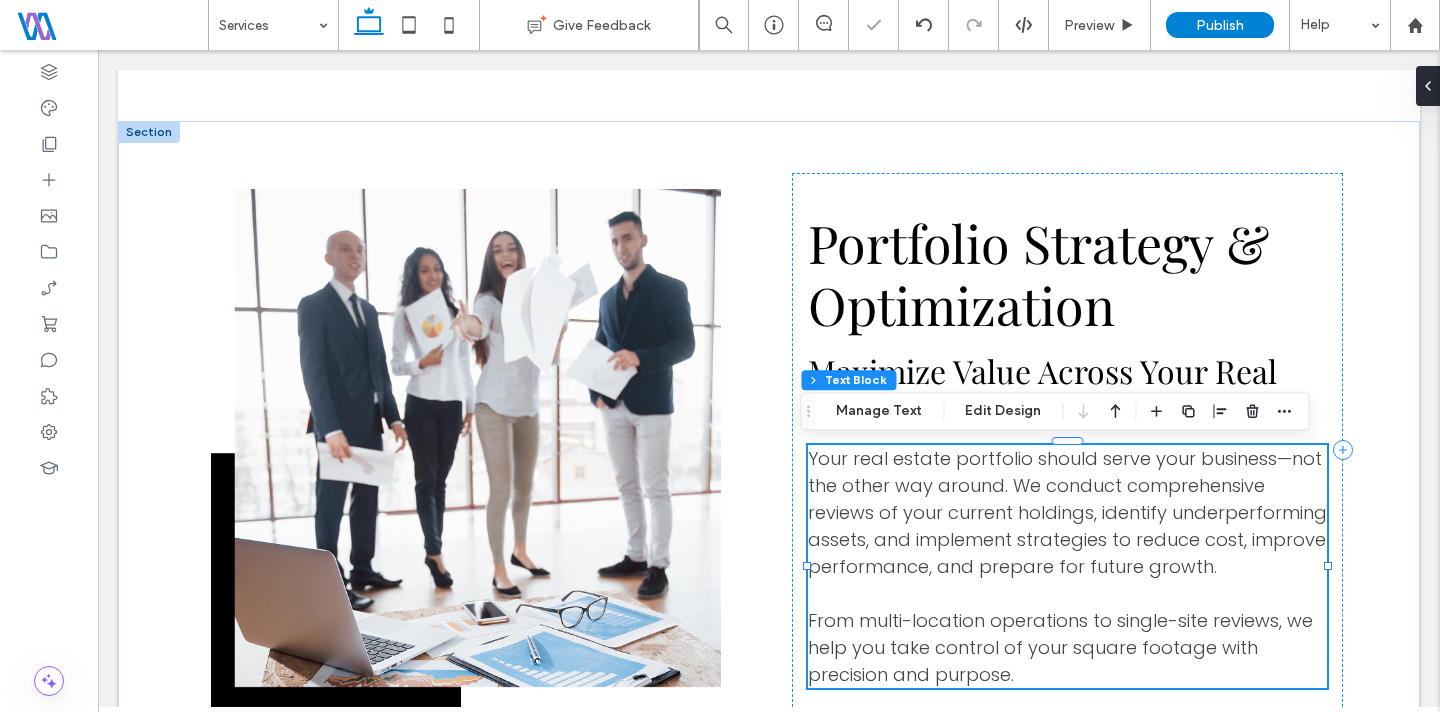 click on "Your real estate portfolio should serve your business—not the other way around. We conduct comprehensive reviews of your current holdings, identify underperforming assets, and implement strategies to reduce cost, improve performance, and prepare for future growth. From multi-location operations to single-site reviews, we help you take control of your square footage with precision and purpose. ﻿" at bounding box center (1067, 566) 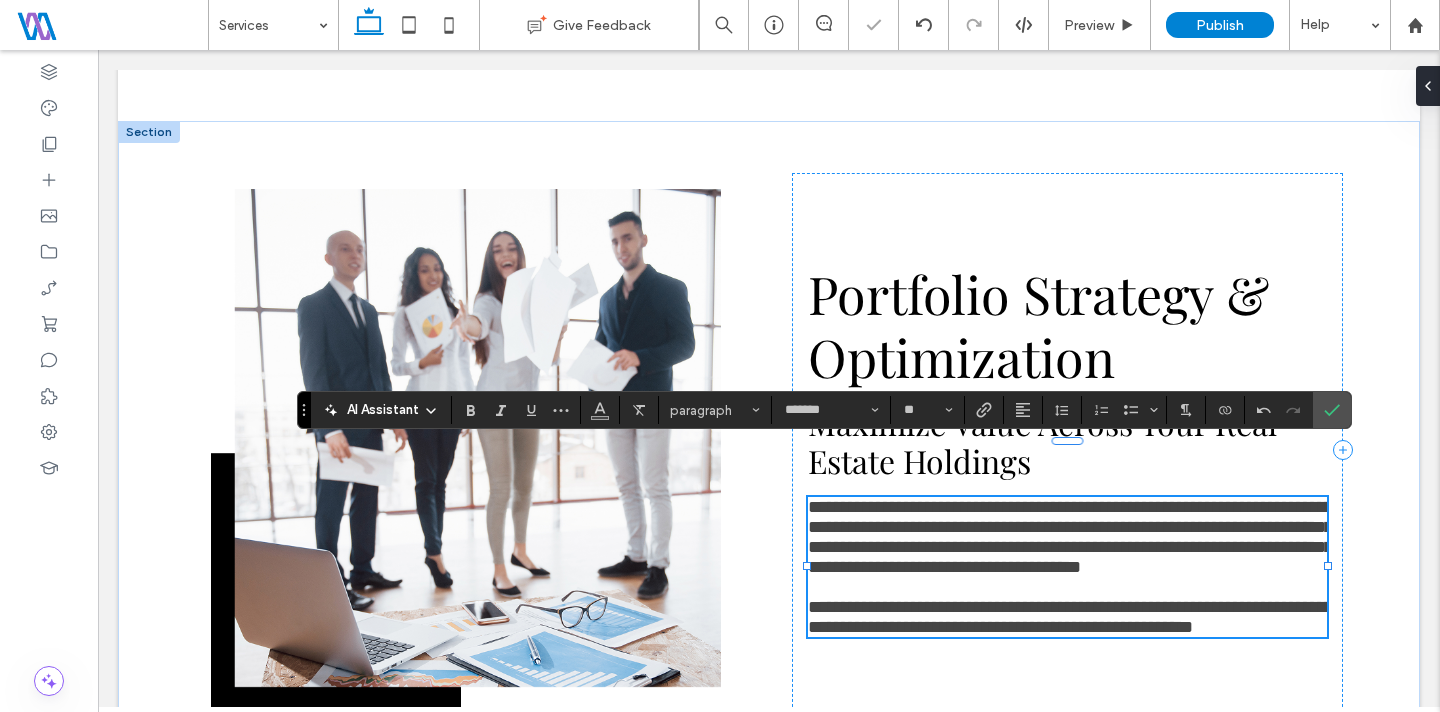 scroll, scrollTop: 0, scrollLeft: 0, axis: both 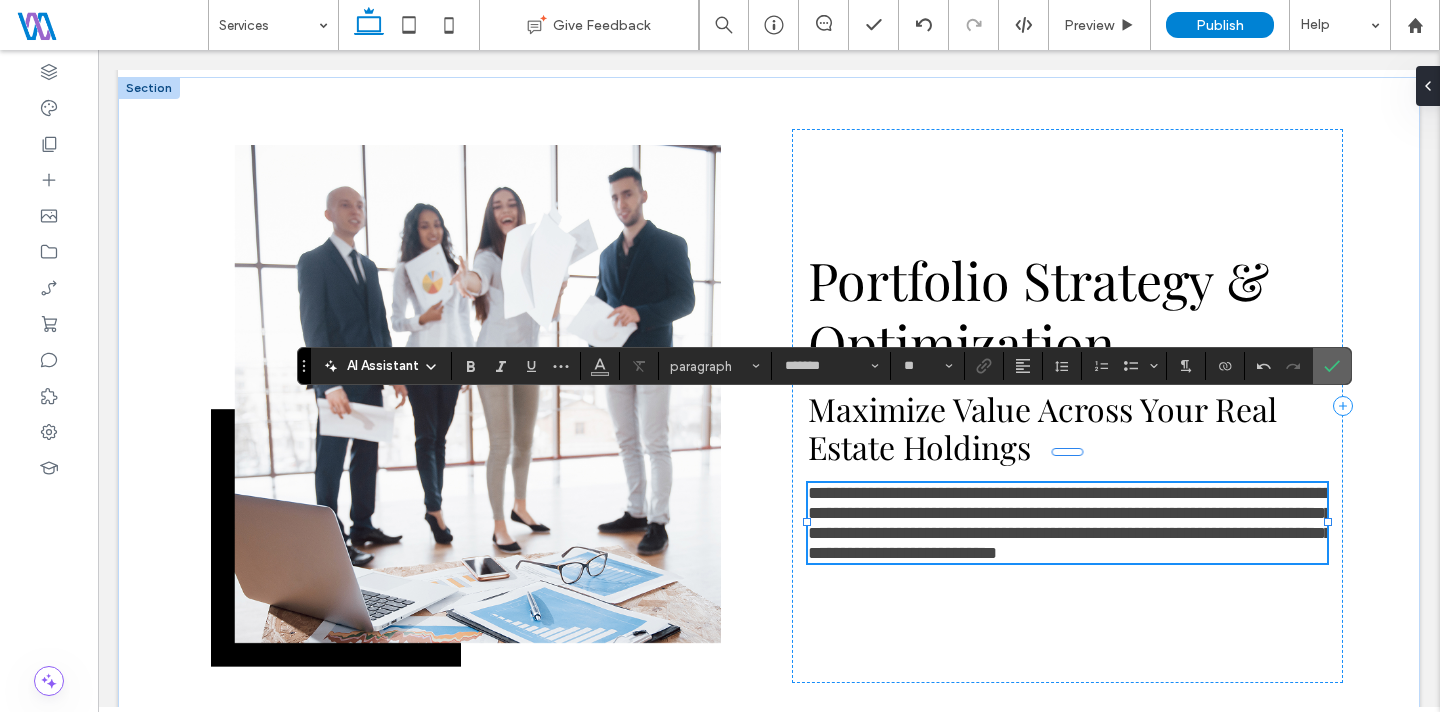 click at bounding box center [1332, 366] 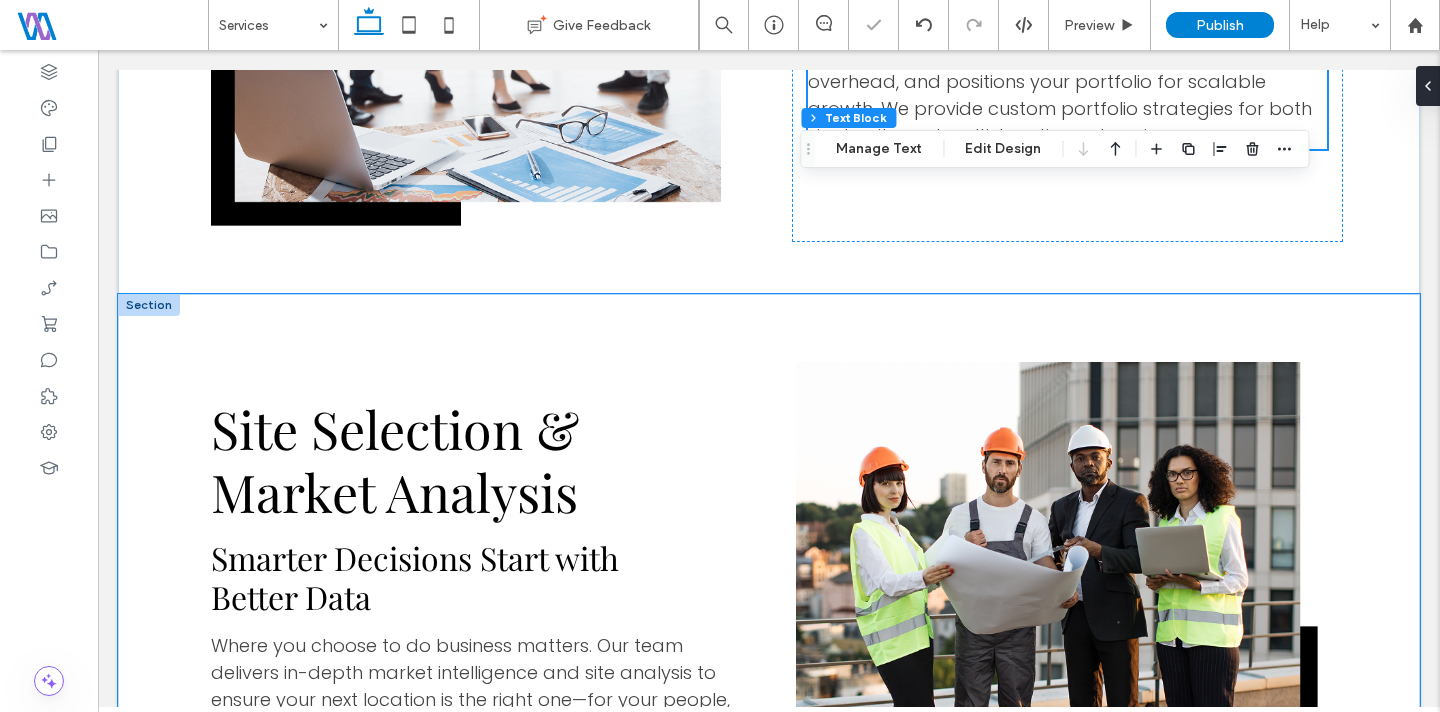 scroll, scrollTop: 2026, scrollLeft: 0, axis: vertical 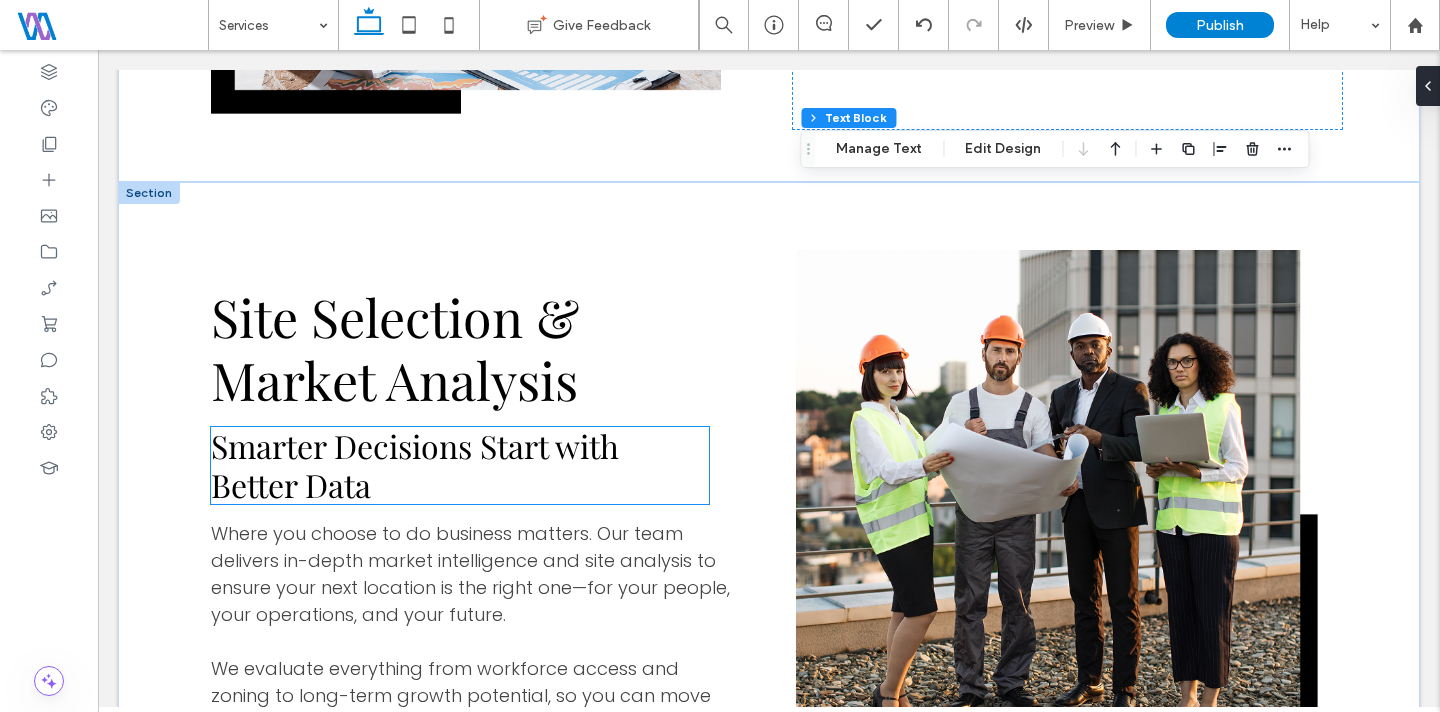 click on "Smarter Decisions Start with Better Data" at bounding box center (415, 464) 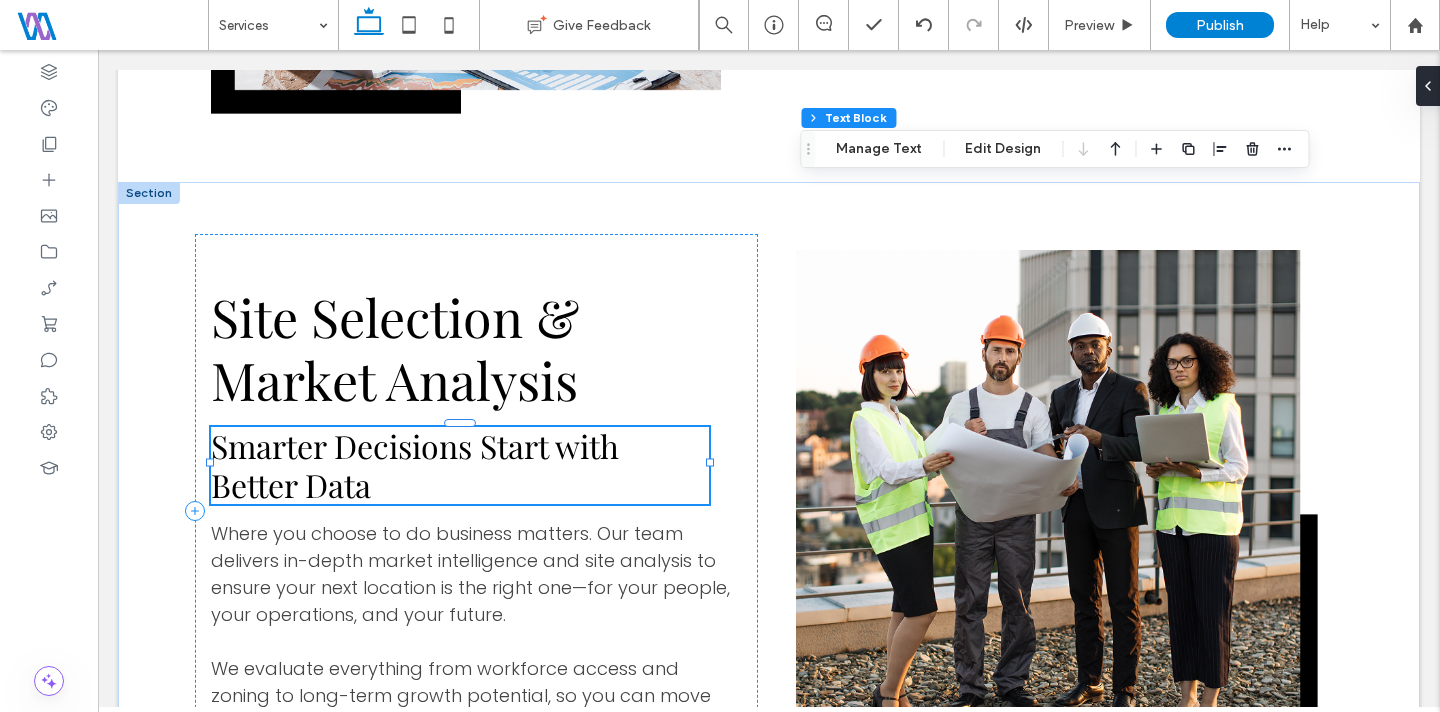 click on "Smarter Decisions Start with Better Data" at bounding box center [460, 465] 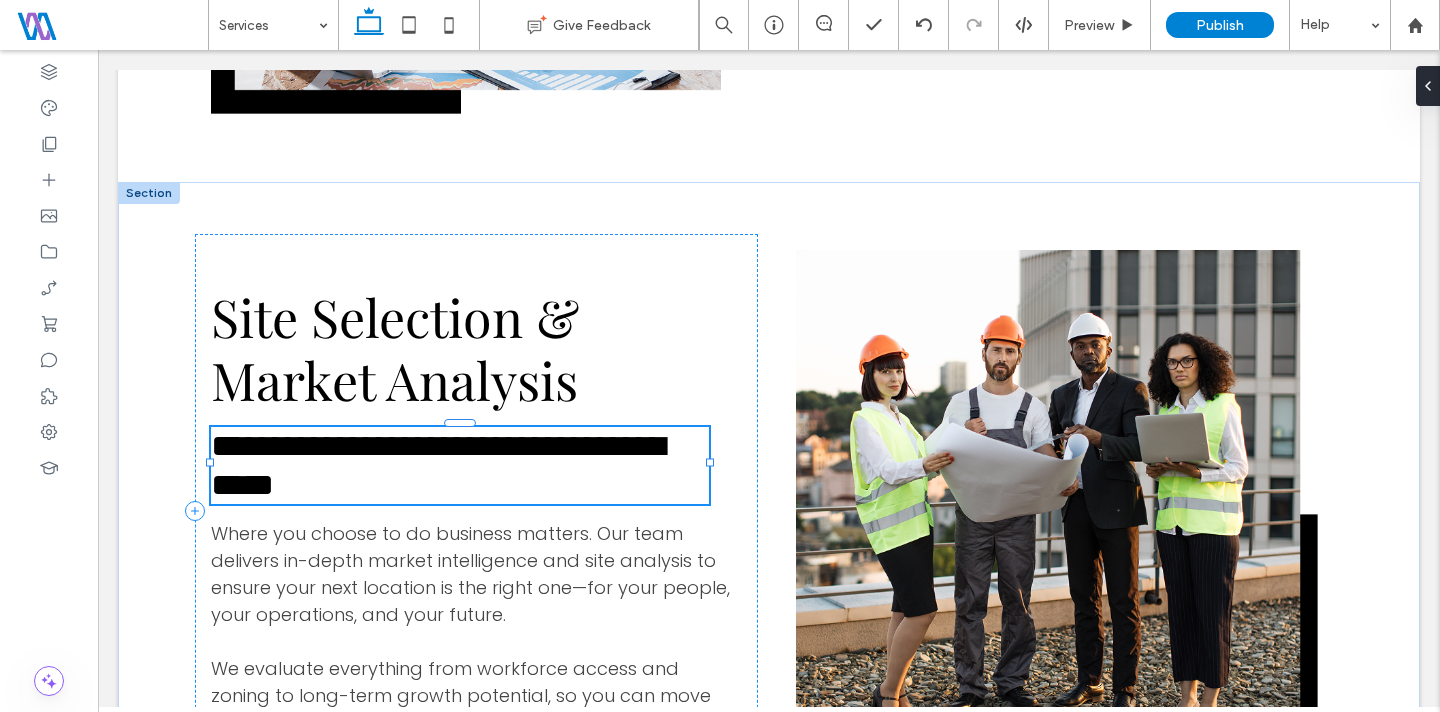 type on "**********" 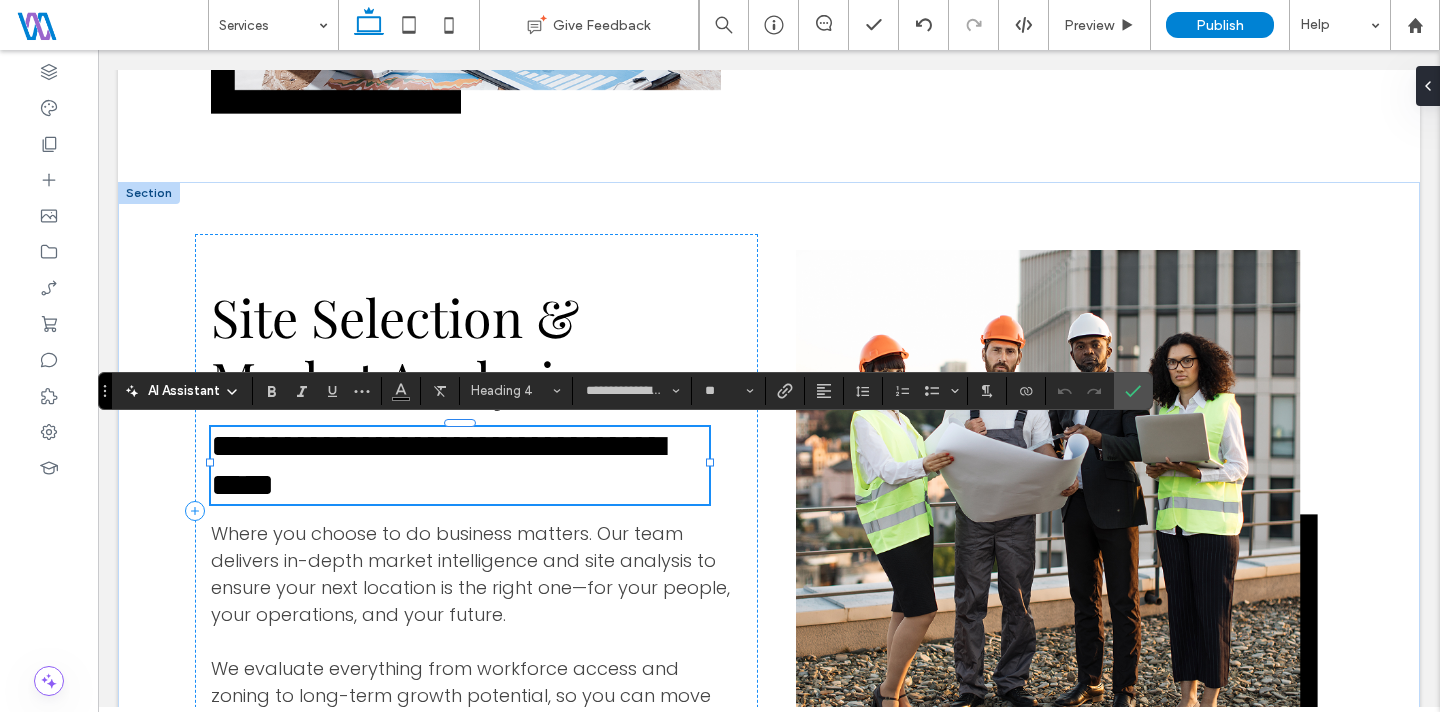 type on "*******" 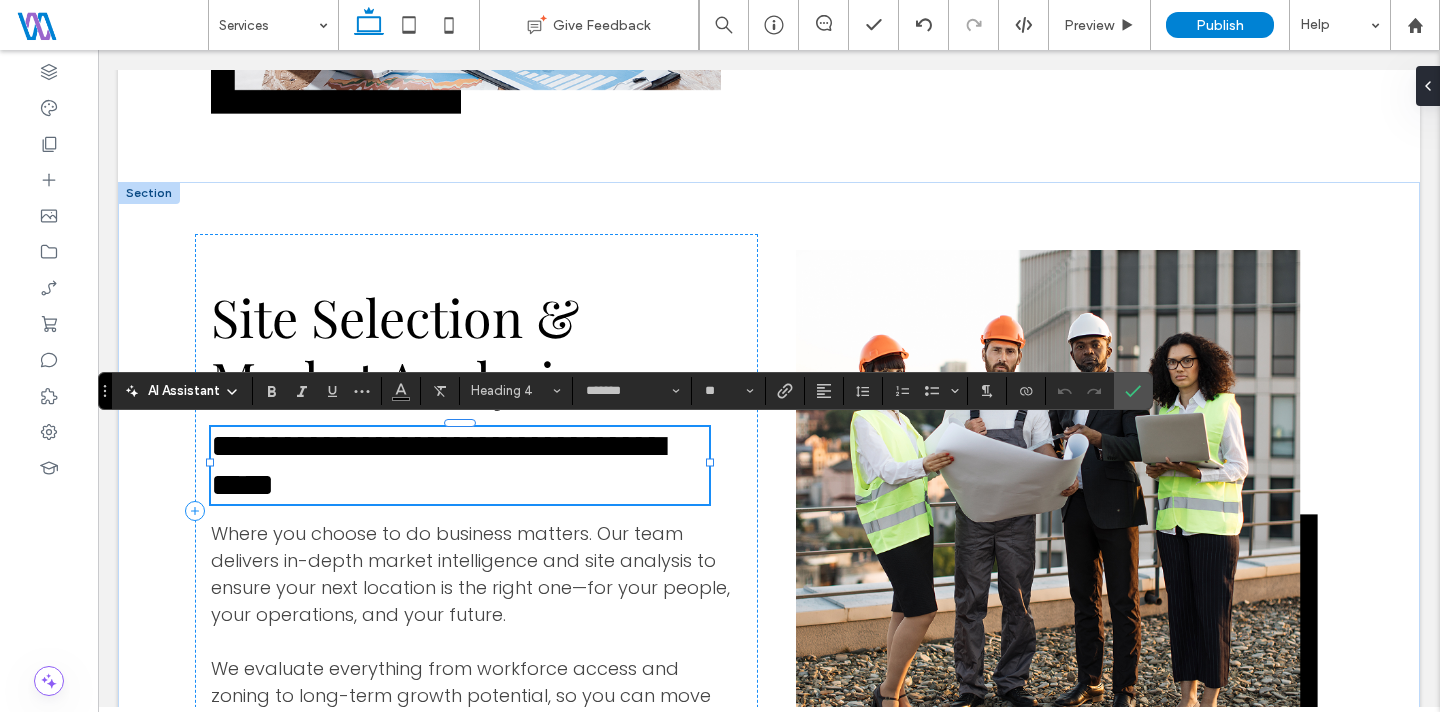 scroll, scrollTop: 0, scrollLeft: 0, axis: both 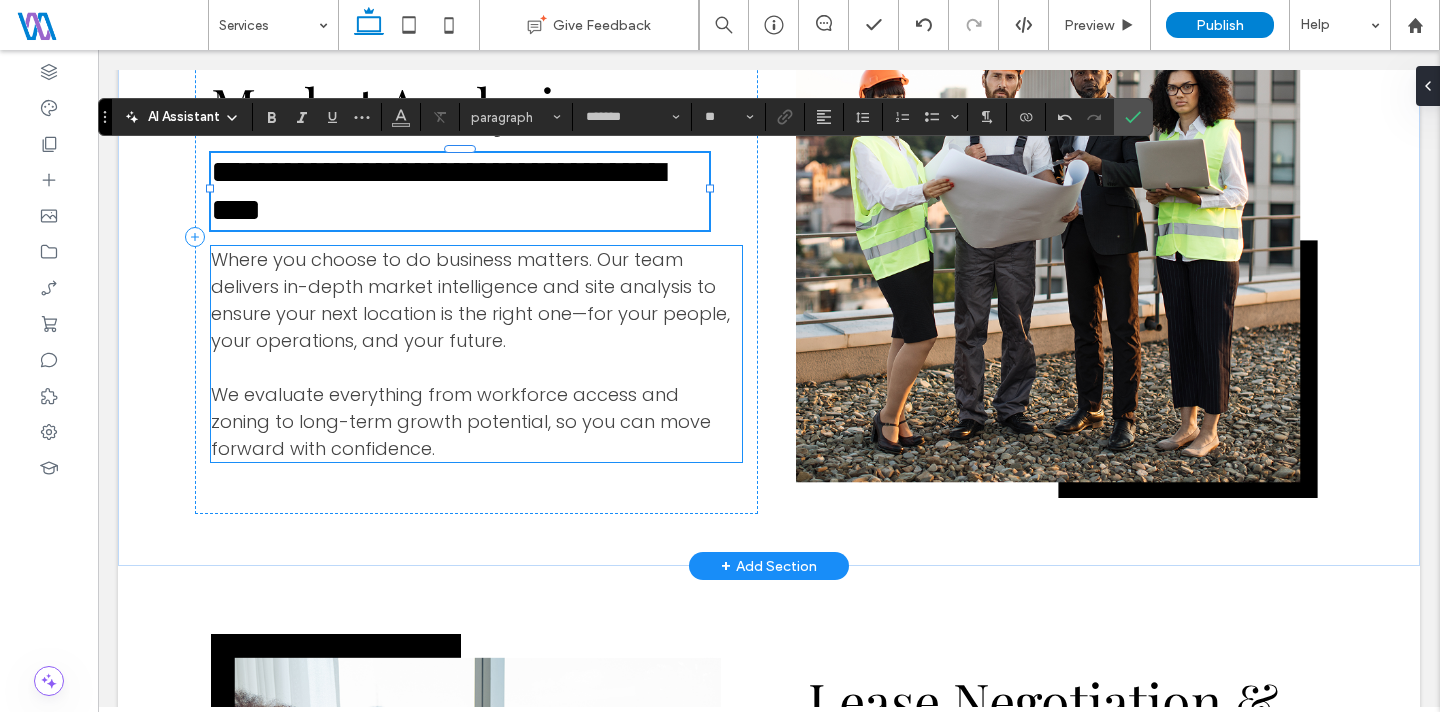 click on "Where you choose to do business matters. Our team delivers in-depth market intelligence and site analysis to ensure your next location is the right one—for your people, your operations, and your future." at bounding box center [470, 300] 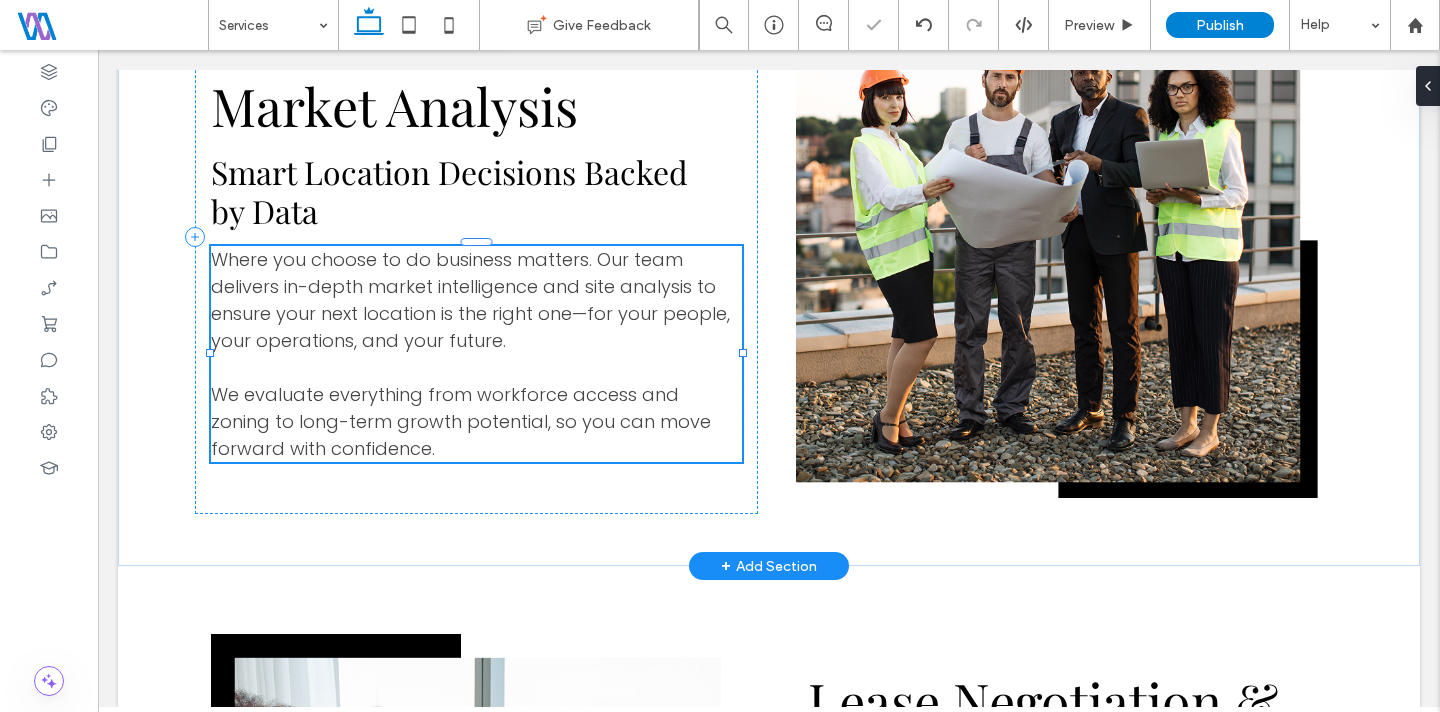 click on "Where you choose to do business matters. Our team delivers in-depth market intelligence and site analysis to ensure your next location is the right one—for your people, your operations, and your future. We evaluate everything from workforce access and zoning to long-term growth potential, so you can move forward with confidence." at bounding box center [476, 354] 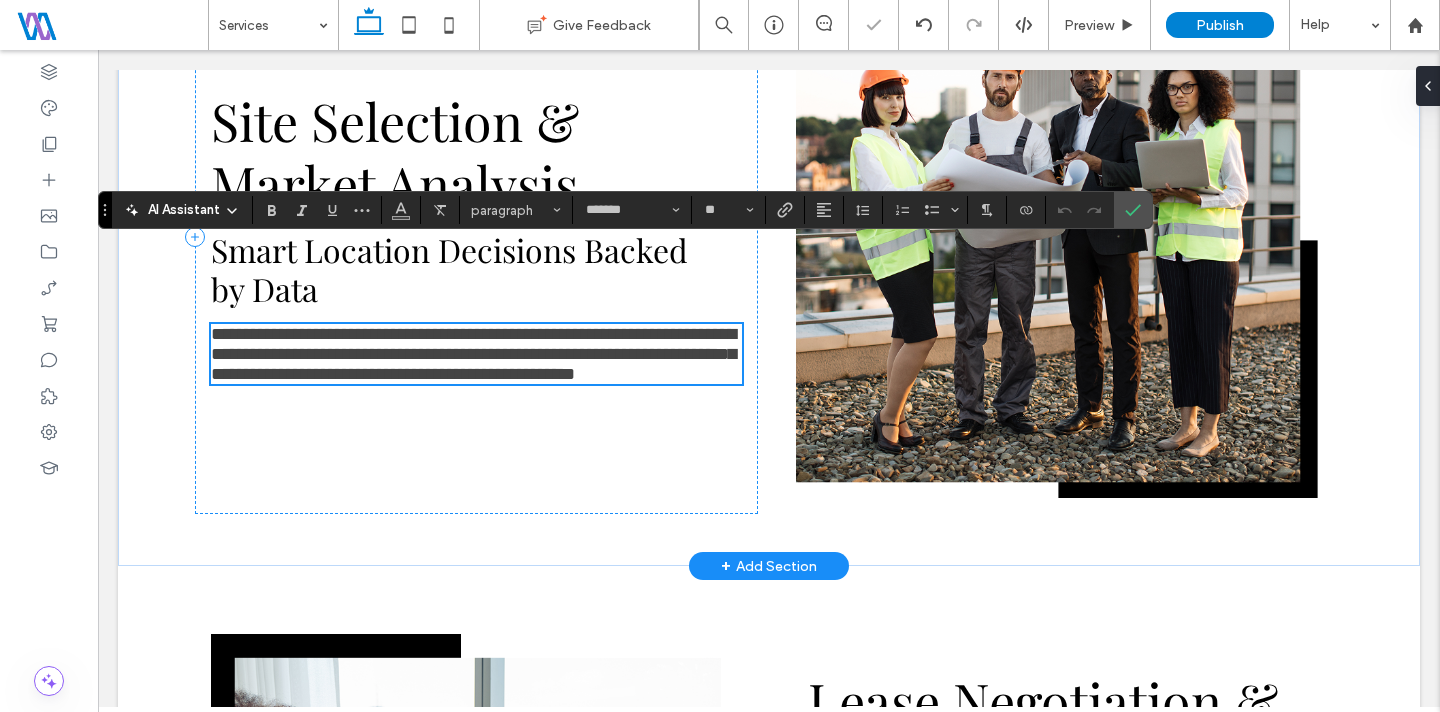 scroll, scrollTop: 0, scrollLeft: 0, axis: both 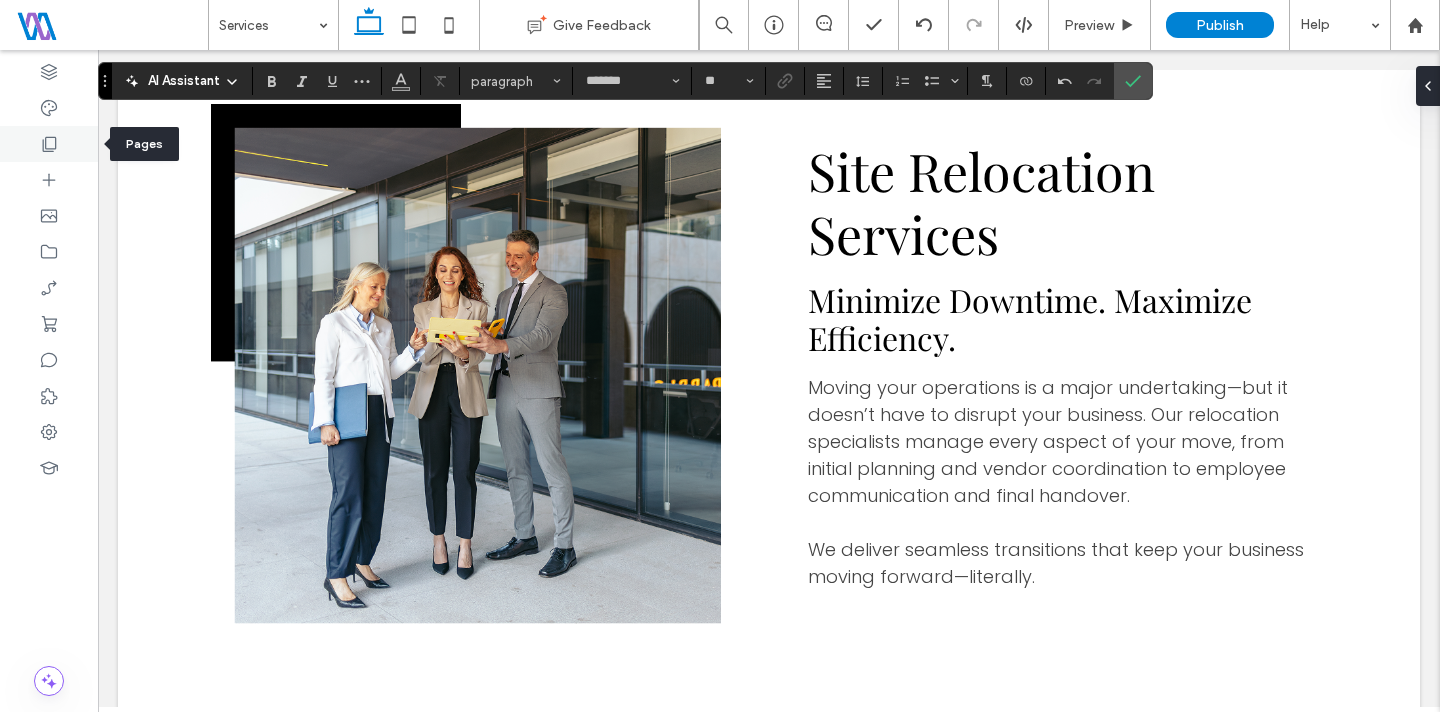 click 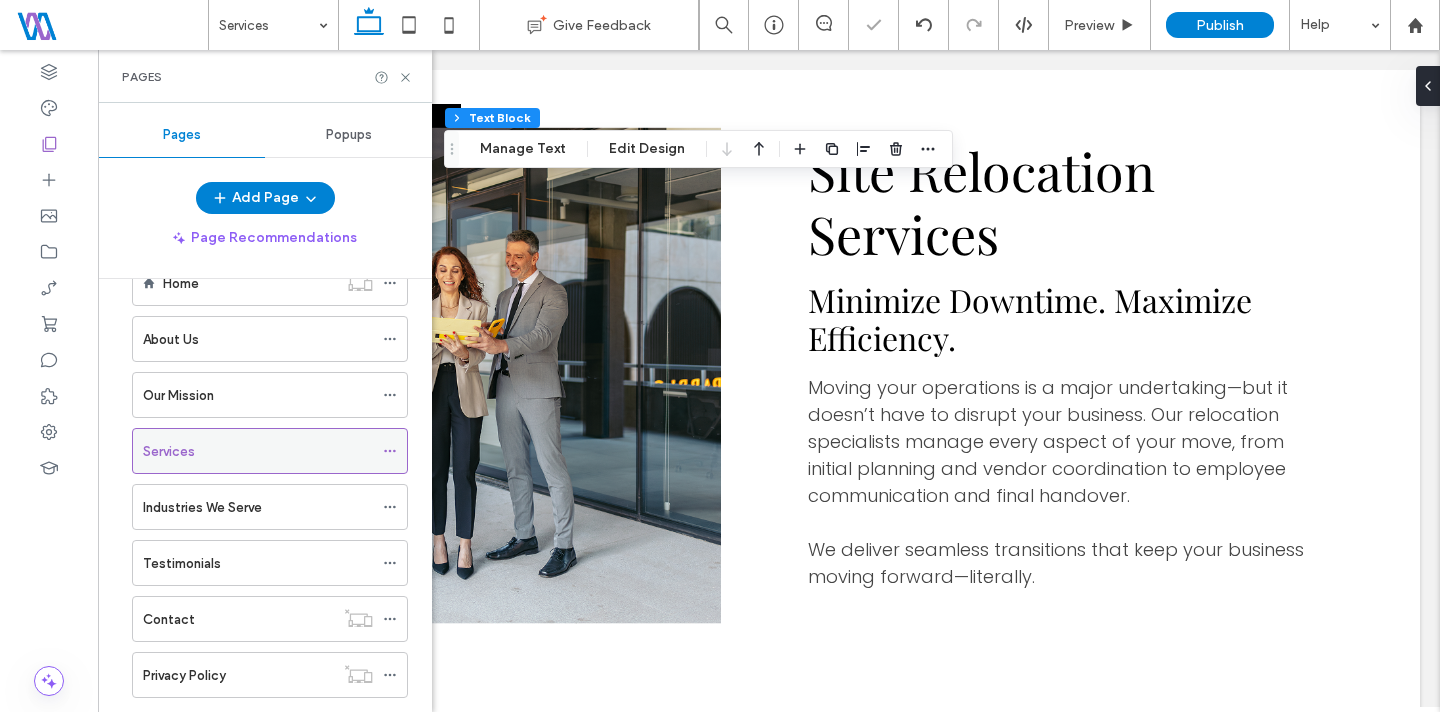 scroll, scrollTop: 84, scrollLeft: 0, axis: vertical 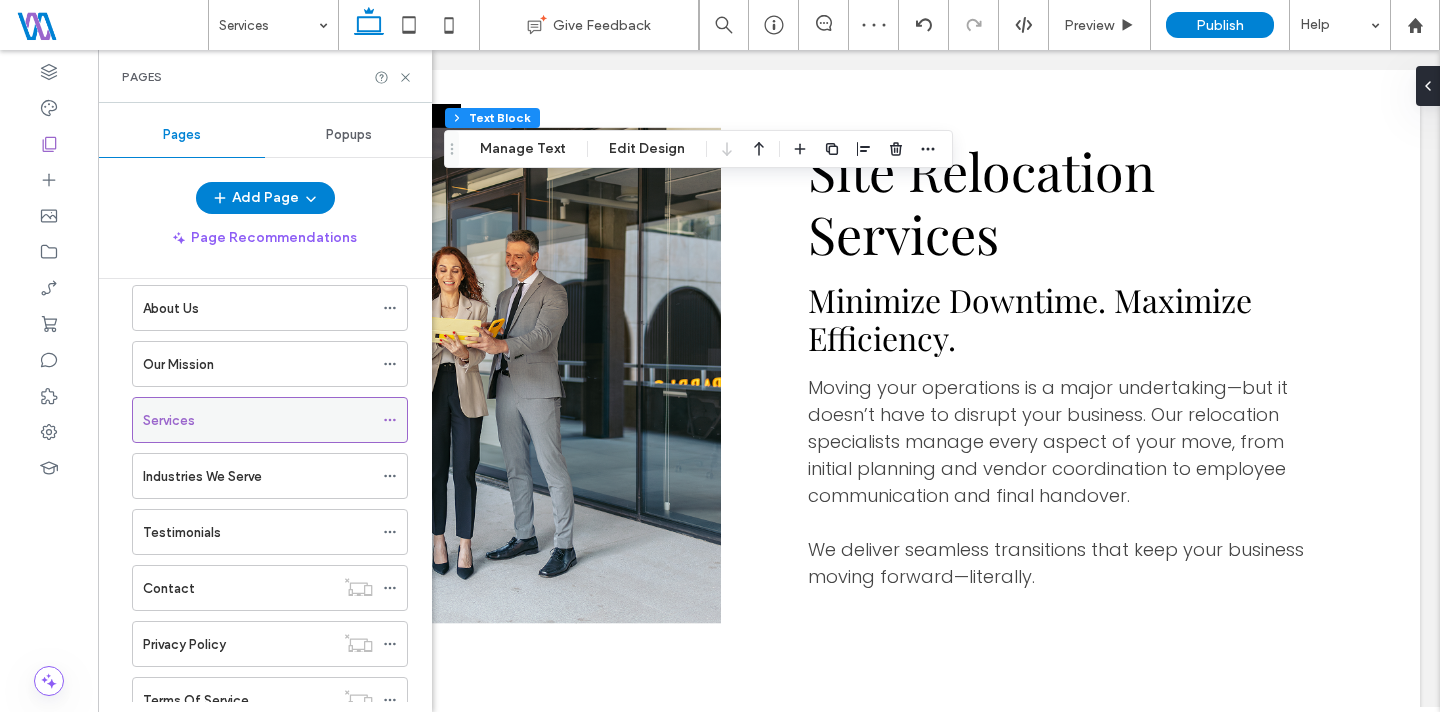 click 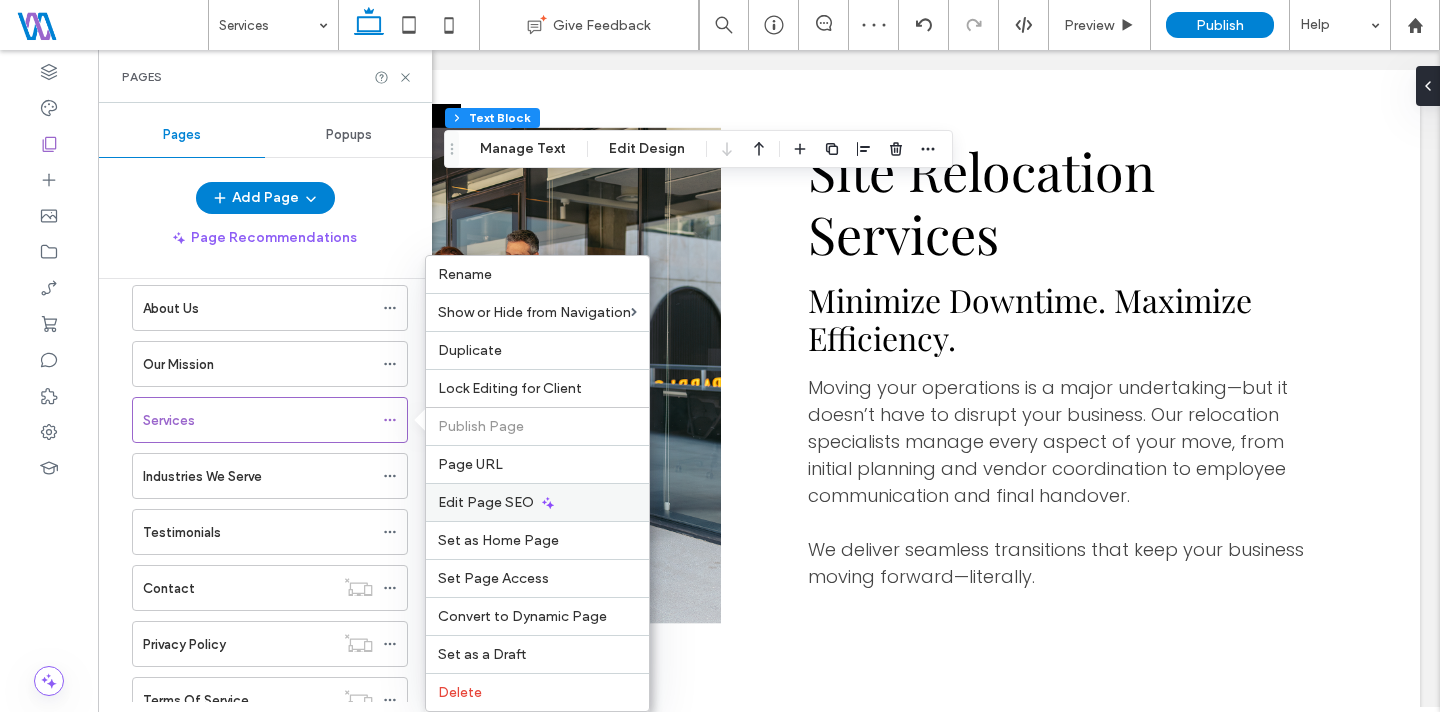 click on "Edit Page SEO" at bounding box center [486, 502] 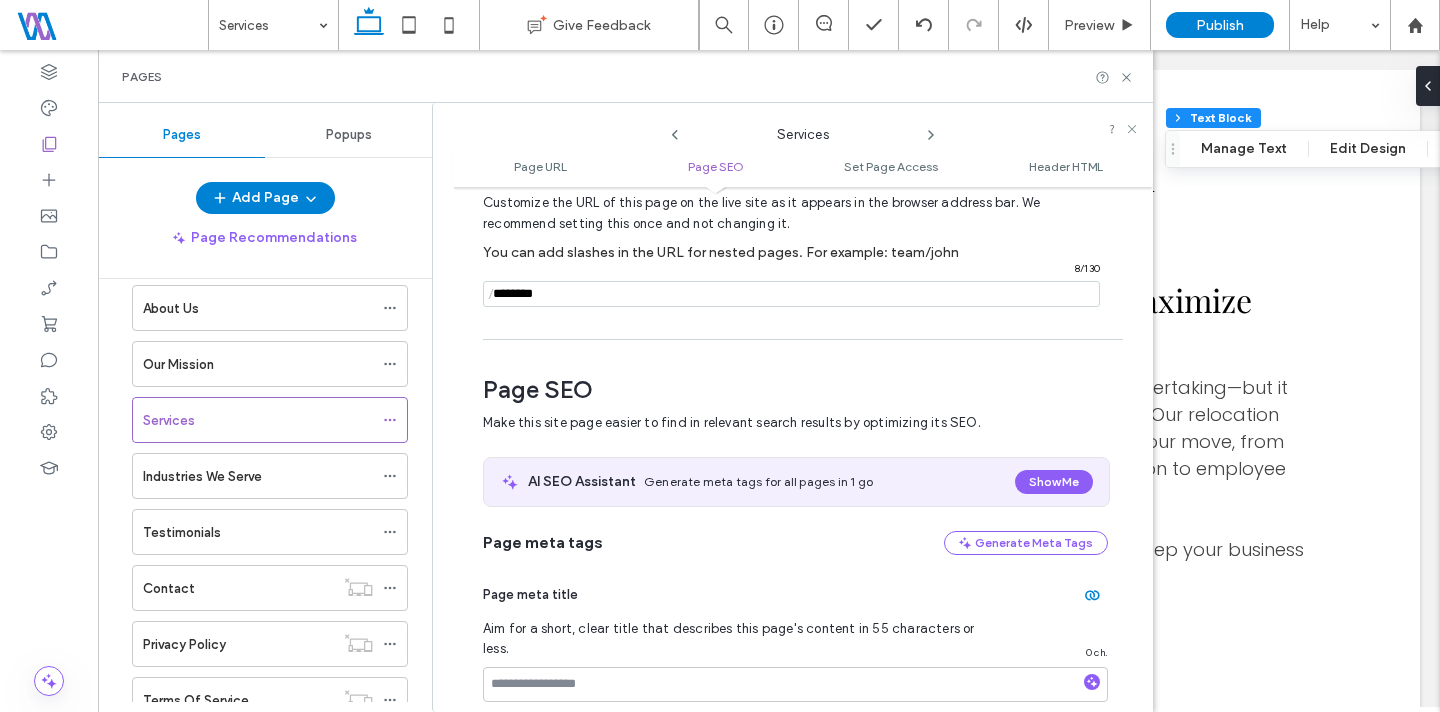 scroll, scrollTop: 275, scrollLeft: 0, axis: vertical 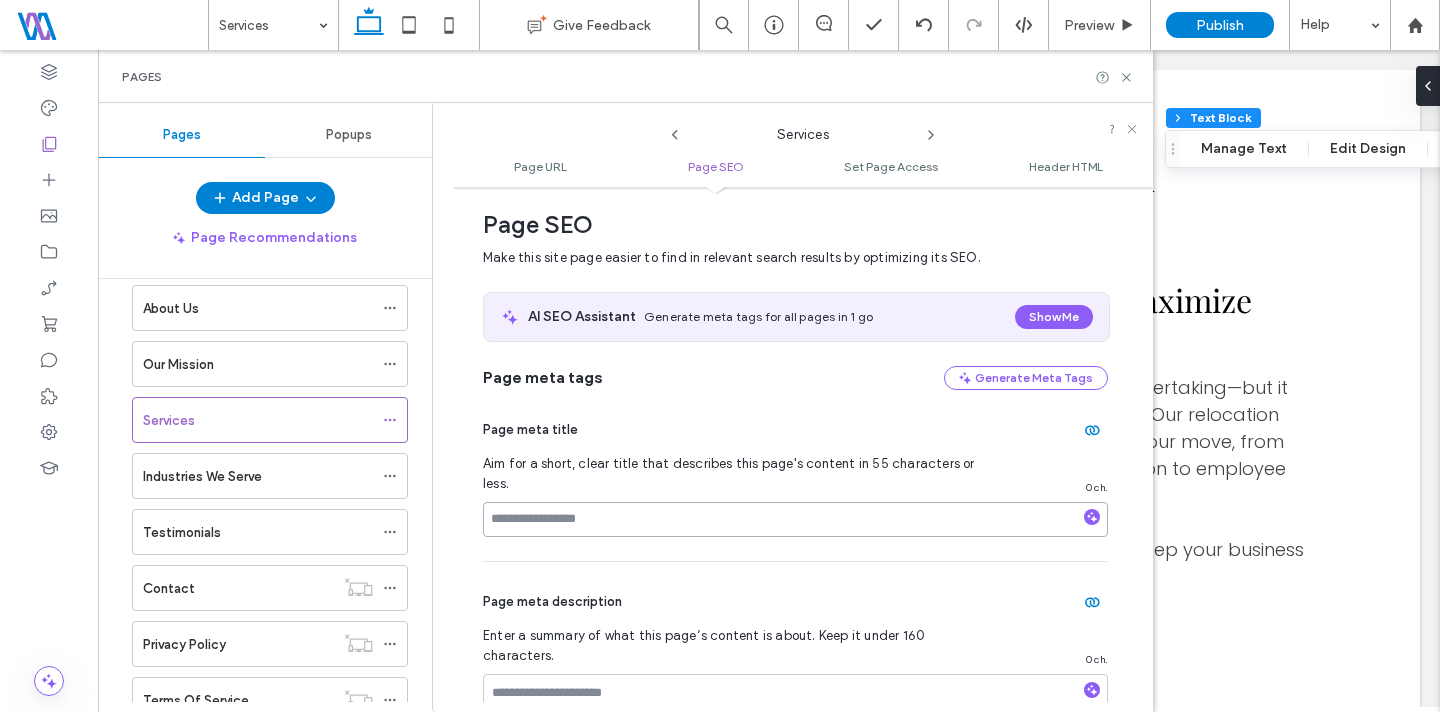 click at bounding box center [795, 519] 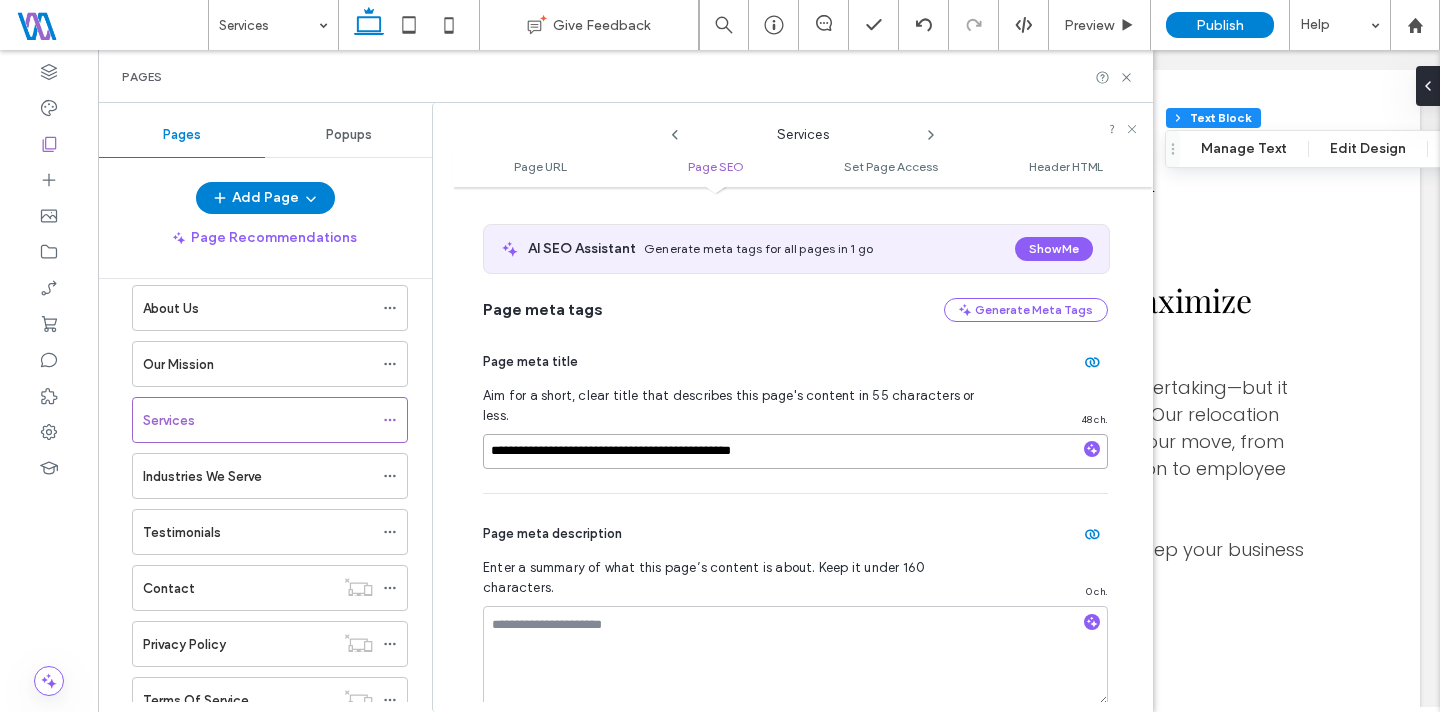 scroll, scrollTop: 379, scrollLeft: 0, axis: vertical 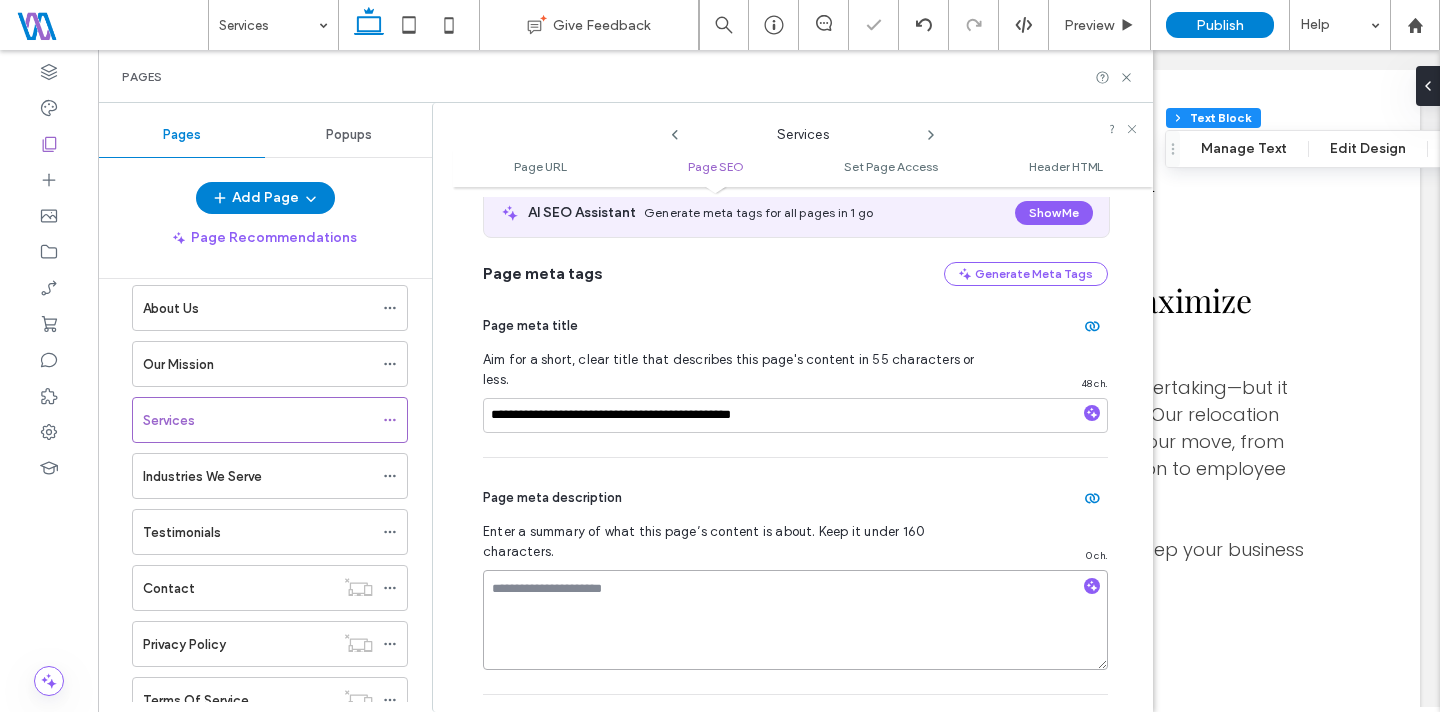 click at bounding box center (795, 620) 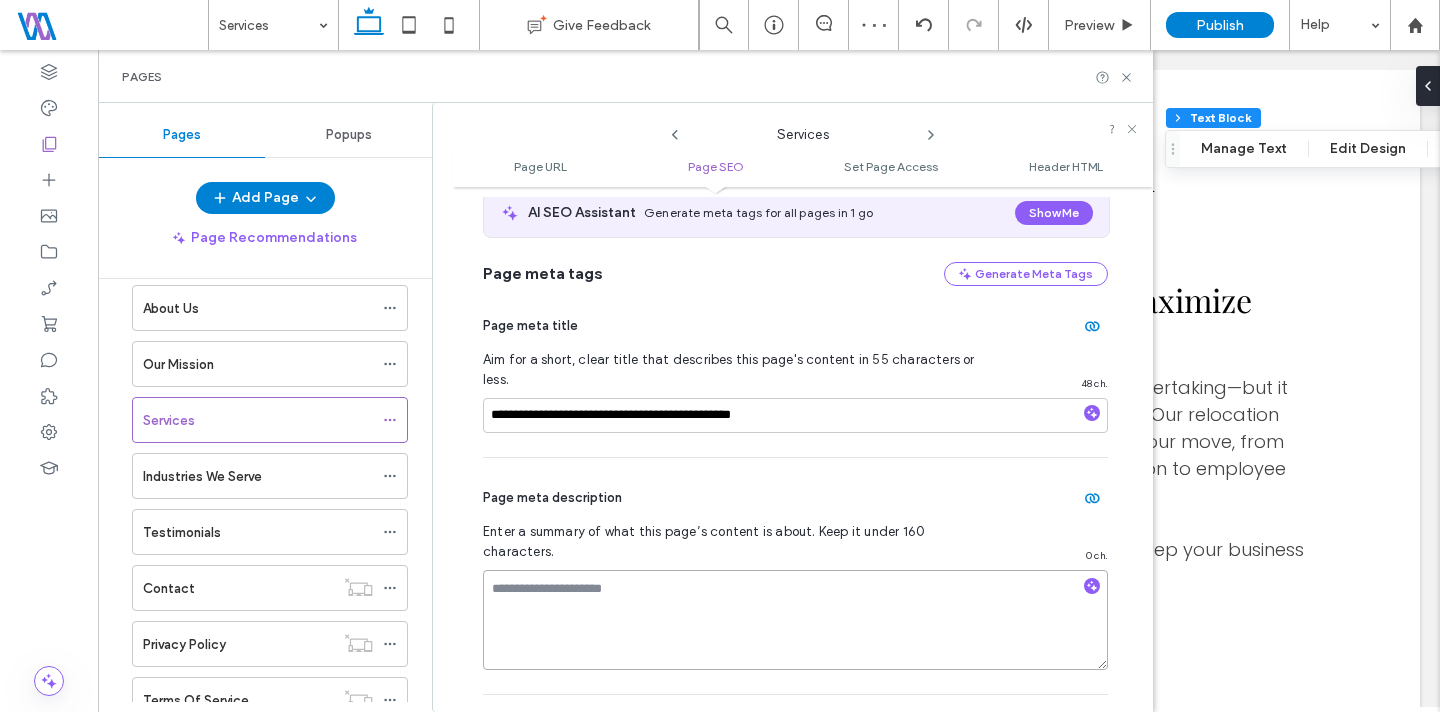 paste on "**********" 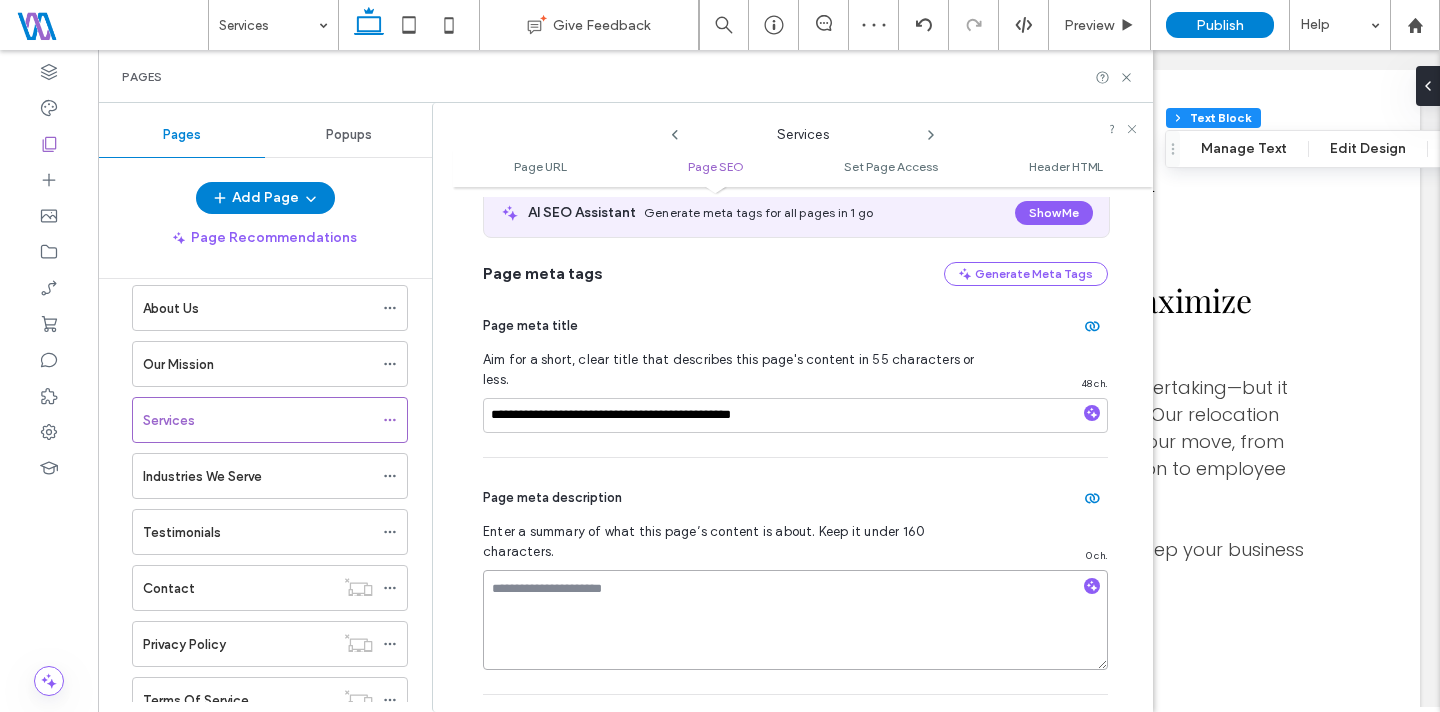 type on "**********" 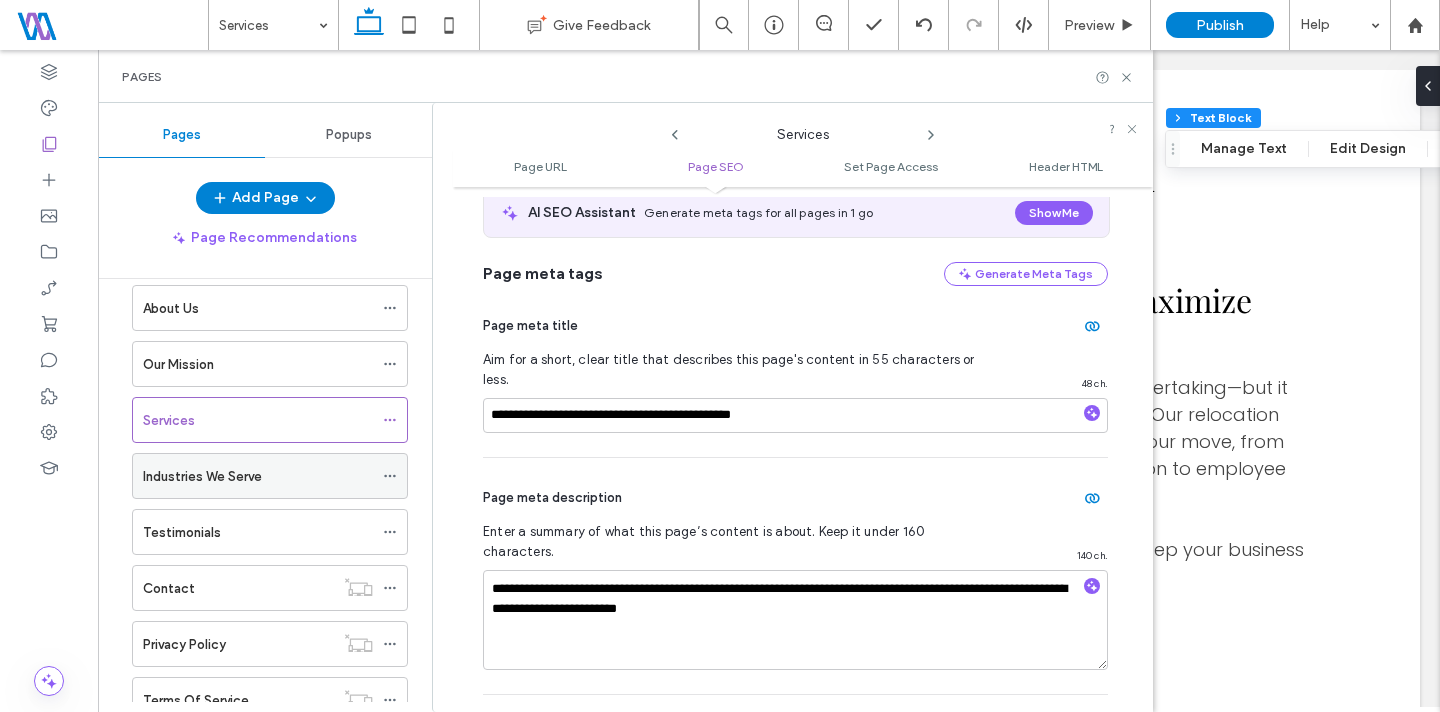 click on "Industries We Serve" at bounding box center [258, 476] 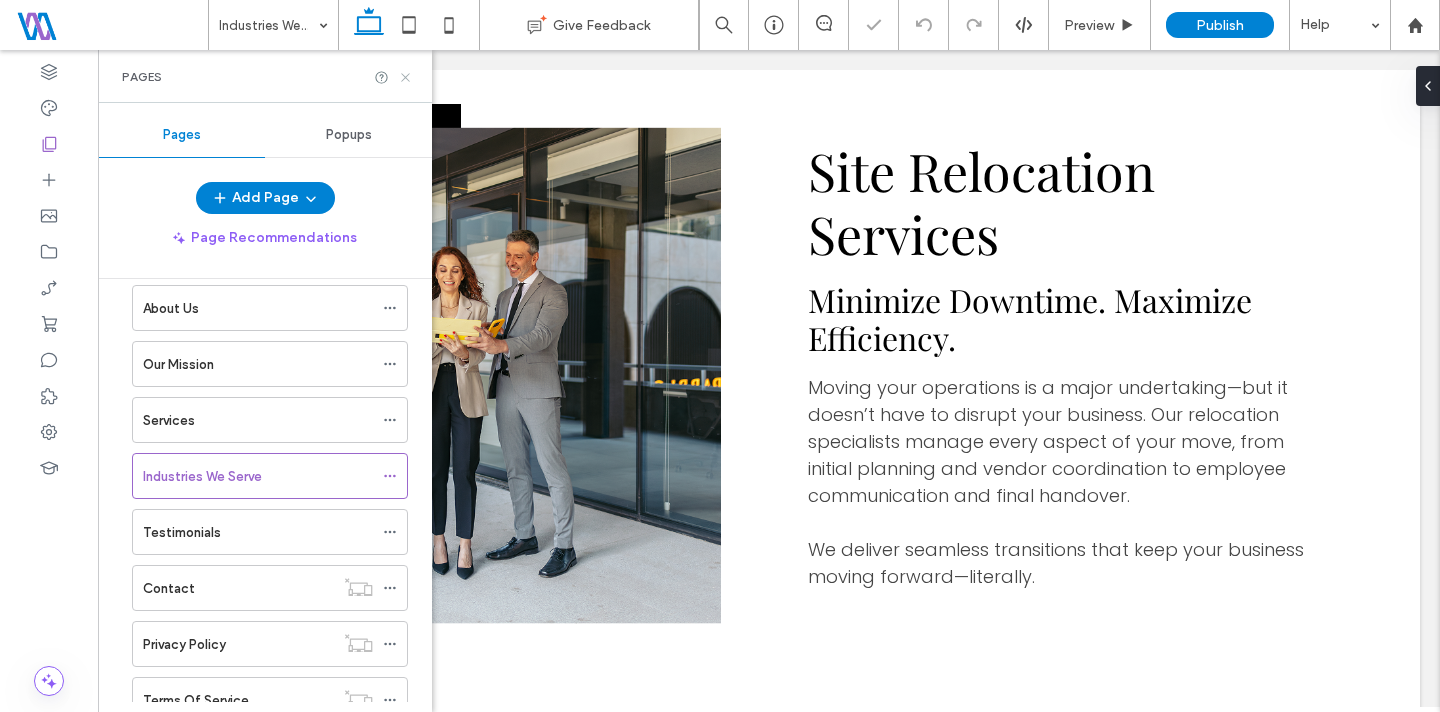 click 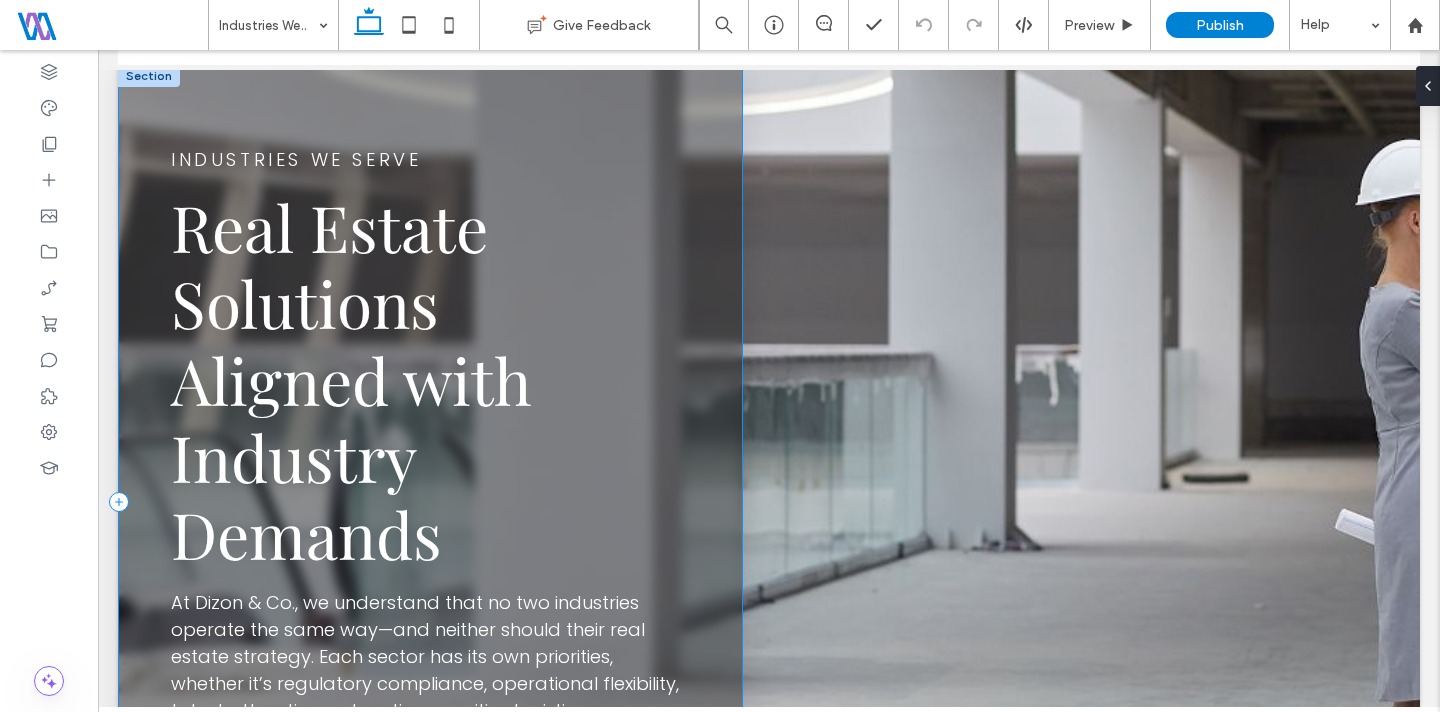 scroll, scrollTop: 0, scrollLeft: 0, axis: both 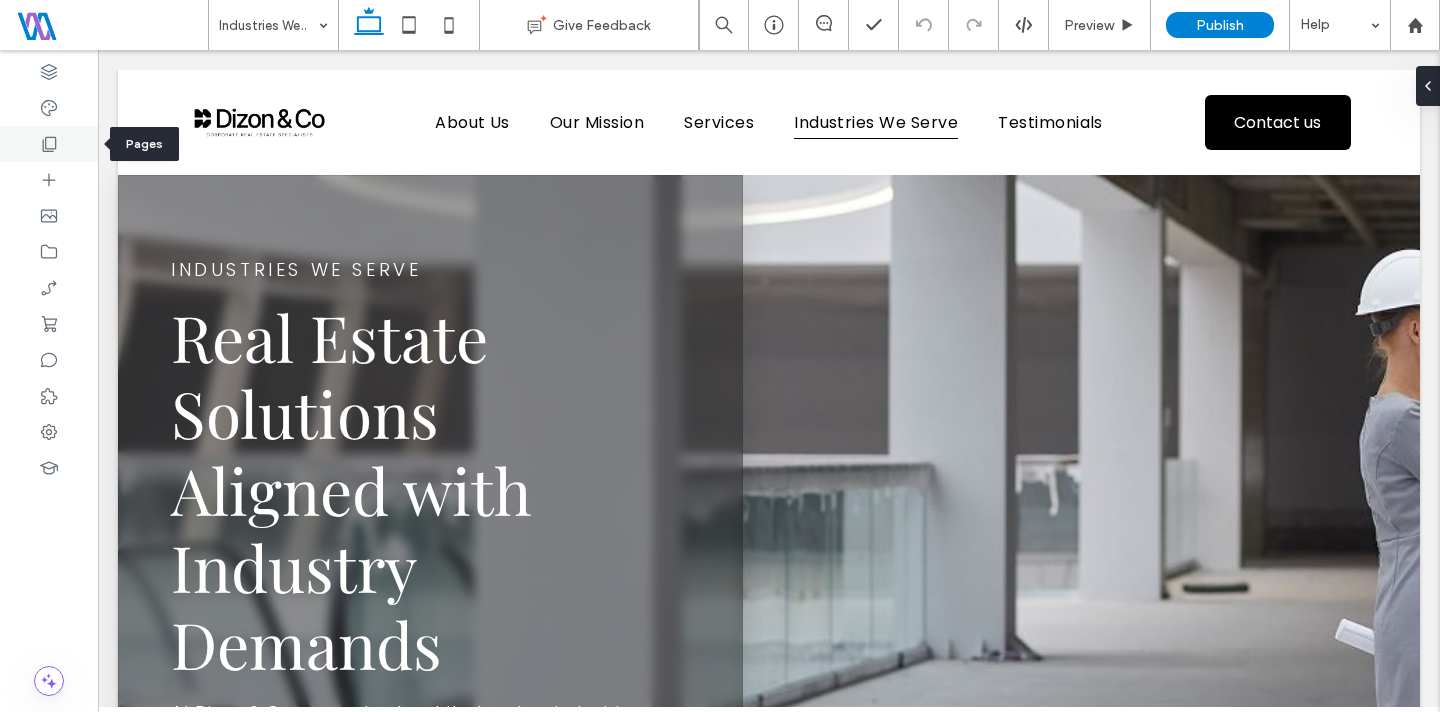 click 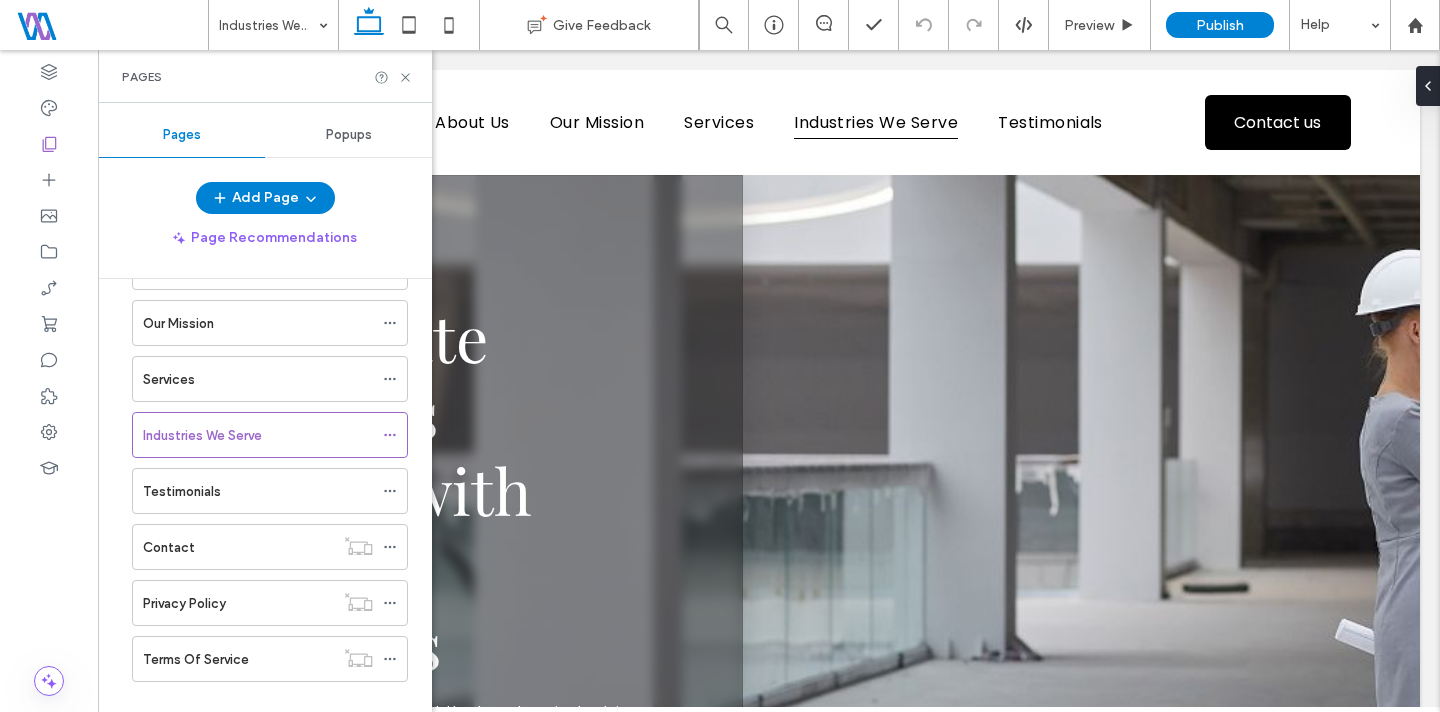 scroll, scrollTop: 140, scrollLeft: 0, axis: vertical 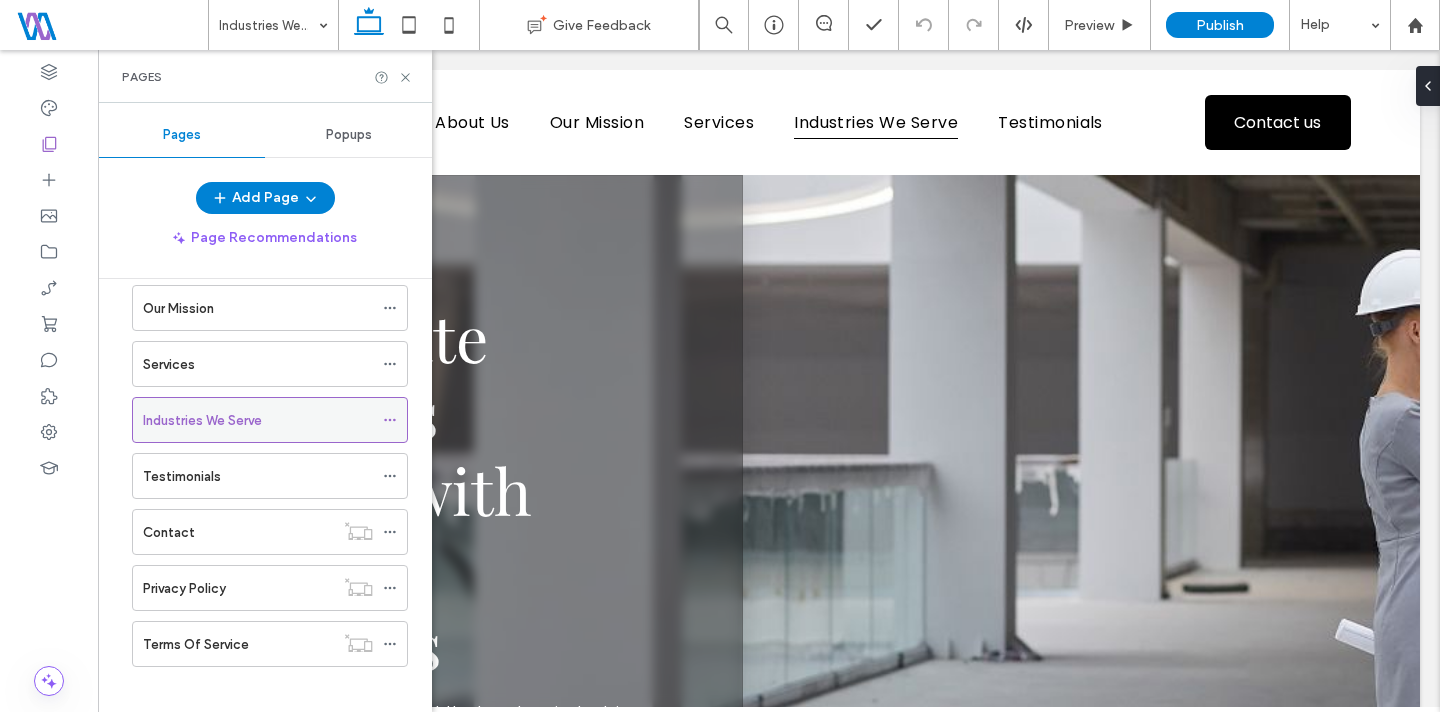 click 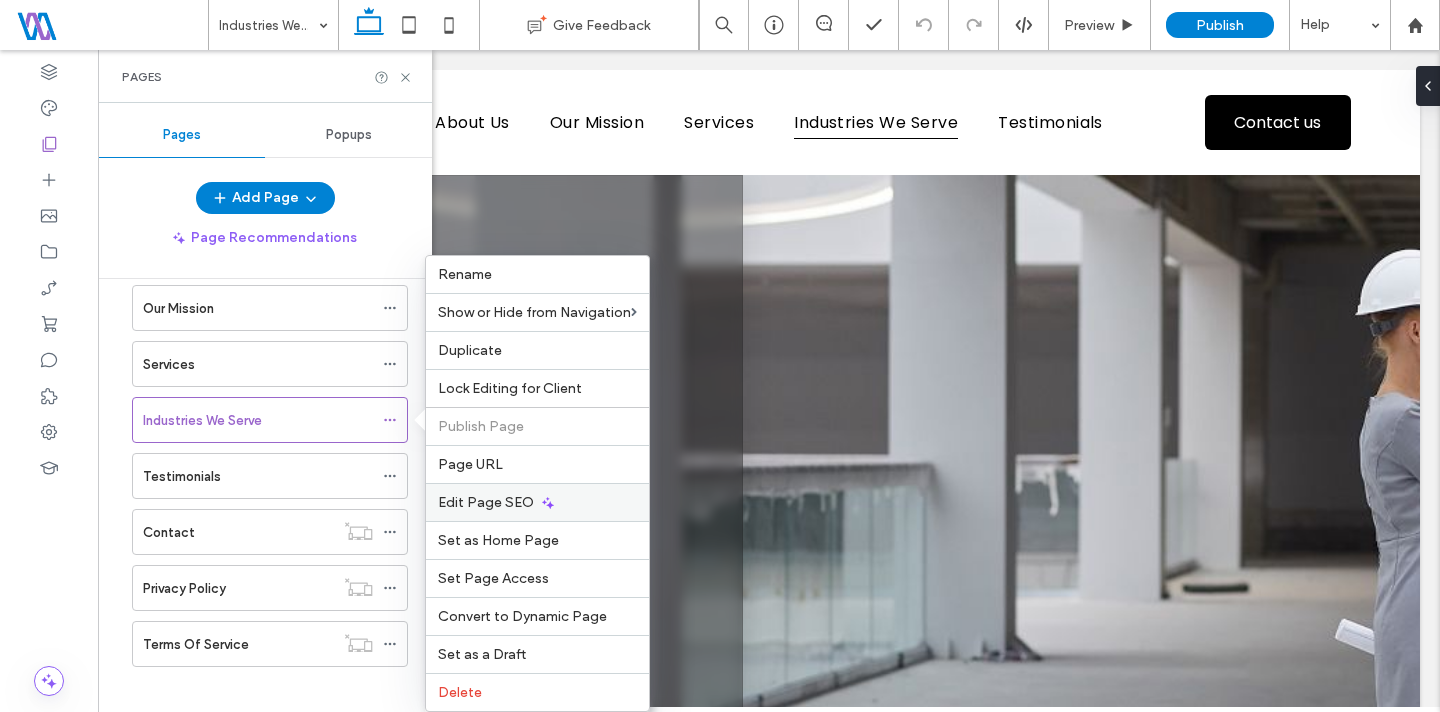 click on "Edit Page SEO" at bounding box center (537, 502) 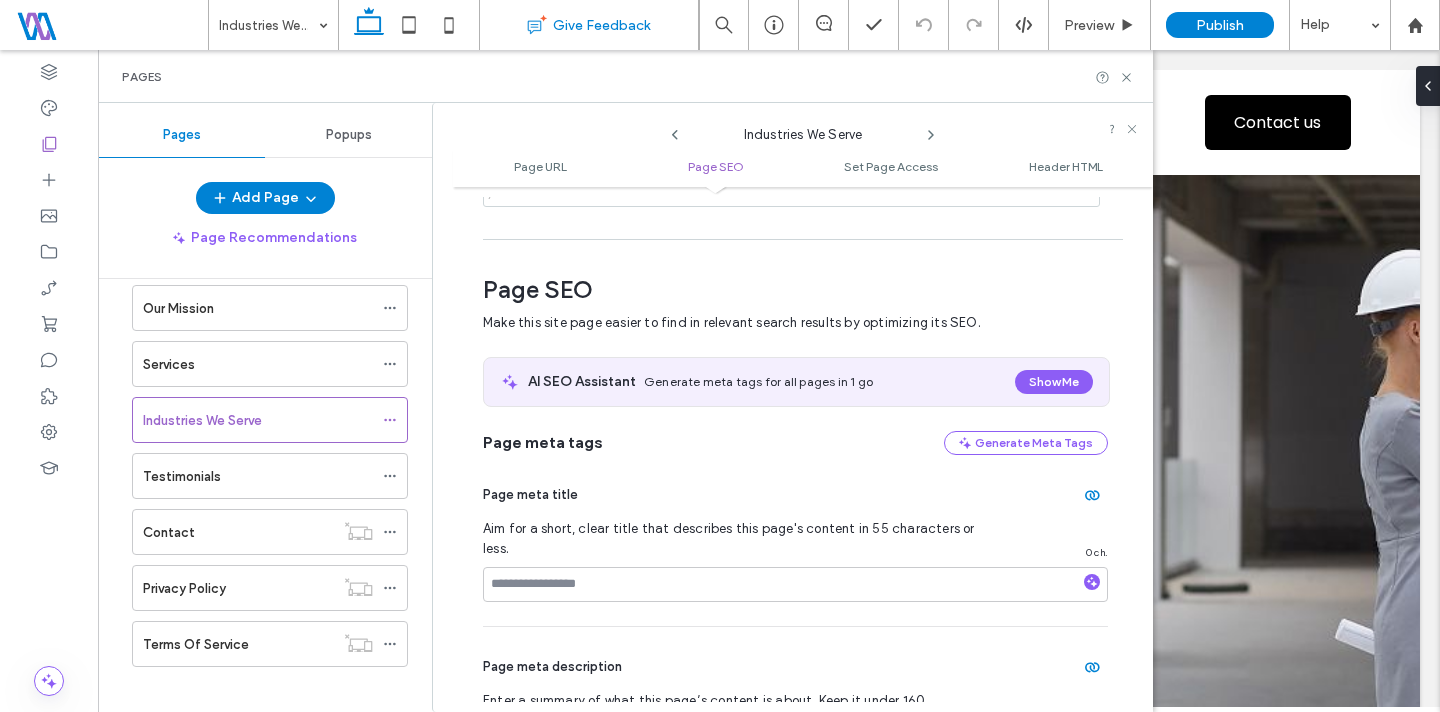 scroll, scrollTop: 275, scrollLeft: 0, axis: vertical 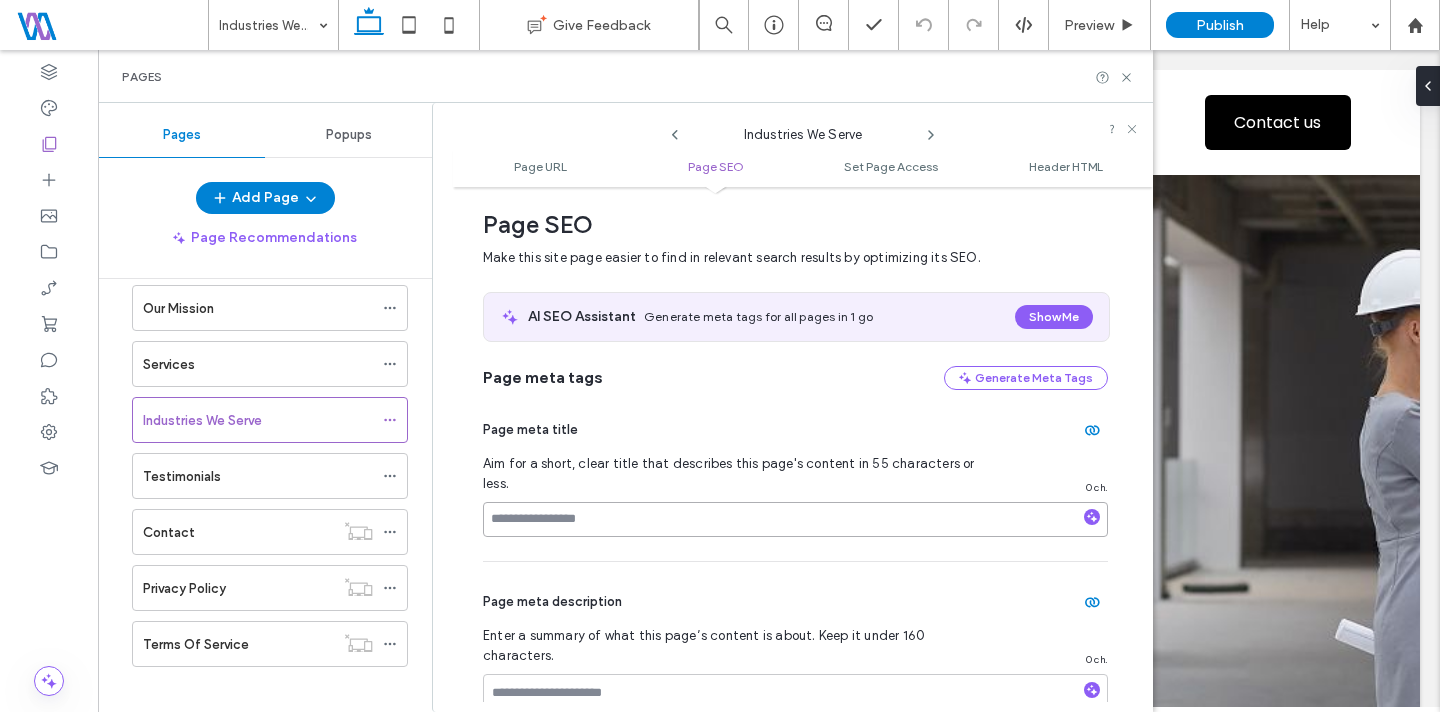 click at bounding box center (795, 519) 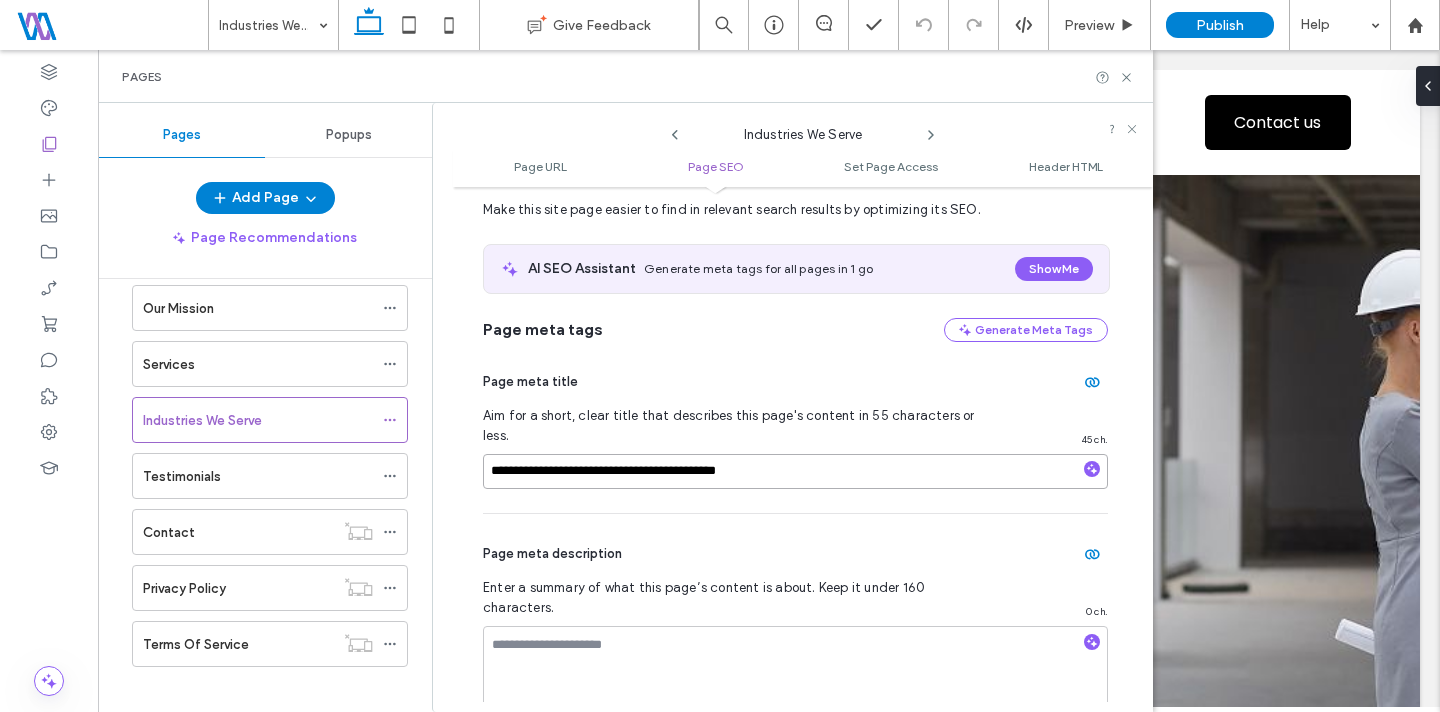 scroll, scrollTop: 325, scrollLeft: 0, axis: vertical 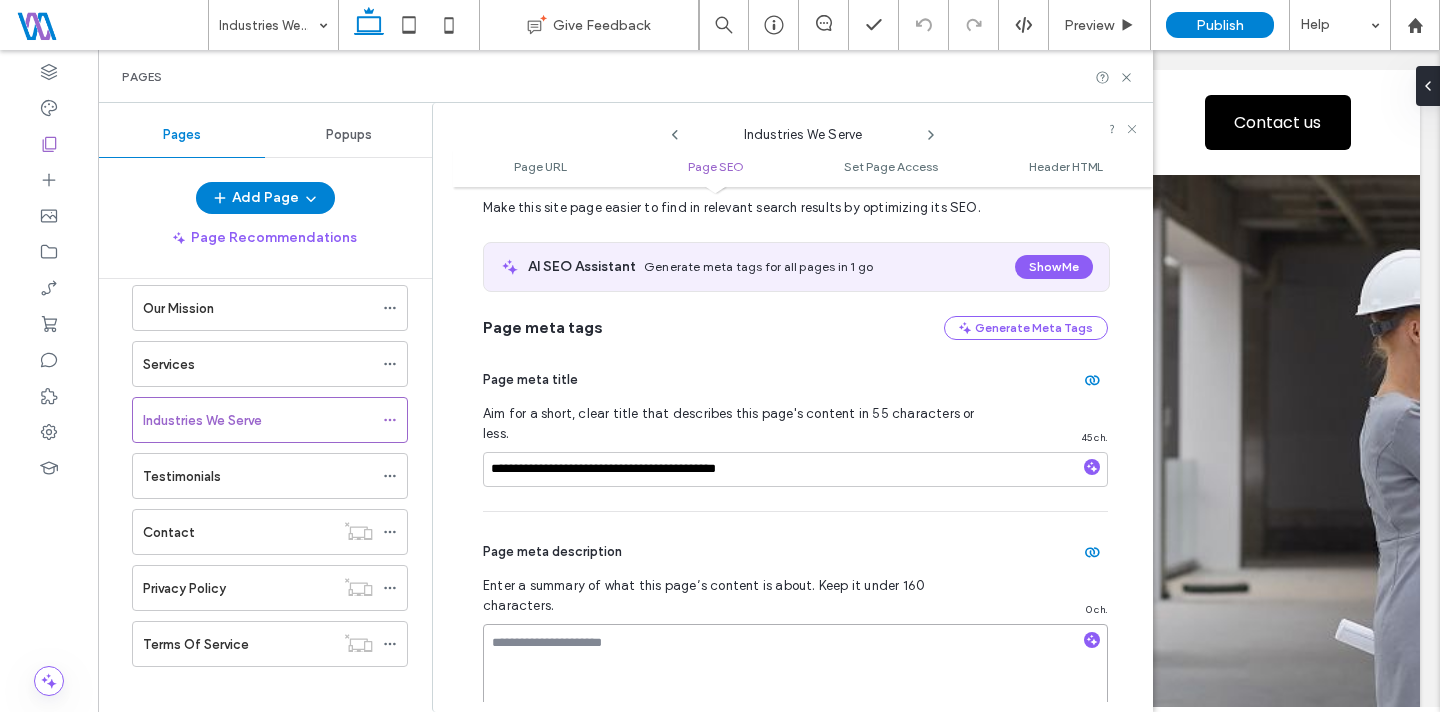 click at bounding box center [795, 674] 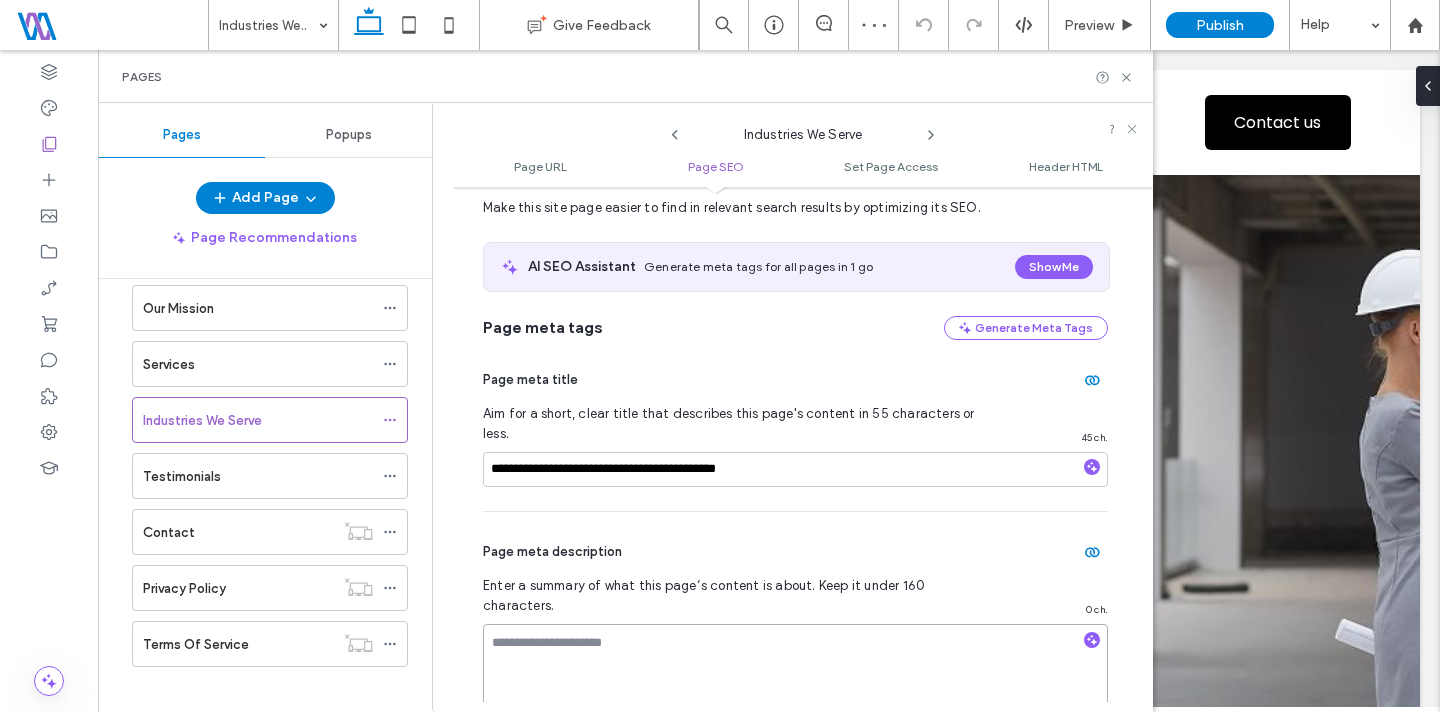 paste on "**********" 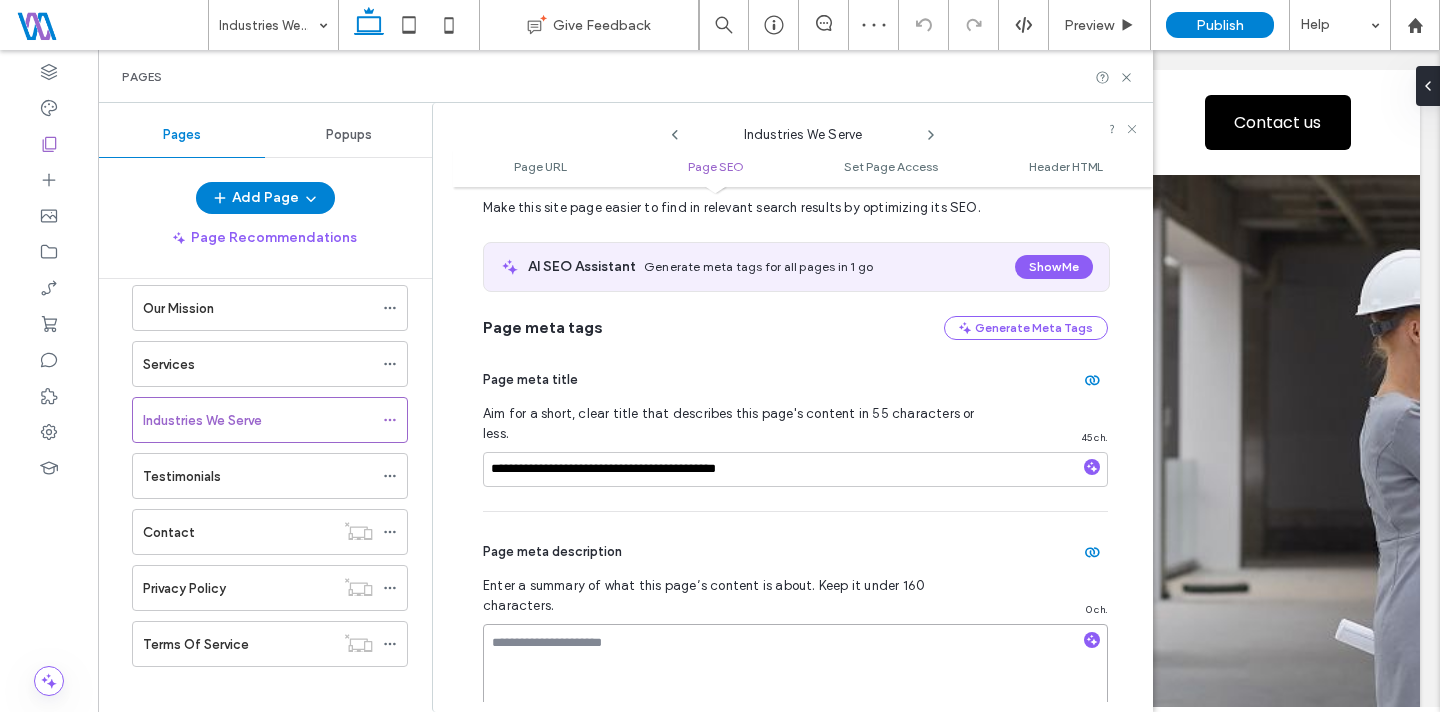 type on "**********" 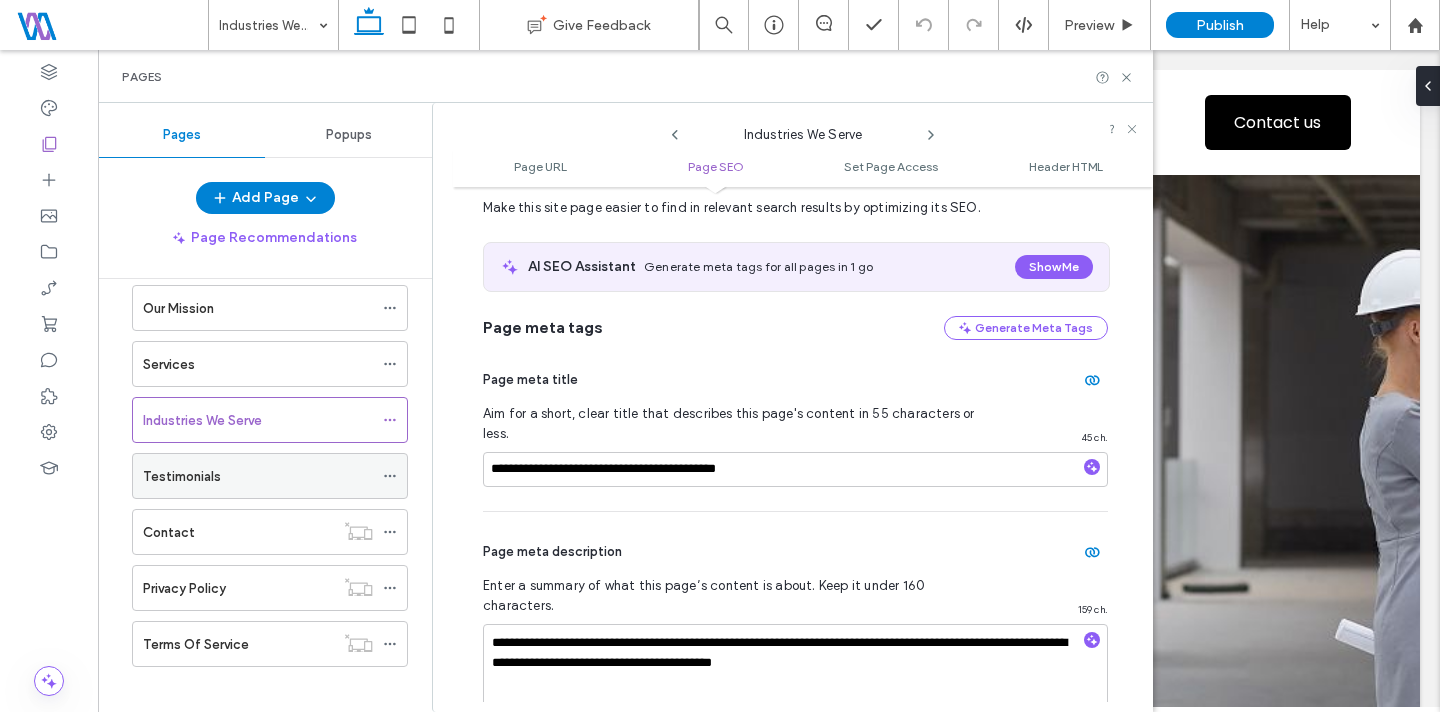 click 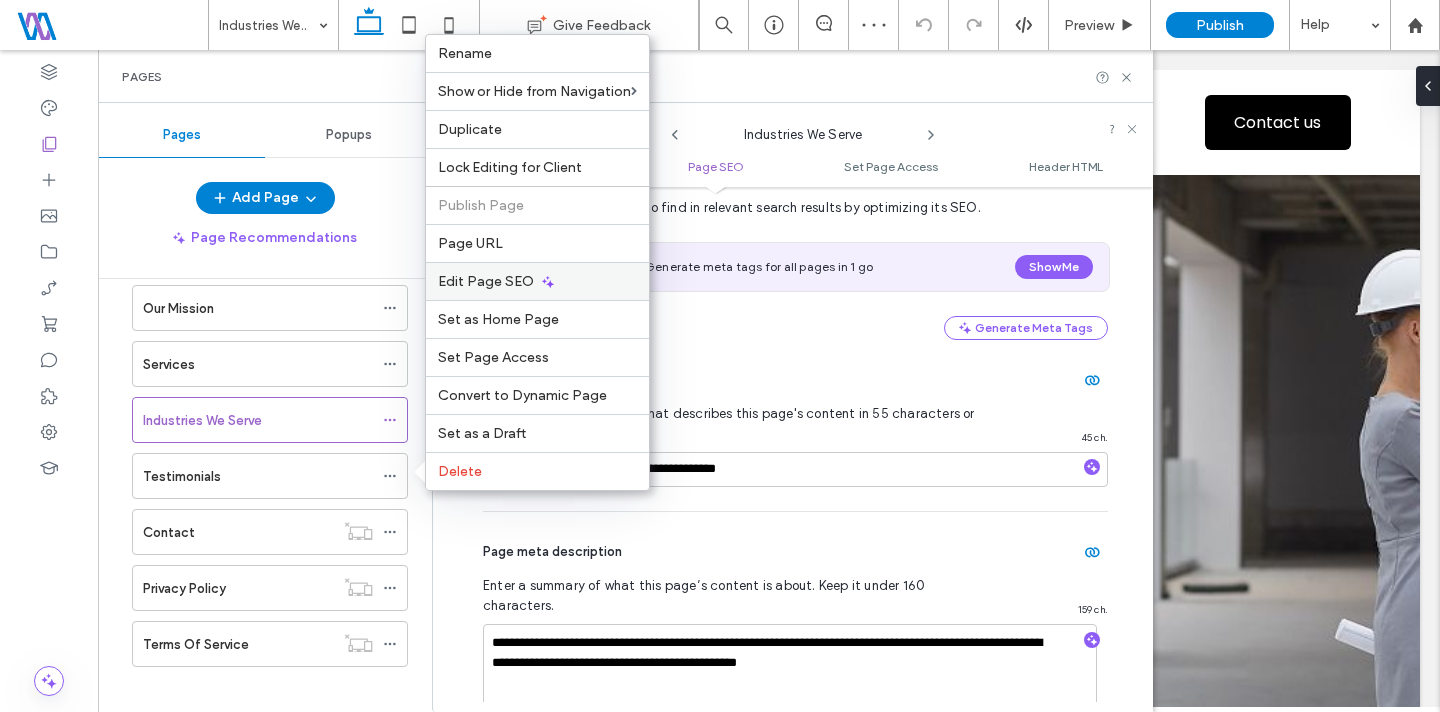 click on "Edit Page SEO" at bounding box center [486, 281] 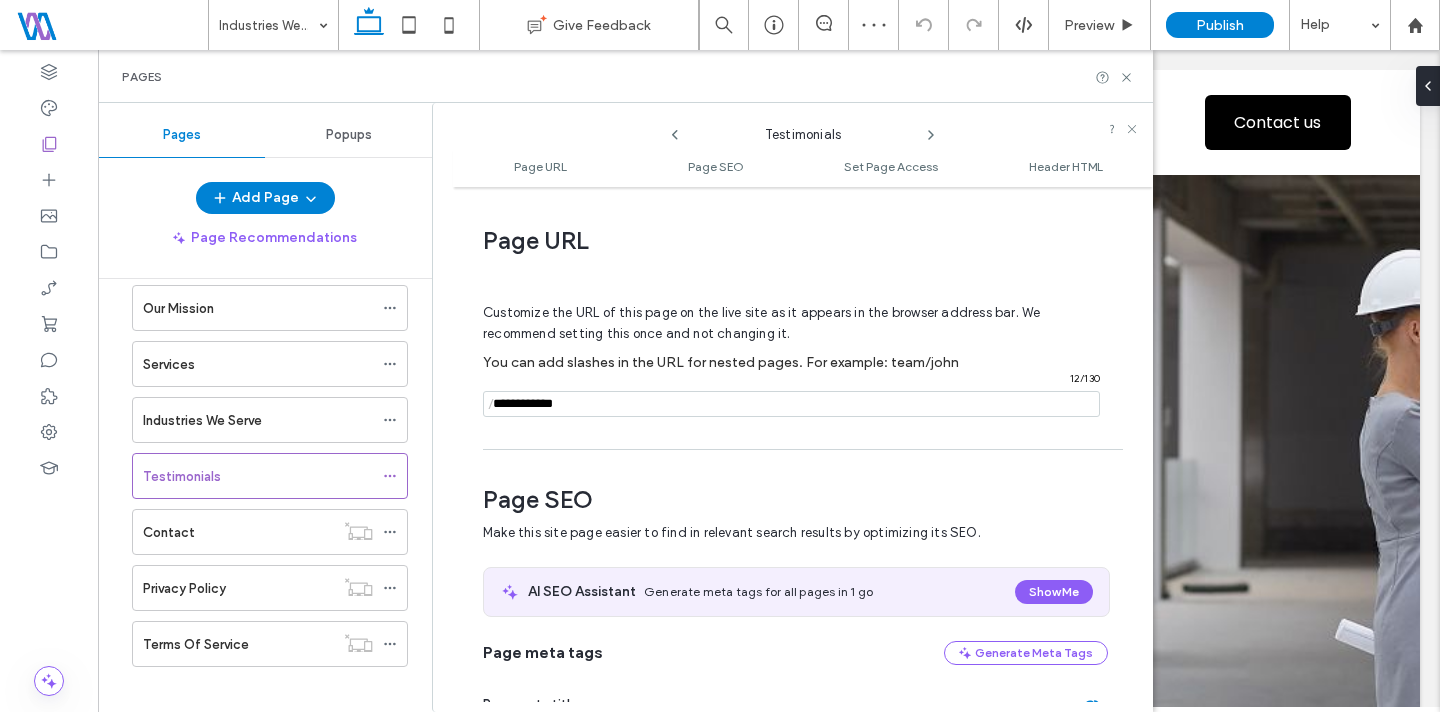 scroll, scrollTop: 275, scrollLeft: 0, axis: vertical 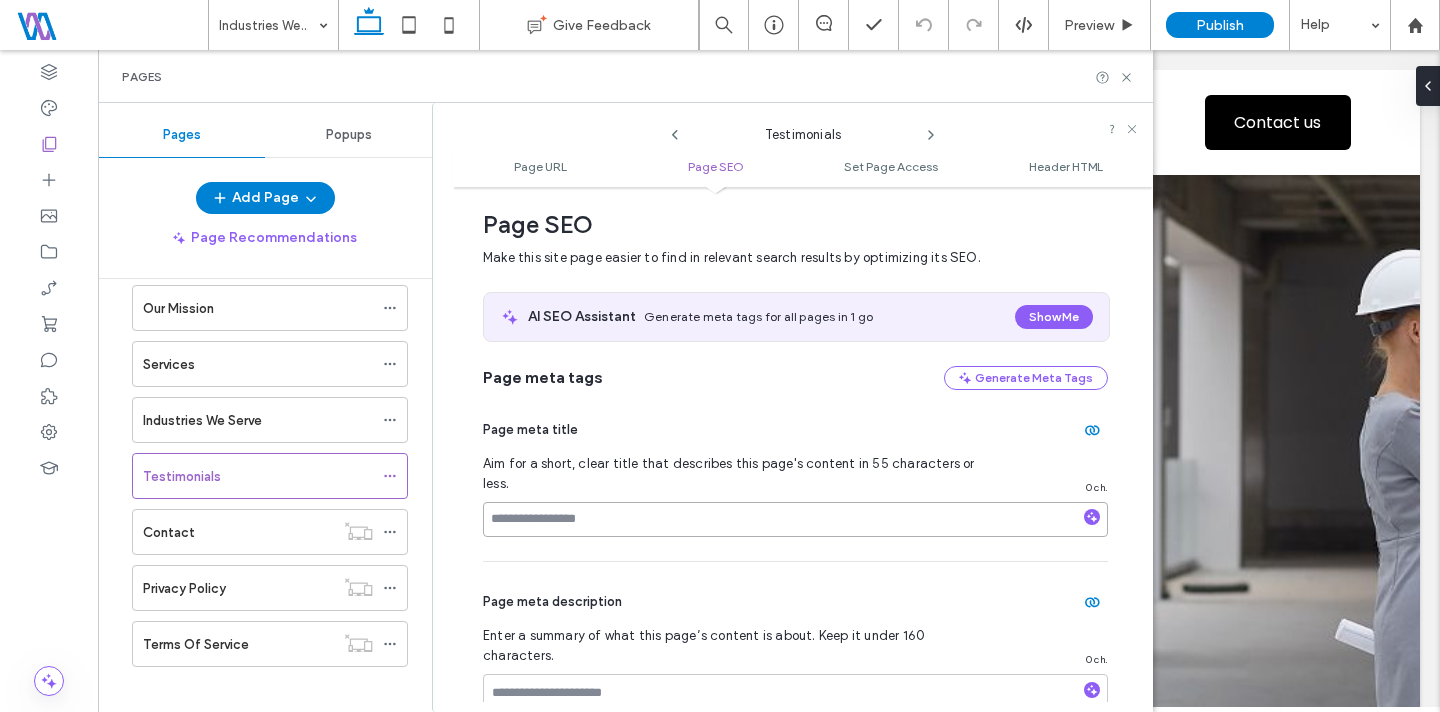 click at bounding box center [795, 519] 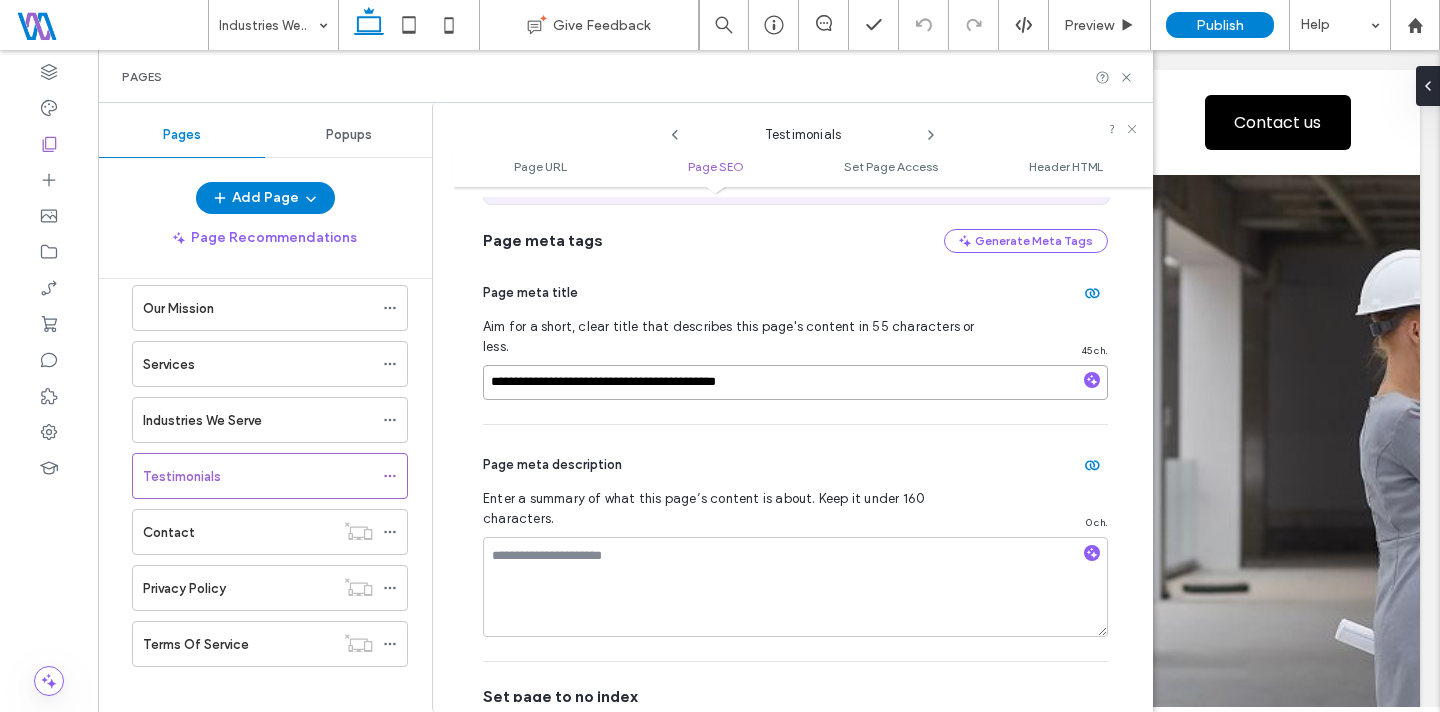 scroll, scrollTop: 413, scrollLeft: 0, axis: vertical 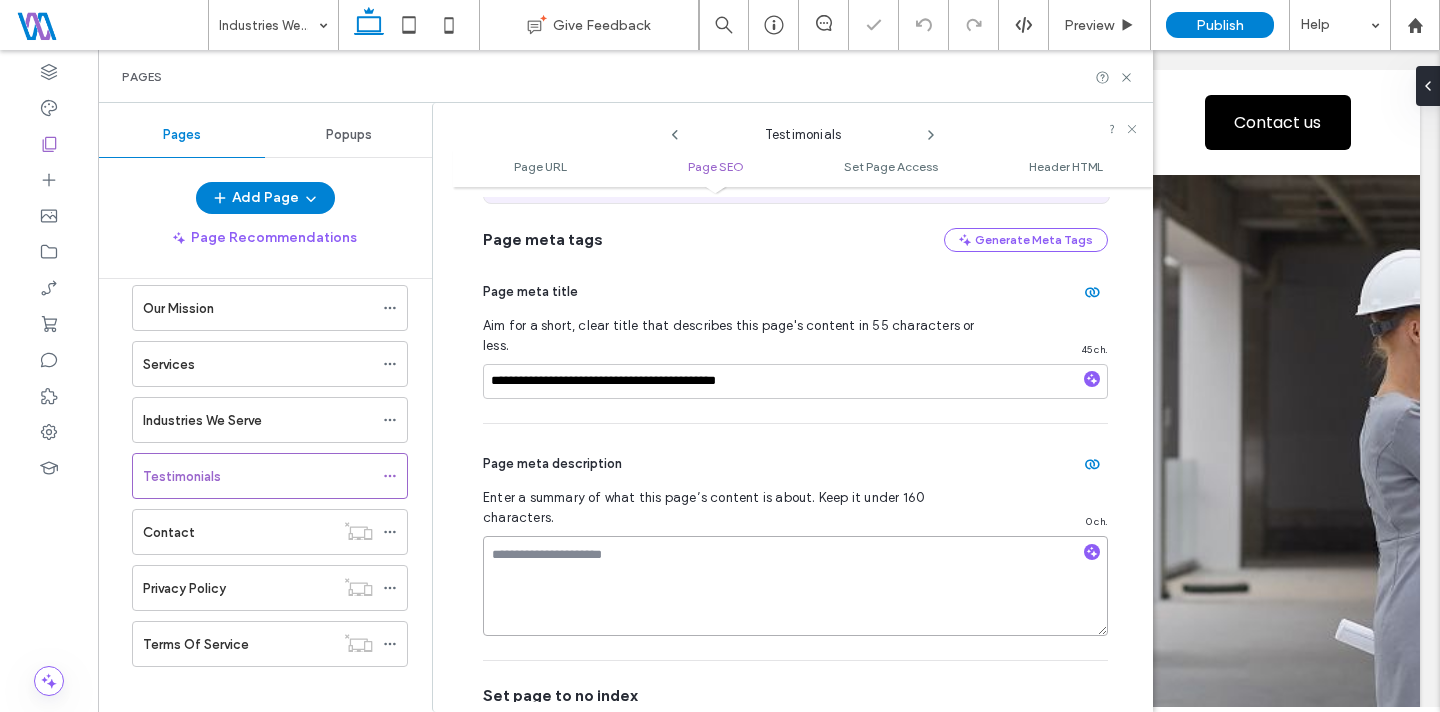 drag, startPoint x: 662, startPoint y: 545, endPoint x: 663, endPoint y: 519, distance: 26.019224 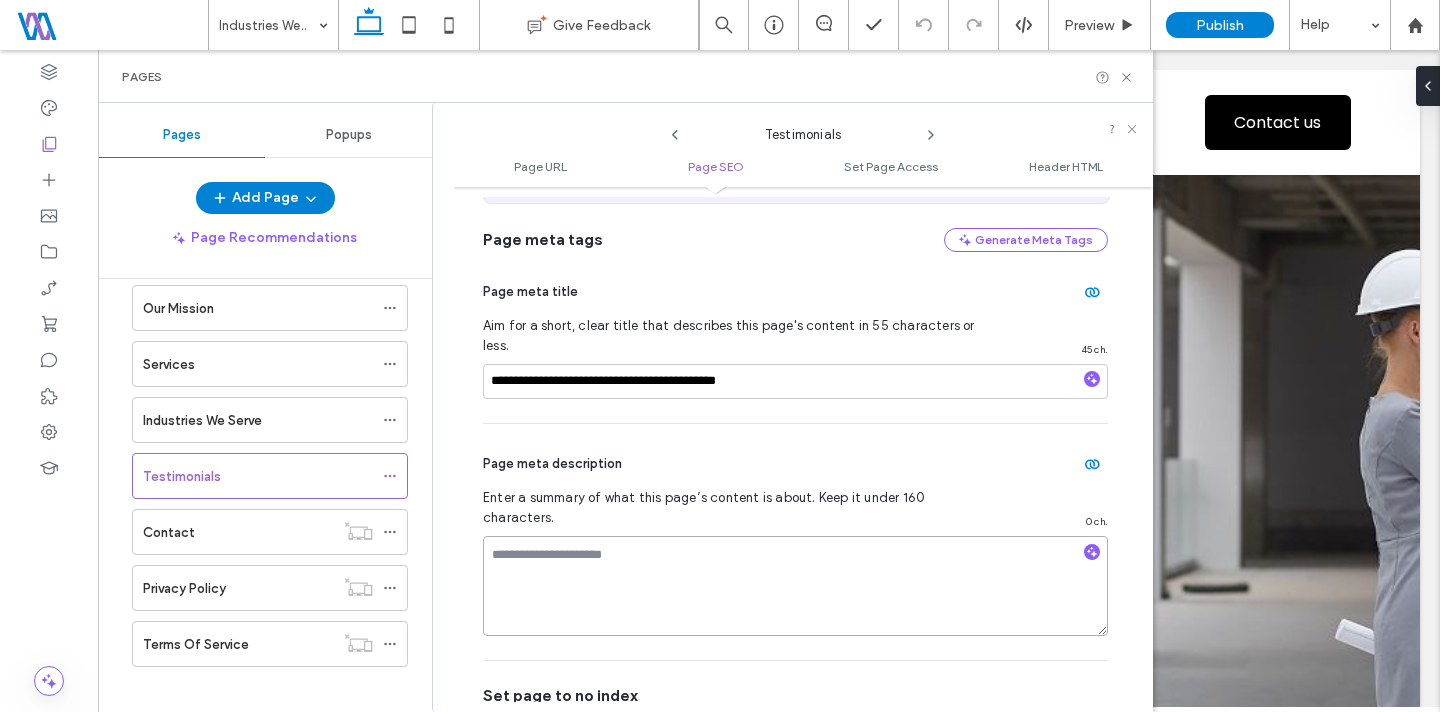 paste on "**********" 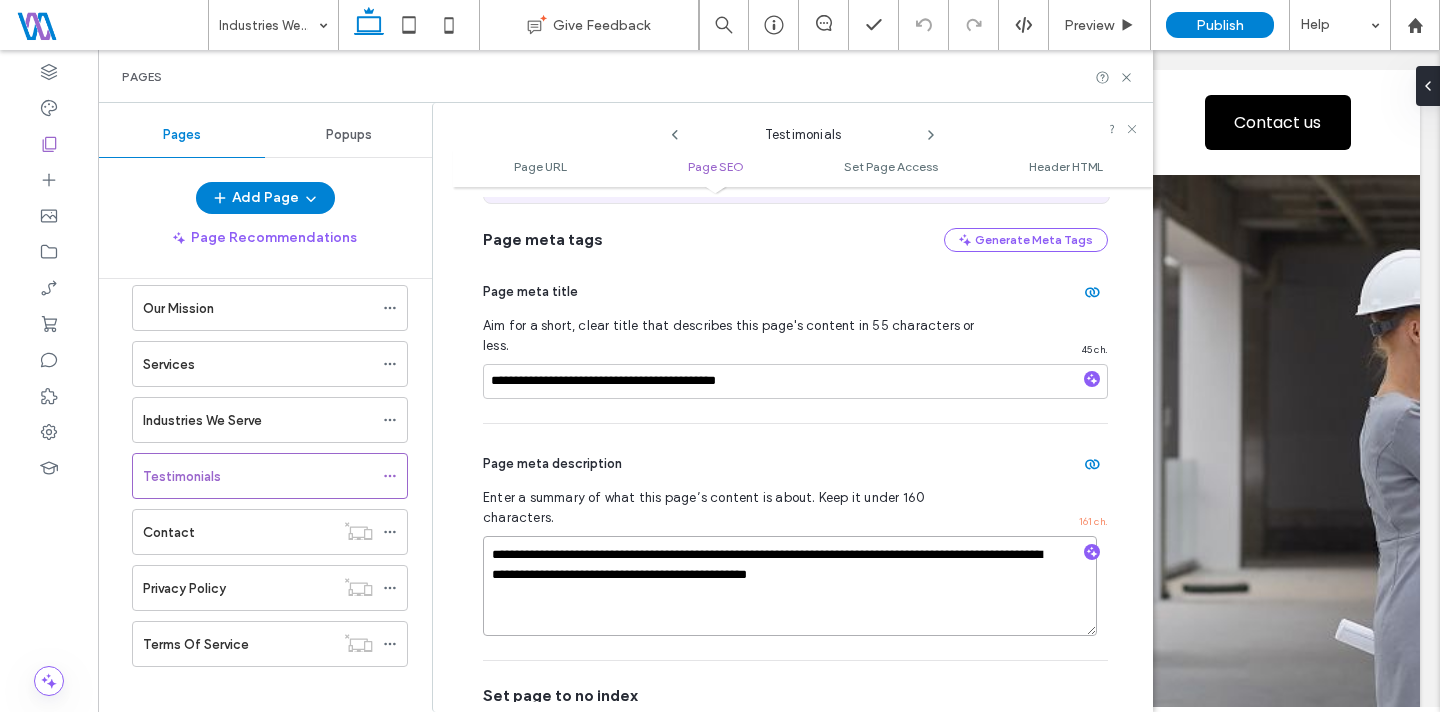 click on "**********" at bounding box center [790, 586] 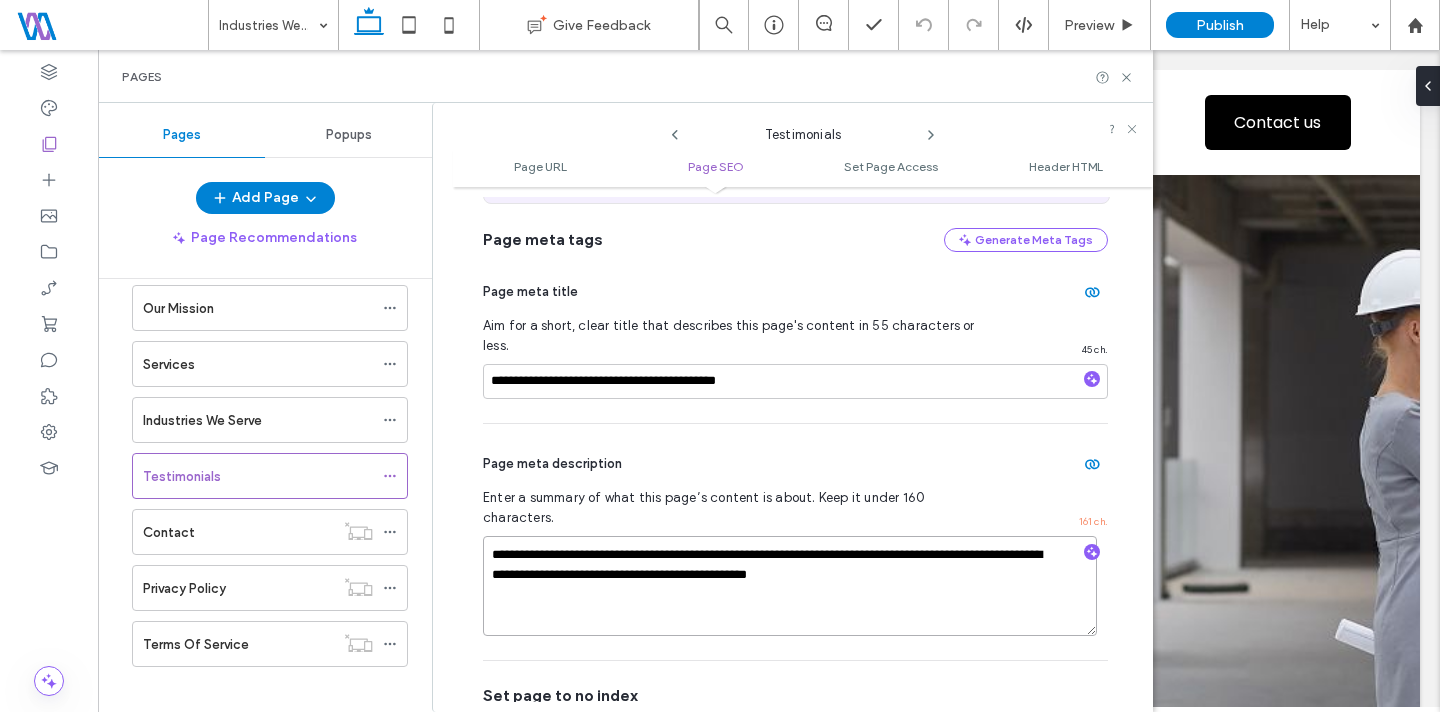 paste 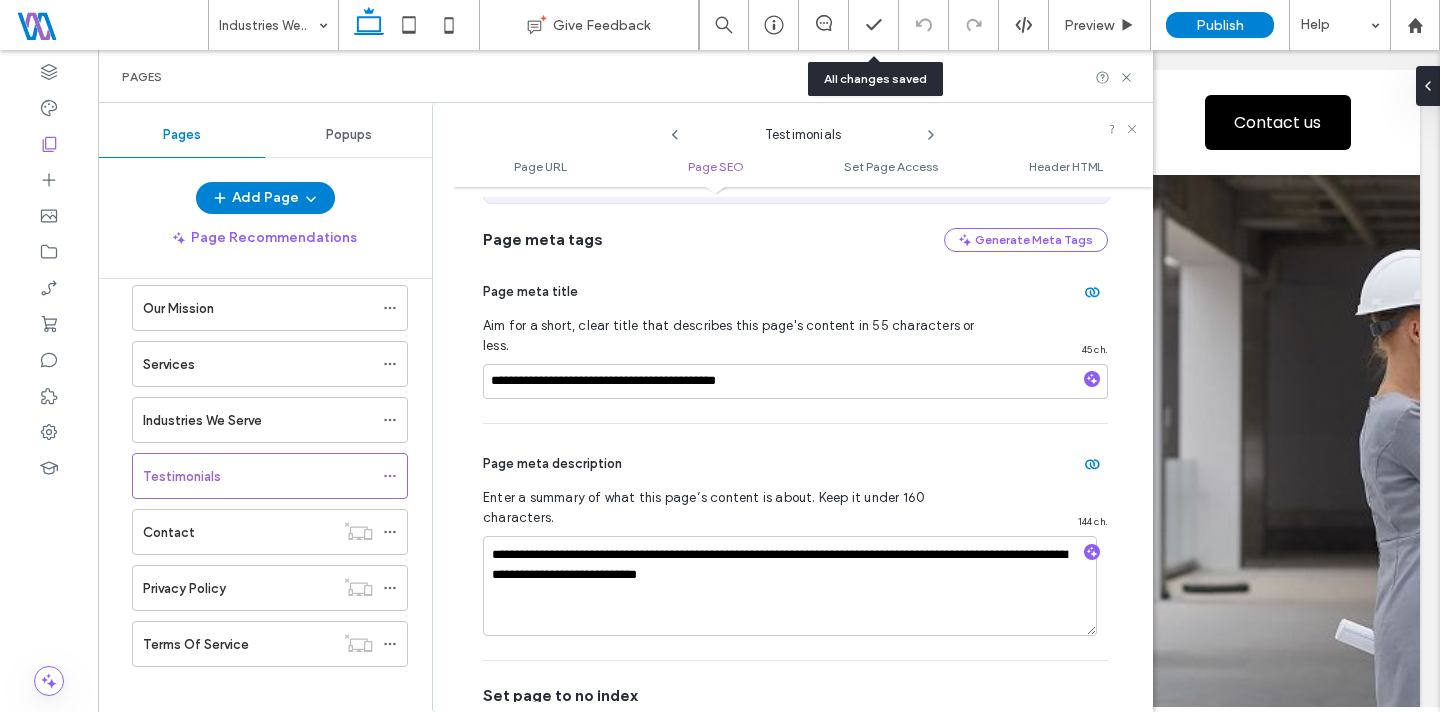 click 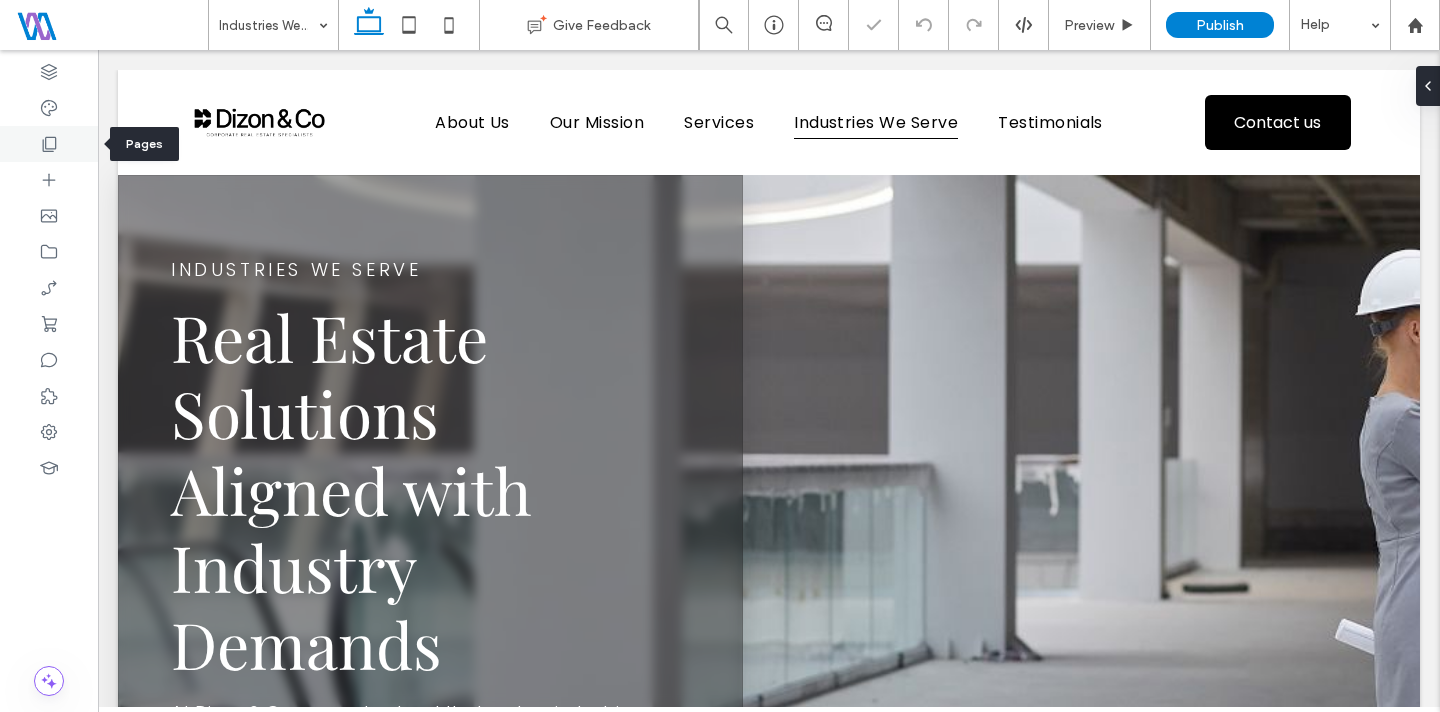 click at bounding box center [49, 144] 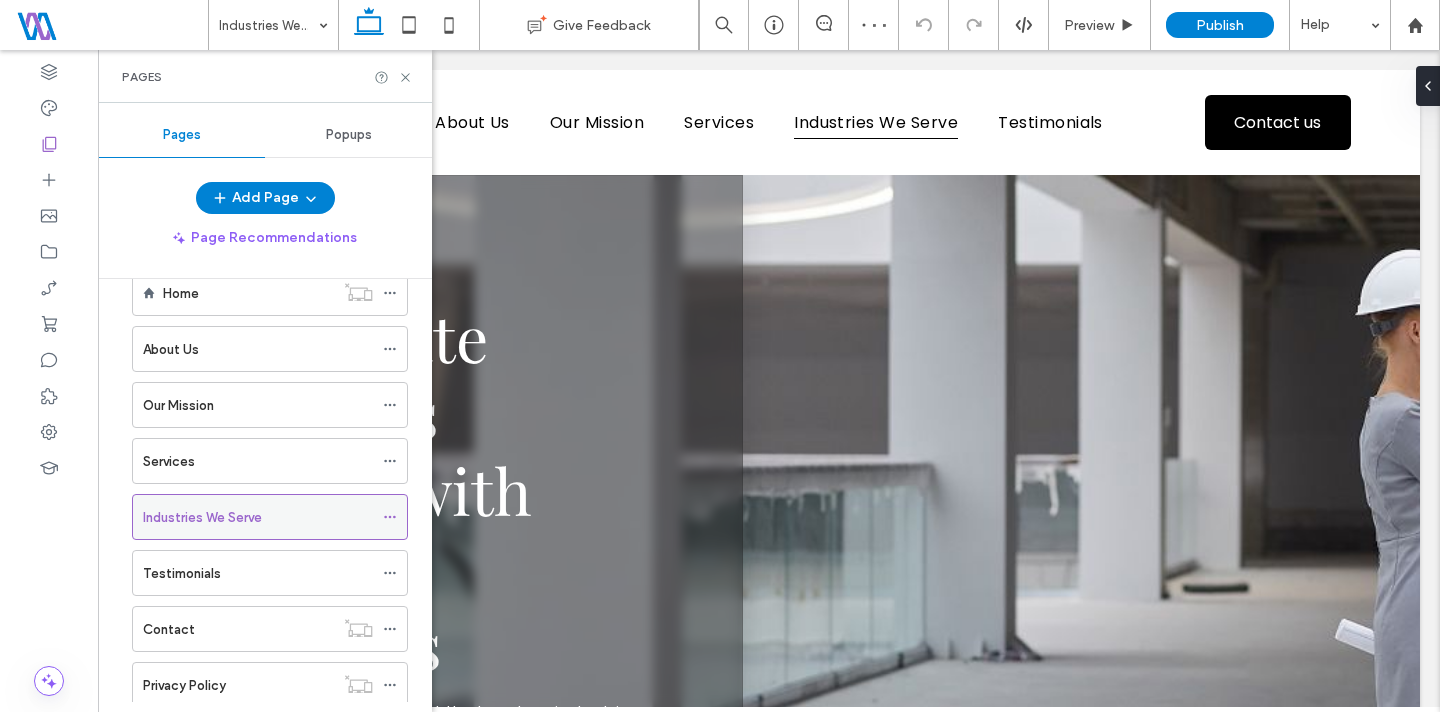 scroll, scrollTop: 79, scrollLeft: 0, axis: vertical 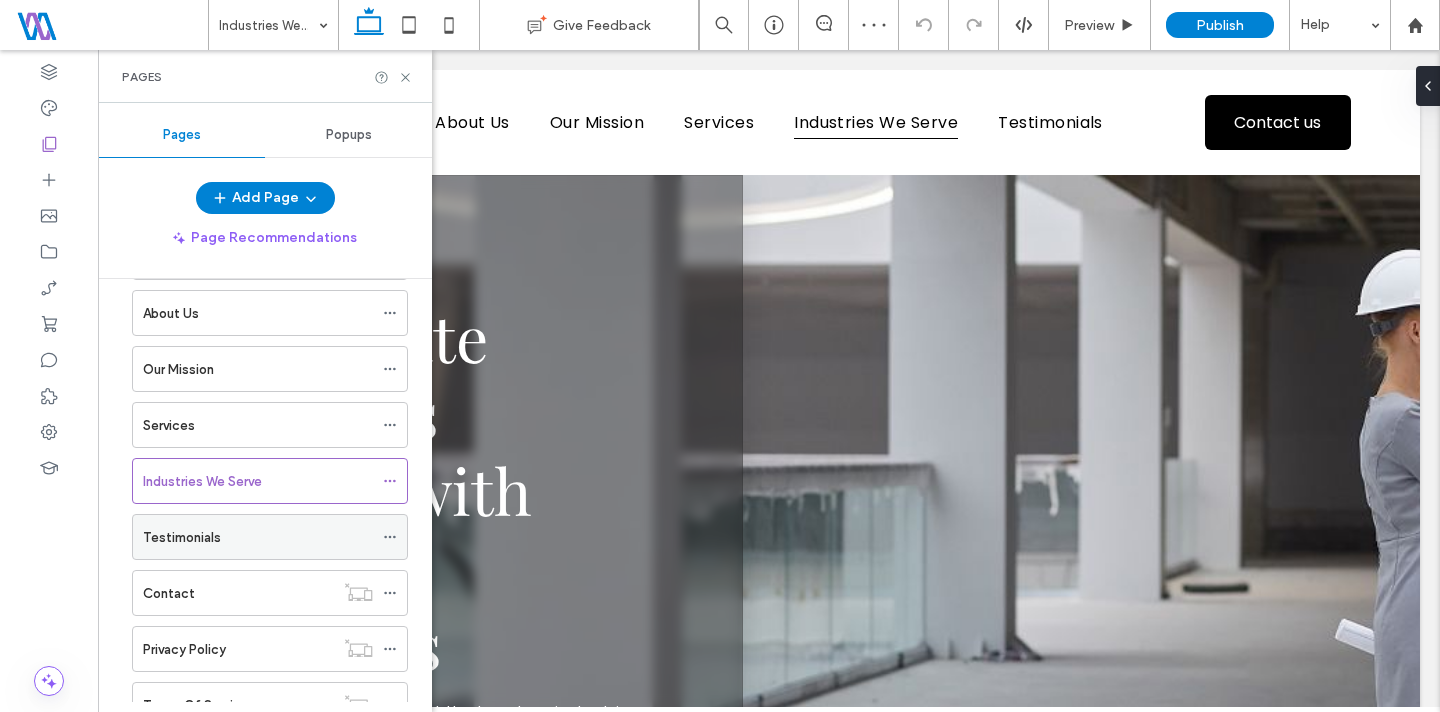 click on "Testimonials" at bounding box center [258, 537] 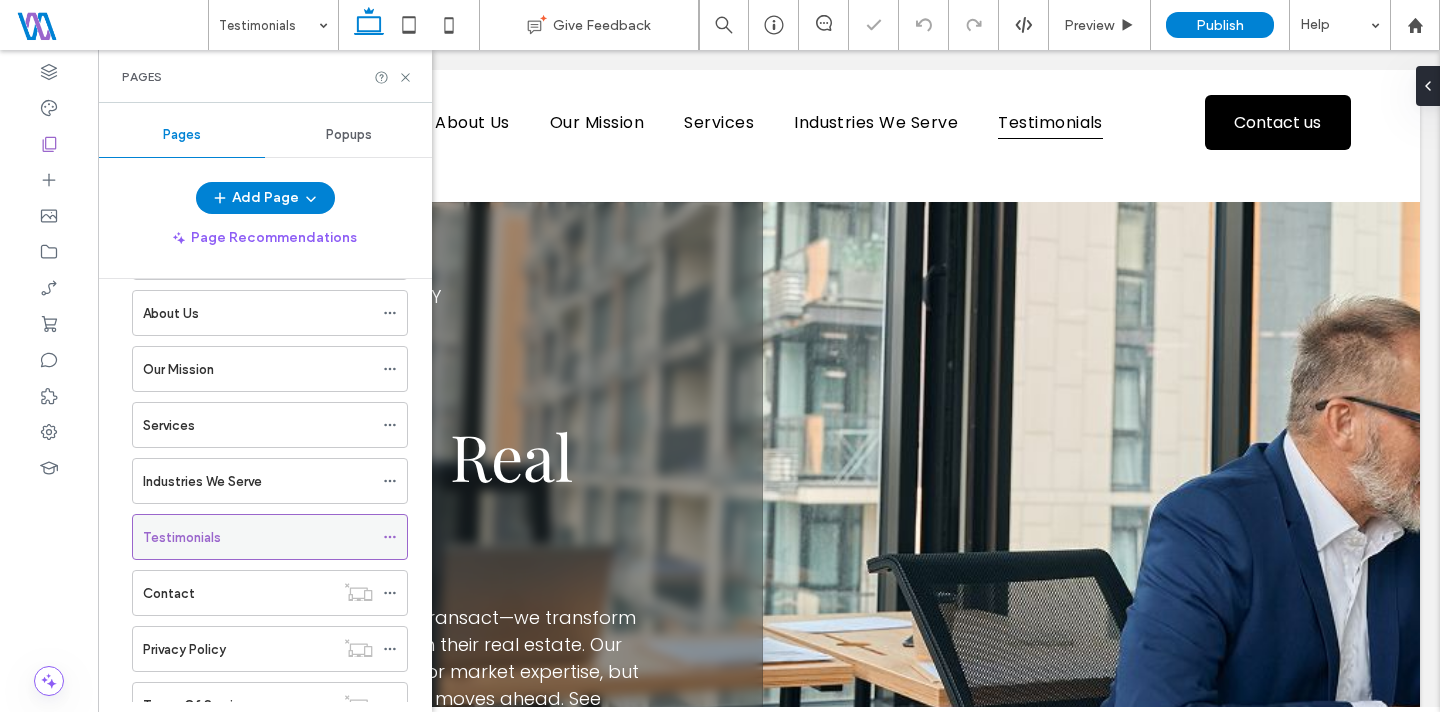 scroll, scrollTop: 0, scrollLeft: 0, axis: both 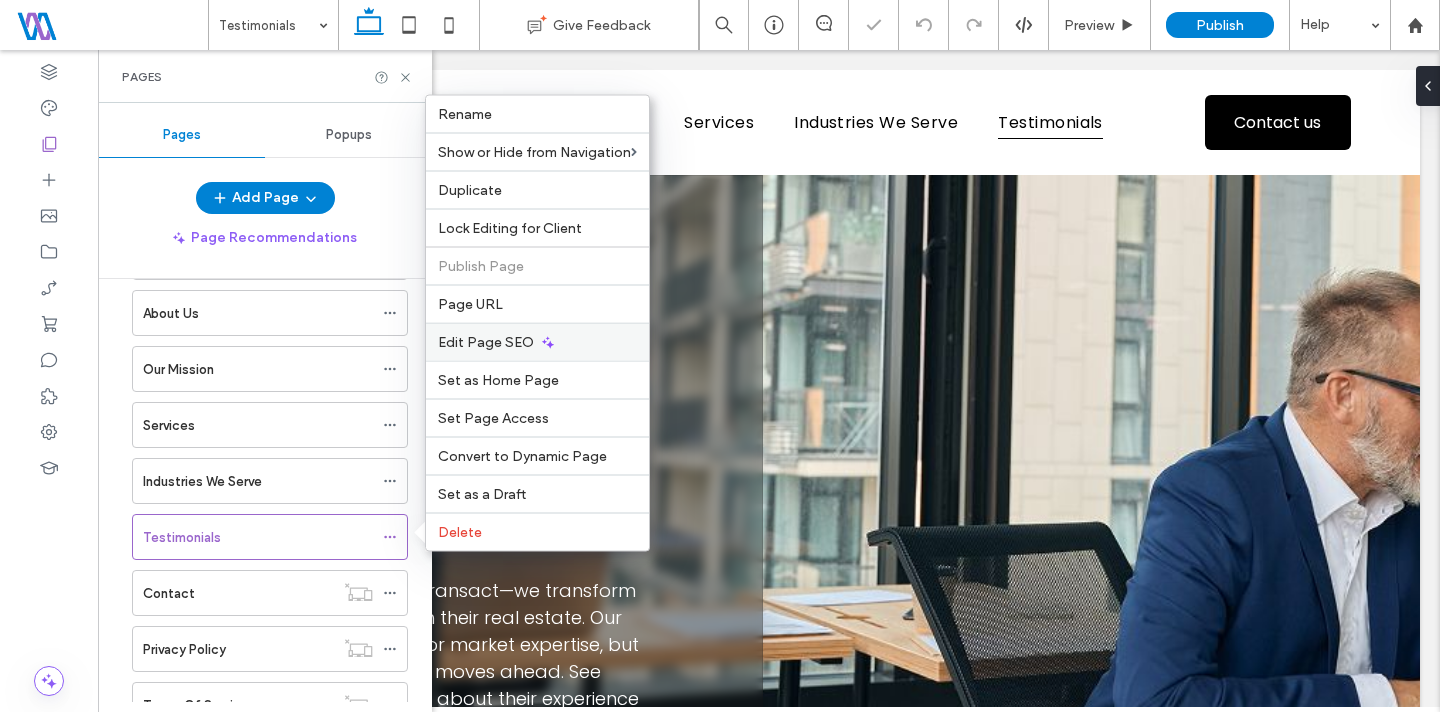 click on "Edit Page SEO" at bounding box center [486, 342] 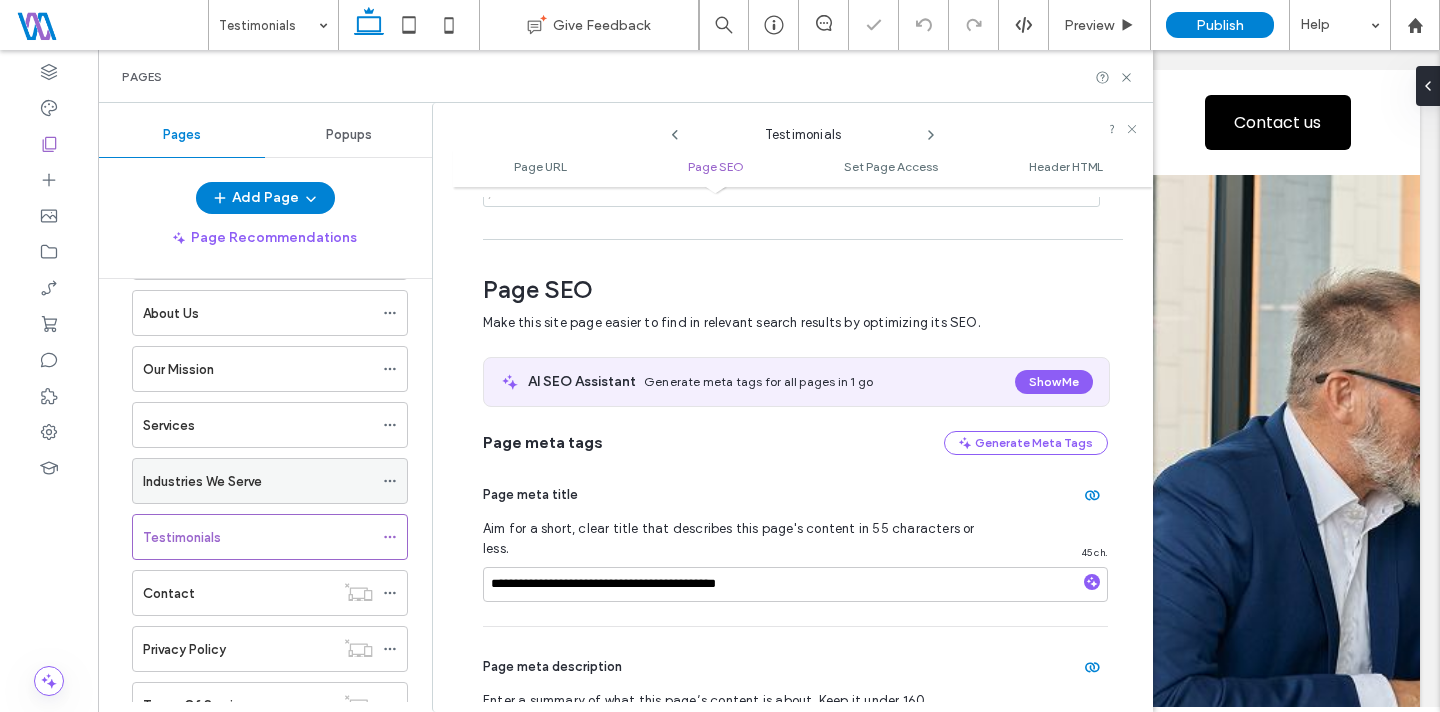 scroll, scrollTop: 275, scrollLeft: 0, axis: vertical 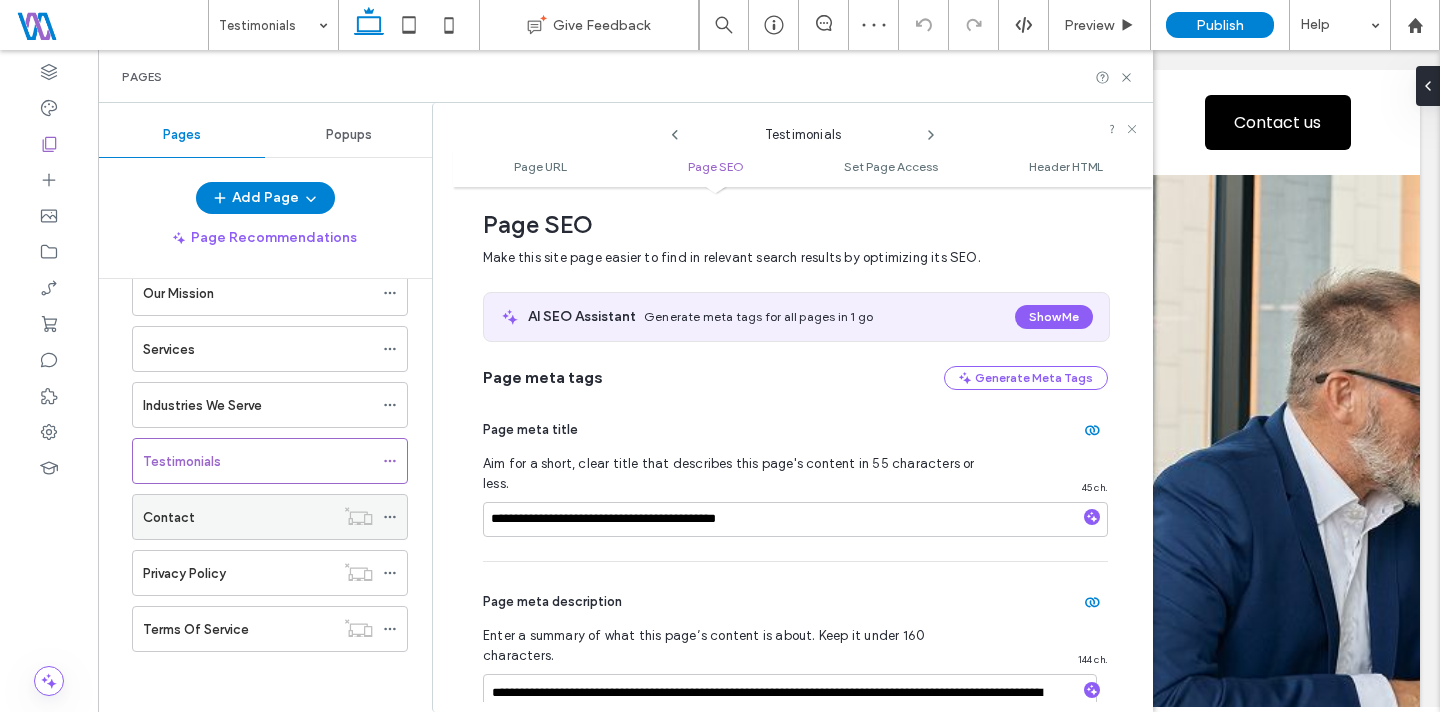 click on "Contact" at bounding box center [238, 517] 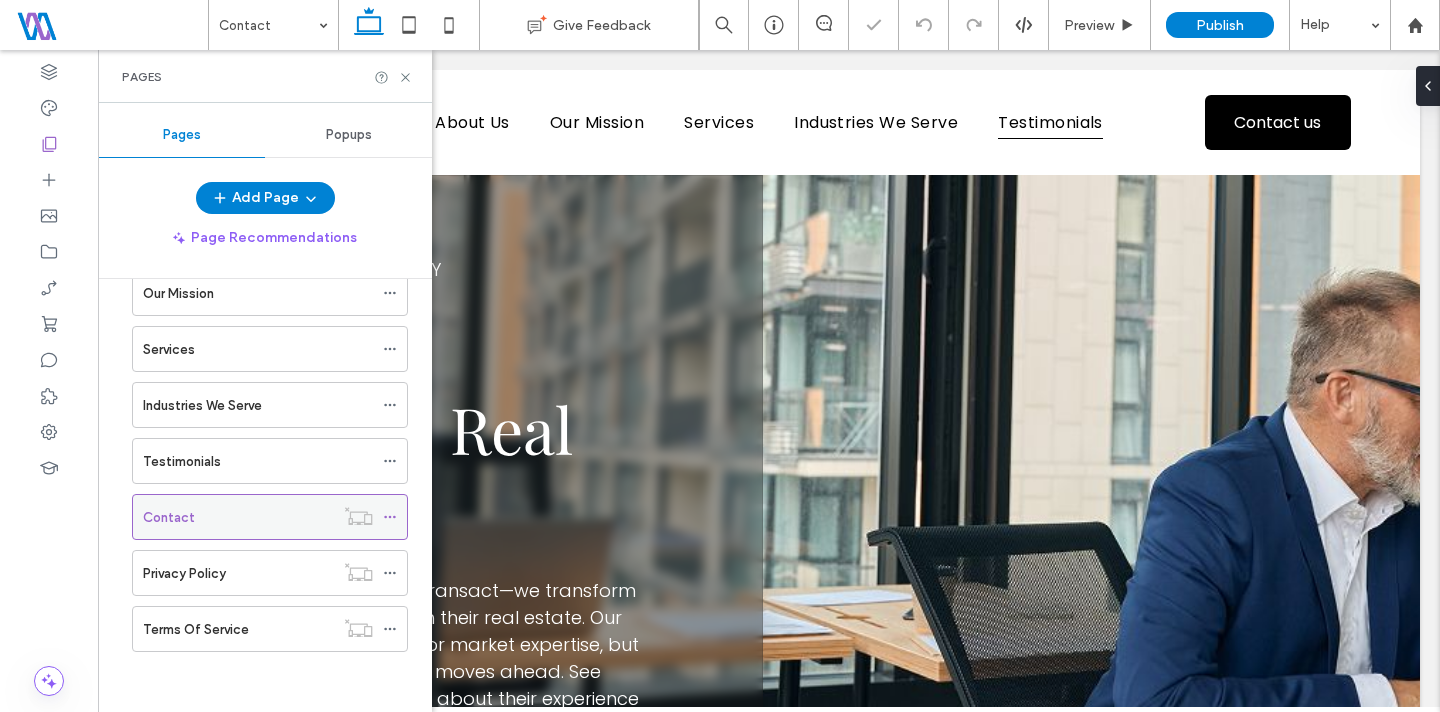 click 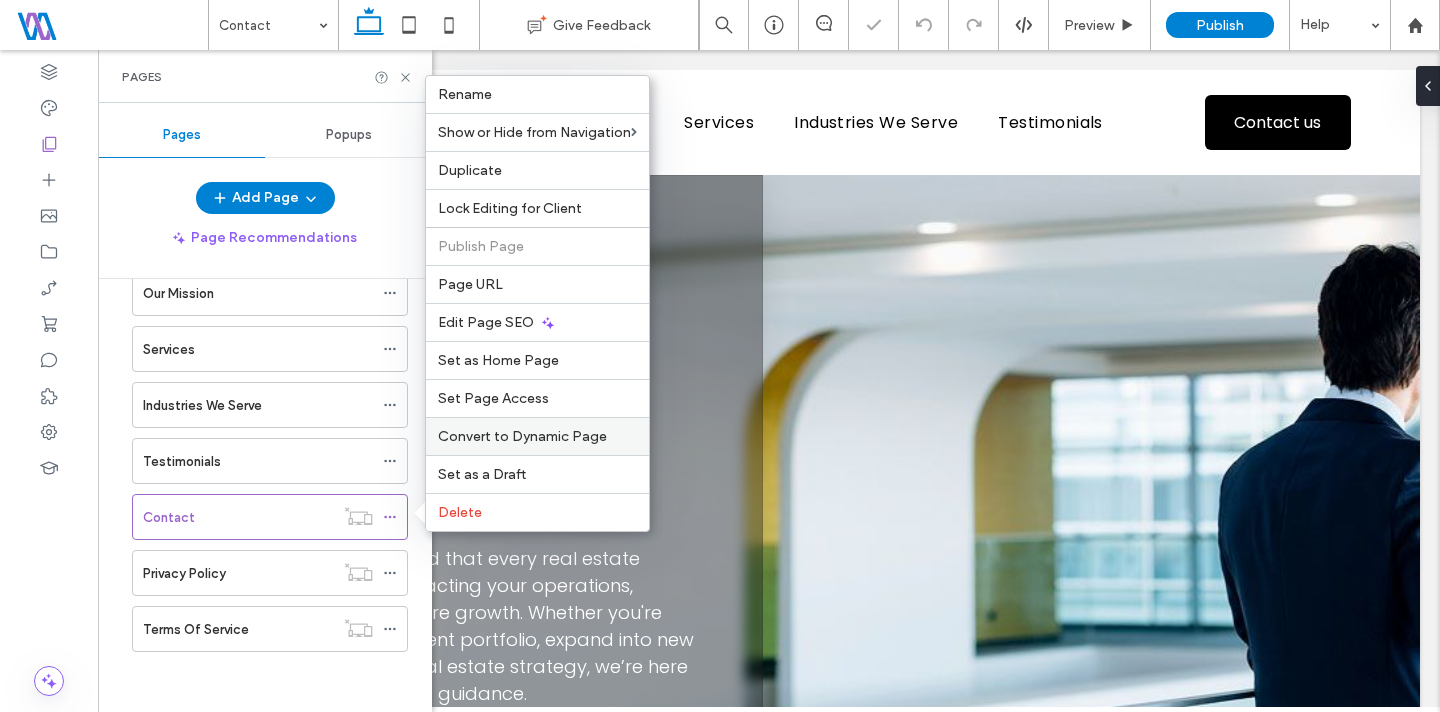 scroll, scrollTop: 0, scrollLeft: 0, axis: both 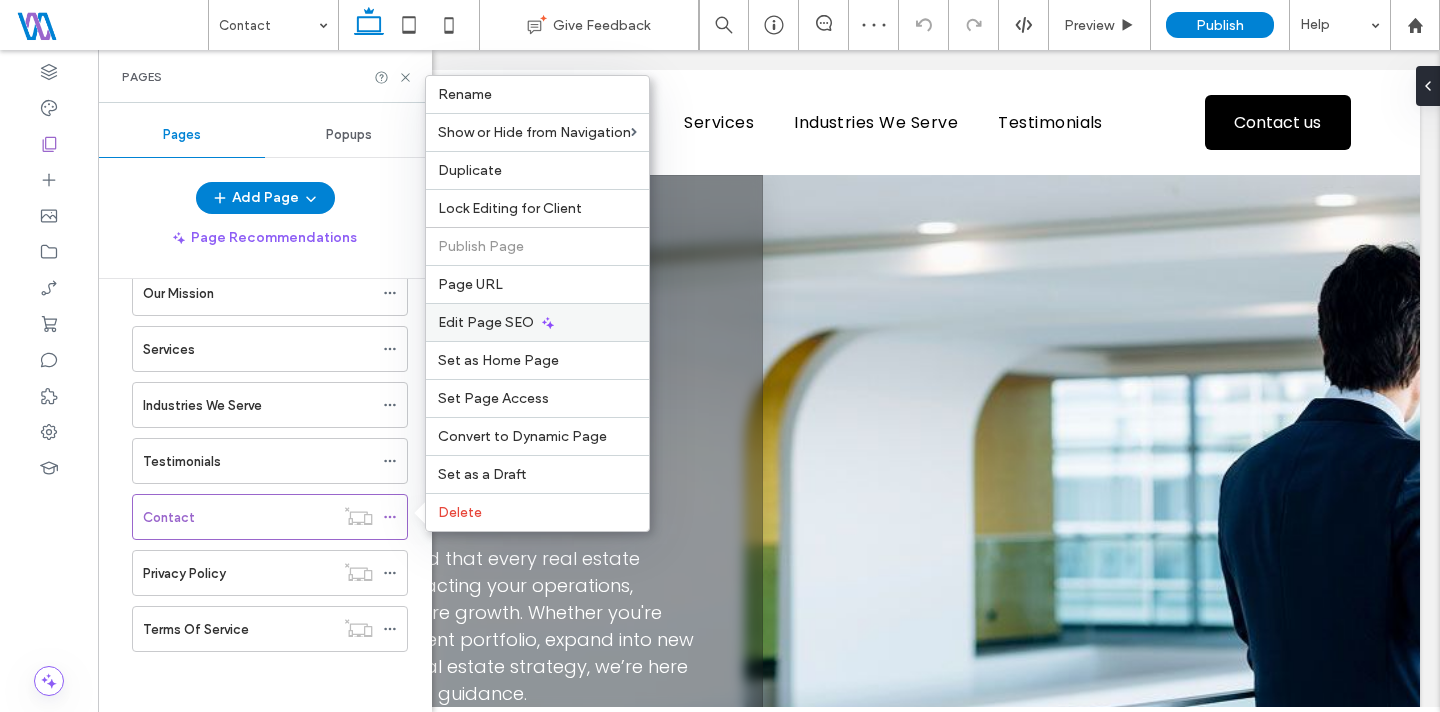 click on "Edit Page SEO" at bounding box center [537, 322] 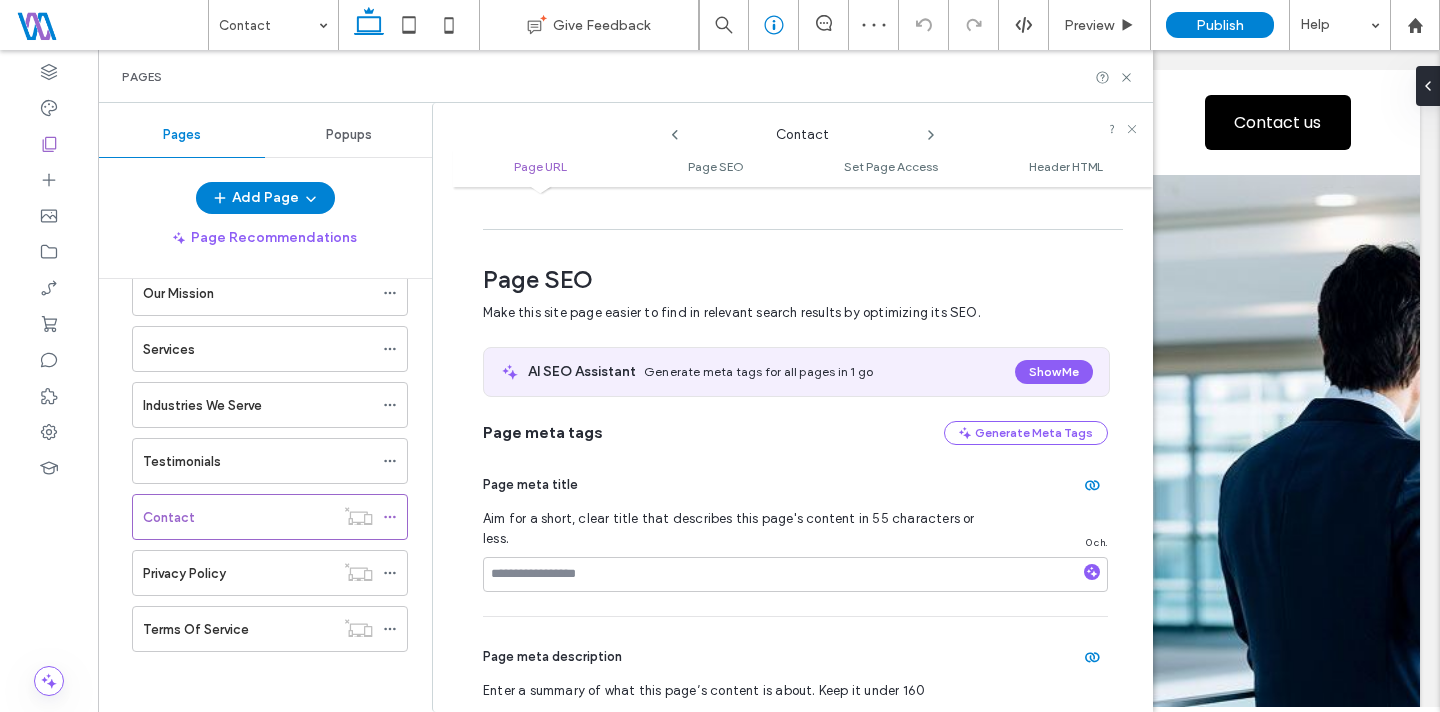 scroll, scrollTop: 275, scrollLeft: 0, axis: vertical 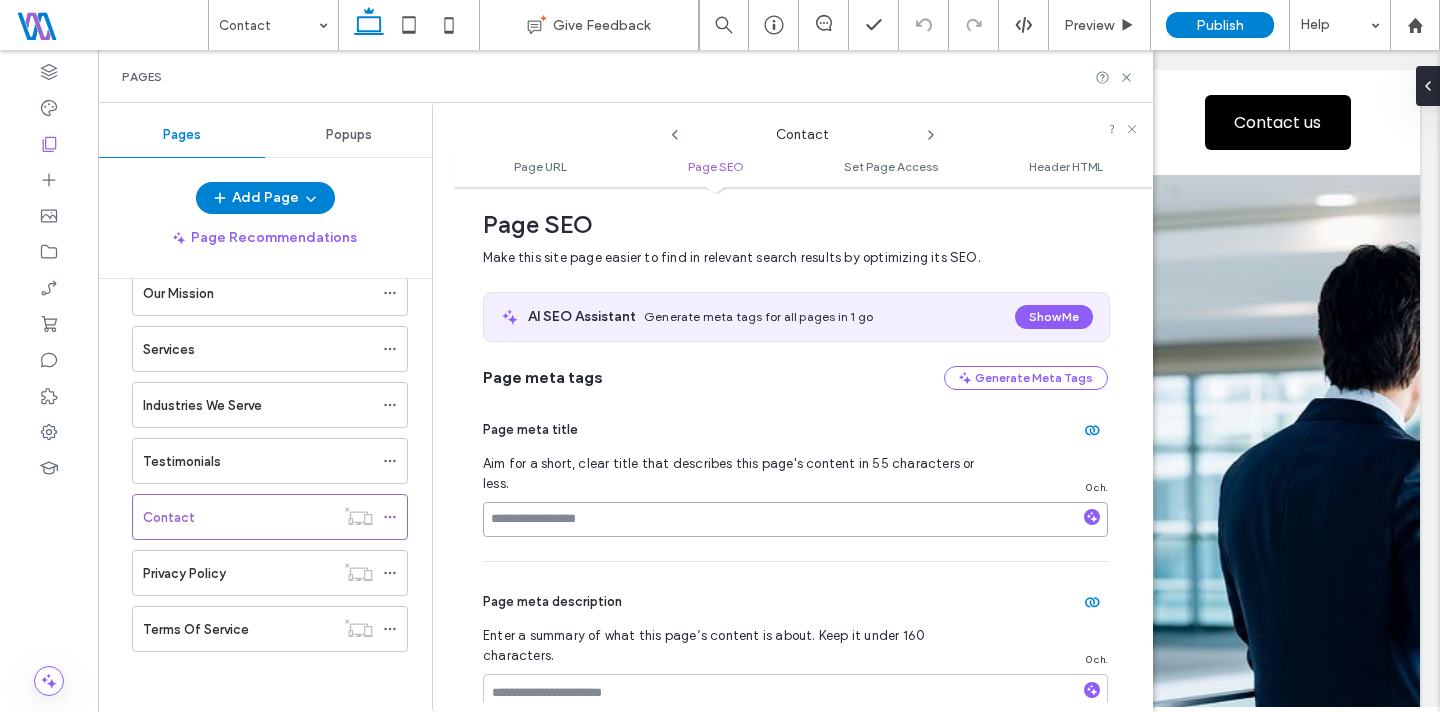click at bounding box center [795, 519] 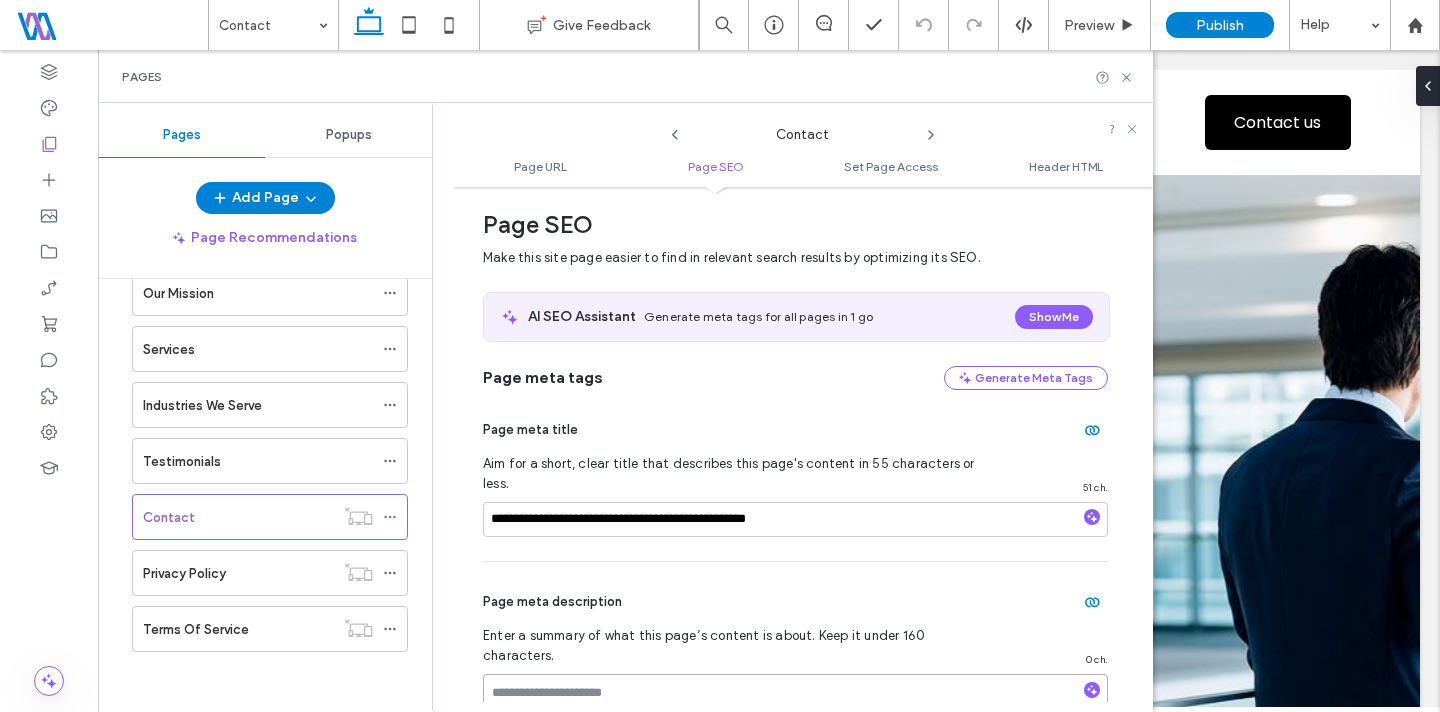 click at bounding box center [795, 724] 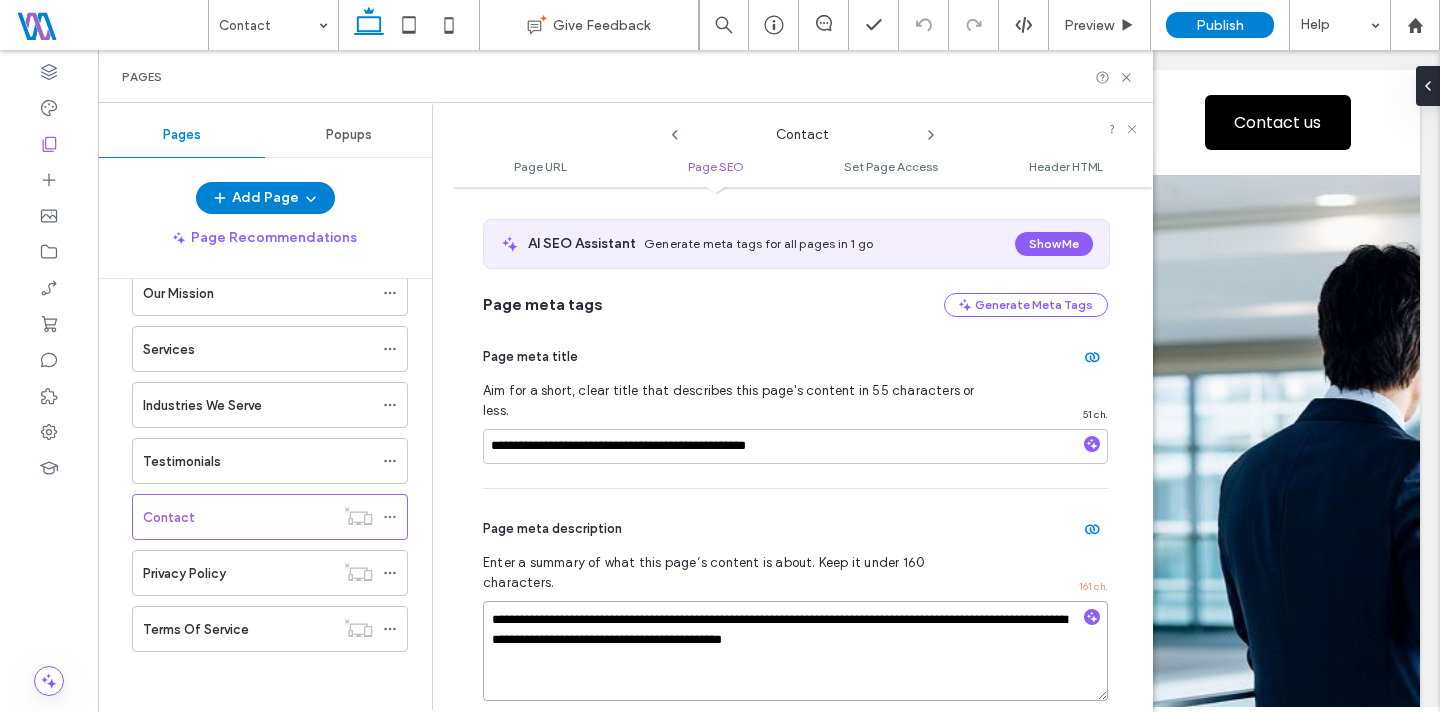 scroll, scrollTop: 350, scrollLeft: 0, axis: vertical 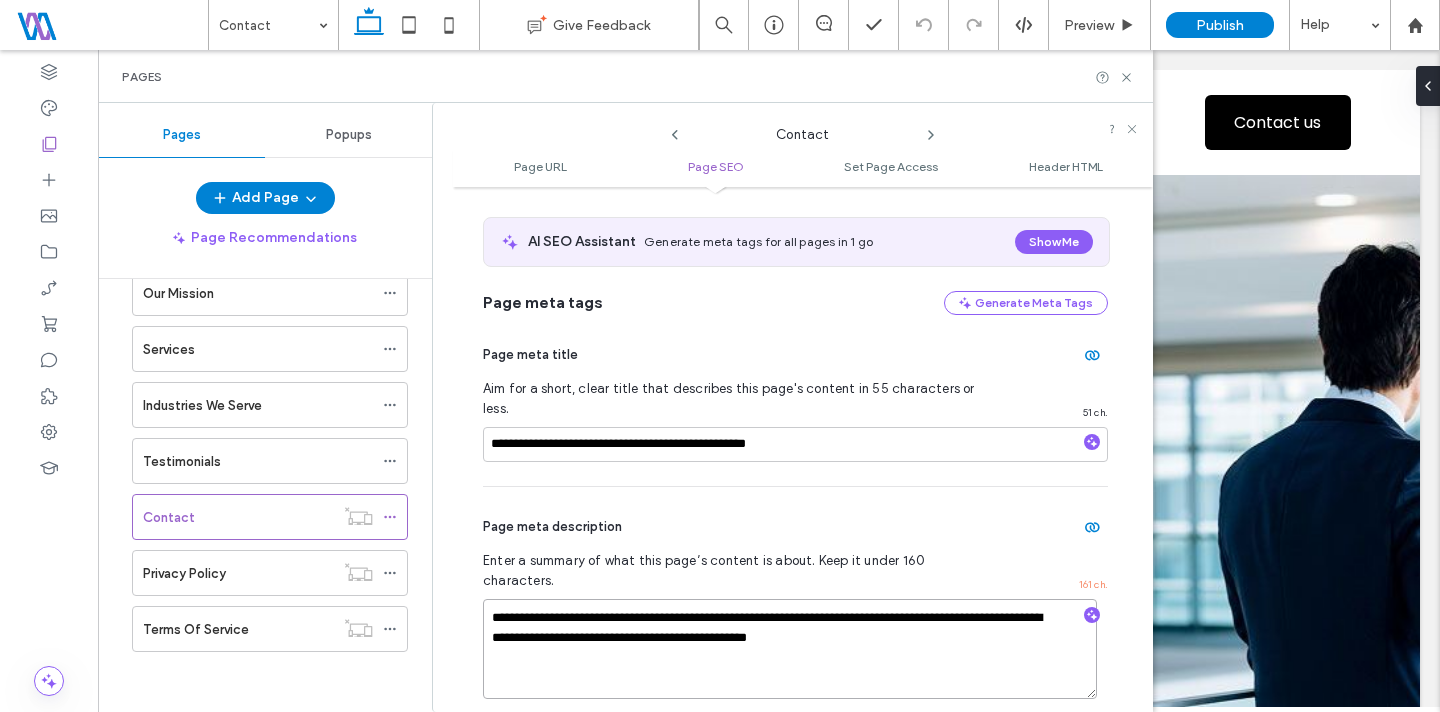 click on "**********" at bounding box center [790, 649] 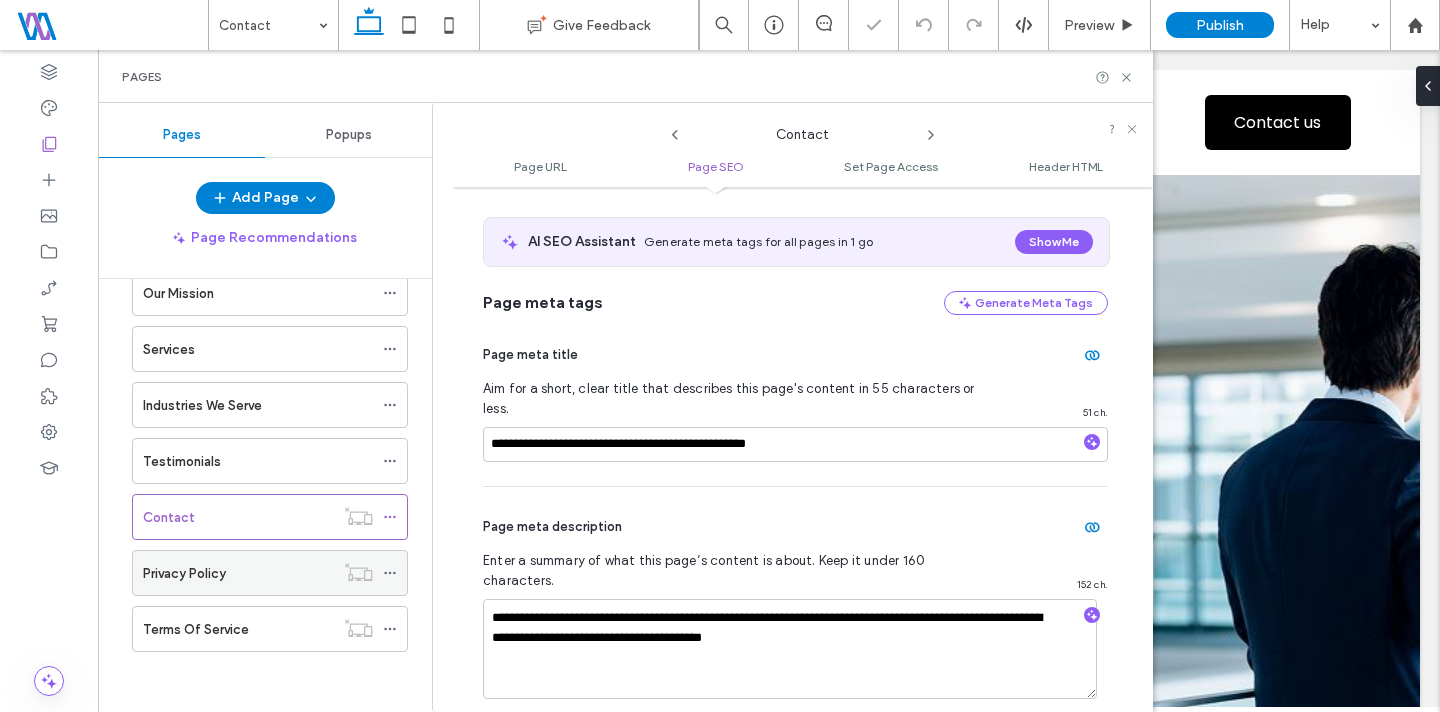 click 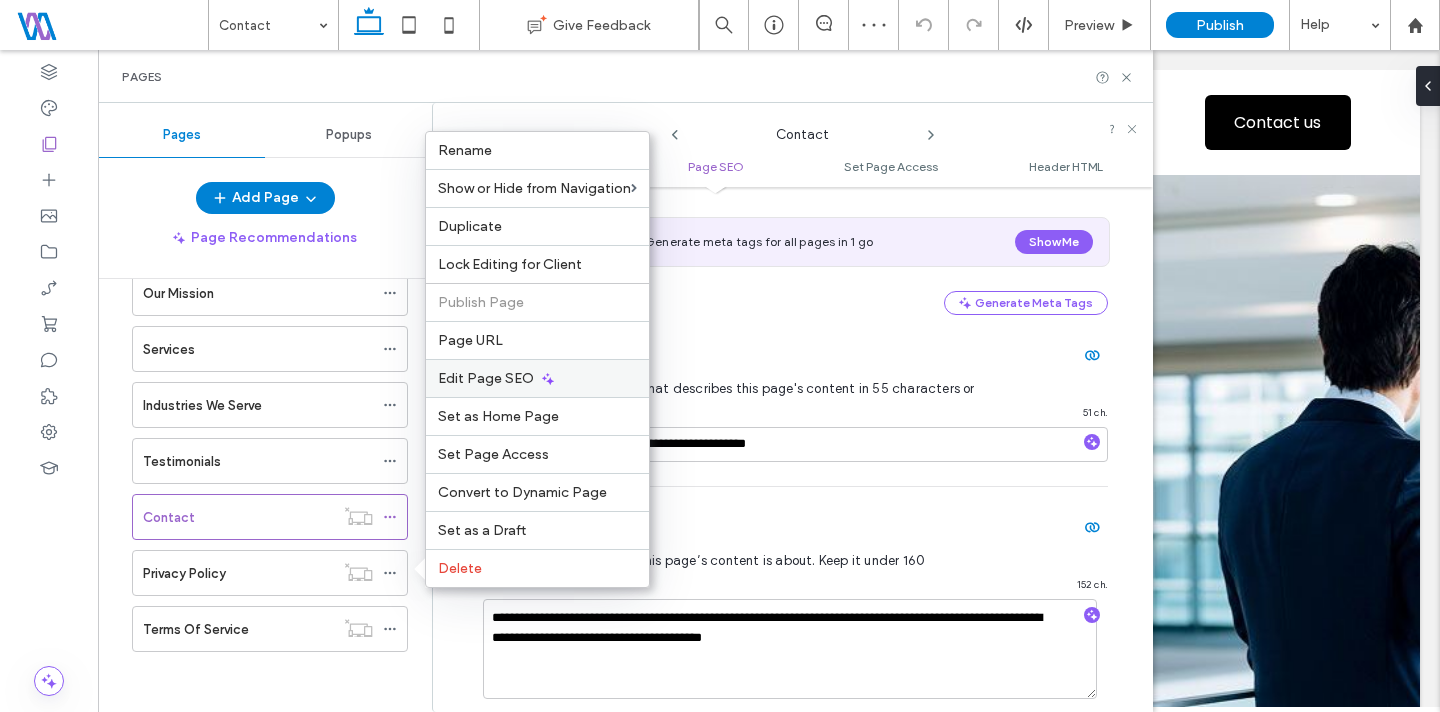 click on "Edit Page SEO" at bounding box center (537, 378) 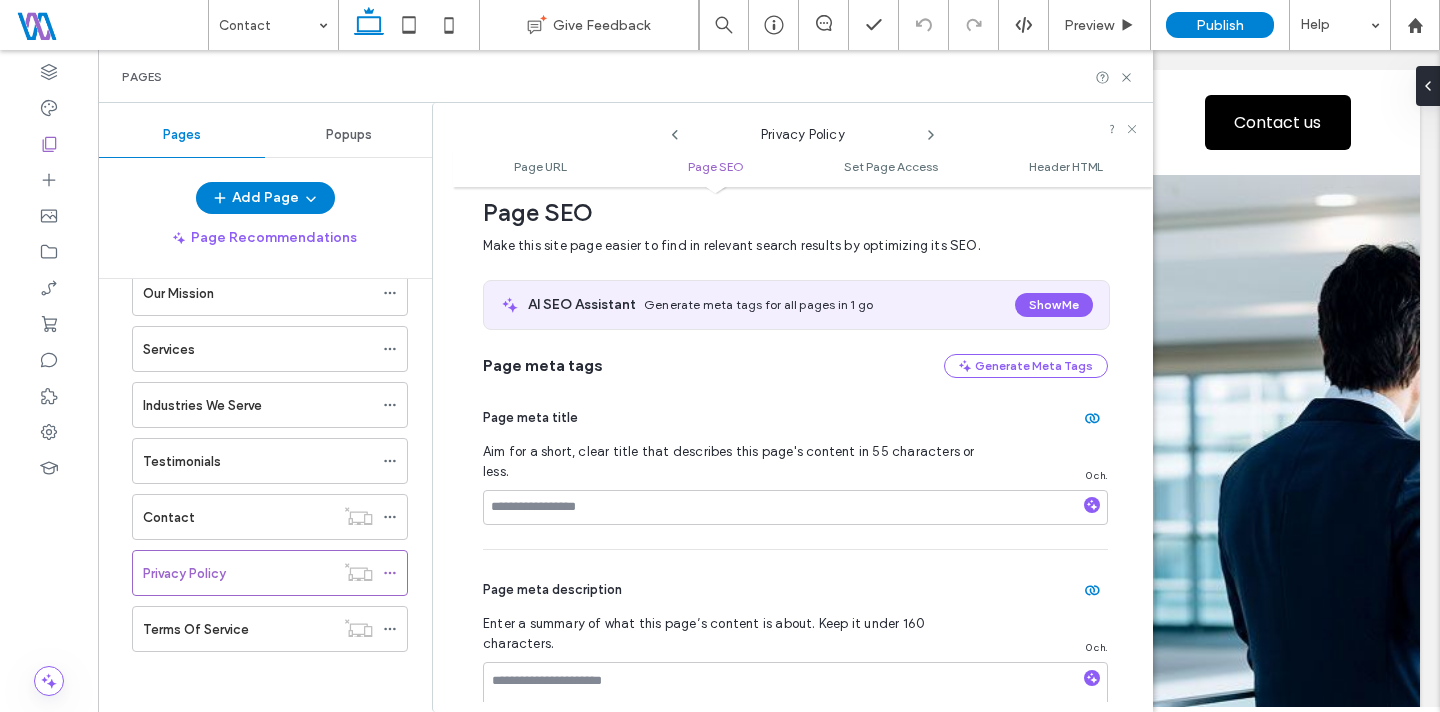 scroll, scrollTop: 312, scrollLeft: 0, axis: vertical 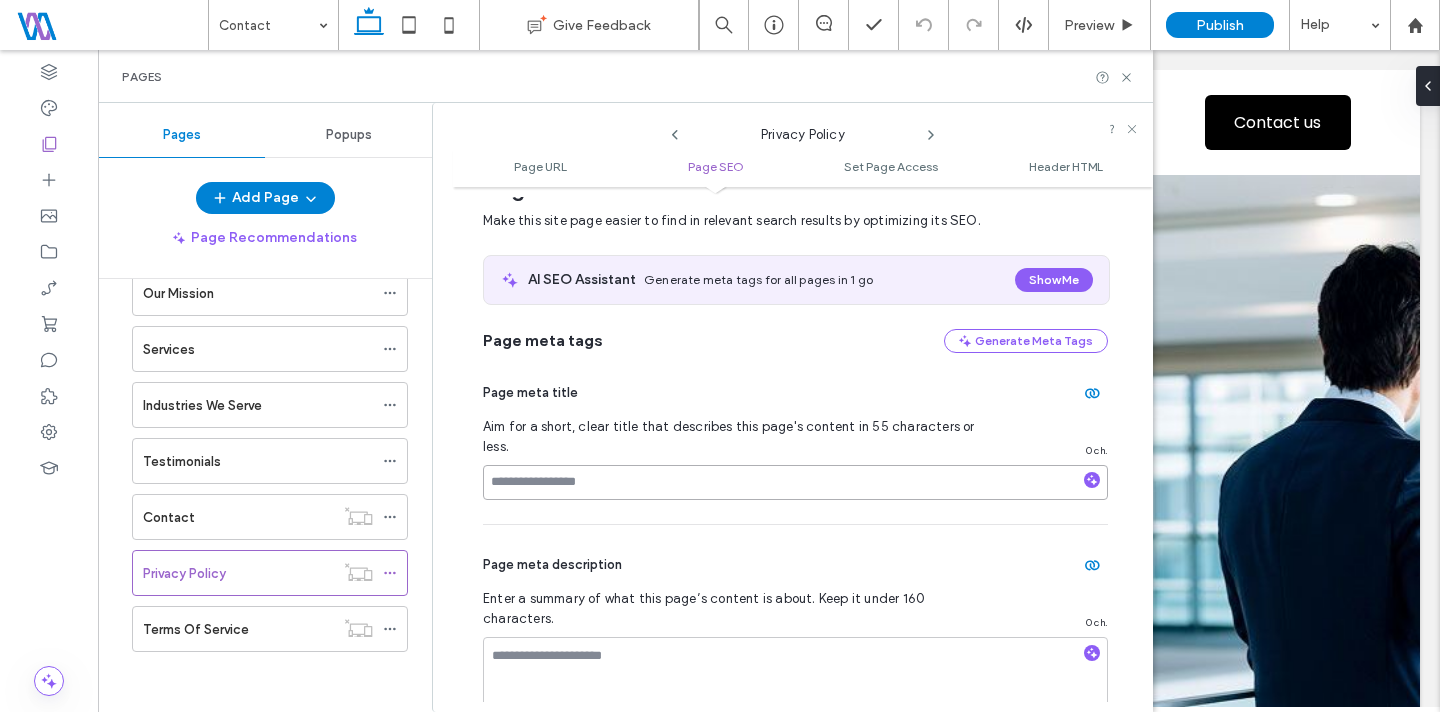drag, startPoint x: 591, startPoint y: 464, endPoint x: 631, endPoint y: 462, distance: 40.04997 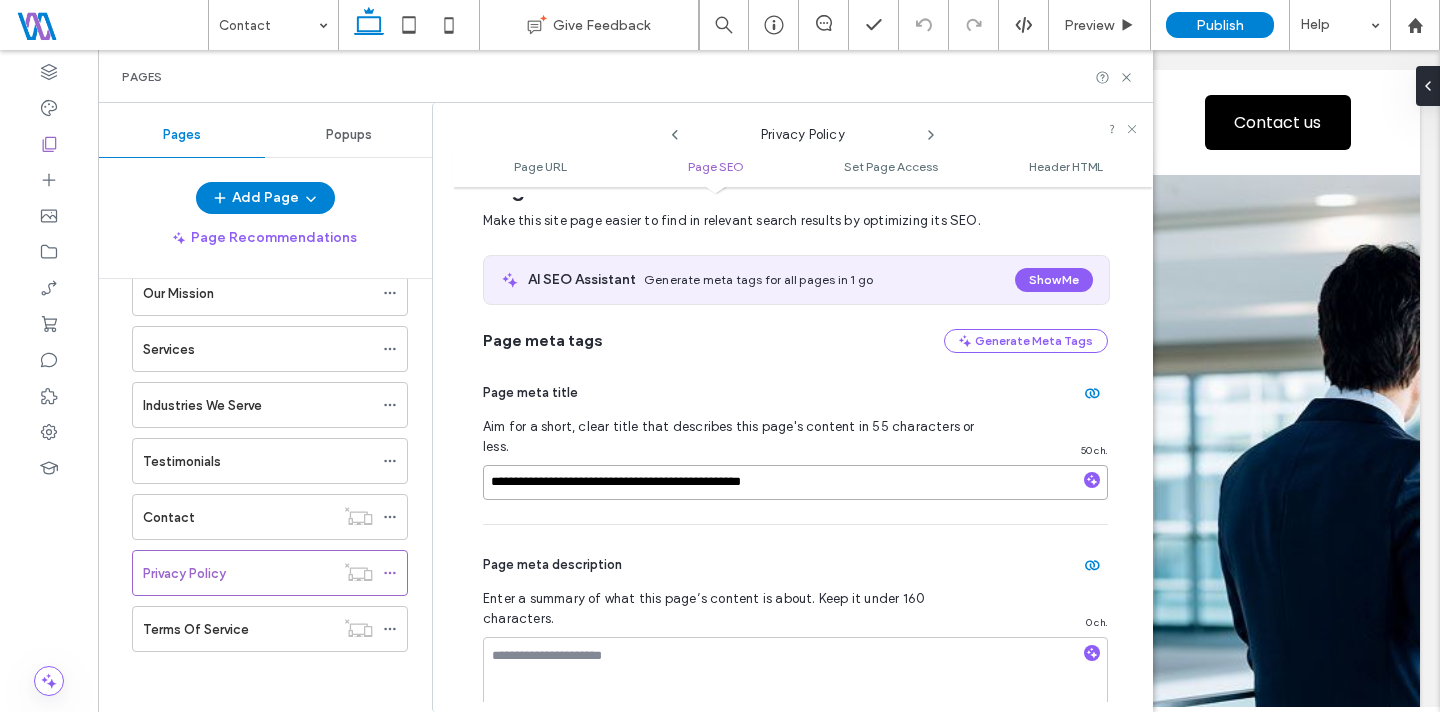 scroll, scrollTop: 514, scrollLeft: 0, axis: vertical 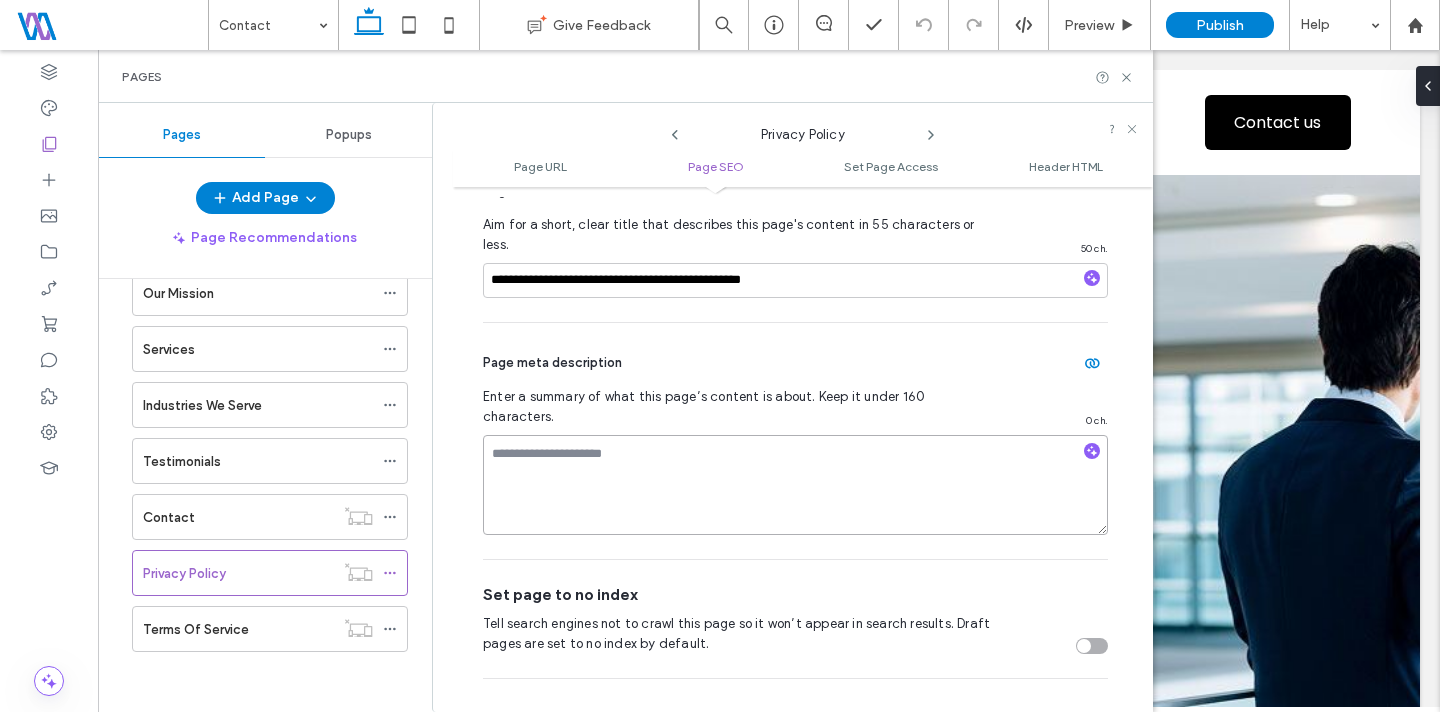 click at bounding box center [795, 485] 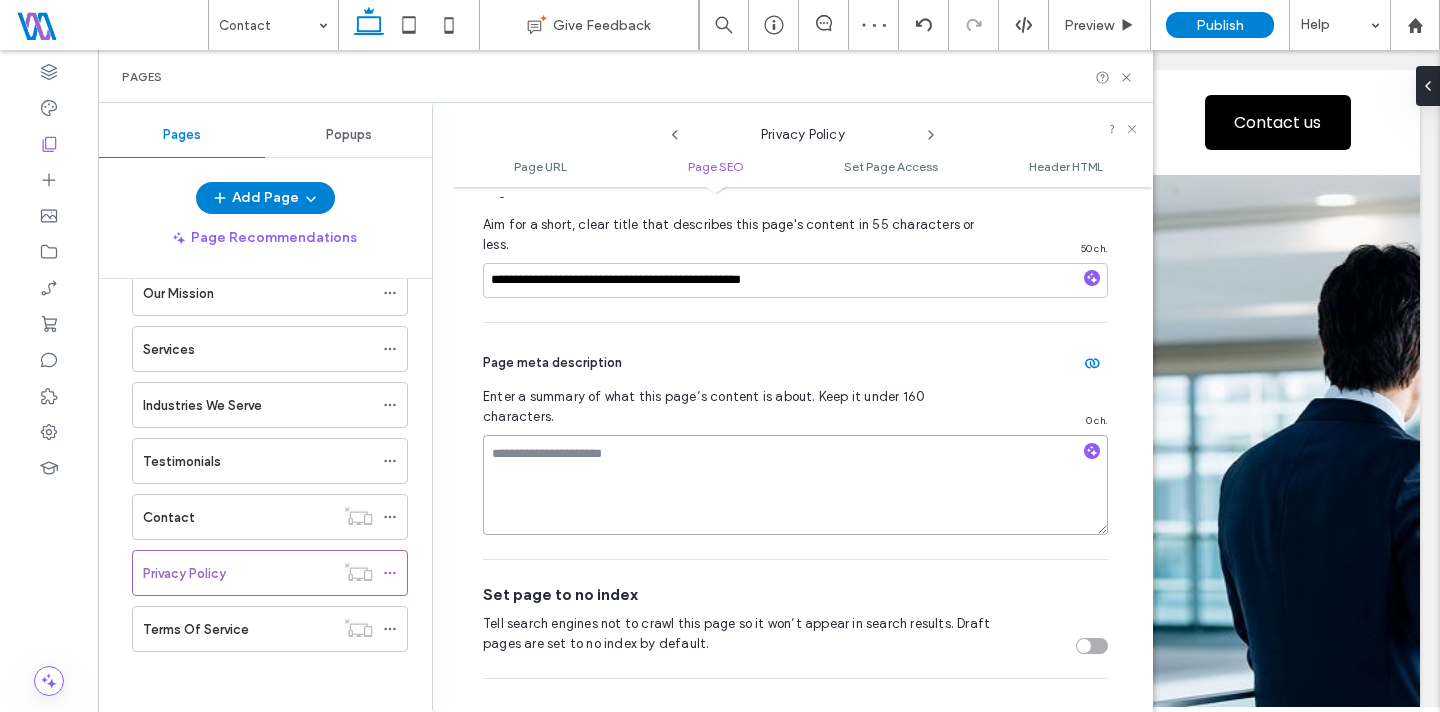 paste on "**********" 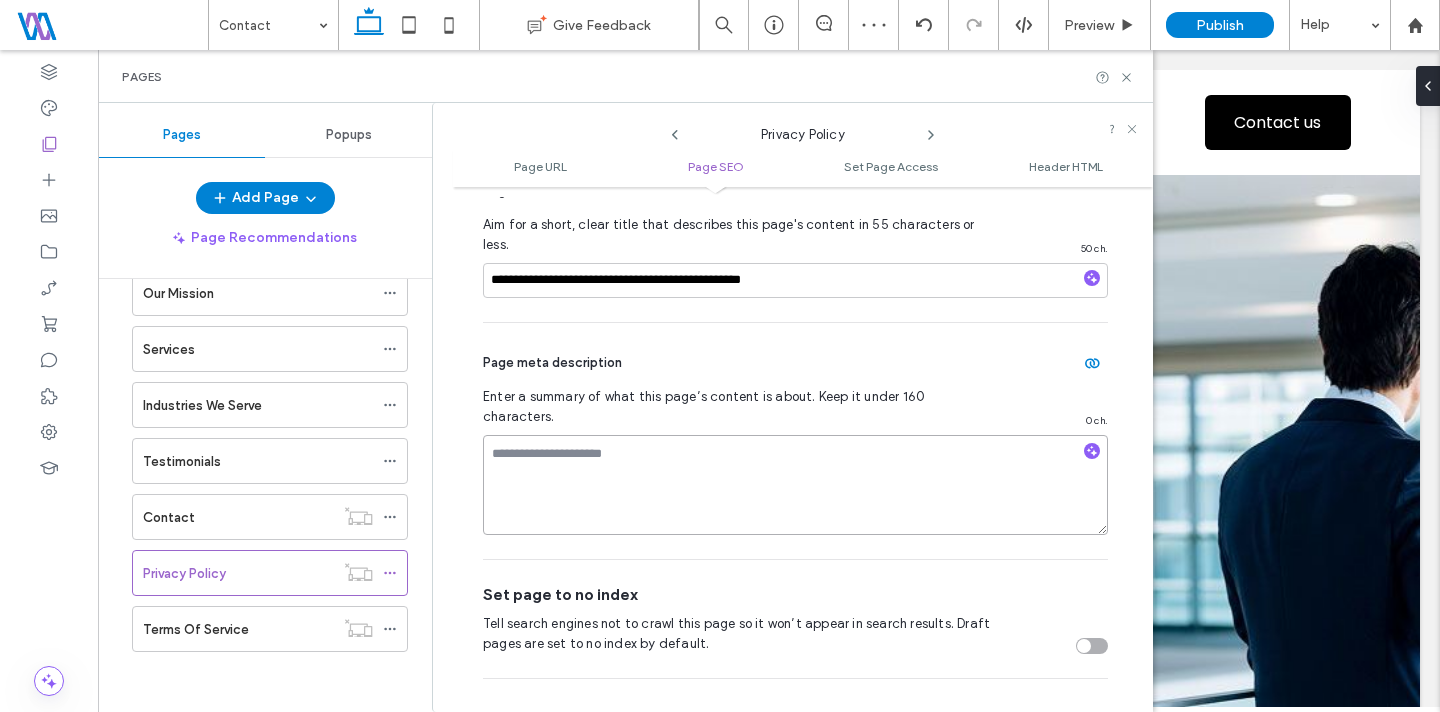 type on "**********" 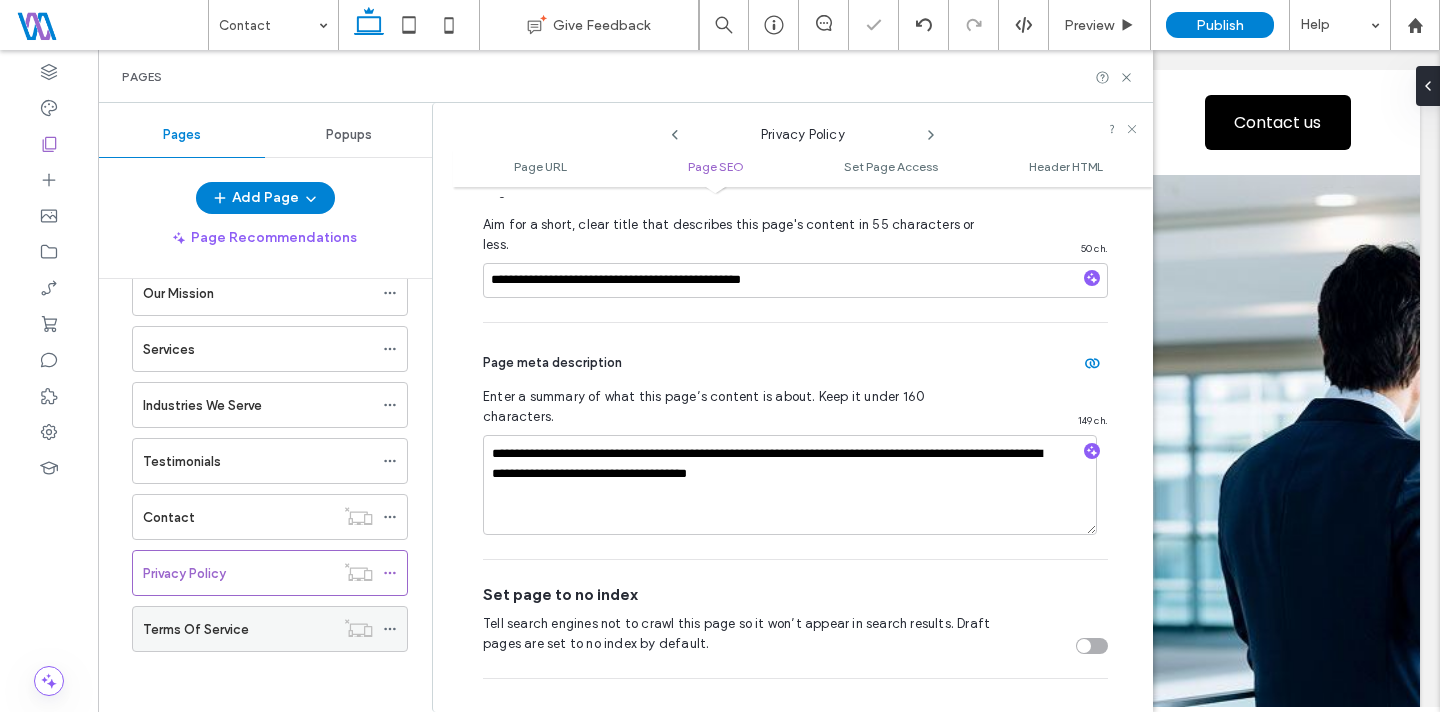 click 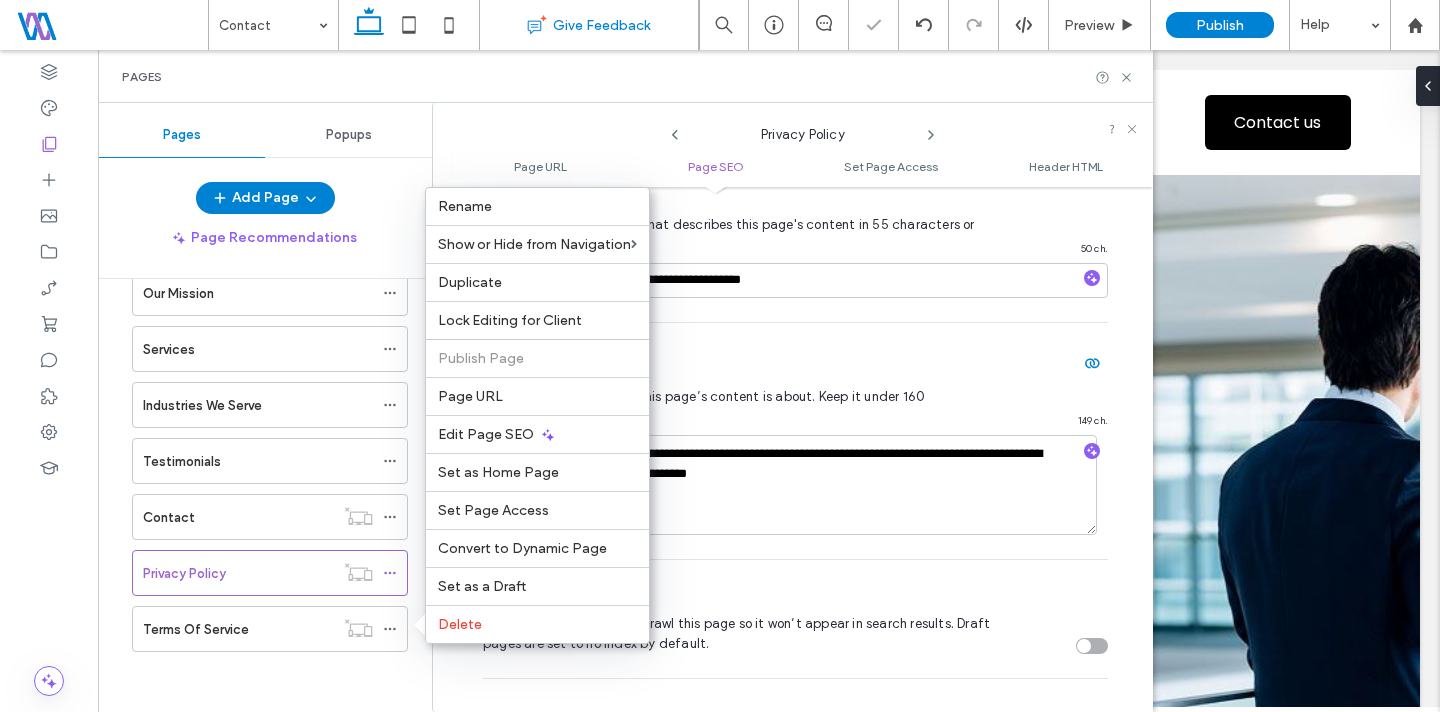 click on "Edit Page SEO" at bounding box center [486, 434] 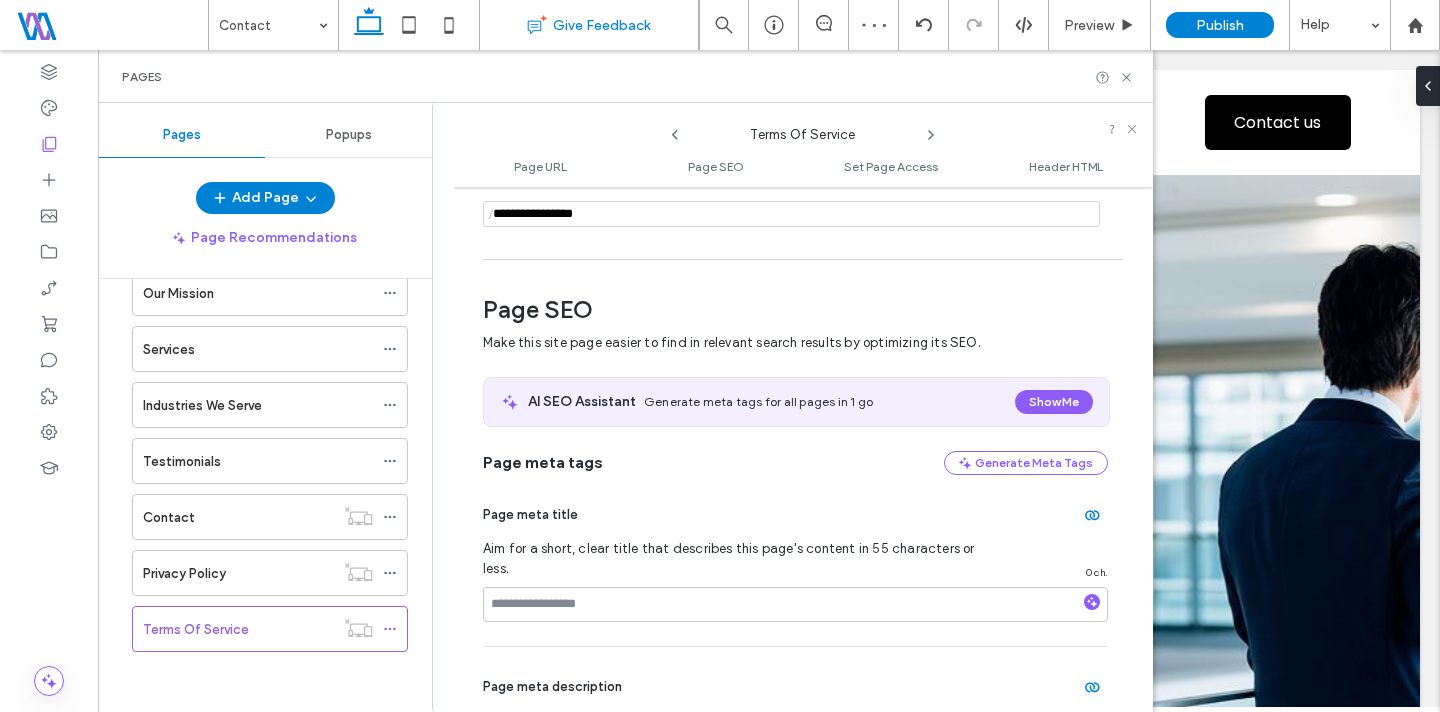 scroll, scrollTop: 275, scrollLeft: 0, axis: vertical 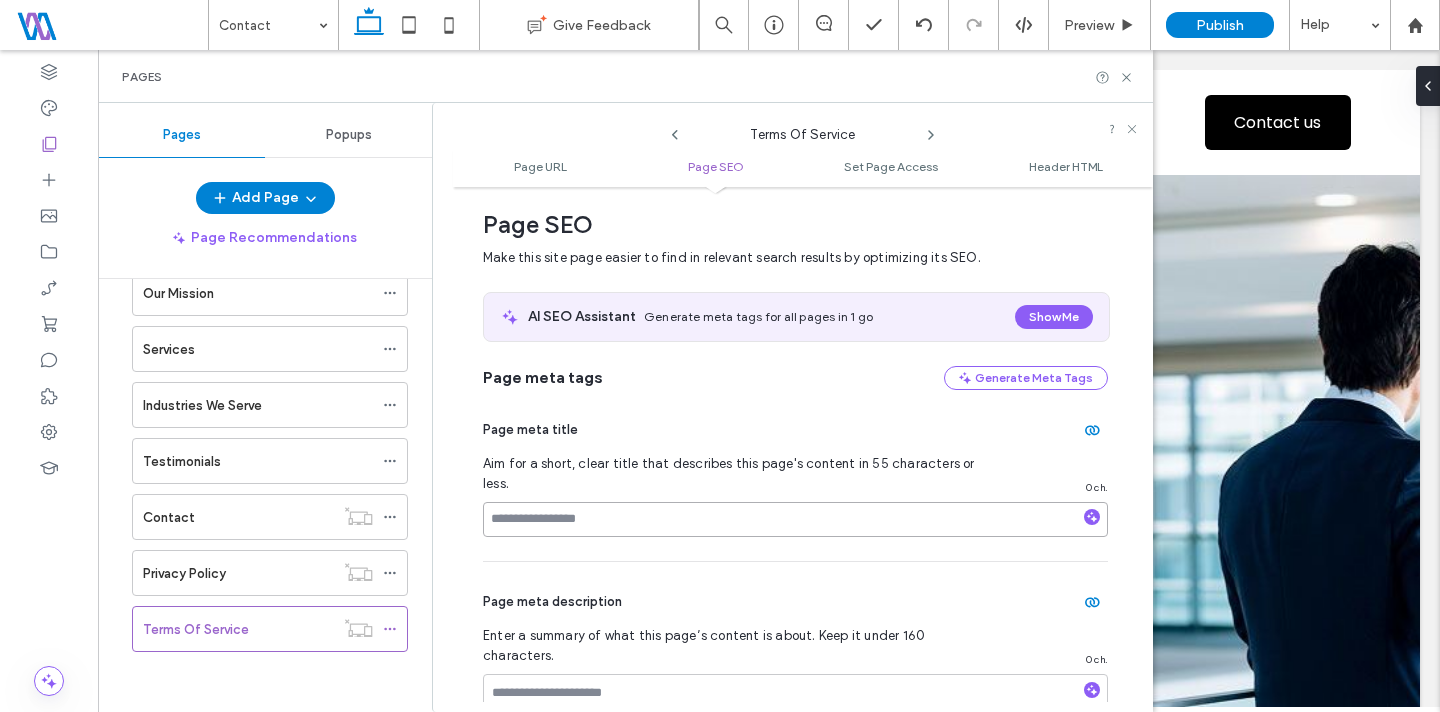 click at bounding box center [795, 519] 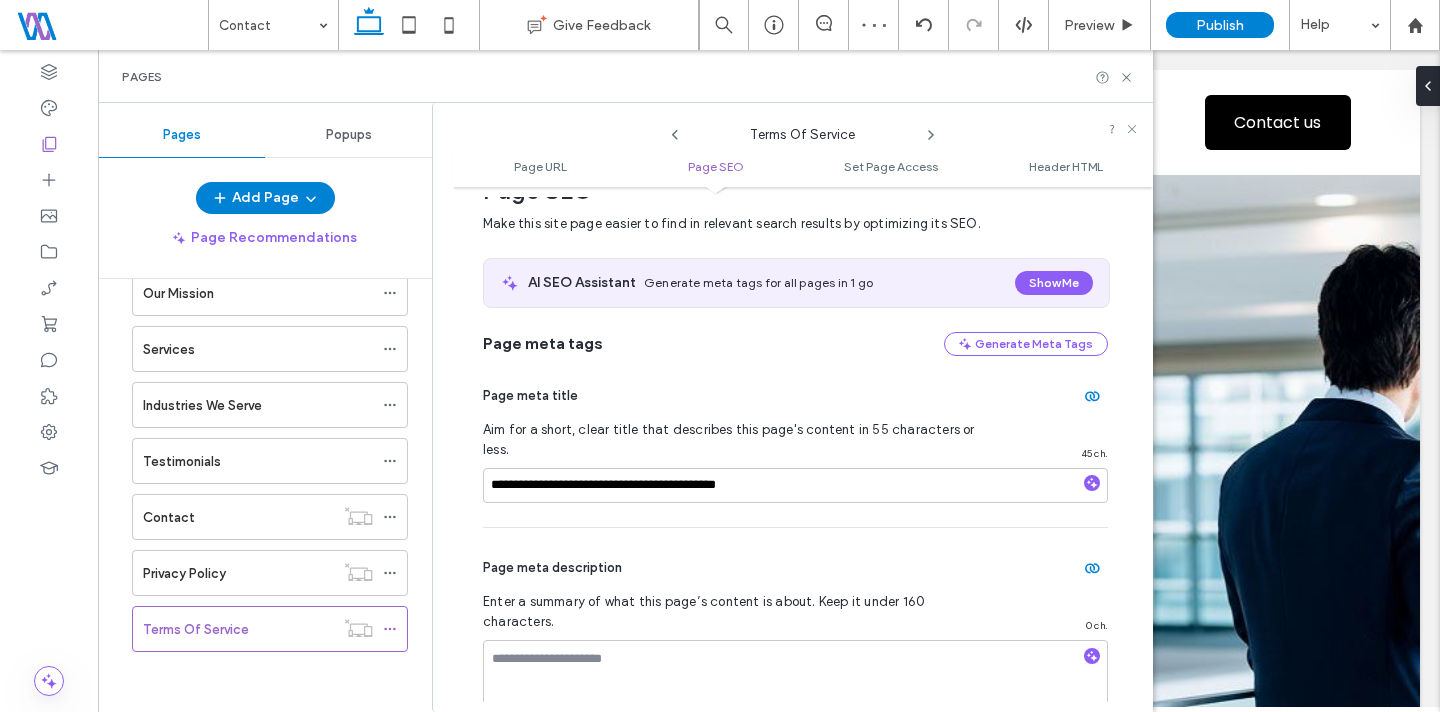scroll, scrollTop: 327, scrollLeft: 0, axis: vertical 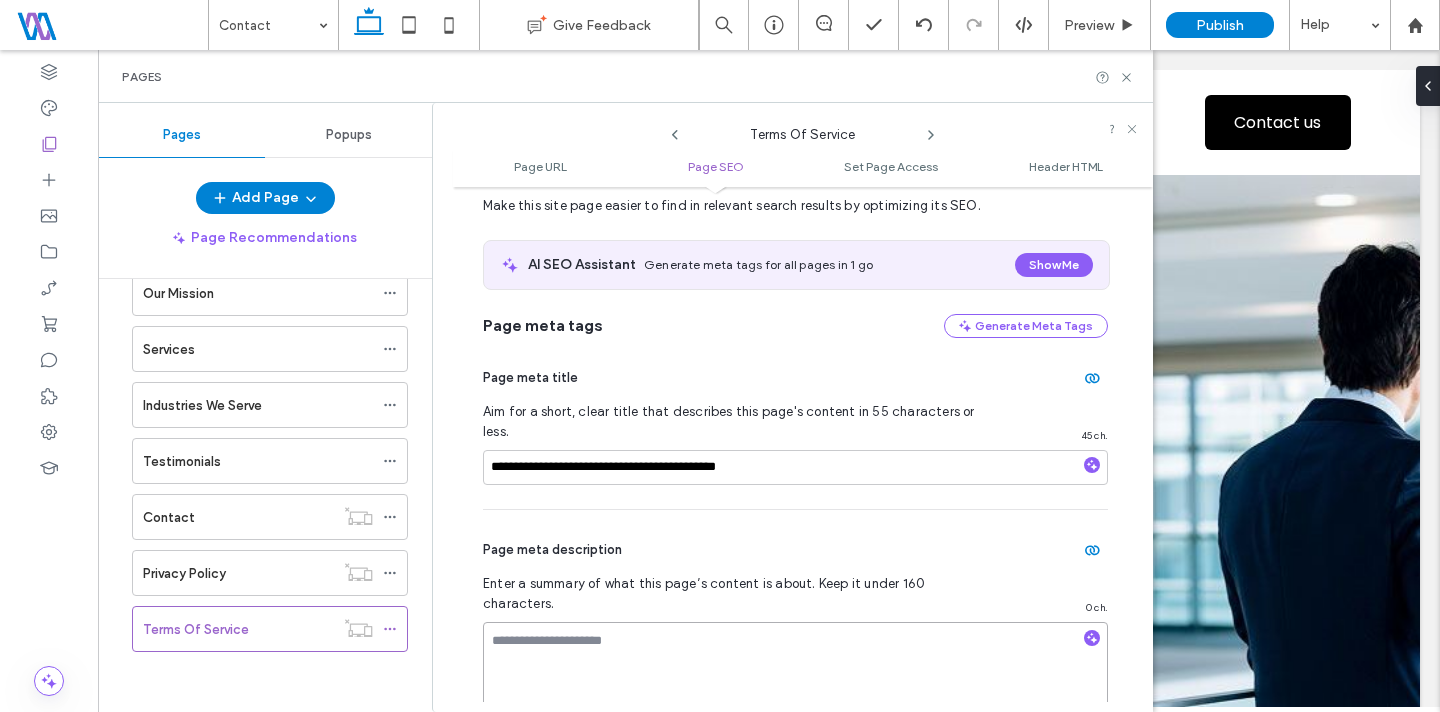click at bounding box center [795, 672] 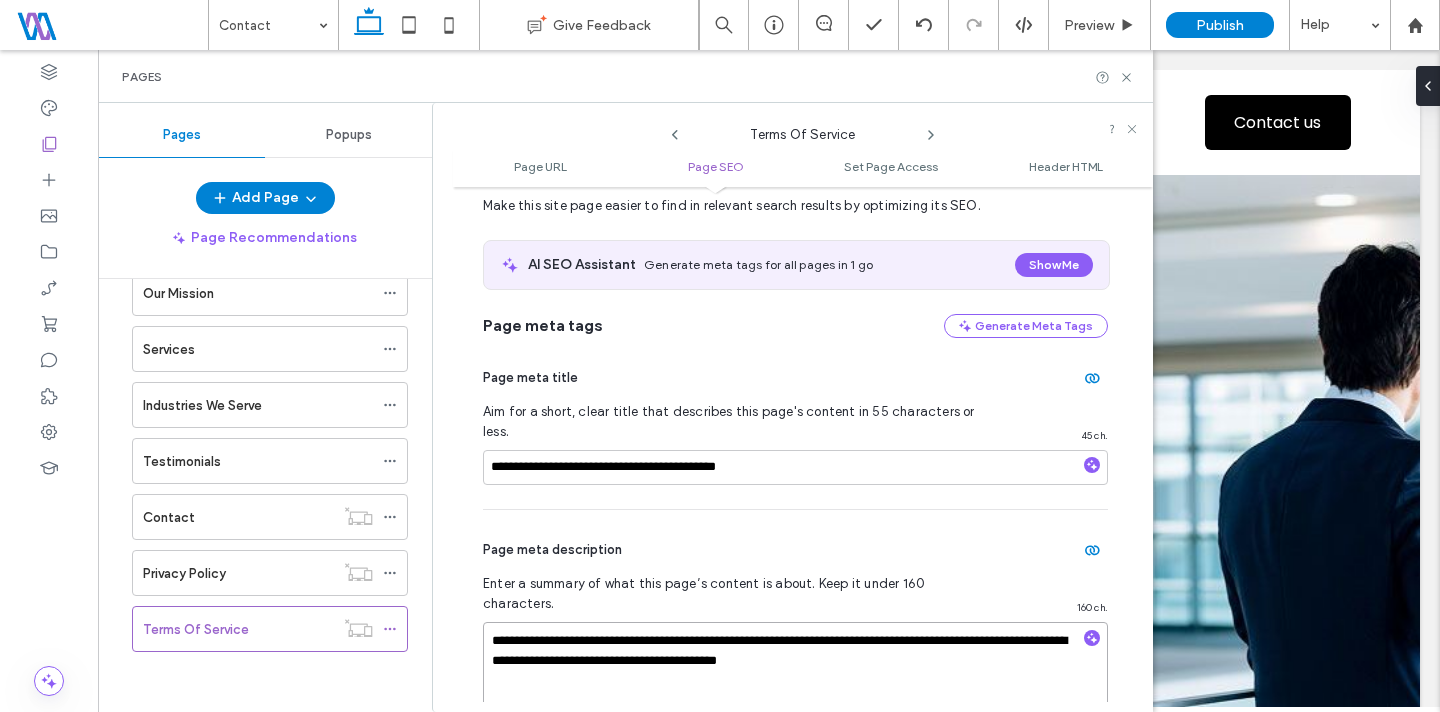 type on "**********" 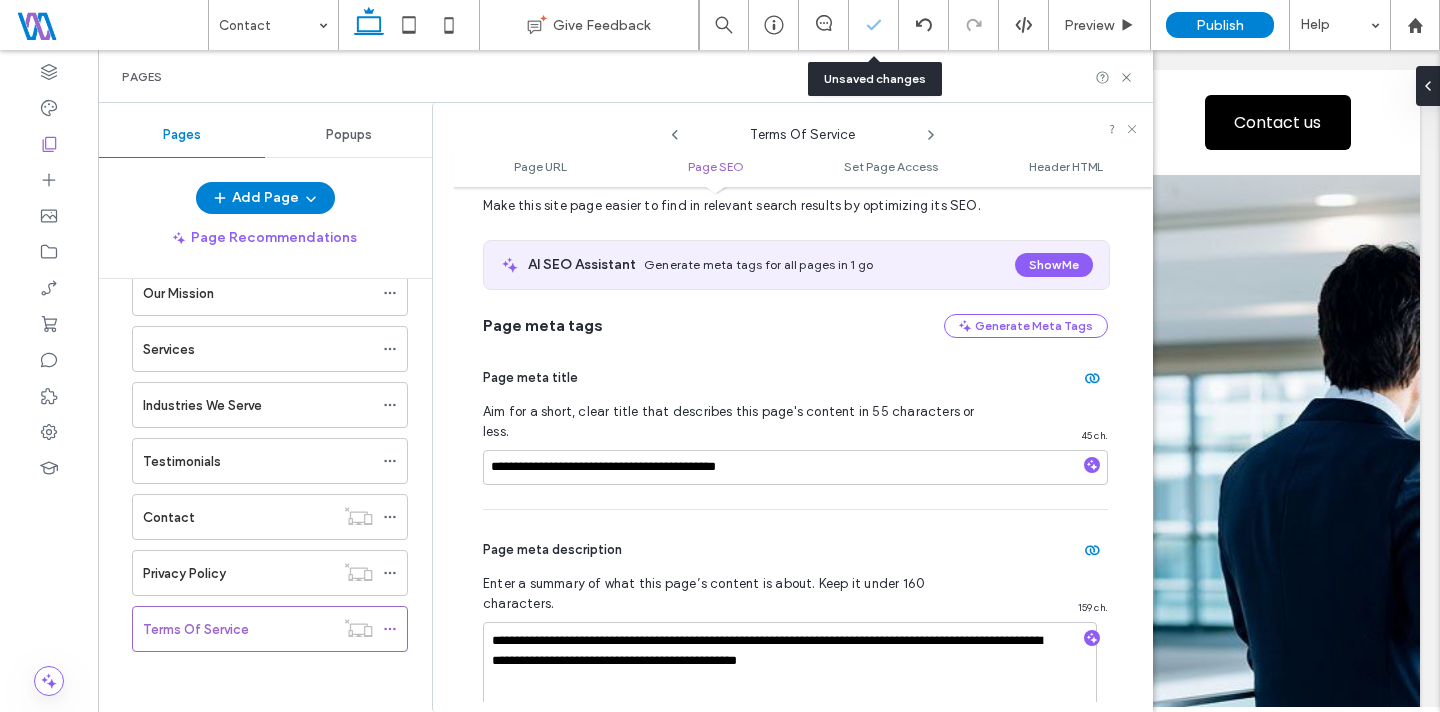 click 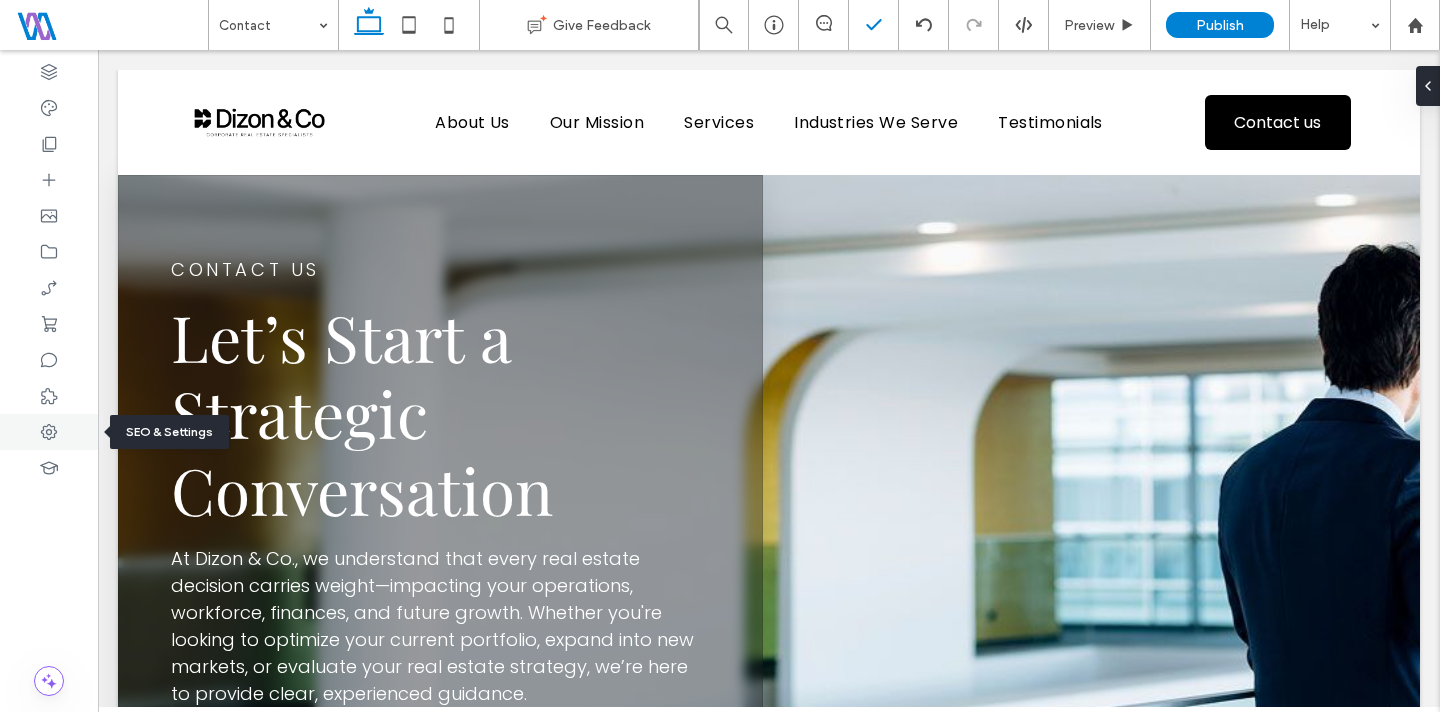 click 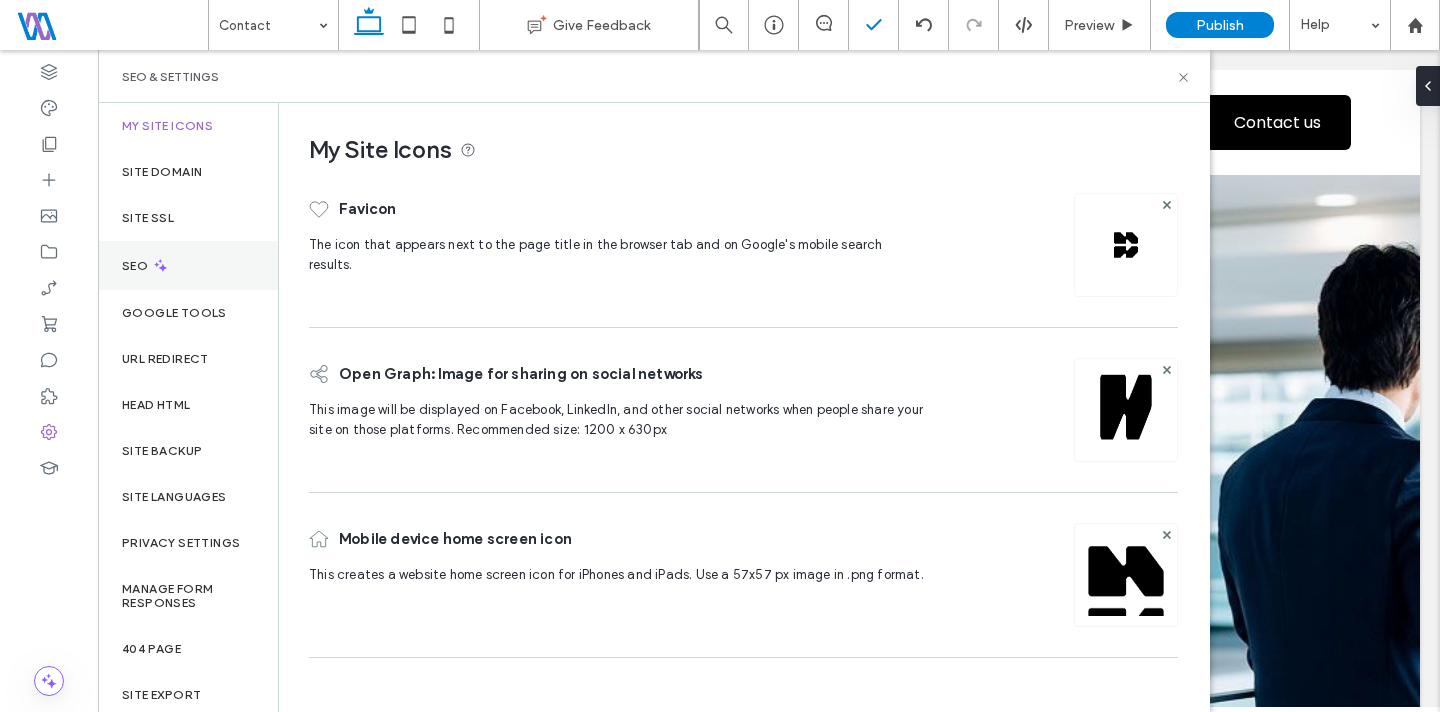 click on "SEO" at bounding box center [188, 265] 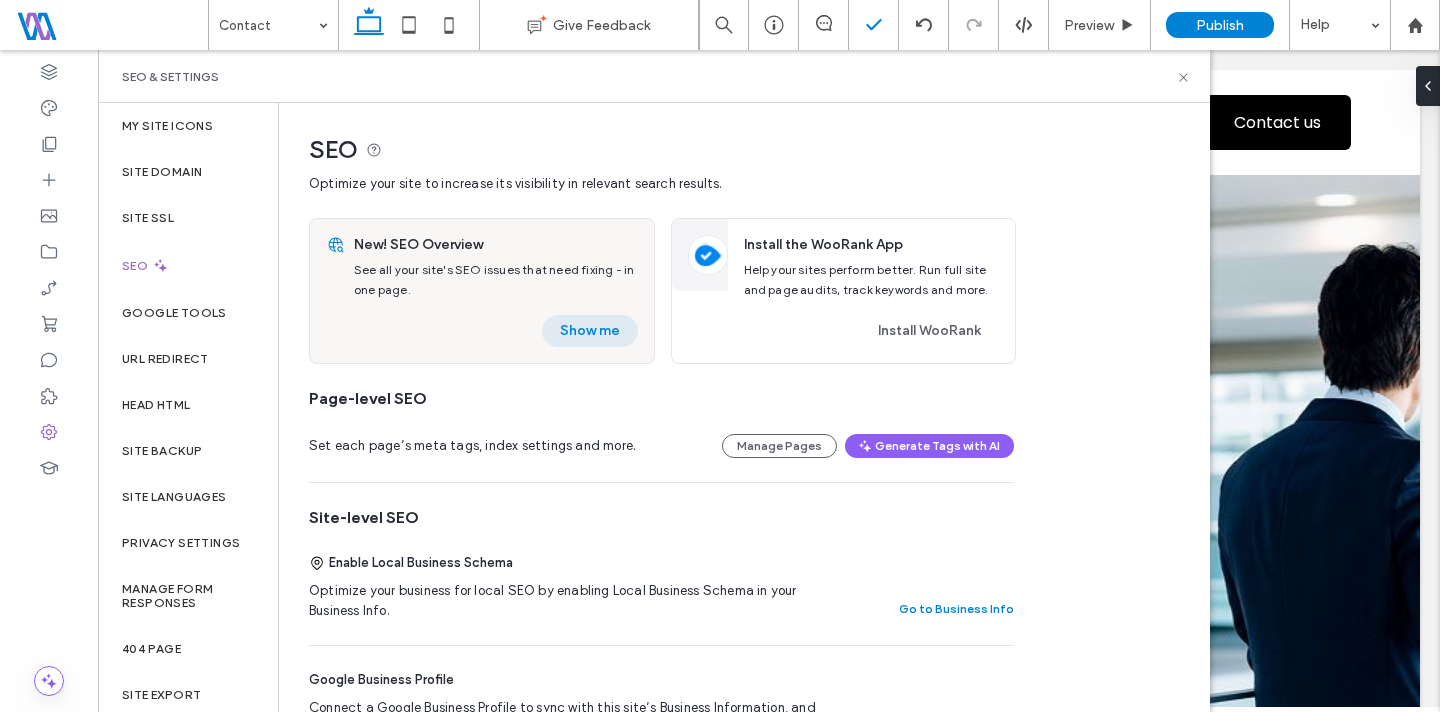 click on "Show me" at bounding box center [590, 331] 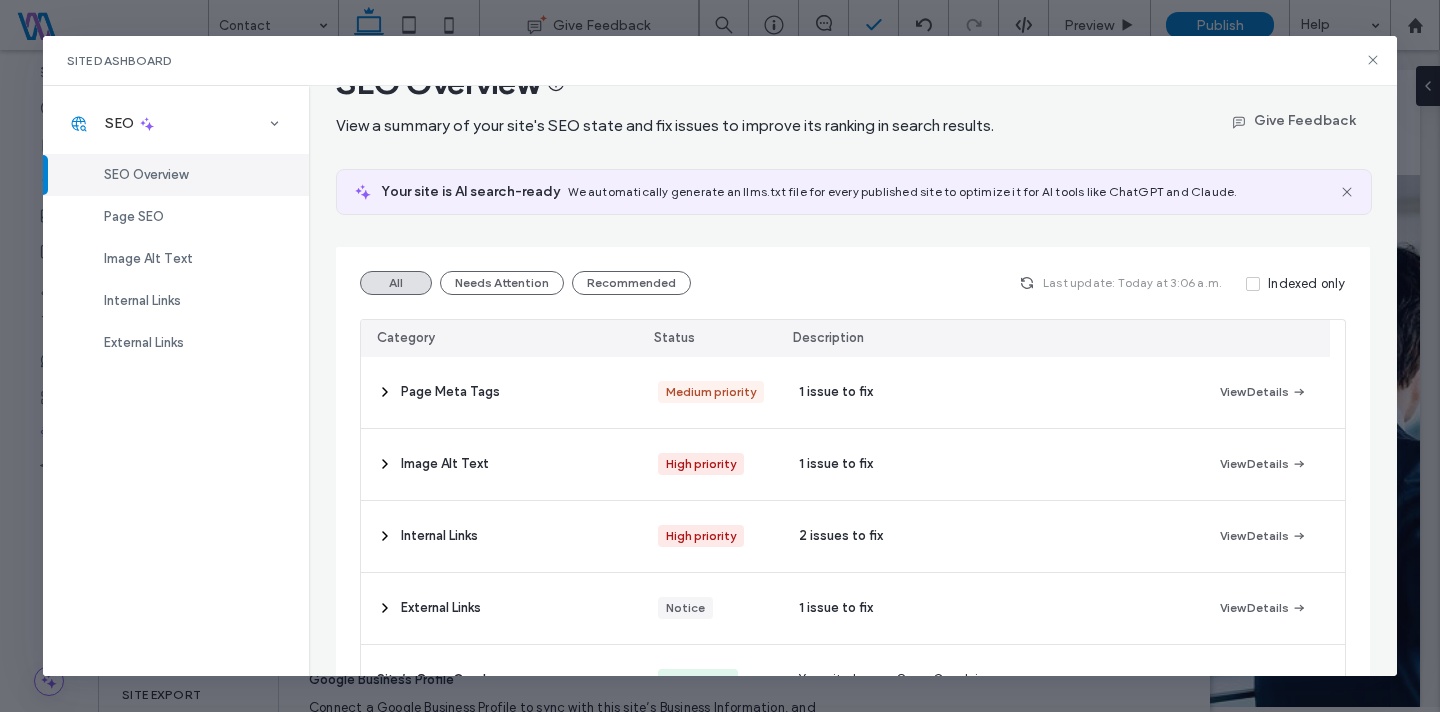scroll, scrollTop: 90, scrollLeft: 0, axis: vertical 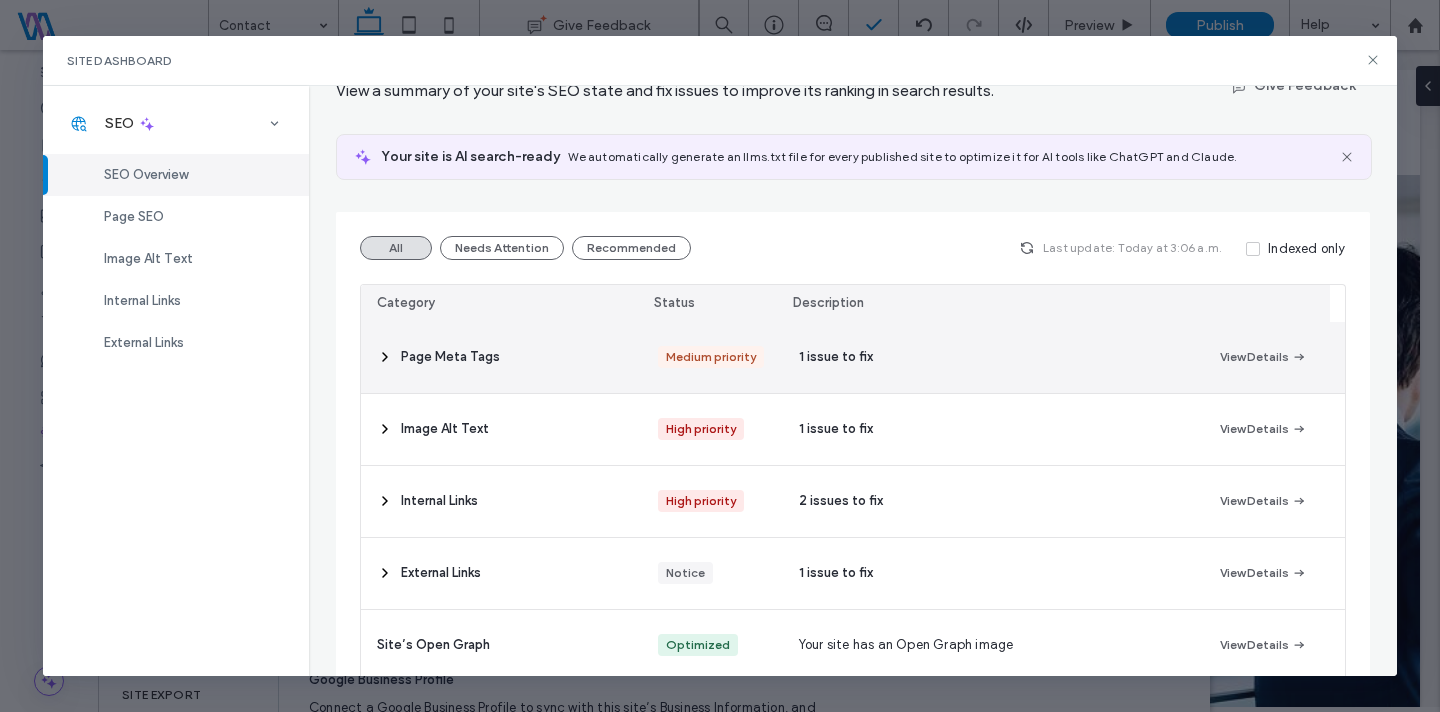 click 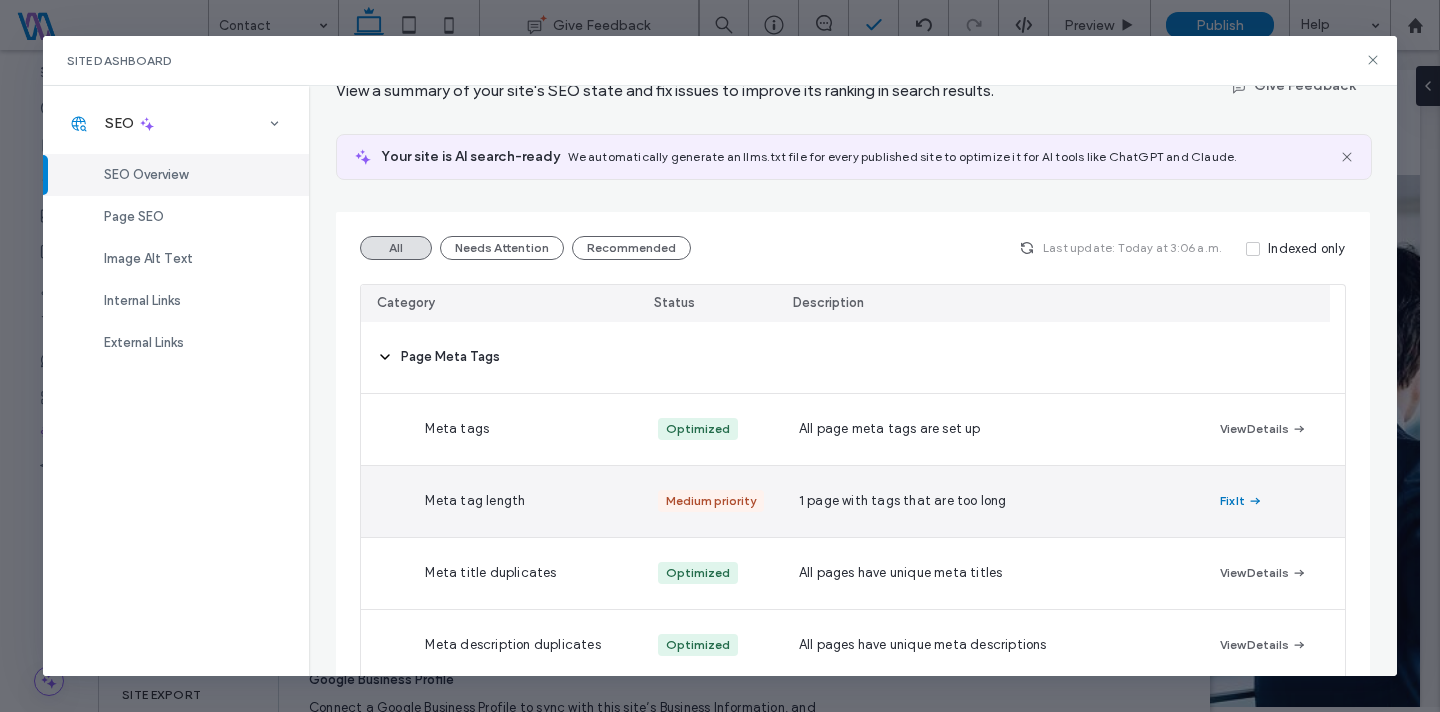 click 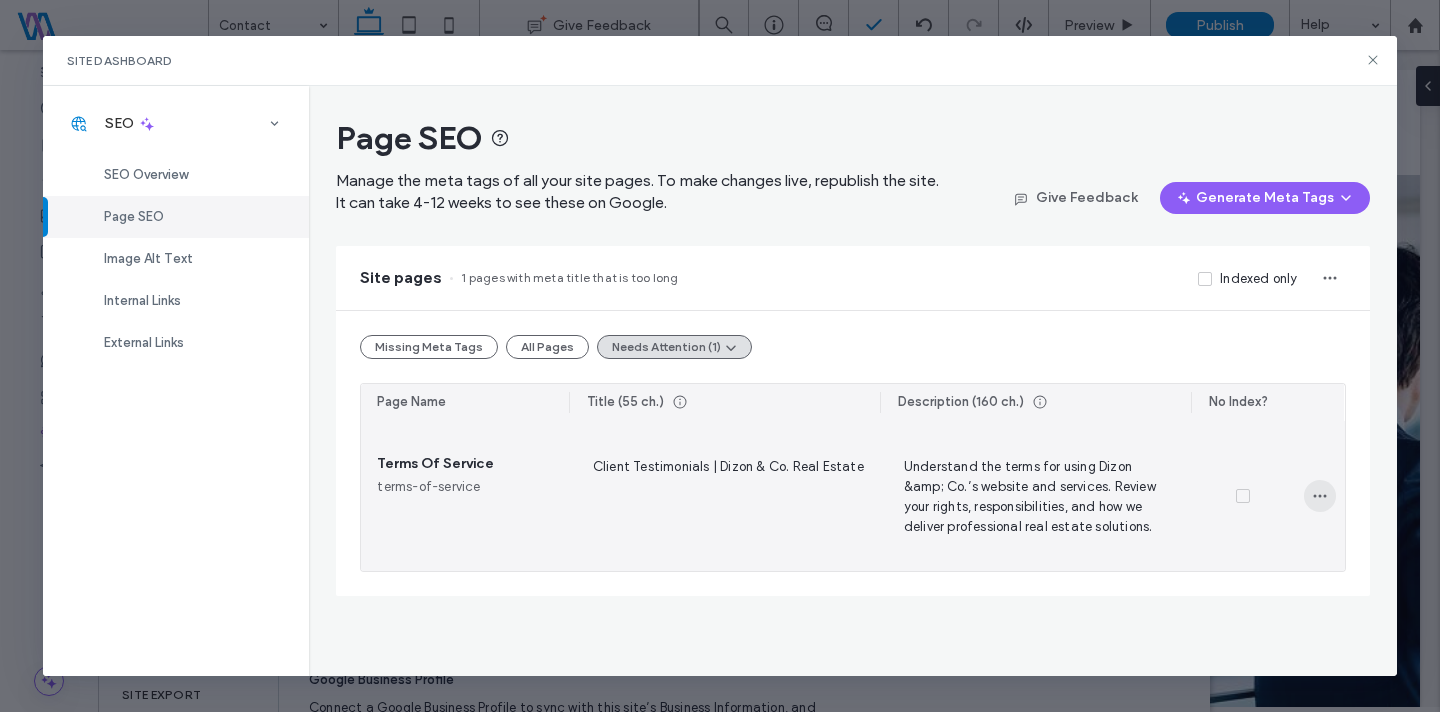 click 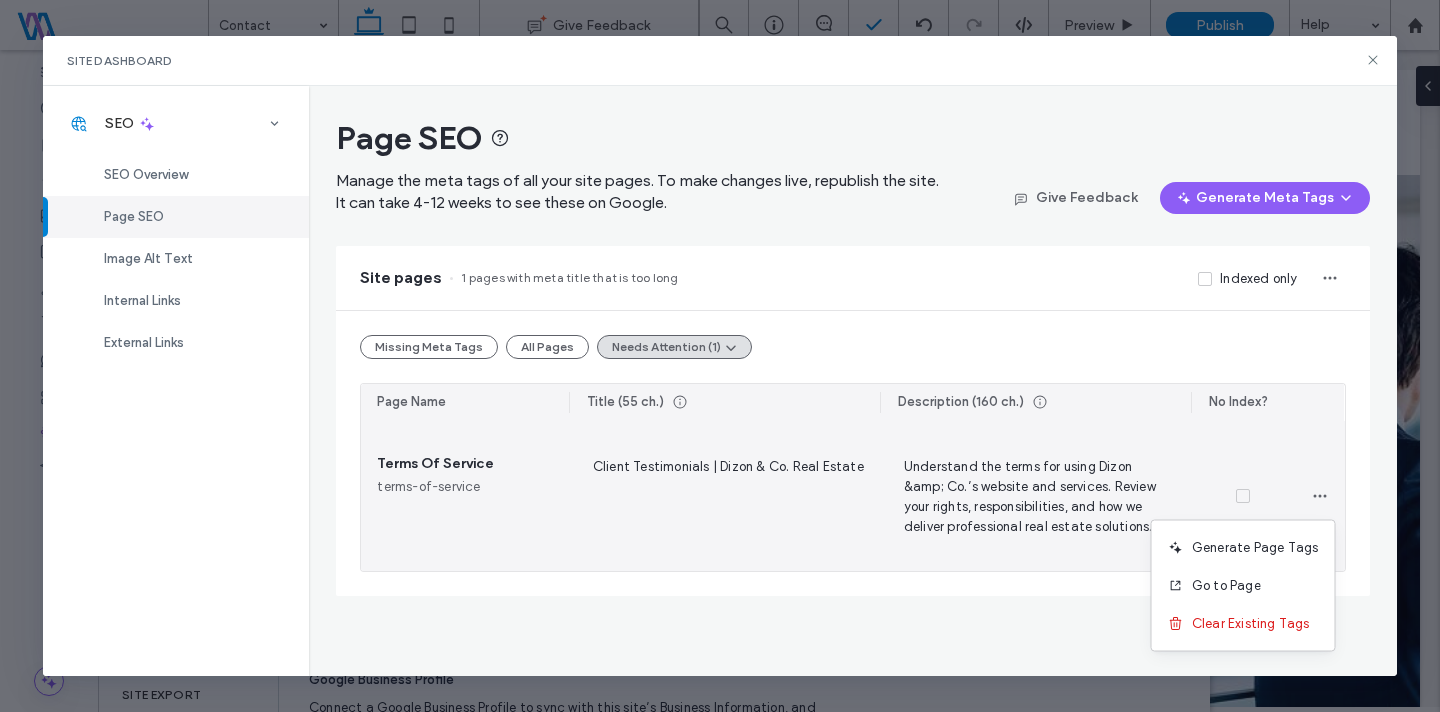 click on "Understand the terms for using Dizon &amp; Co.’s website and services. Review your rights, responsibilities, and how we deliver professional real estate solutions." at bounding box center [1035, 496] 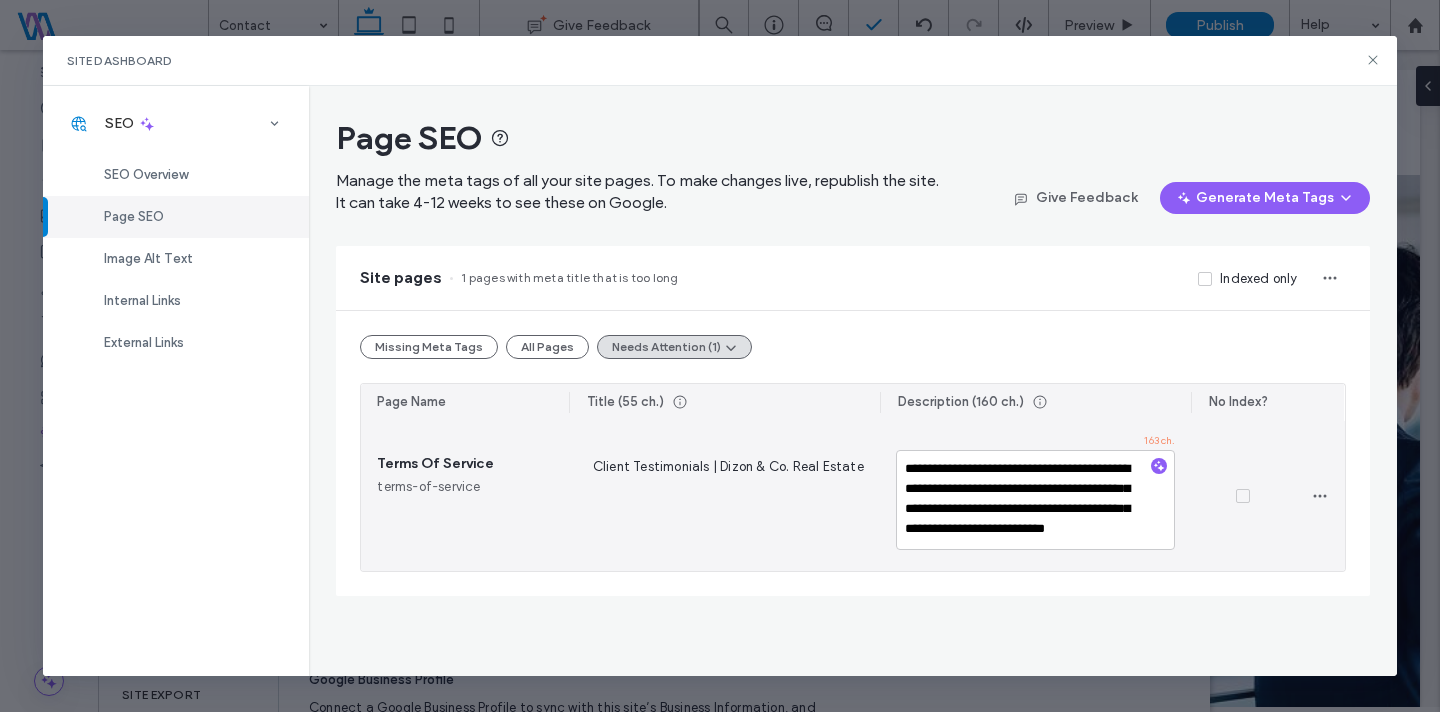 scroll, scrollTop: 23, scrollLeft: 0, axis: vertical 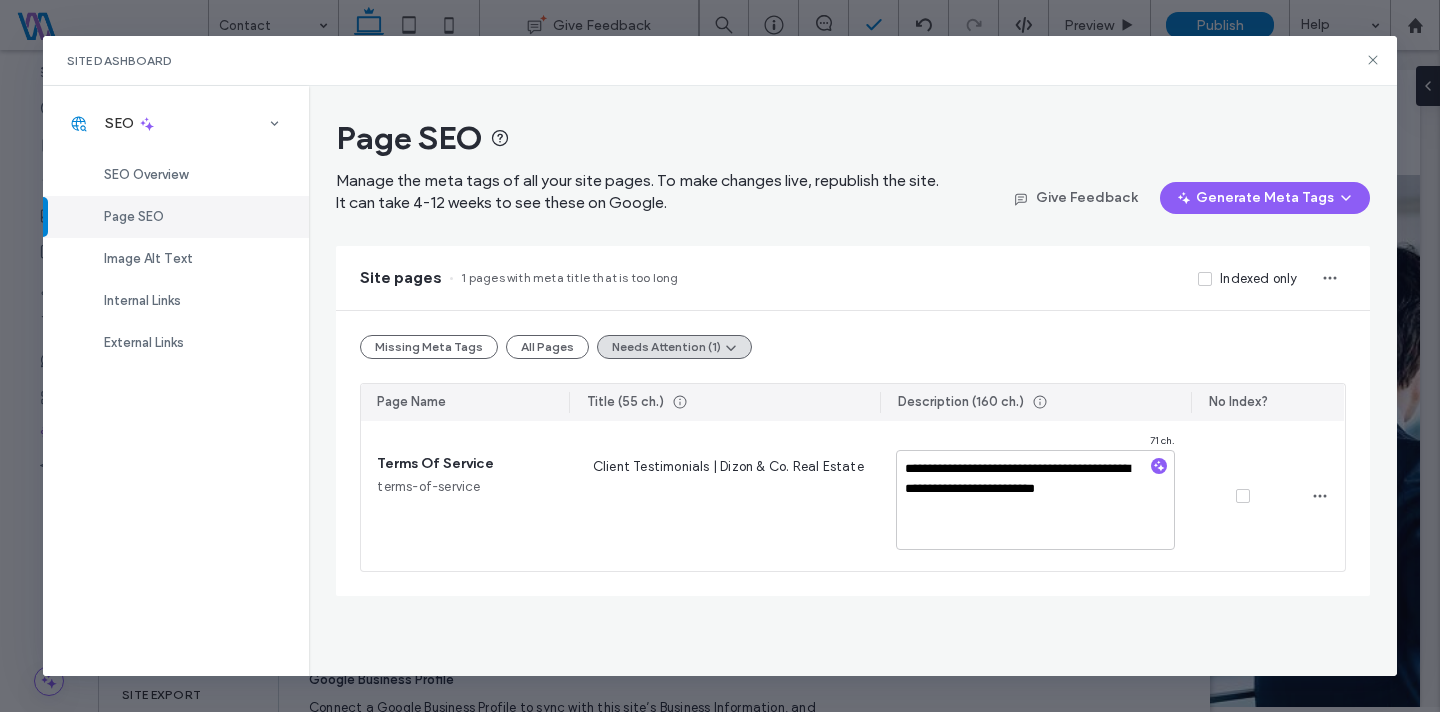 click on "**********" at bounding box center (852, 453) 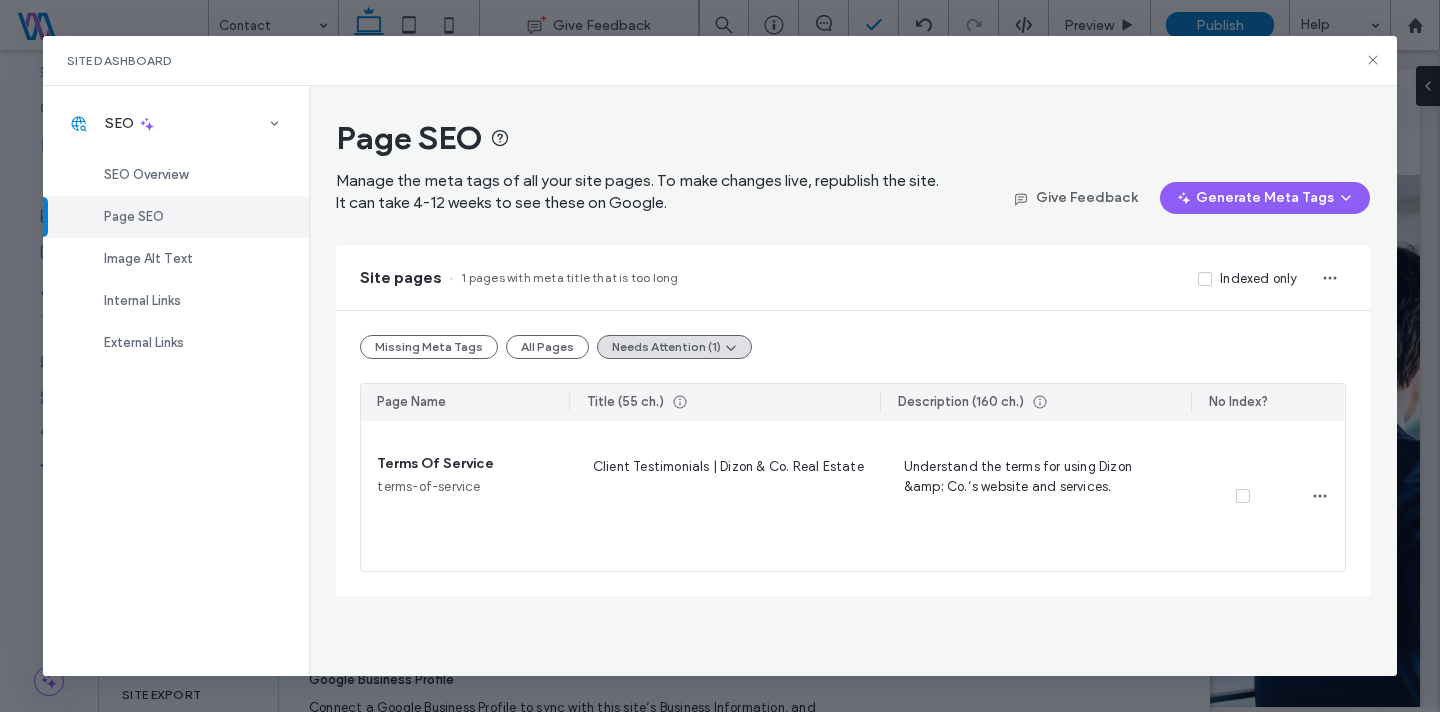click on "Page SEO" at bounding box center [176, 217] 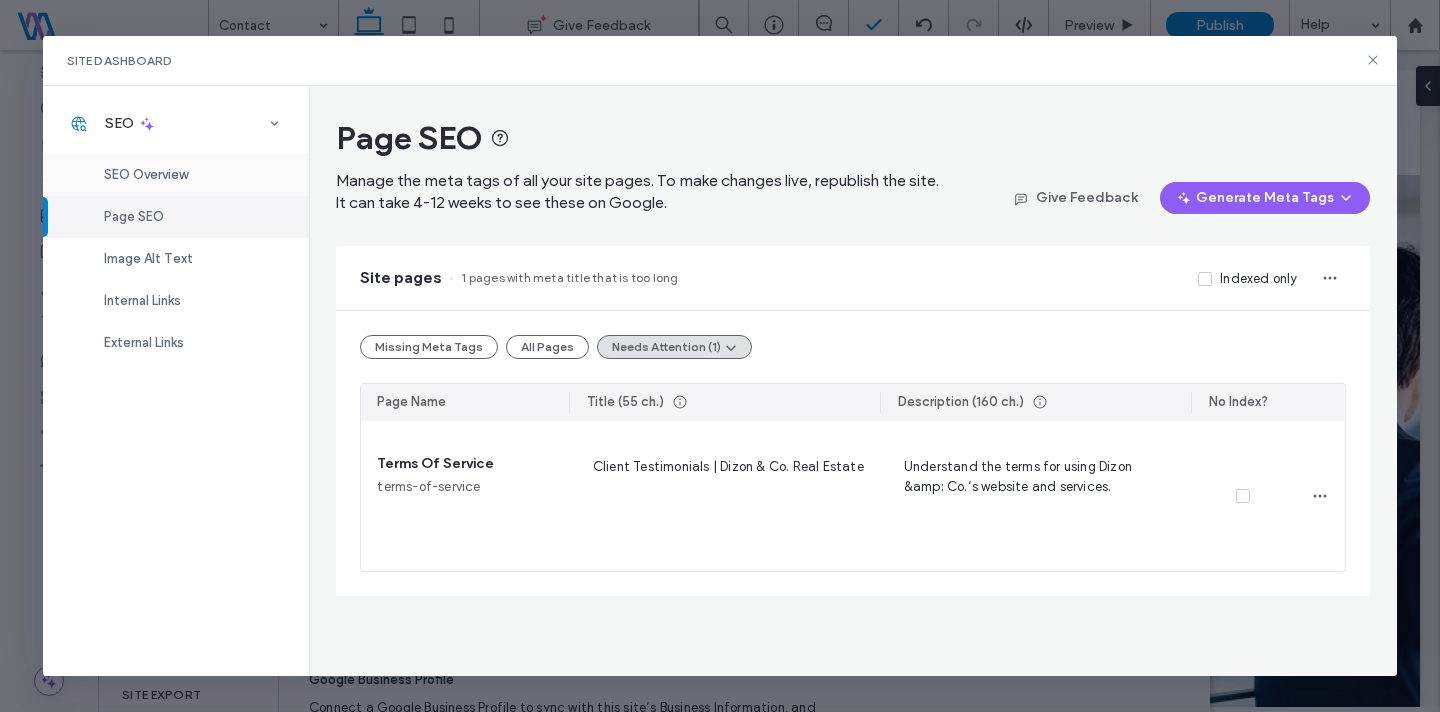 click on "SEO Overview" at bounding box center (146, 174) 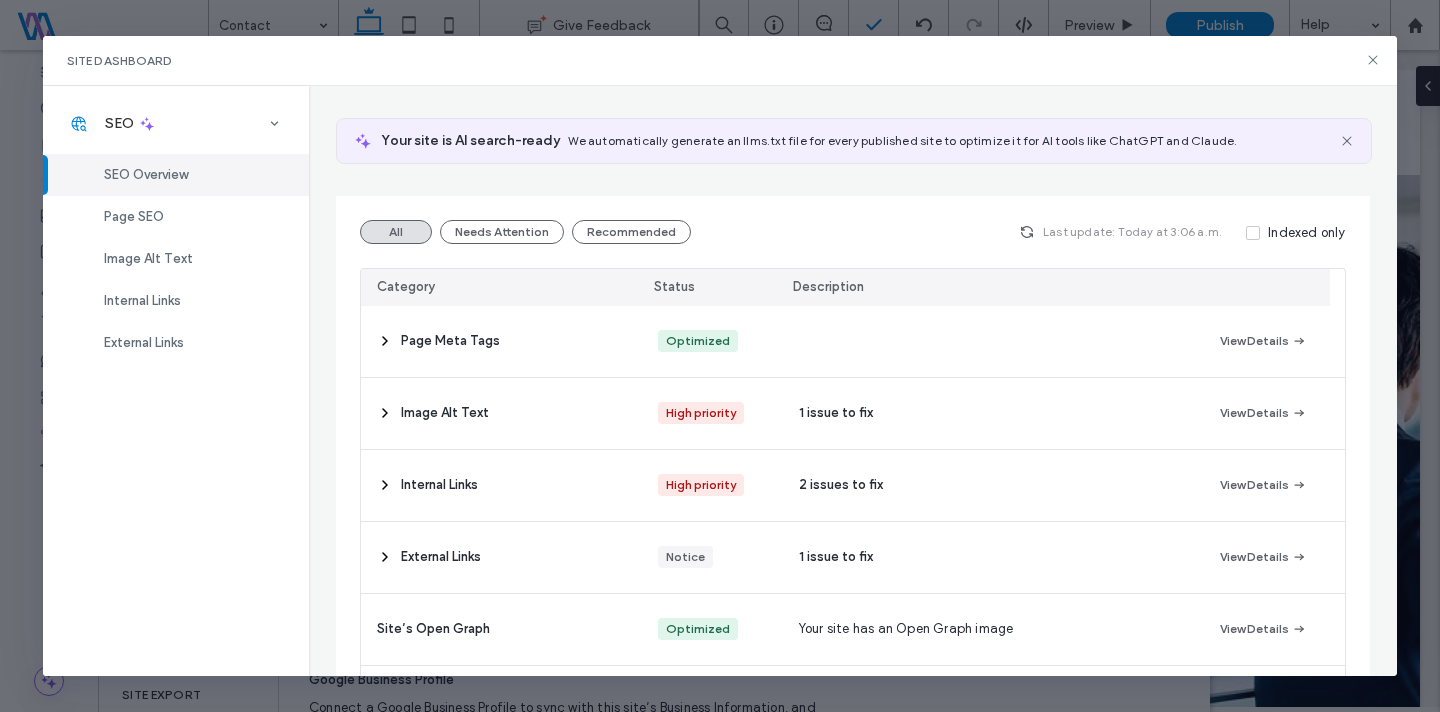 scroll, scrollTop: 124, scrollLeft: 0, axis: vertical 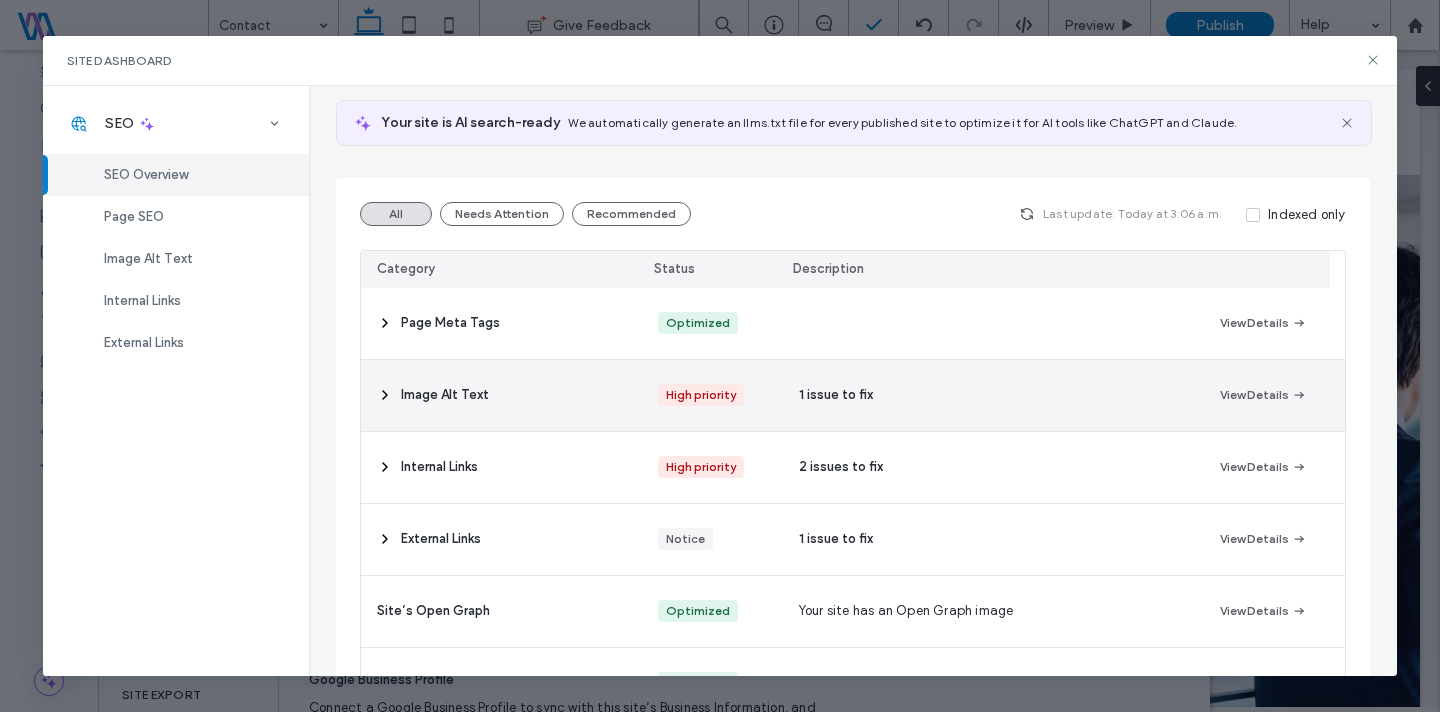 click 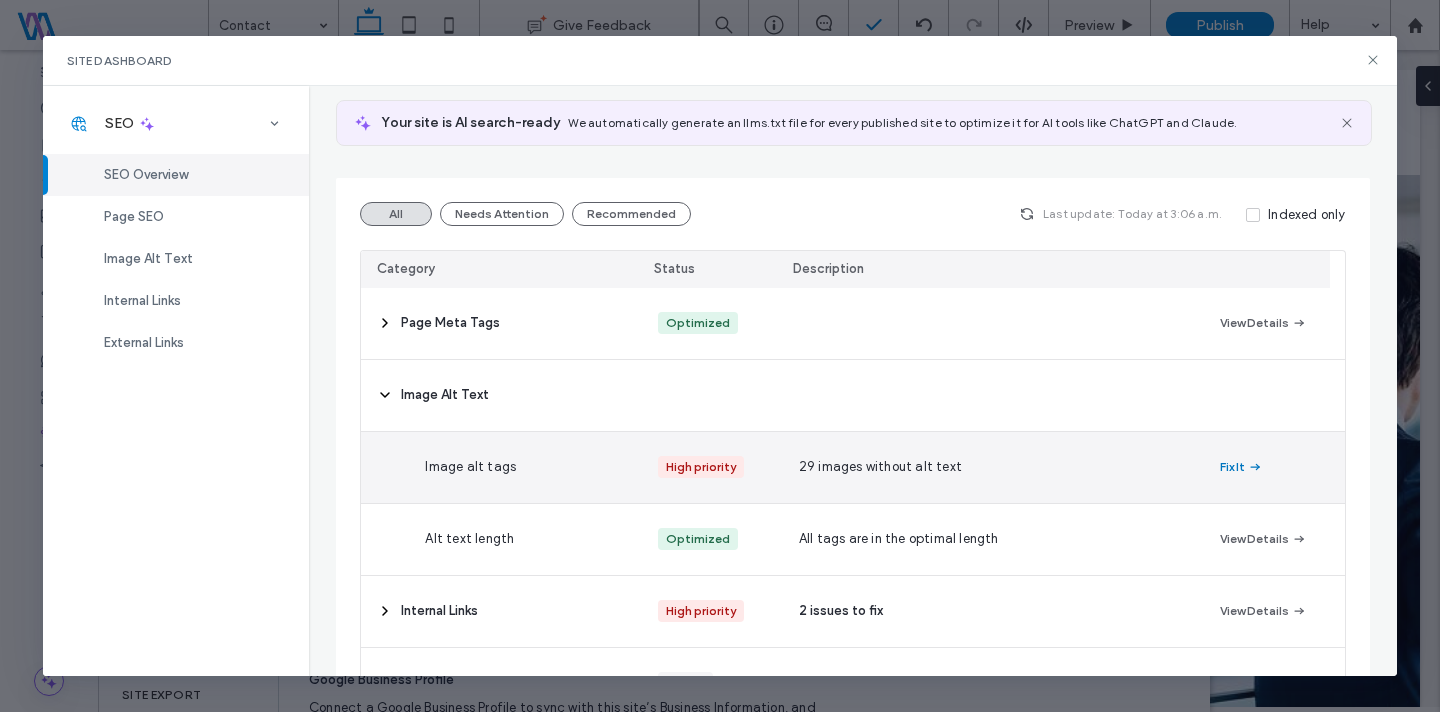 click on "Fix It" at bounding box center (1241, 467) 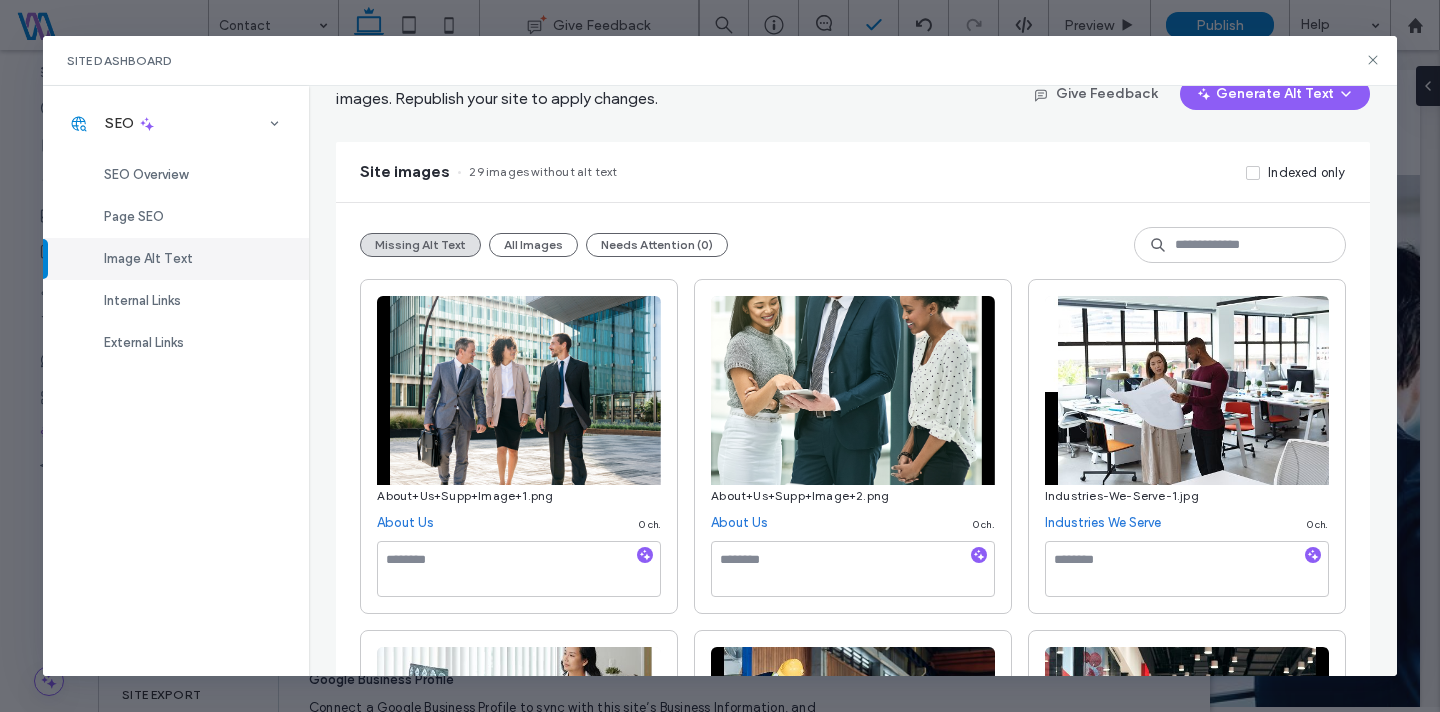 scroll, scrollTop: 104, scrollLeft: 0, axis: vertical 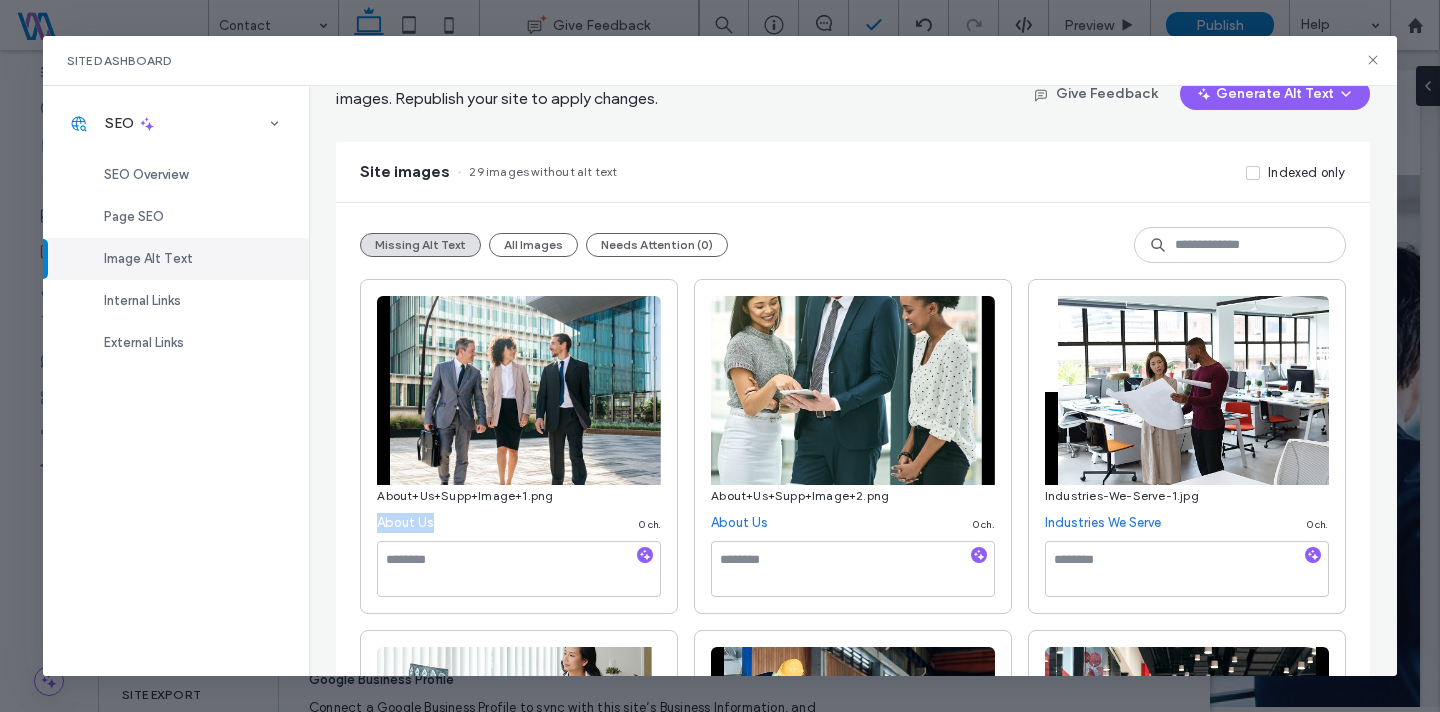 drag, startPoint x: 370, startPoint y: 521, endPoint x: 454, endPoint y: 524, distance: 84.05355 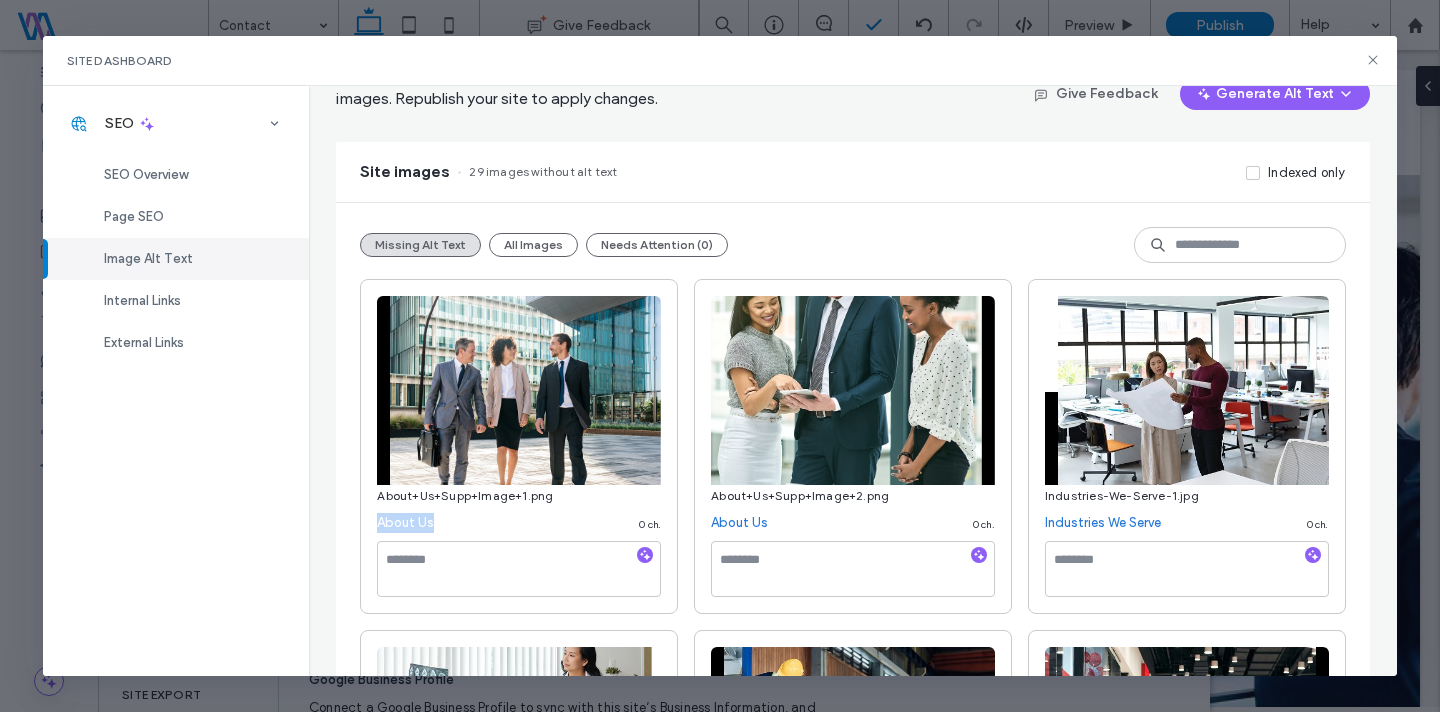 copy on "About Us" 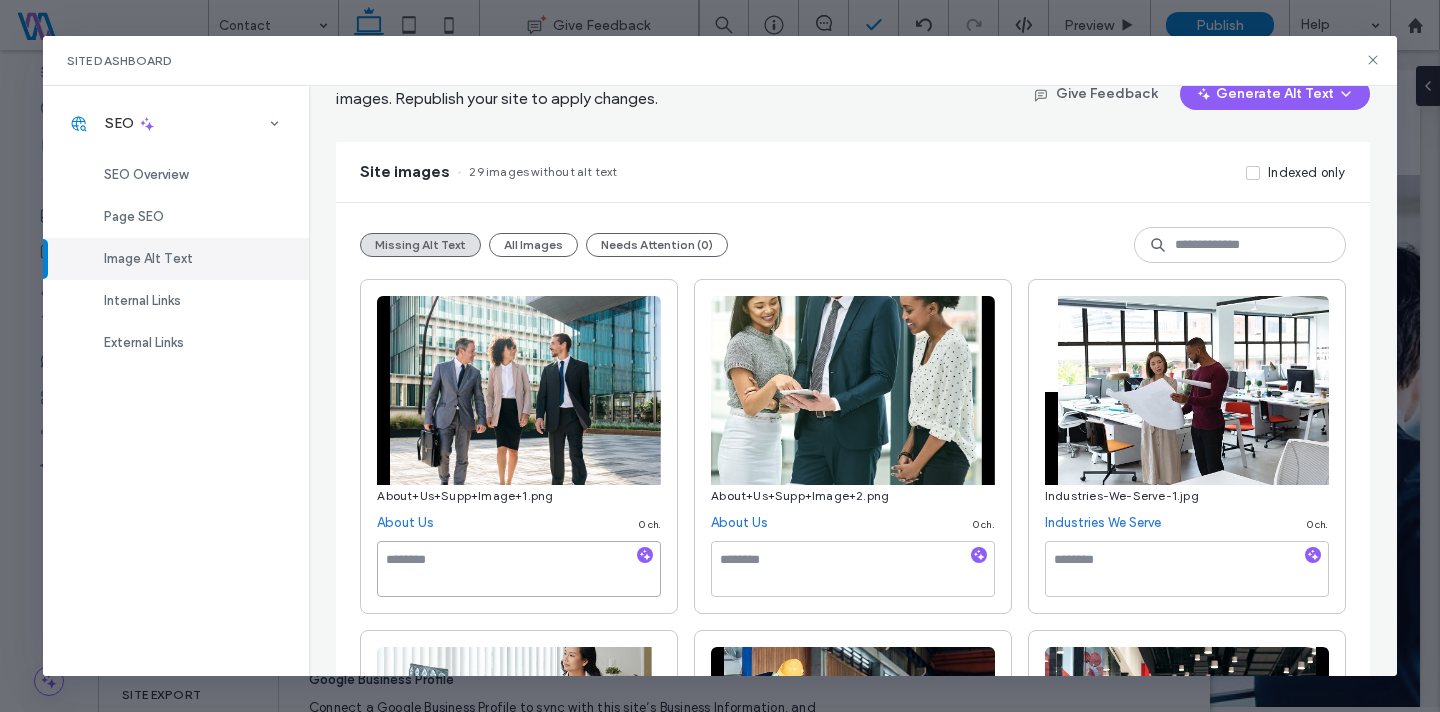 click at bounding box center (519, 569) 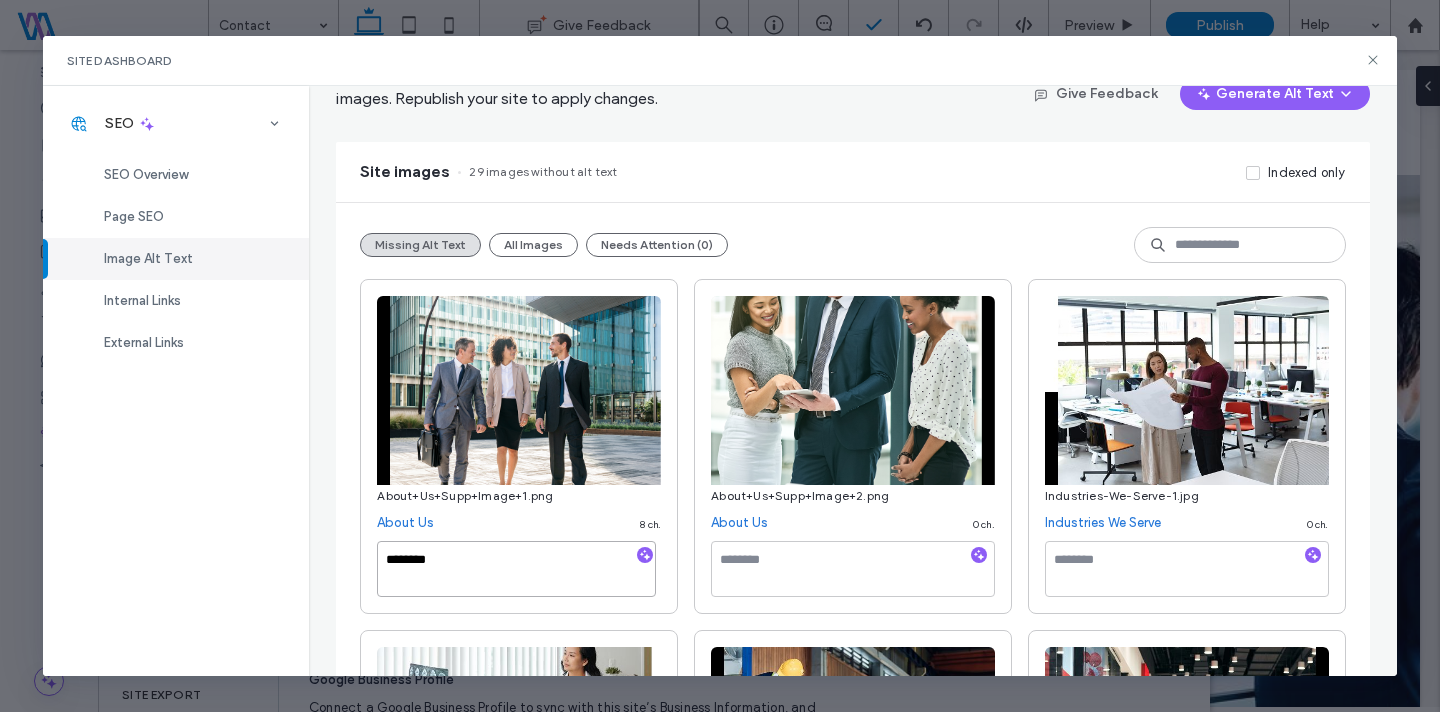 type on "********" 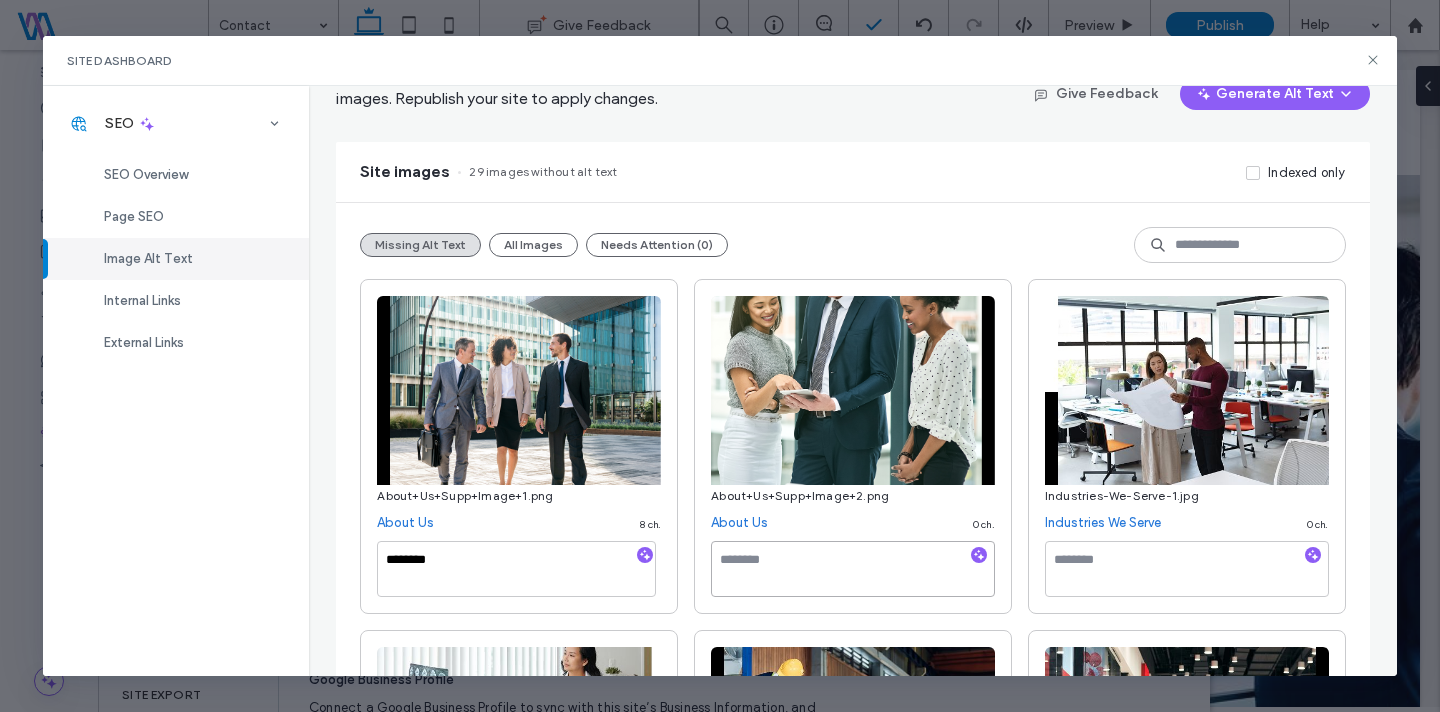 click at bounding box center [853, 569] 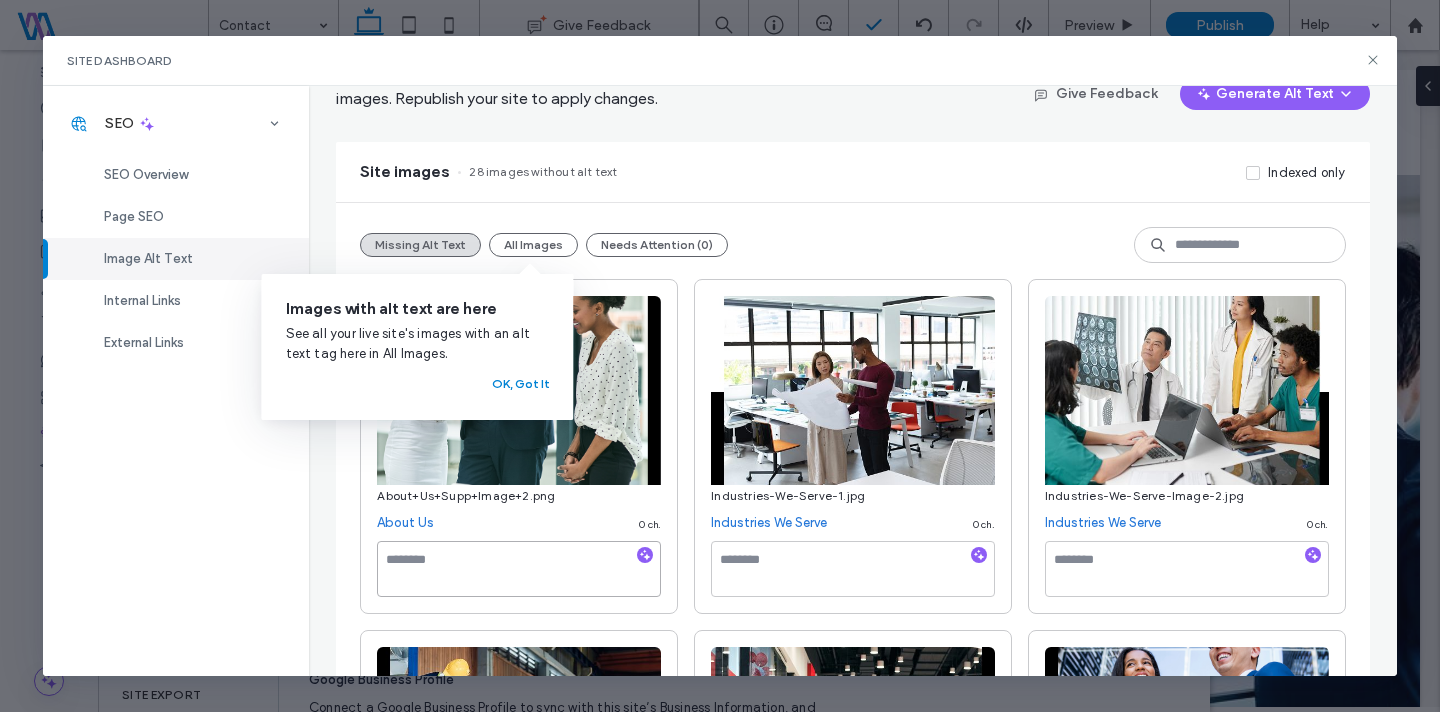 paste on "********" 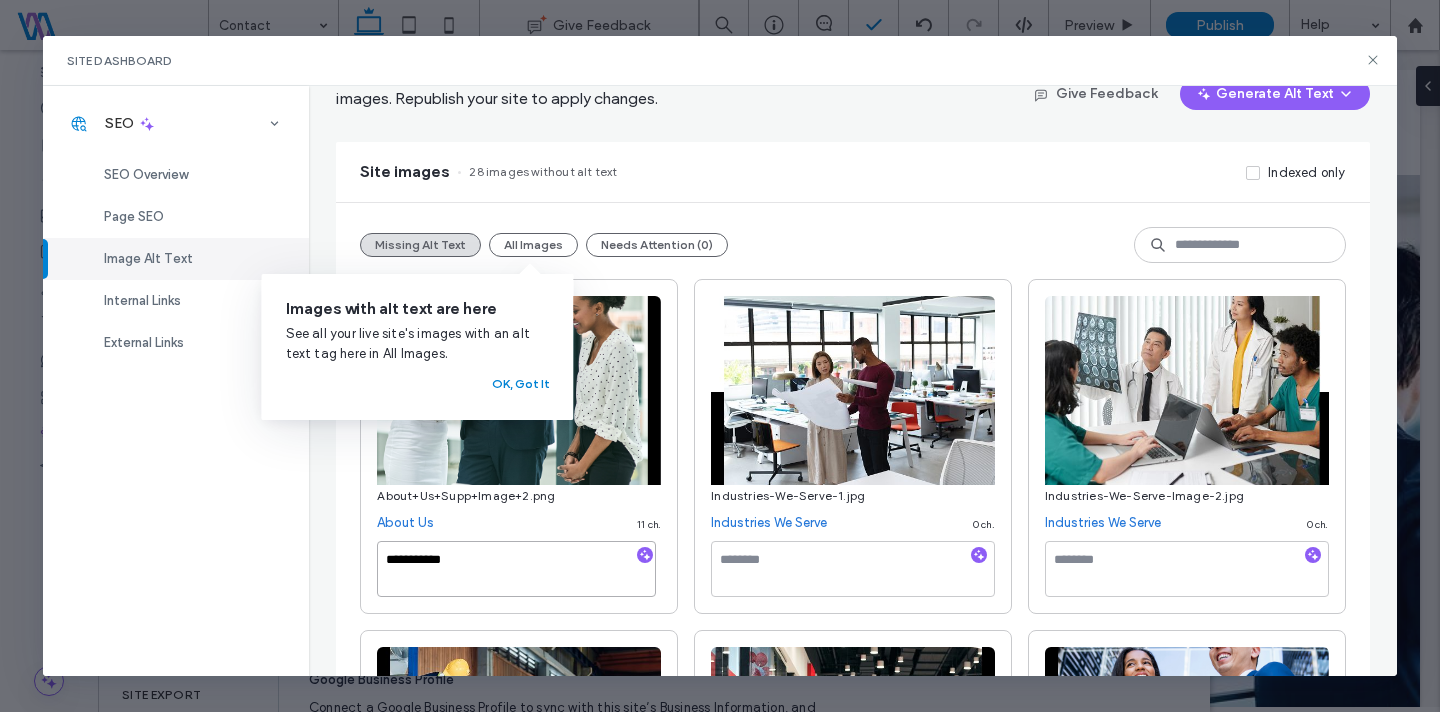 type on "**********" 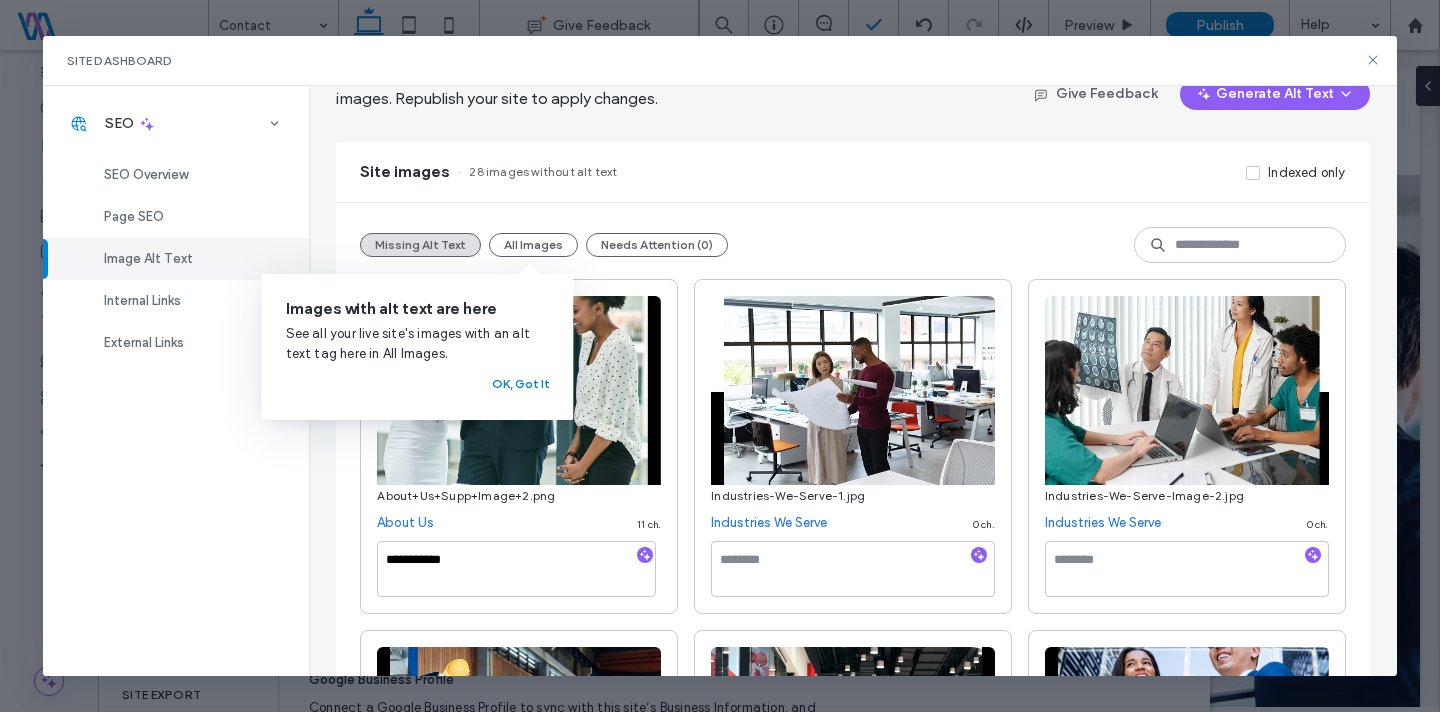 click on "**********" at bounding box center [519, 446] 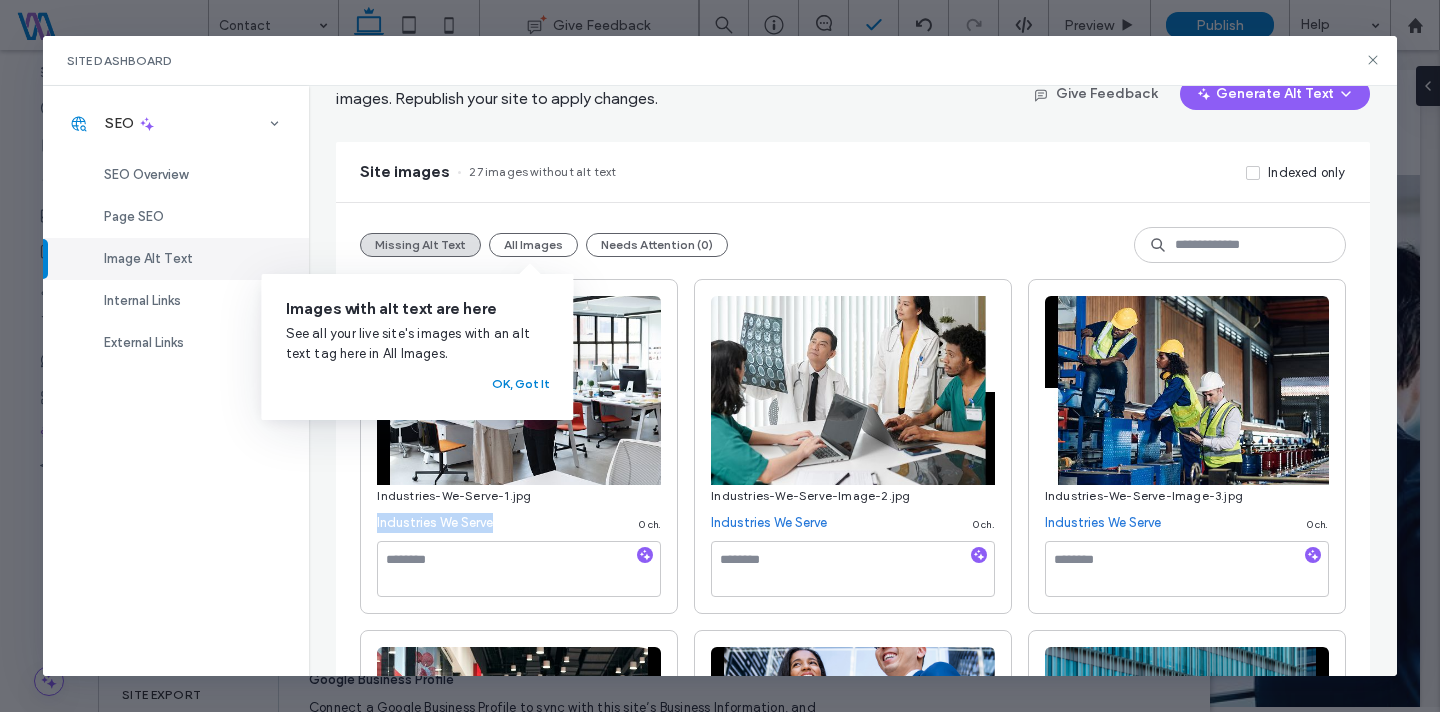 drag, startPoint x: 524, startPoint y: 522, endPoint x: 336, endPoint y: 522, distance: 188 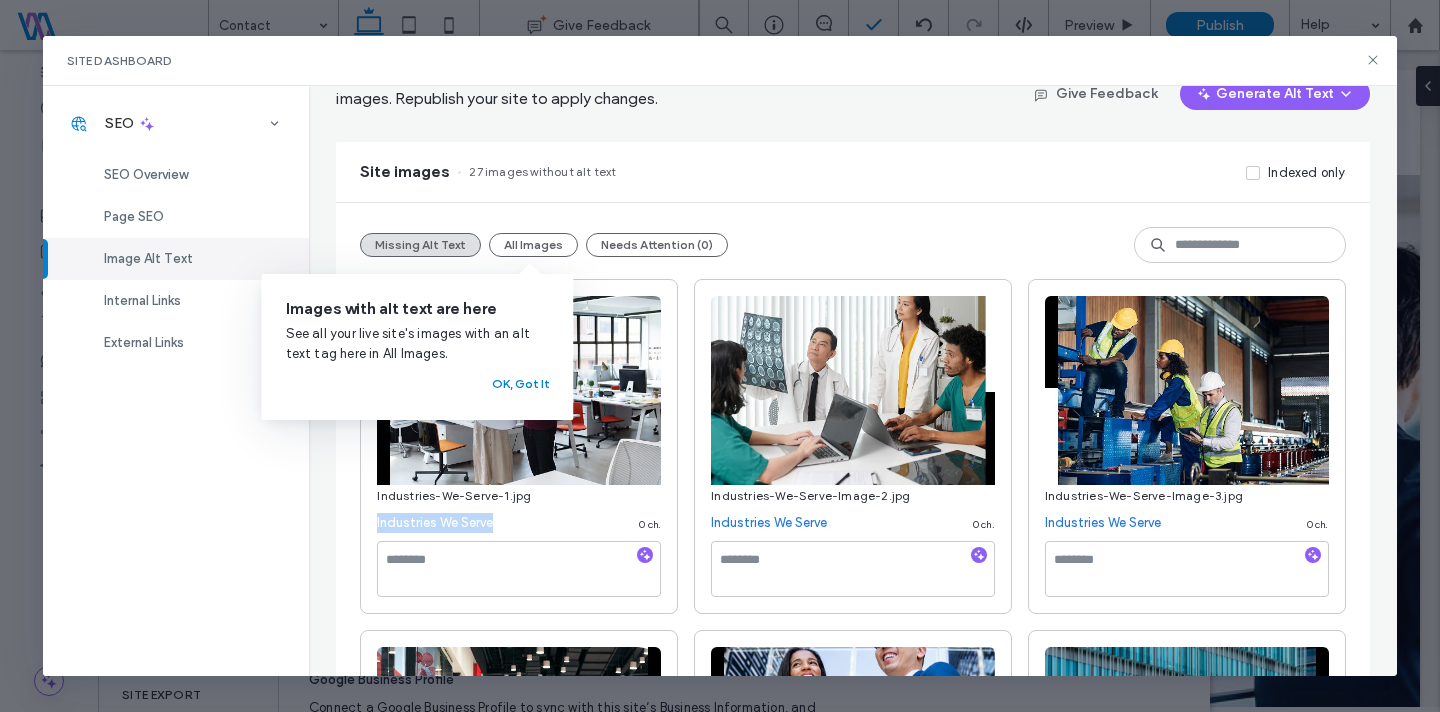 copy on "Industries We Serve" 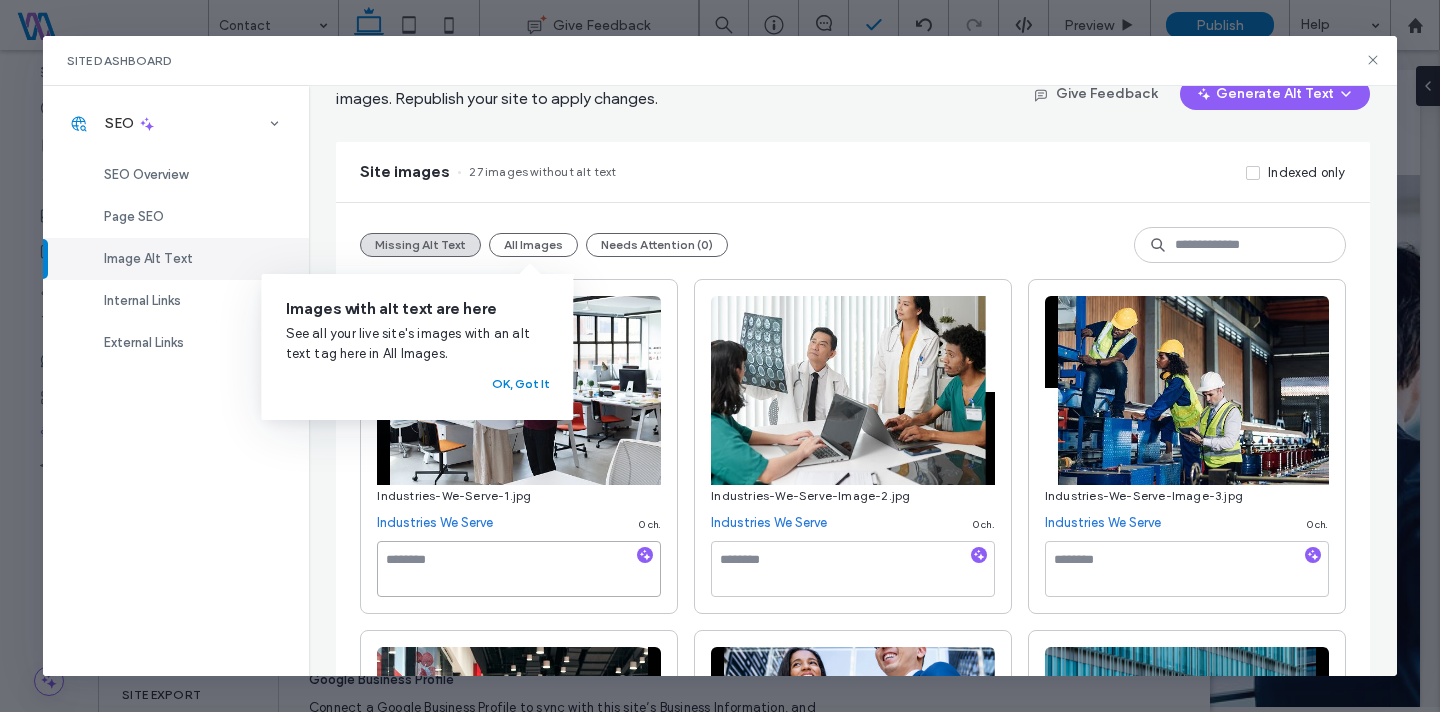 click at bounding box center [519, 569] 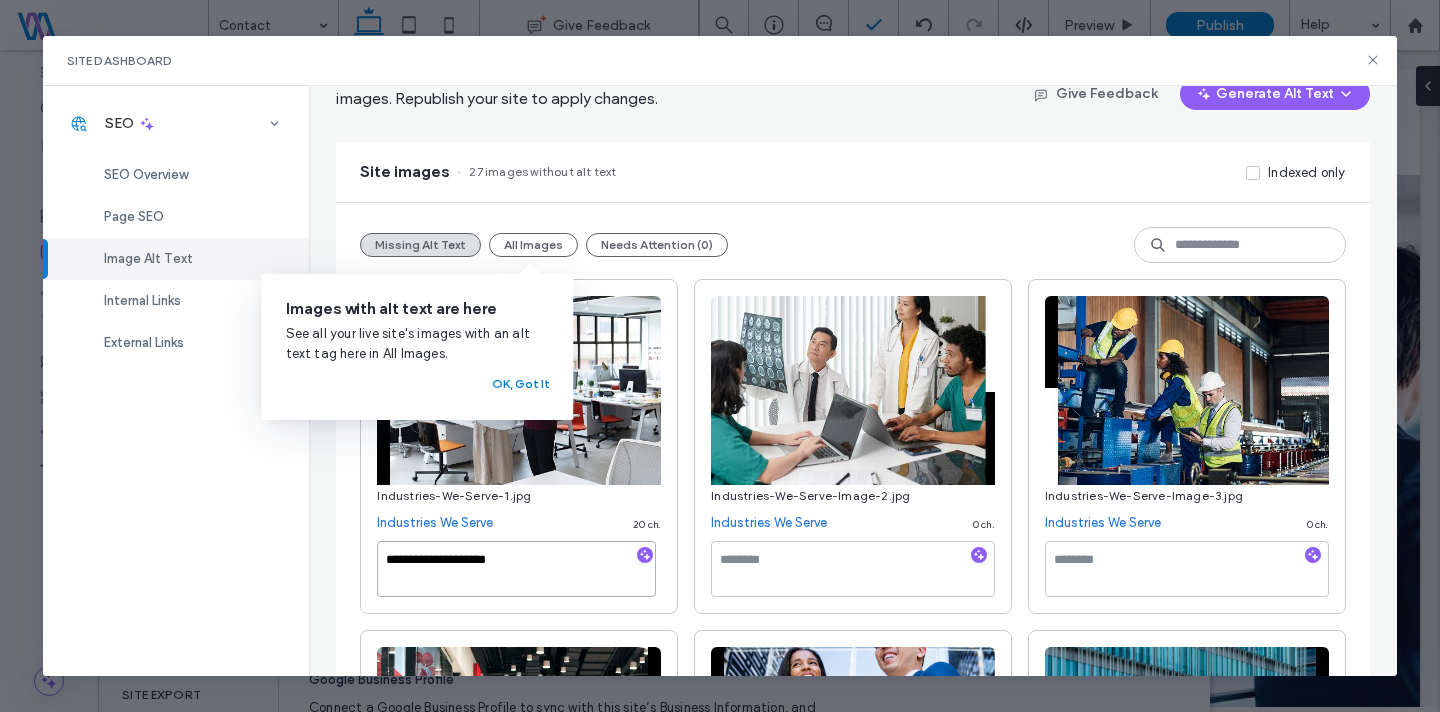 type on "**********" 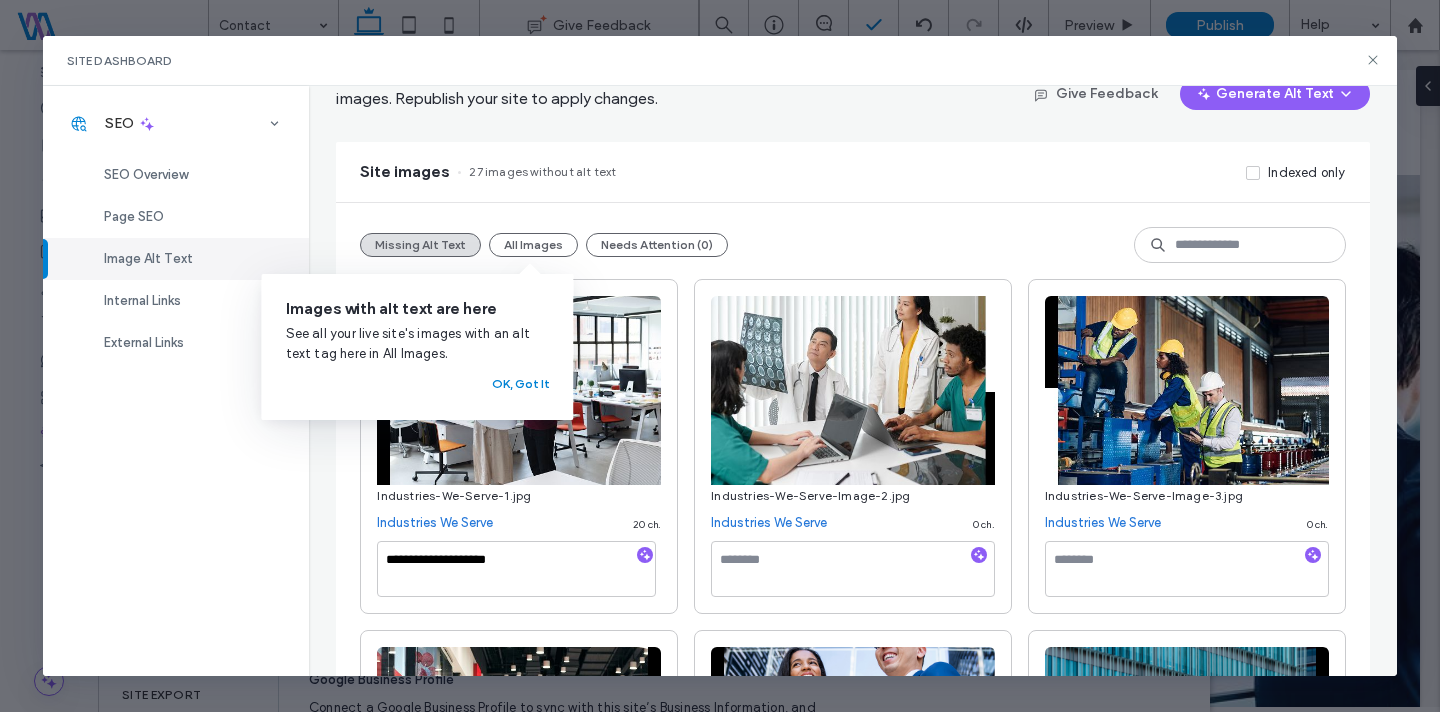 click on "Industries We Serve 20   ch." at bounding box center [519, 523] 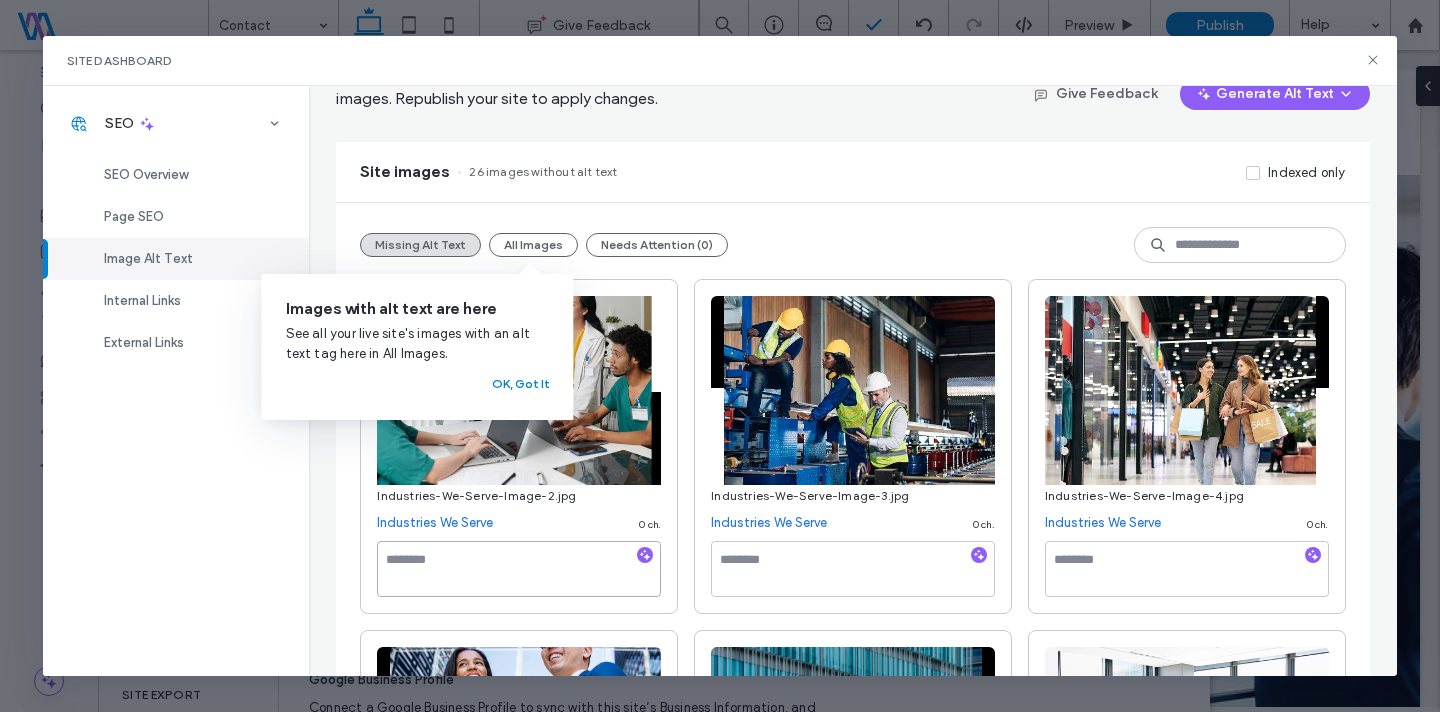 click at bounding box center [519, 569] 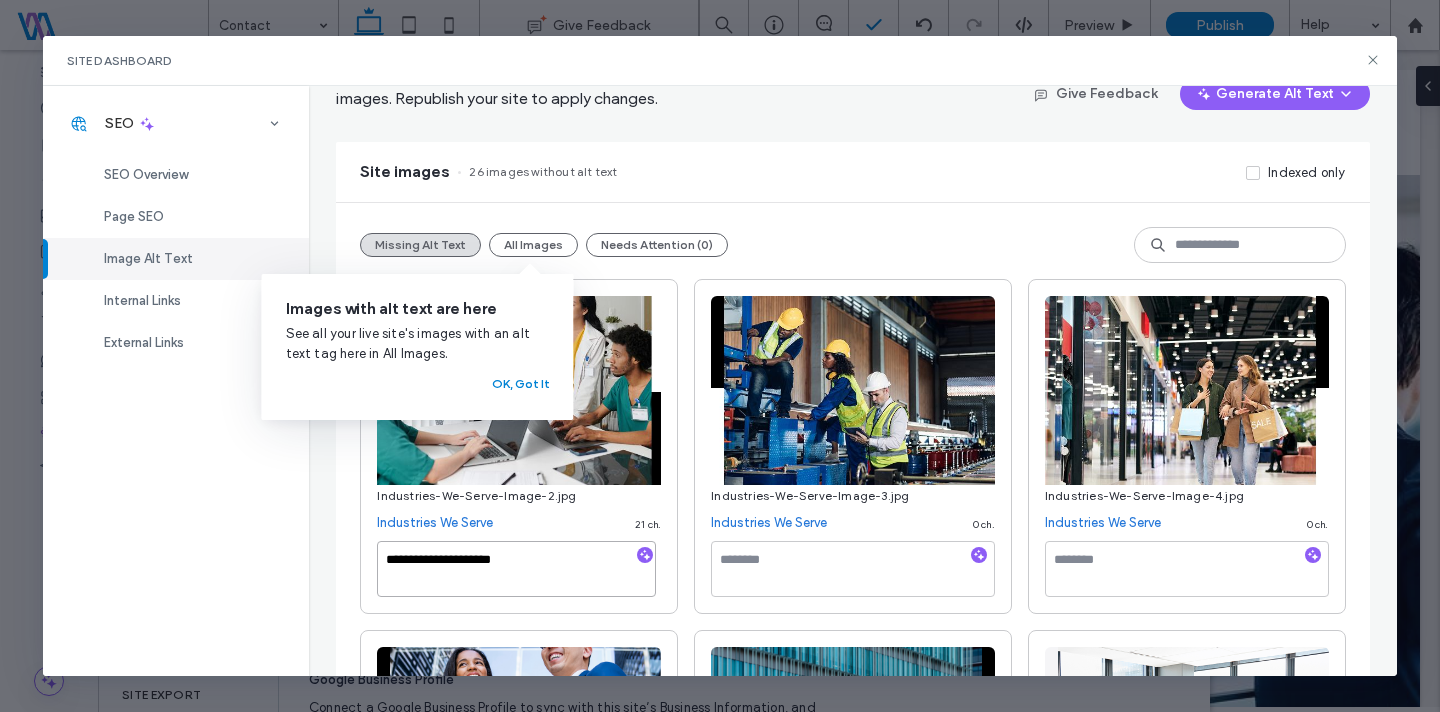 type on "**********" 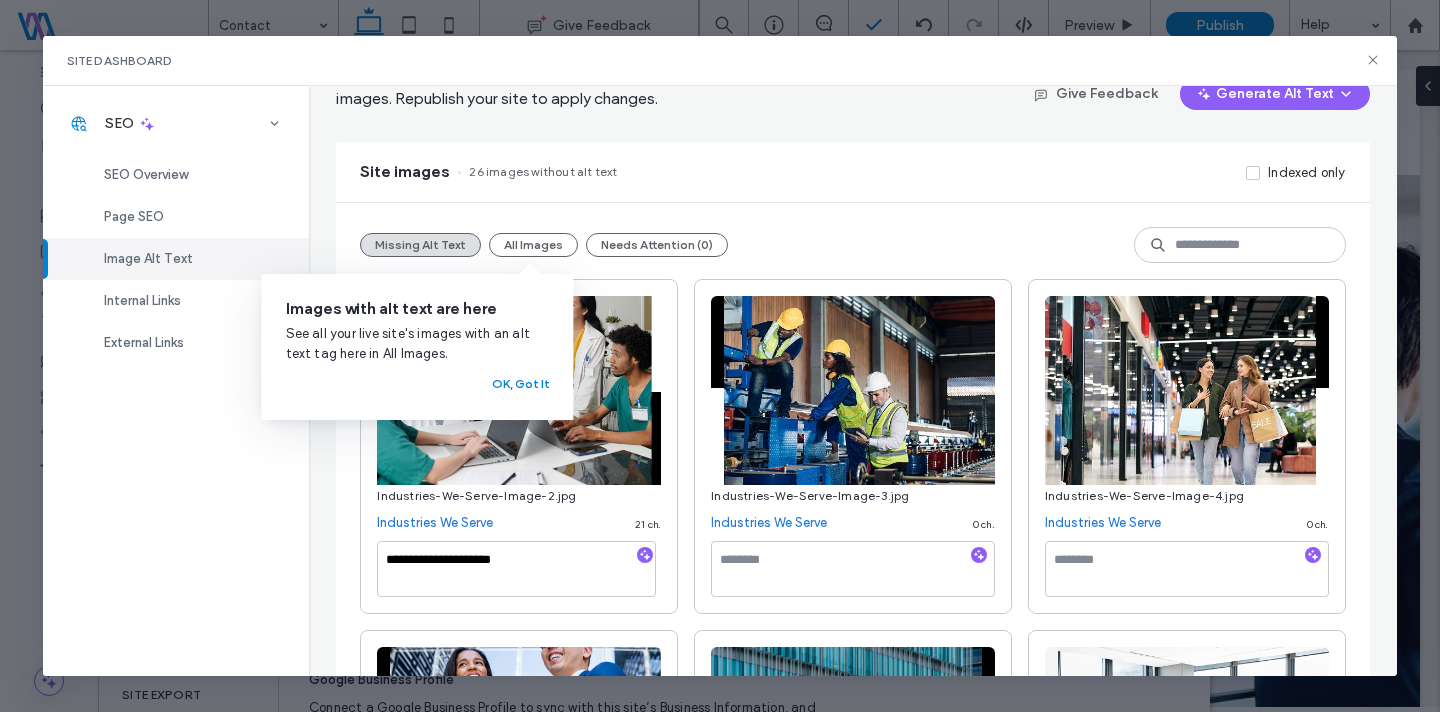 click on "**********" at bounding box center [519, 446] 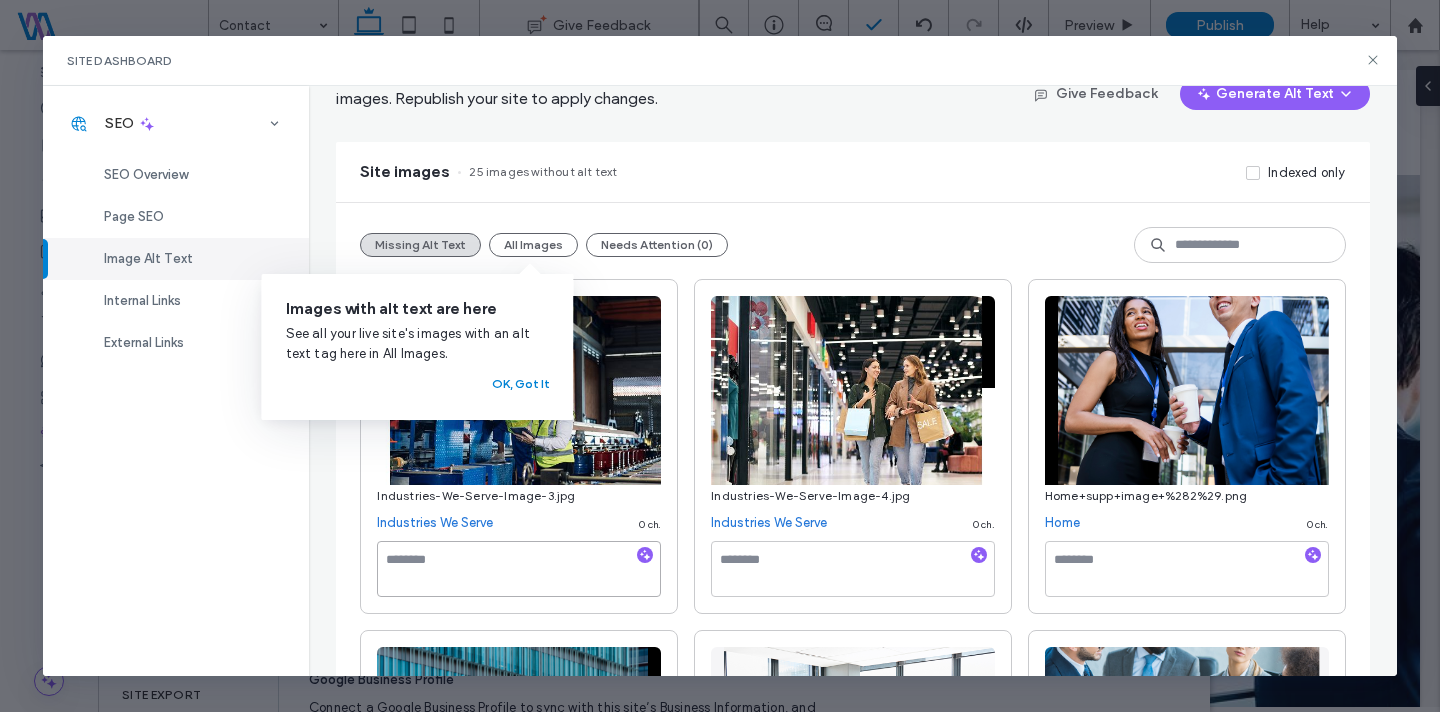 click at bounding box center [519, 569] 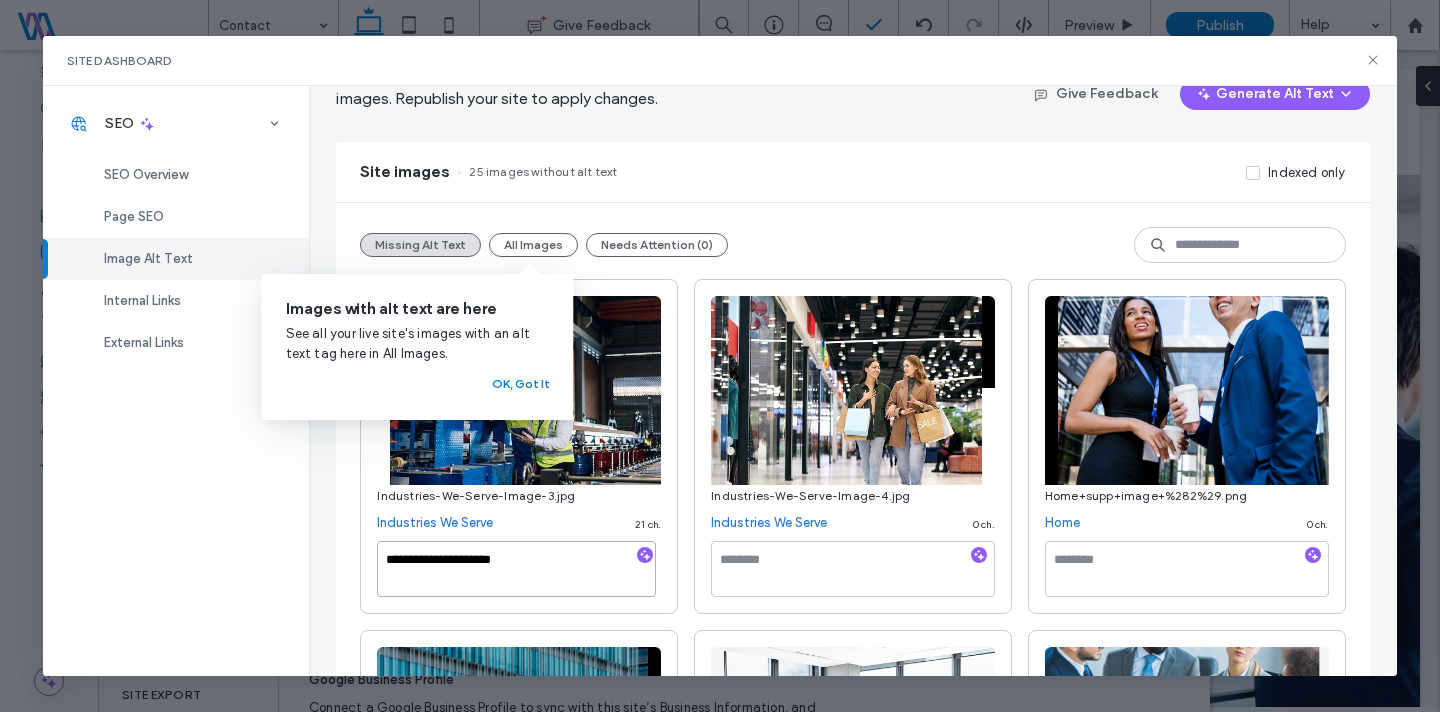 type on "**********" 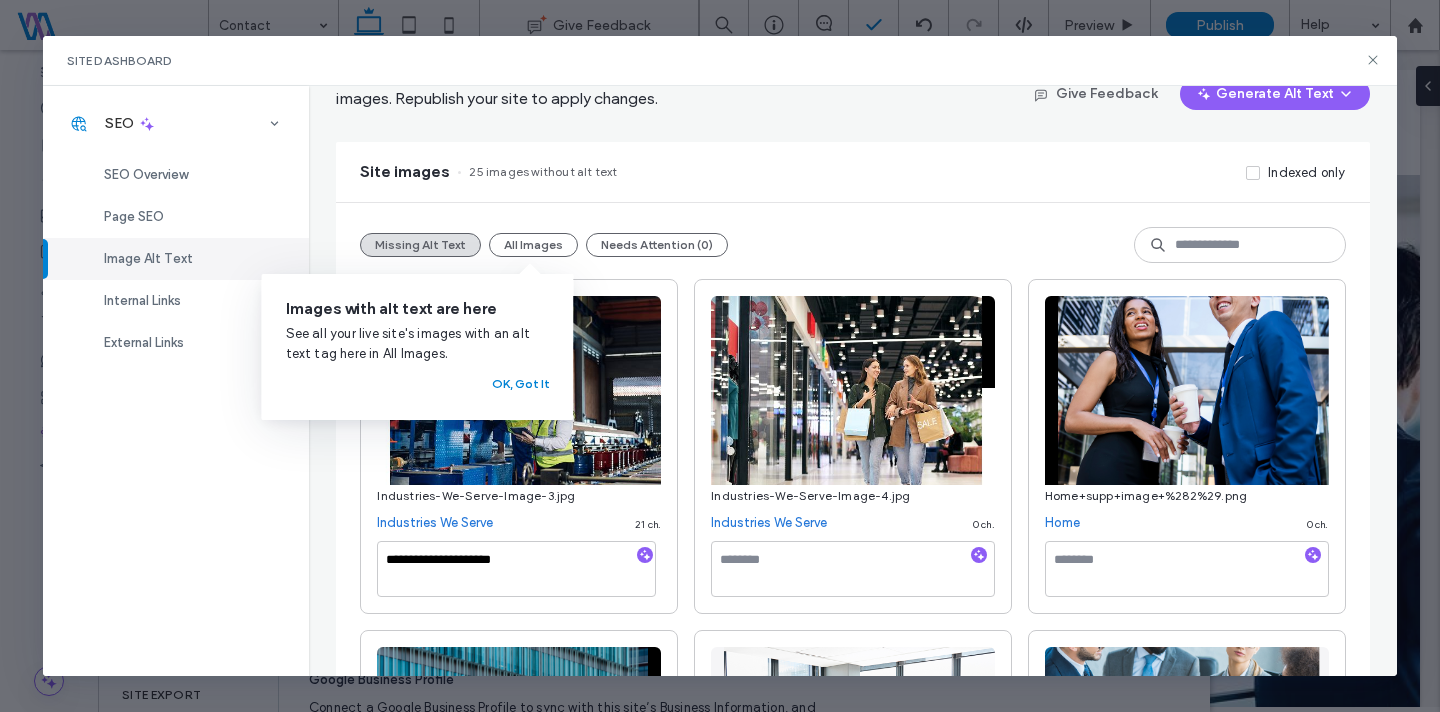 click on "Industries We Serve 21   ch." at bounding box center [519, 523] 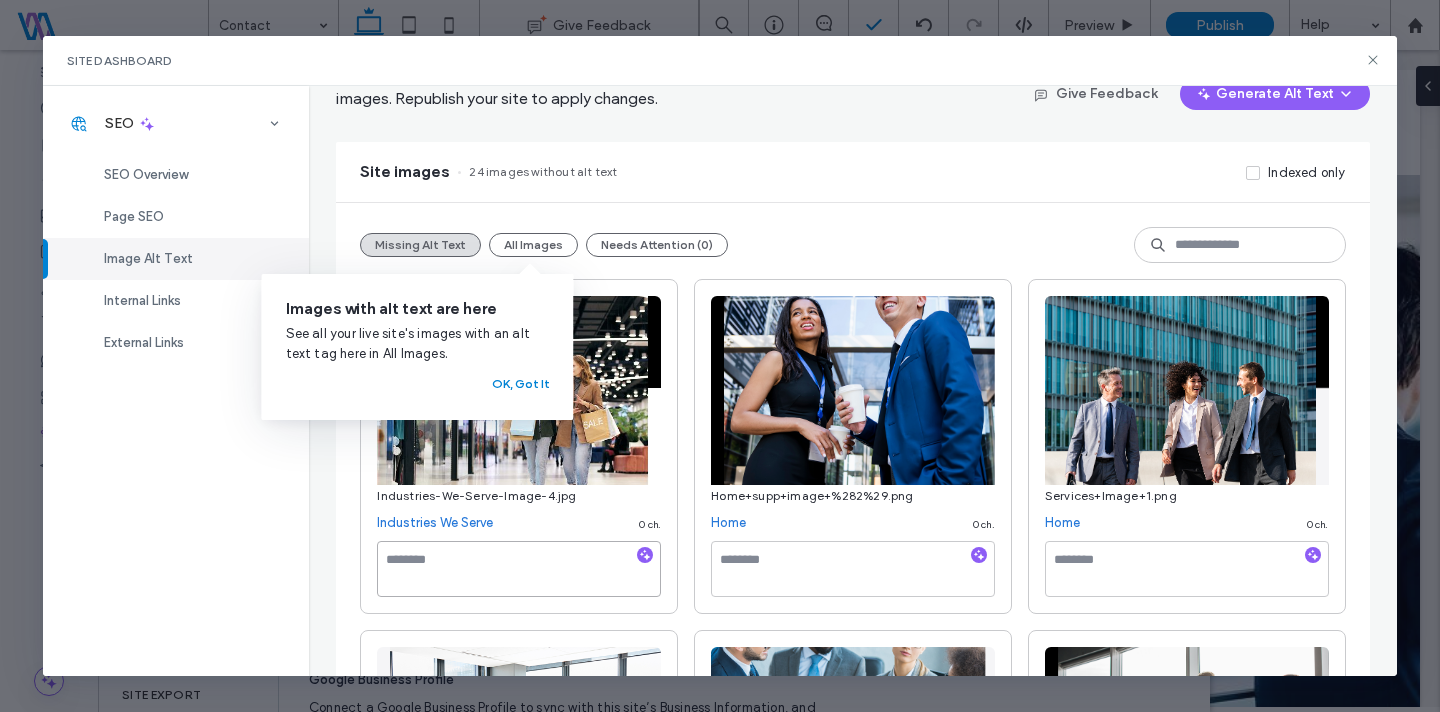 click at bounding box center (519, 569) 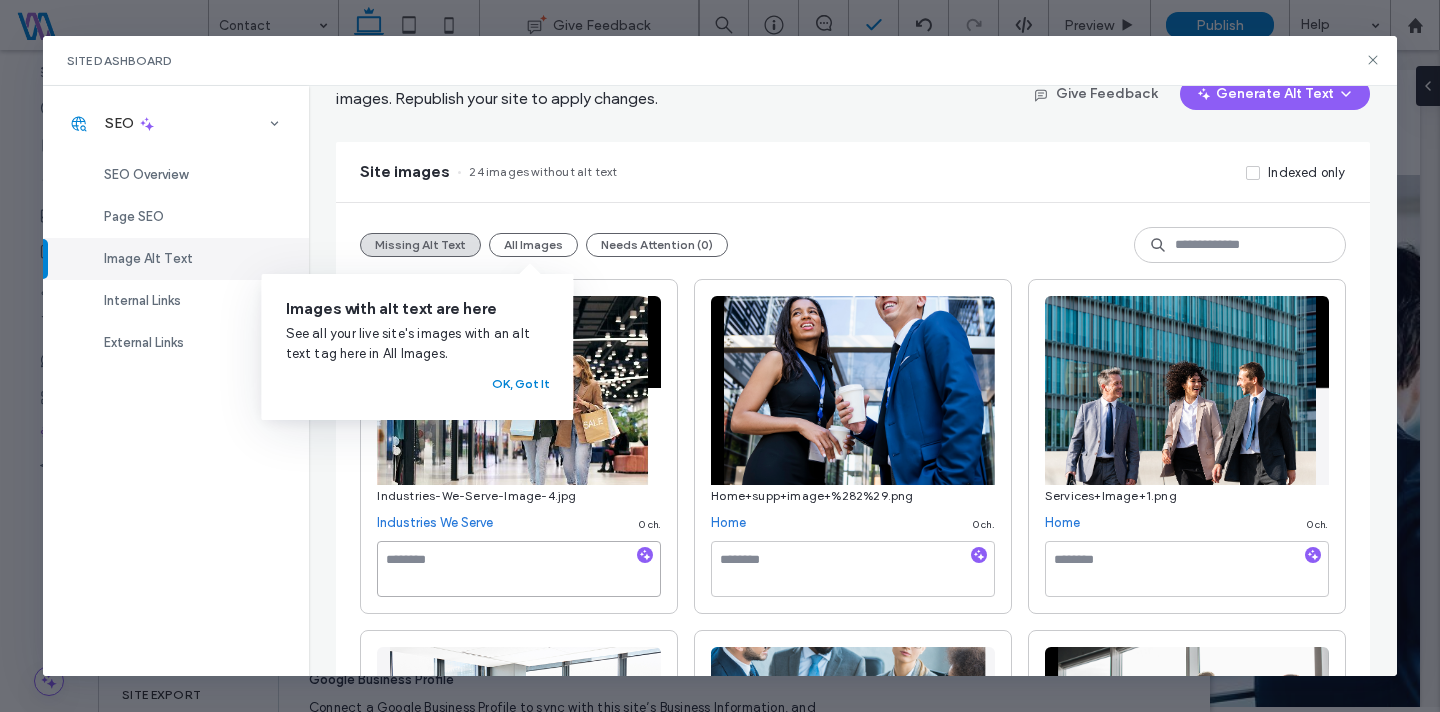 paste on "**********" 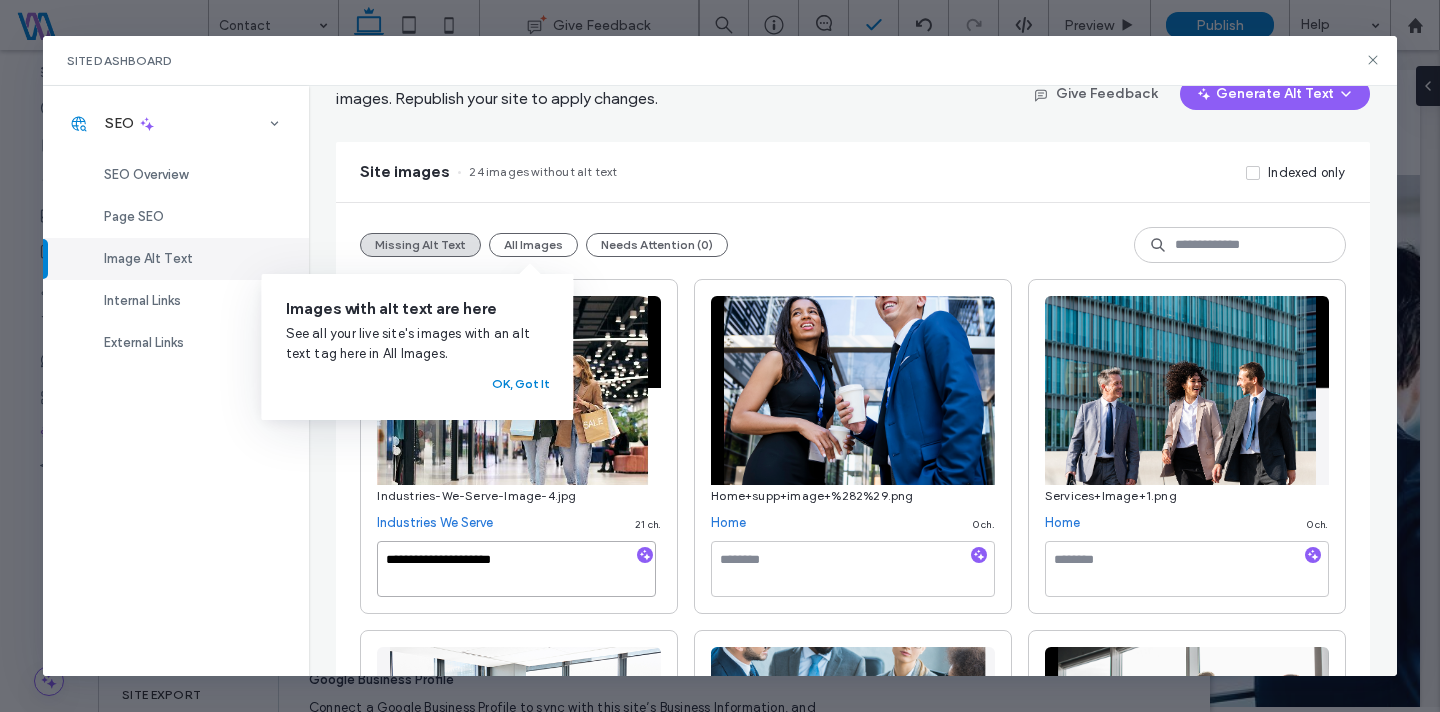 type on "**********" 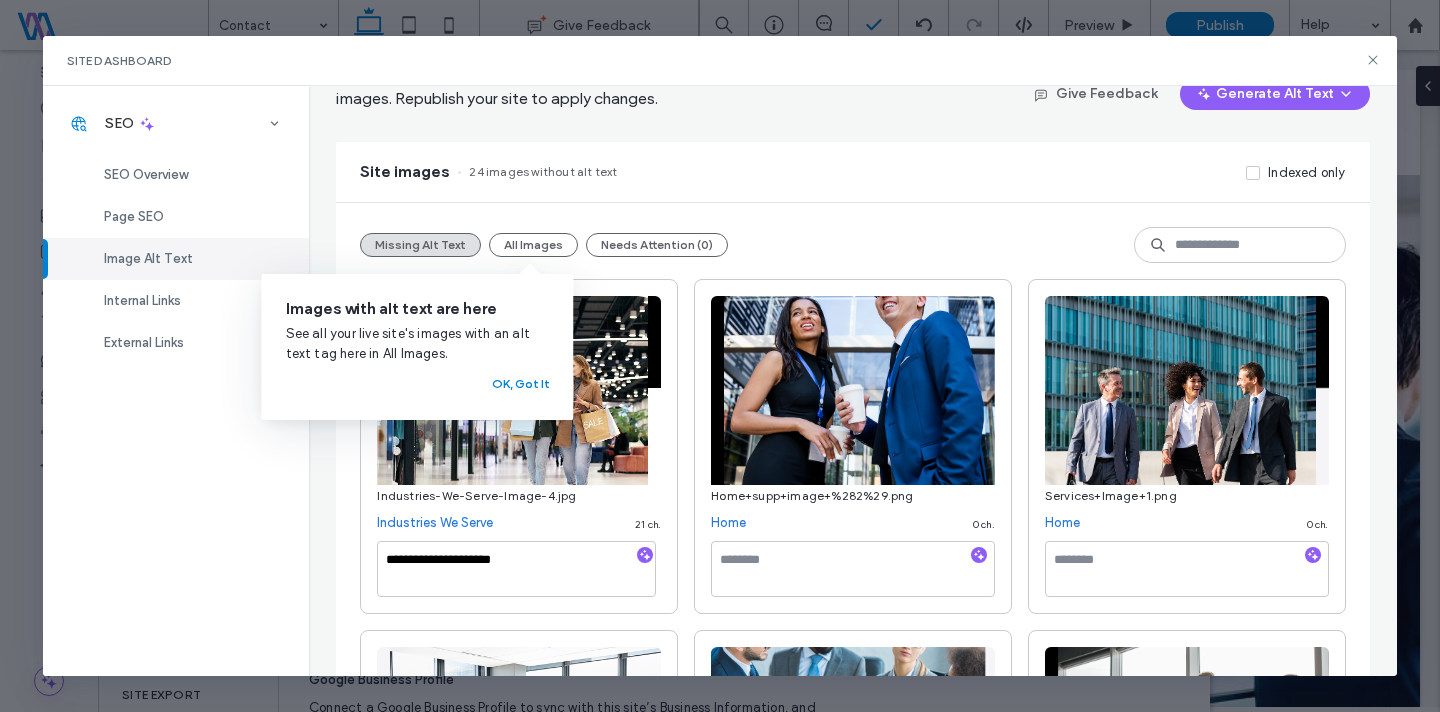 click on "Industries We Serve 21   ch." at bounding box center (519, 523) 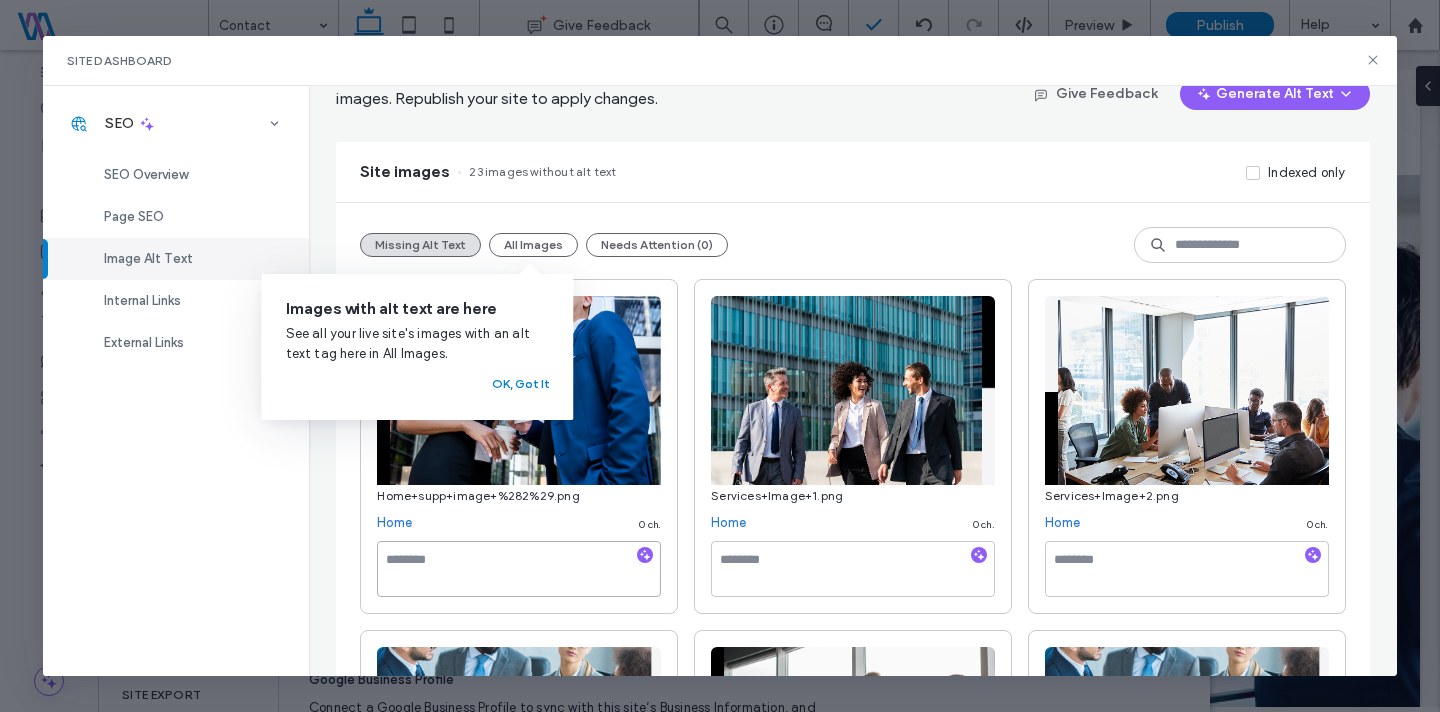click at bounding box center [519, 569] 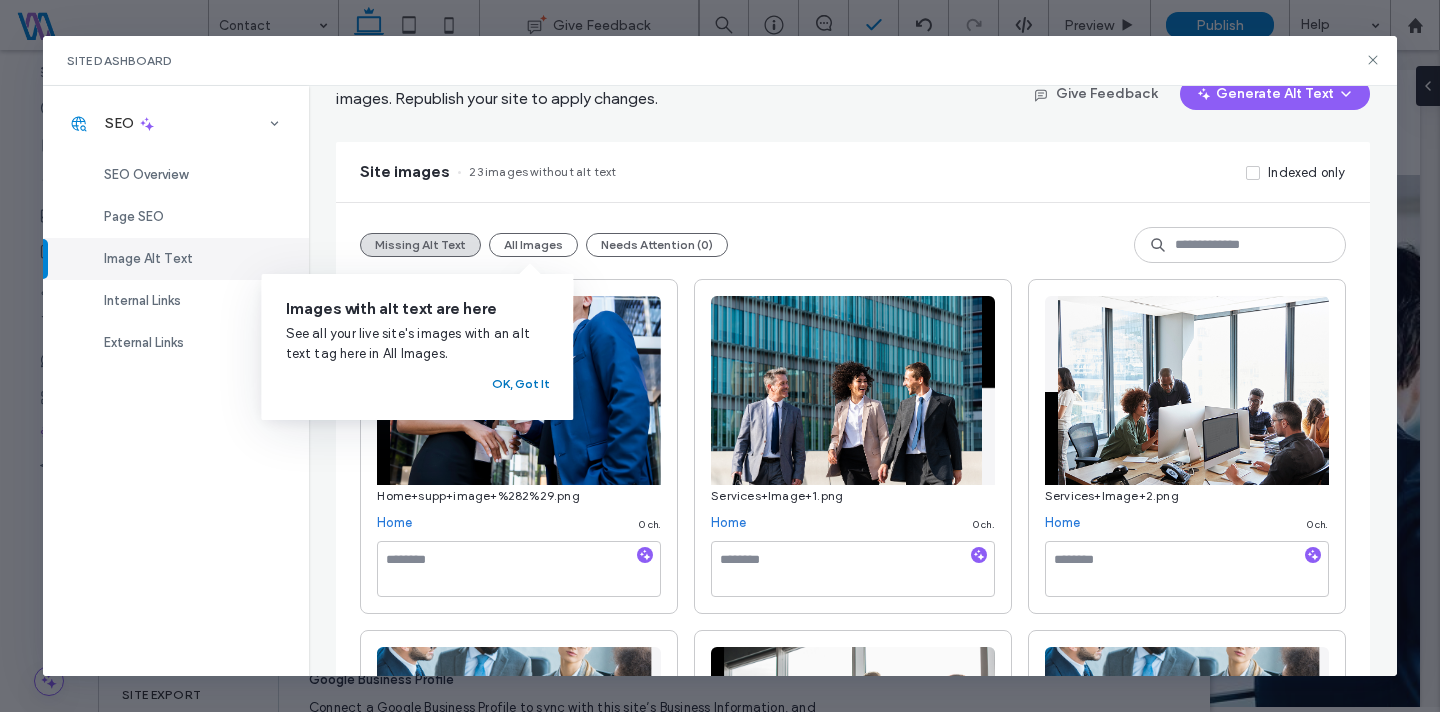 click on "OK, Got It" at bounding box center (521, 384) 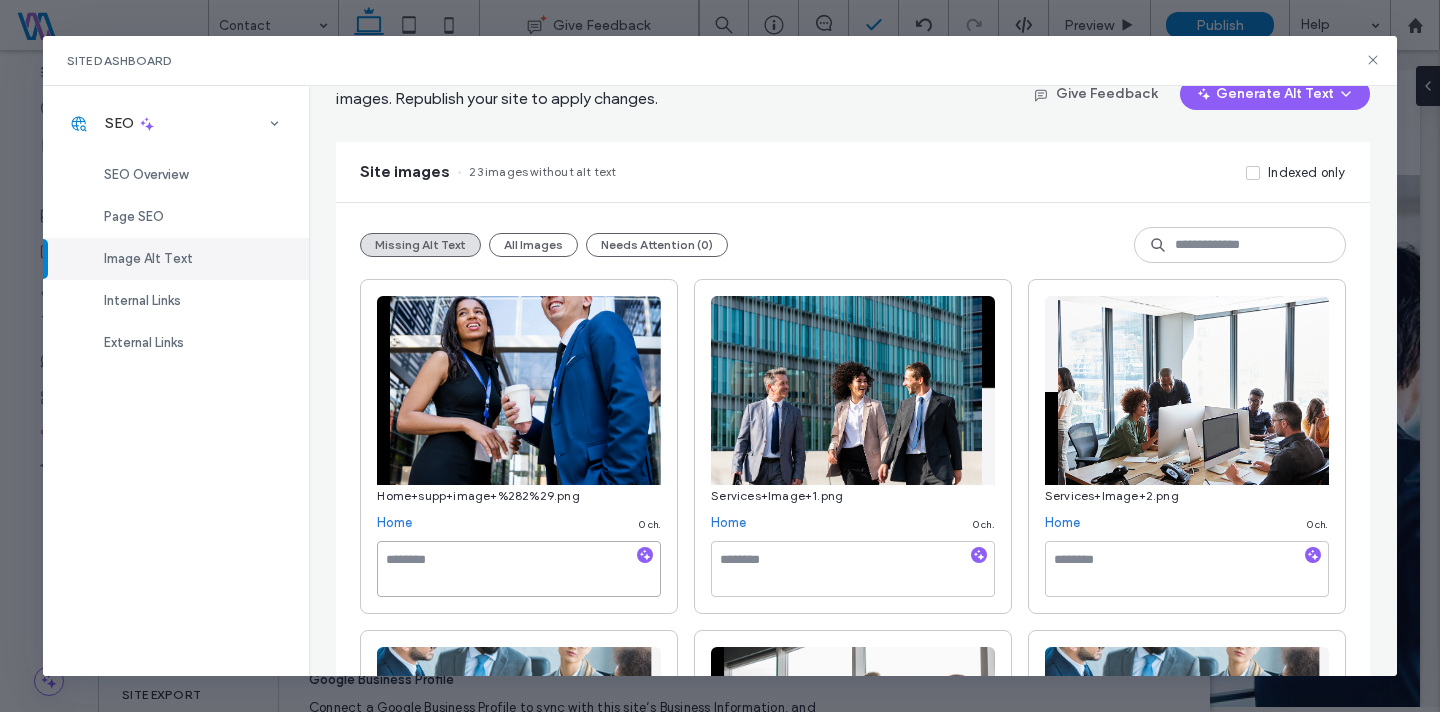 click at bounding box center (519, 569) 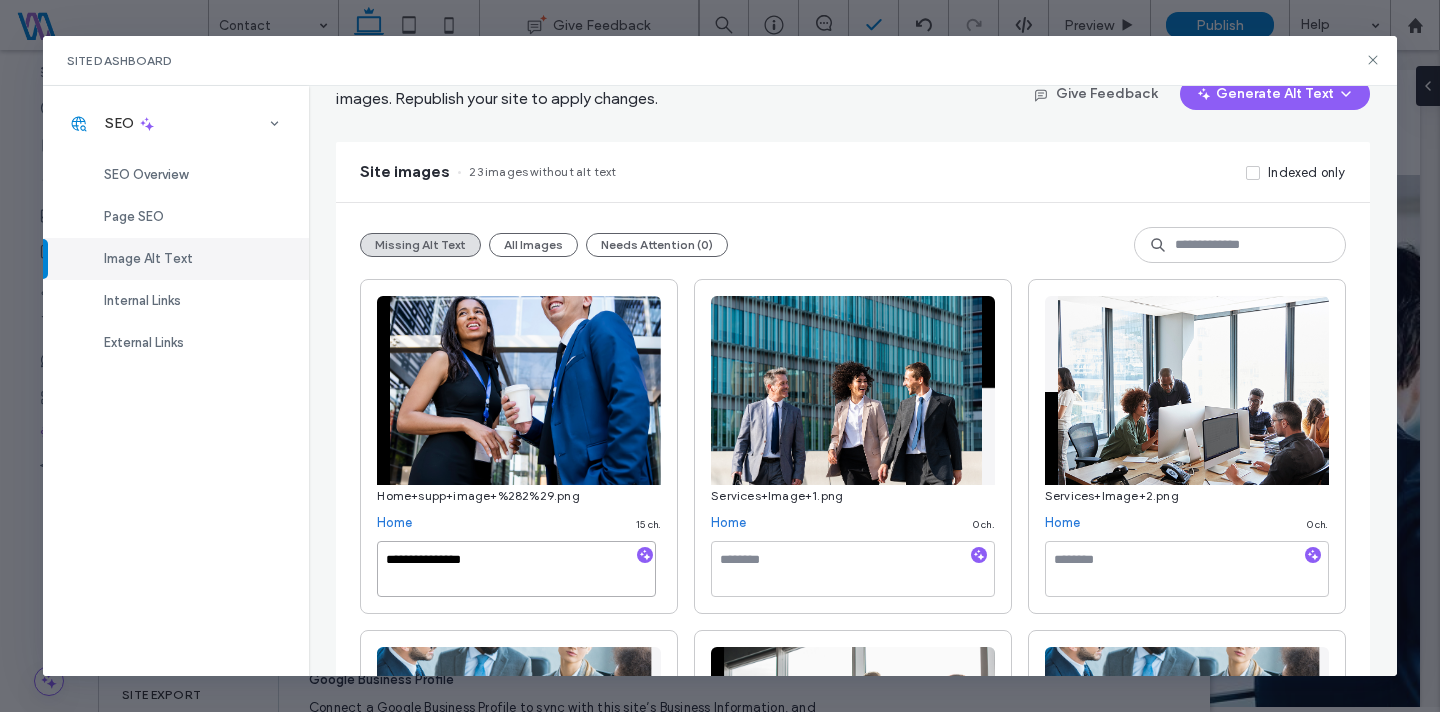 type on "**********" 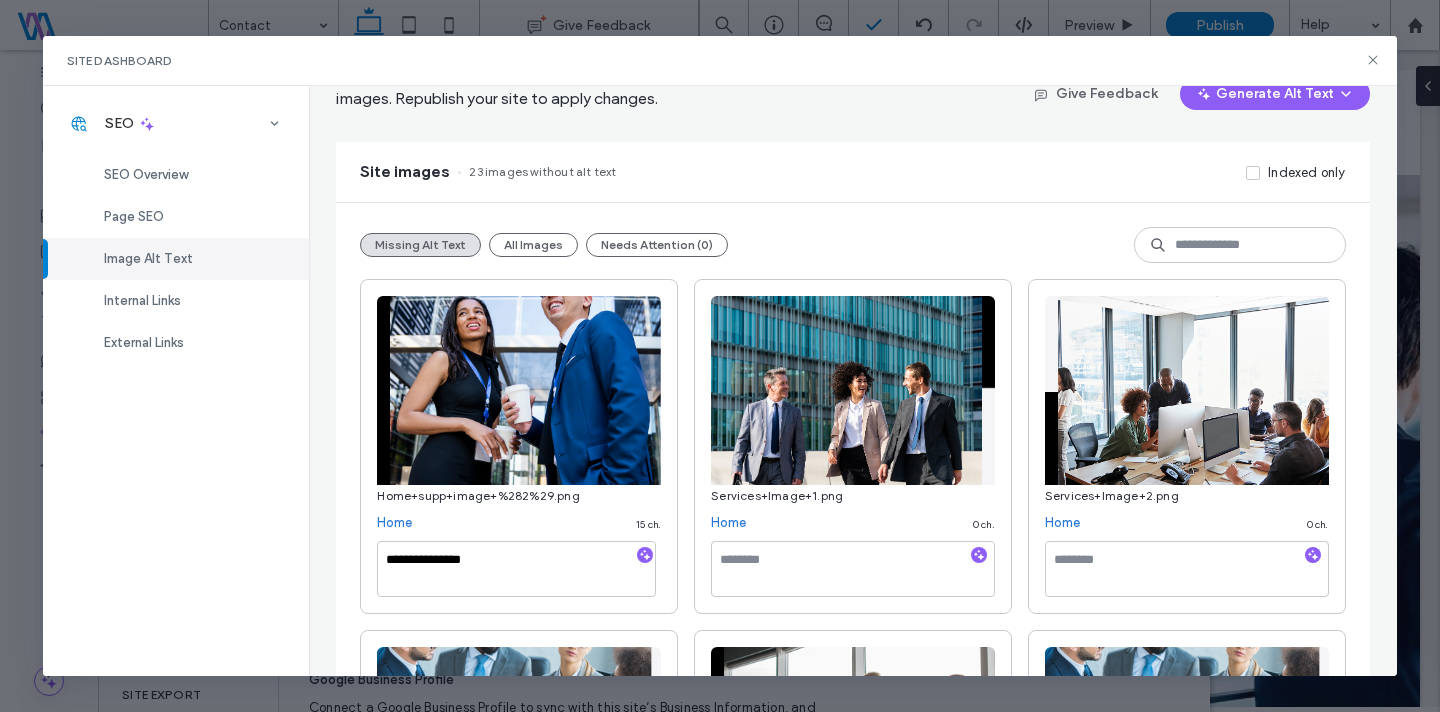 click on "**********" at bounding box center (519, 446) 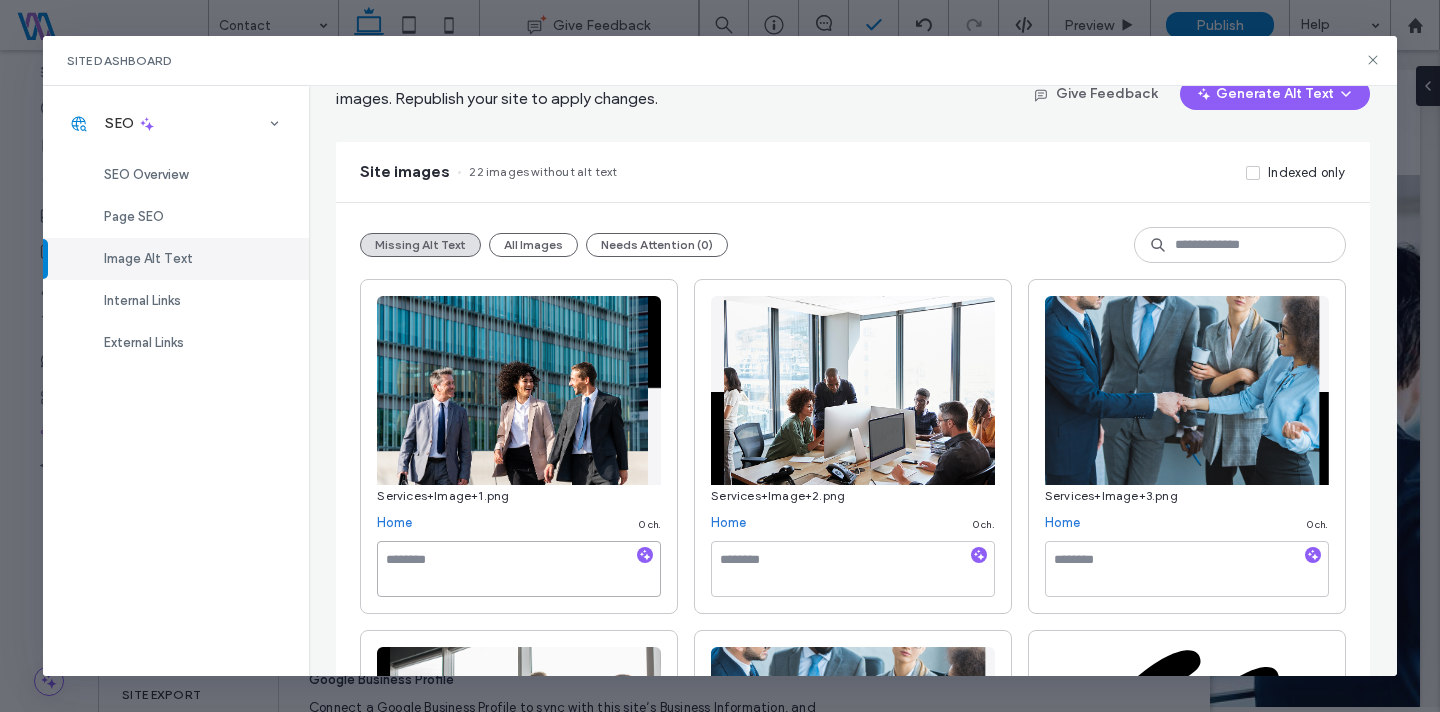 click at bounding box center [519, 569] 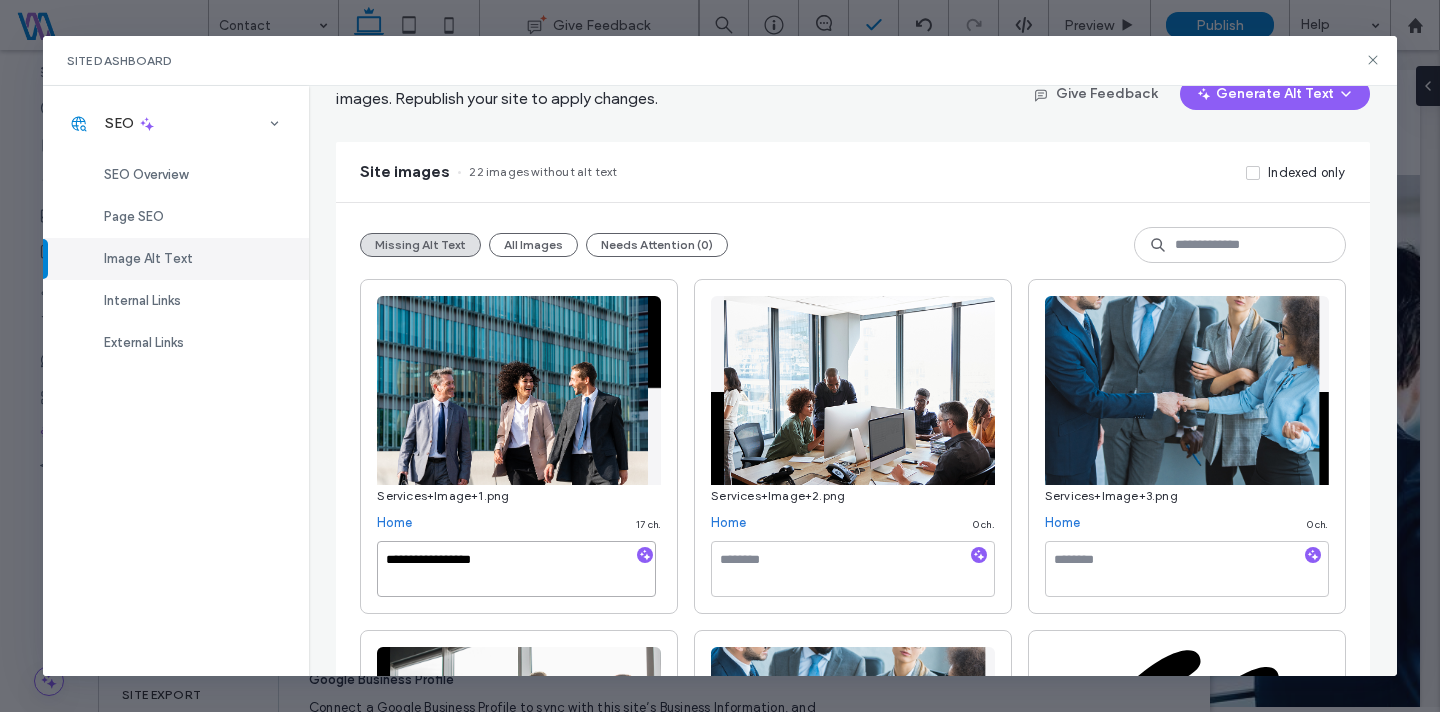 type on "**********" 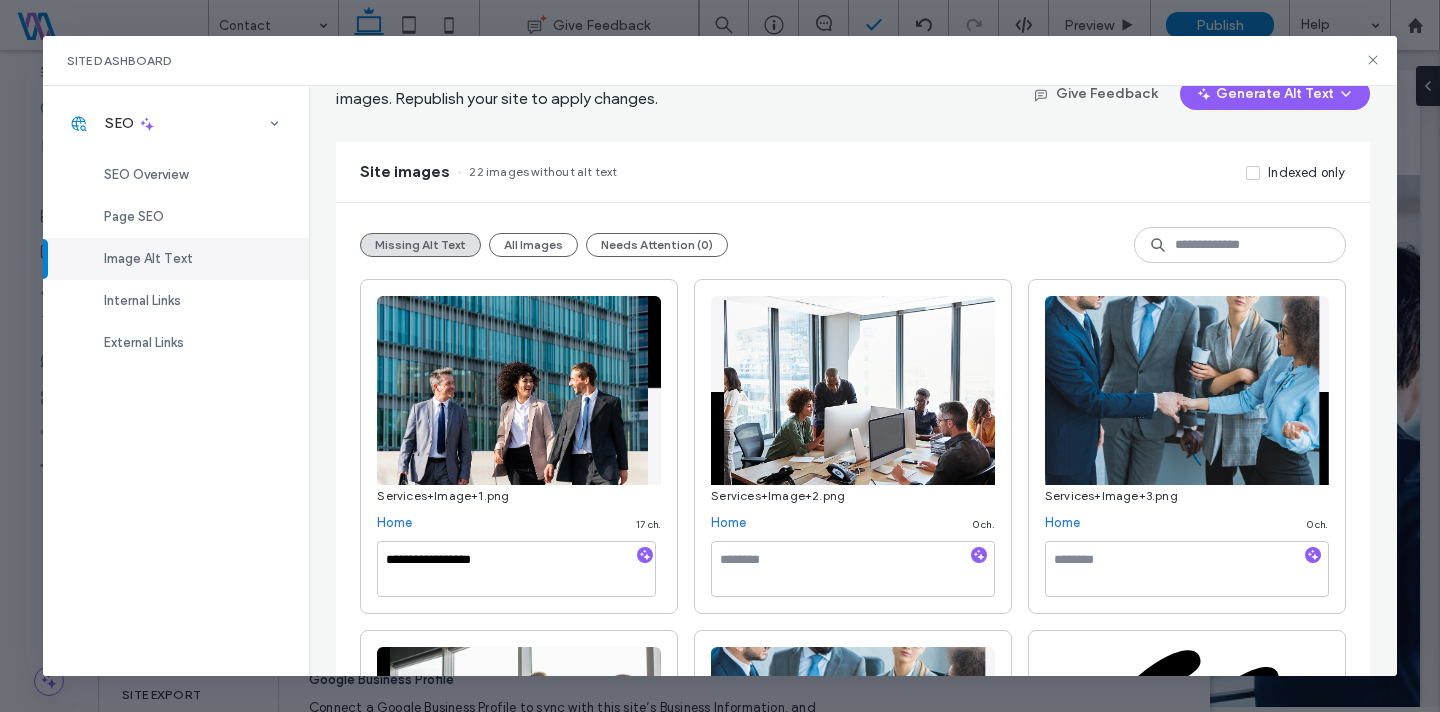 click on "**********" at bounding box center (852, 1675) 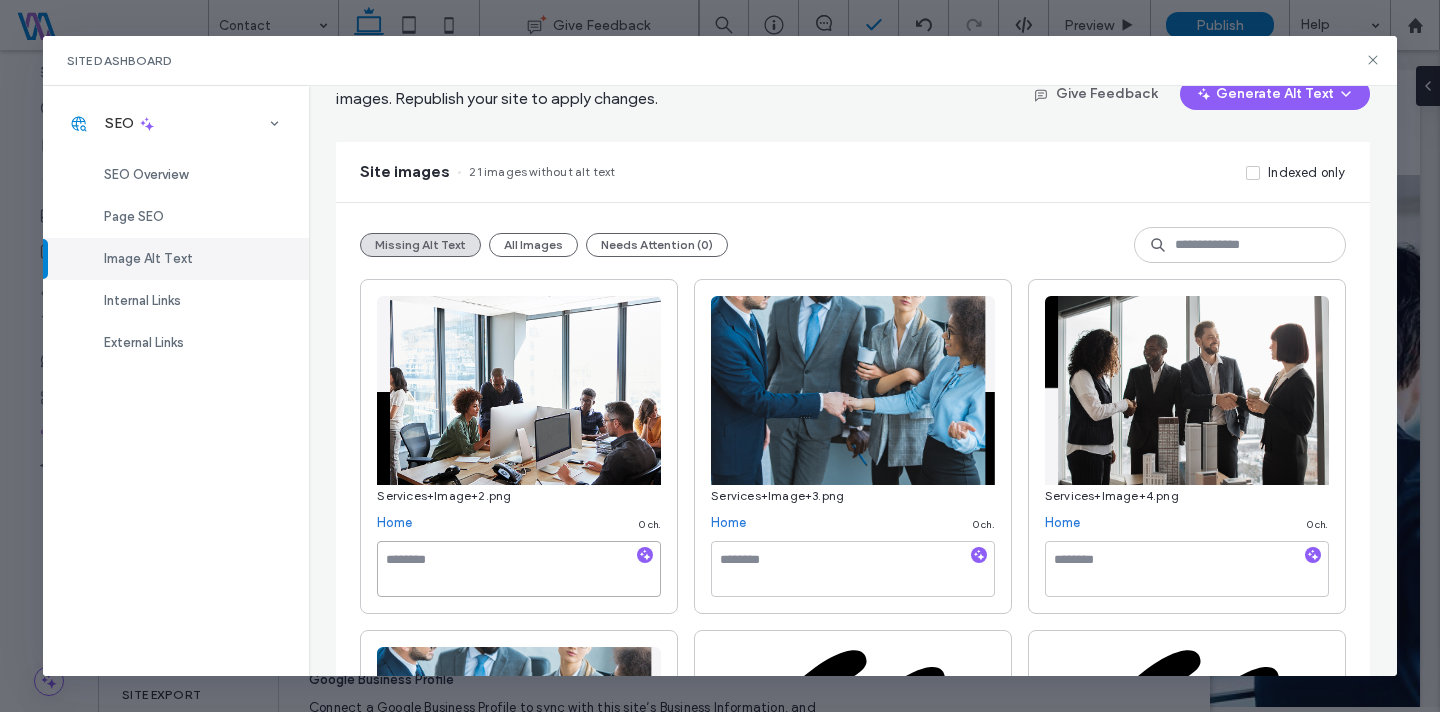 click at bounding box center [519, 569] 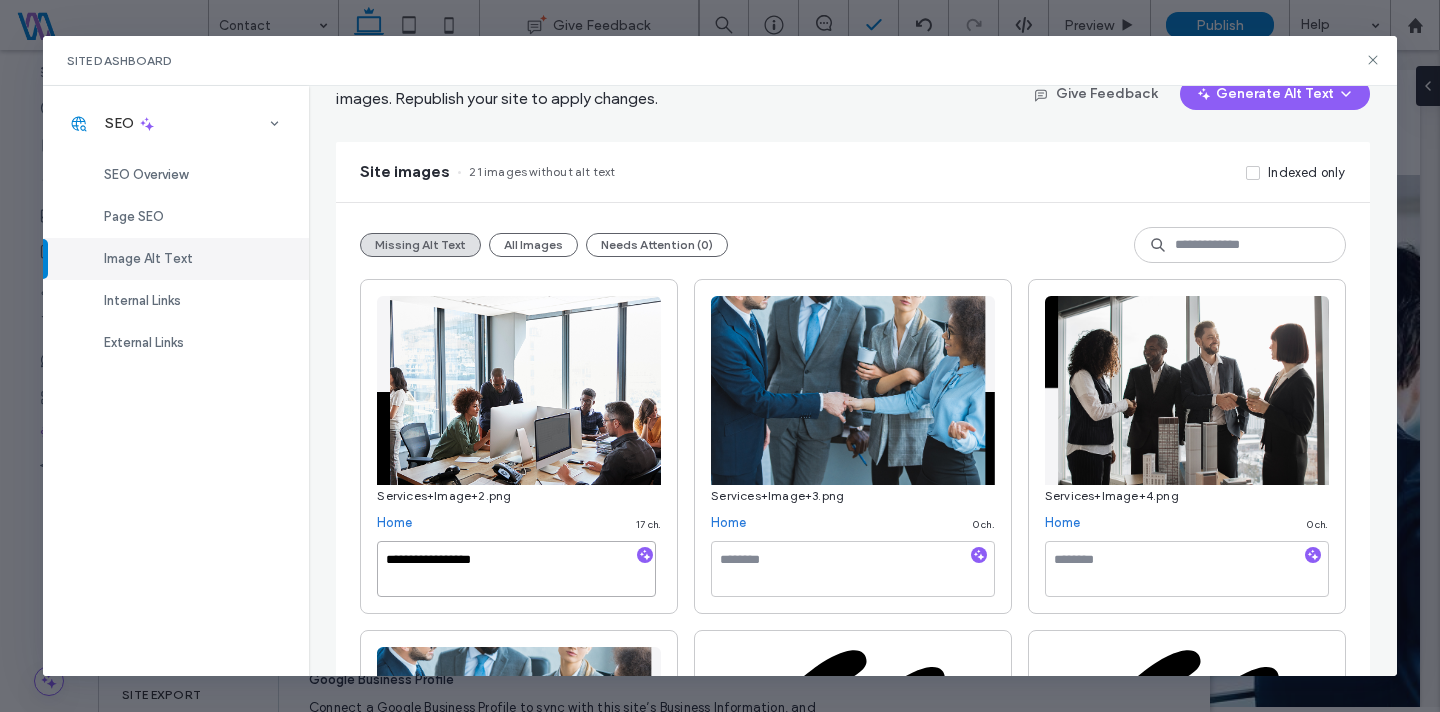 type on "**********" 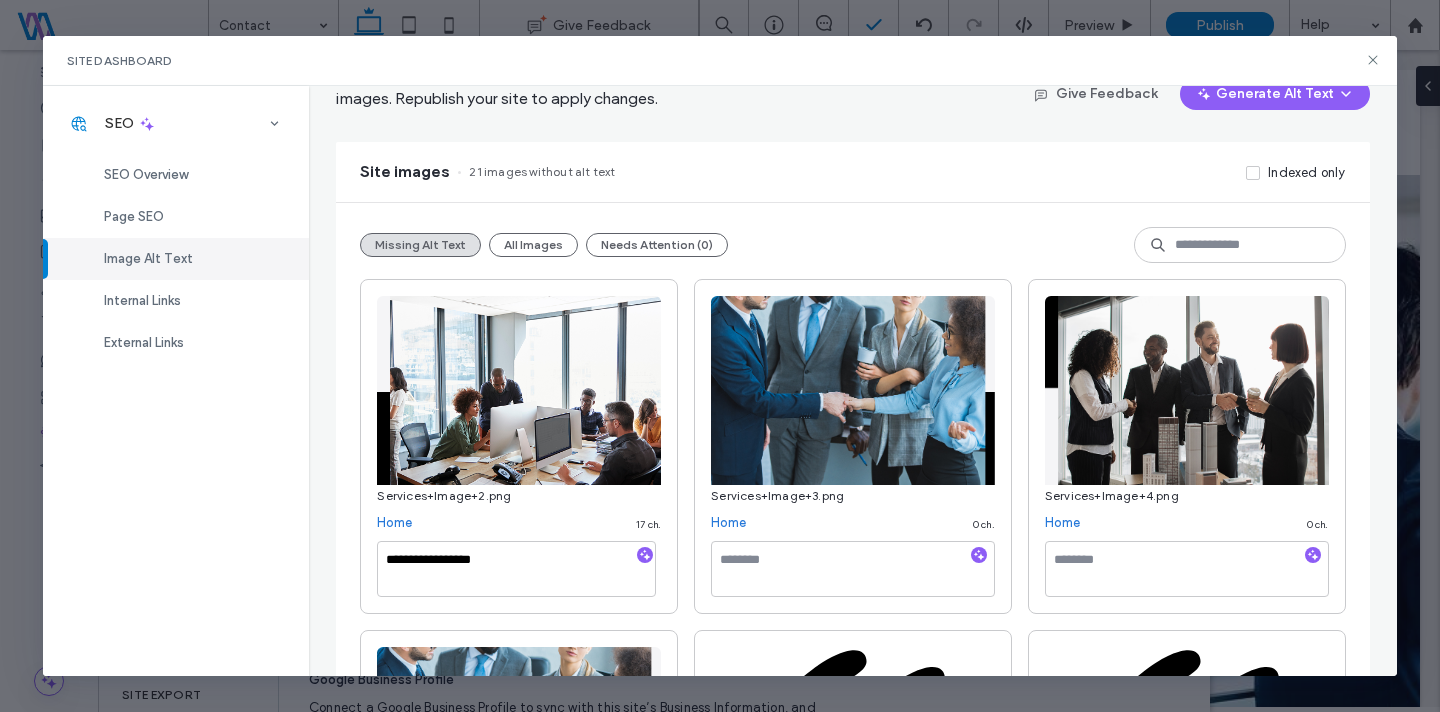click on "**********" at bounding box center (519, 446) 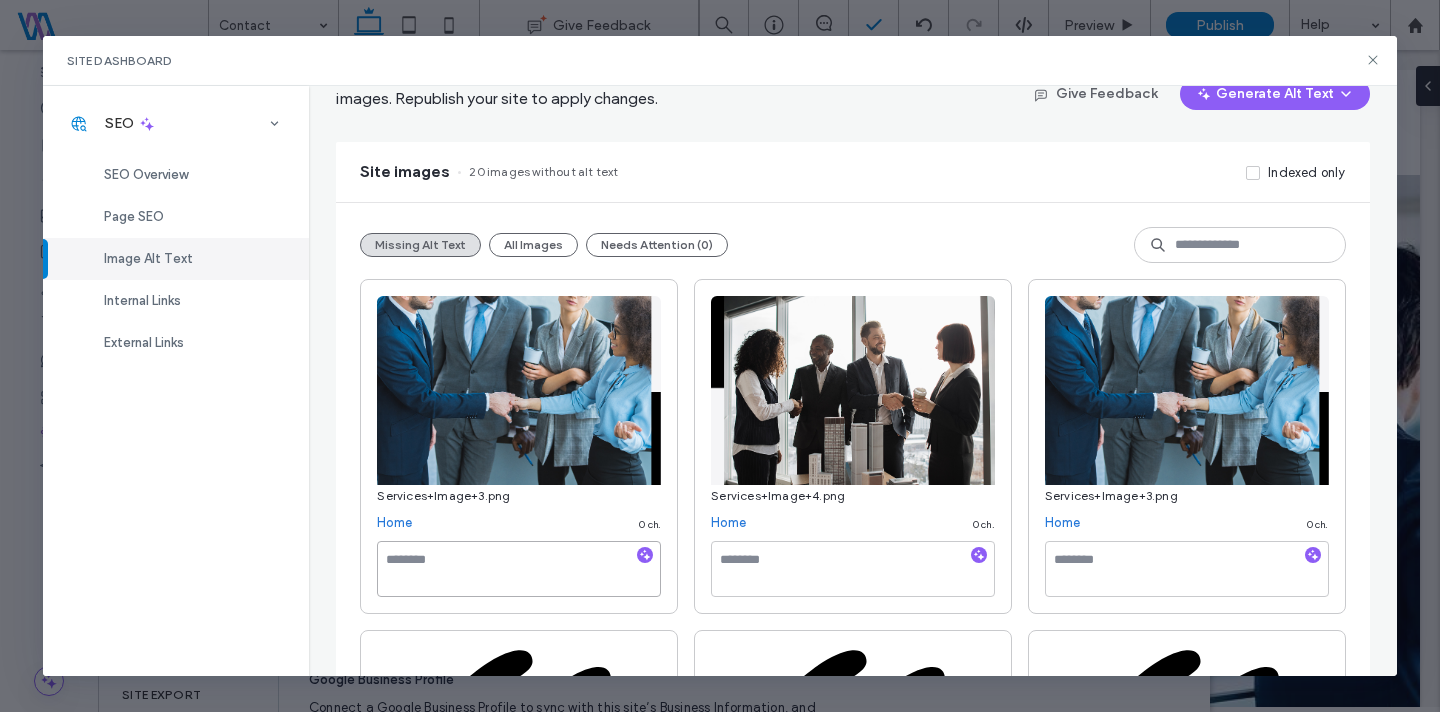 click at bounding box center [519, 569] 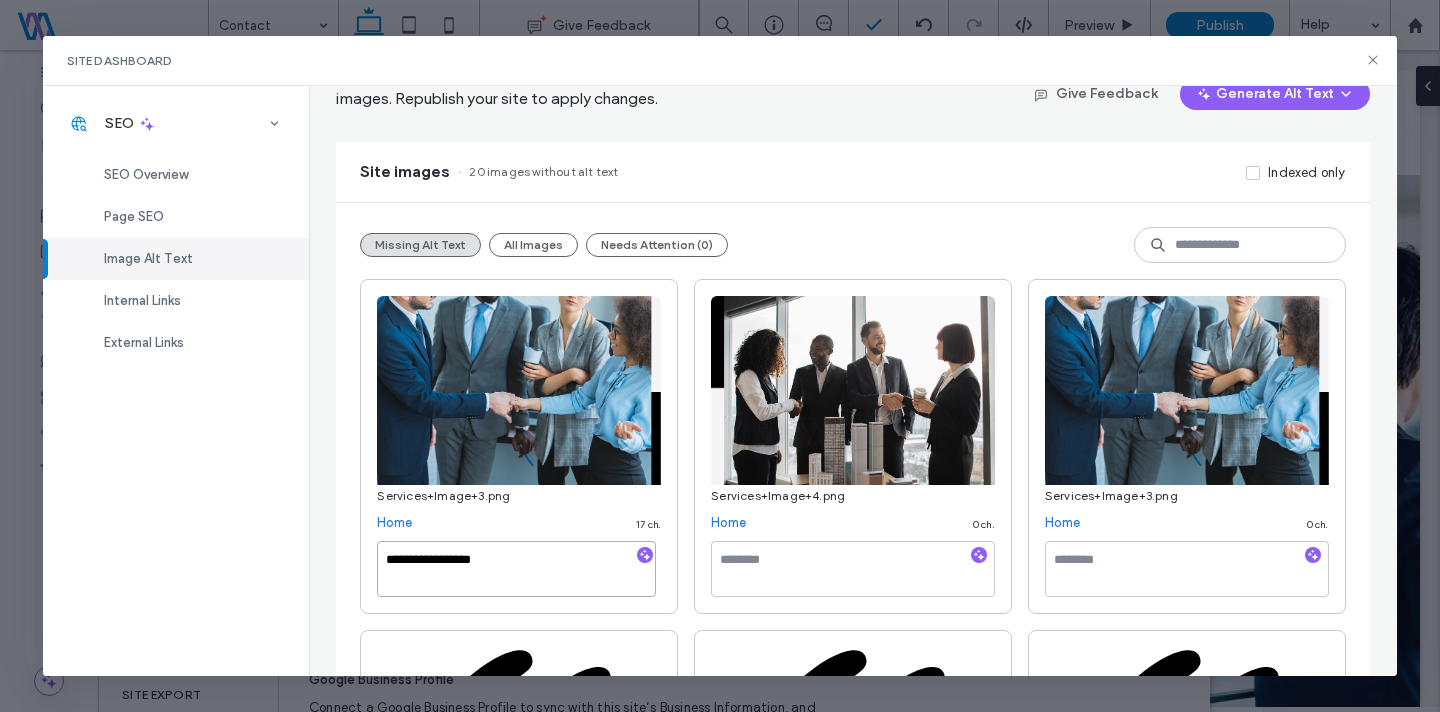 type on "**********" 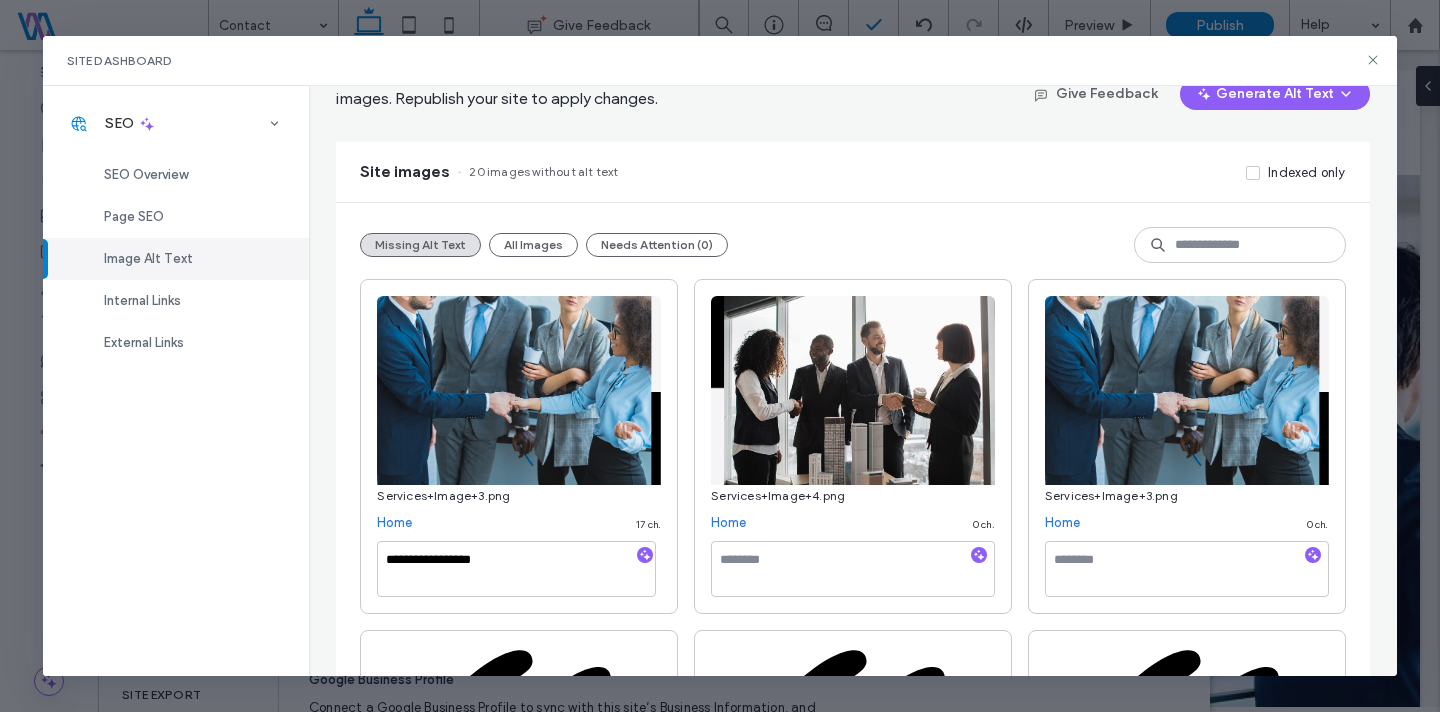 click on "**********" at bounding box center [519, 446] 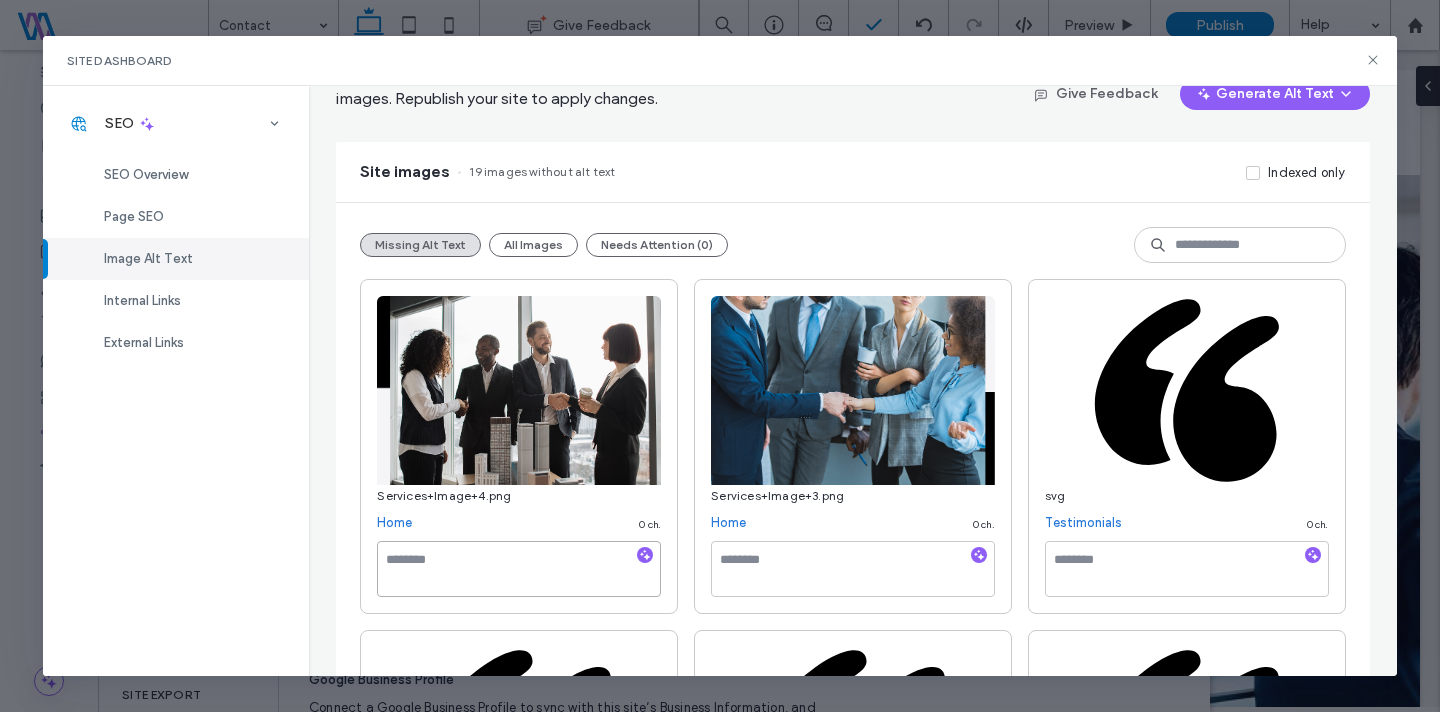 click at bounding box center (519, 569) 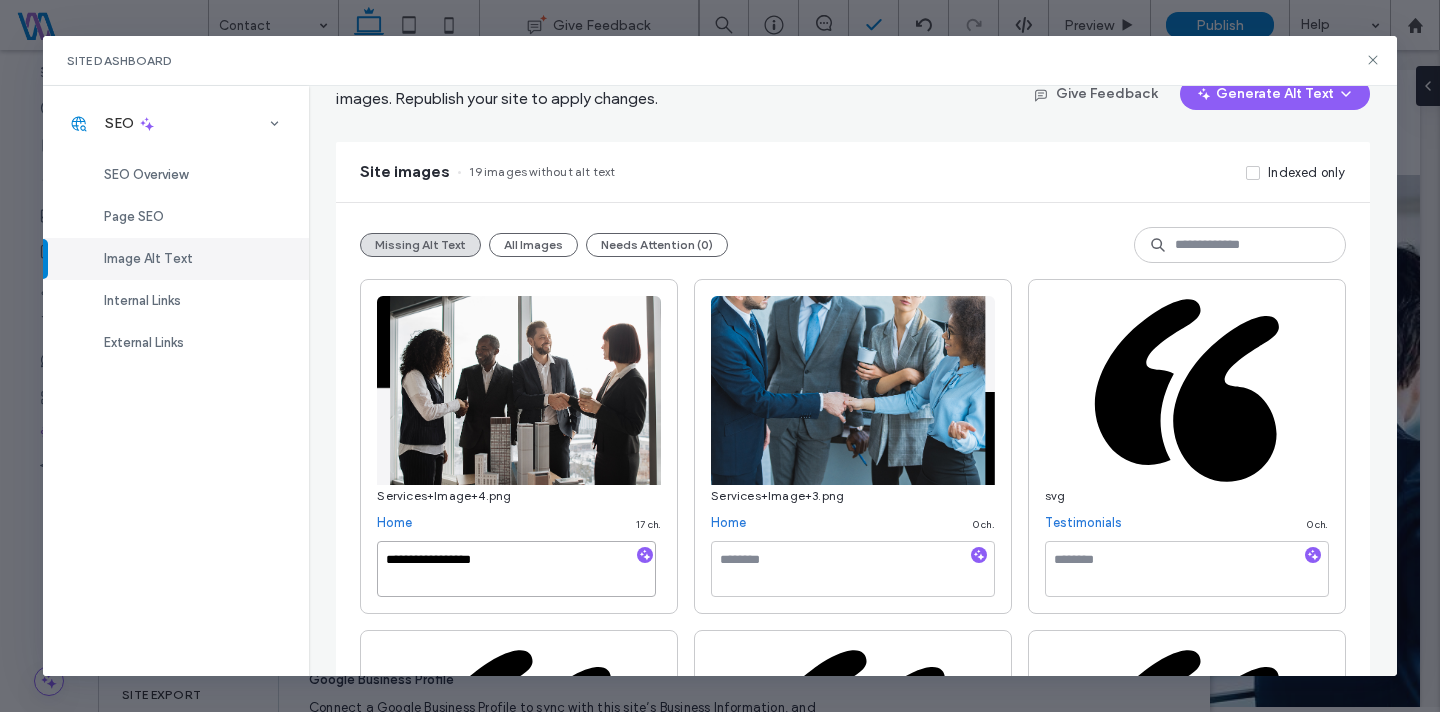 type on "**********" 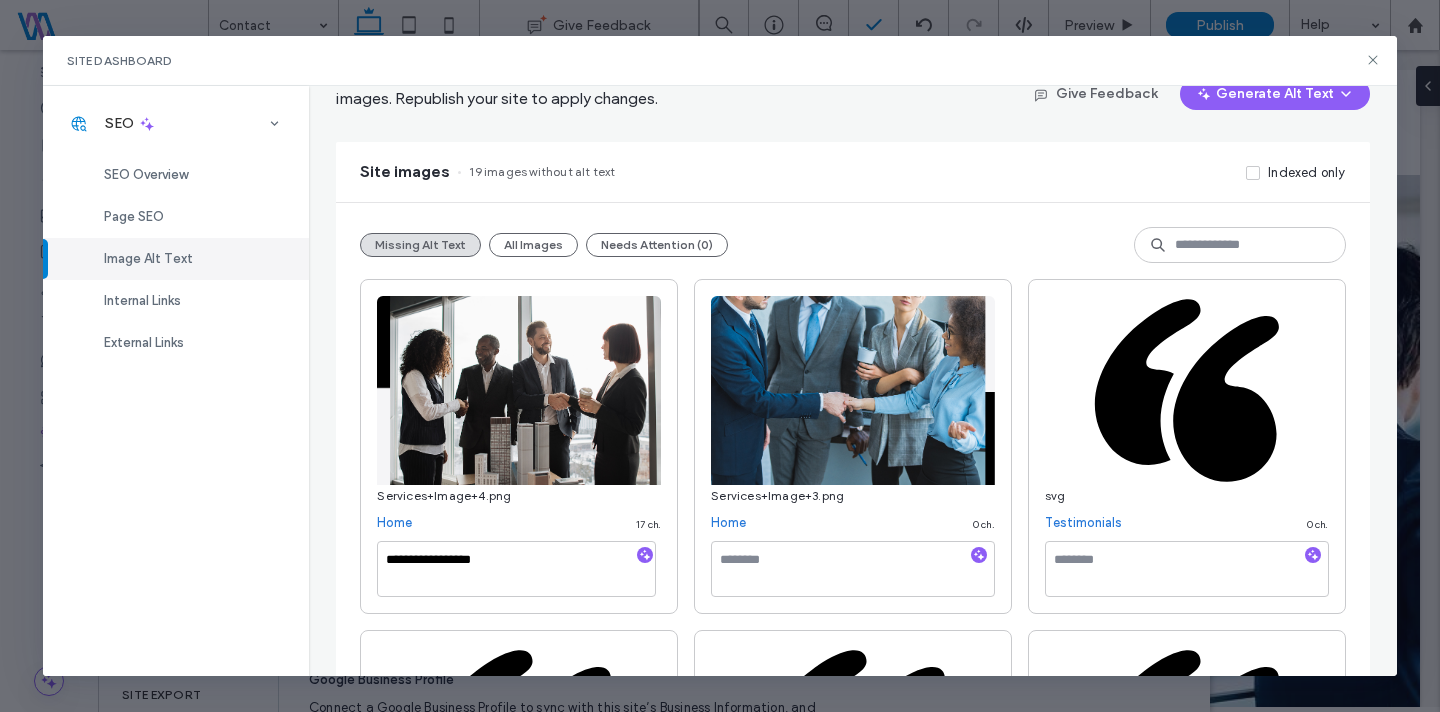 click on "**********" at bounding box center [519, 446] 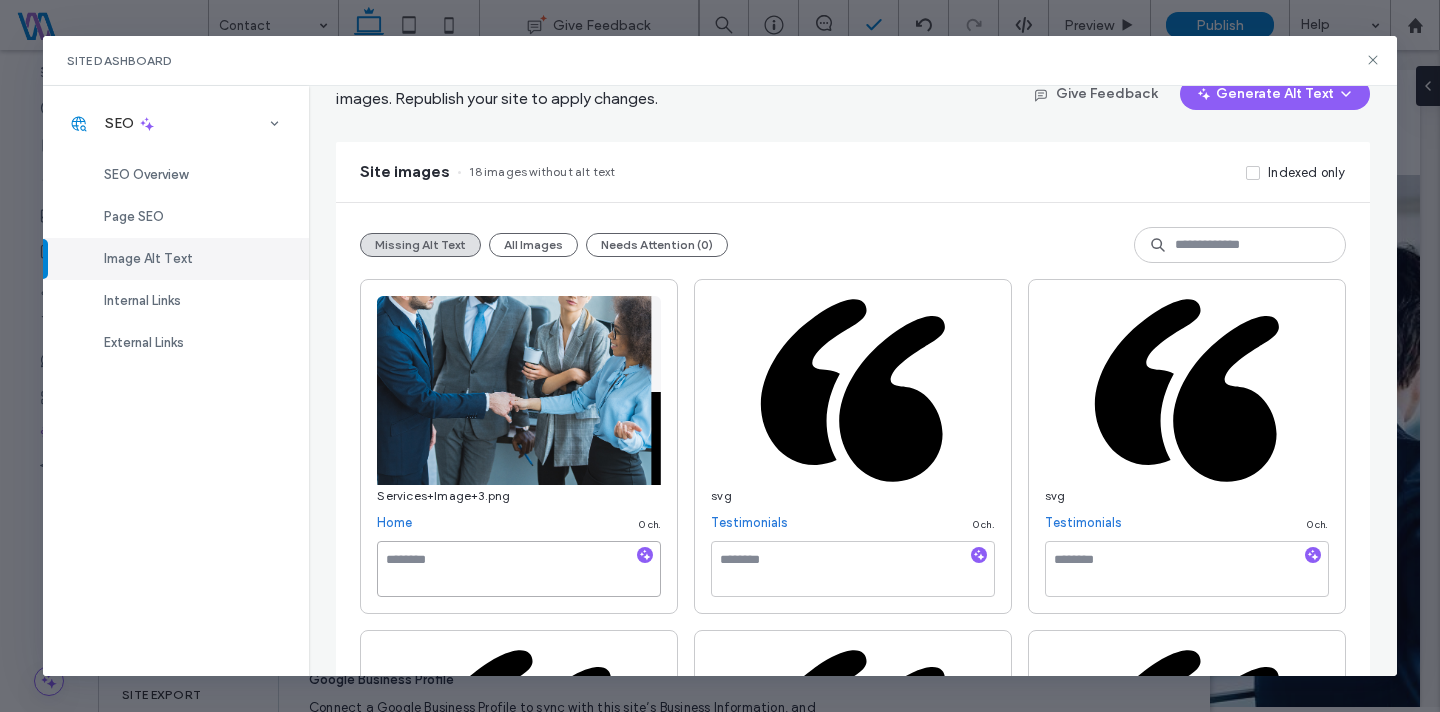 click at bounding box center [519, 569] 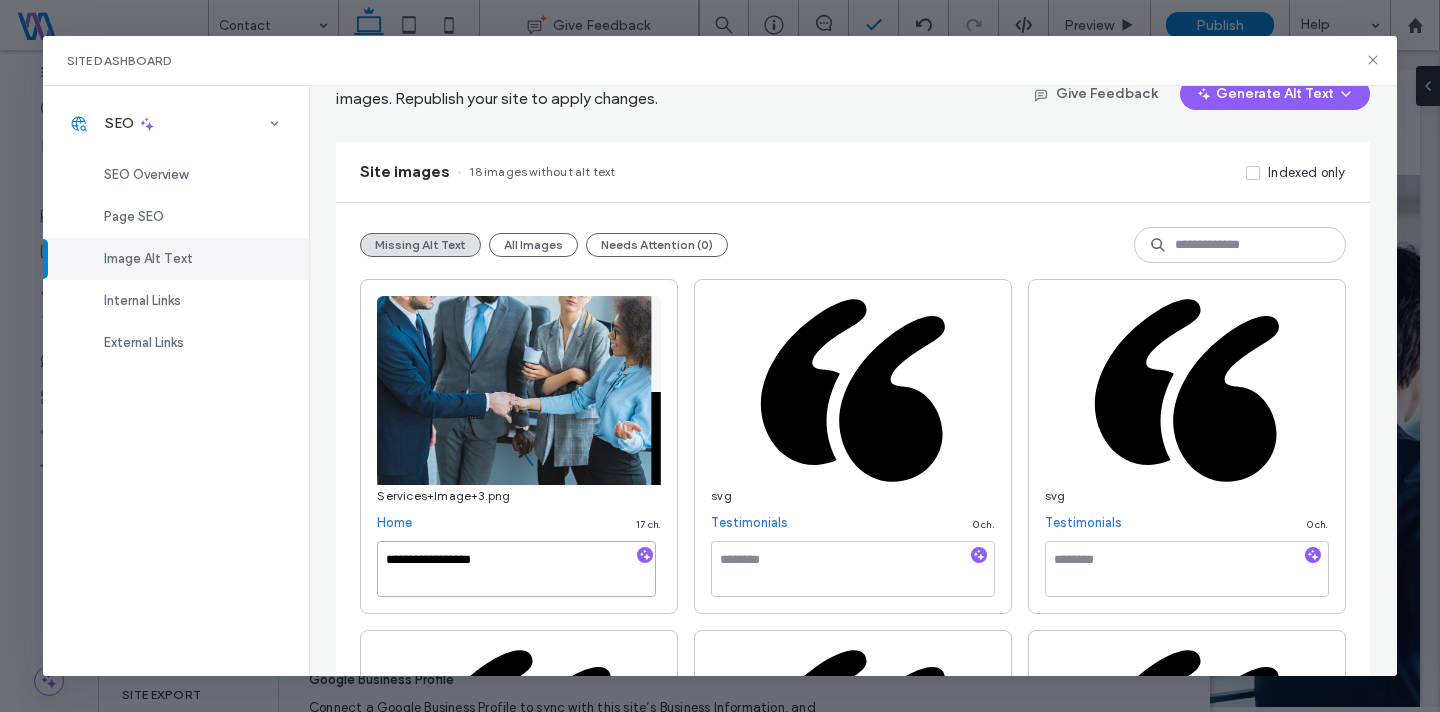 type on "**********" 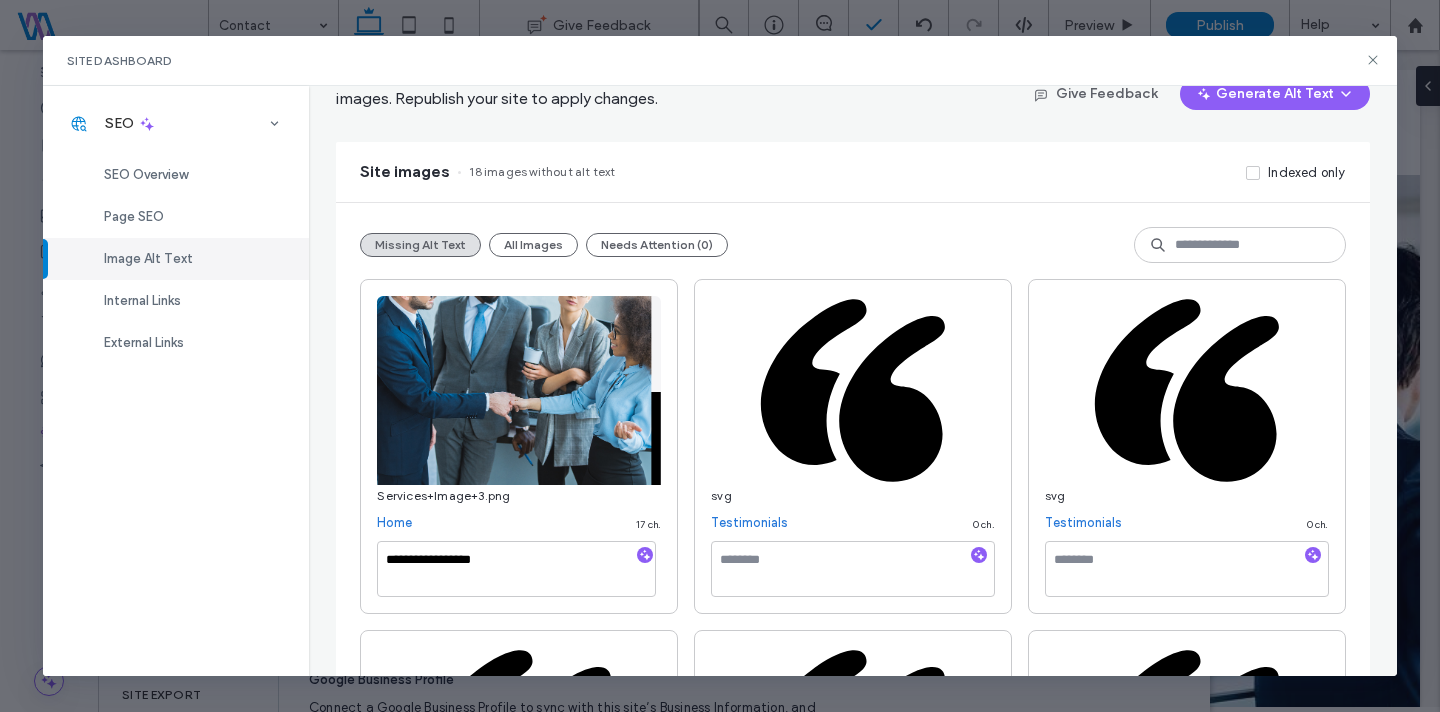 click on "**********" at bounding box center (519, 446) 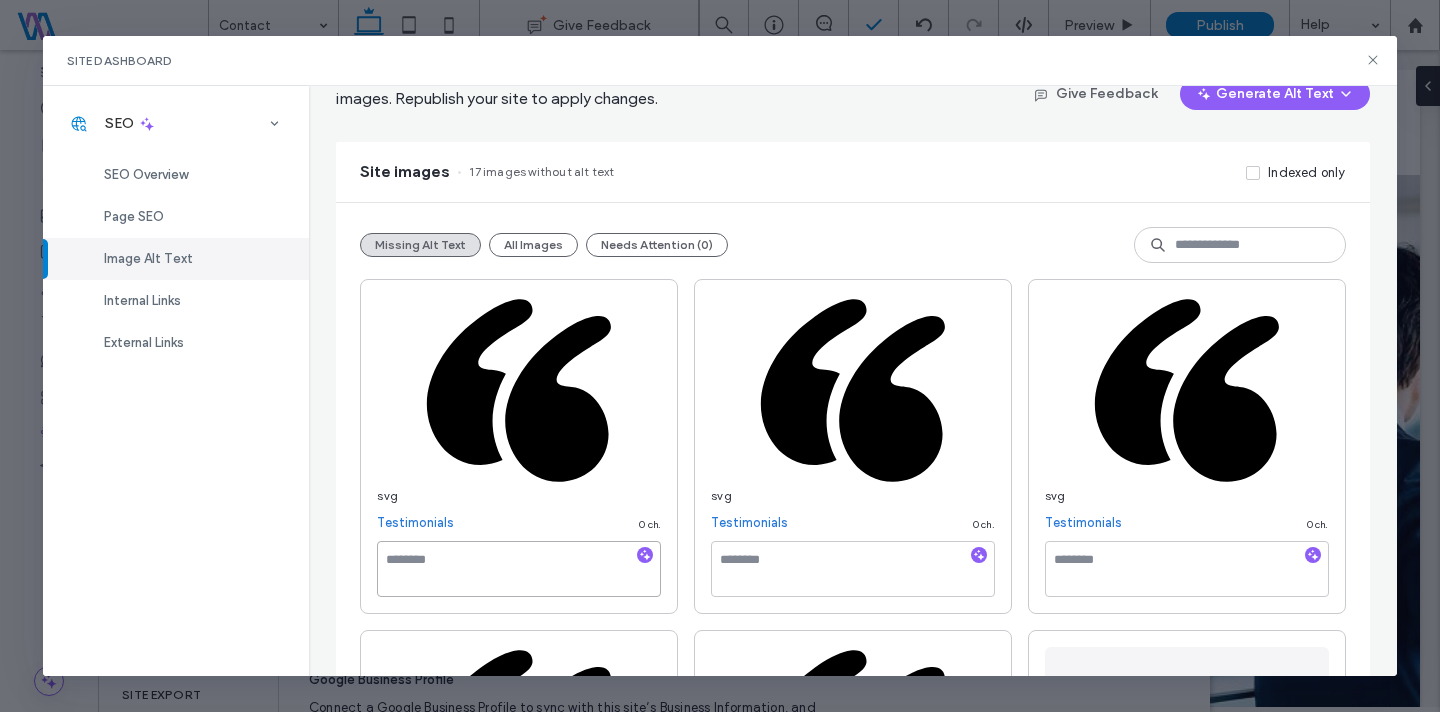 click at bounding box center (519, 569) 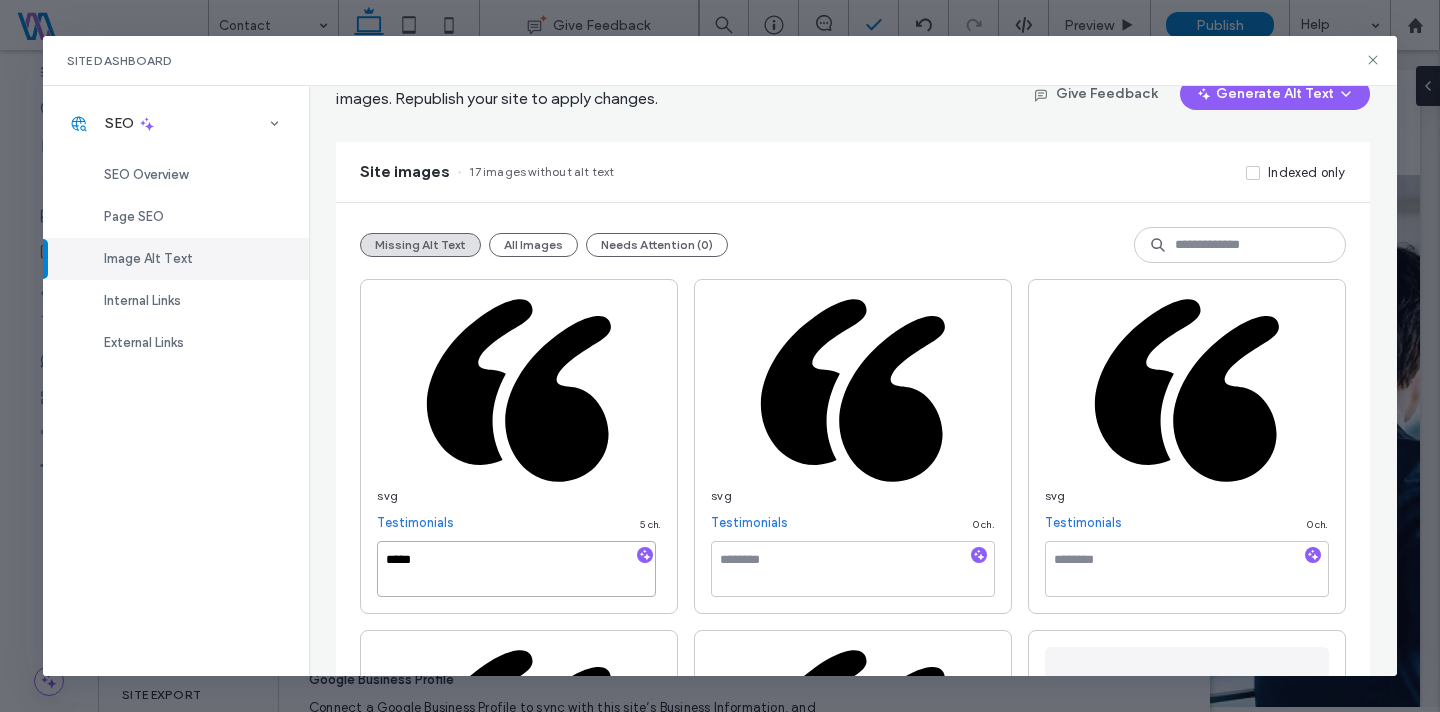 type on "*****" 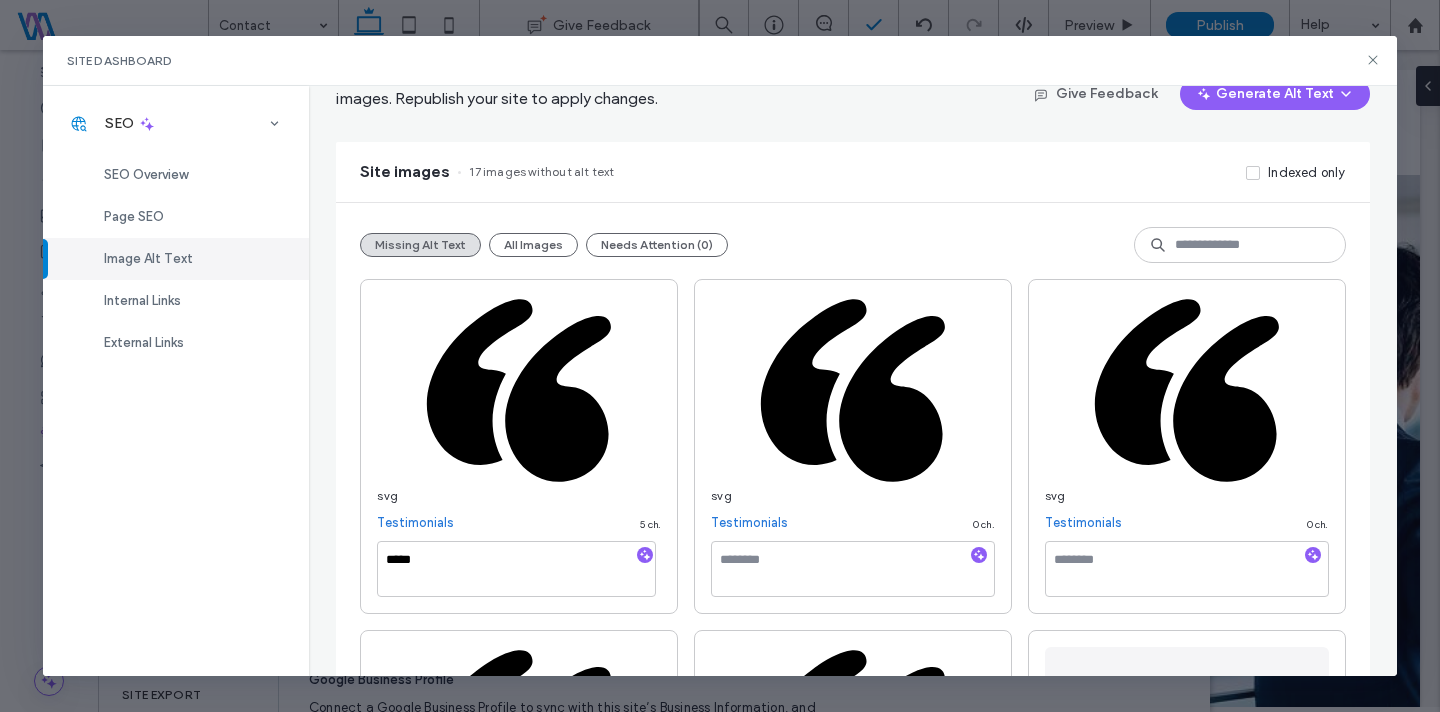 click on "svg Testimonials 5   ch. *****
svg Testimonials 0   ch.
svg Testimonials 0   ch.
svg Testimonials 0   ch.
svg Testimonials 0   ch. DIZON-CO_LOGO_horizontal_black.png Header / footer 0   ch.
svg Header / footer 0   ch. DIZON-CO__LOGO_horizontal_white.png Header / footer 0   ch. Services+Image+1.png Services 0   ch. Services+Supp+Image+2.png Services 0   ch. Services+Supp+Image+3.png Services 0   ch. Services+Supp+Image+4.png Services 0   ch. Services+Supp+Image+5.png Services 0   ch. Services+Supp+Image+6.png Services 0   ch. Services+Supp+Image+7.png Services 0   ch. Services+Supp+Image+8.png Services 0   ch. Contact-Image.jpg Contact 0   ch." at bounding box center [852, 1324] 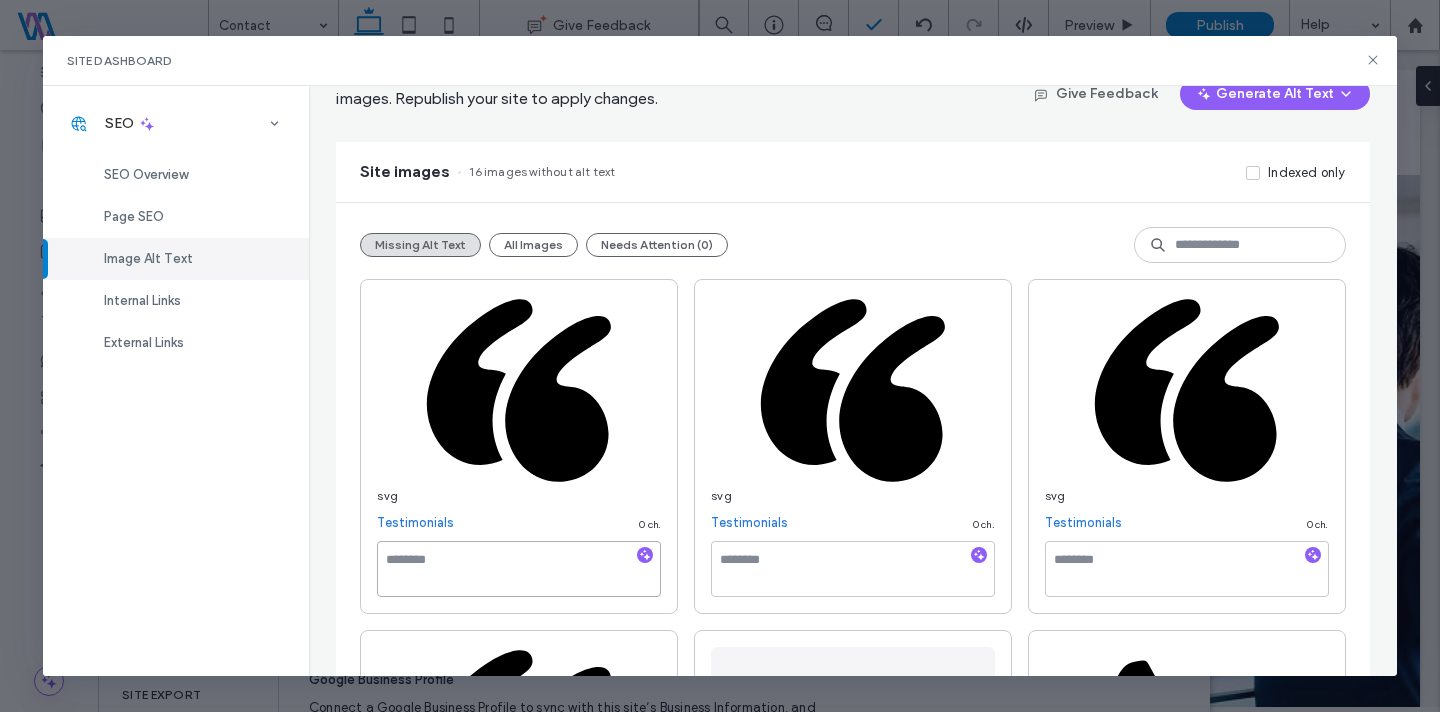 click at bounding box center (519, 569) 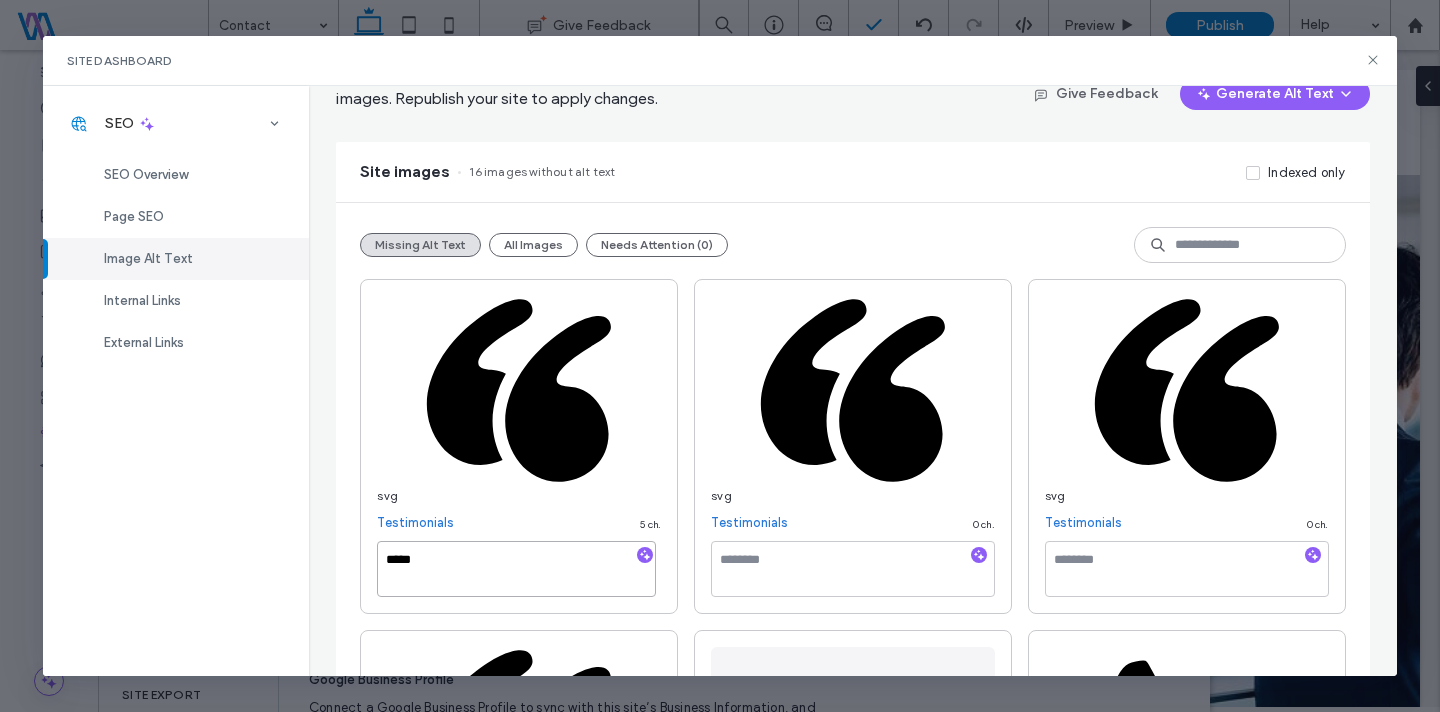 type on "*****" 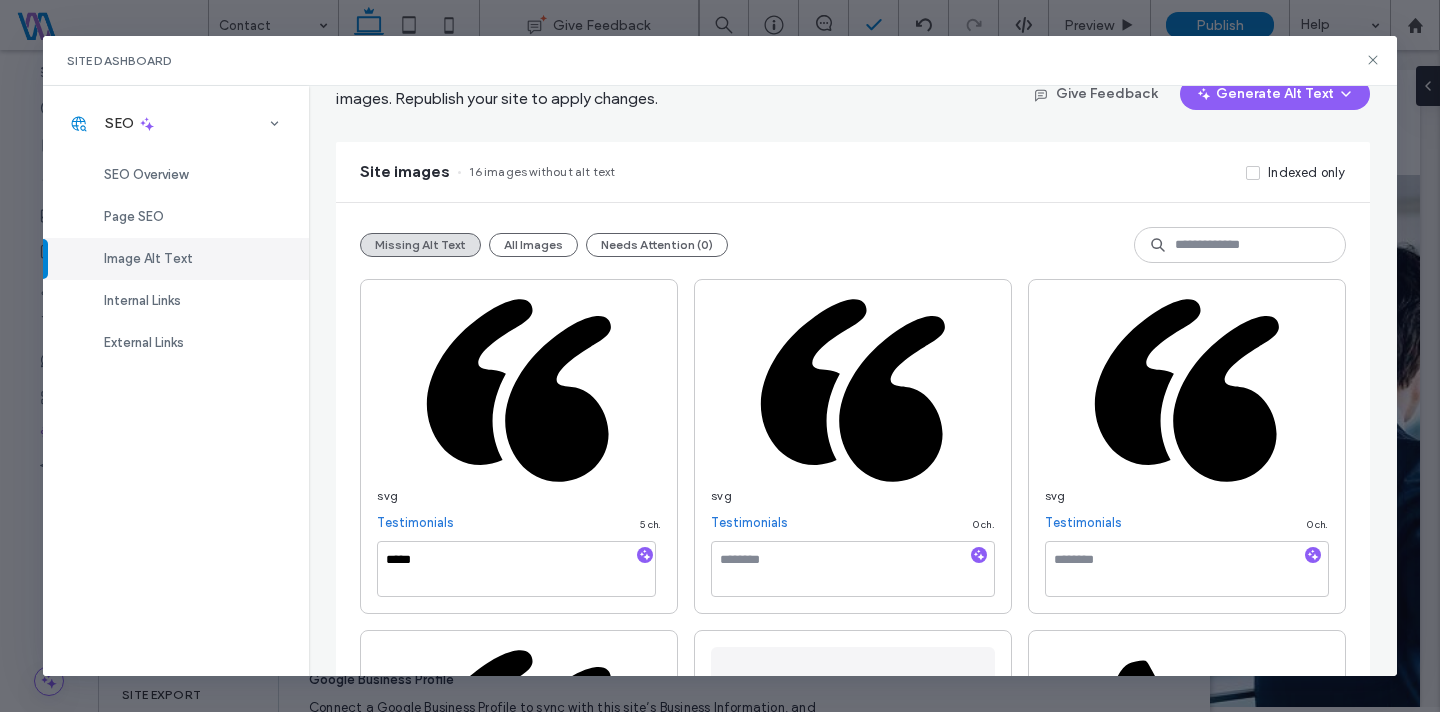 click on "svg Testimonials 5   ch. *****
svg Testimonials 0   ch.
svg Testimonials 0   ch.
svg Testimonials 0   ch. DIZON-CO_LOGO_horizontal_black.png Header / footer 0   ch.
svg Header / footer 0   ch. DIZON-CO__LOGO_horizontal_white.png Header / footer 0   ch. Services+Image+1.png Services 0   ch. Services+Supp+Image+2.png Services 0   ch. Services+Supp+Image+3.png Services 0   ch. Services+Supp+Image+4.png Services 0   ch. Services+Supp+Image+5.png Services 0   ch. Services+Supp+Image+6.png Services 0   ch. Services+Supp+Image+7.png Services 0   ch. Services+Supp+Image+8.png Services 0   ch. Contact-Image.jpg Contact 0   ch." at bounding box center (852, 1324) 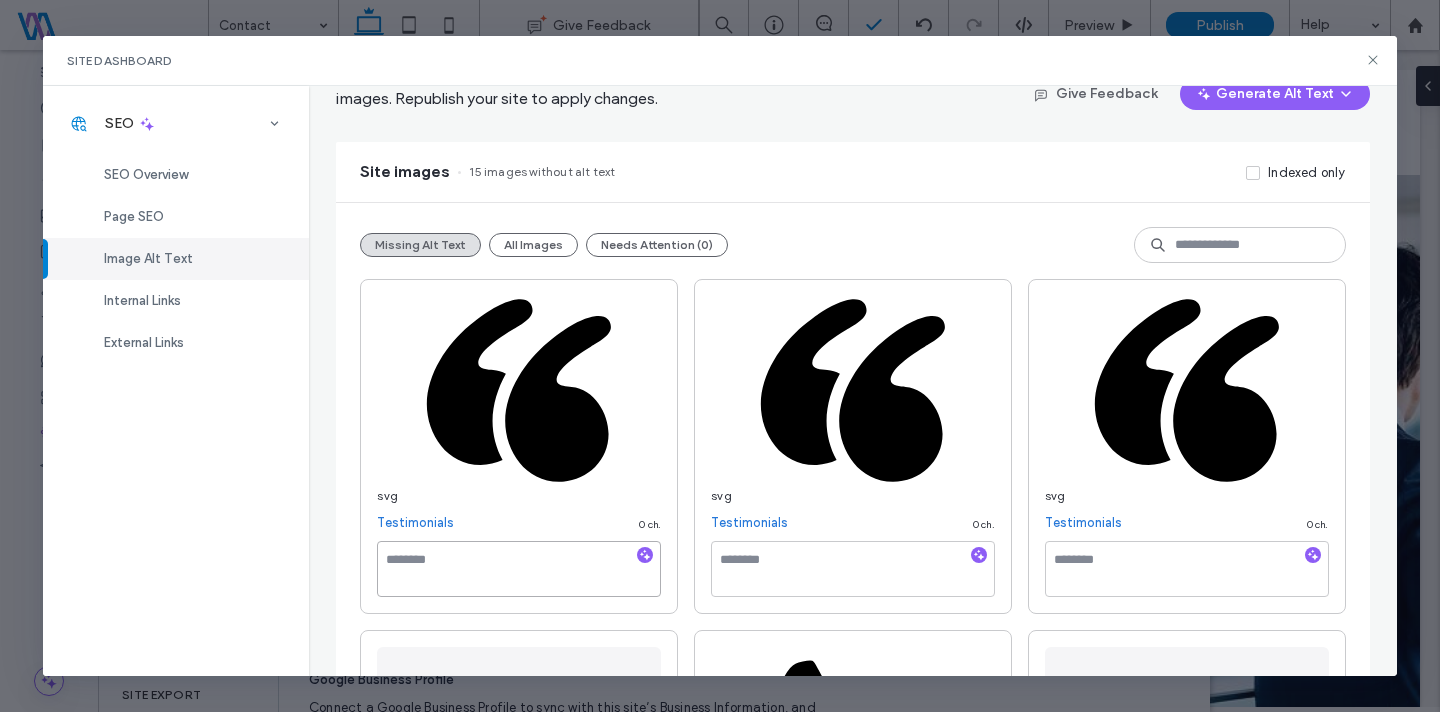 click at bounding box center (519, 569) 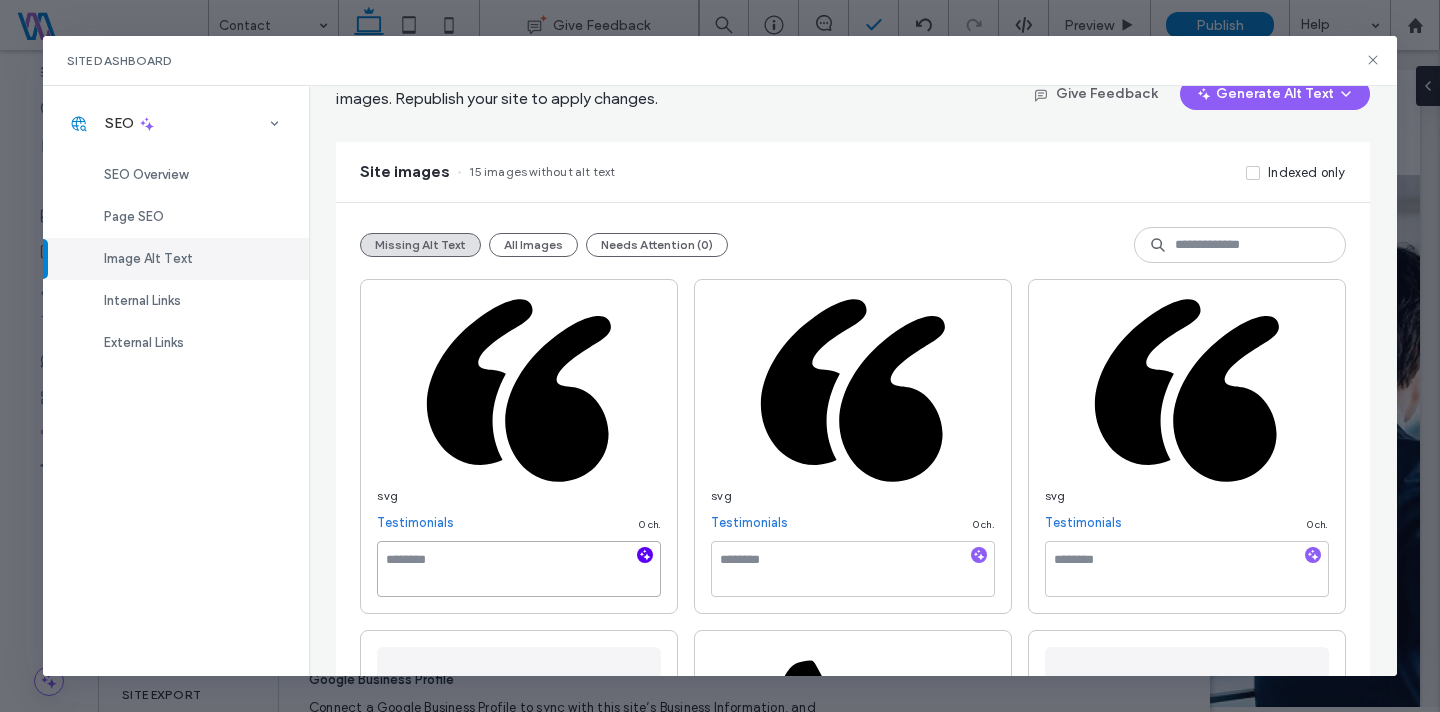 paste on "*****" 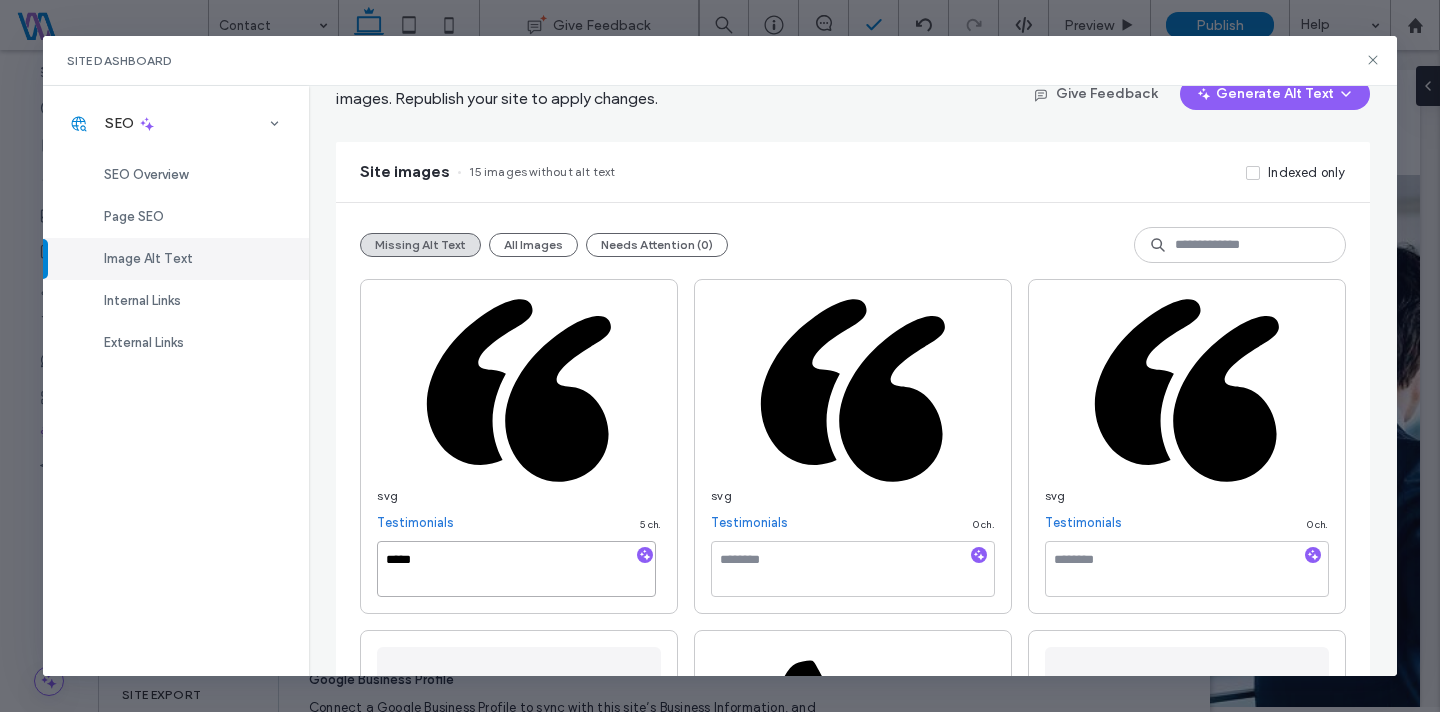 type on "*****" 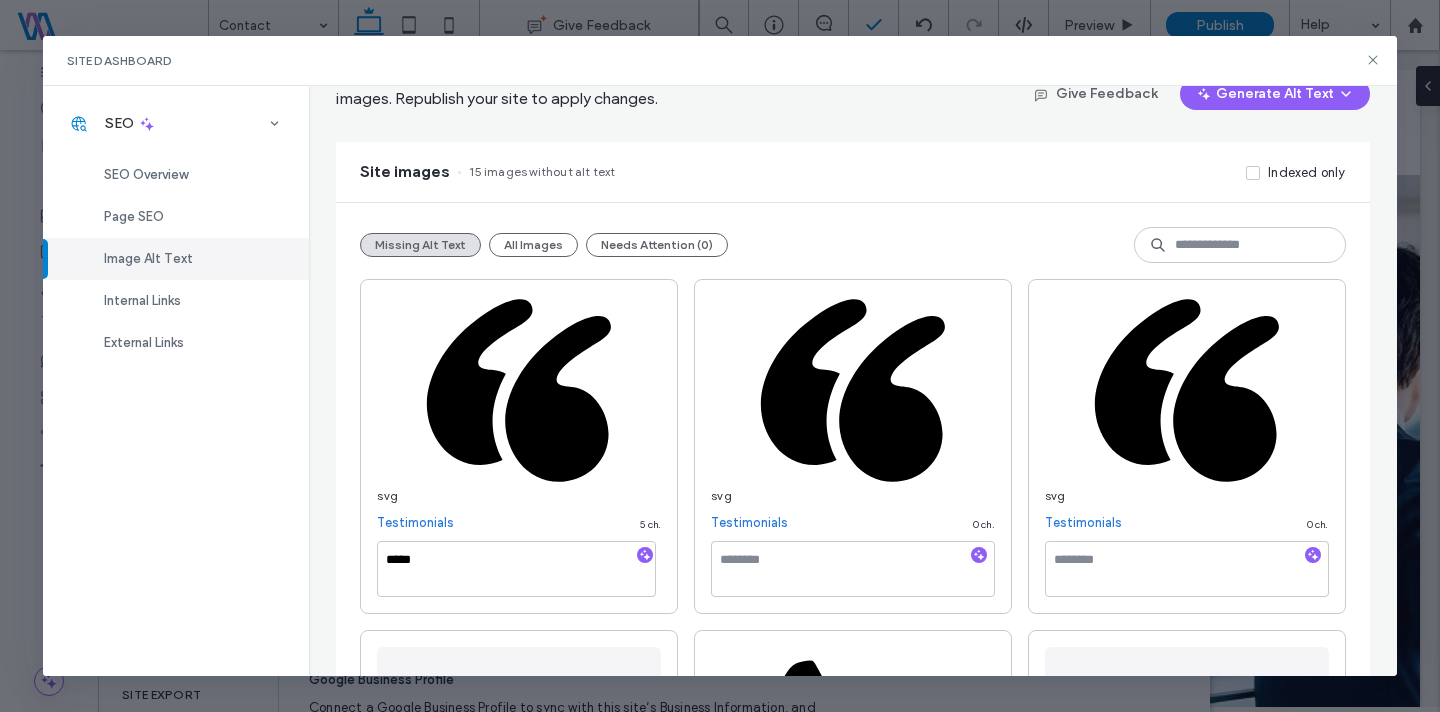 click on "svg Testimonials 5   ch. *****" at bounding box center (519, 446) 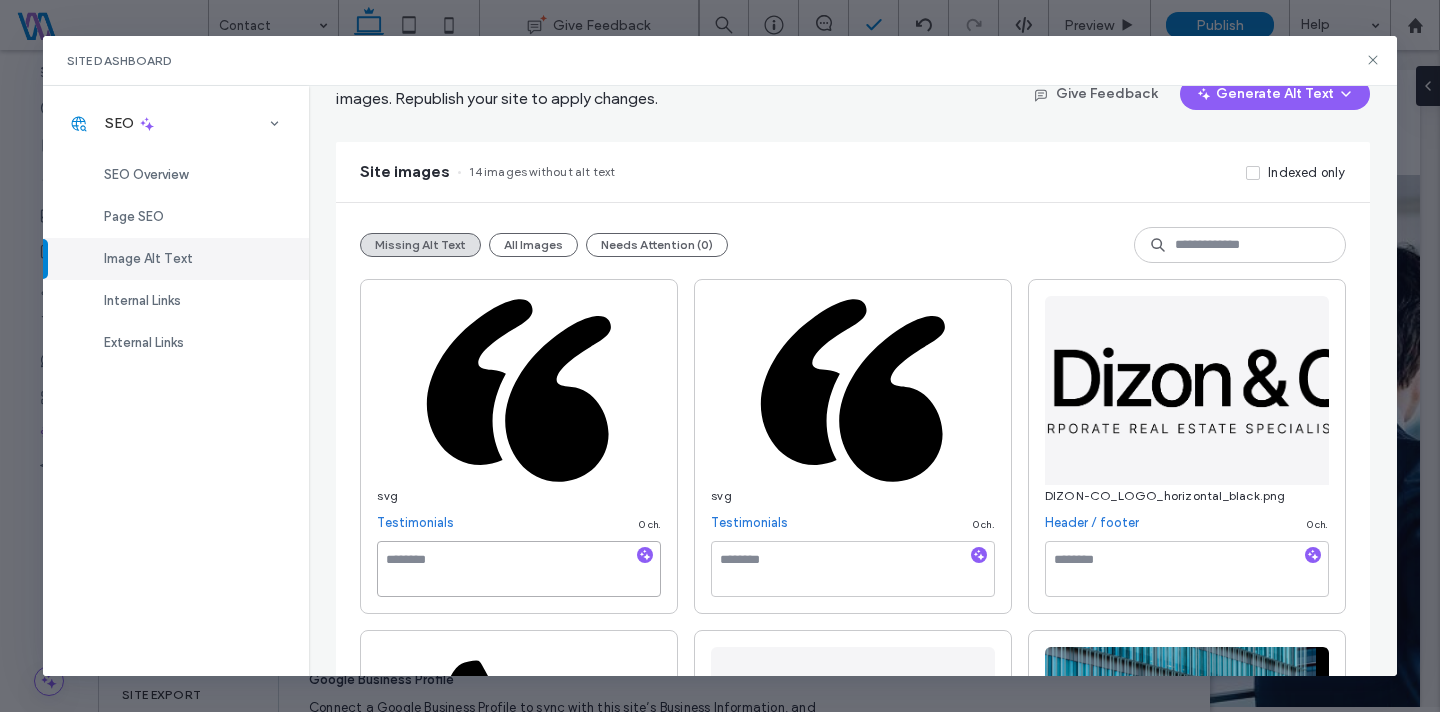 click at bounding box center (519, 569) 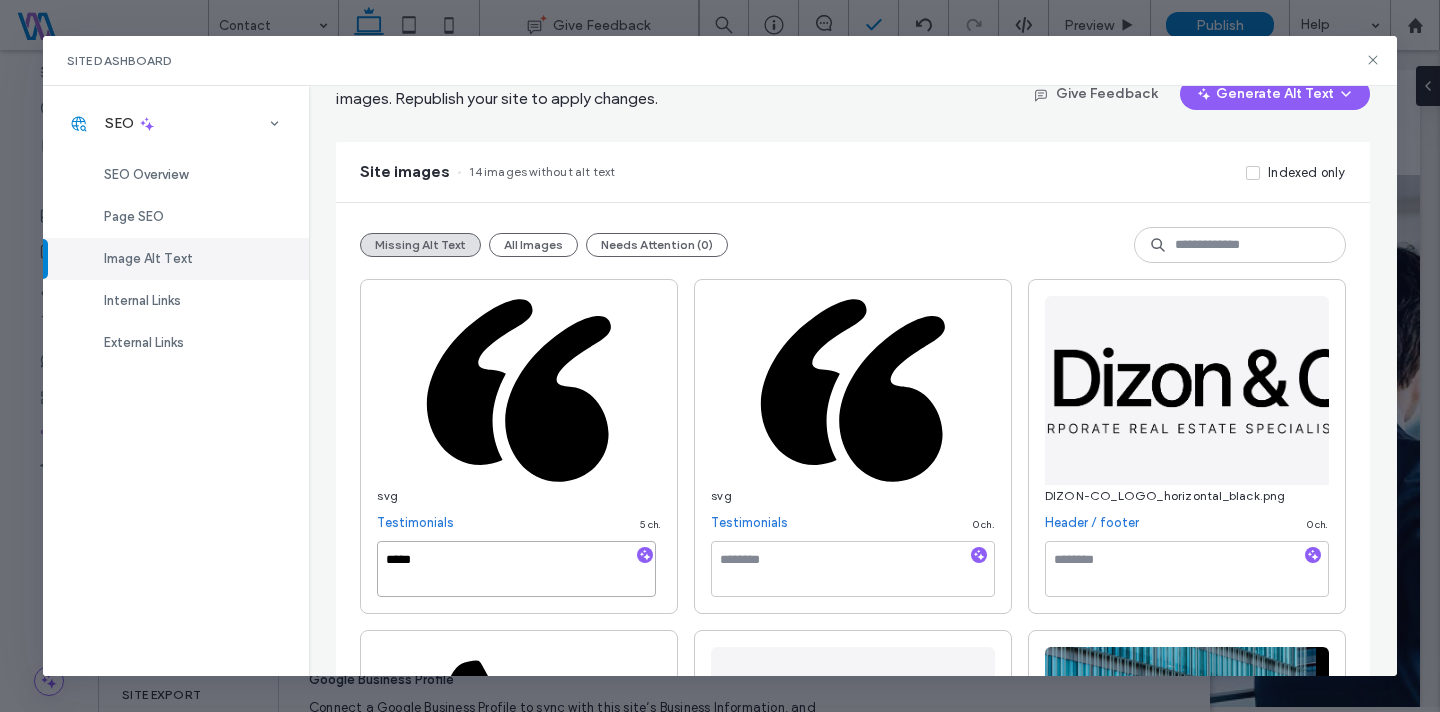 type on "*****" 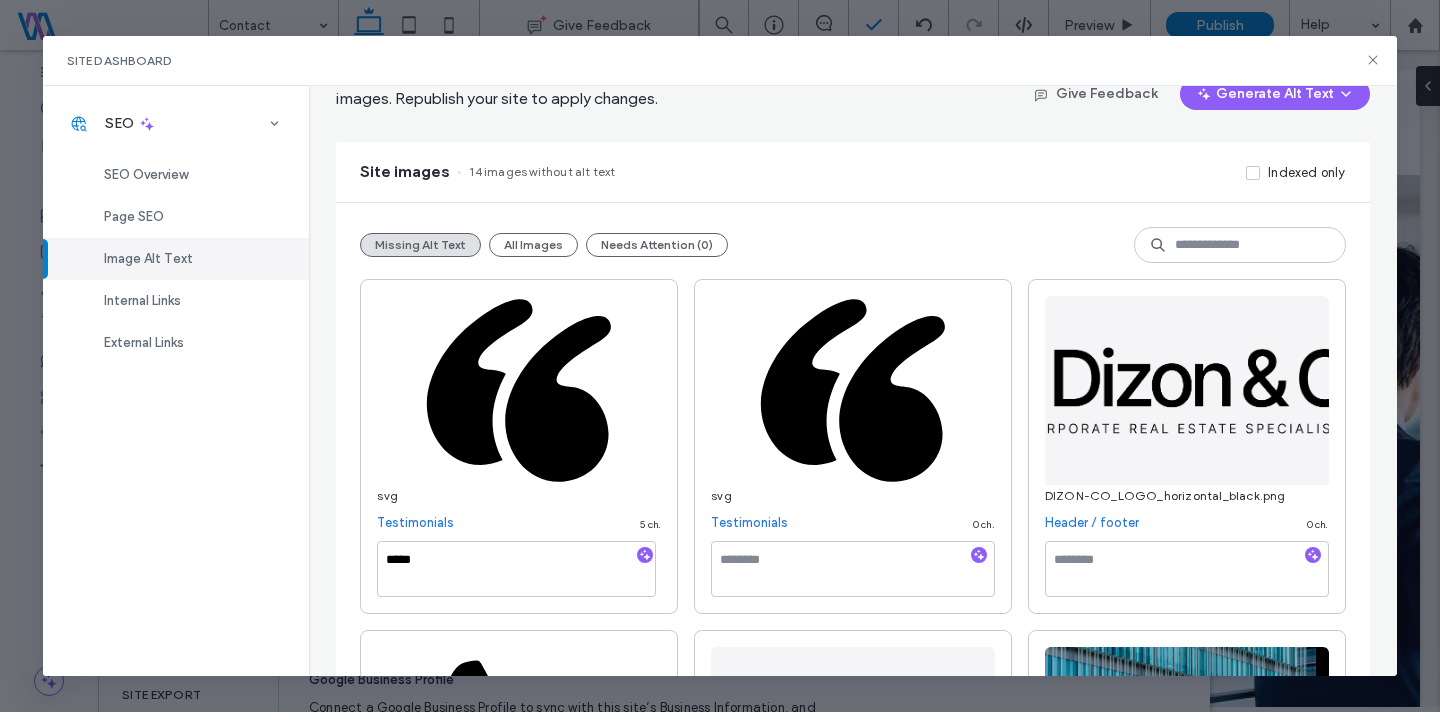 click on "svg Testimonials 5   ch. *****" at bounding box center [519, 446] 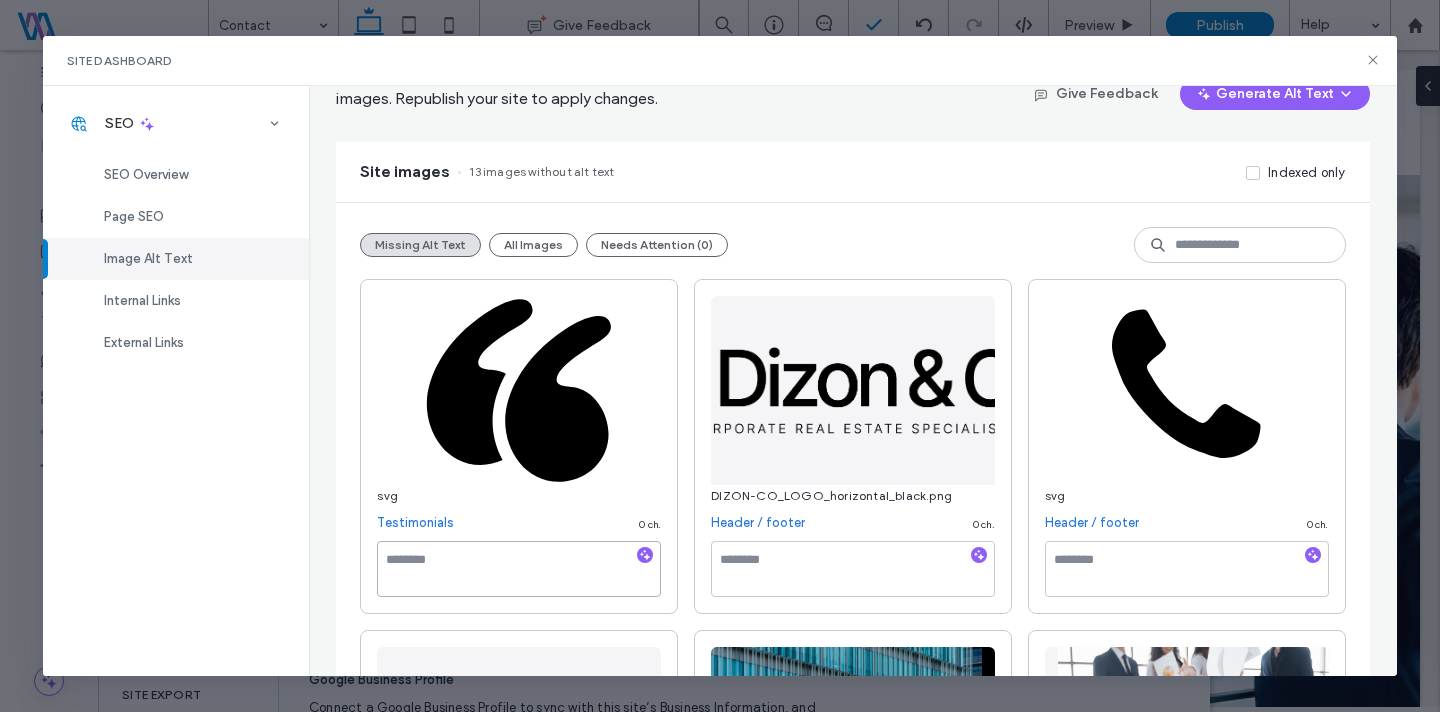 click at bounding box center [519, 569] 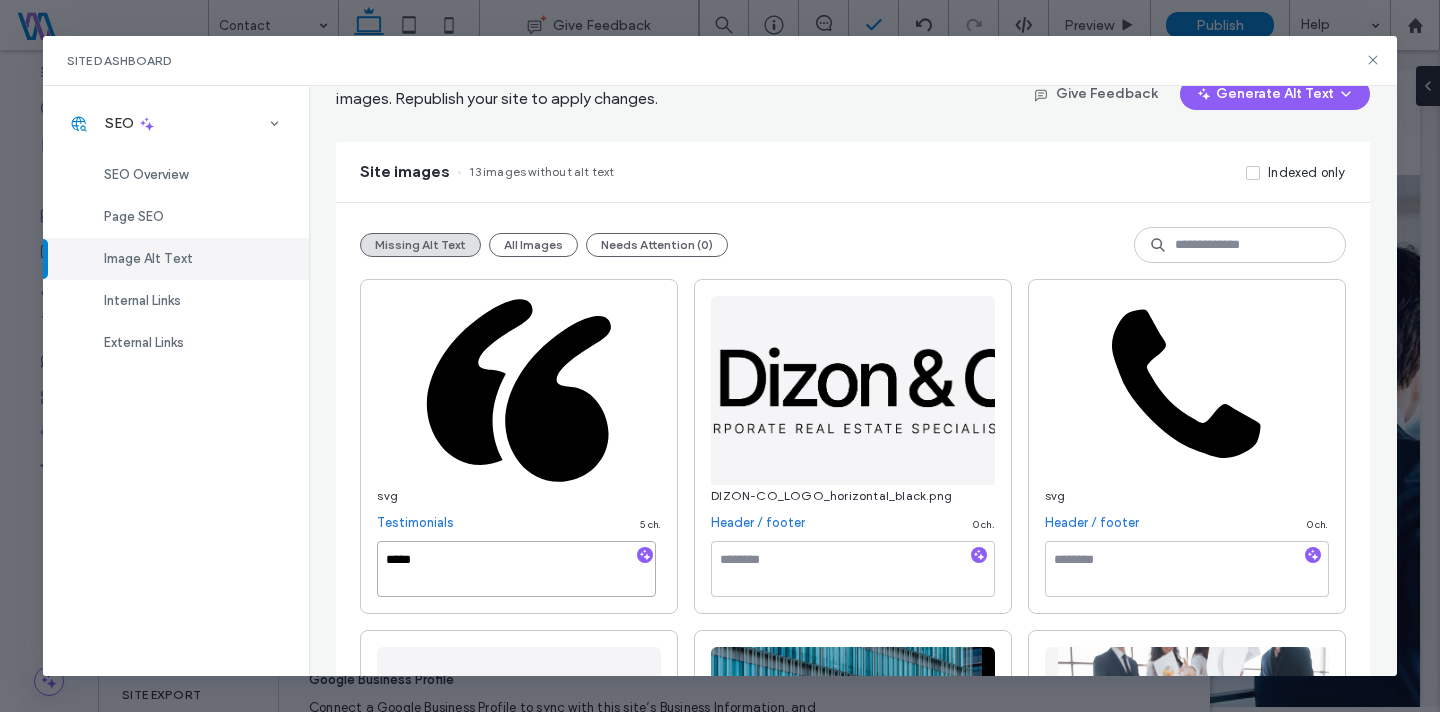 type on "*****" 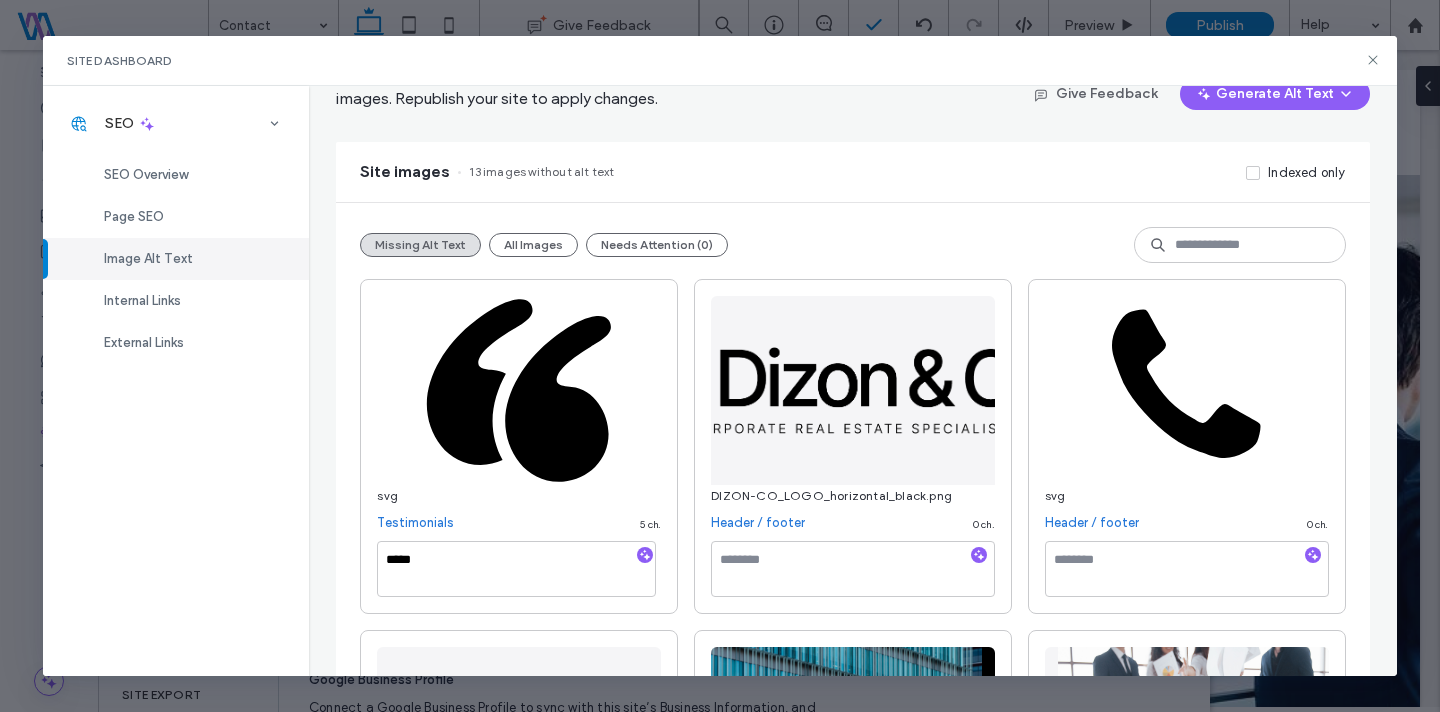click on "svg Testimonials 5   ch. ***** DIZON-CO_LOGO_horizontal_black.png Header / footer 0   ch.
svg Header / footer 0   ch. DIZON-CO__LOGO_horizontal_white.png Header / footer 0   ch. Services+Image+1.png Services 0   ch. Services+Supp+Image+2.png Services 0   ch. Services+Supp+Image+3.png Services 0   ch. Services+Supp+Image+4.png Services 0   ch. Services+Supp+Image+5.png Services 0   ch. Services+Supp+Image+6.png Services 0   ch. Services+Supp+Image+7.png Services 0   ch. Services+Supp+Image+8.png Services 0   ch. Contact-Image.jpg Contact 0   ch." at bounding box center (852, 1148) 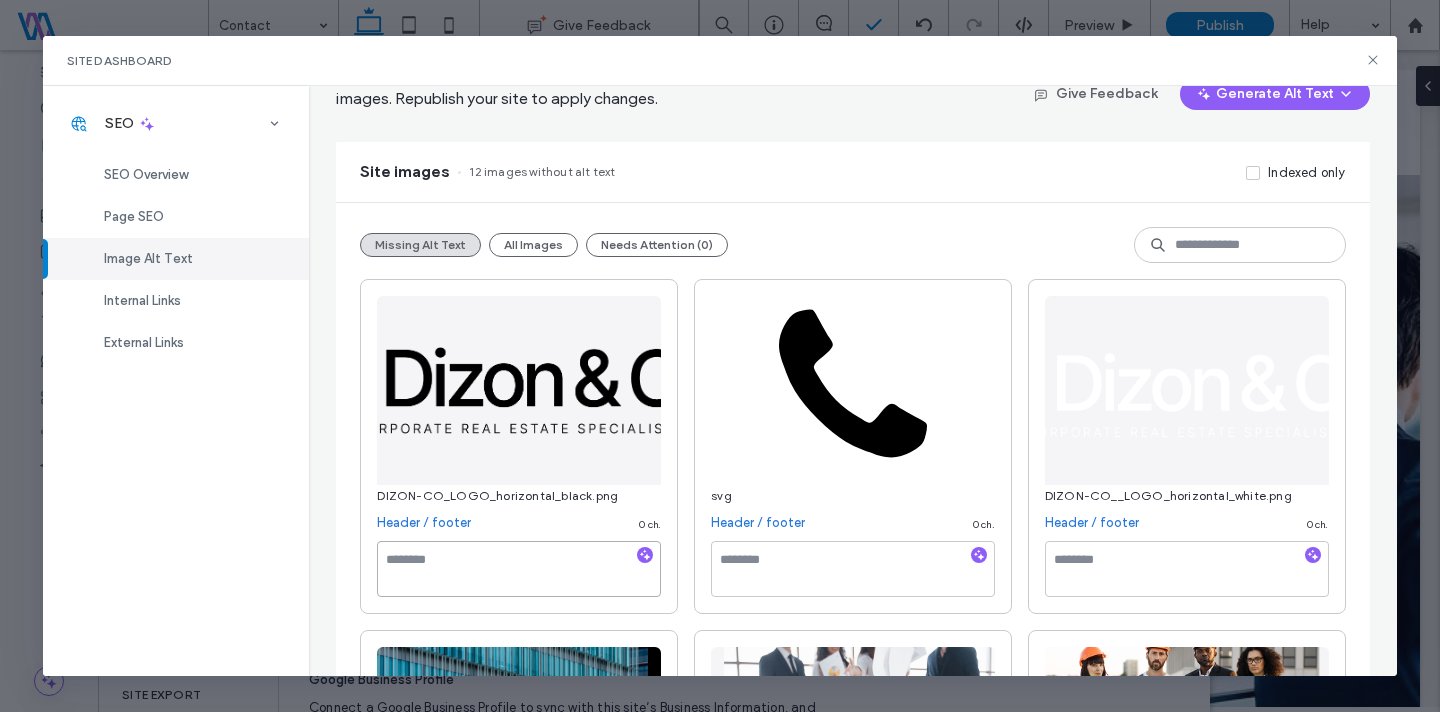 click at bounding box center (519, 569) 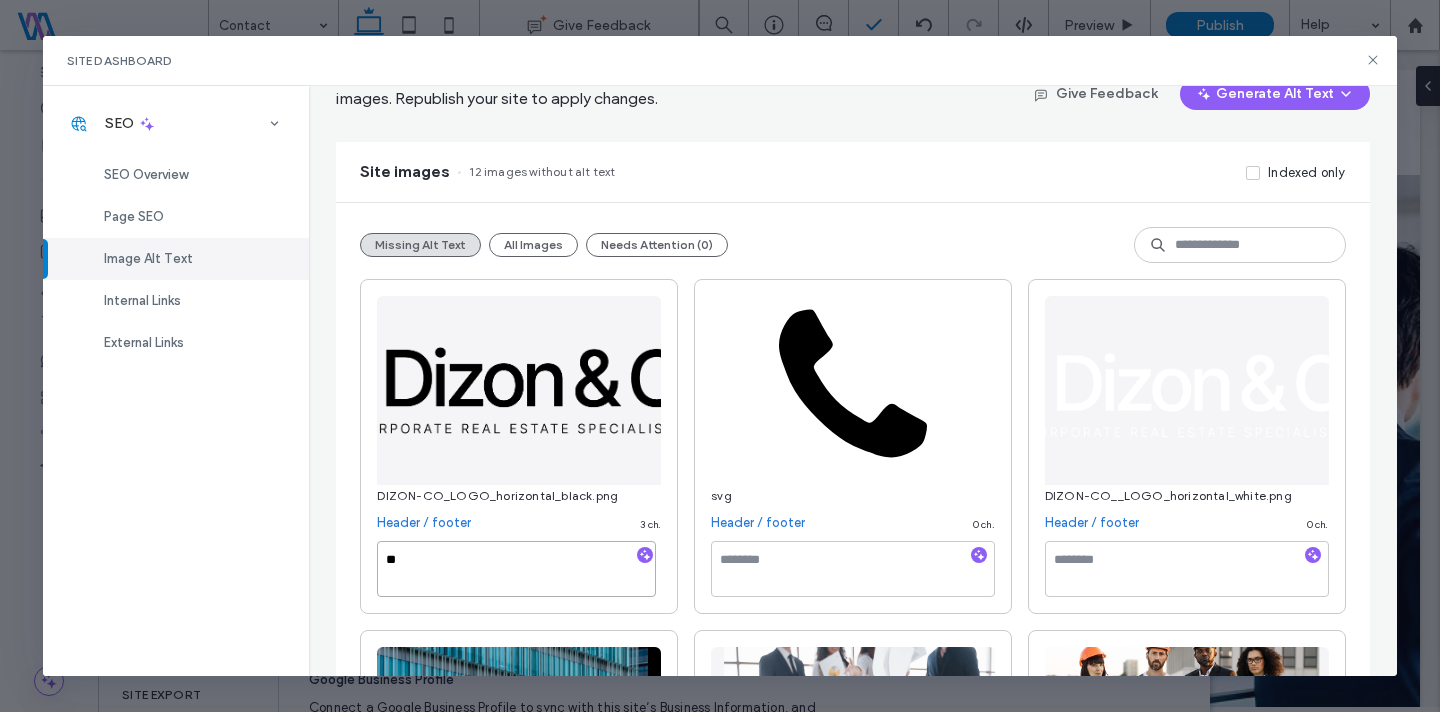 type on "*" 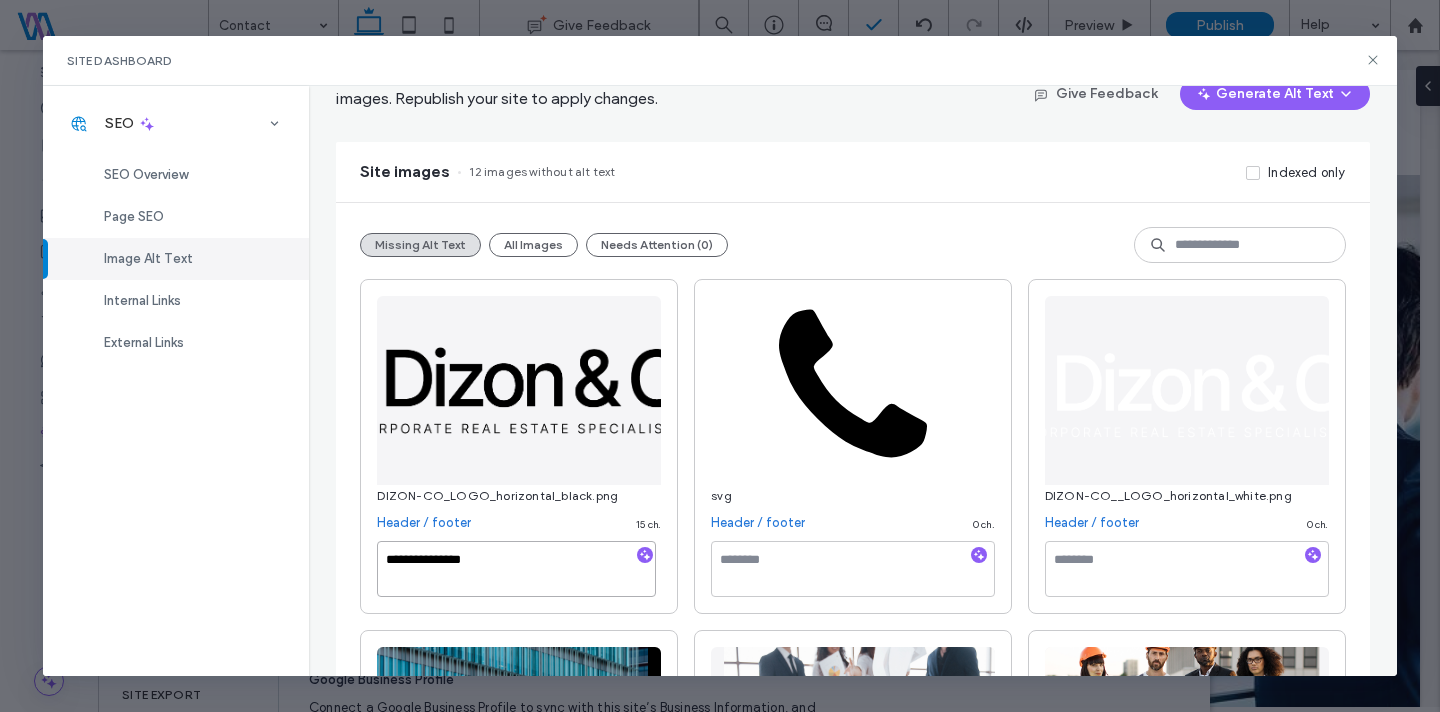 type on "**********" 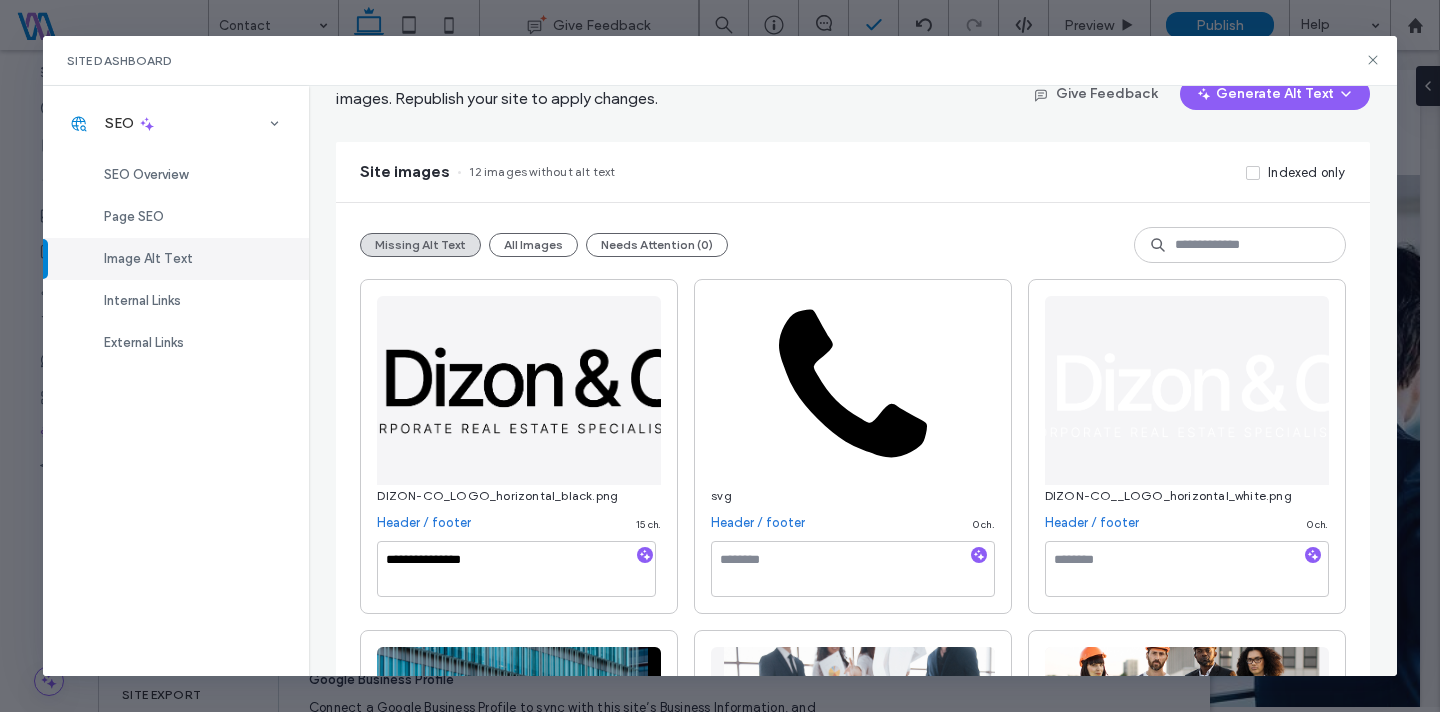 click on "**********" at bounding box center [852, 973] 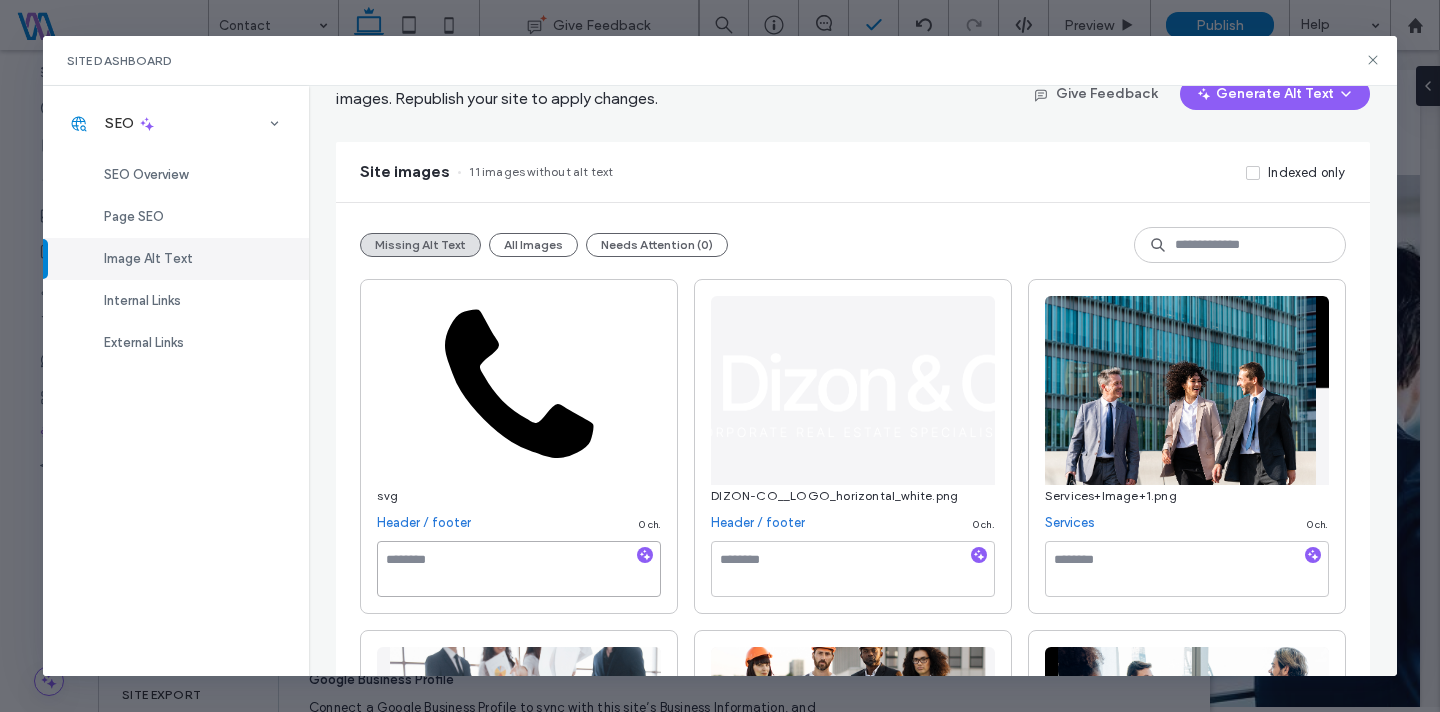 click at bounding box center [519, 569] 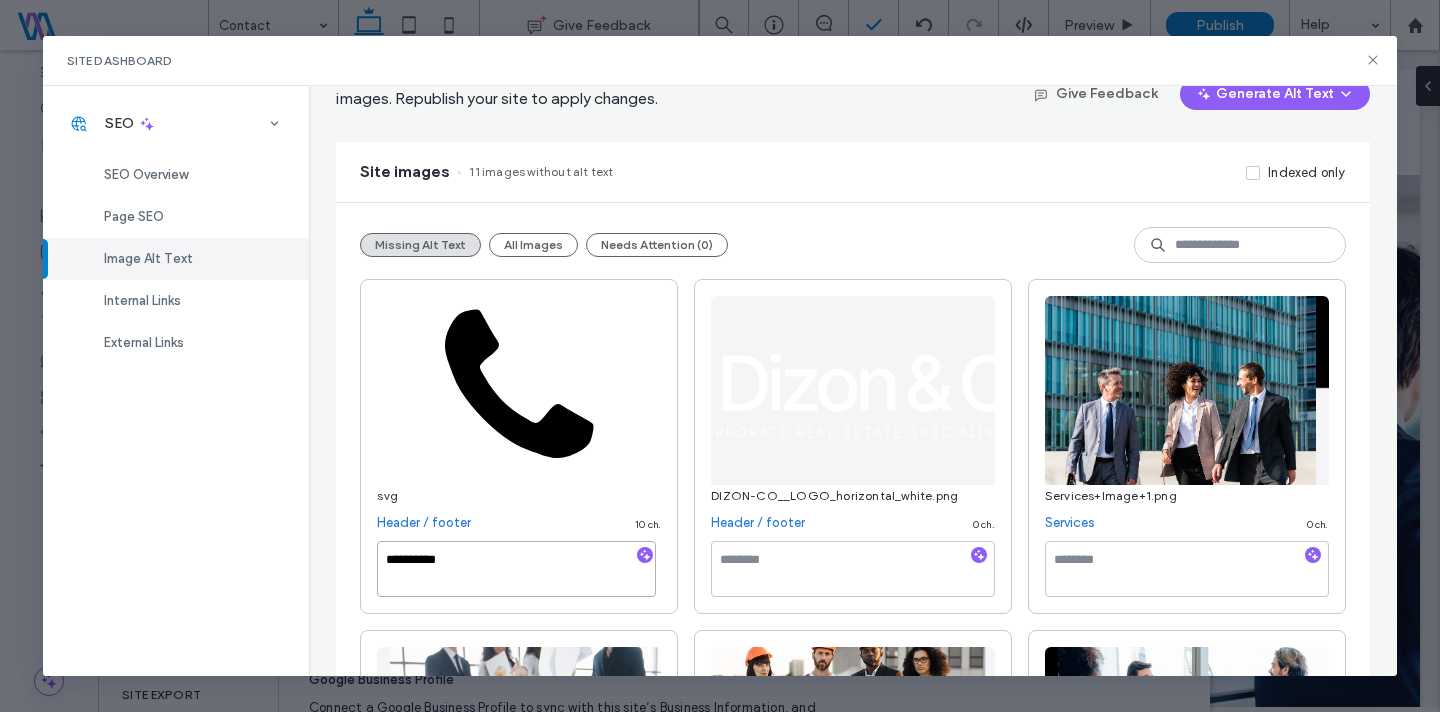 type on "**********" 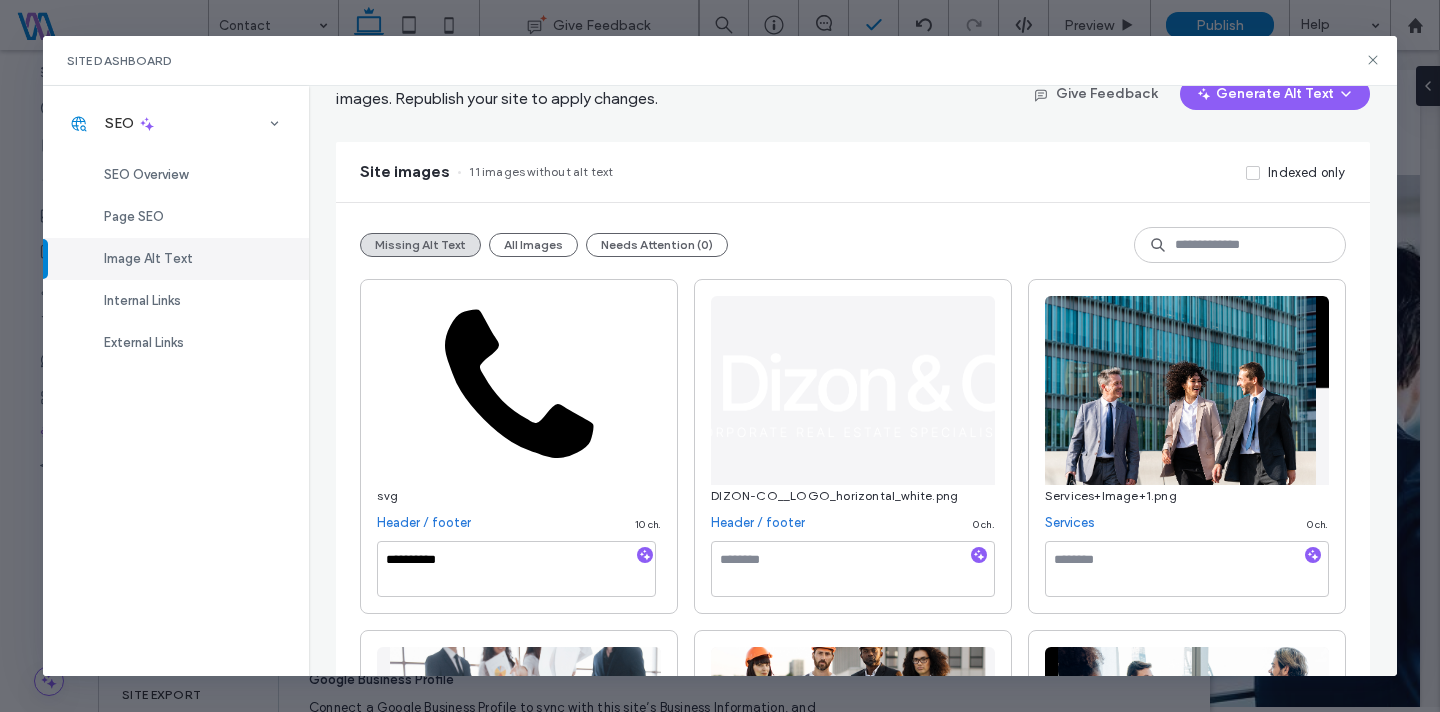 click on "**********" at bounding box center (519, 446) 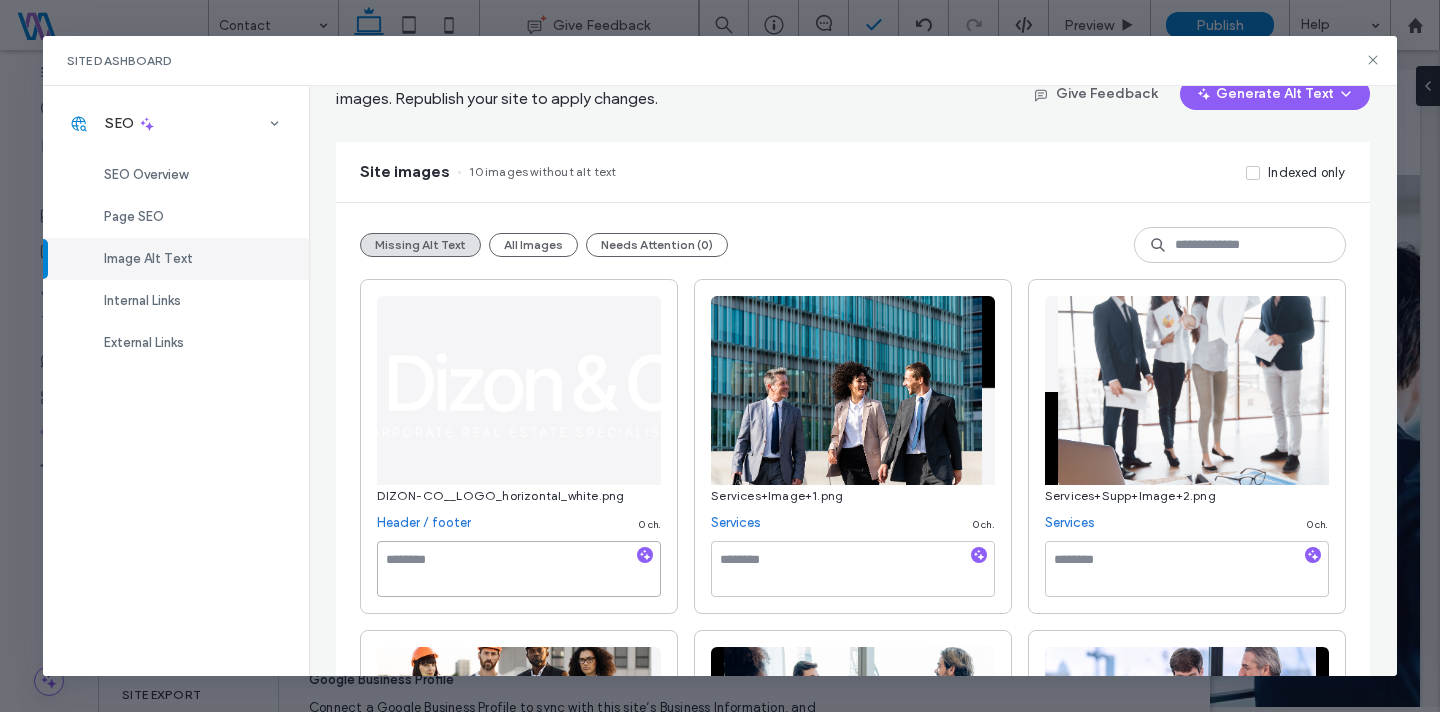 click at bounding box center [519, 569] 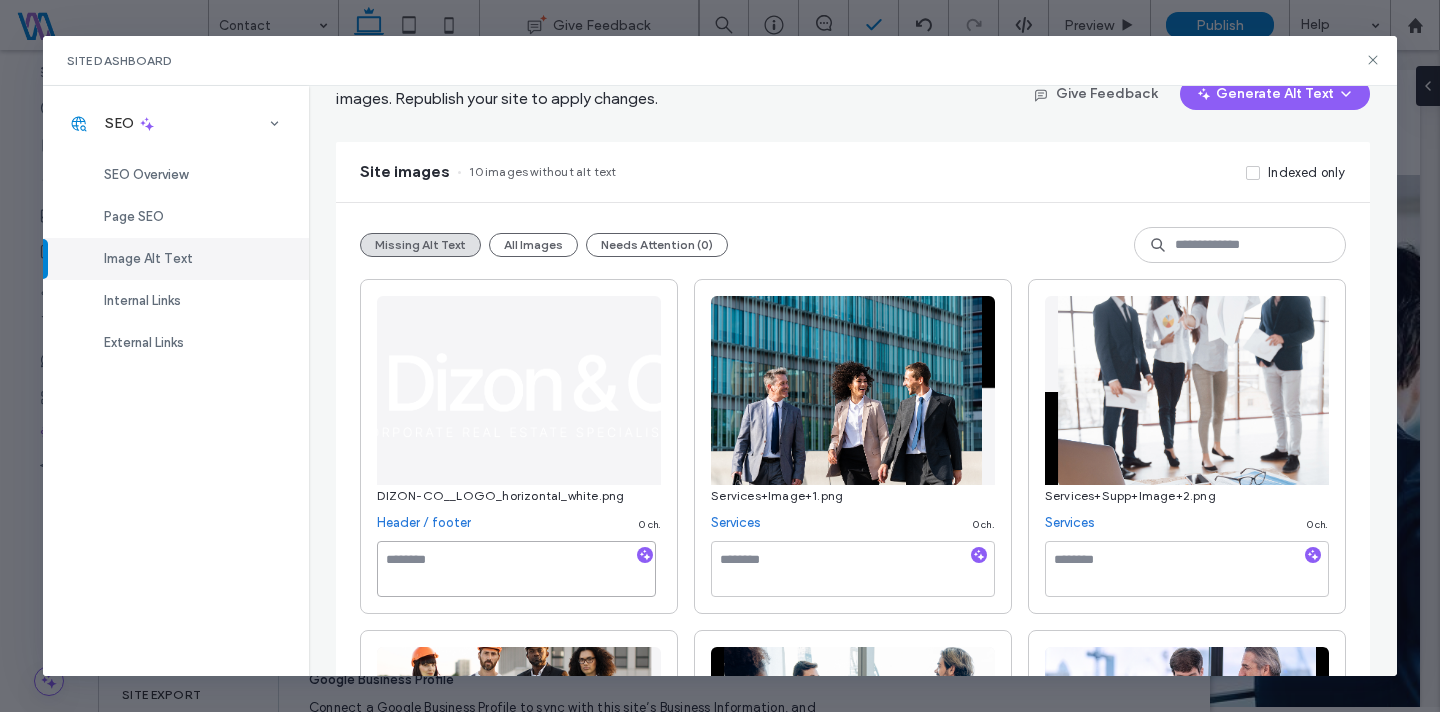 type on "*" 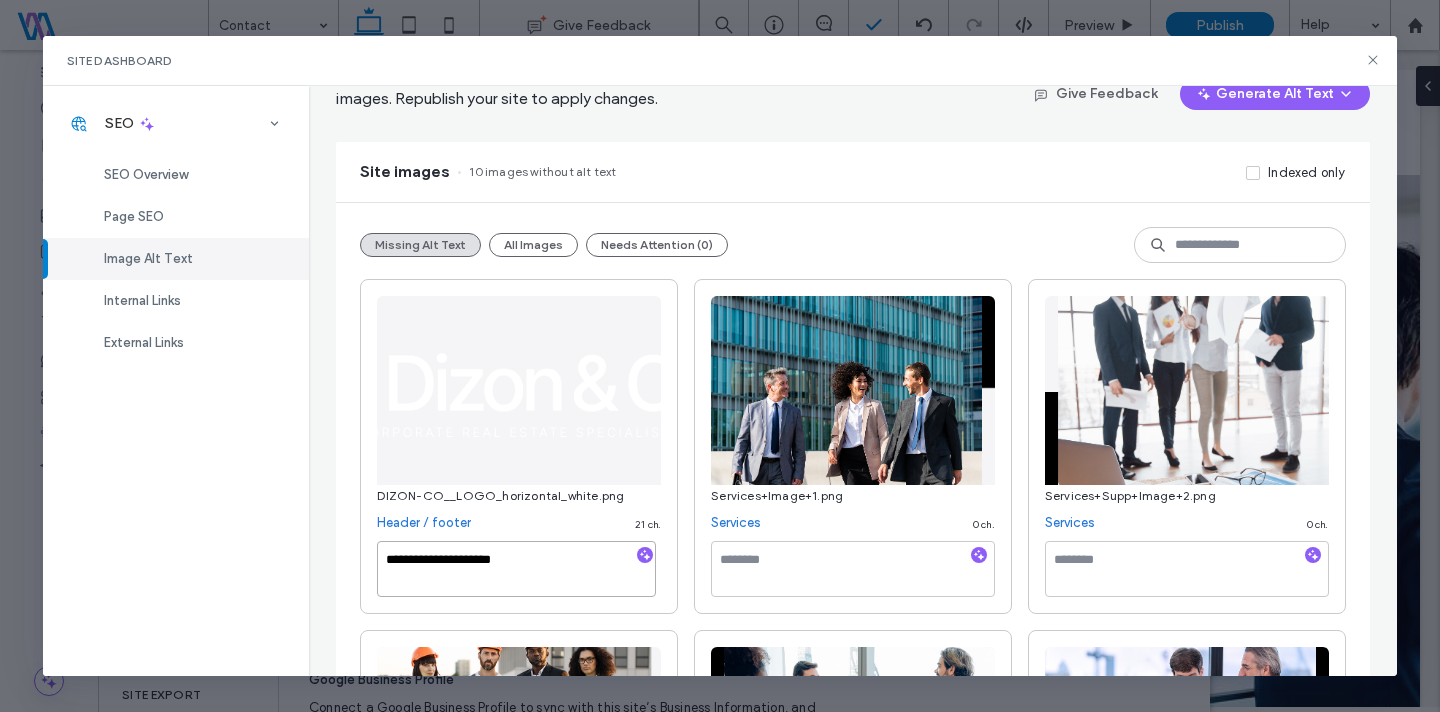 type on "**********" 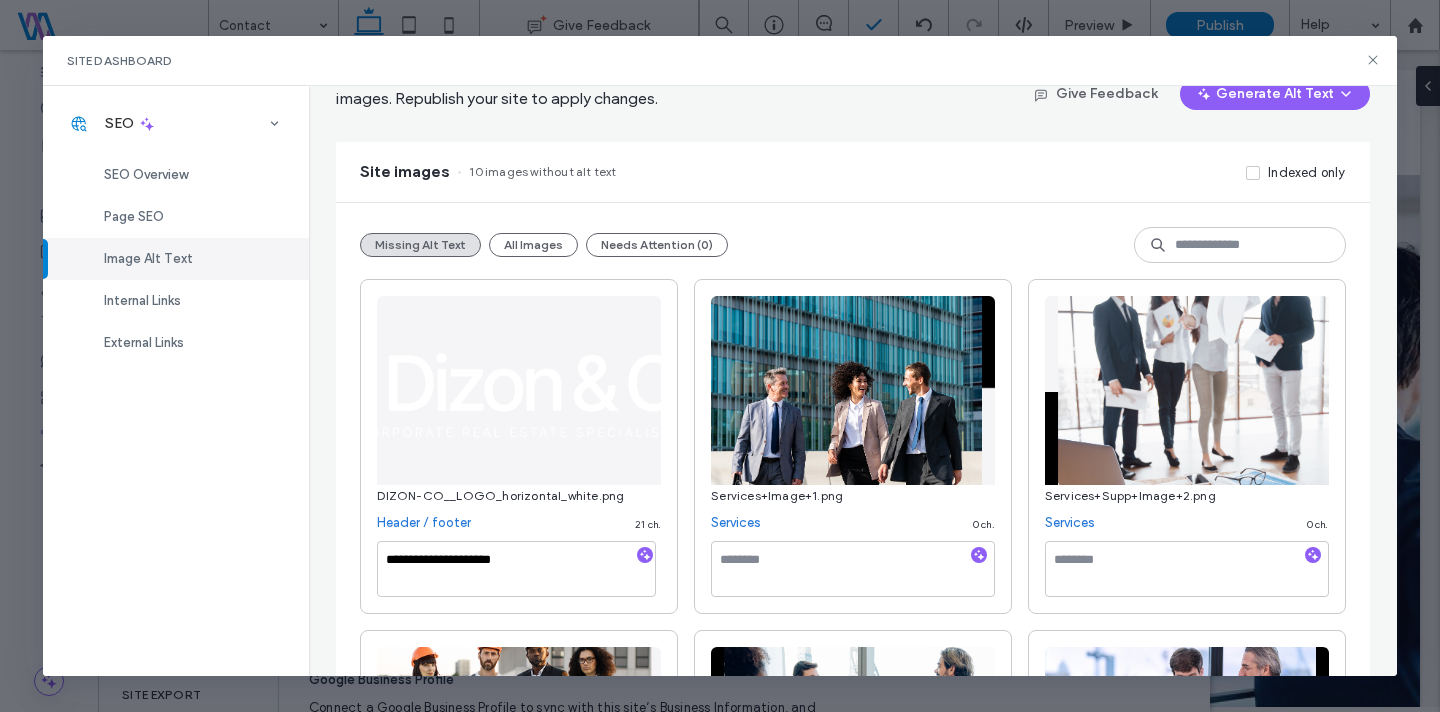 click on "**********" at bounding box center [519, 446] 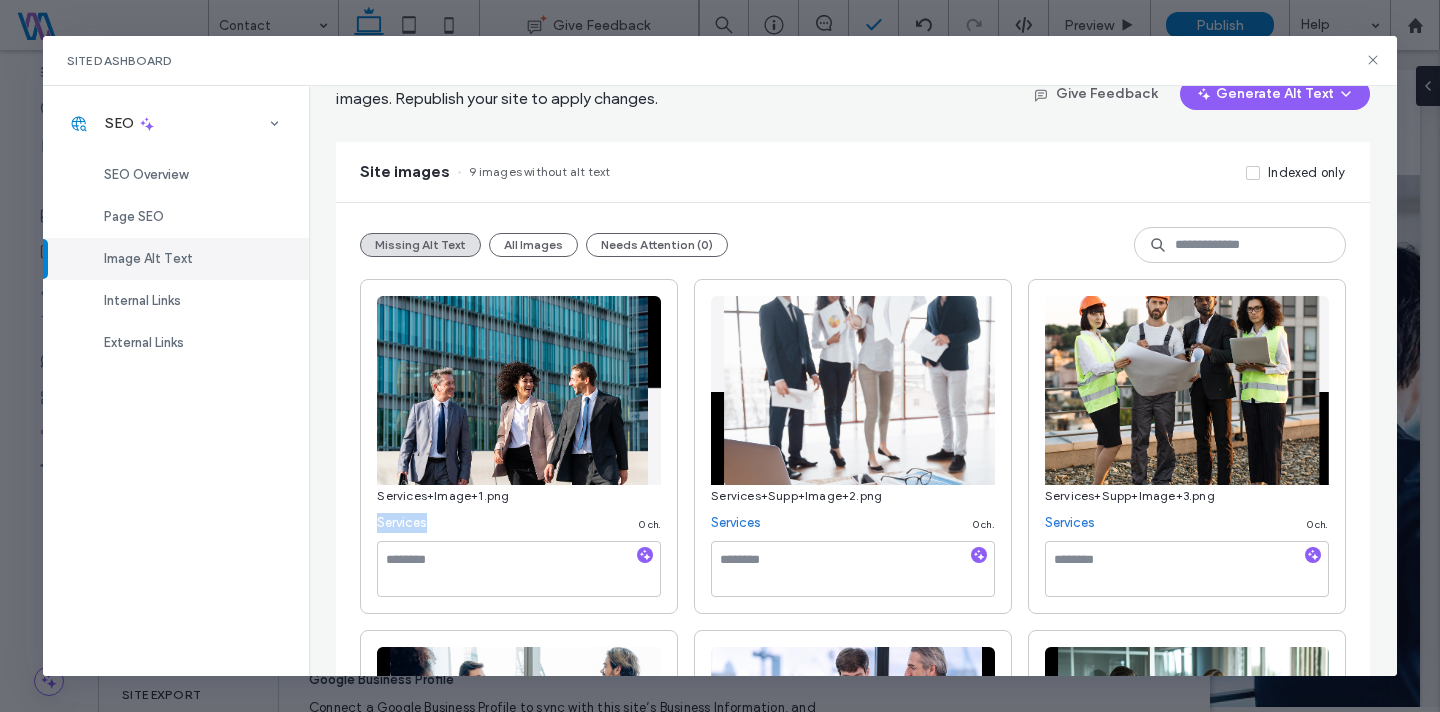 drag, startPoint x: 478, startPoint y: 529, endPoint x: 342, endPoint y: 516, distance: 136.6199 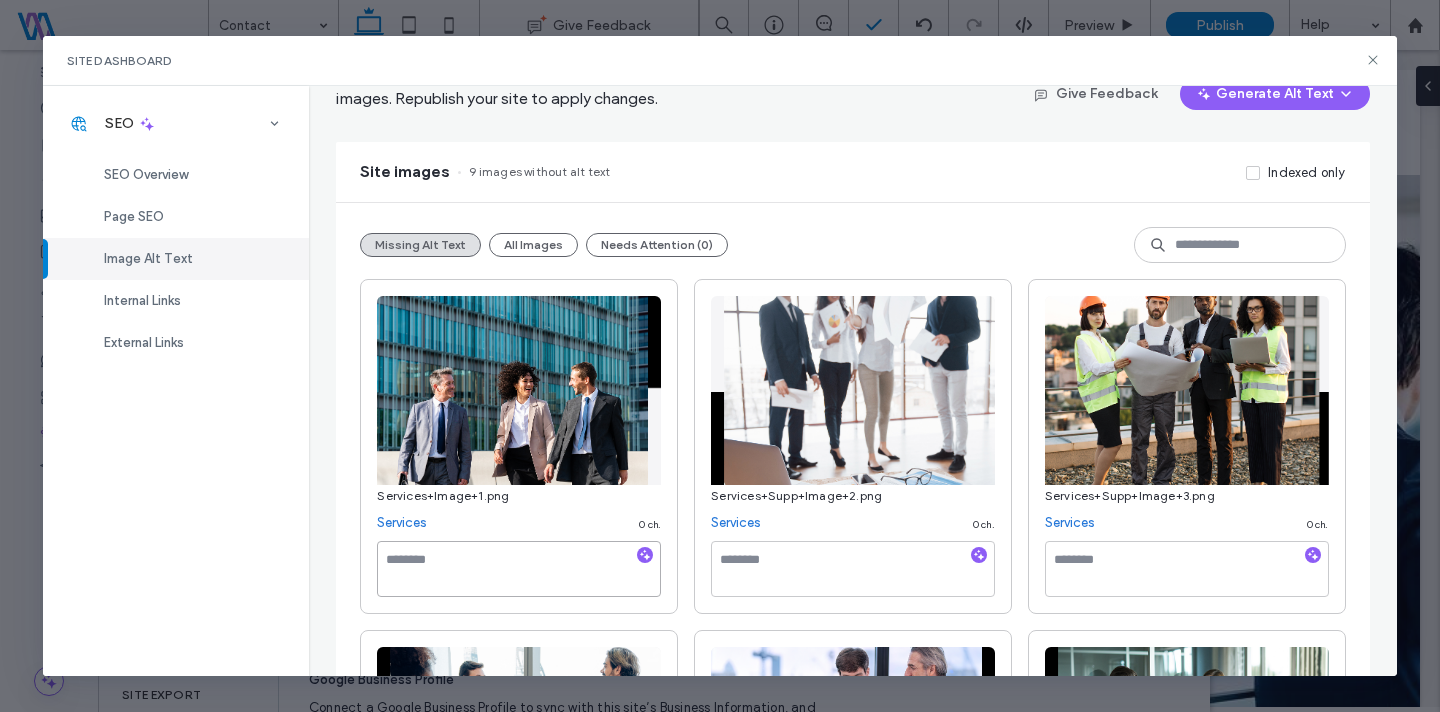 click at bounding box center [519, 569] 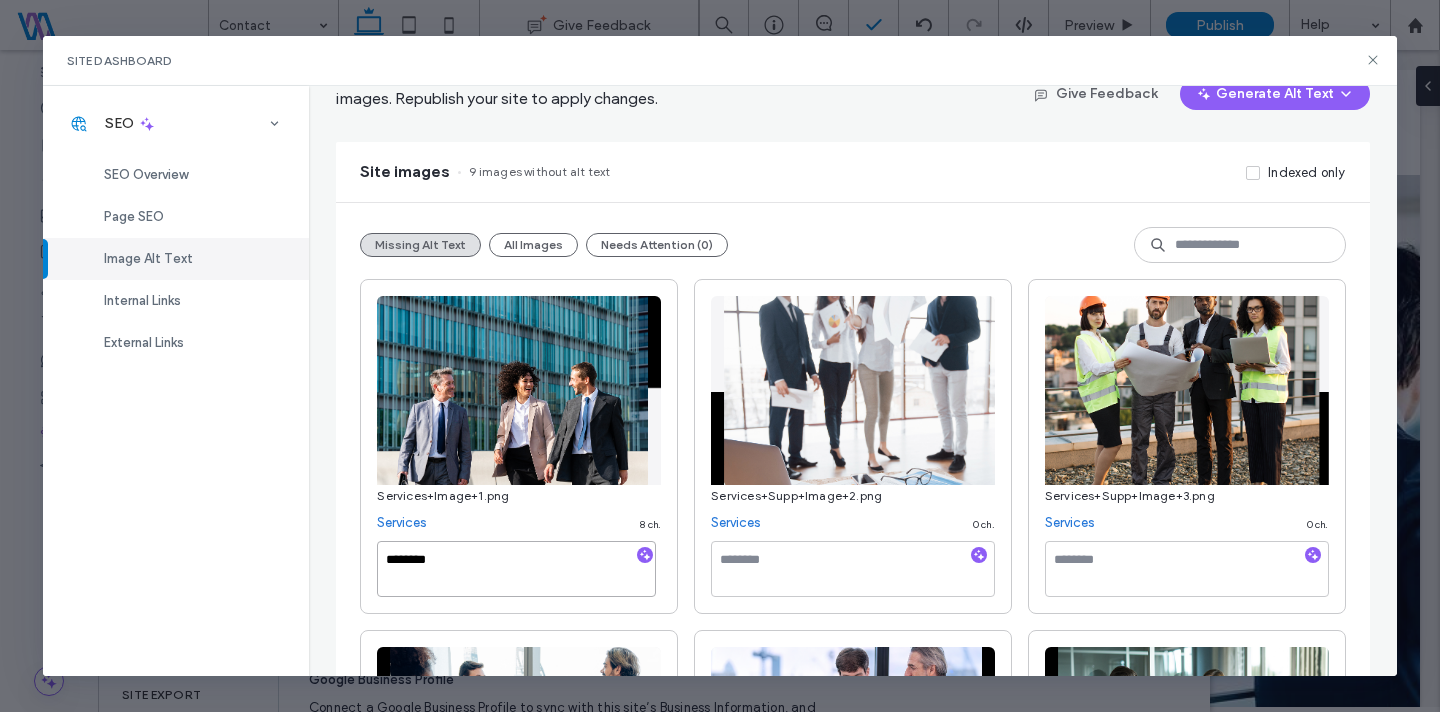 type on "********" 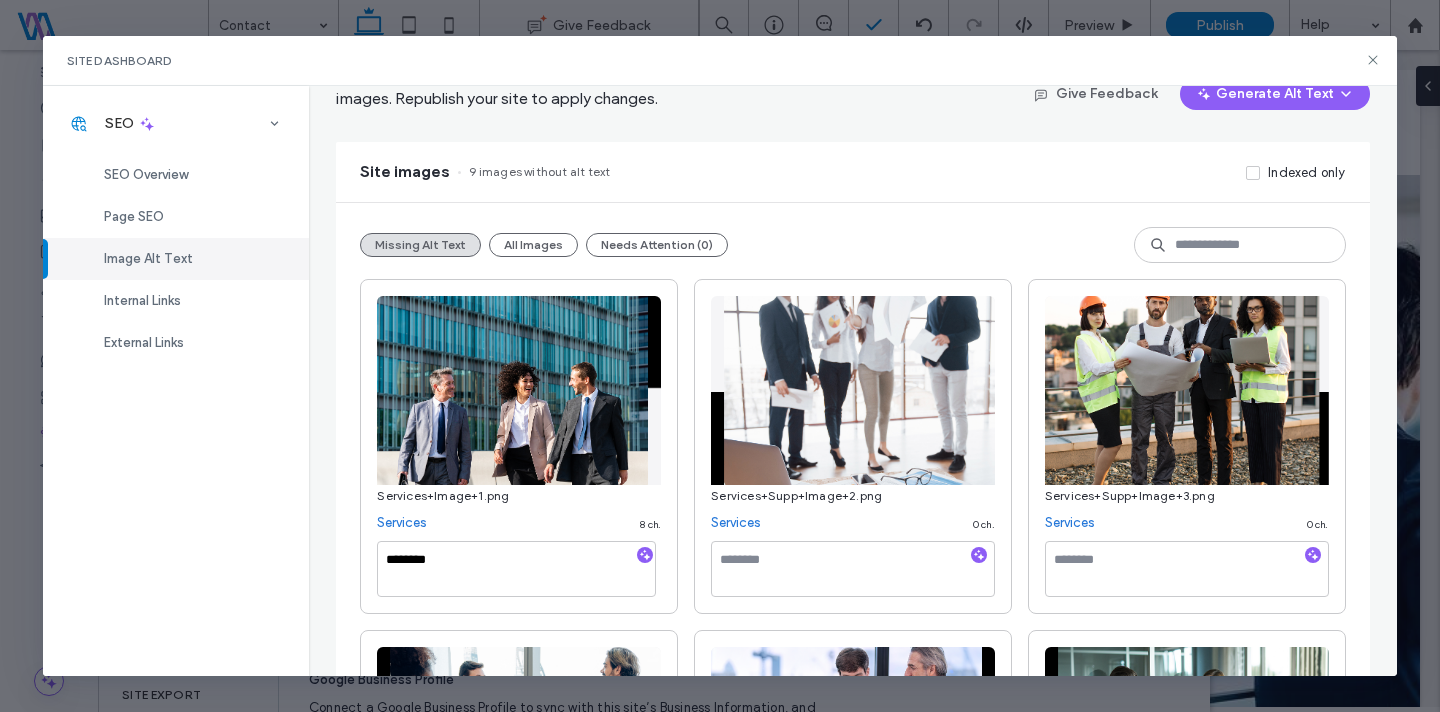 click on "Services+Image+1.png Services 8   ch. ******** Services+Supp+Image+2.png Services 0   ch. Services+Supp+Image+3.png Services 0   ch. Services+Supp+Image+4.png Services 0   ch. Services+Supp+Image+5.png Services 0   ch. Services+Supp+Image+6.png Services 0   ch. Services+Supp+Image+7.png Services 0   ch. Services+Supp+Image+8.png Services 0   ch. Contact-Image.jpg Contact 0   ch." at bounding box center [852, 797] 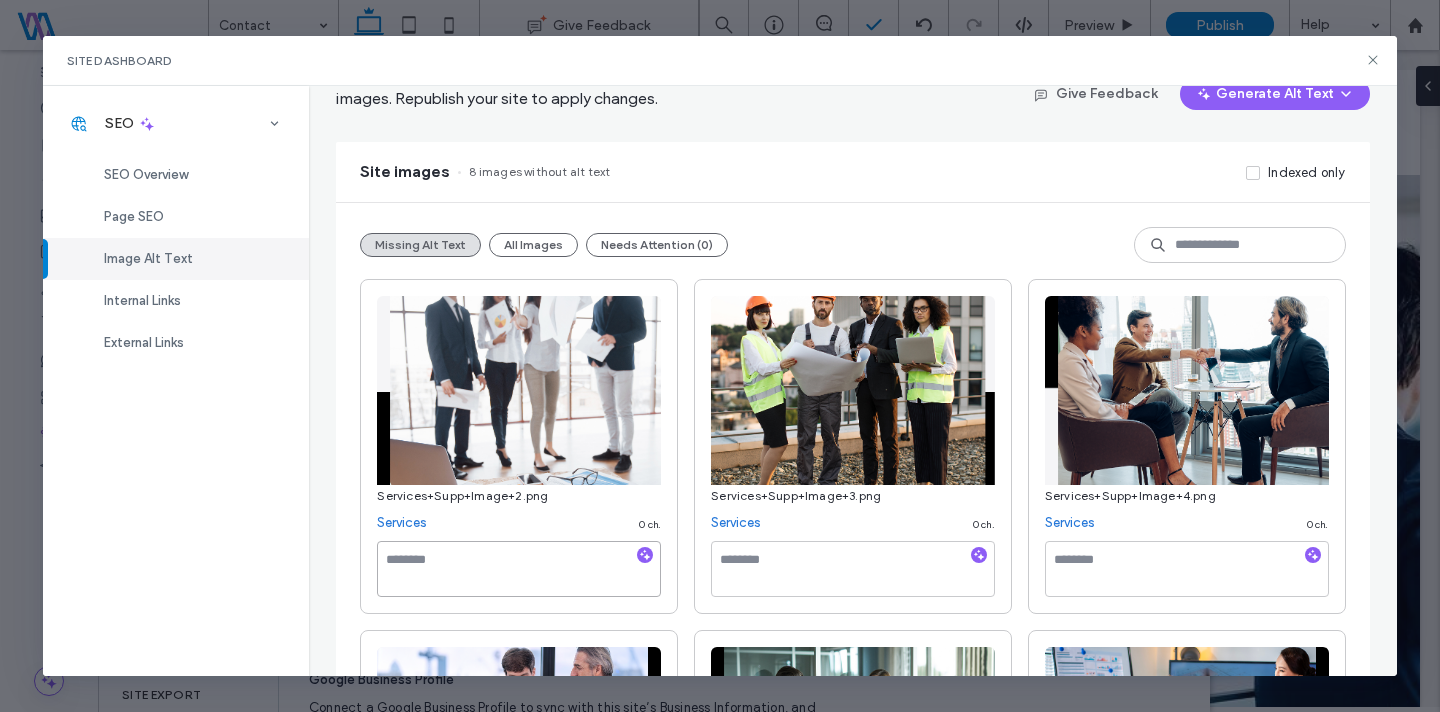 click at bounding box center (519, 569) 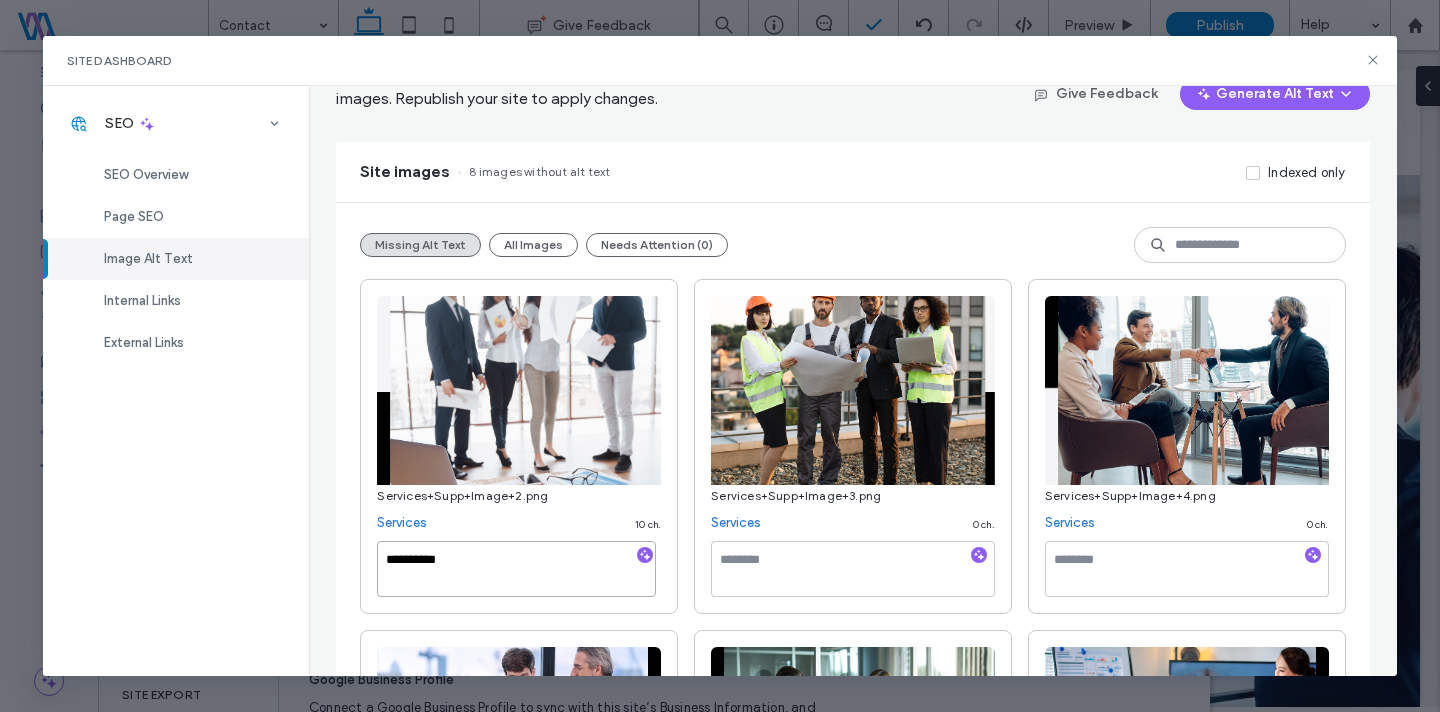 type on "**********" 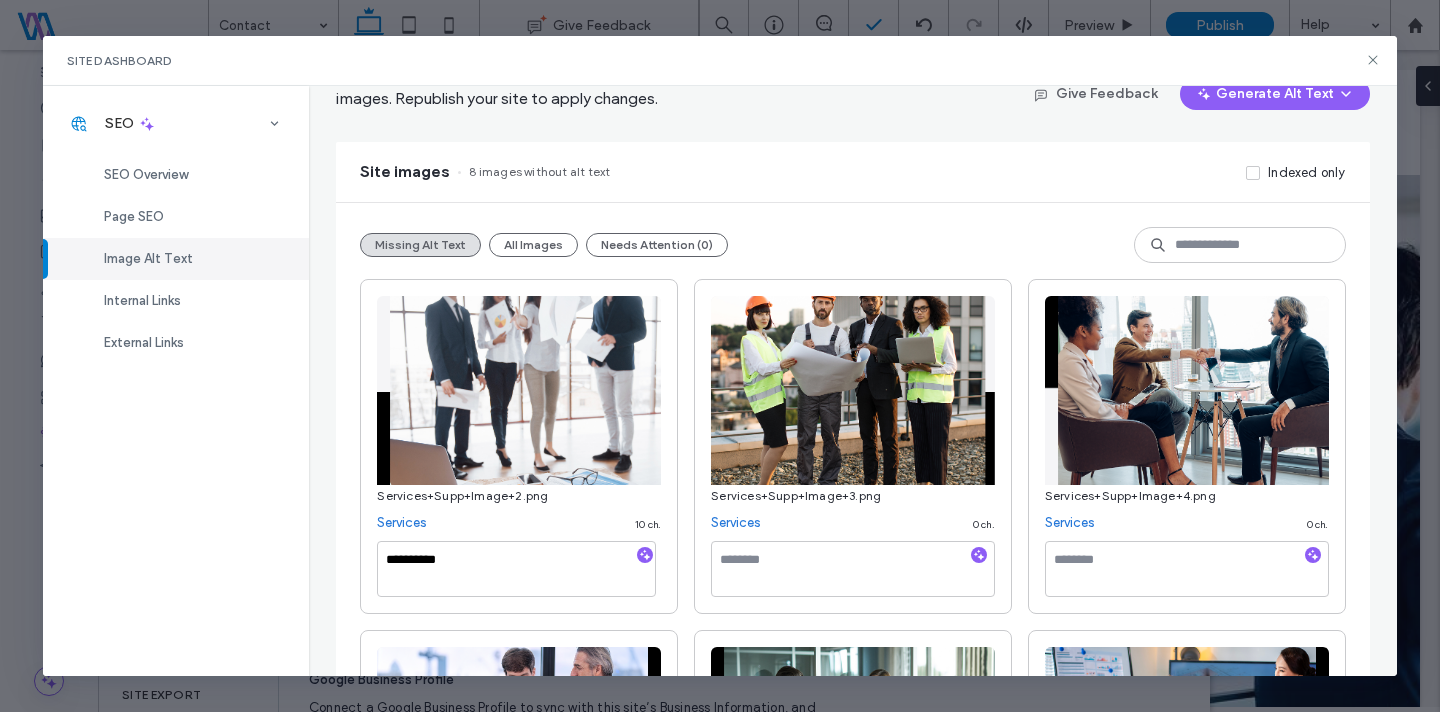 click on "**********" at bounding box center [519, 446] 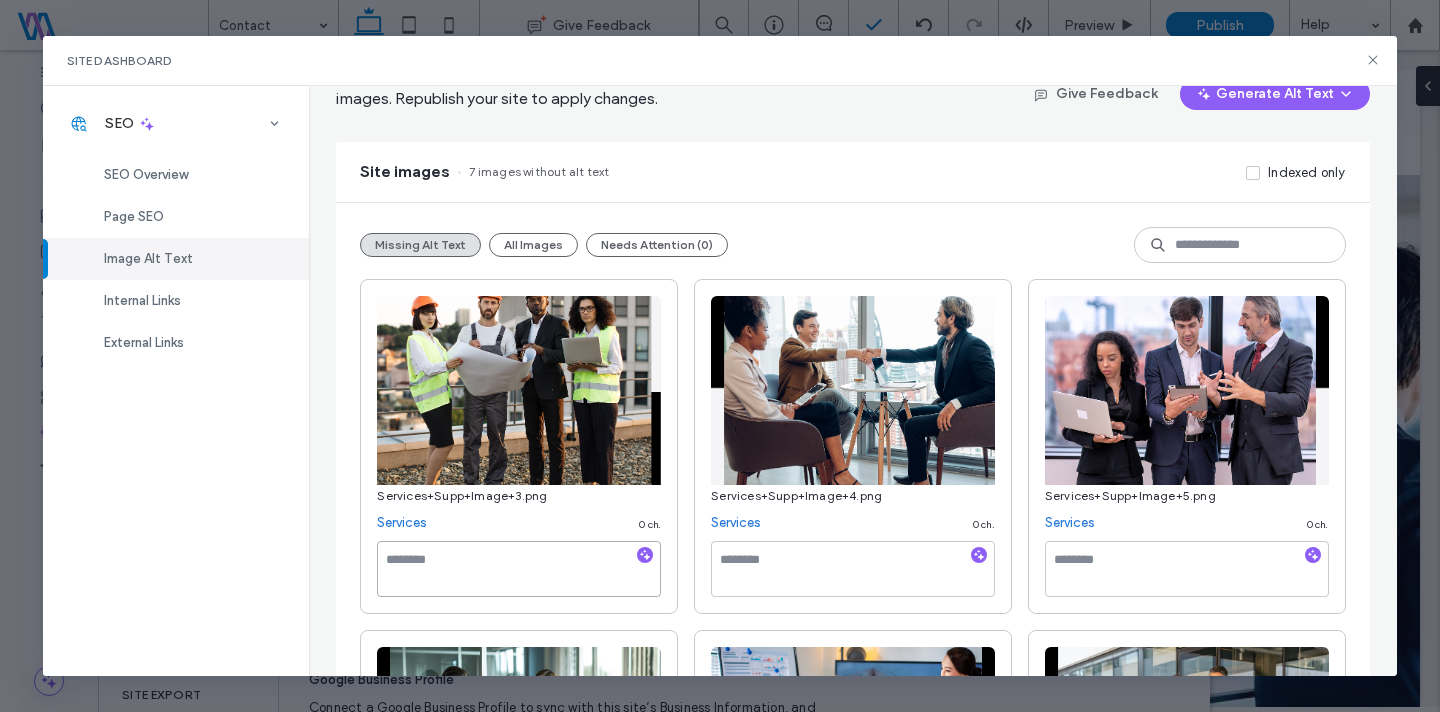 click at bounding box center [519, 569] 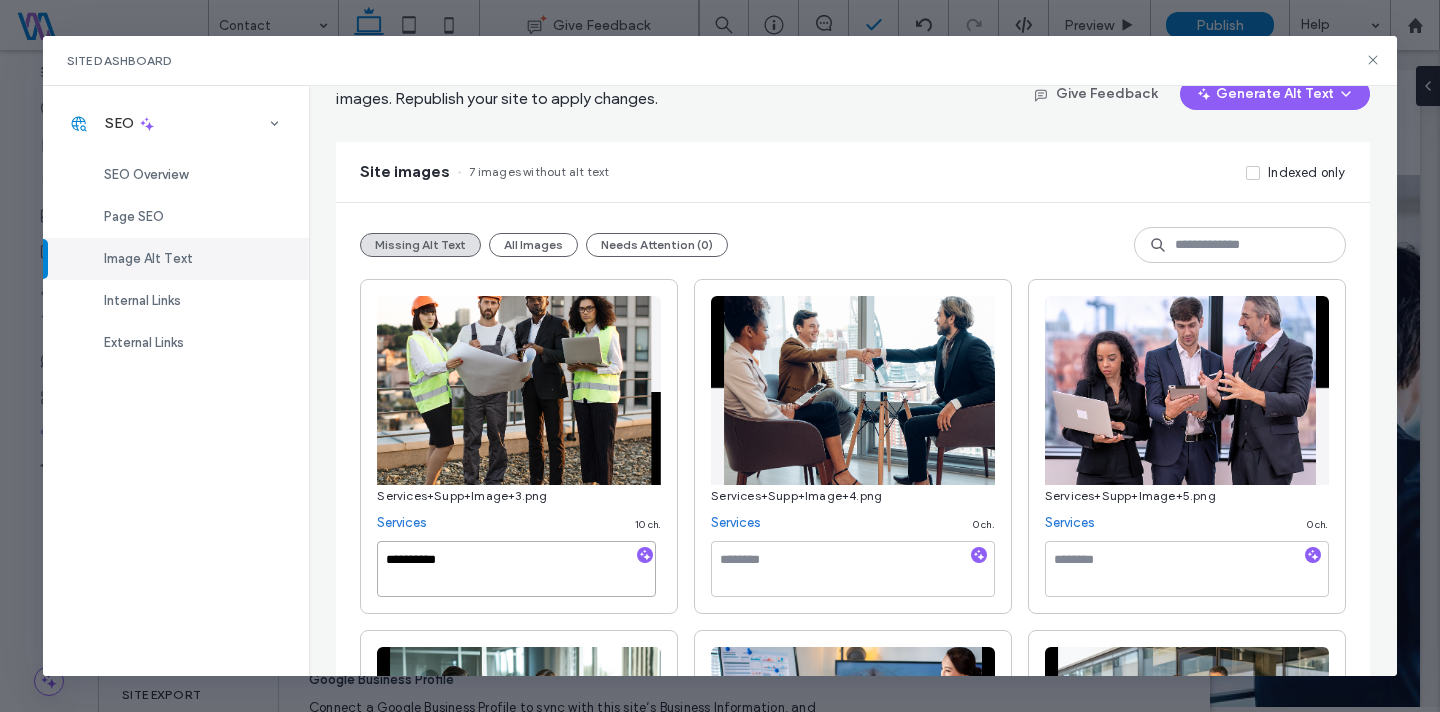 type on "**********" 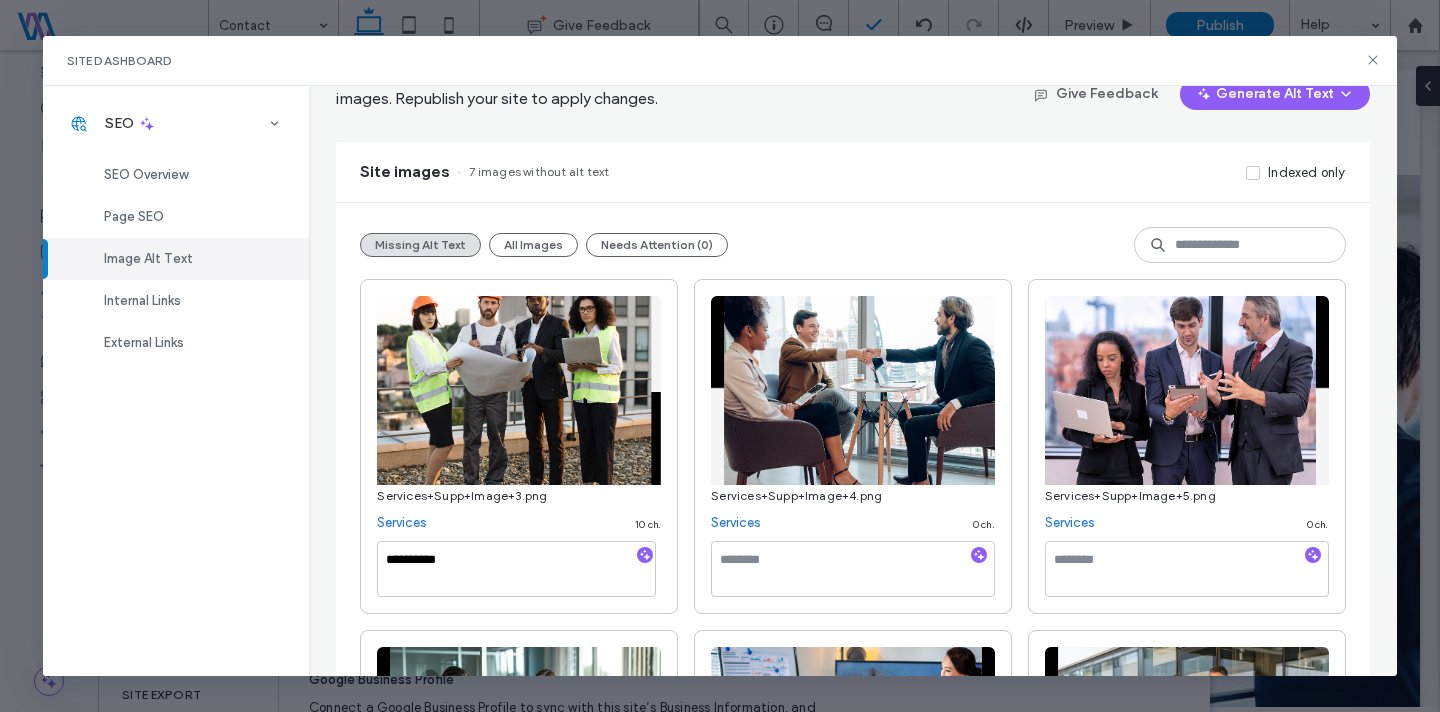 click on "**********" at bounding box center [519, 446] 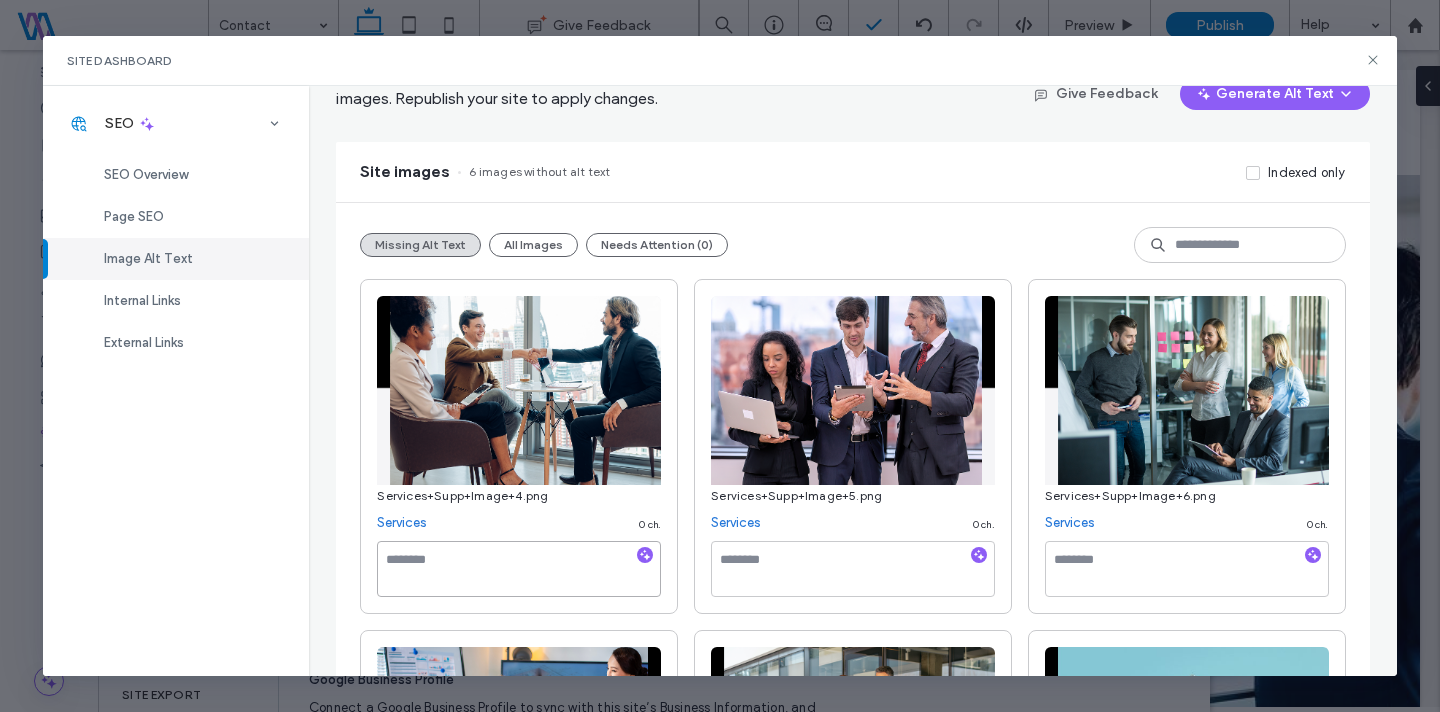 click at bounding box center [519, 569] 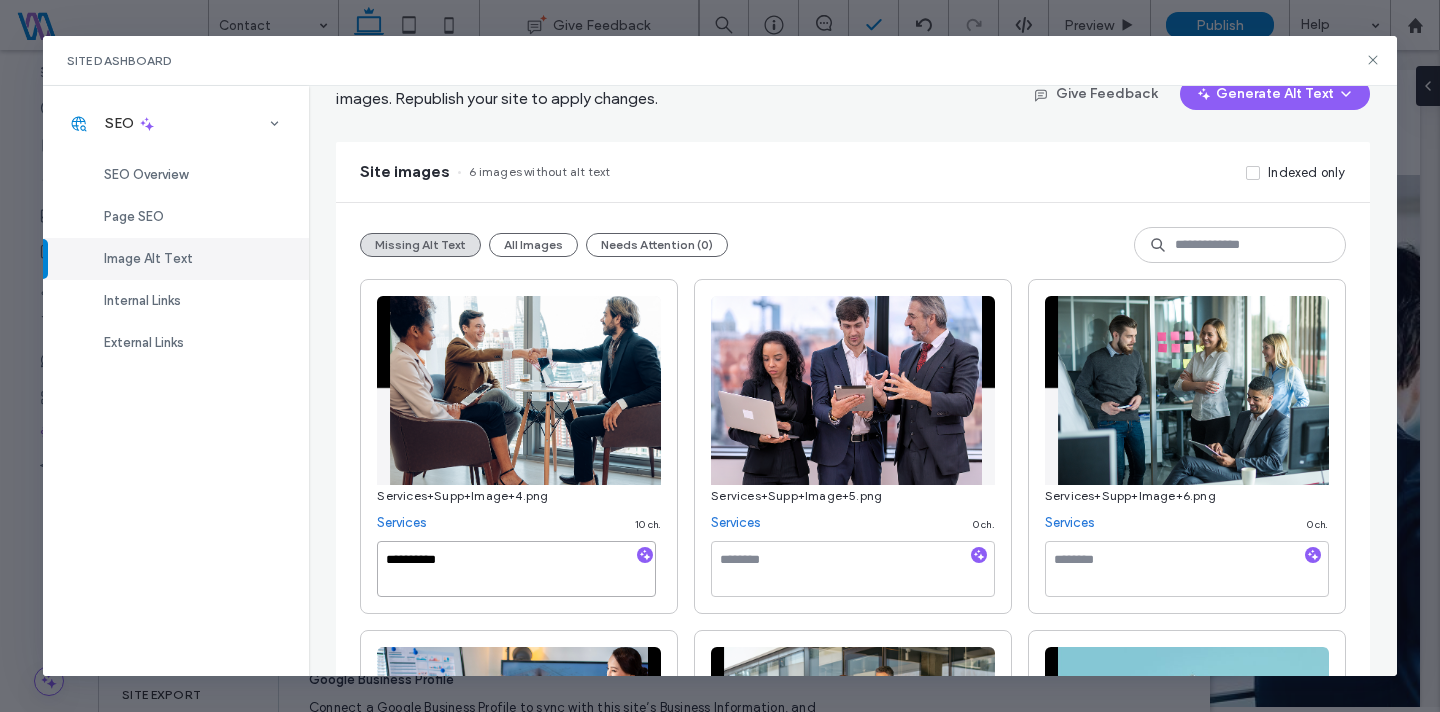 type on "**********" 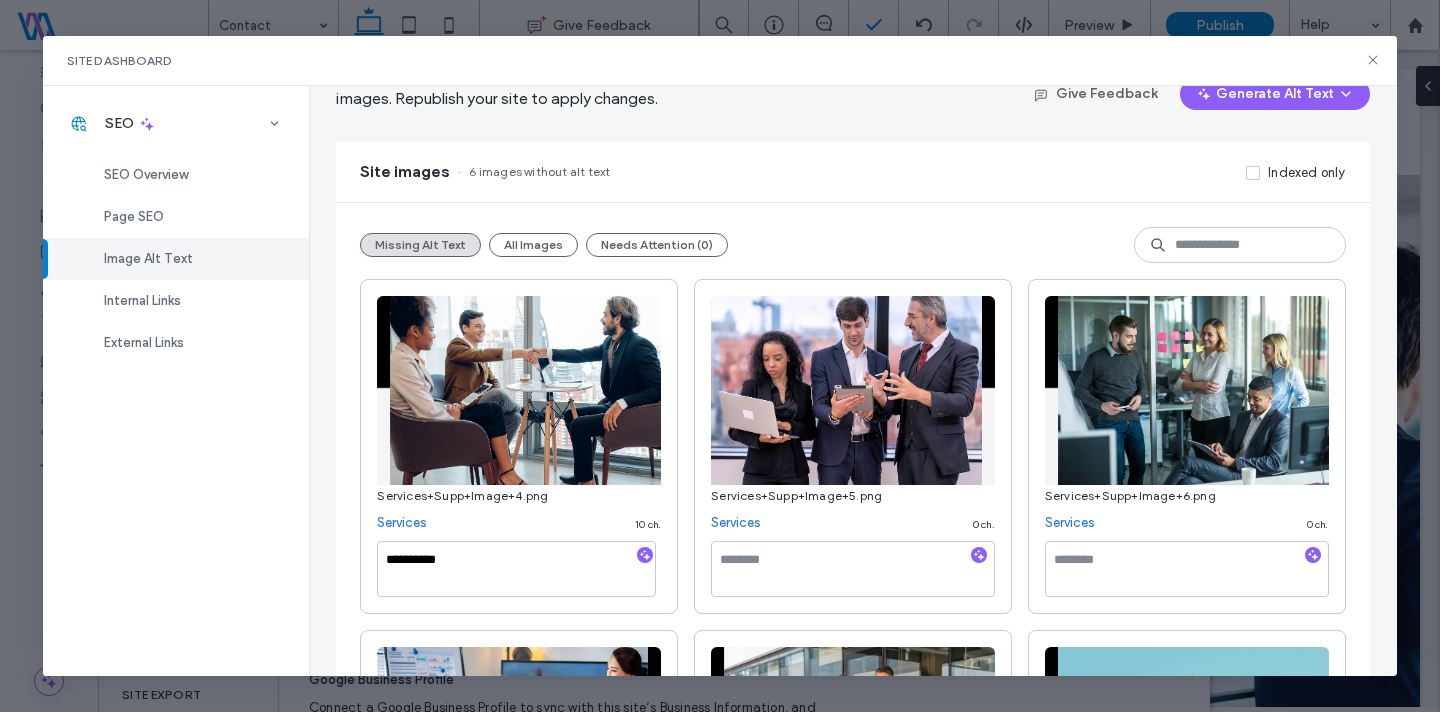click on "**********" at bounding box center (519, 446) 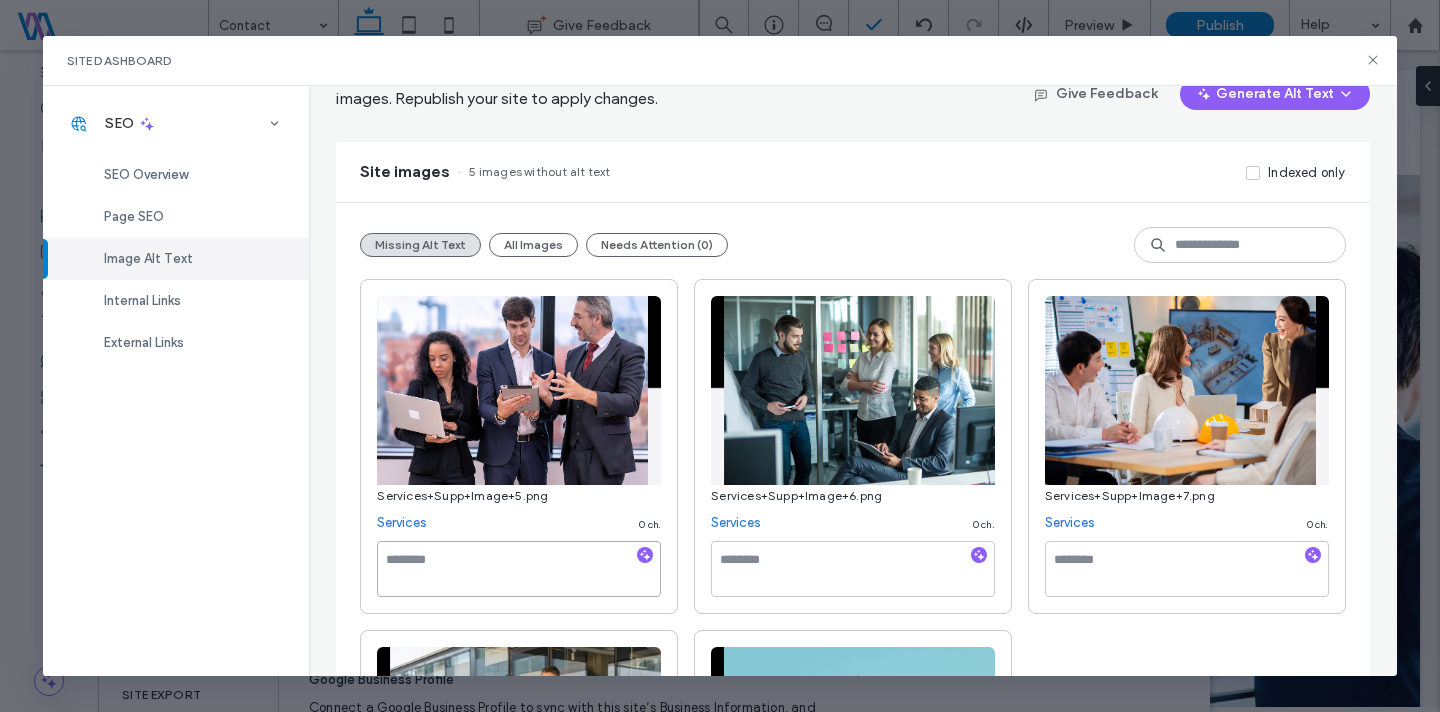 click at bounding box center [519, 569] 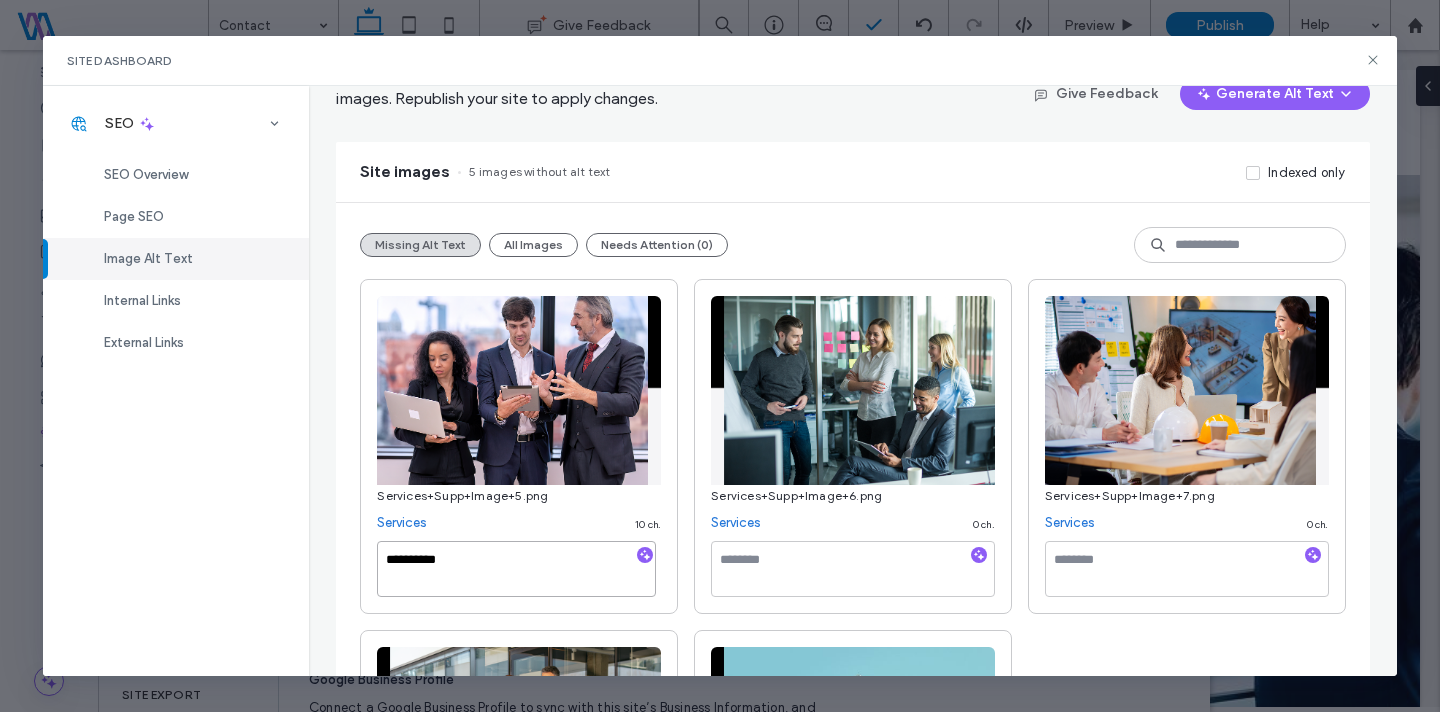 type on "**********" 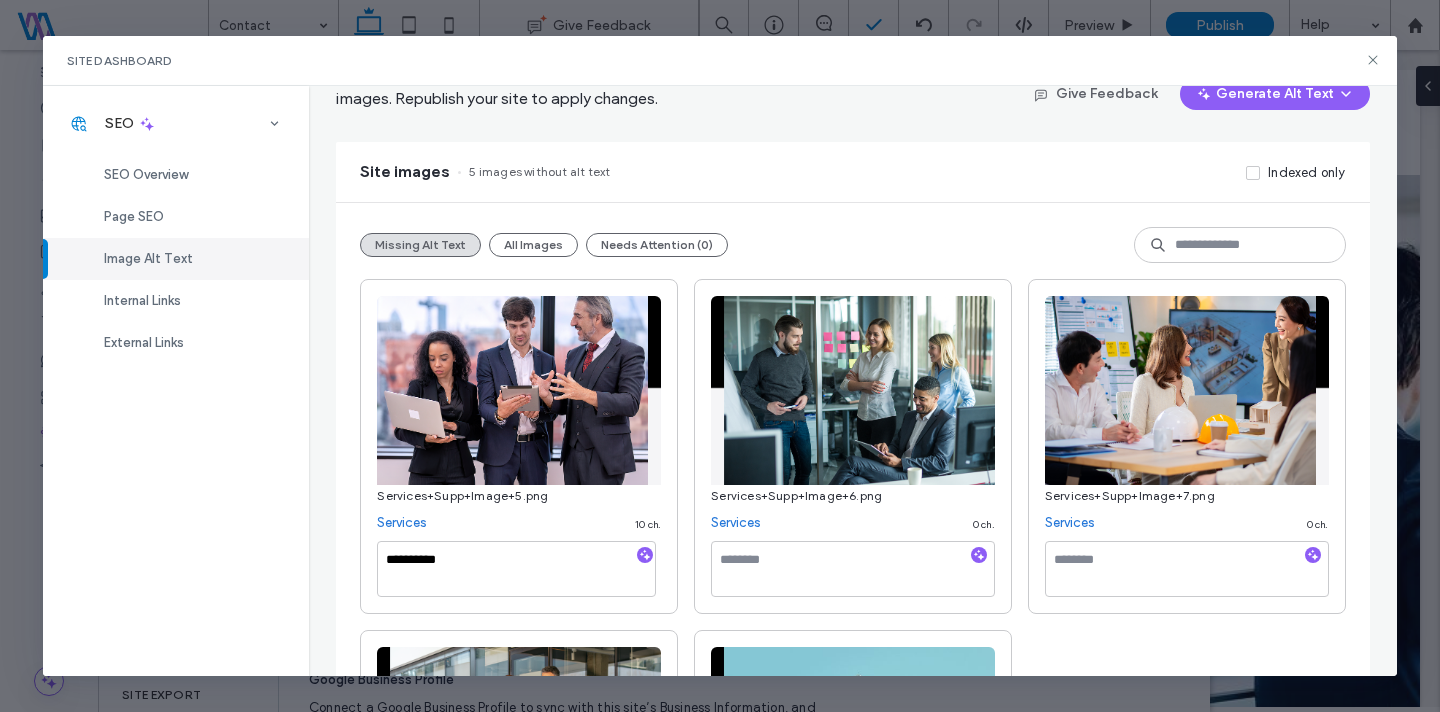 click on "**********" at bounding box center [519, 446] 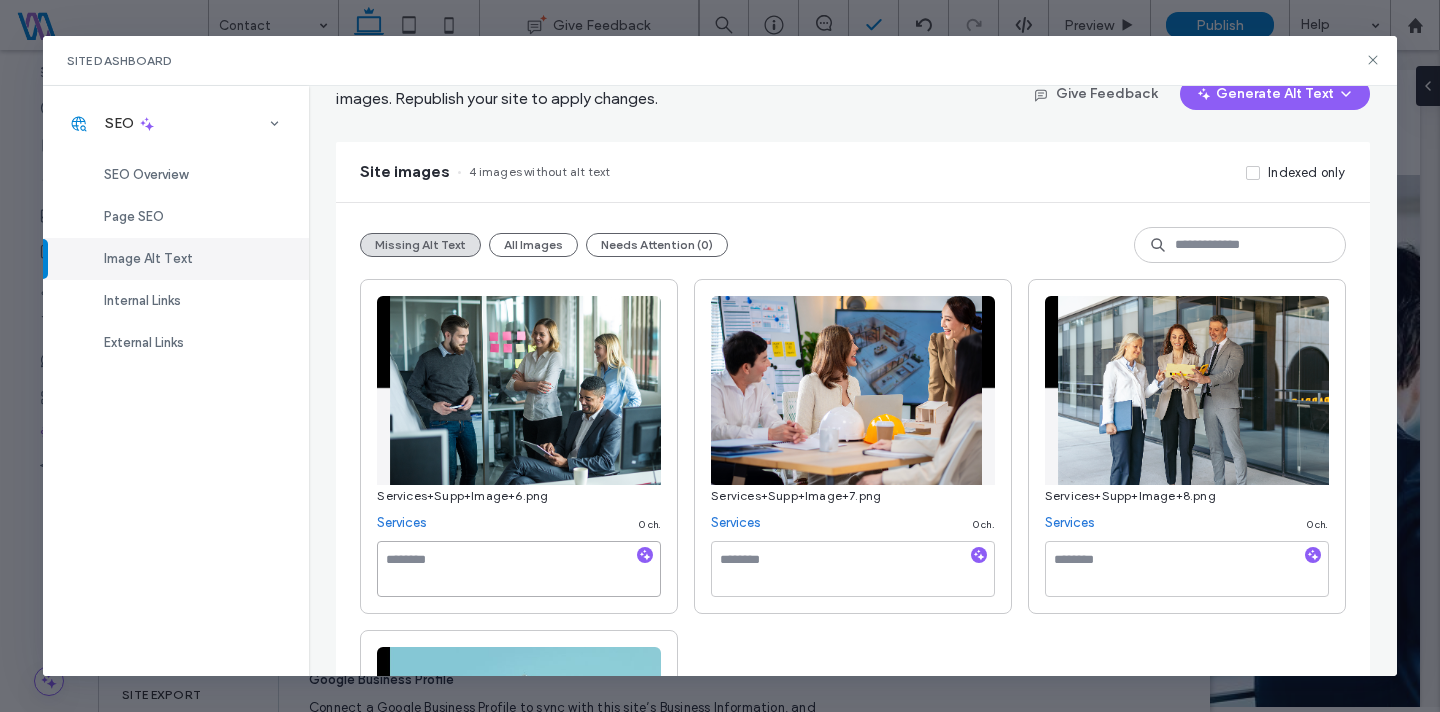 click at bounding box center (519, 569) 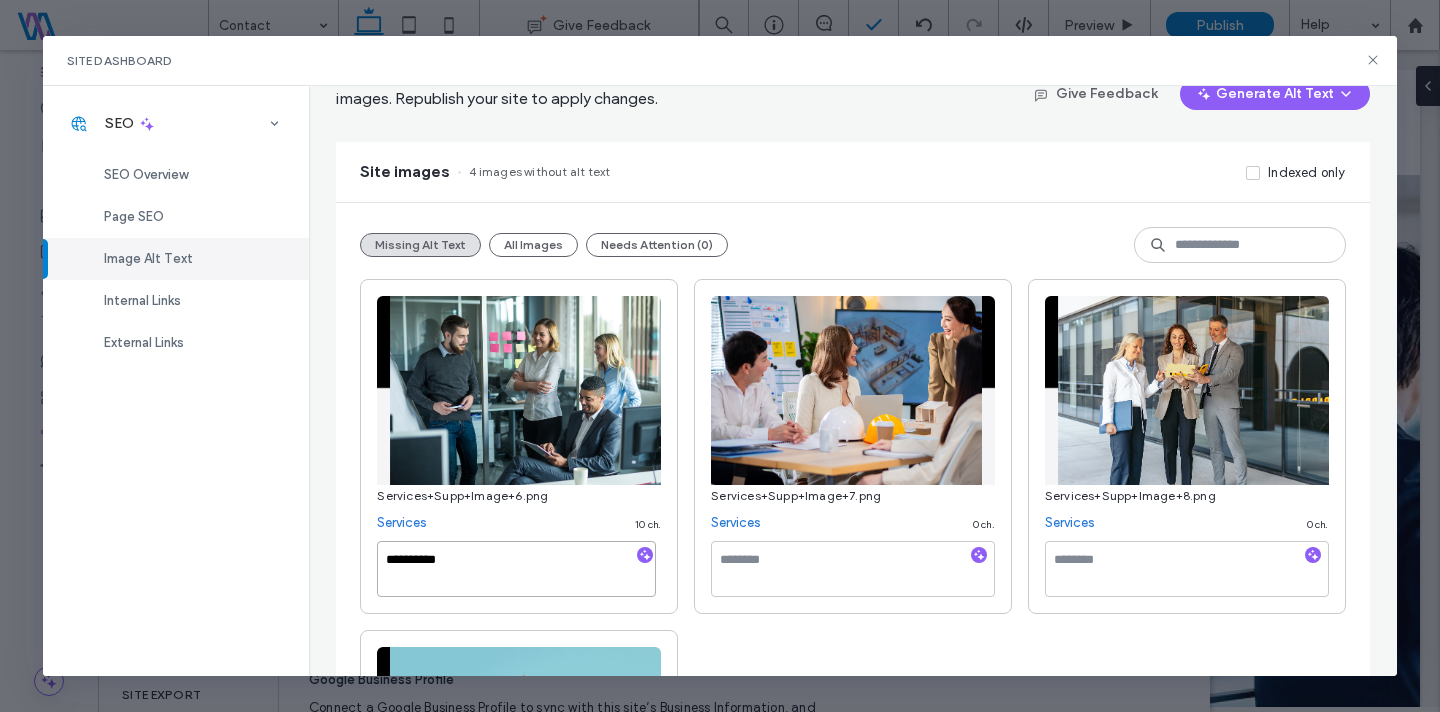 type on "**********" 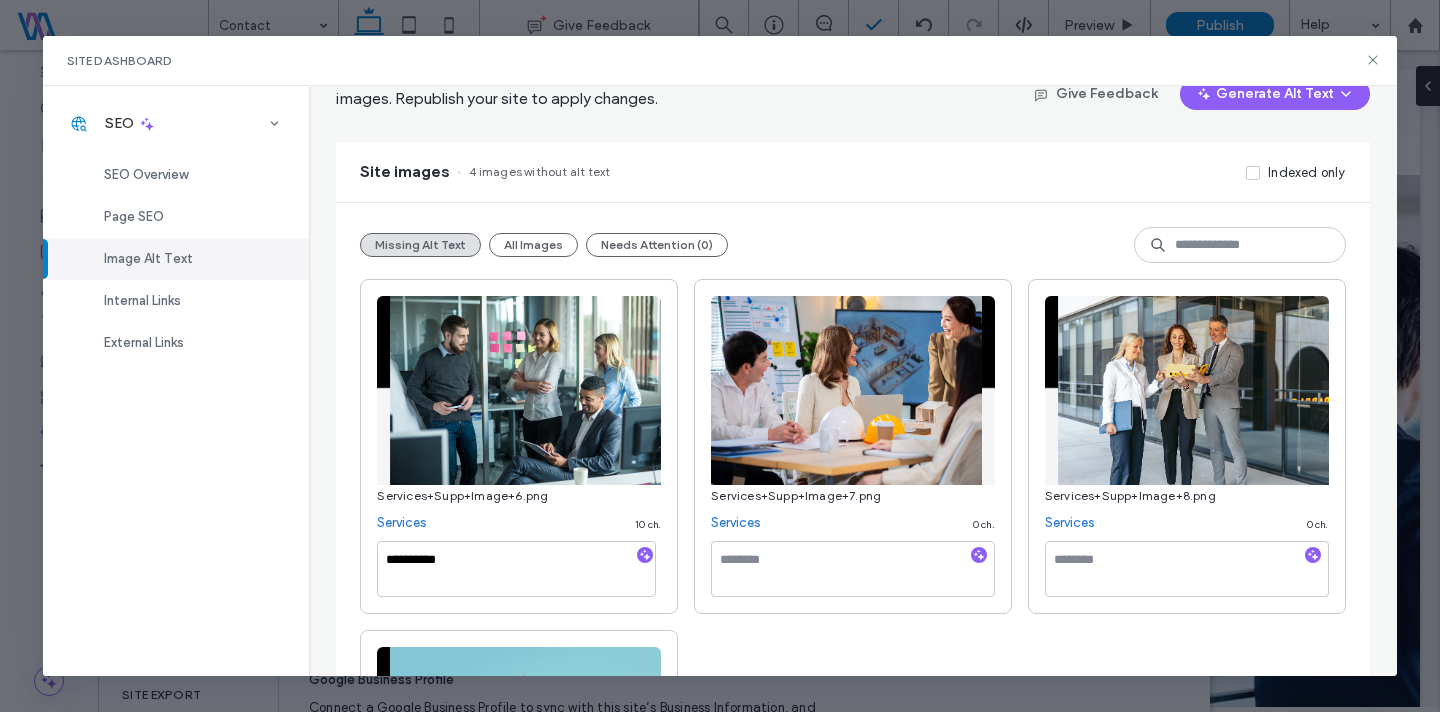 click on "**********" at bounding box center [519, 446] 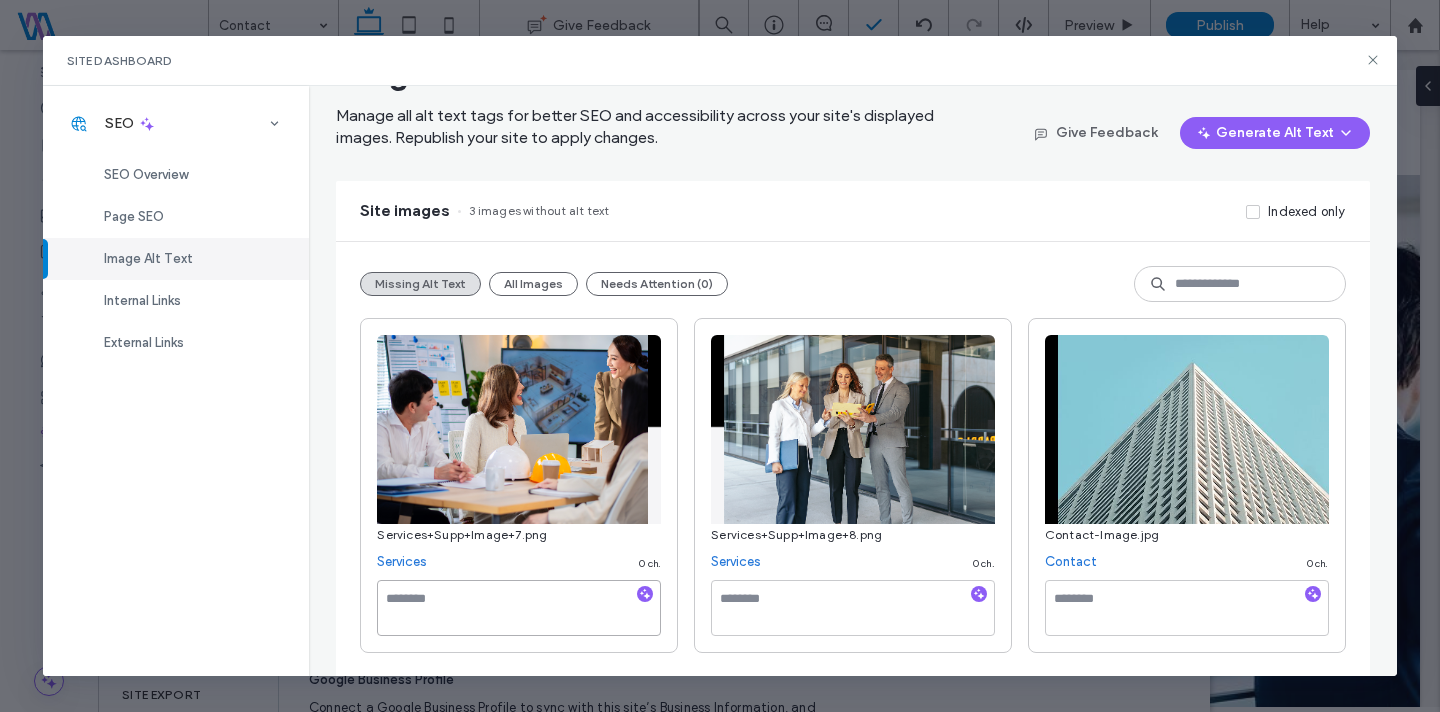 click at bounding box center (519, 608) 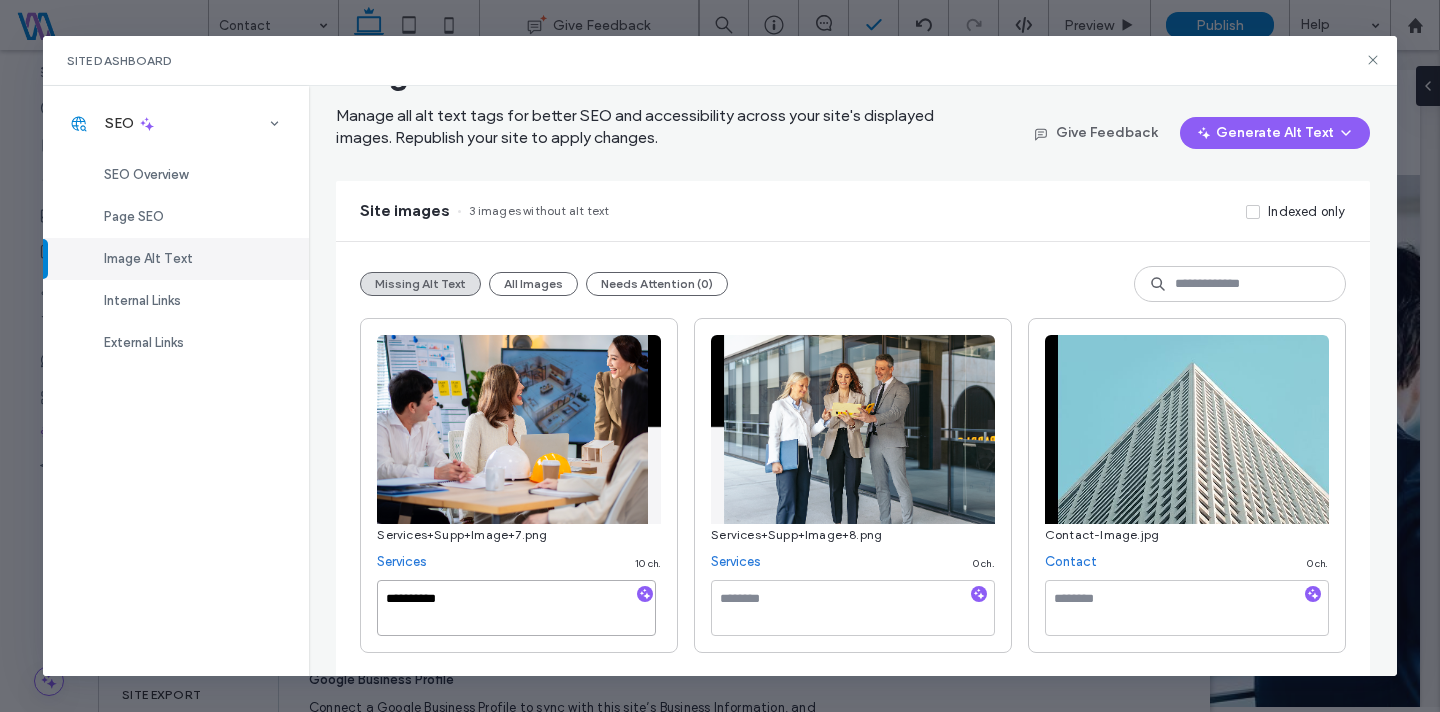 type on "**********" 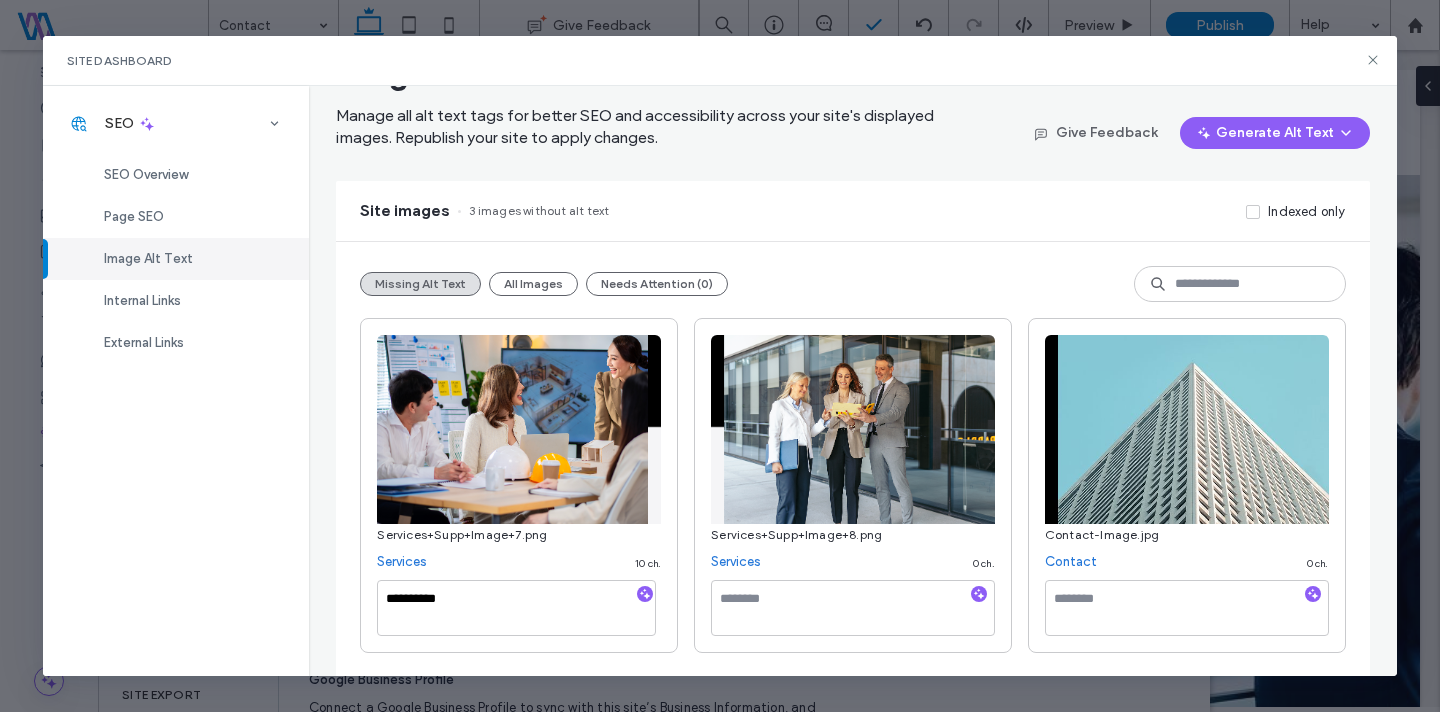 click on "**********" at bounding box center [519, 485] 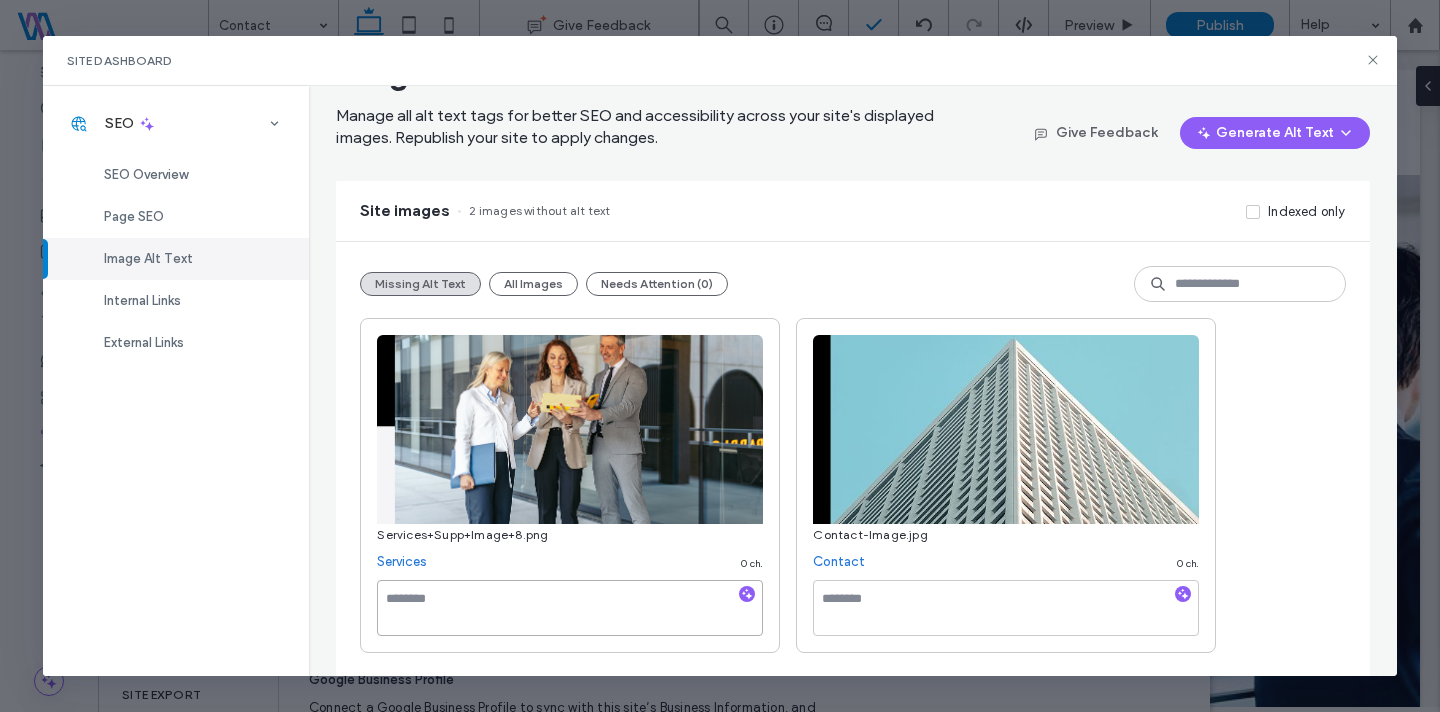 click at bounding box center (570, 608) 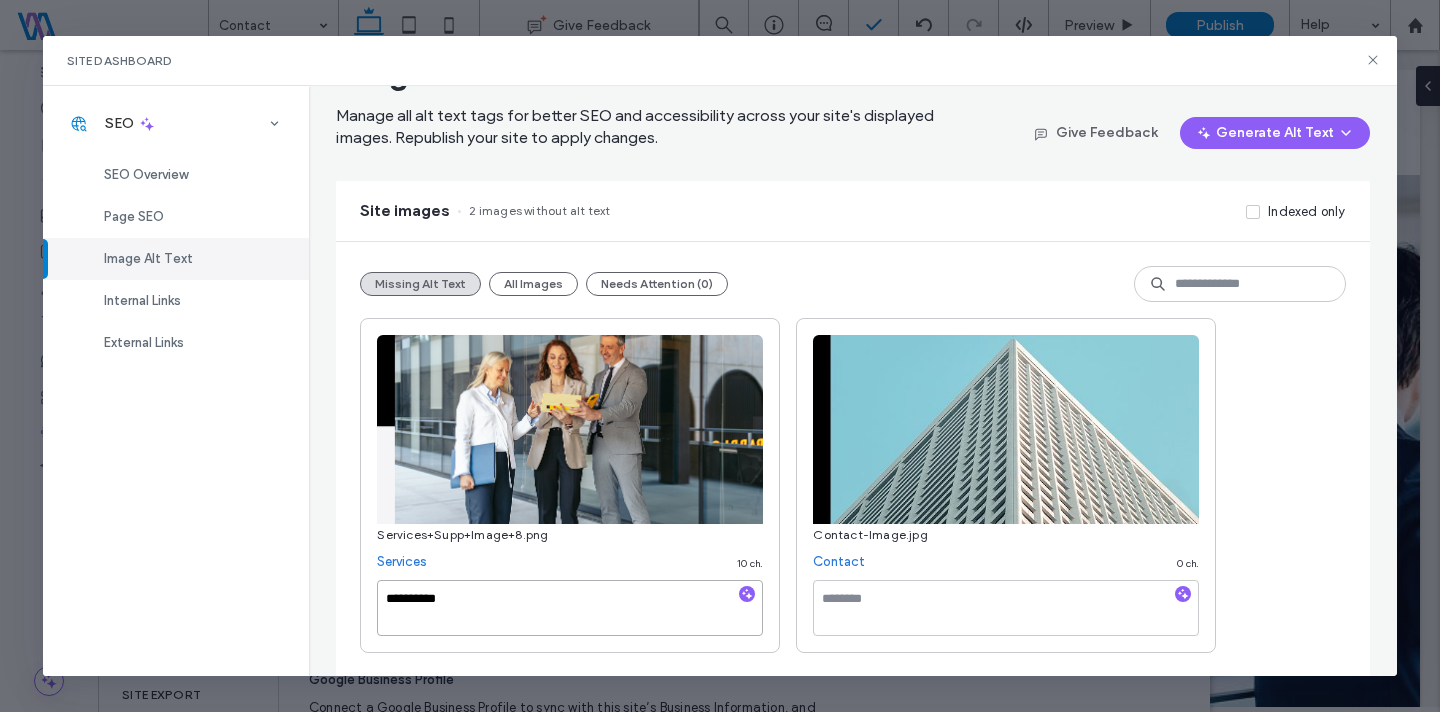 type on "**********" 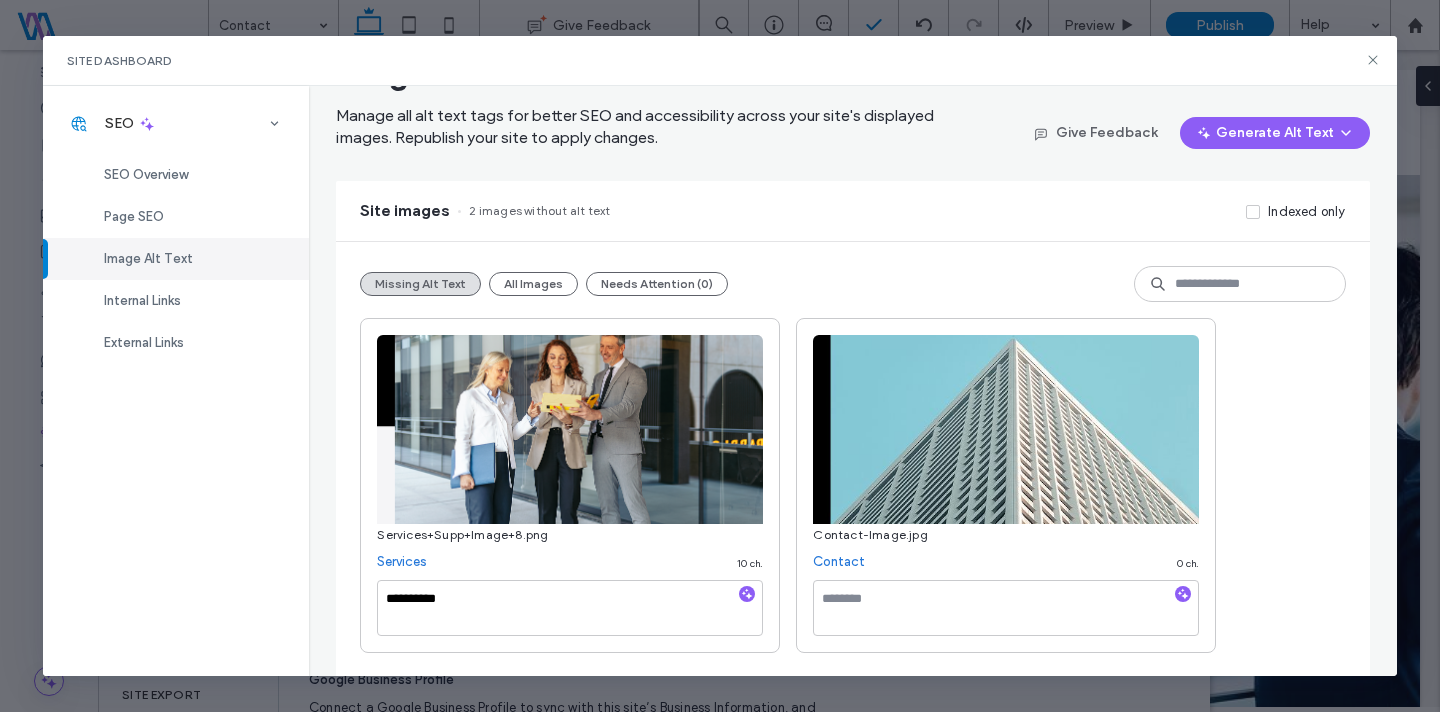 click on "**********" at bounding box center (570, 485) 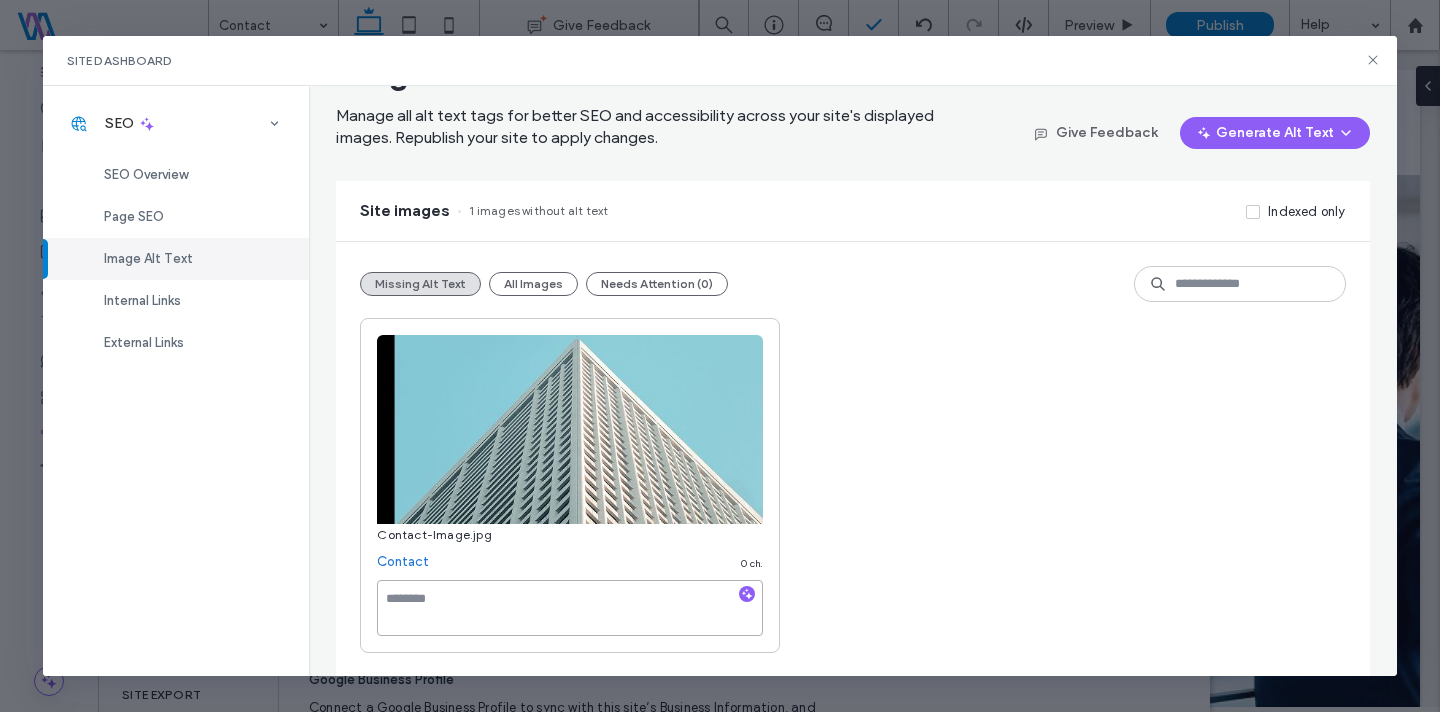 click at bounding box center [570, 608] 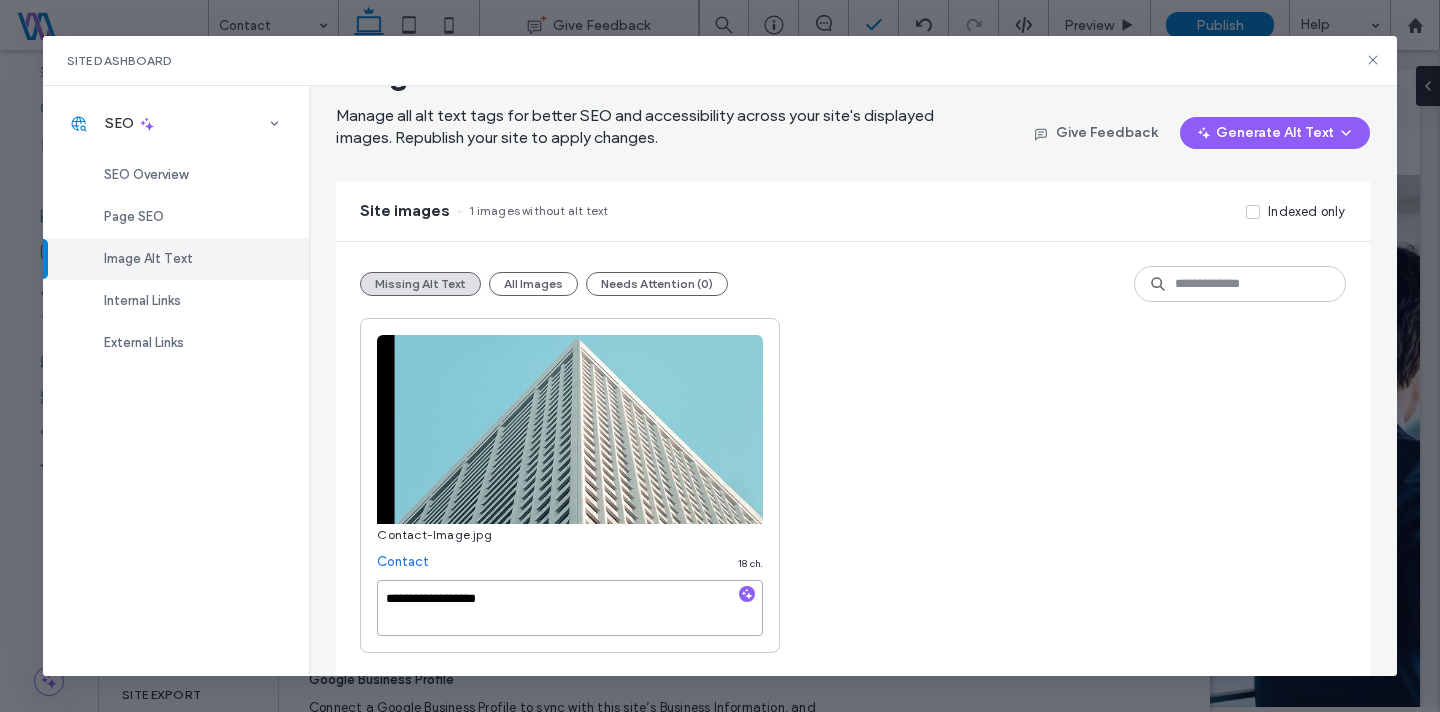 type on "**********" 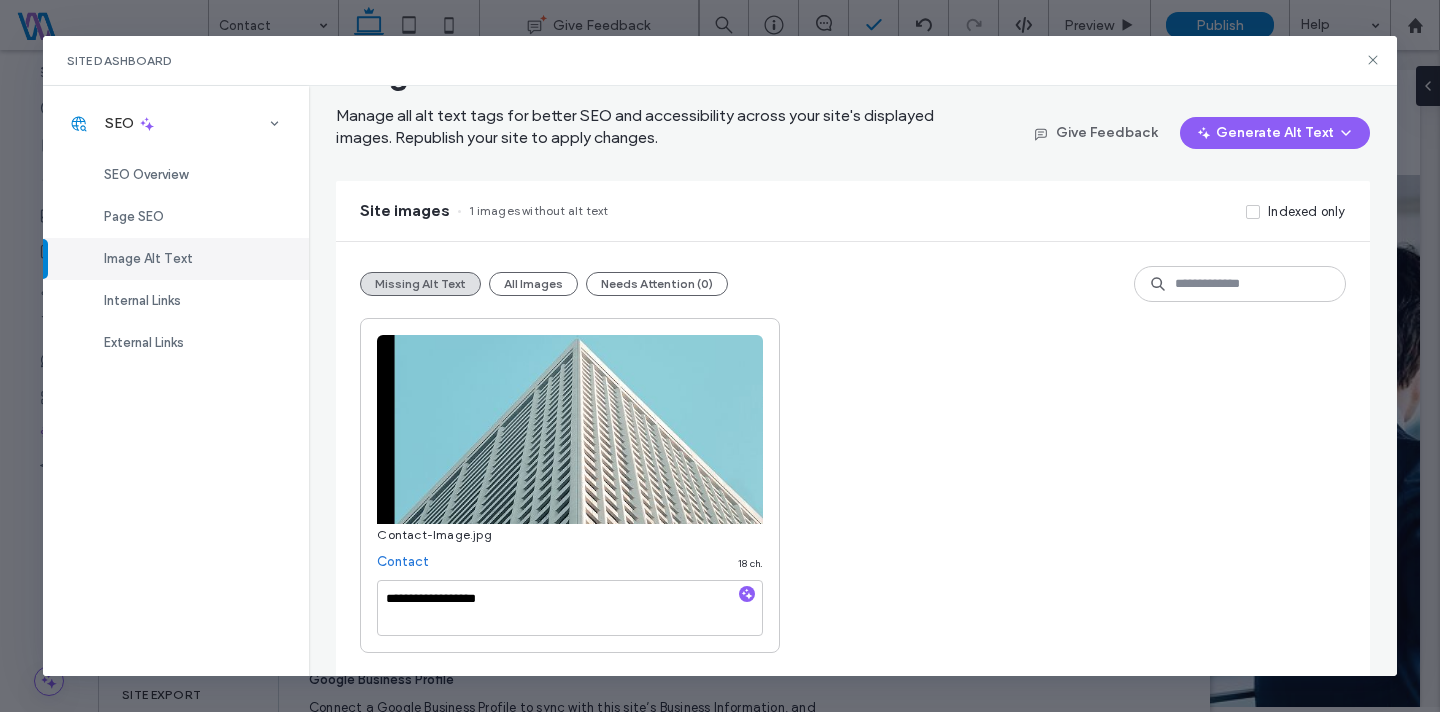 click on "**********" at bounding box center [852, 485] 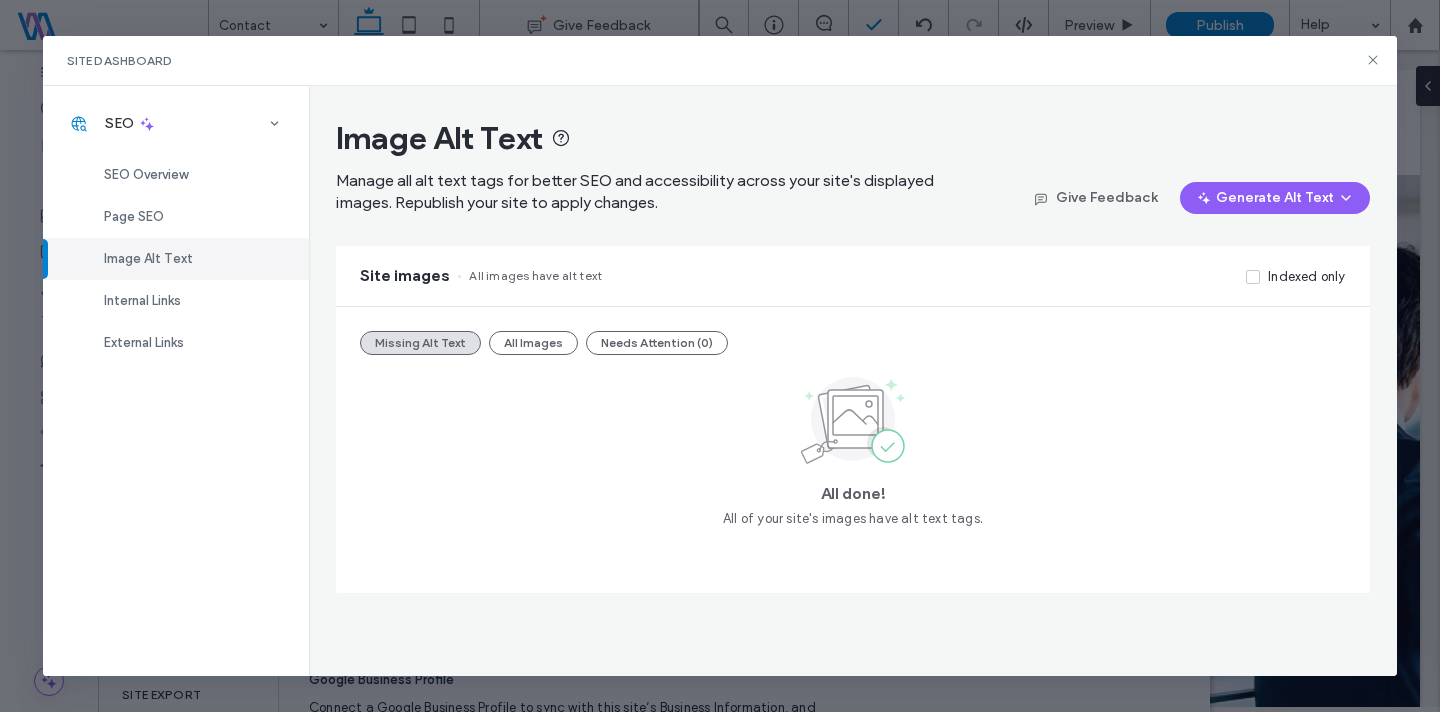 scroll, scrollTop: 0, scrollLeft: 0, axis: both 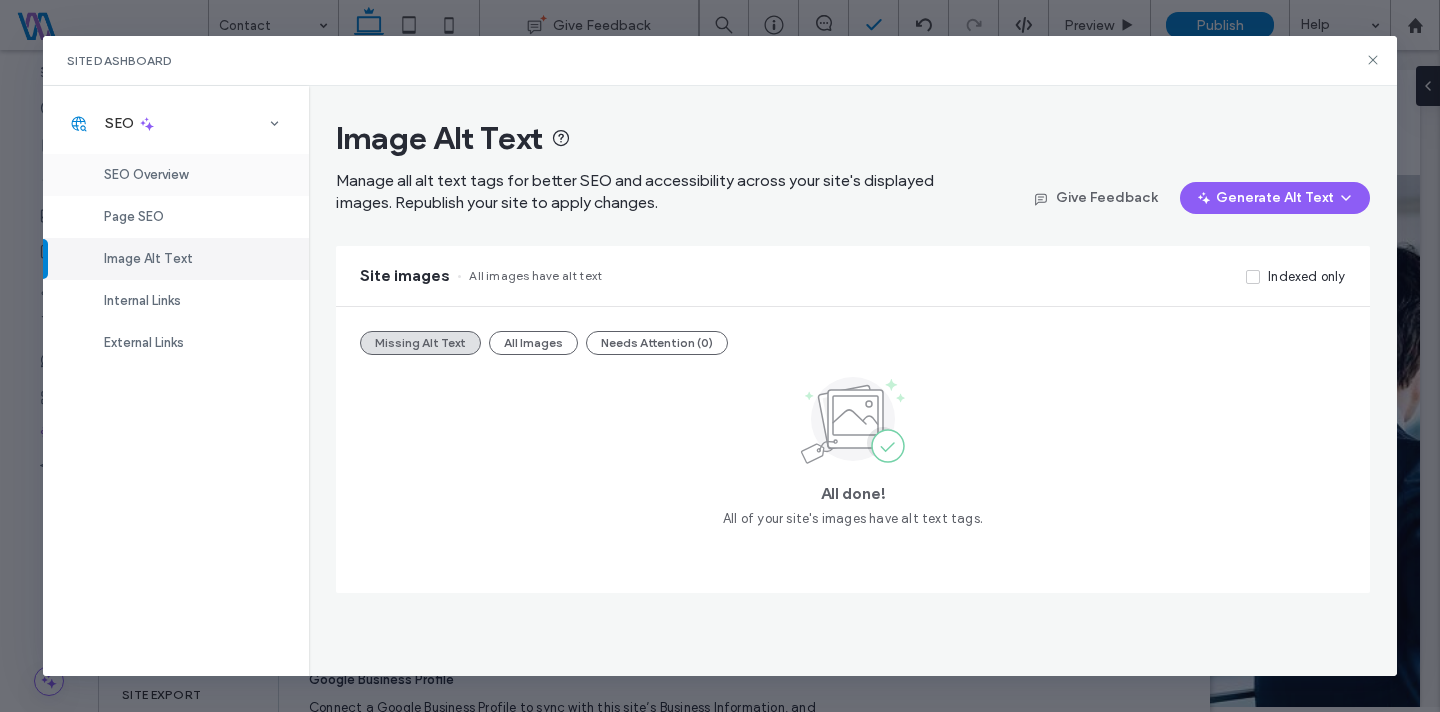 click on "SEO Overview" at bounding box center [146, 174] 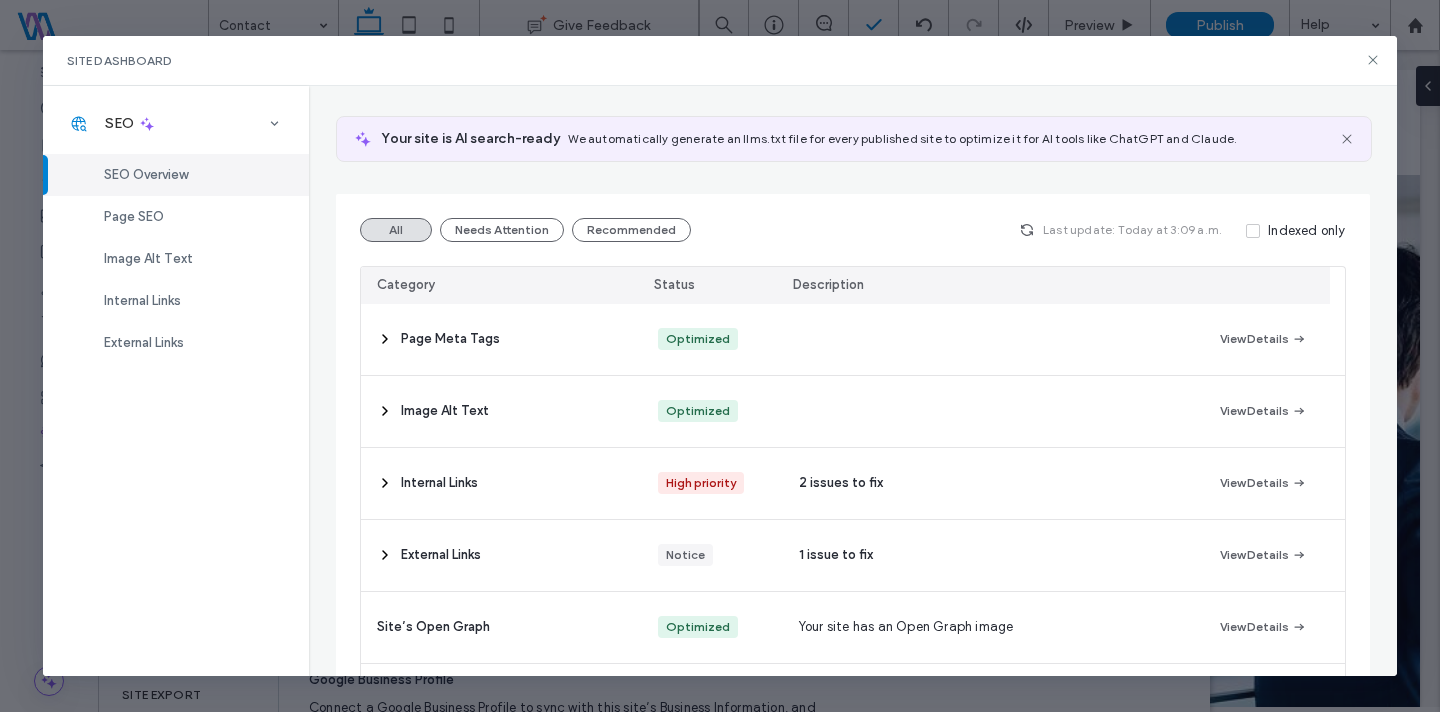 scroll, scrollTop: 145, scrollLeft: 0, axis: vertical 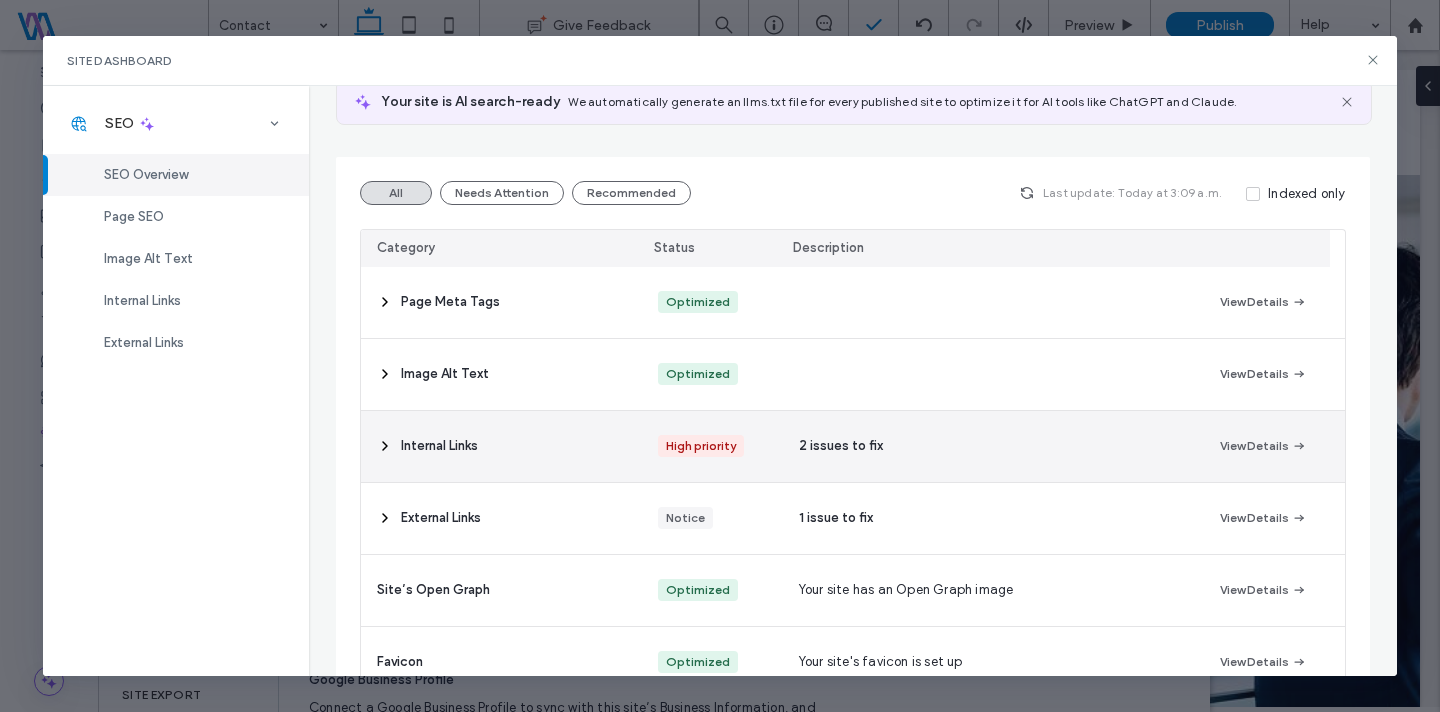 click 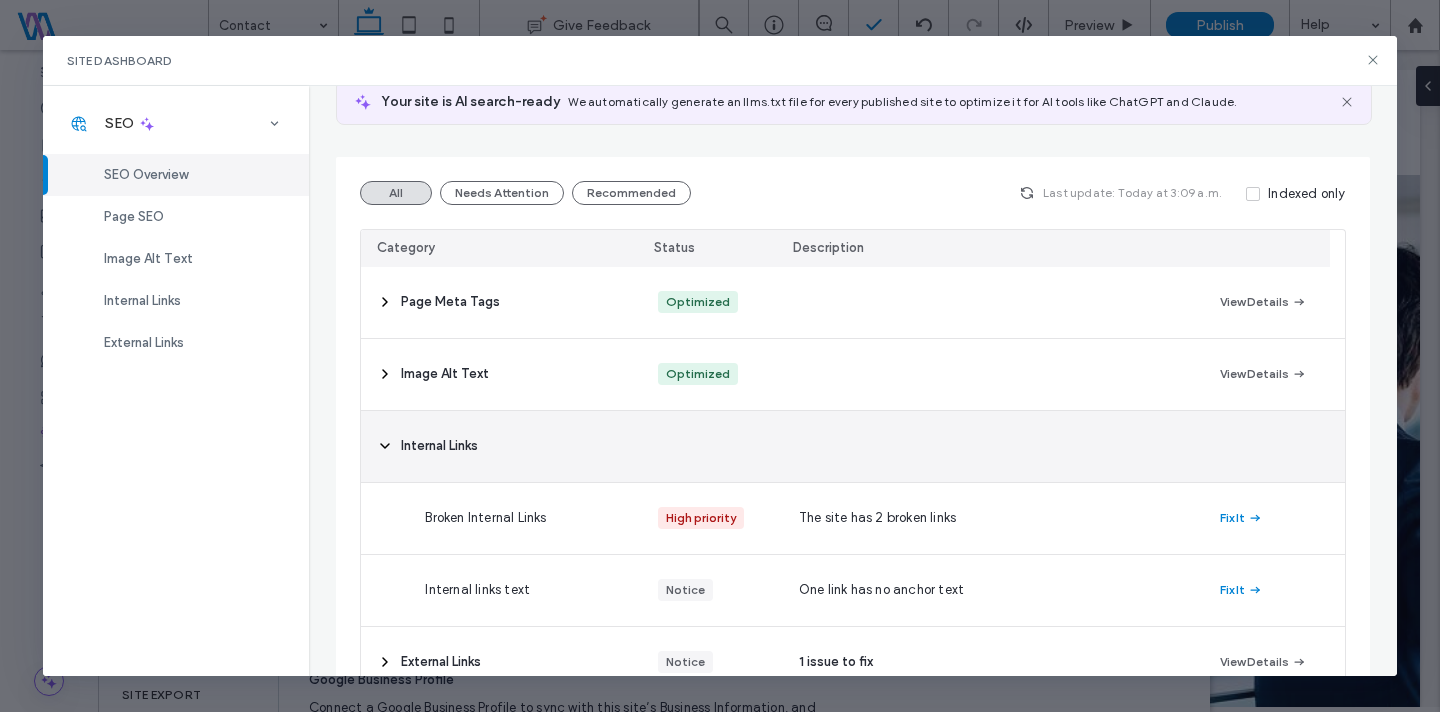 click 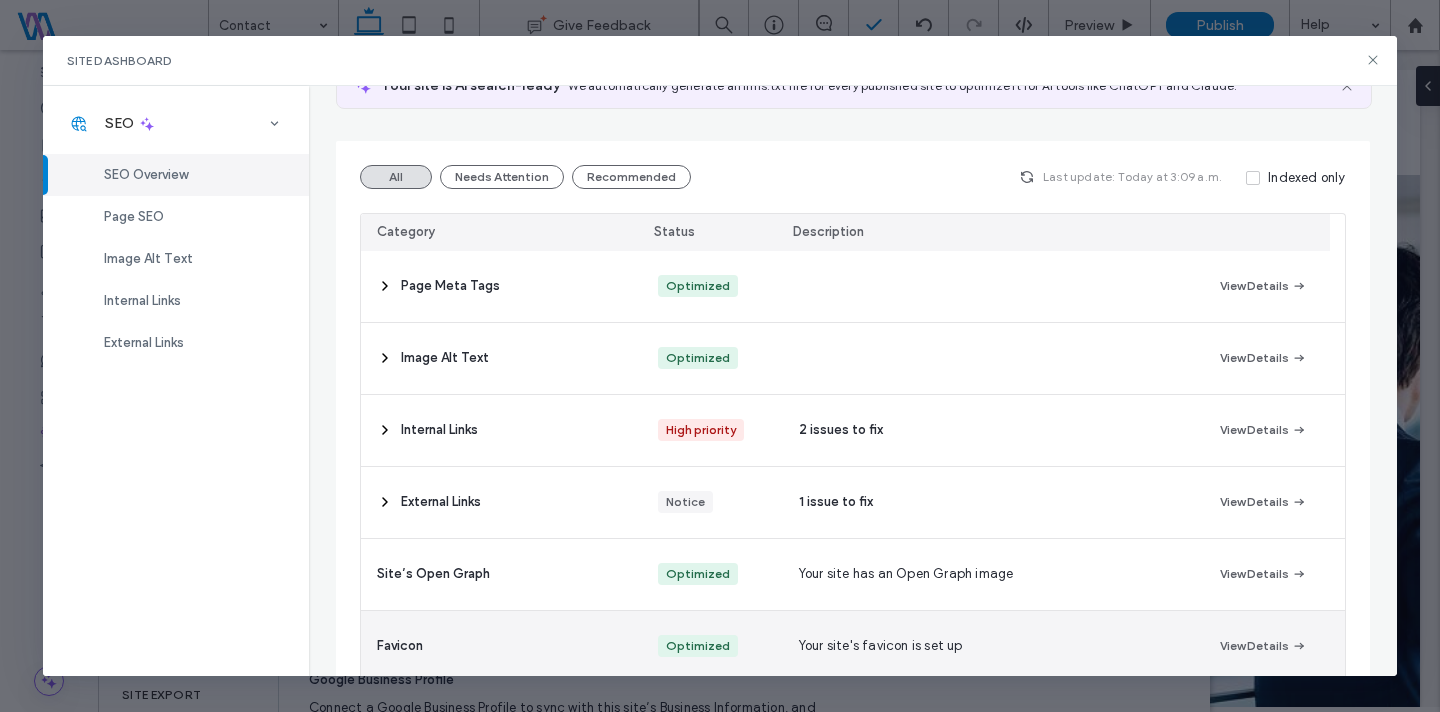 scroll, scrollTop: 0, scrollLeft: 0, axis: both 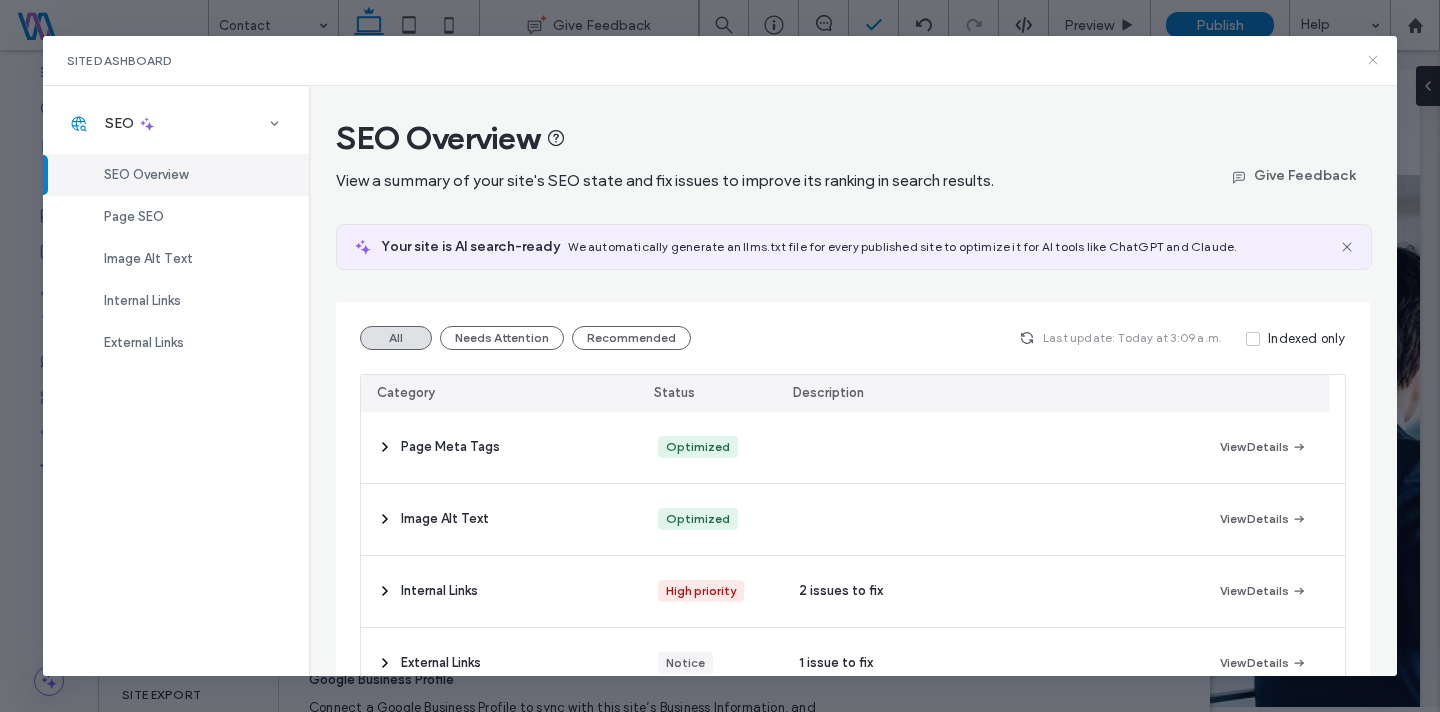 click 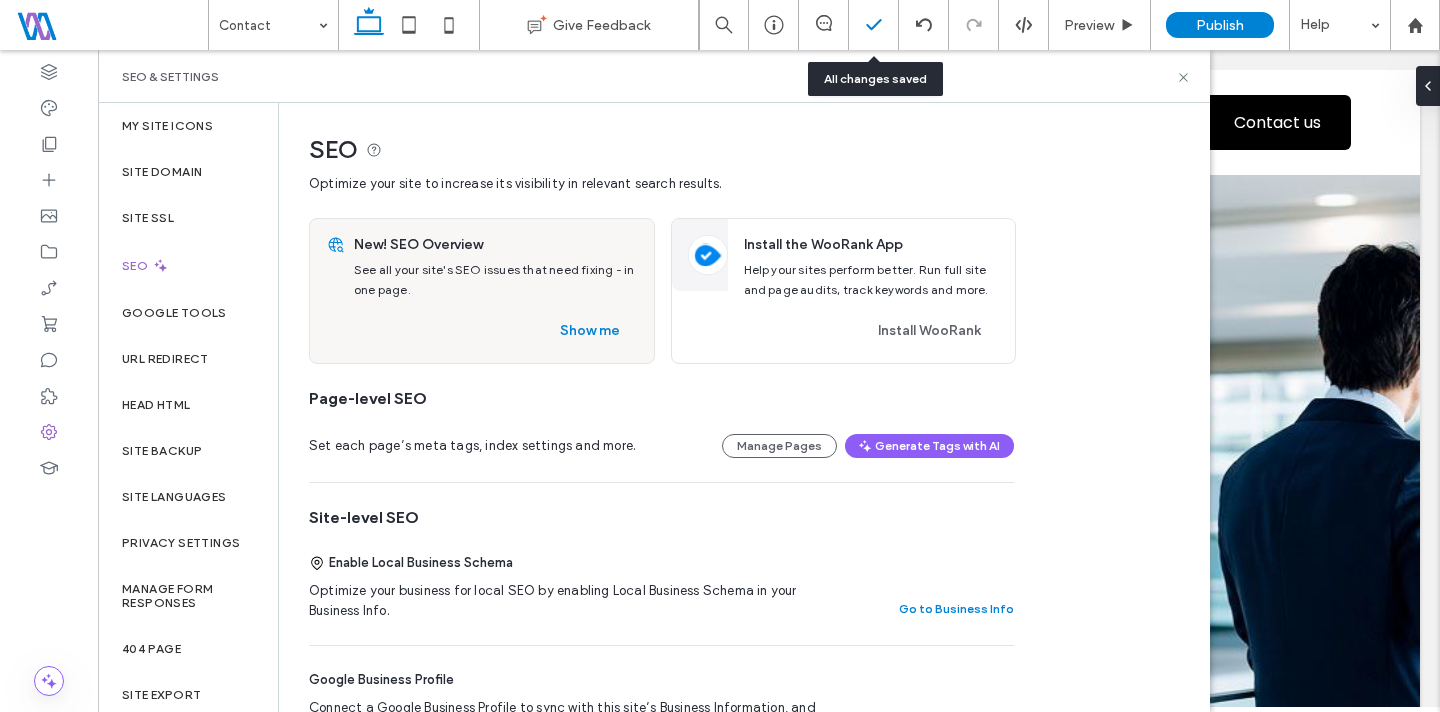 click 